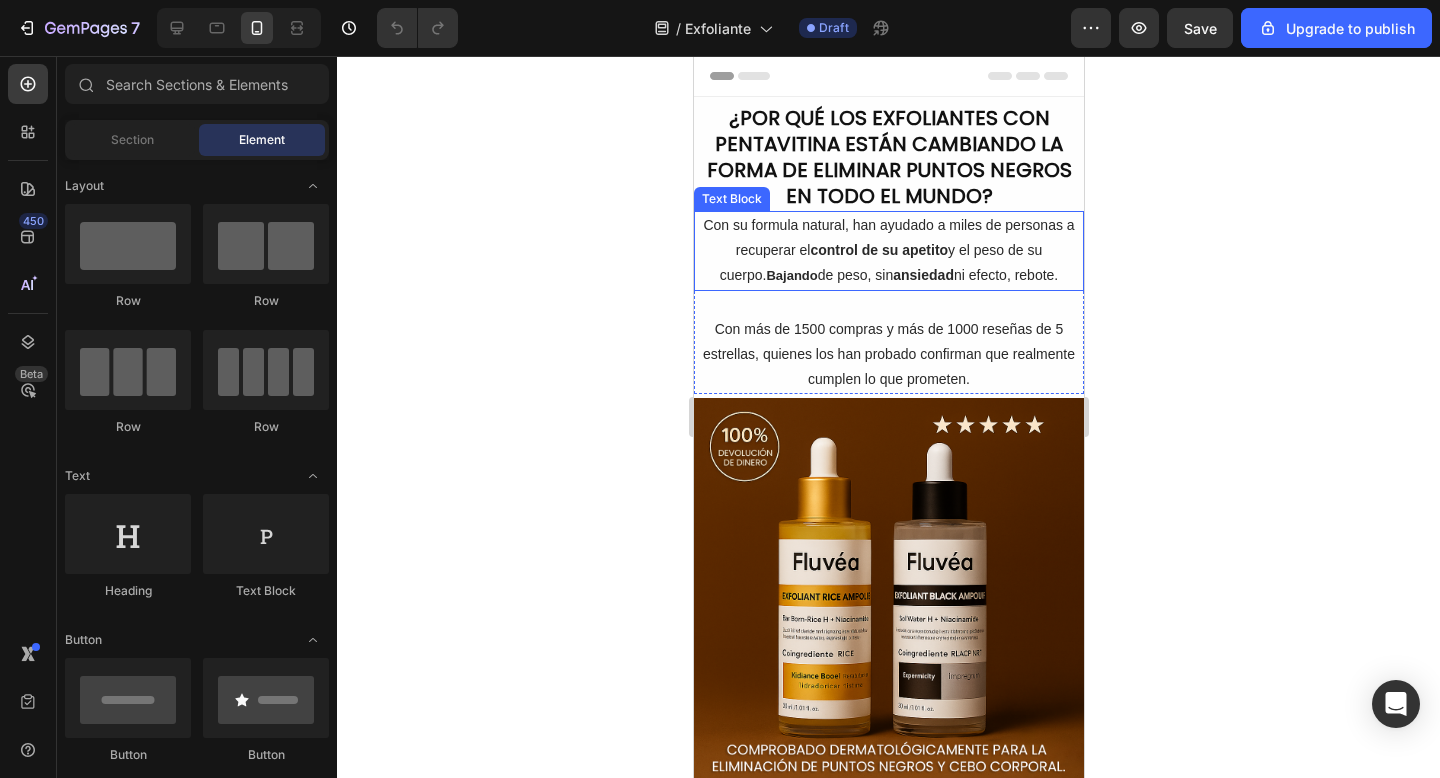 scroll, scrollTop: 0, scrollLeft: 0, axis: both 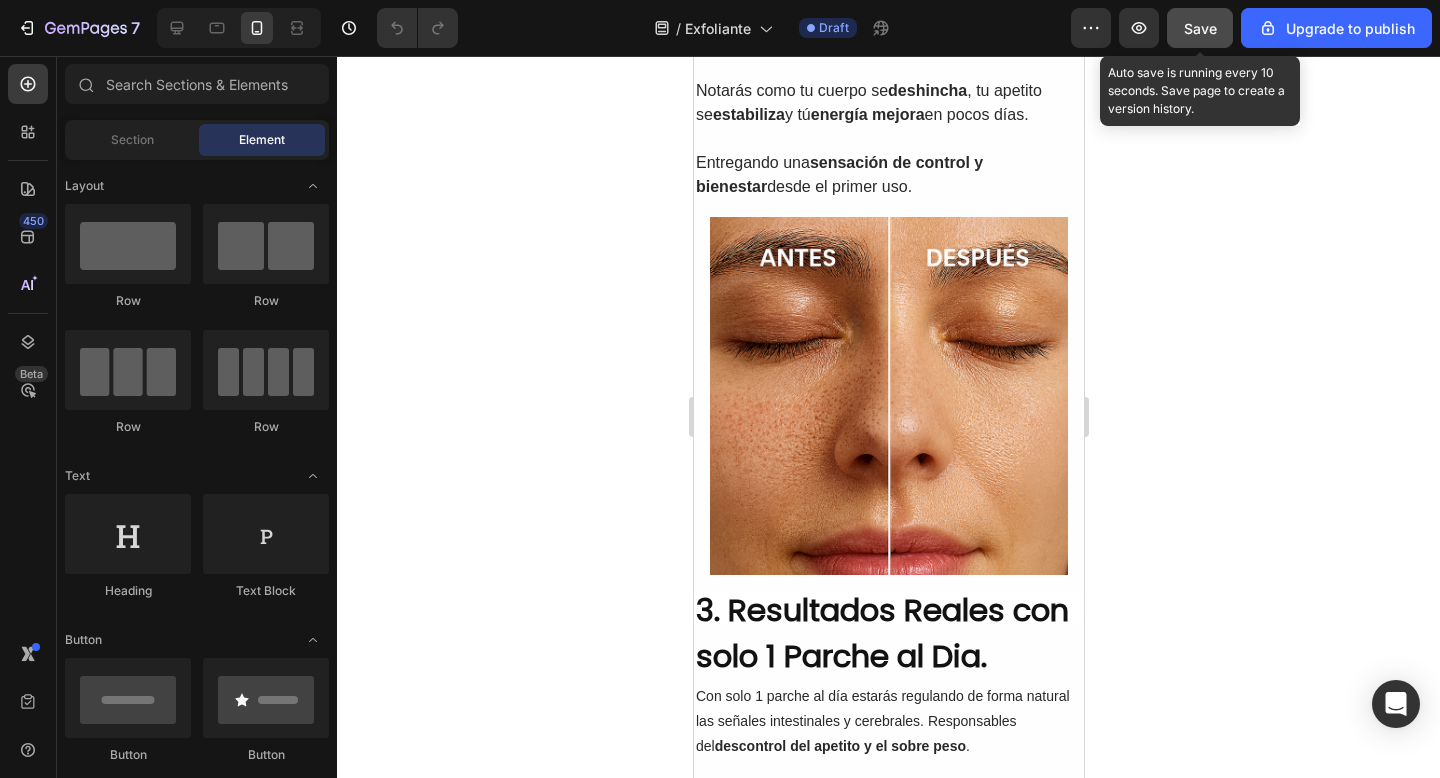 click on "Save" at bounding box center (1200, 28) 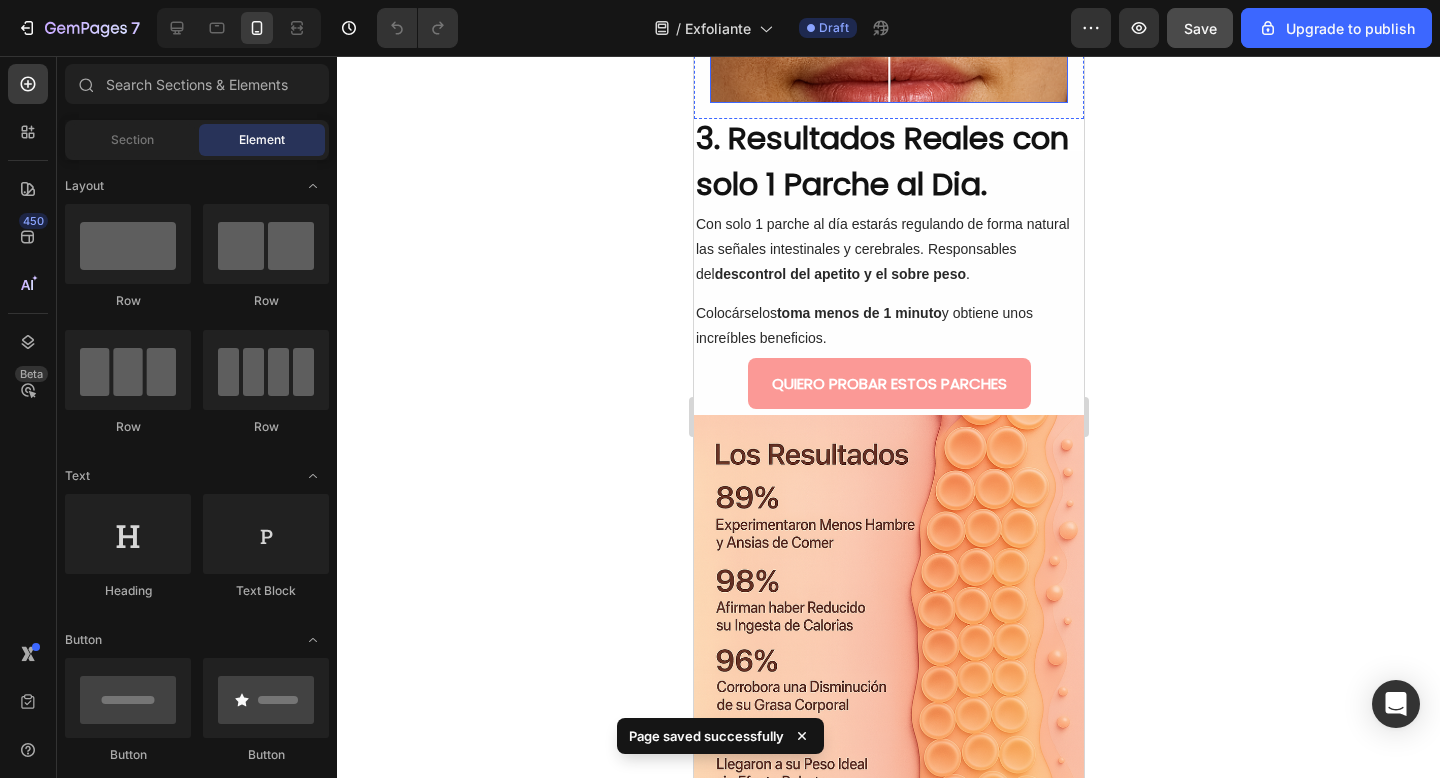 scroll, scrollTop: 1877, scrollLeft: 0, axis: vertical 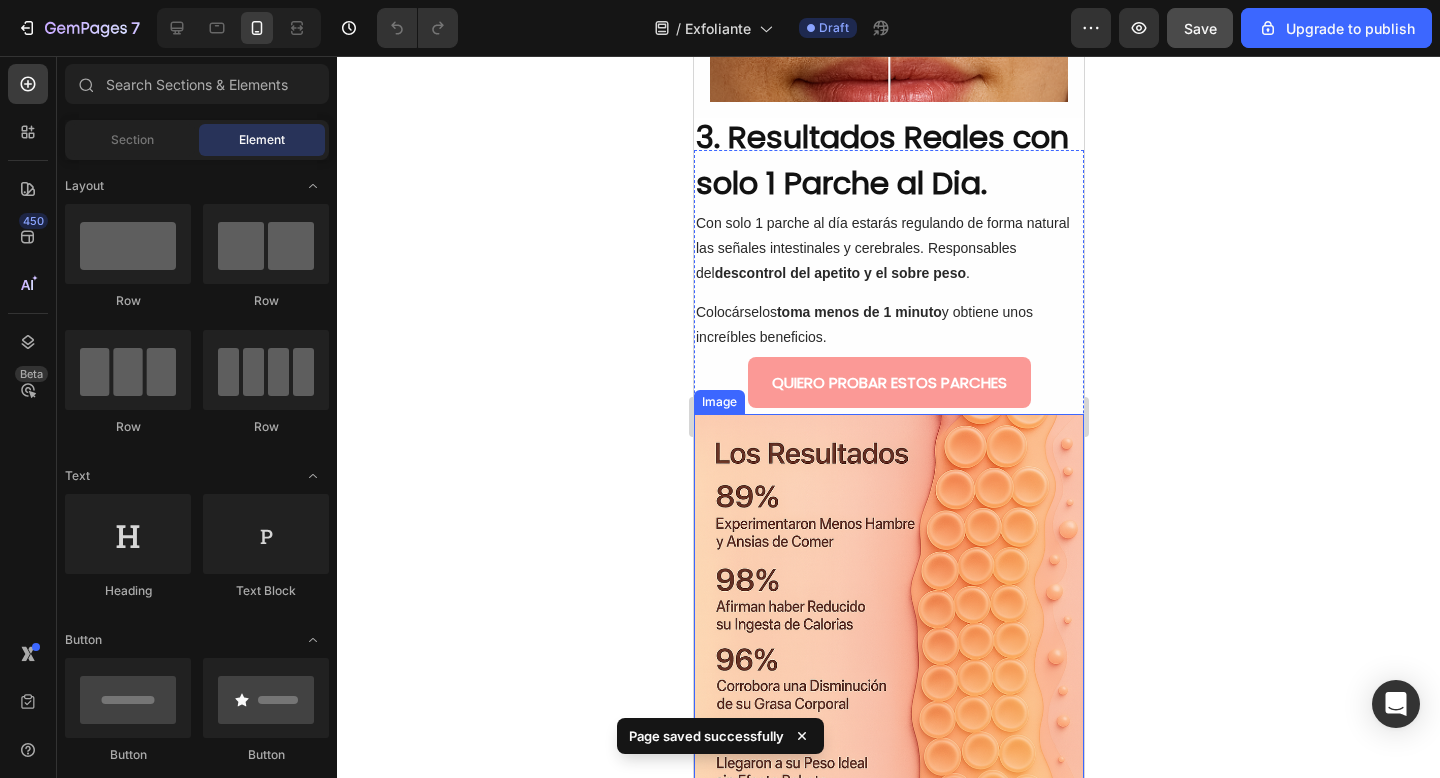 click at bounding box center [888, 609] 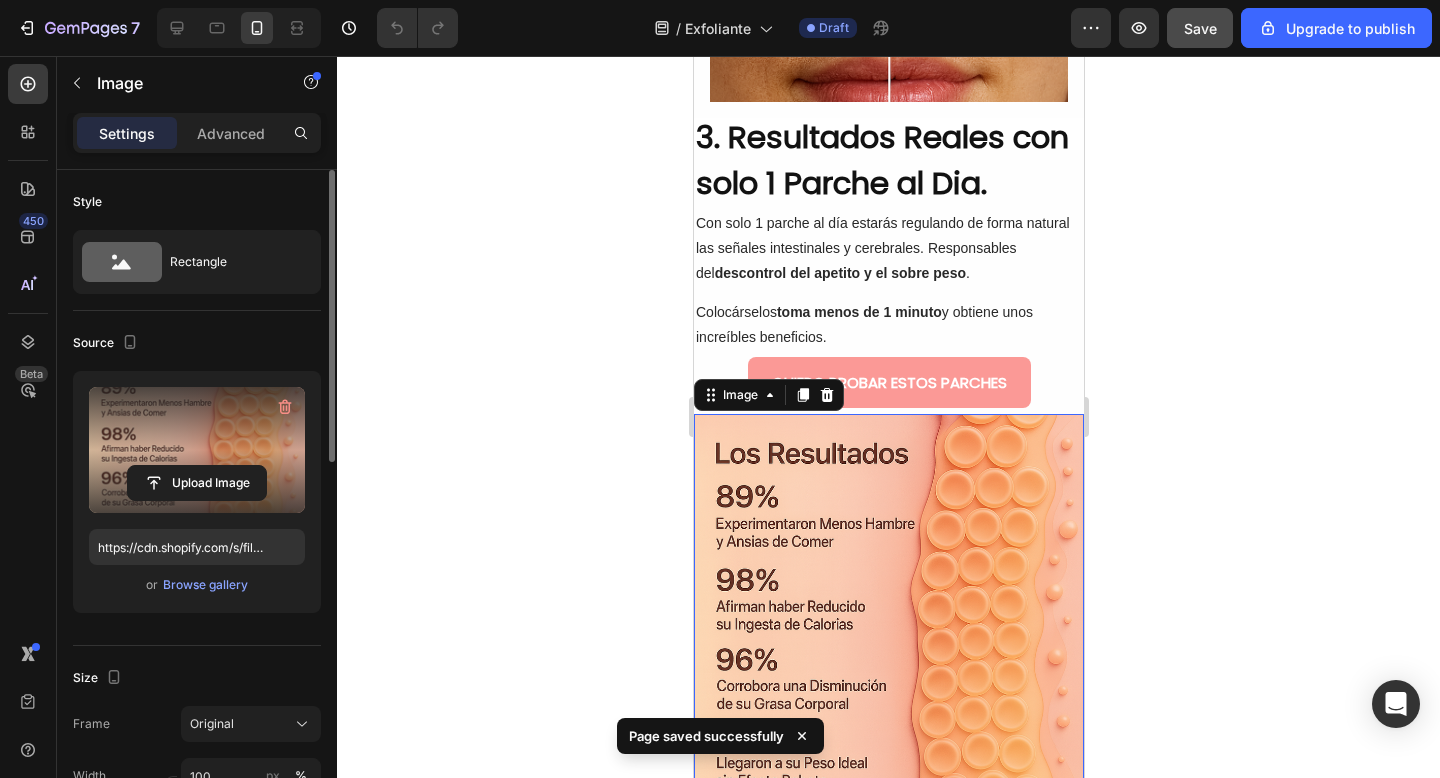 click at bounding box center (197, 450) 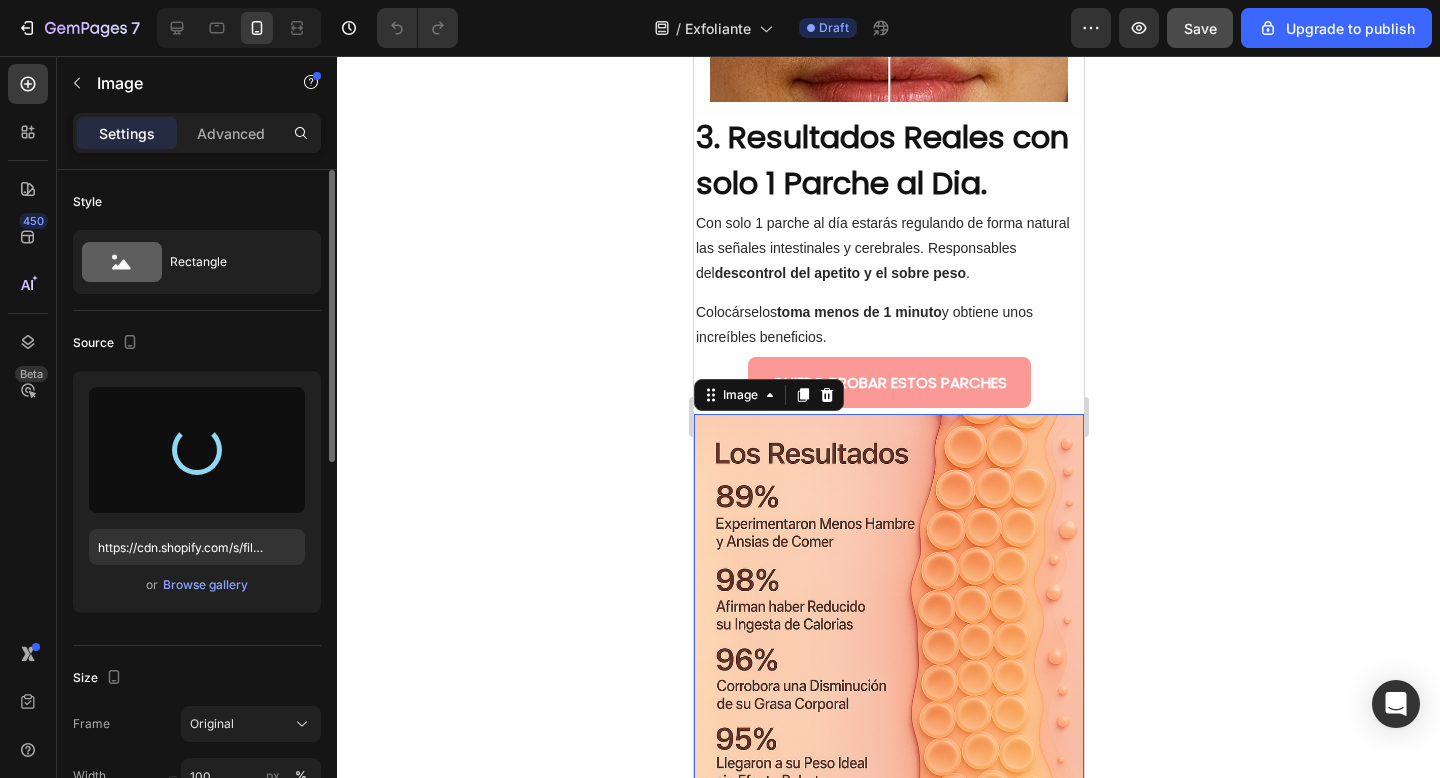 type on "https://cdn.shopify.com/s/files/1/0905/2212/4588/files/gempages_577672644518740668-80dd0e4a-5e72-4db6-8685-3e64c05e4106.png" 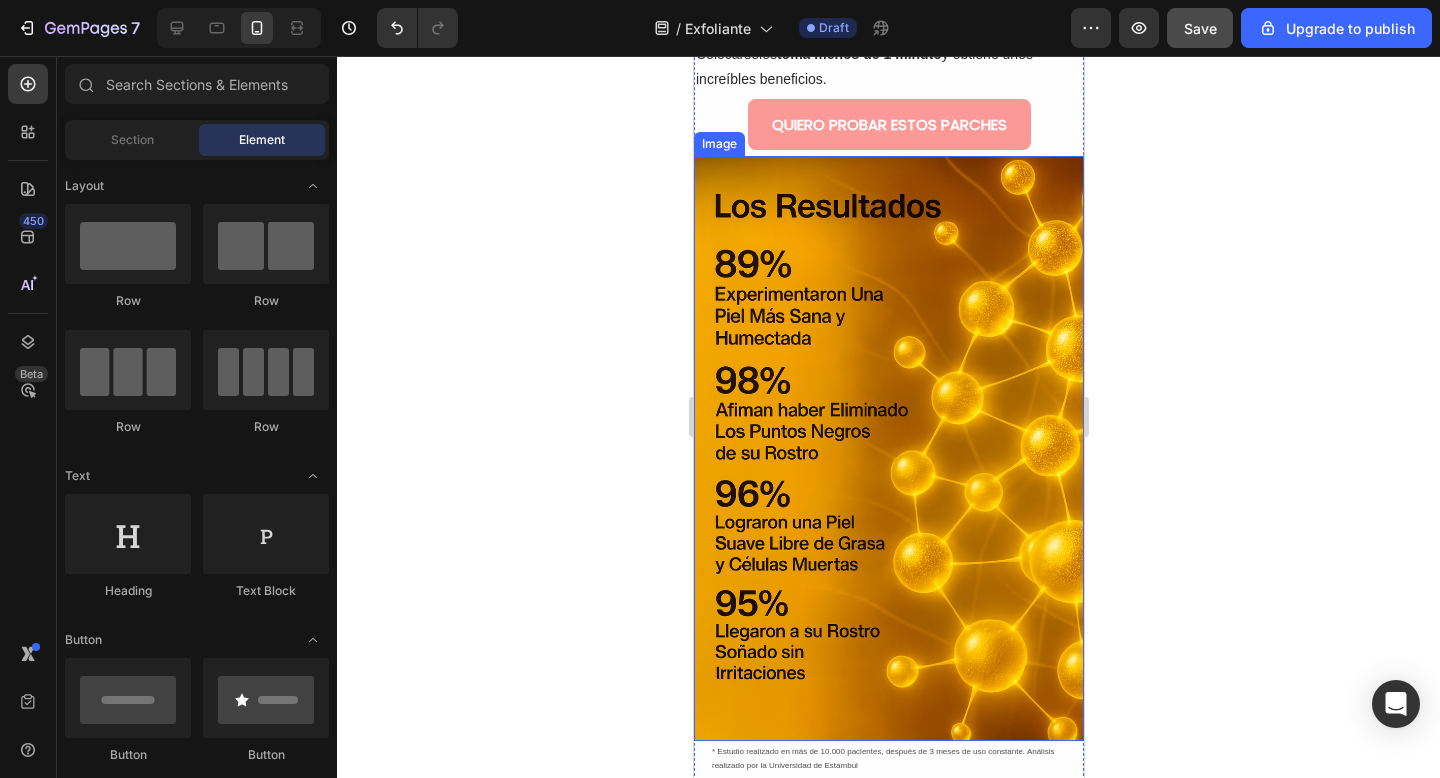 scroll, scrollTop: 1694, scrollLeft: 0, axis: vertical 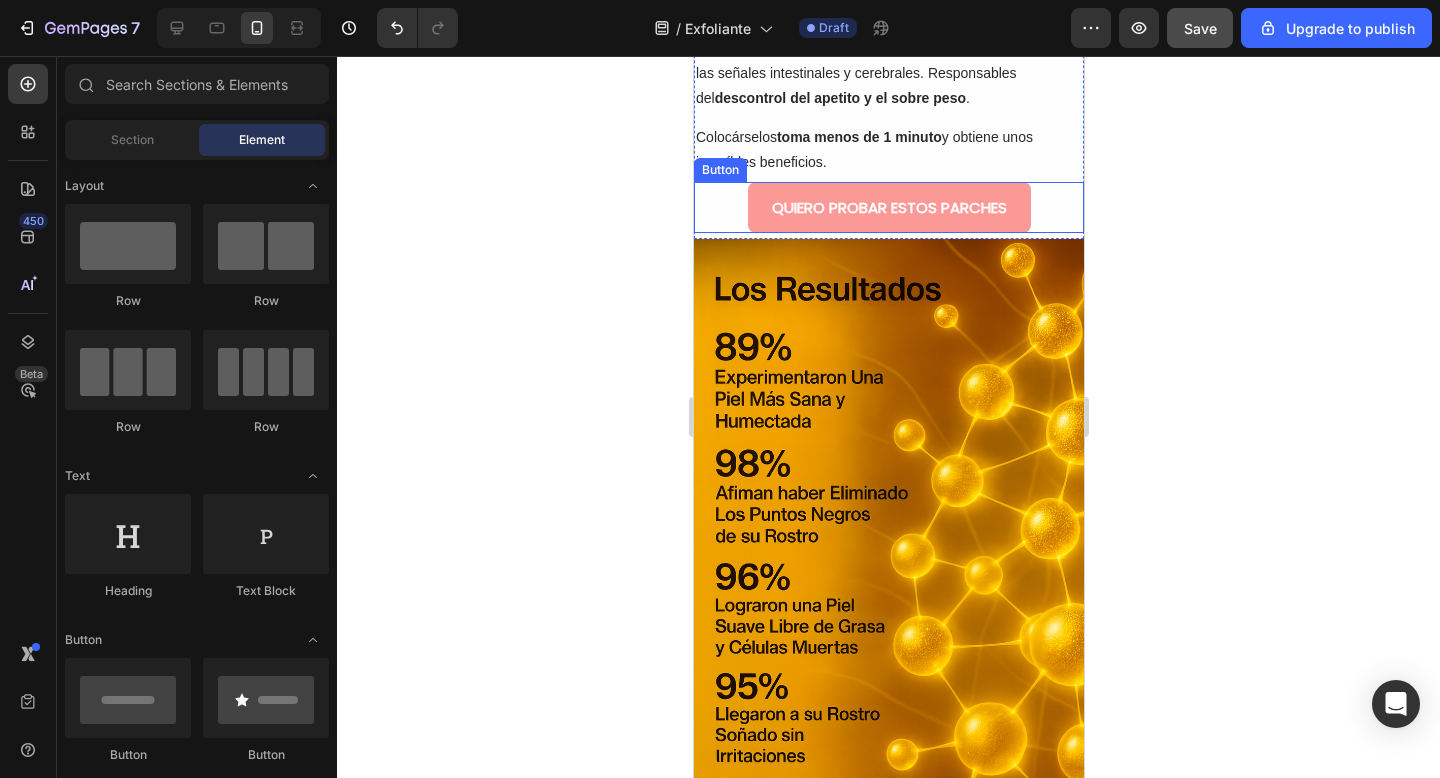 click on "QUIERO PROBAR ESTOS PARCHES" at bounding box center (888, 207) 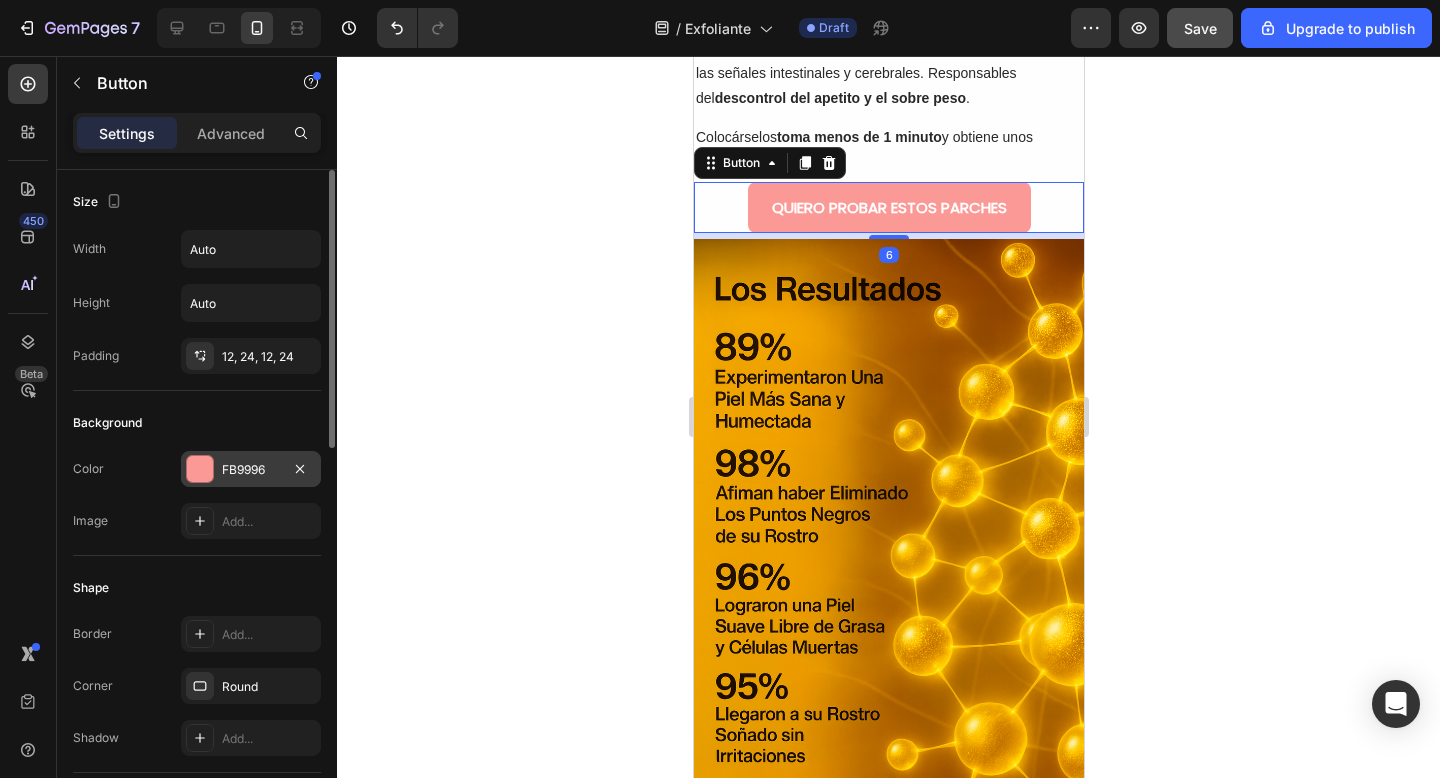 click on "FB9996" at bounding box center [251, 469] 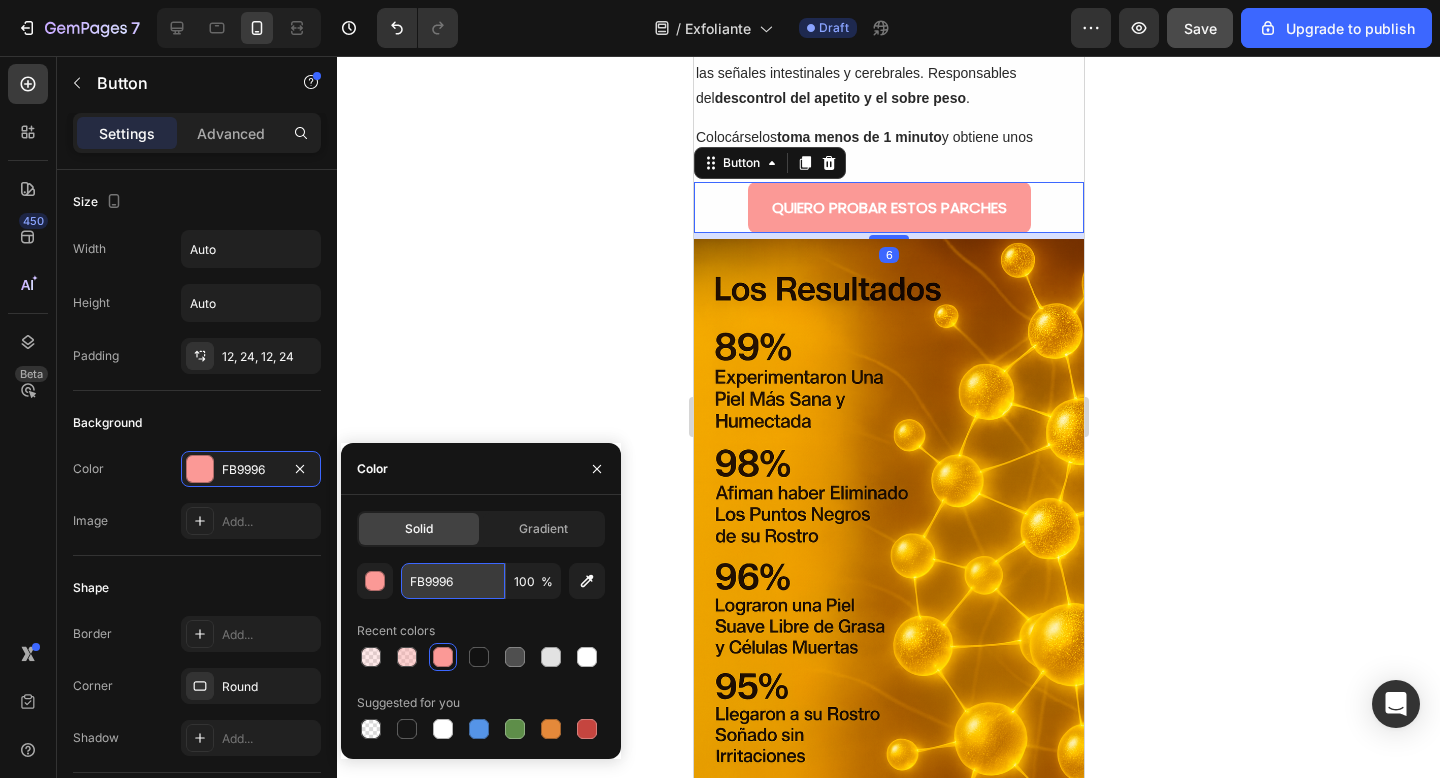 click on "FB9996" at bounding box center [453, 581] 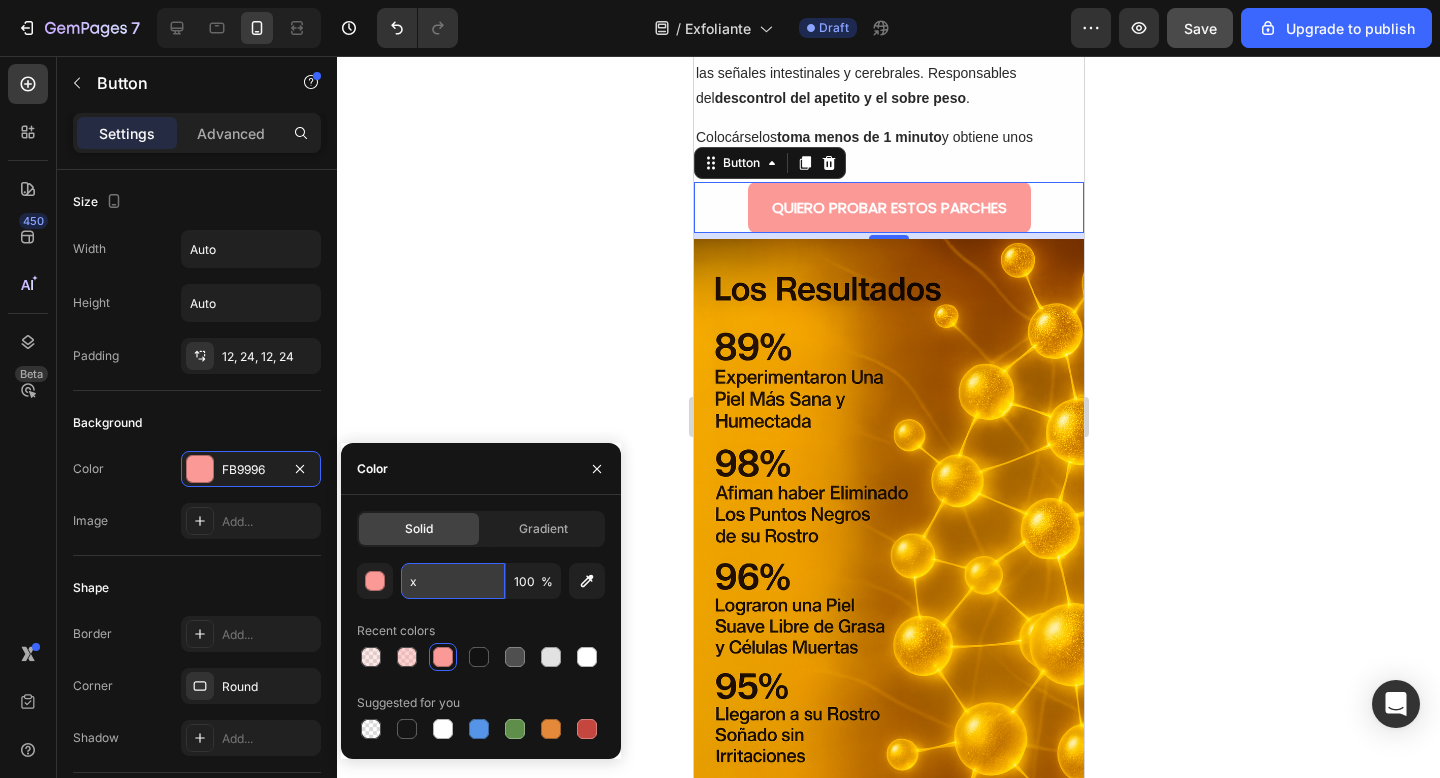 type on "FB9996" 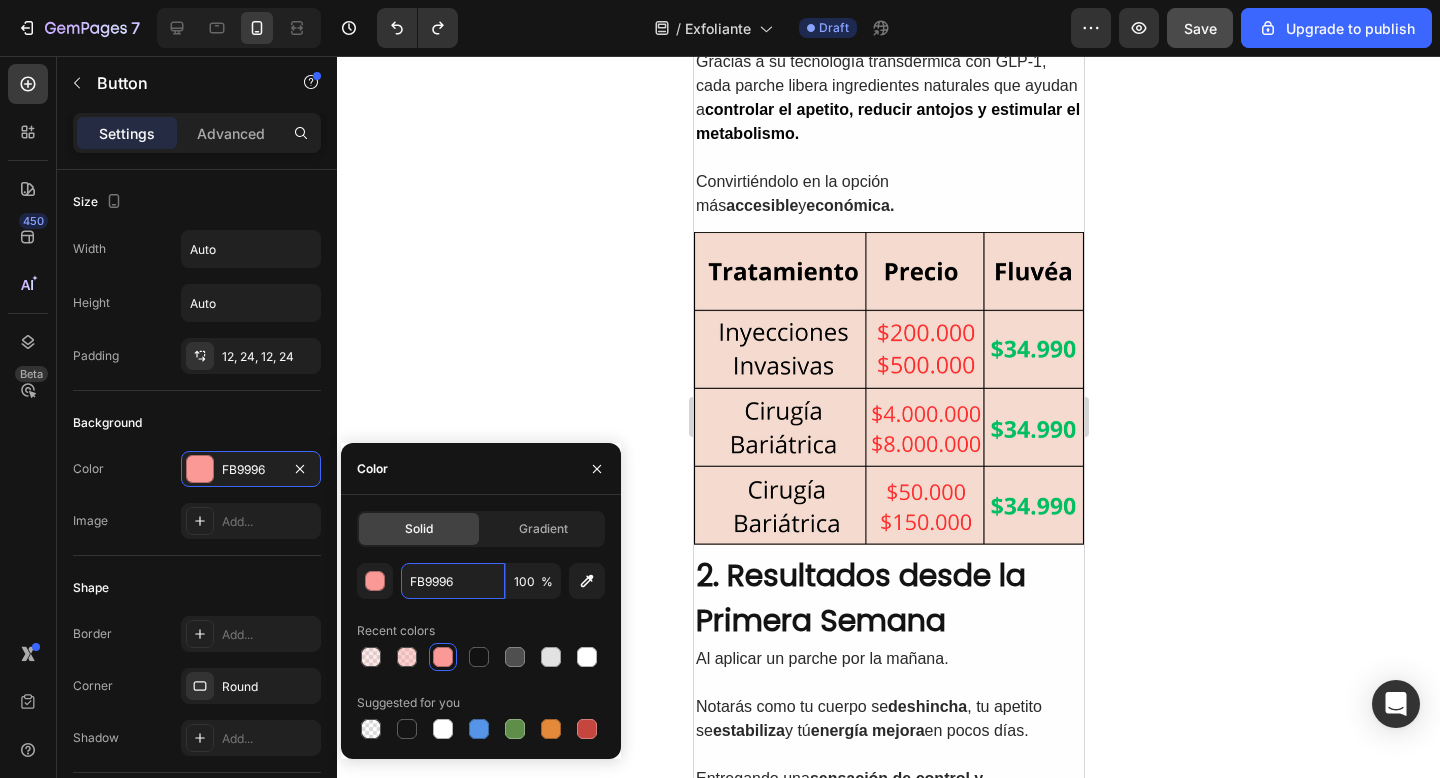 scroll, scrollTop: 767, scrollLeft: 0, axis: vertical 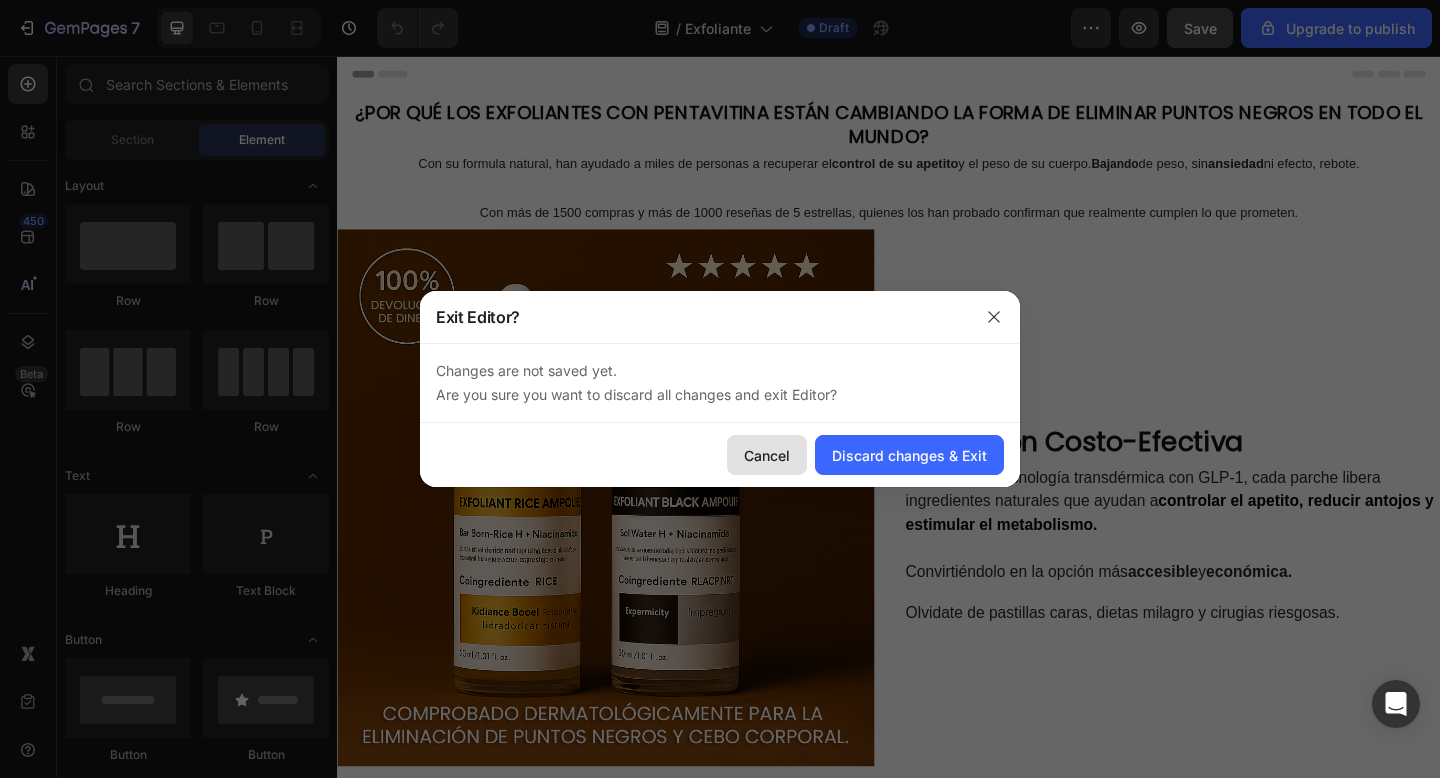 click on "Cancel" at bounding box center (767, 455) 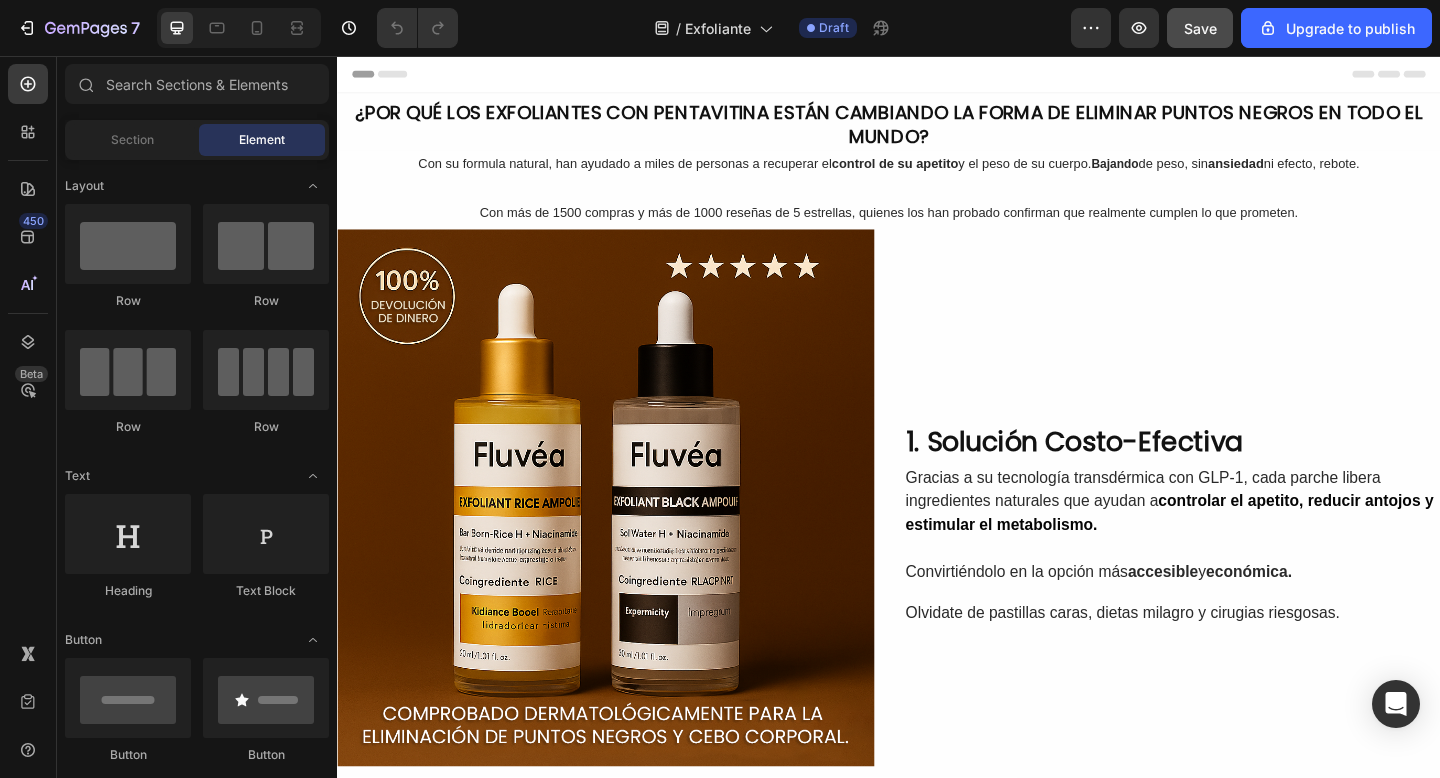 click on "7   /  Exfoliante Draft Preview  Save  Upgrade to publish" 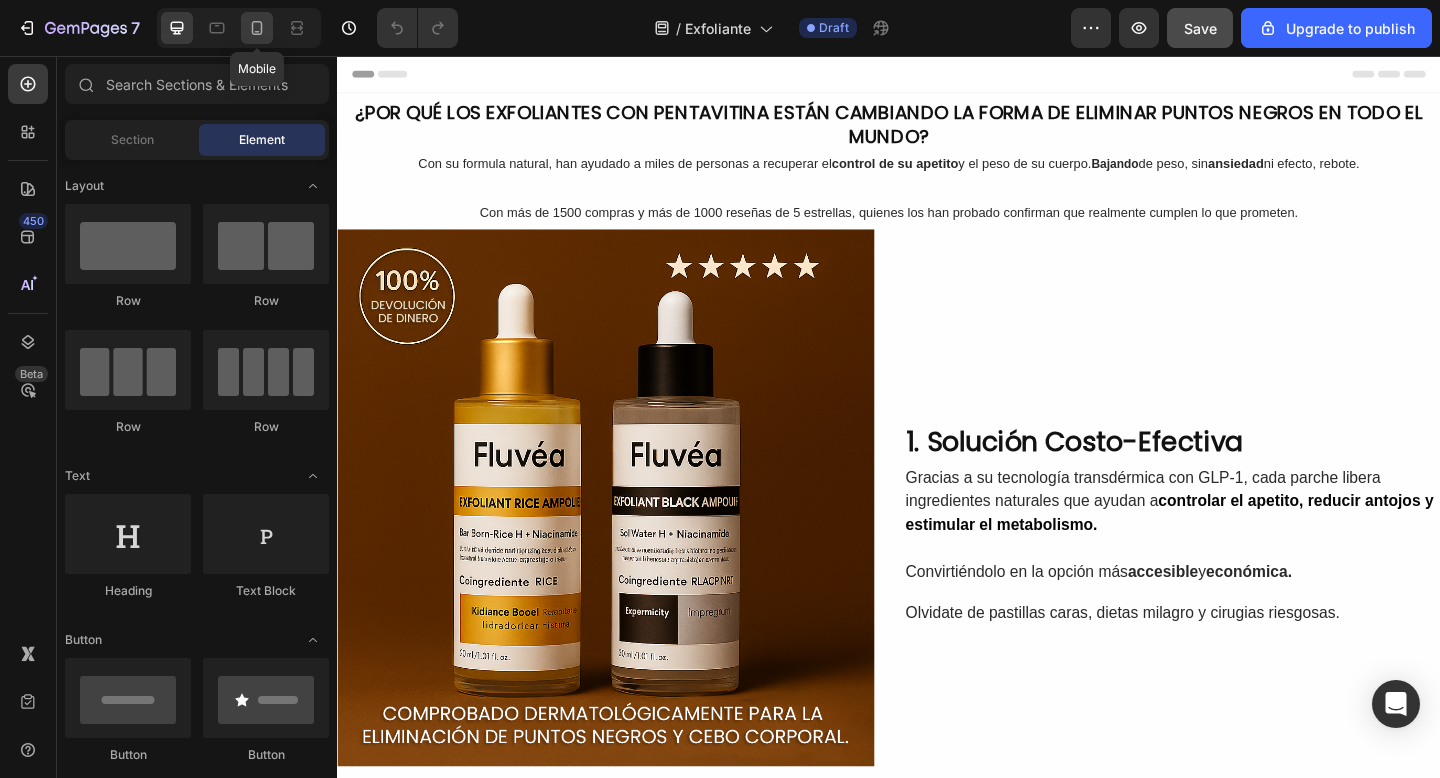 click 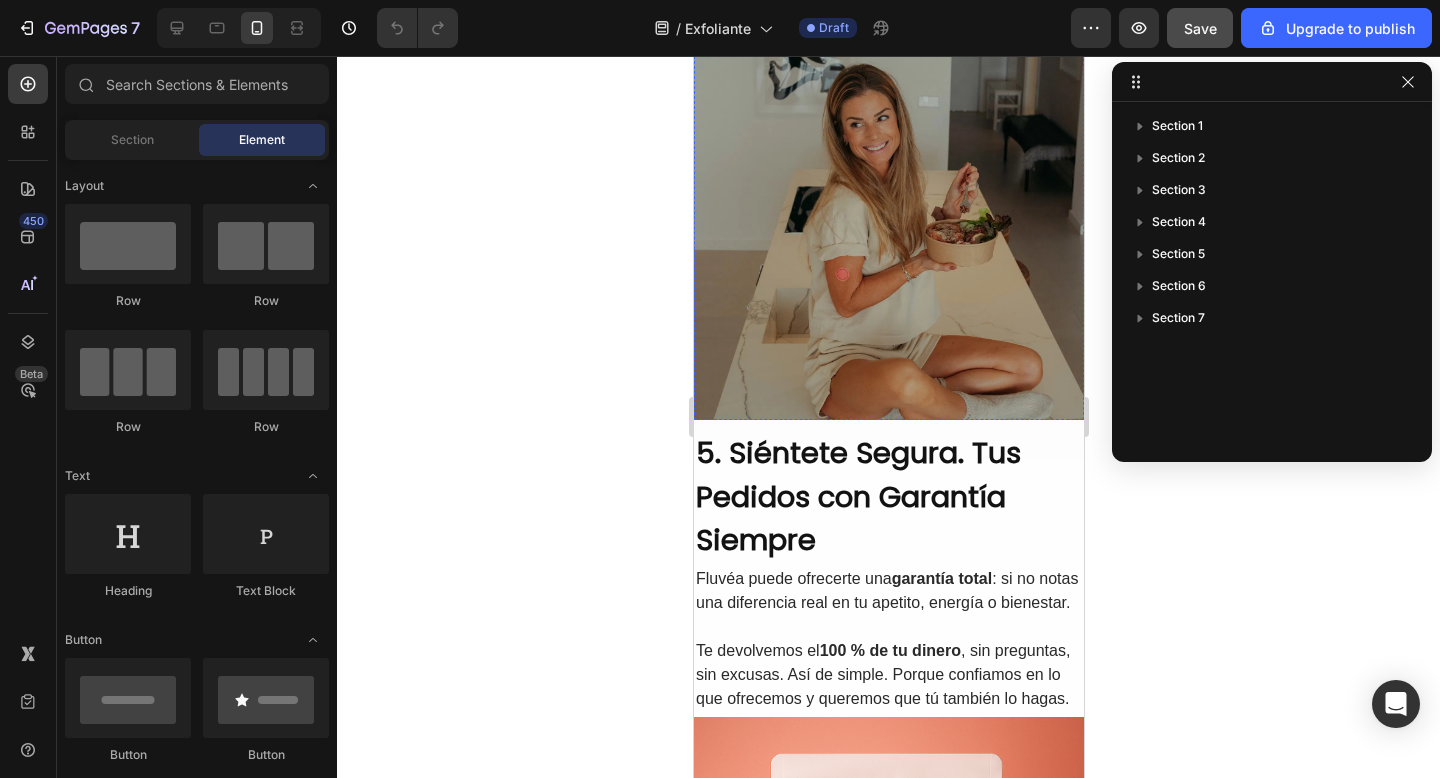 scroll, scrollTop: 2984, scrollLeft: 0, axis: vertical 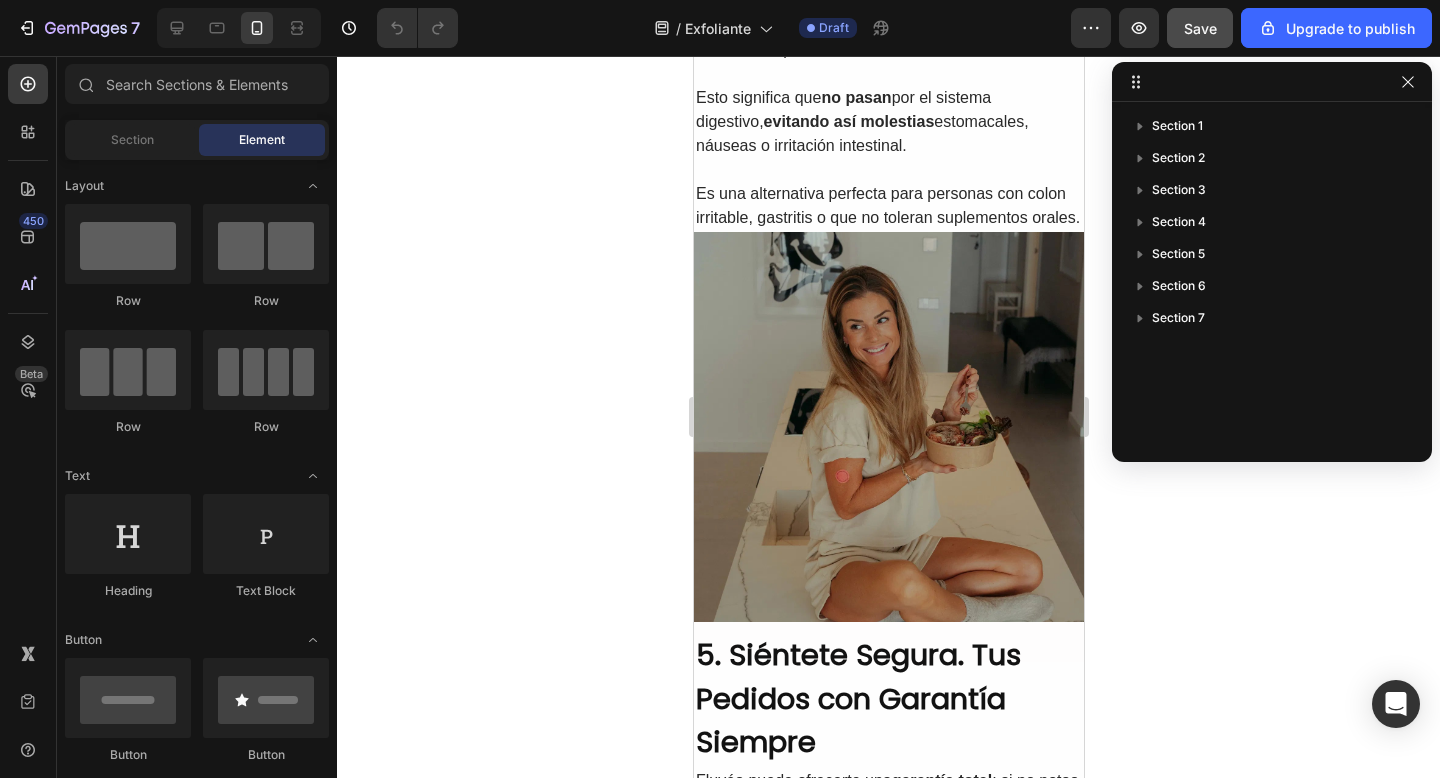 click at bounding box center (888, 427) 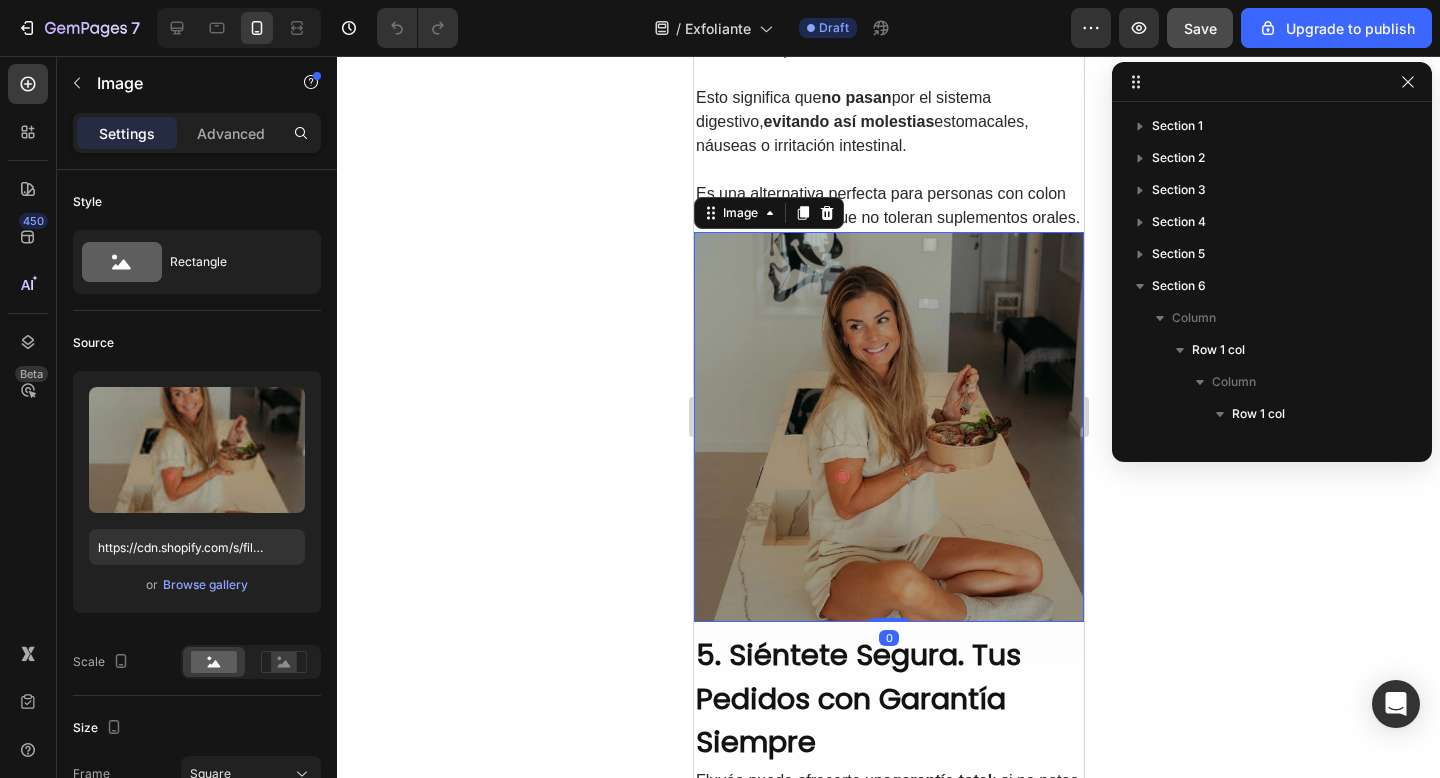 scroll, scrollTop: 310, scrollLeft: 0, axis: vertical 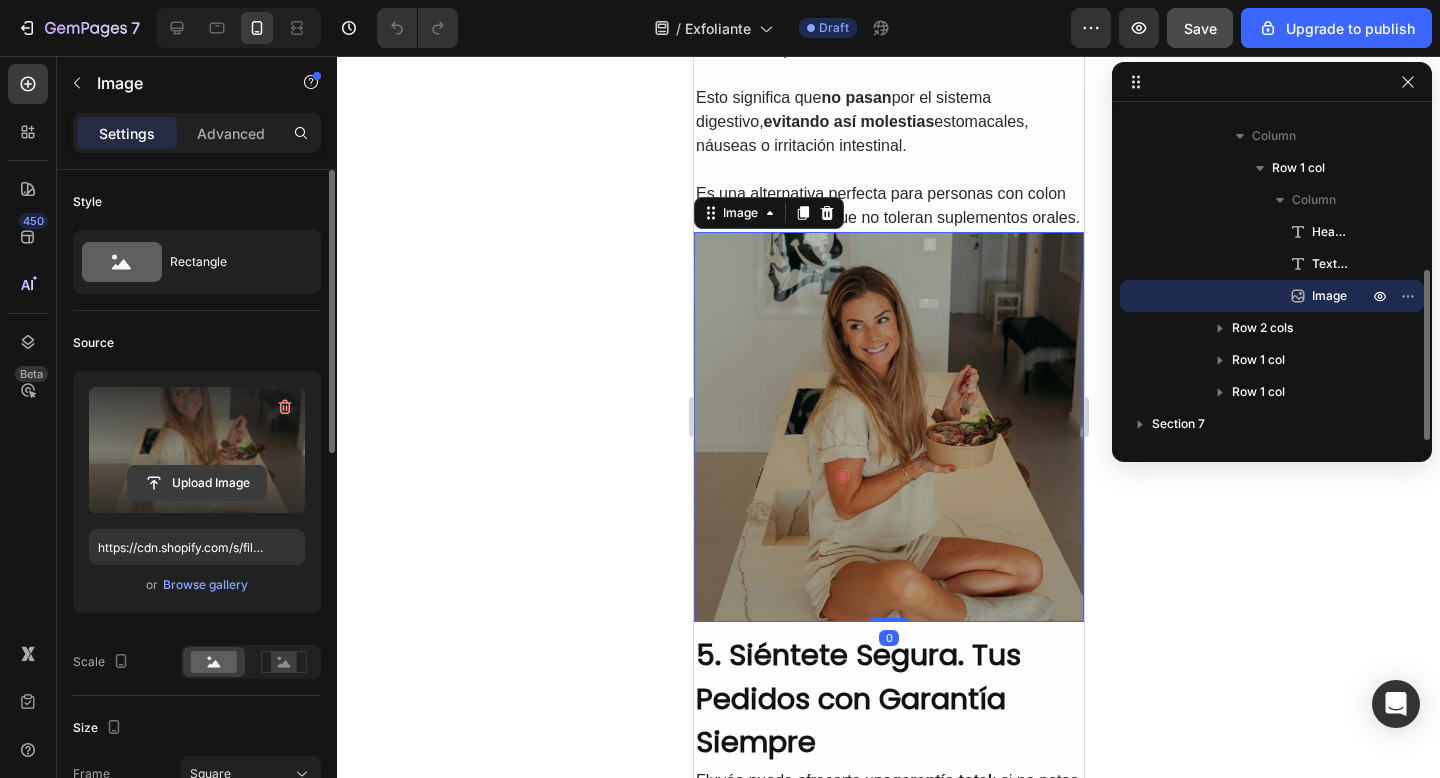 click 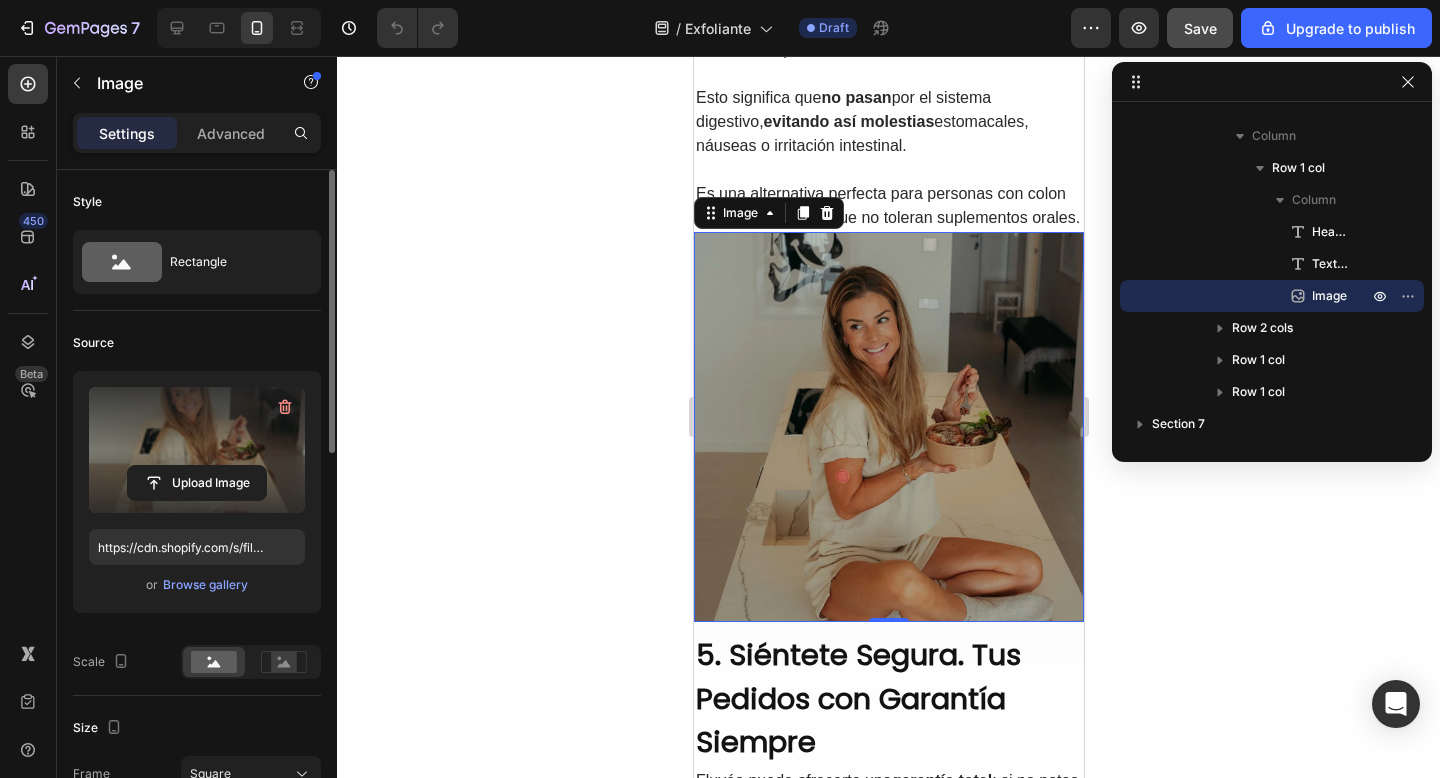 click at bounding box center [197, 450] 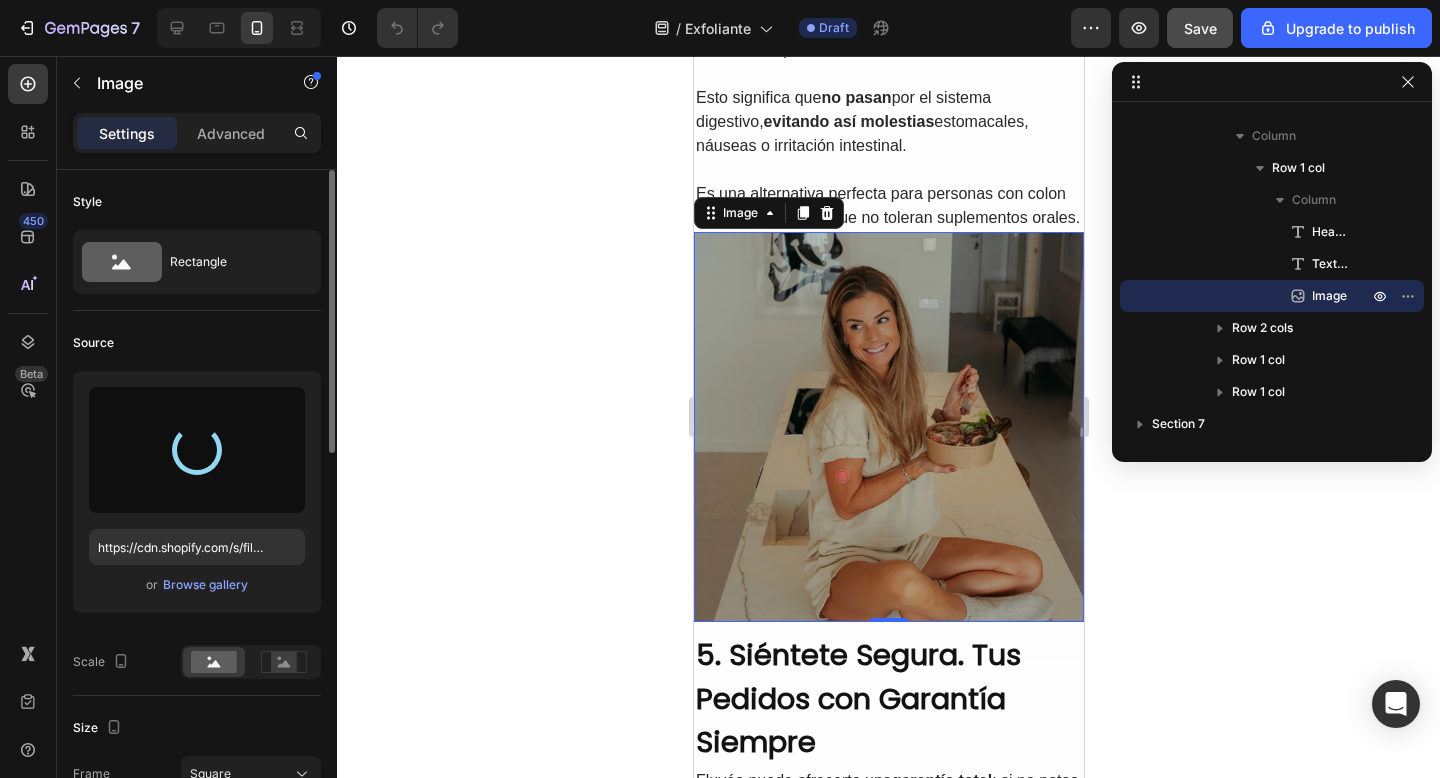 type on "https://cdn.shopify.com/s/files/1/0905/2212/4588/files/gempages_577672644518740668-29a38c7a-a525-4da9-928b-4896d68ce734.png" 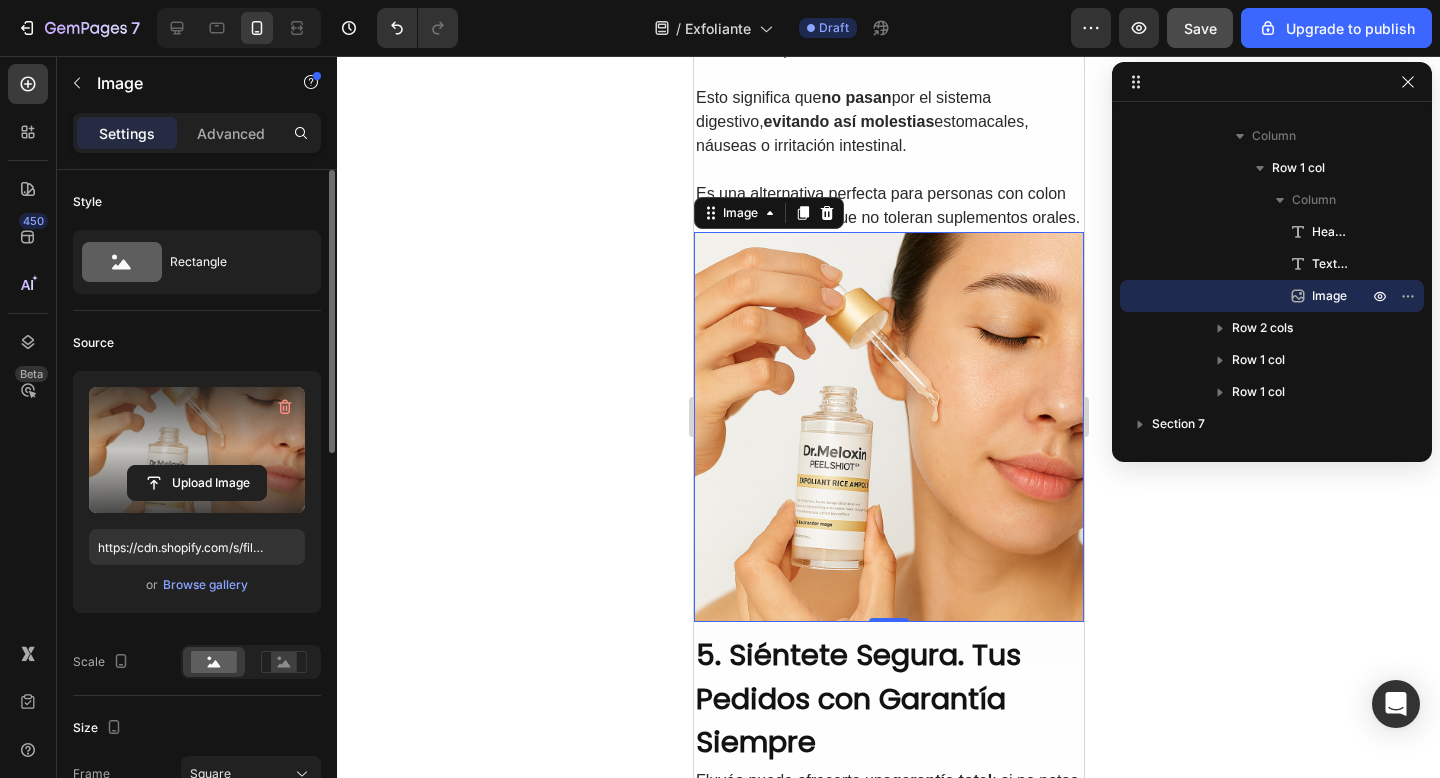 click 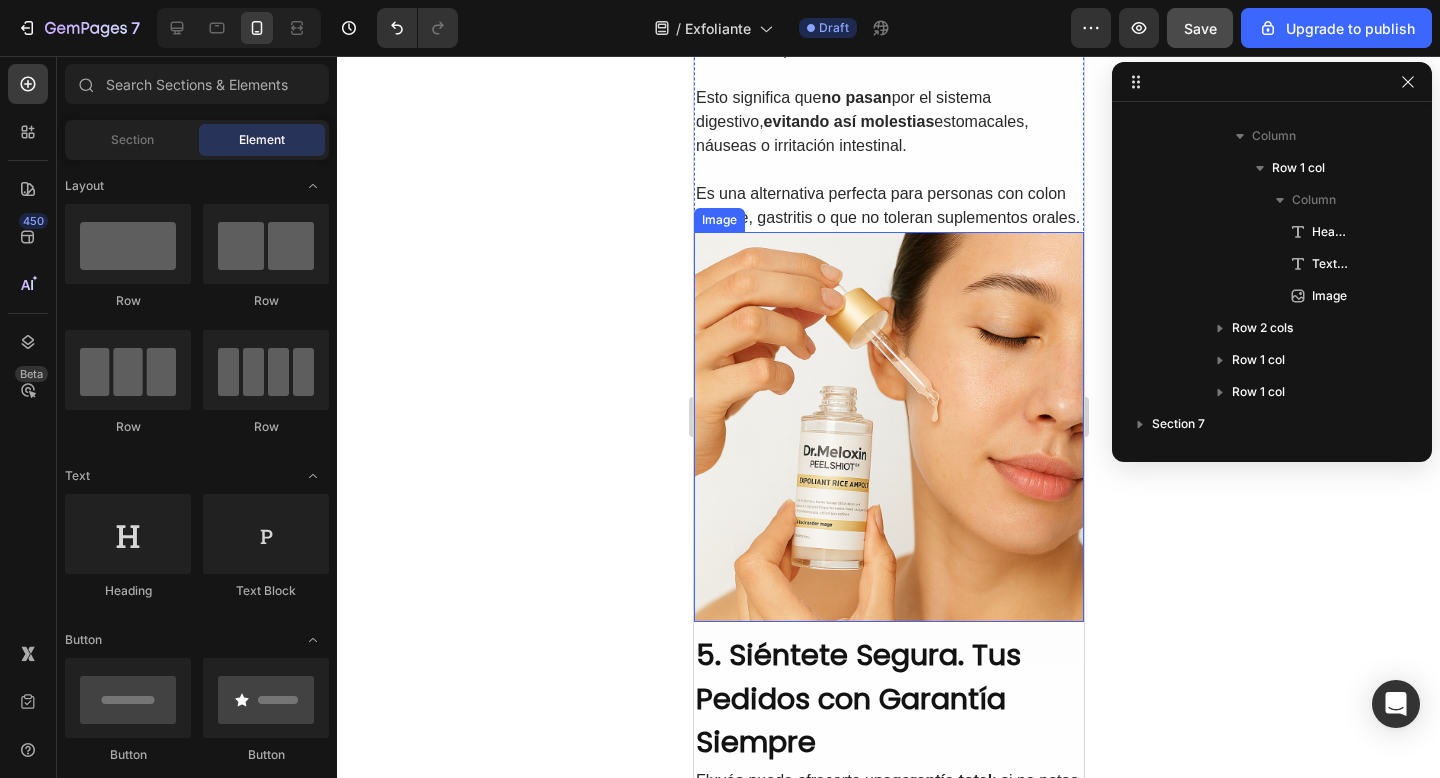click at bounding box center [888, 427] 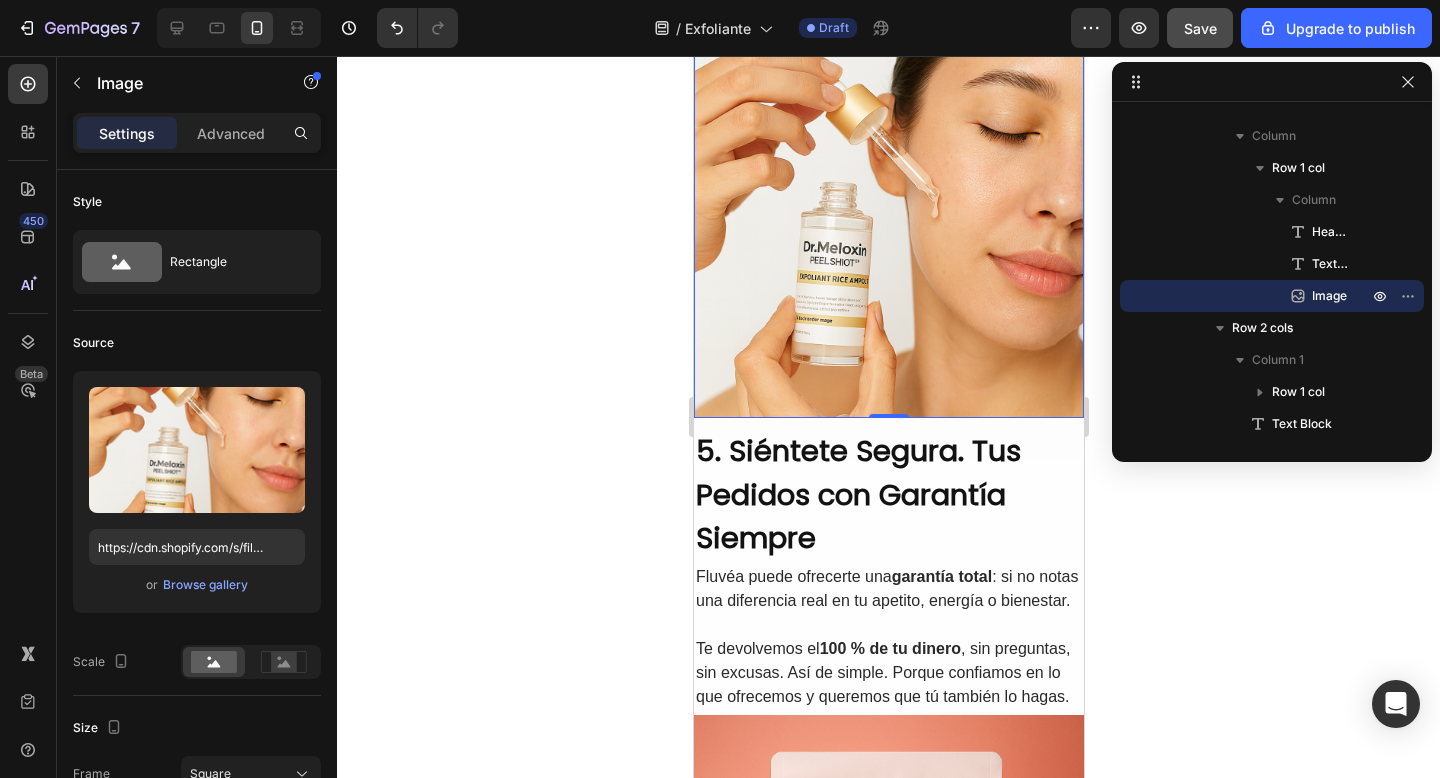 scroll, scrollTop: 3118, scrollLeft: 0, axis: vertical 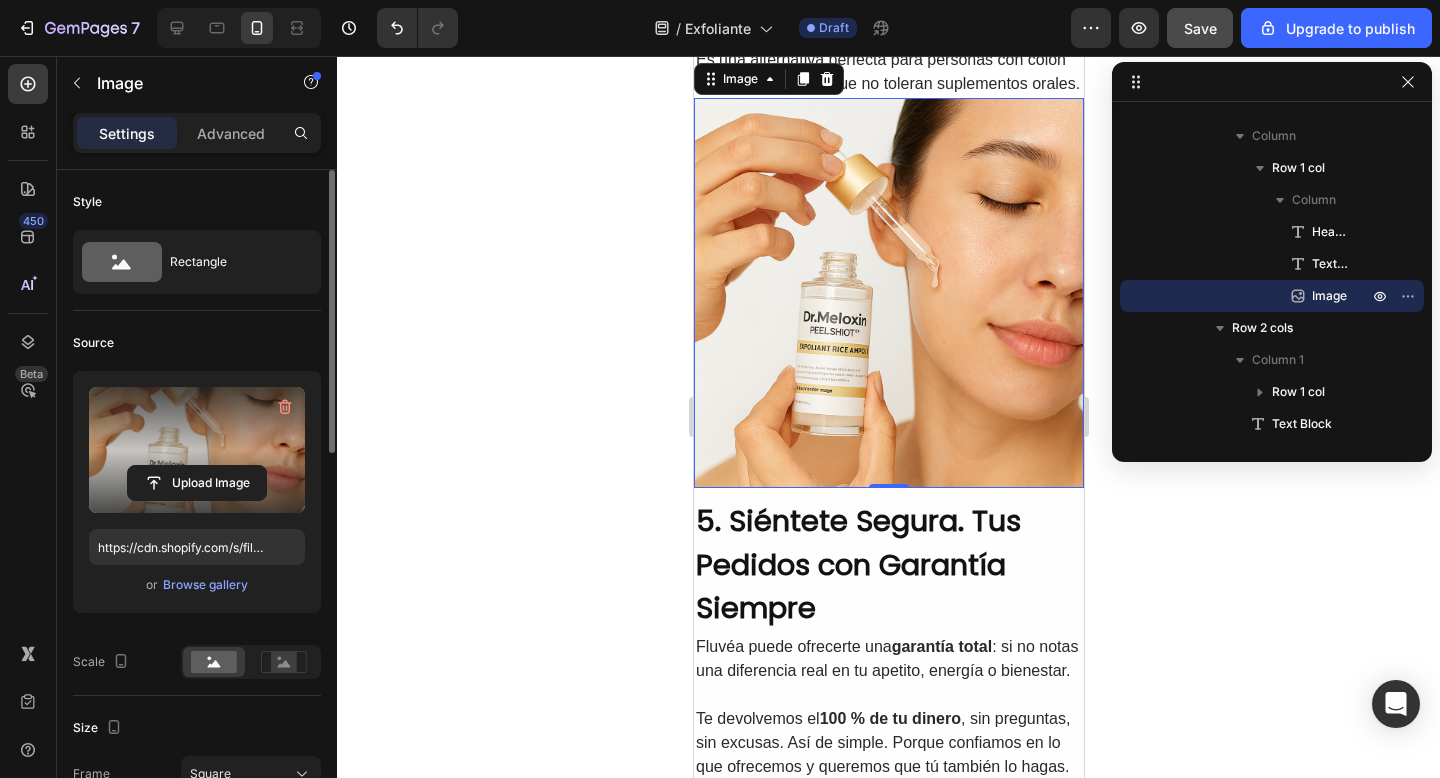 click at bounding box center (197, 450) 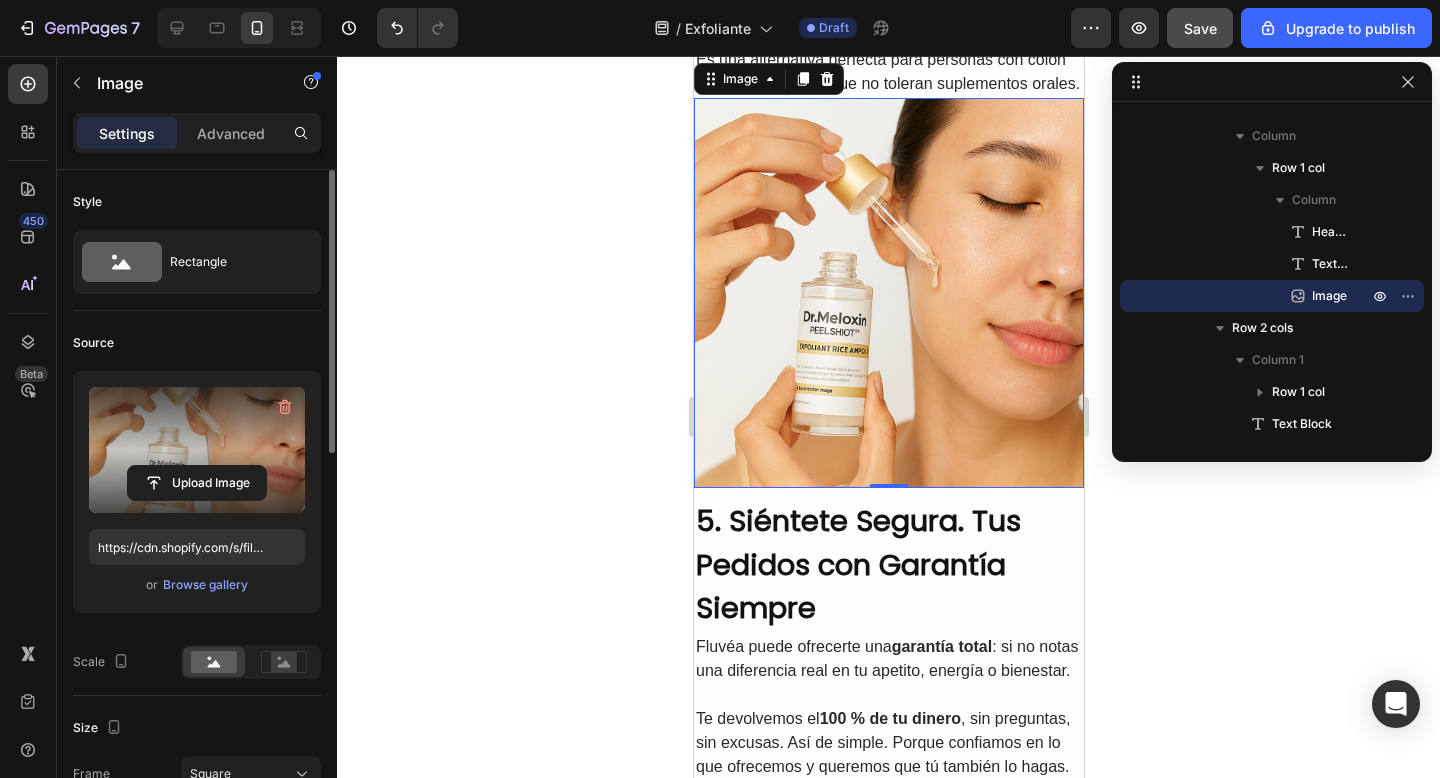 click 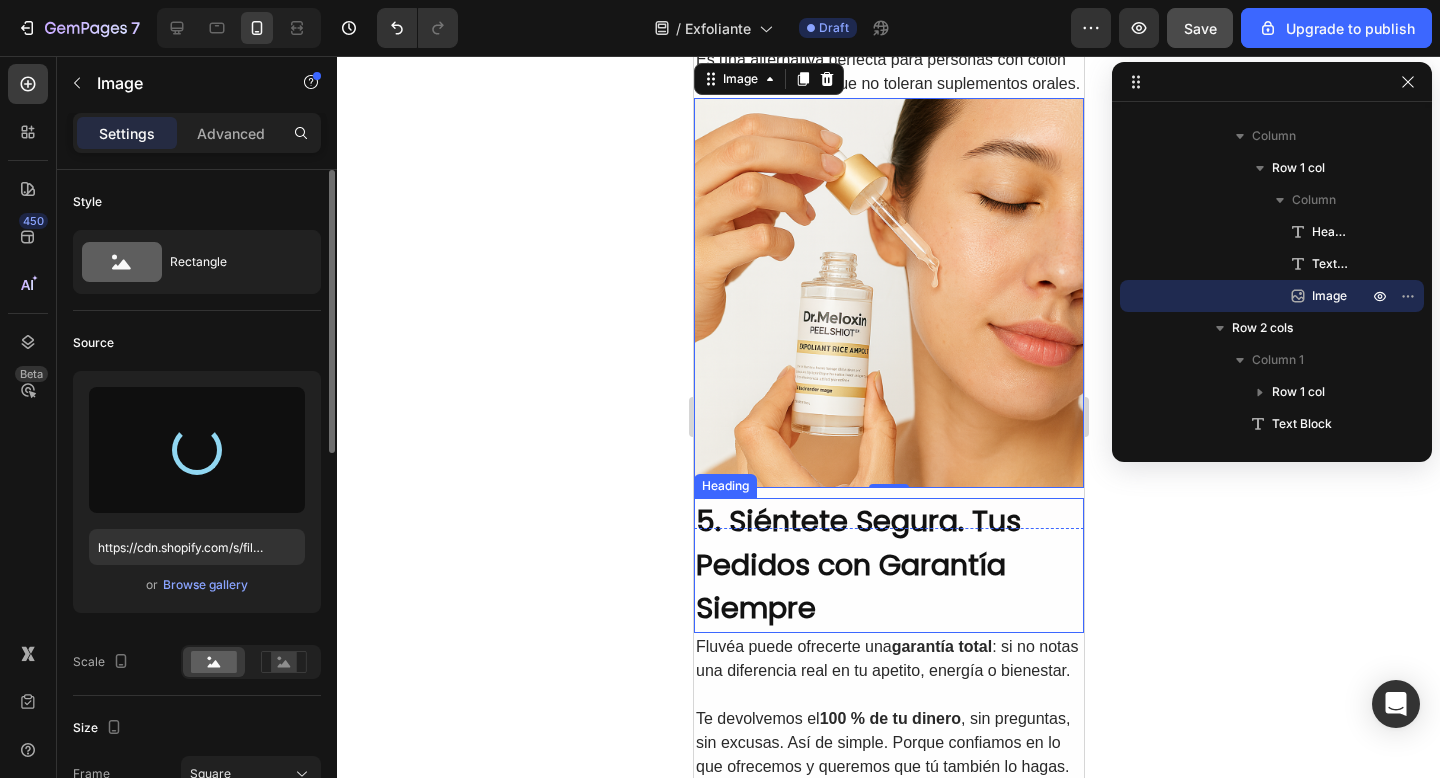 type on "https://cdn.shopify.com/s/files/1/0905/2212/4588/files/gempages_577672644518740668-3a2cce18-b07e-49f8-8bf6-c6192e2a7b1e.png" 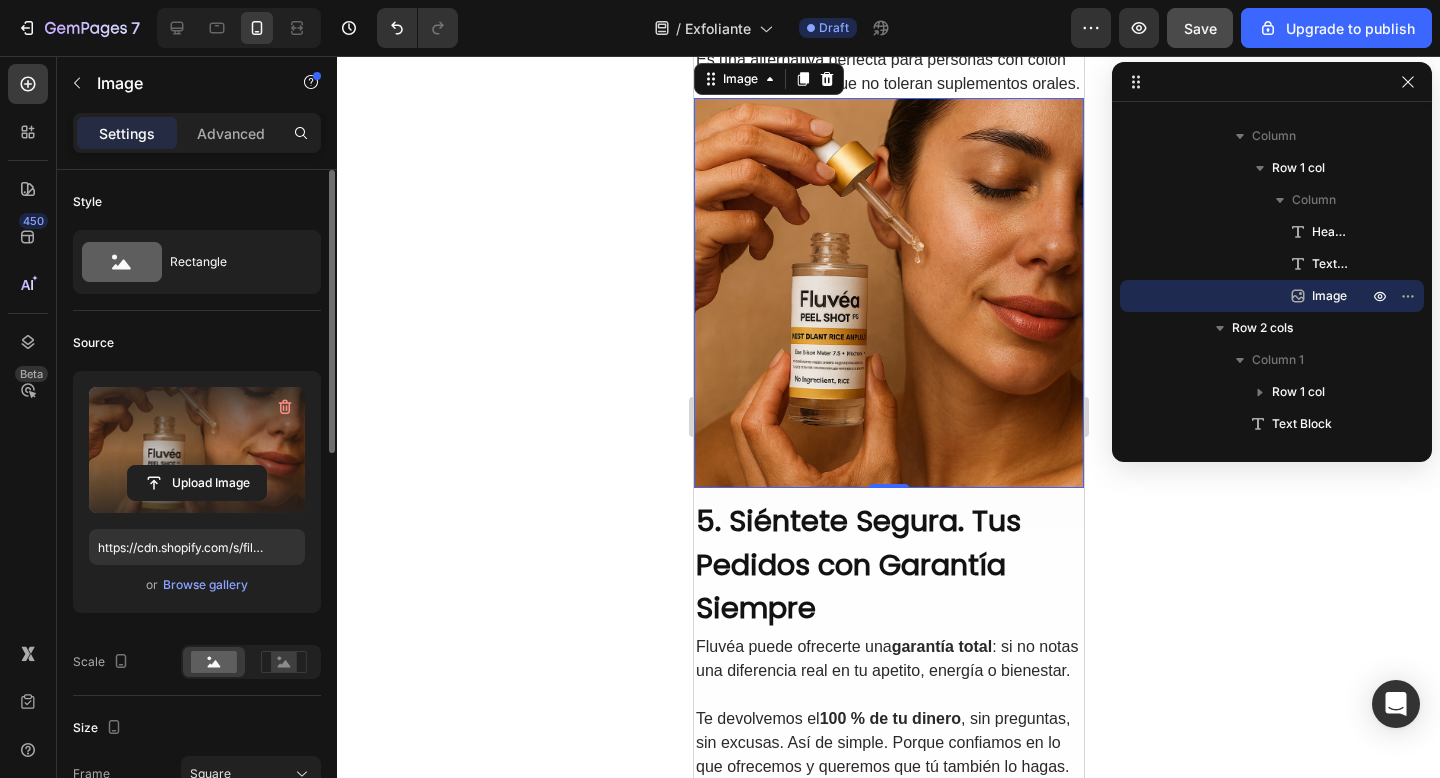 click 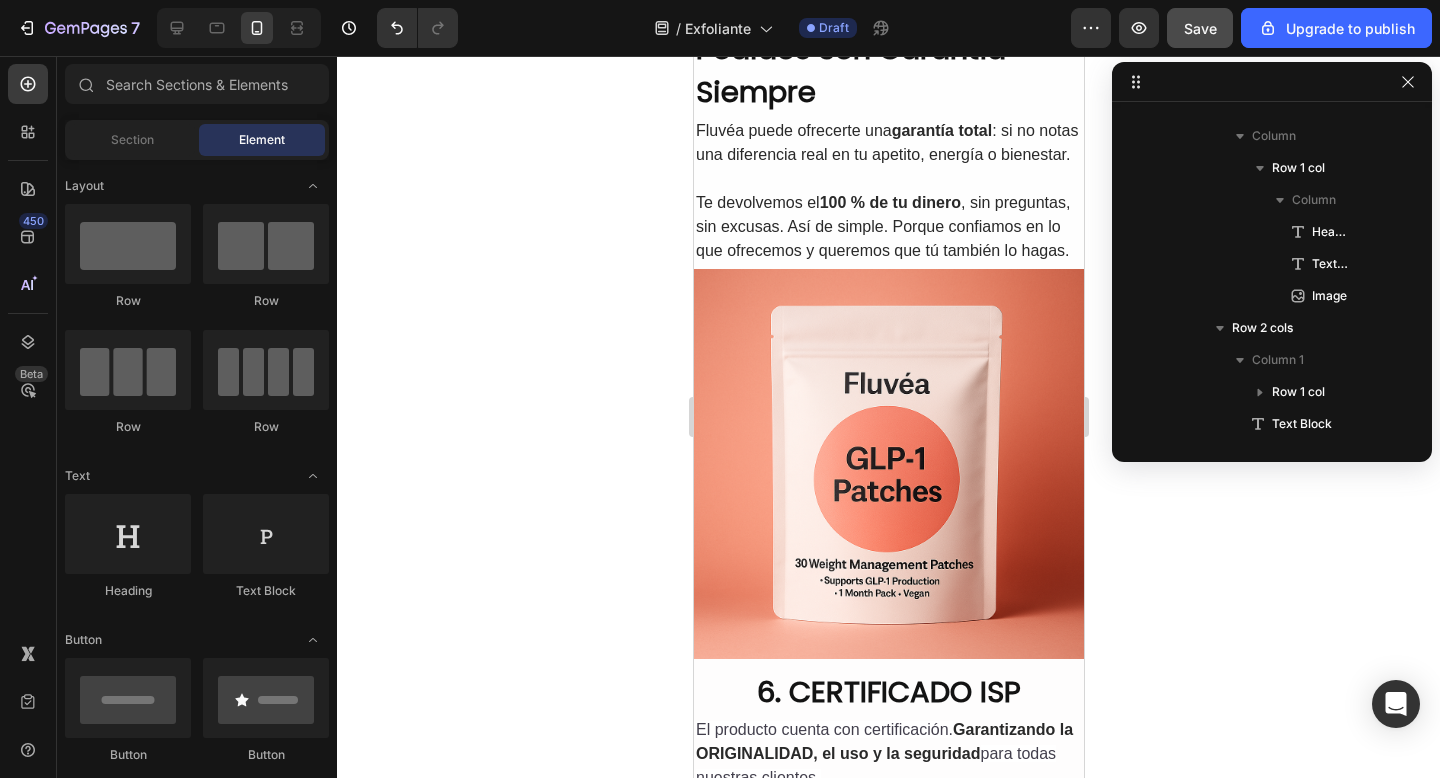 scroll, scrollTop: 3697, scrollLeft: 0, axis: vertical 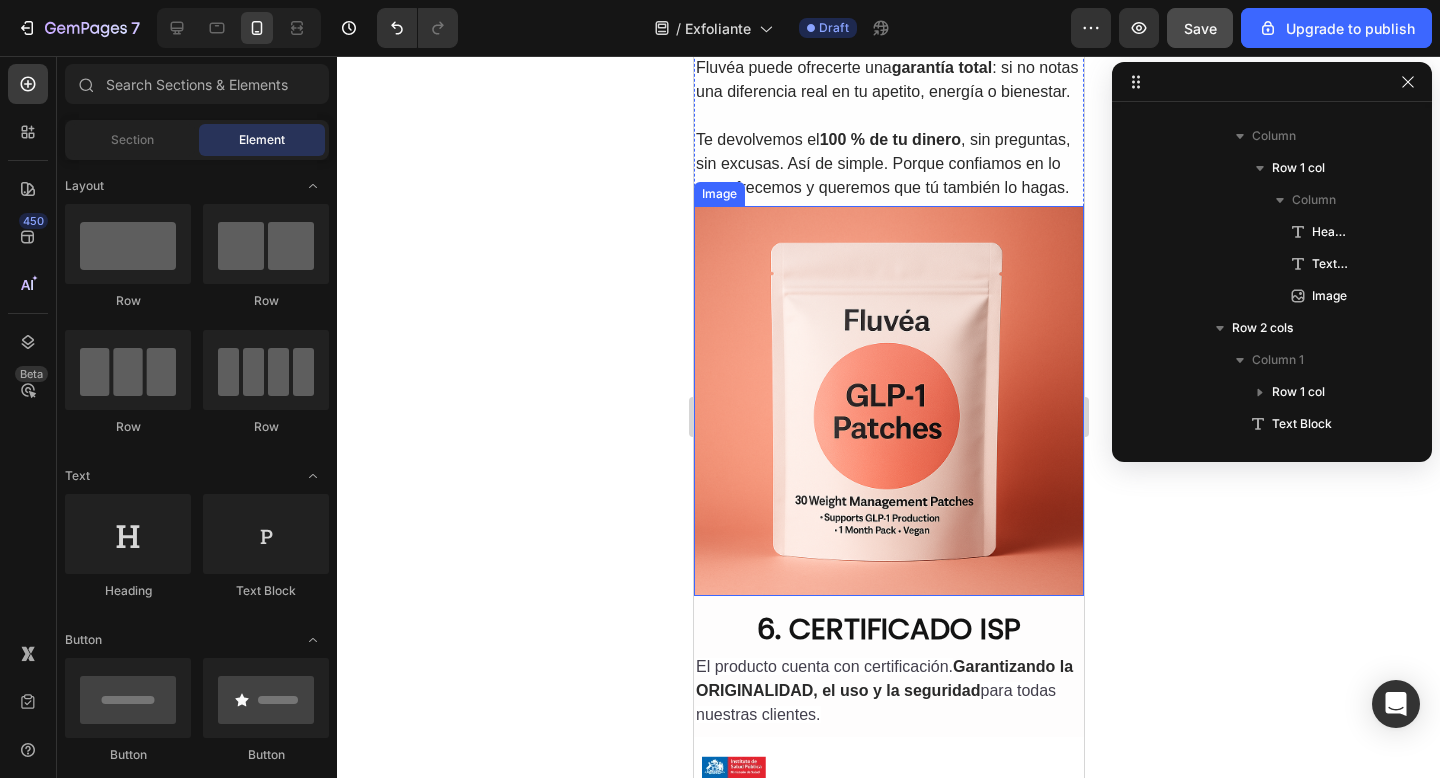 click at bounding box center (888, 401) 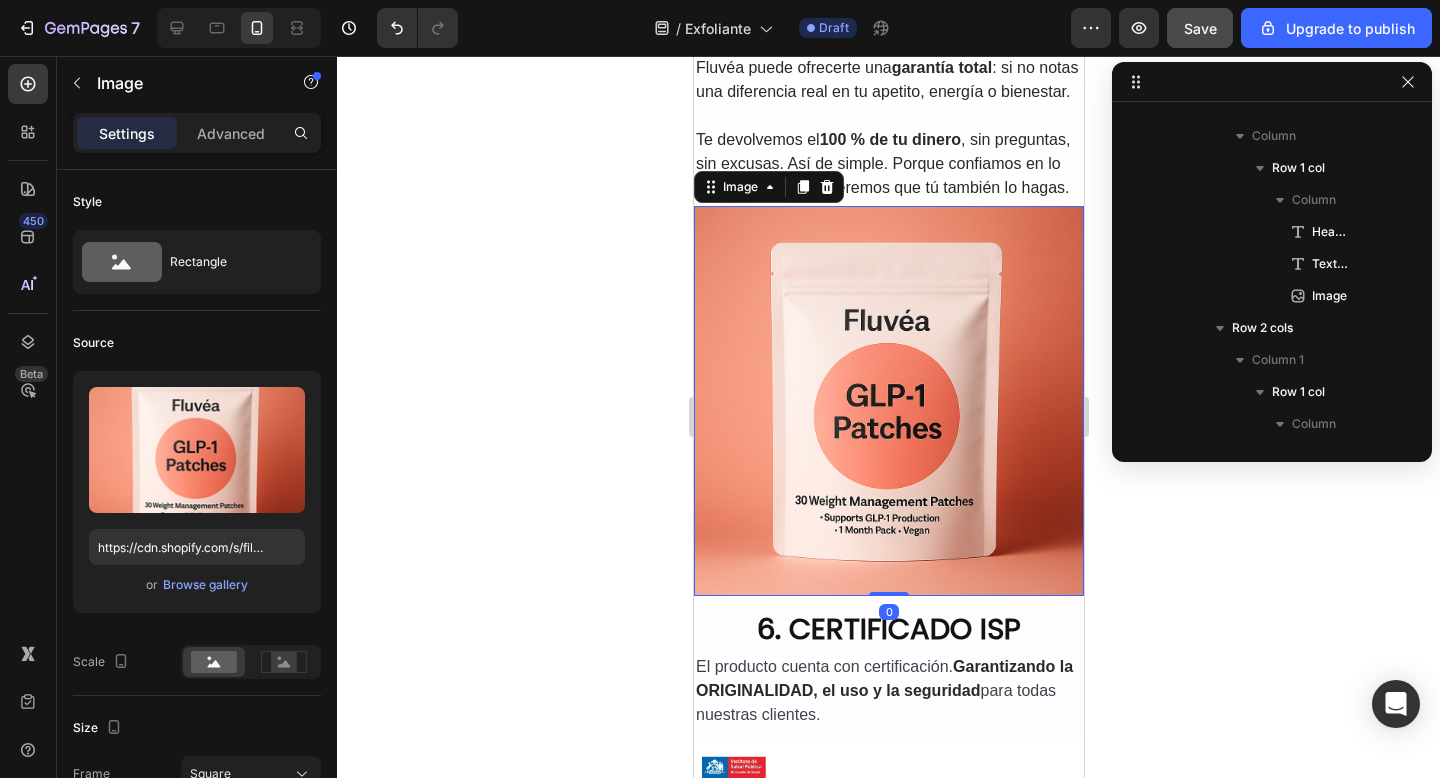 scroll, scrollTop: 602, scrollLeft: 0, axis: vertical 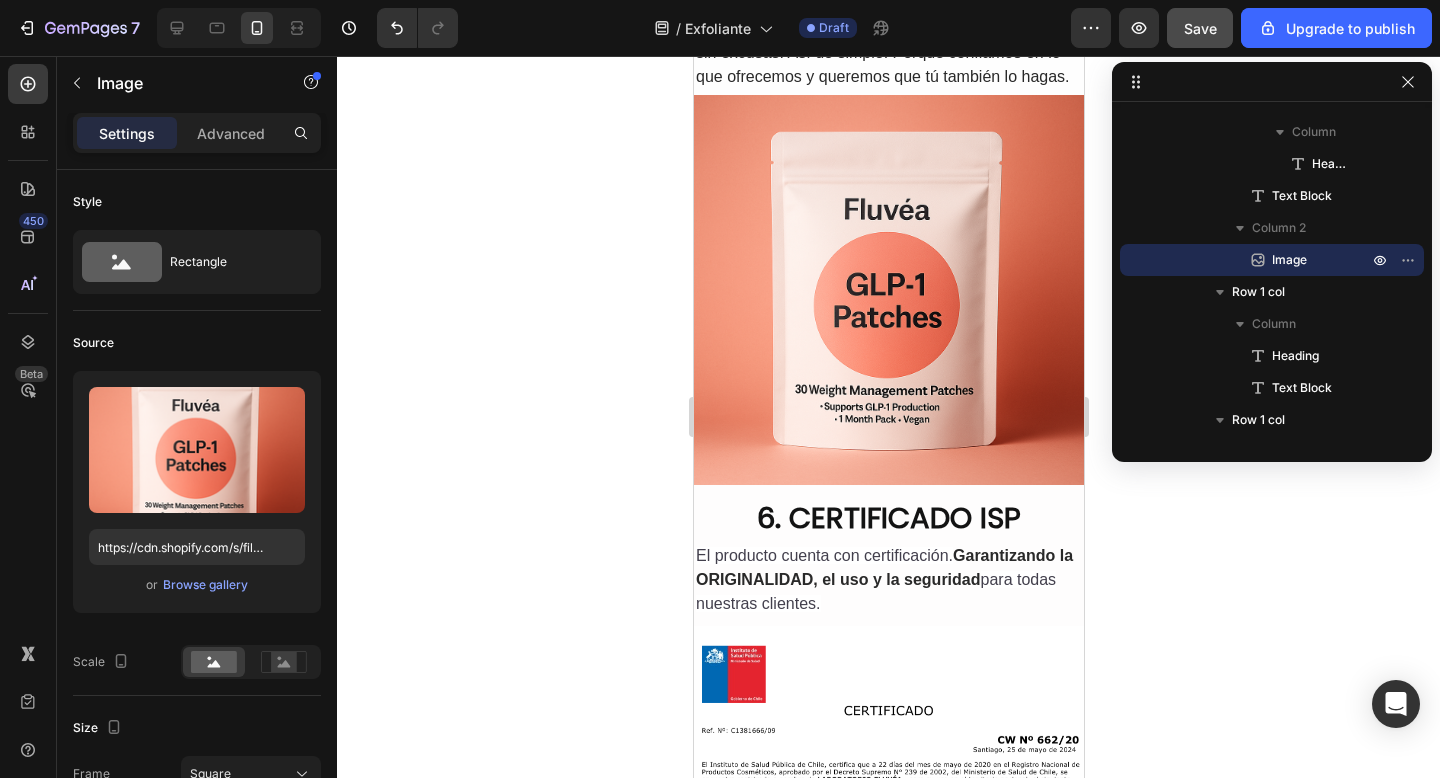 click at bounding box center [888, 290] 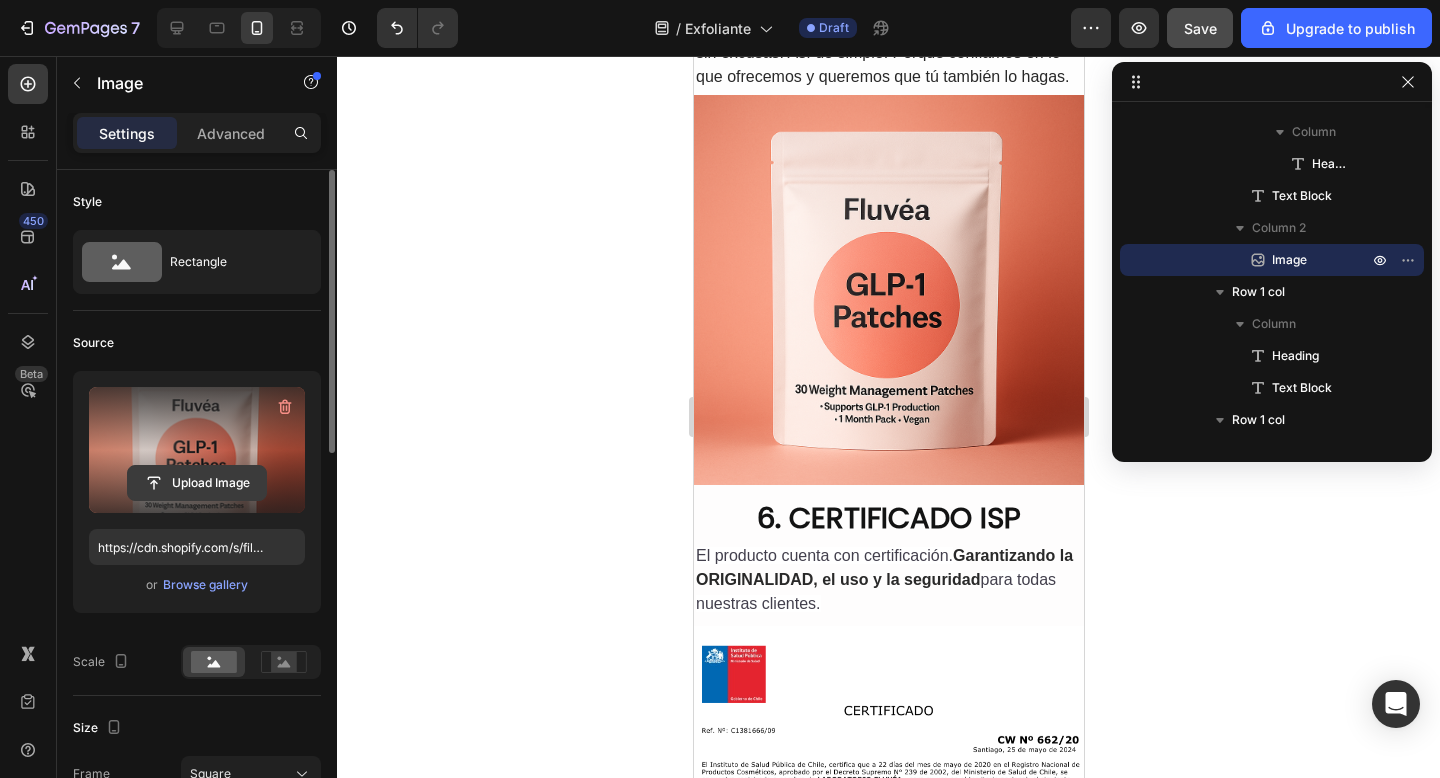 click 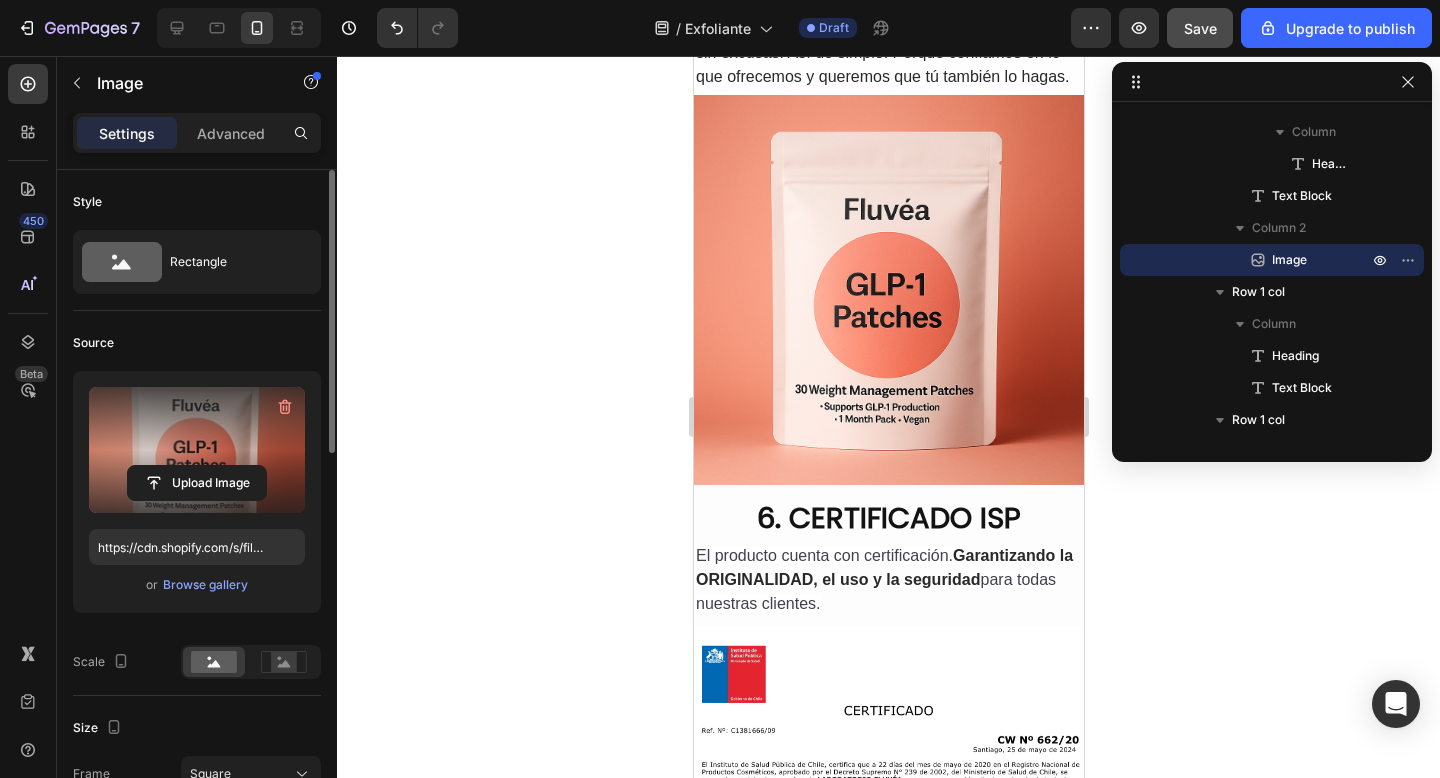click at bounding box center (197, 450) 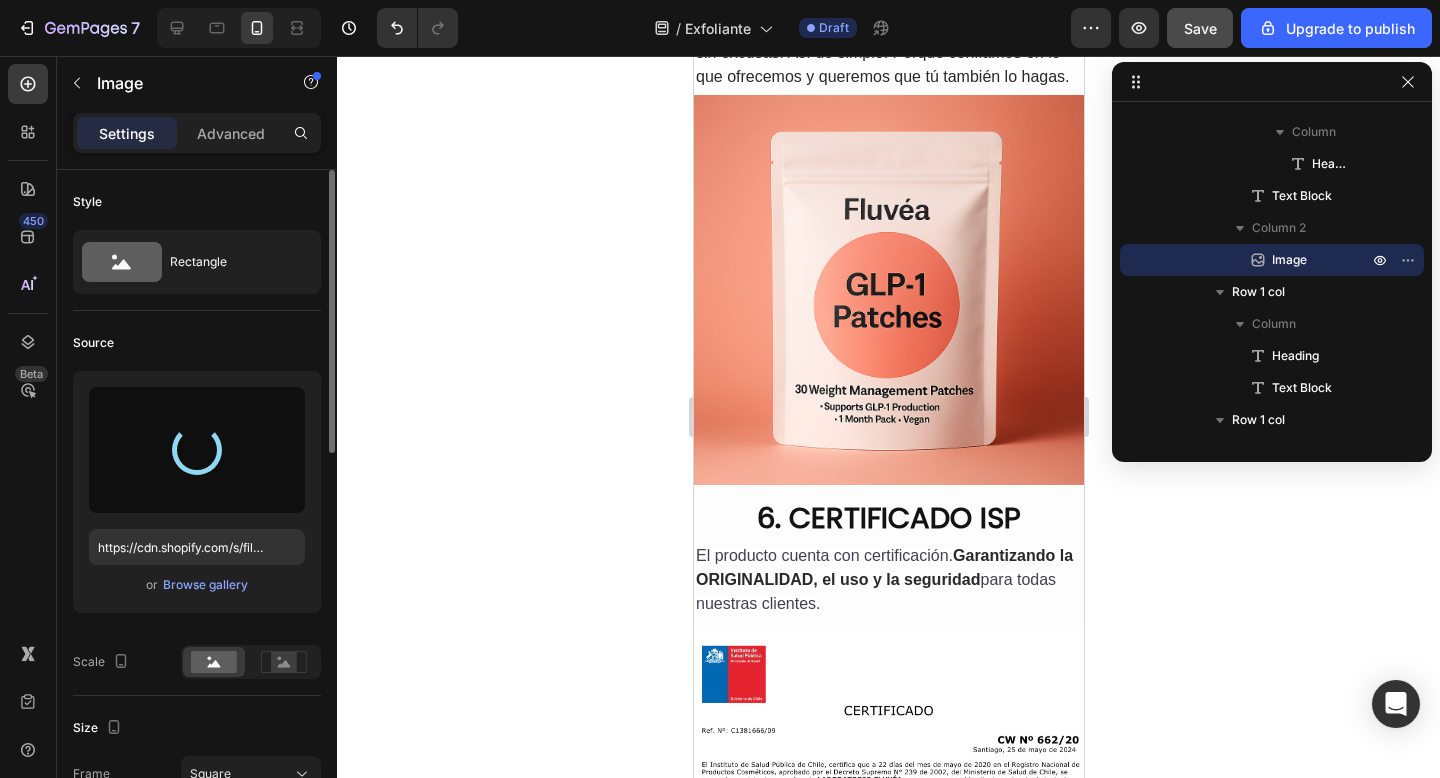 type on "https://cdn.shopify.com/s/files/1/0905/2212/4588/files/gempages_577672644518740668-2610a848-1e62-4064-8b8a-eeee6193dd84.jpg" 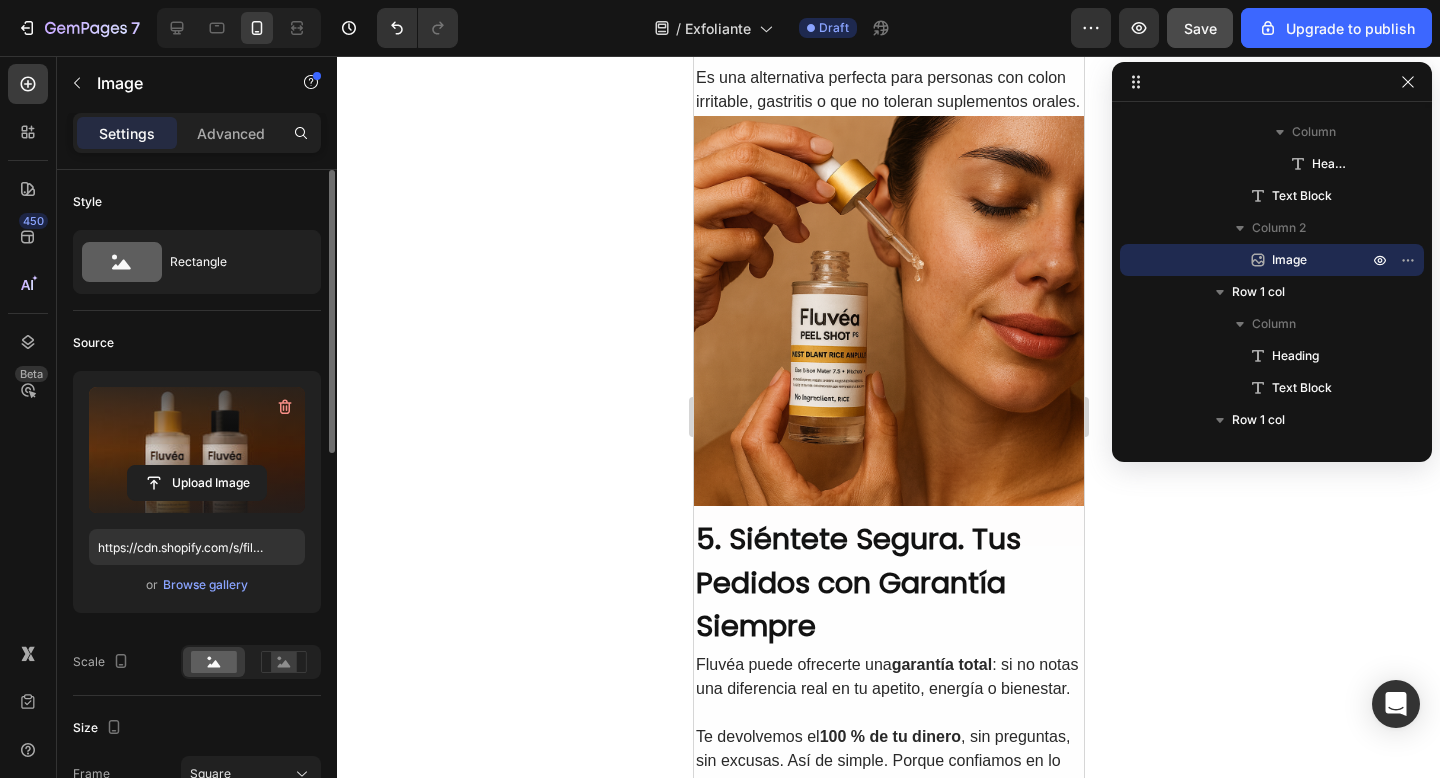 scroll, scrollTop: 3106, scrollLeft: 0, axis: vertical 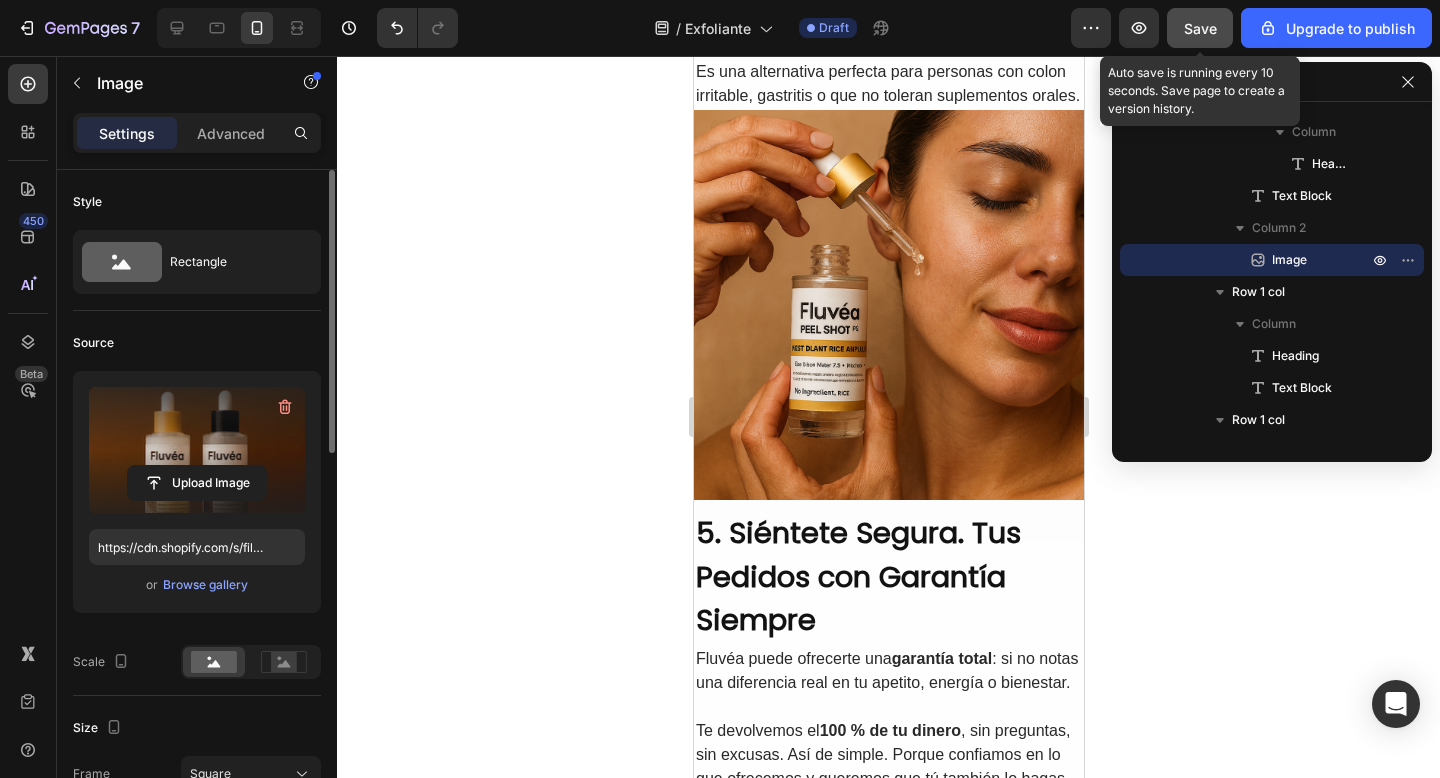 click on "Save" 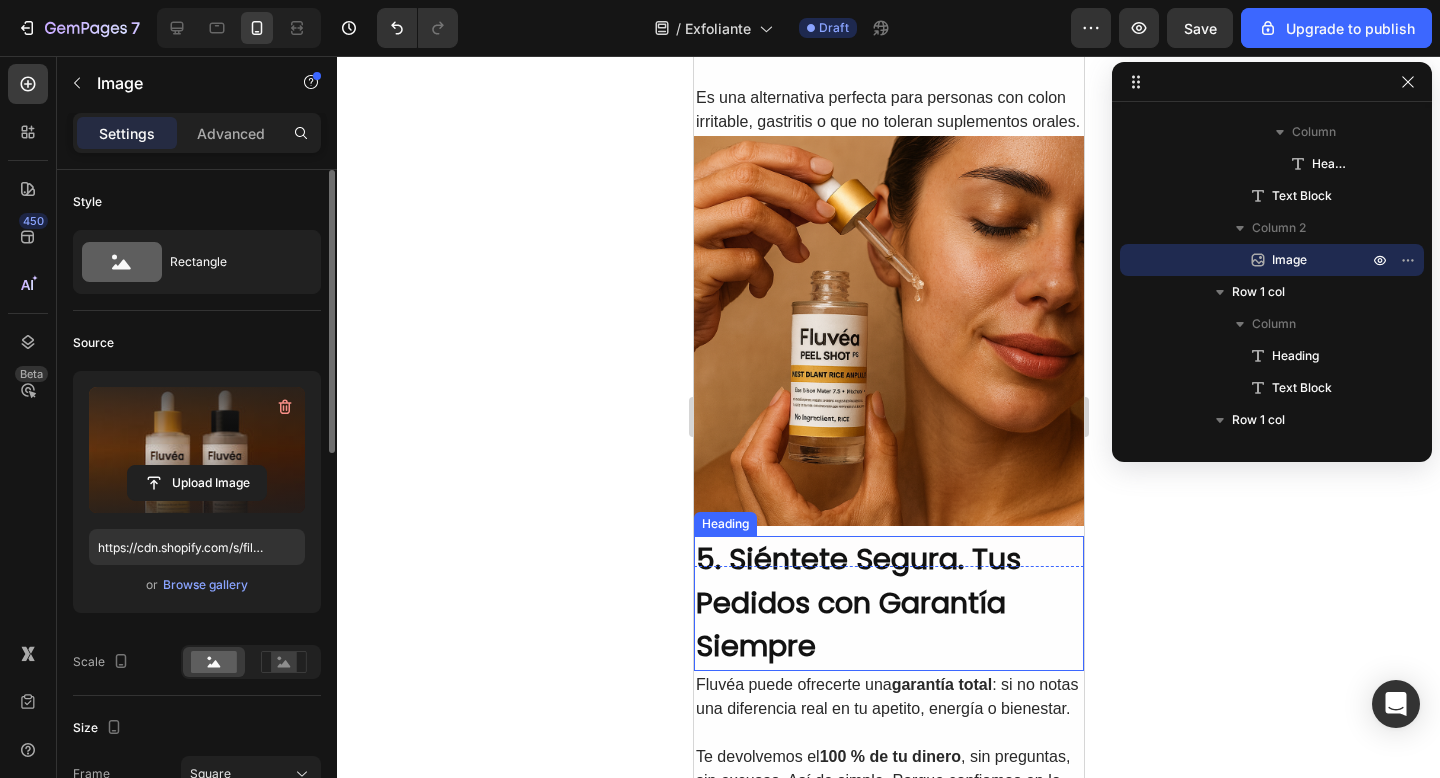 scroll, scrollTop: 3051, scrollLeft: 0, axis: vertical 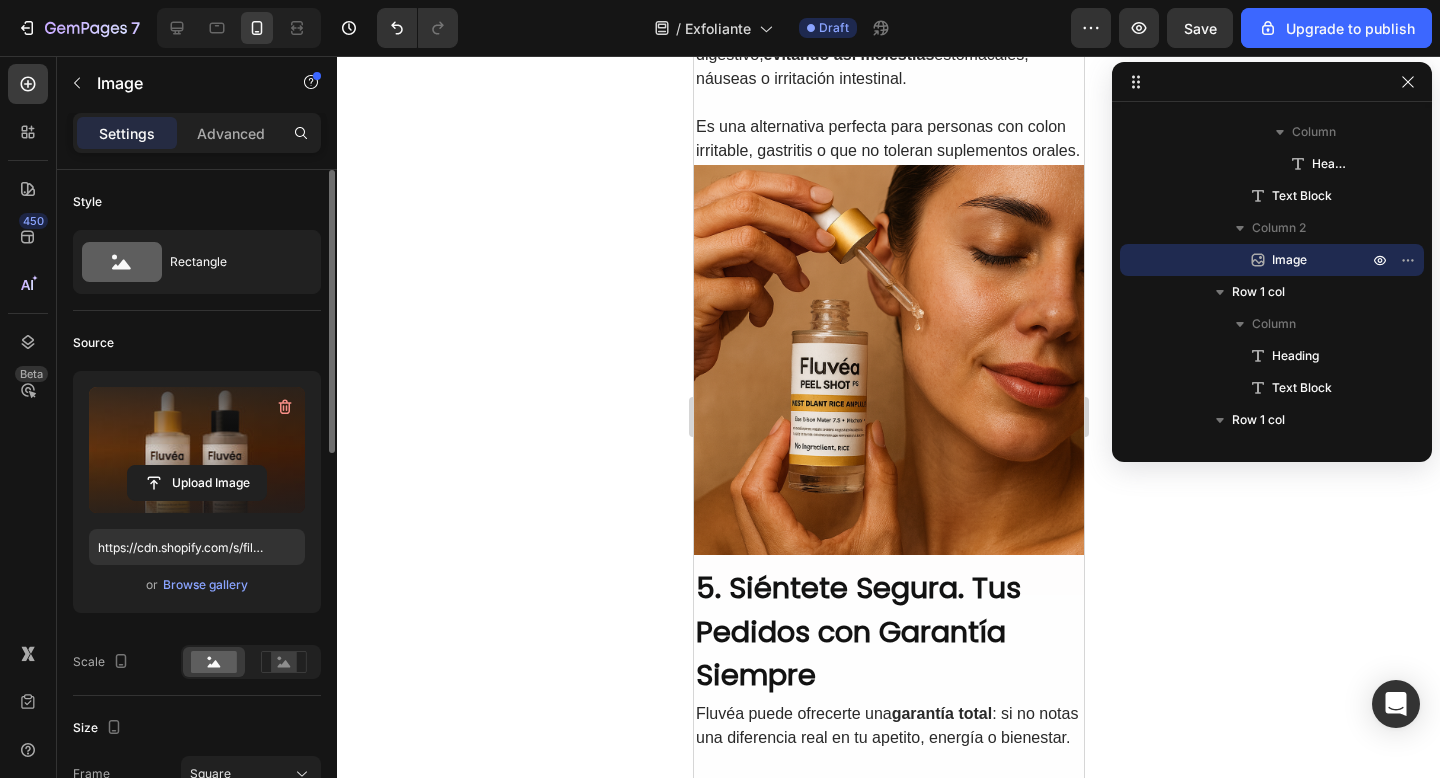click 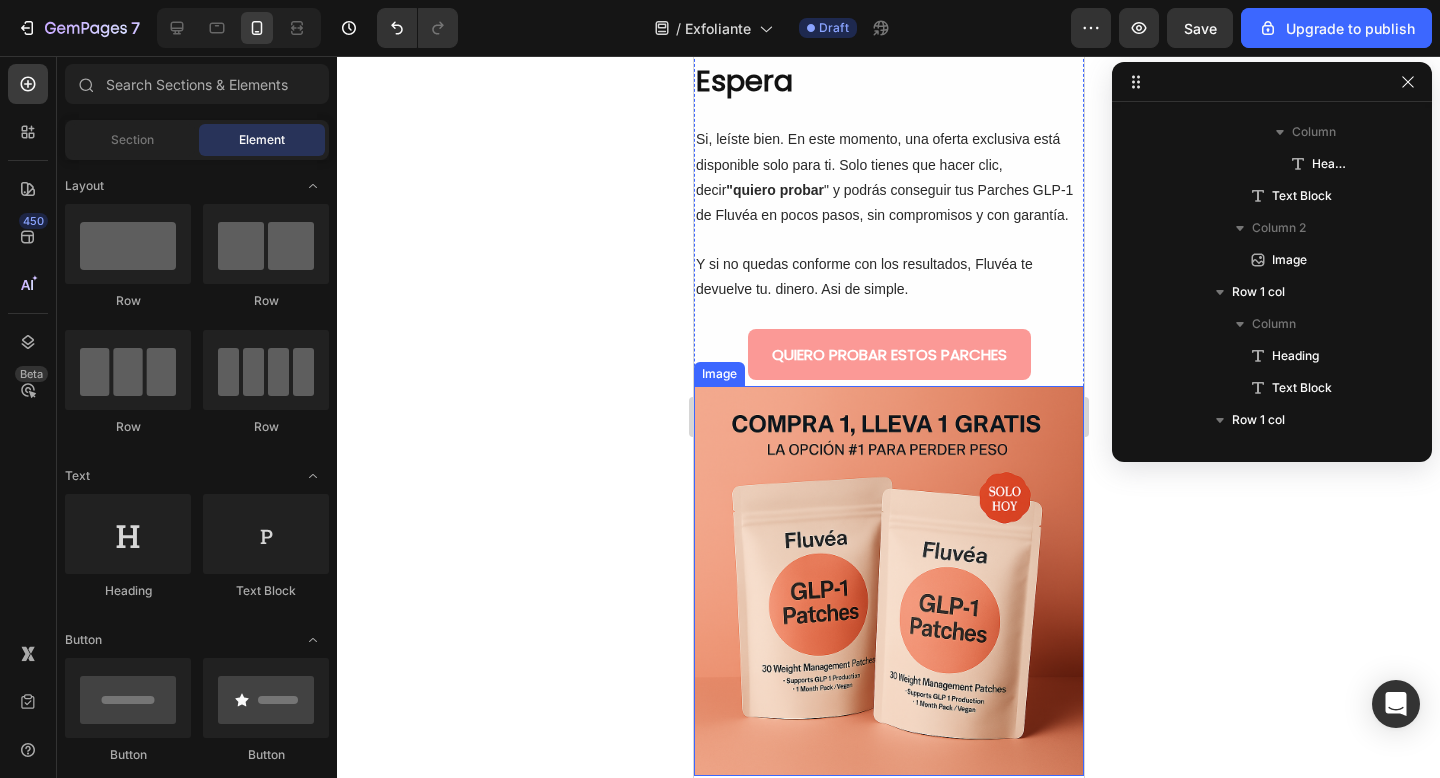 scroll, scrollTop: 4992, scrollLeft: 0, axis: vertical 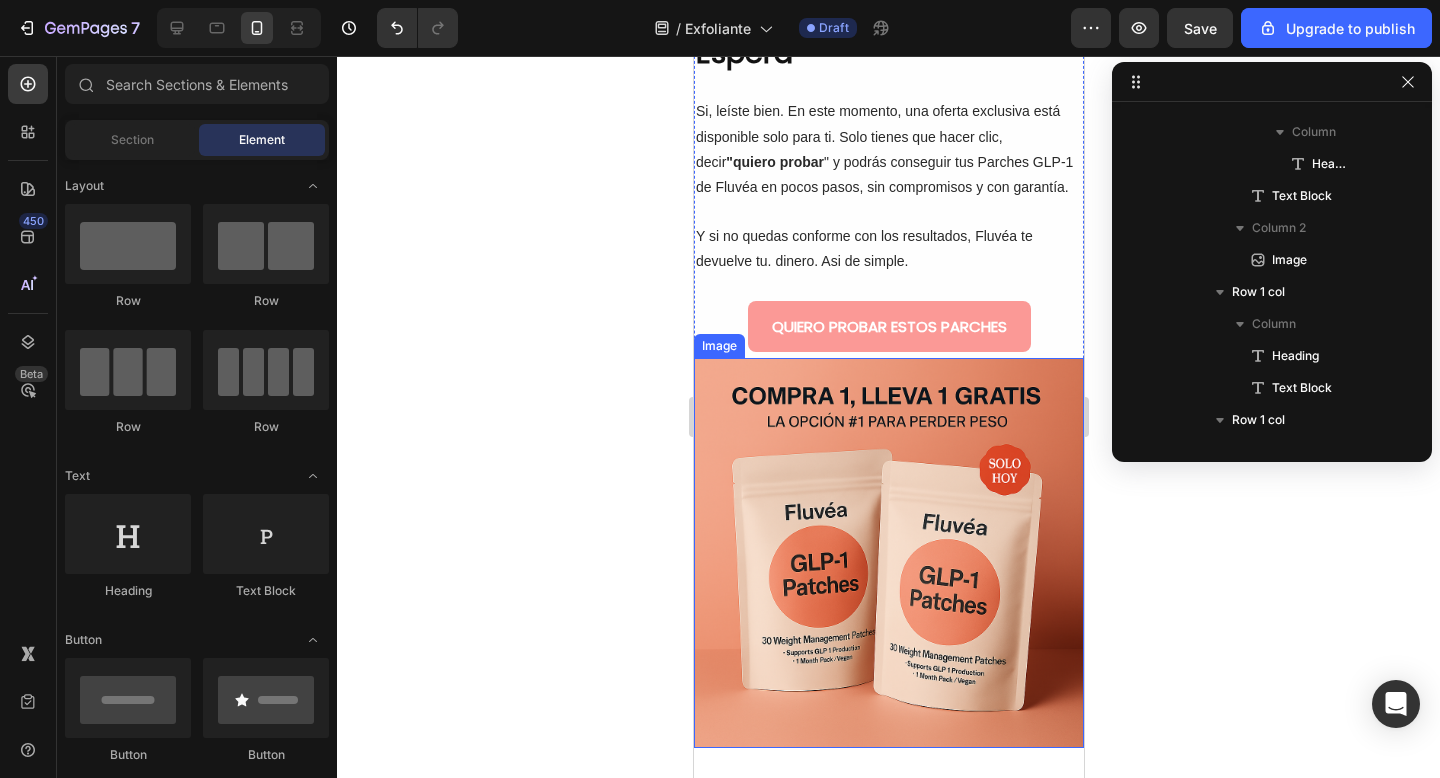 click at bounding box center (888, 553) 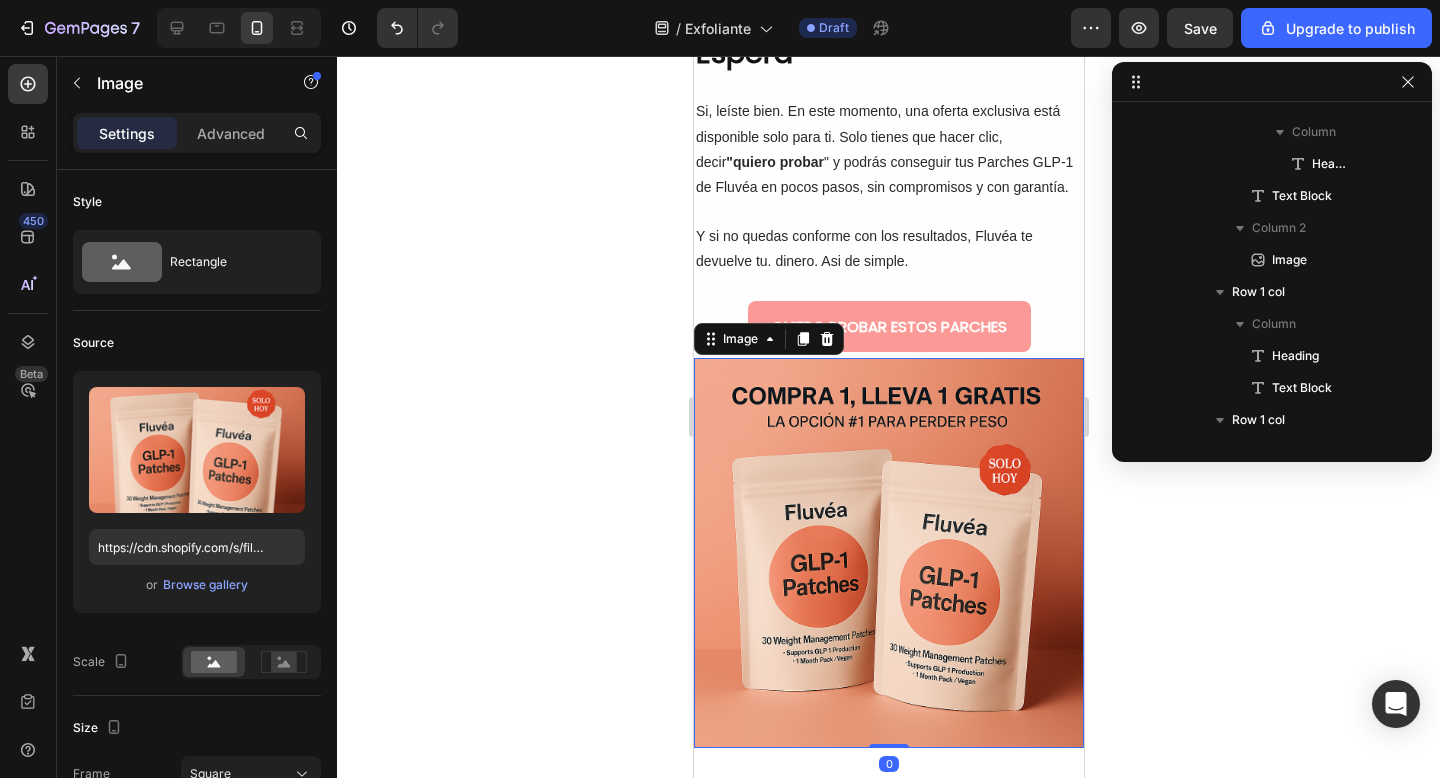 scroll, scrollTop: 886, scrollLeft: 0, axis: vertical 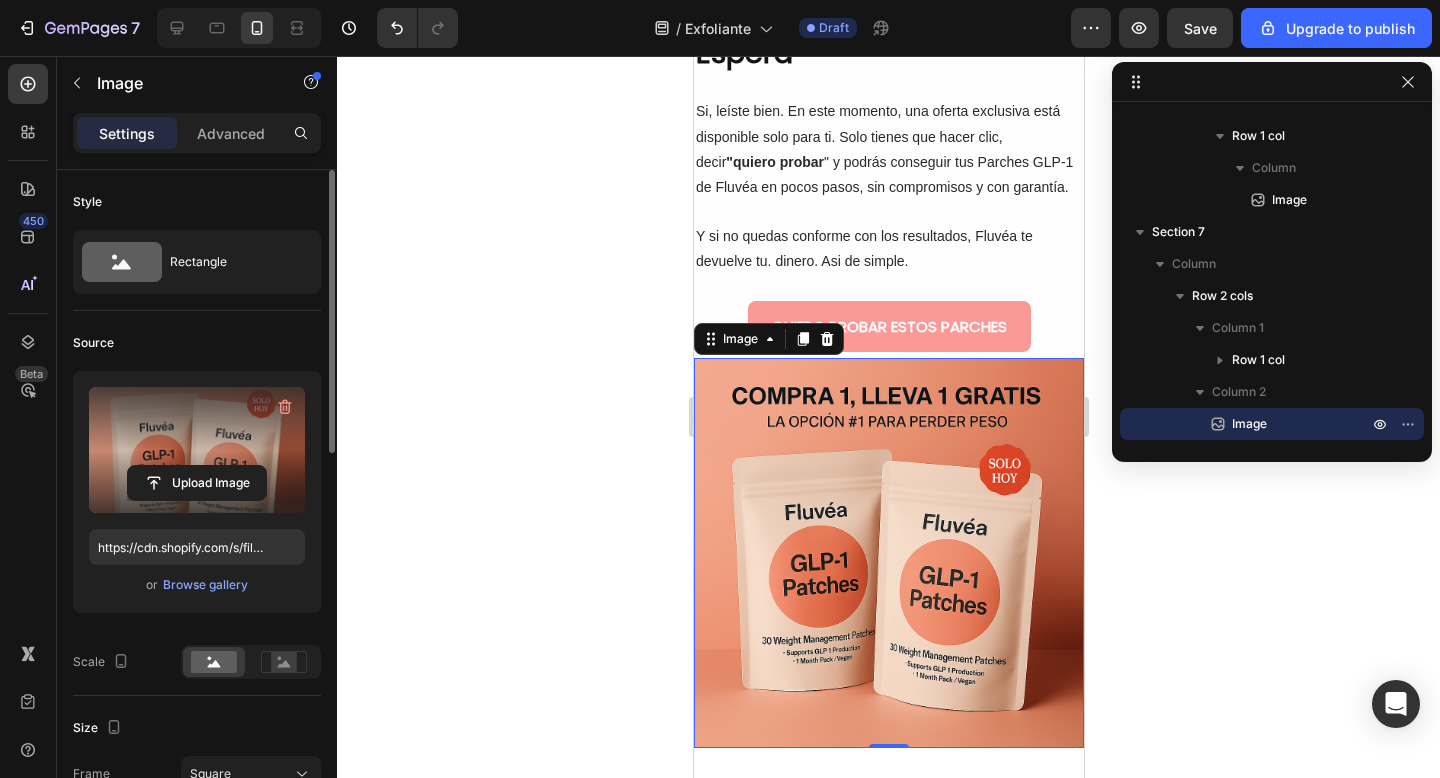 click at bounding box center (197, 450) 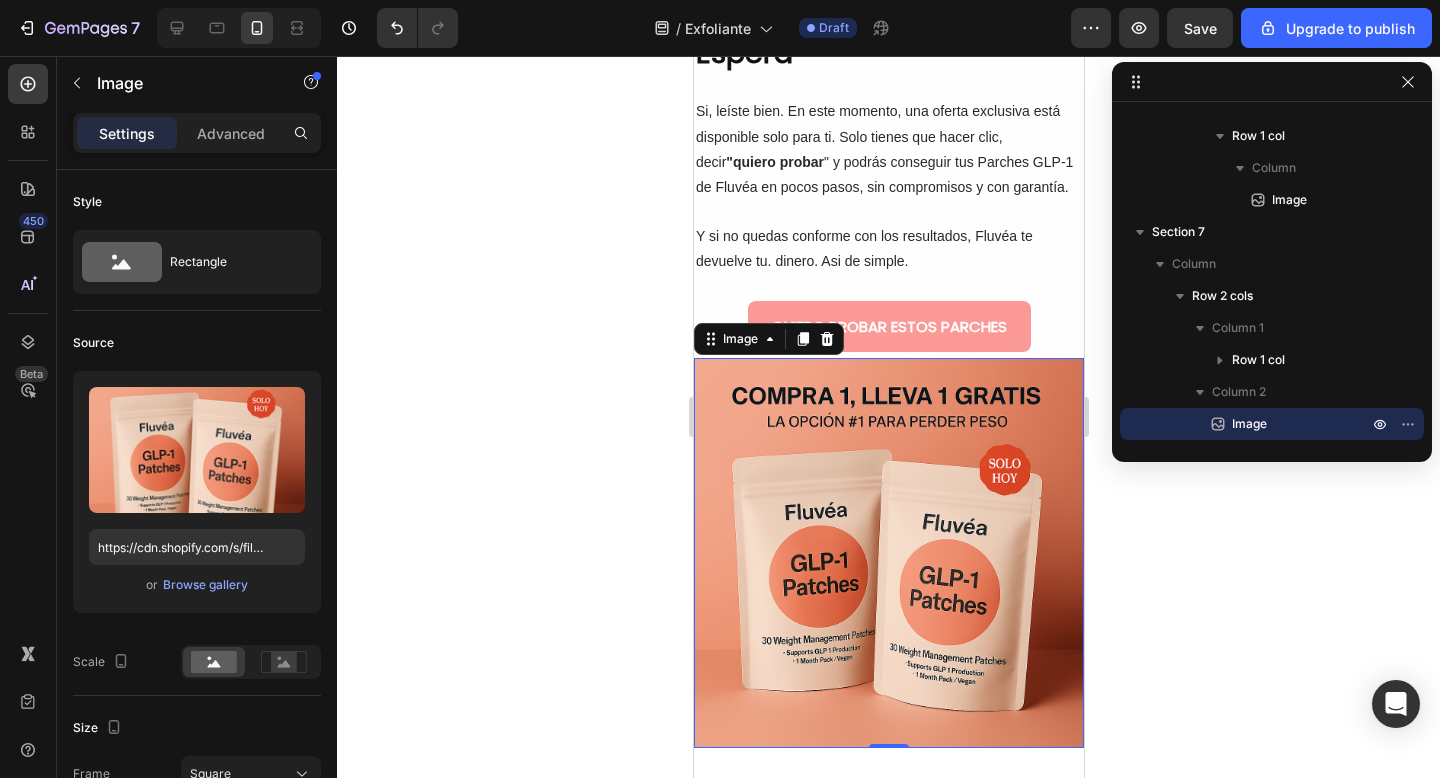 click at bounding box center (888, 553) 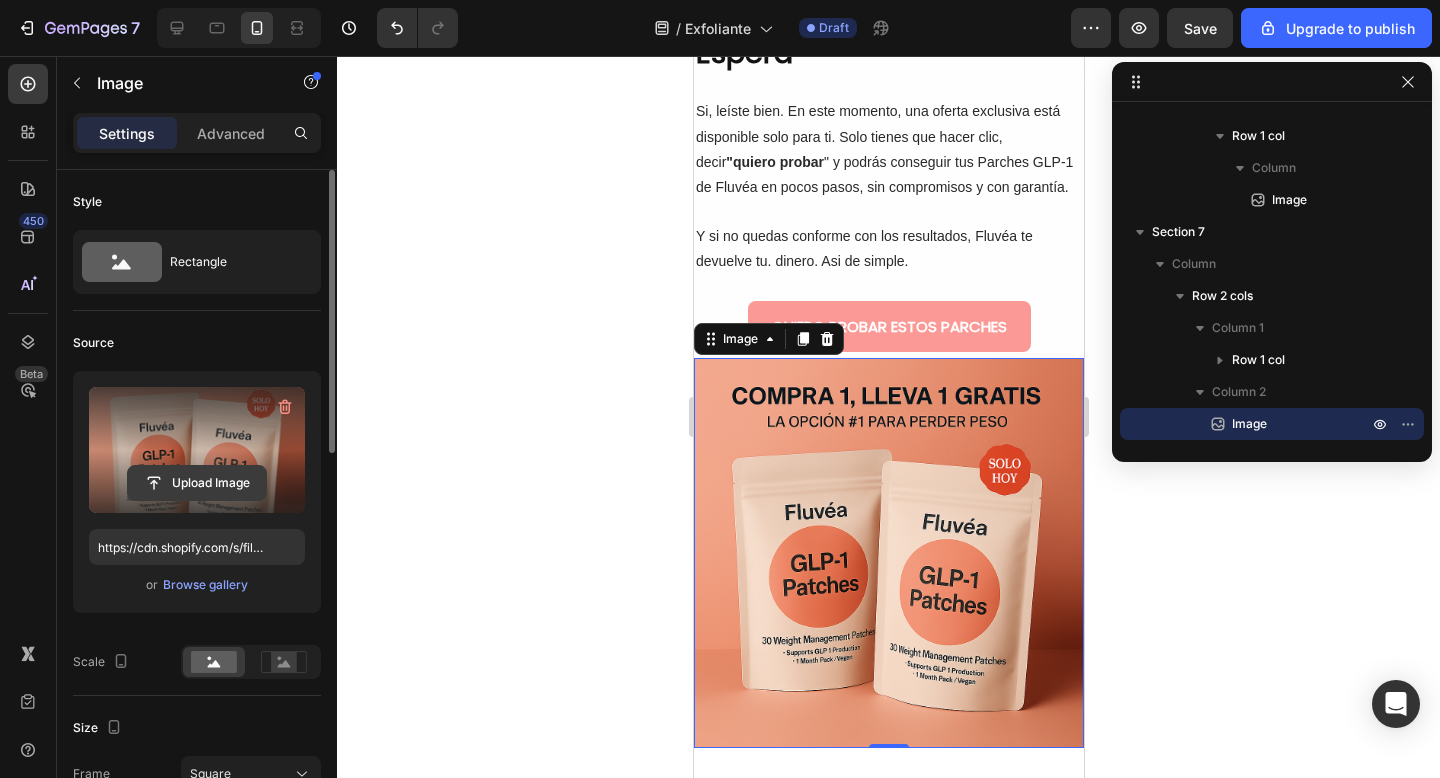 click on "Upload Image" at bounding box center (197, 483) 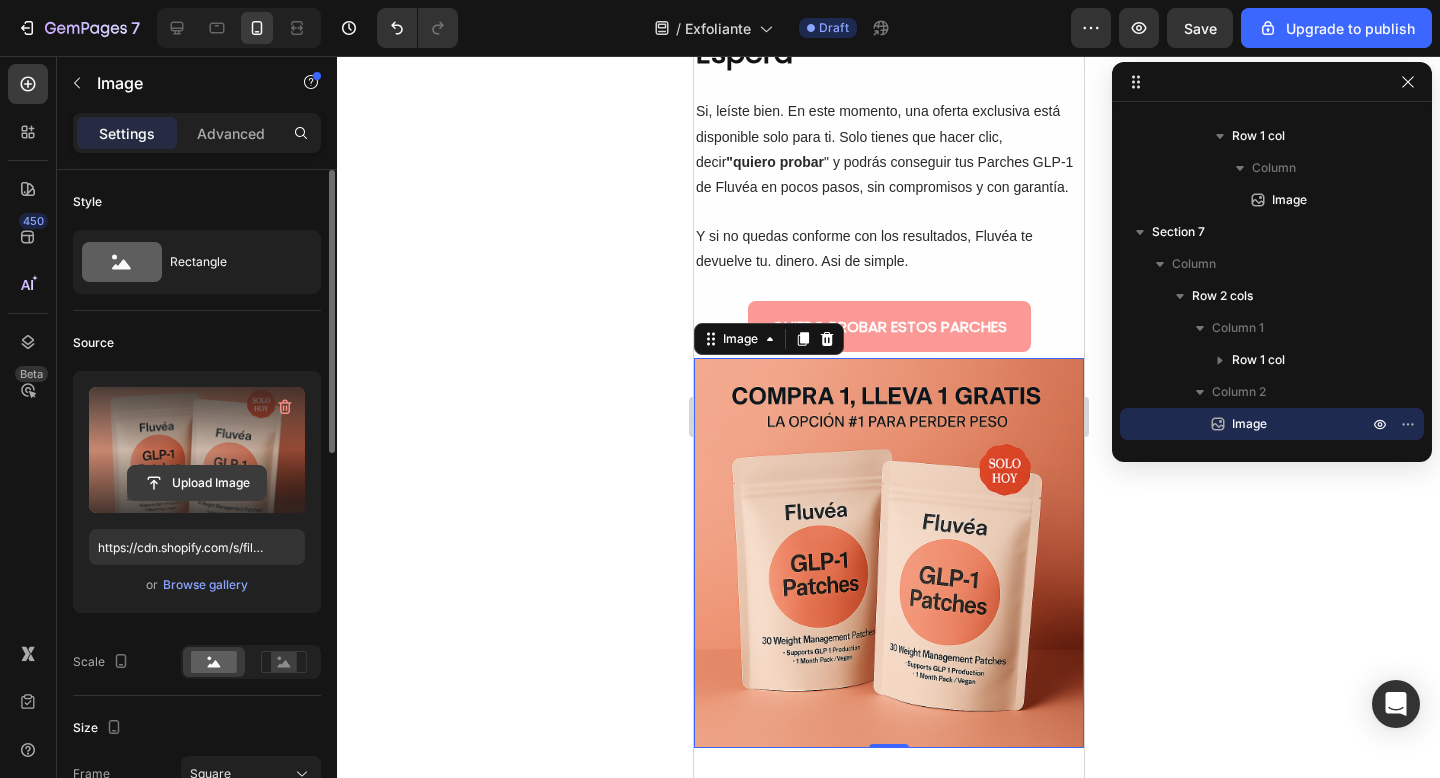 click 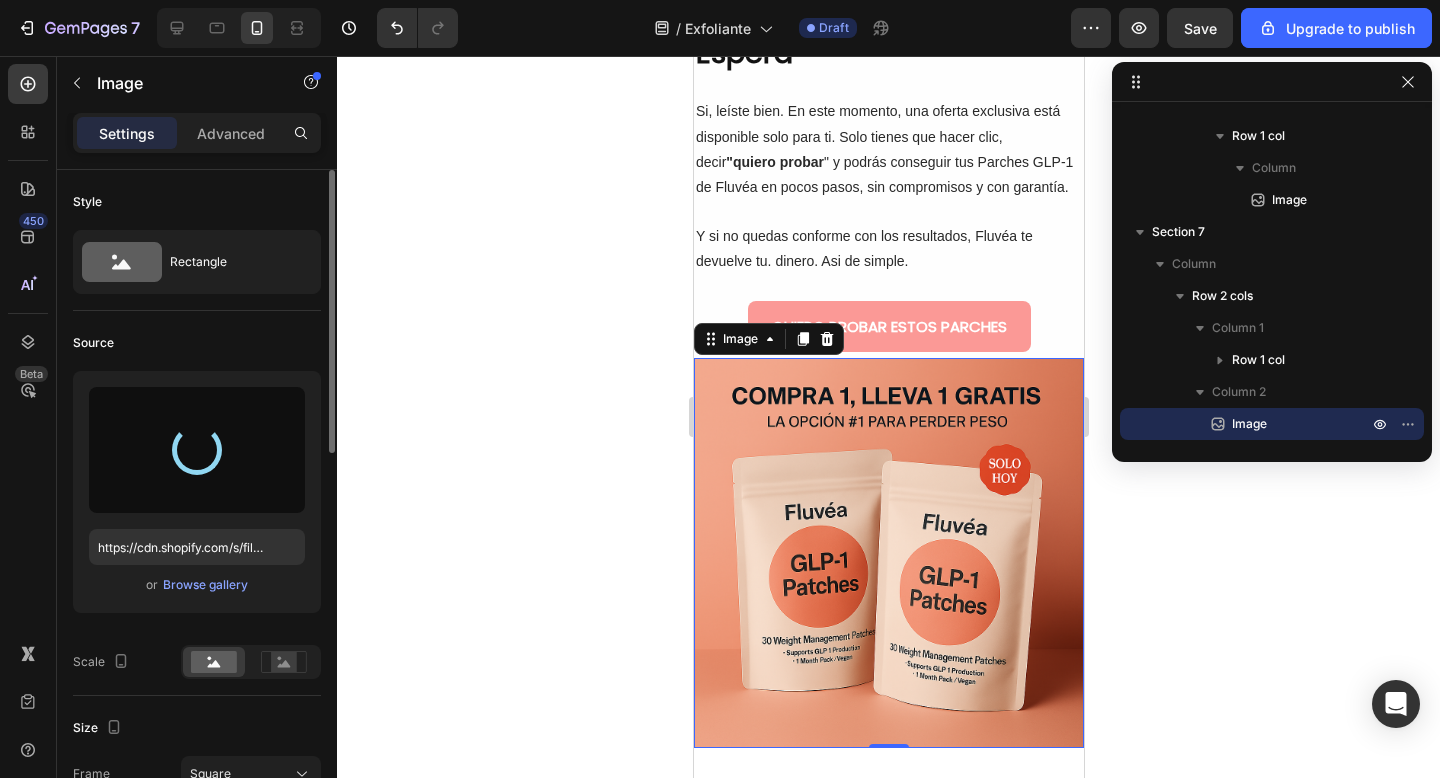 type on "https://cdn.shopify.com/s/files/1/0905/2212/4588/files/gempages_577672644518740668-cc090707-8054-4e1a-b91e-6fcf4e57ad5b.png" 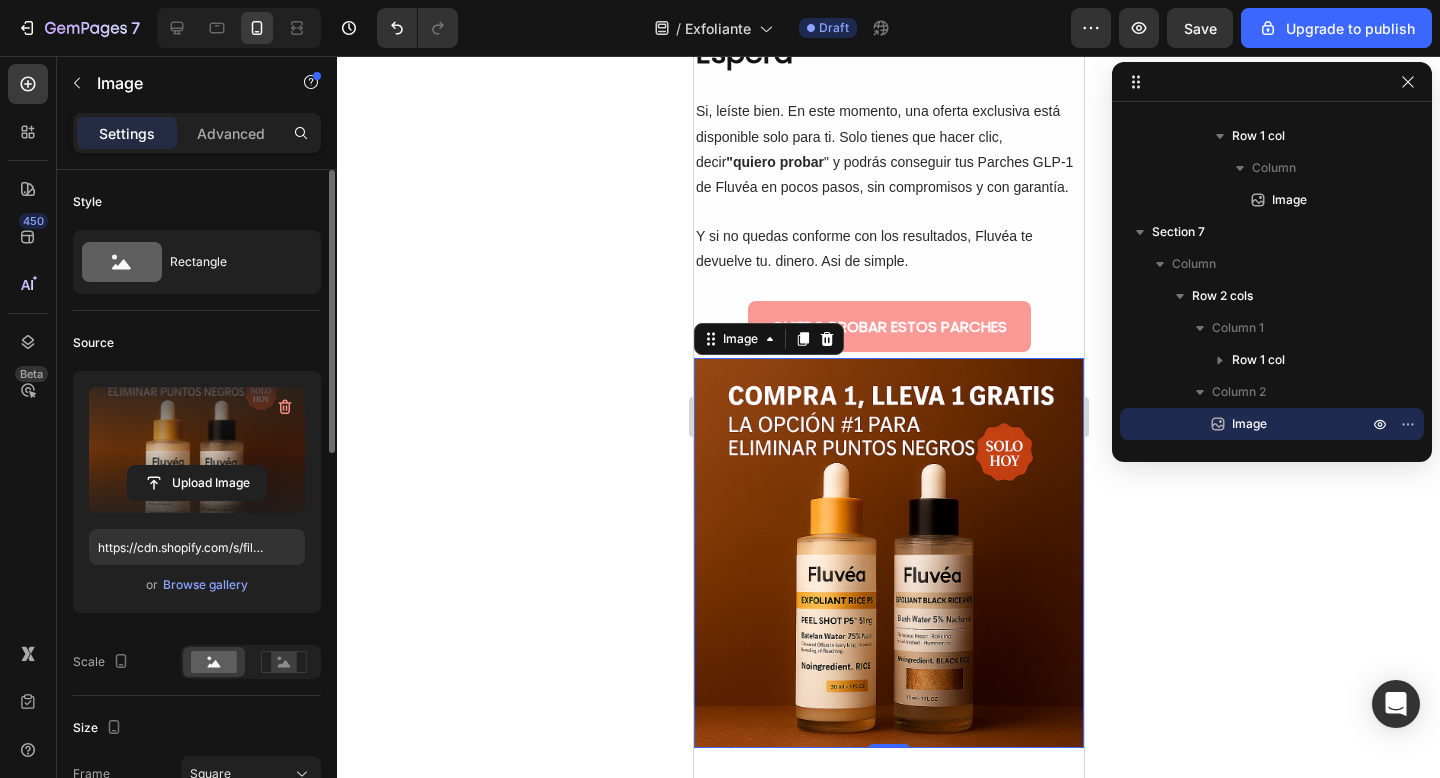 click 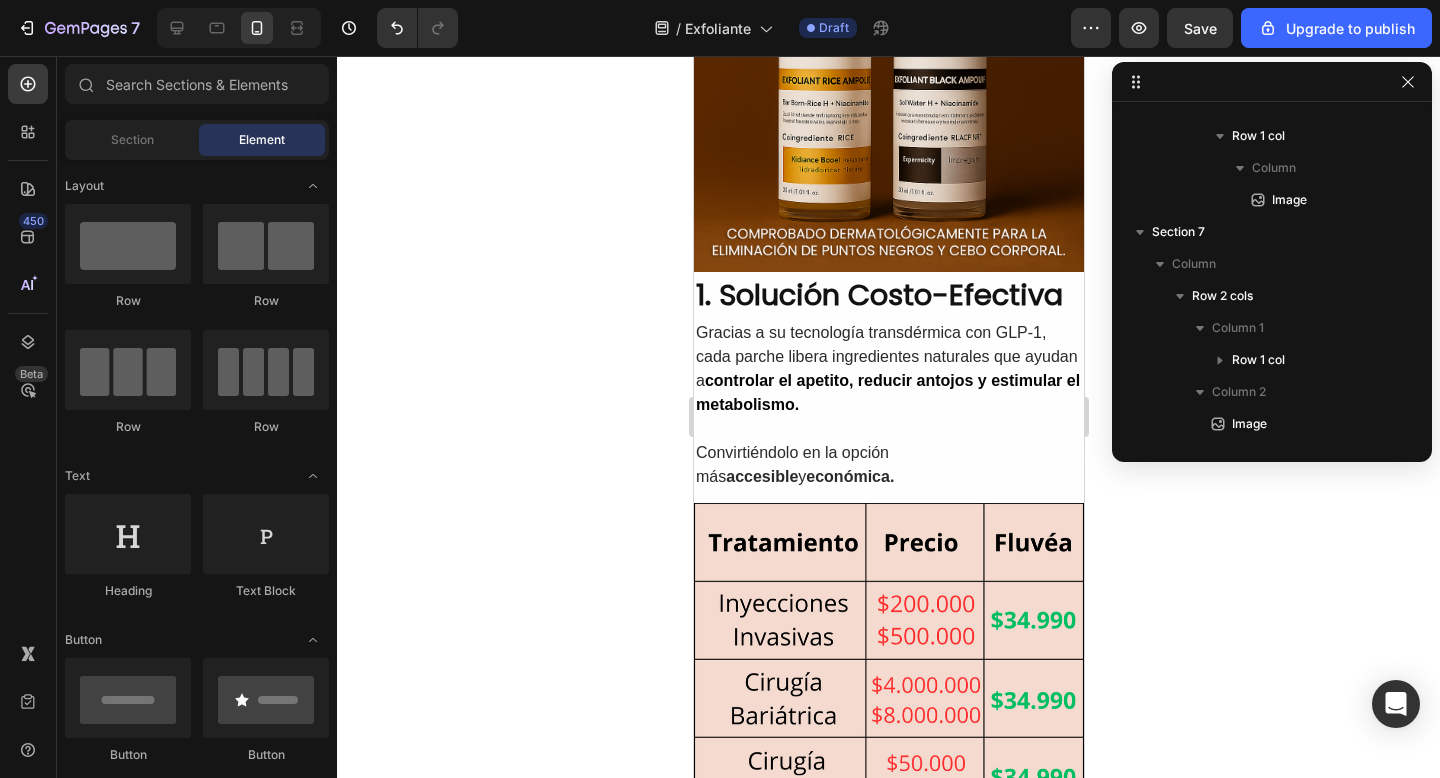scroll, scrollTop: 0, scrollLeft: 0, axis: both 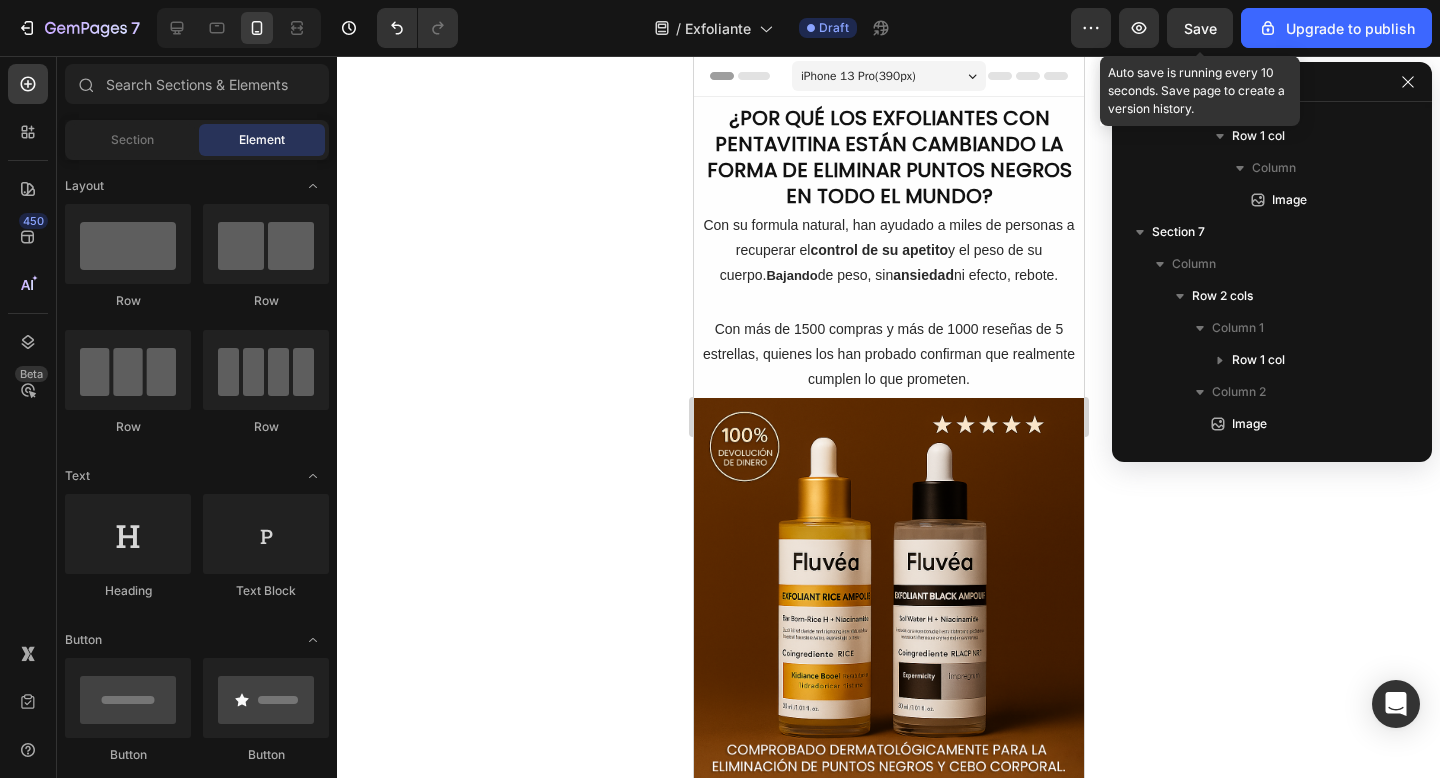 click on "Save" at bounding box center (1200, 28) 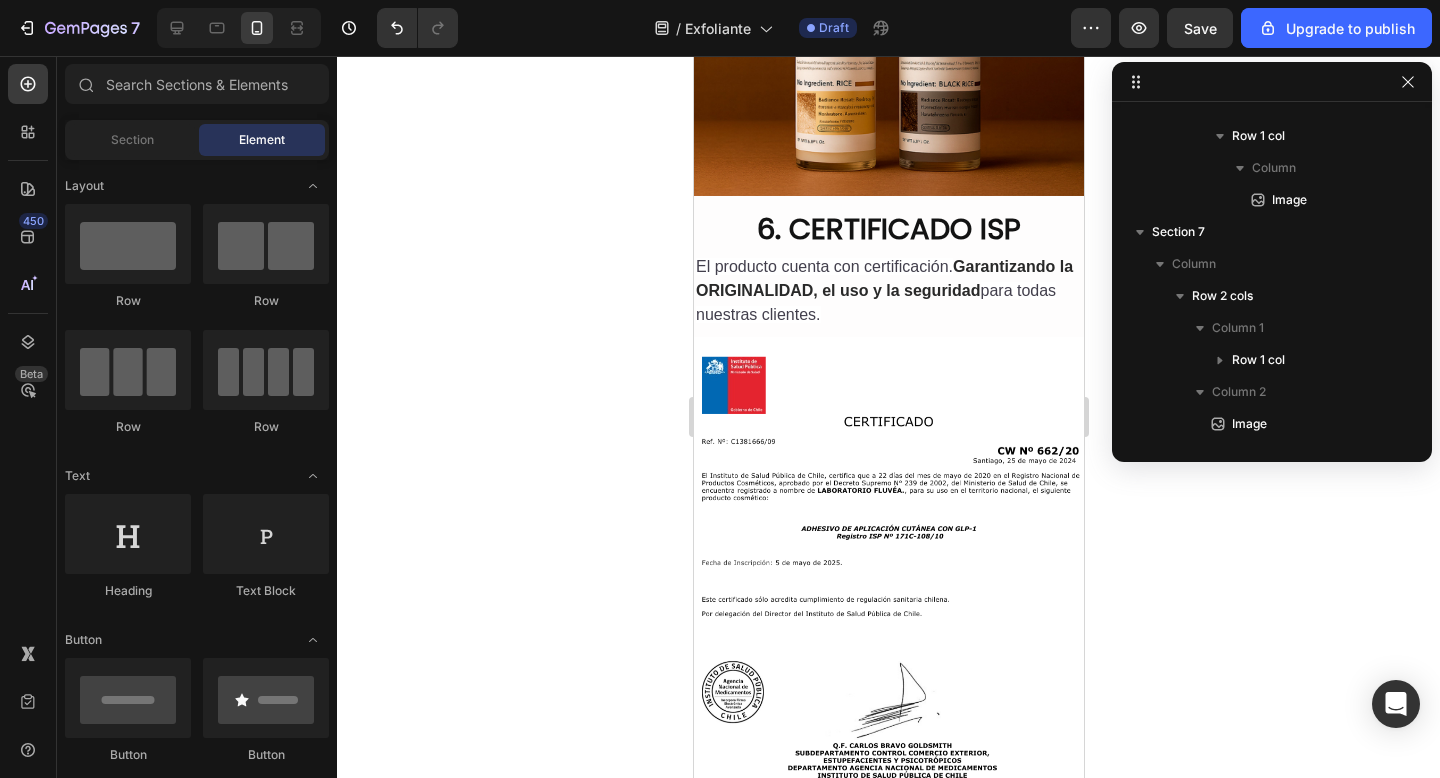 scroll, scrollTop: 4106, scrollLeft: 0, axis: vertical 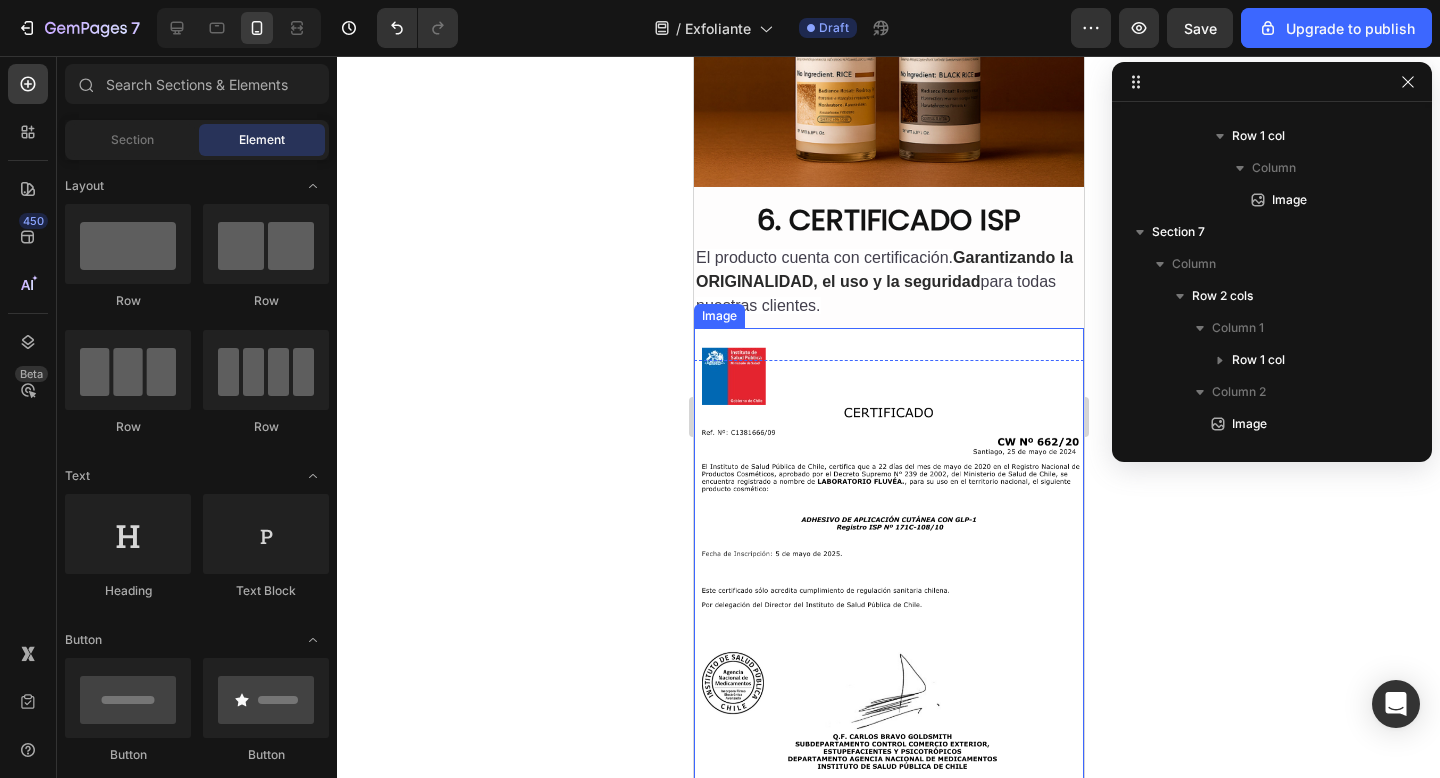 click at bounding box center [888, 588] 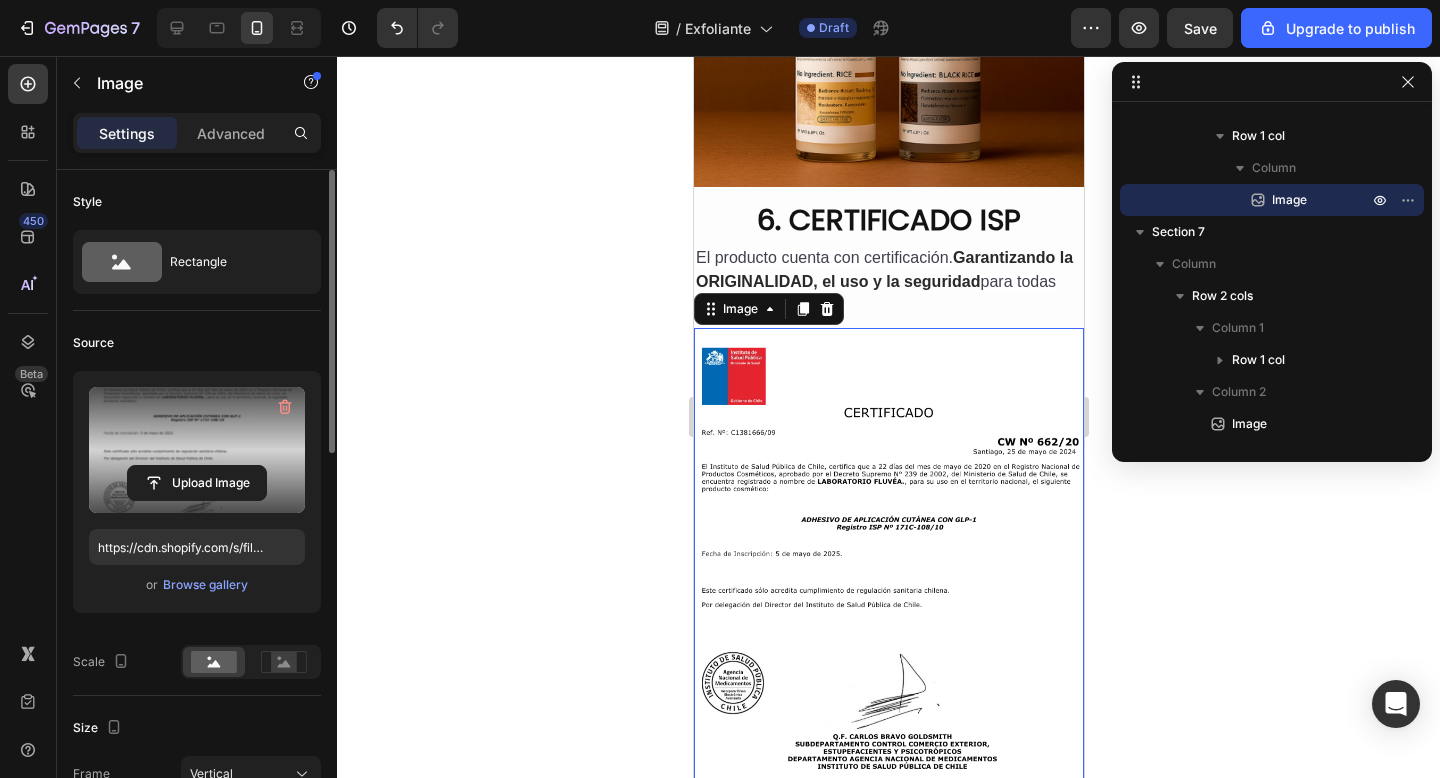 click at bounding box center (197, 450) 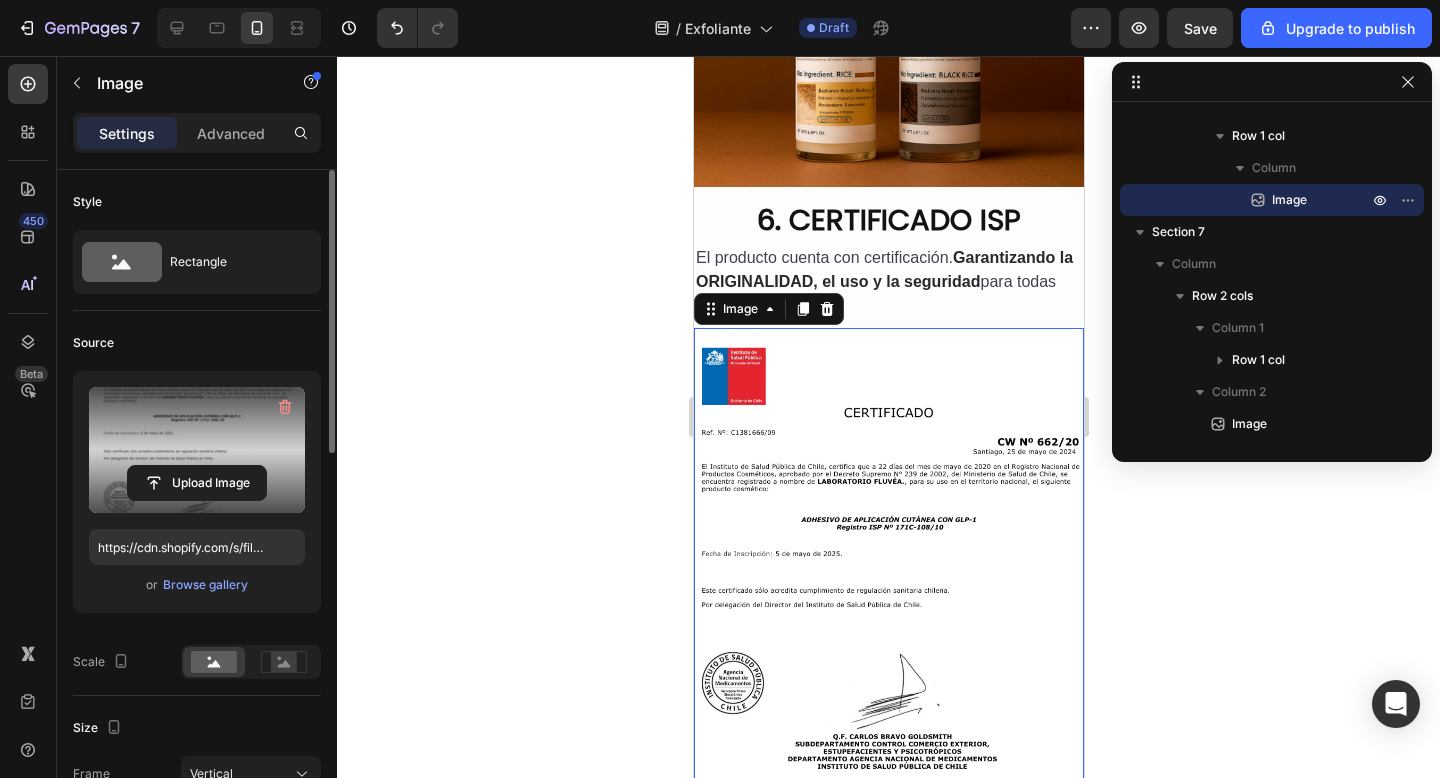 click 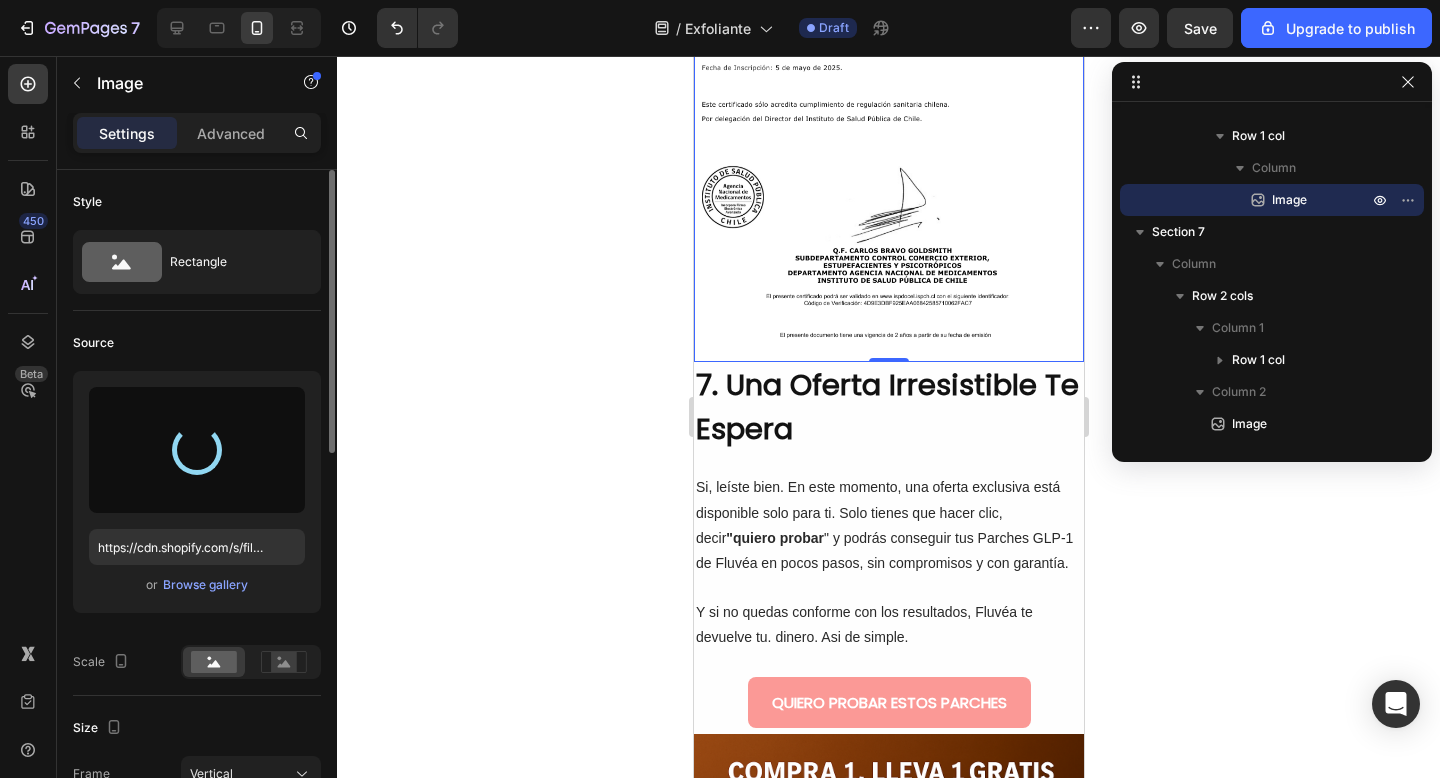 scroll, scrollTop: 4618, scrollLeft: 0, axis: vertical 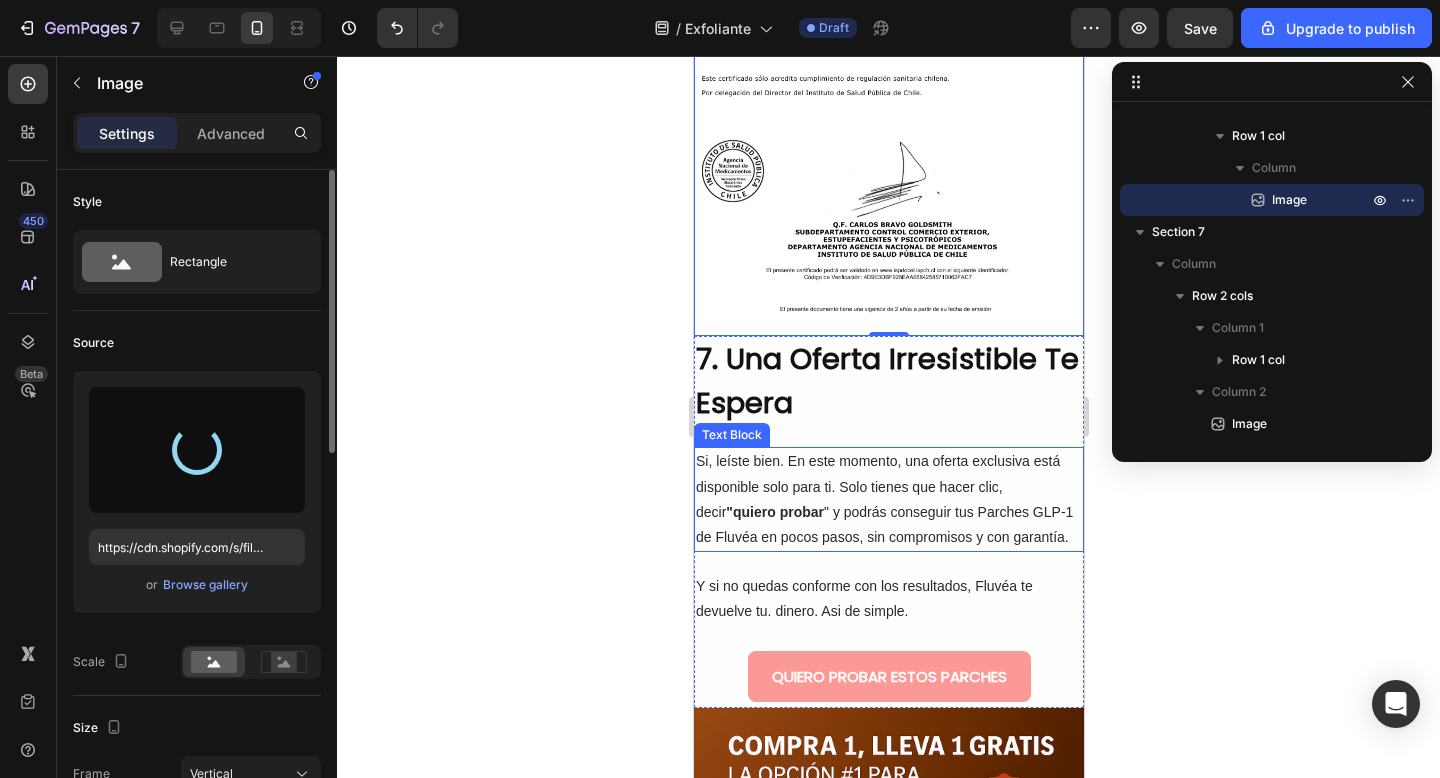 type on "https://cdn.shopify.com/s/files/1/0905/2212/4588/files/gempages_577672644518740668-8d61c169-da33-41b4-a737-0c864289e452.png" 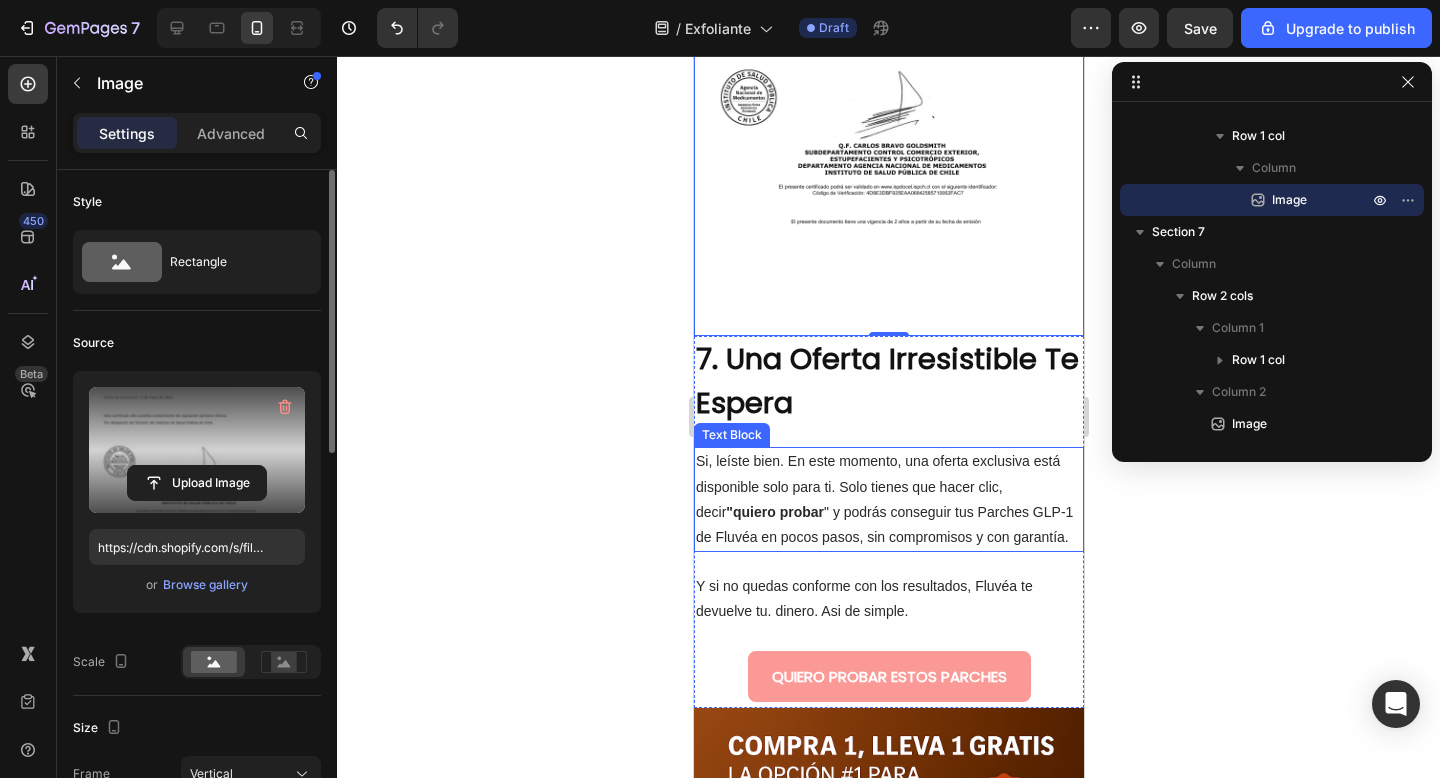 click on "Si, leíste bien. En este momento, una oferta exclusiva está disponible solo para ti. Solo tienes que hacer clic, decir  "quiero probar " y podrás conseguir tus Parches GLP-1 de Fluvéa en pocos pasos, sin compromisos y con garantía." at bounding box center (888, 499) 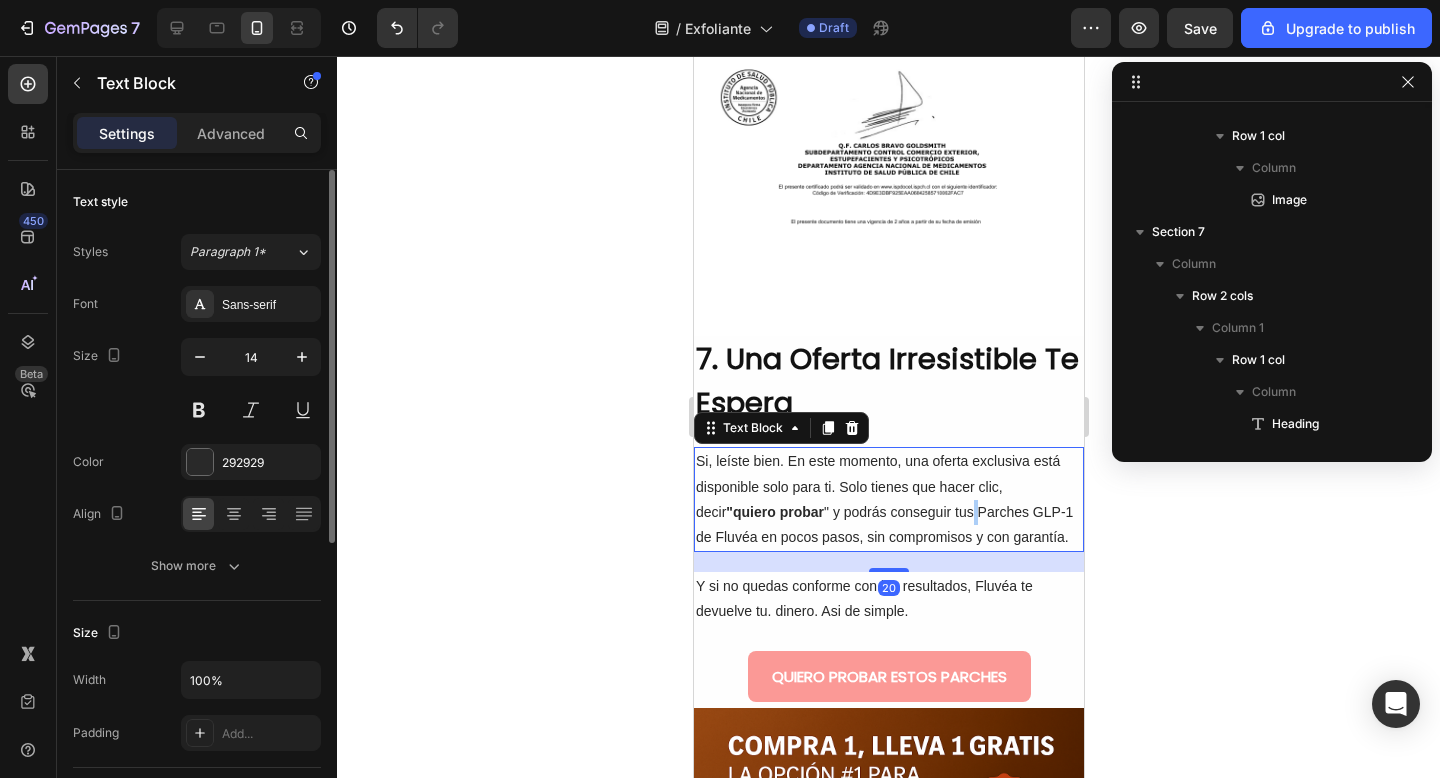 scroll, scrollTop: 1046, scrollLeft: 0, axis: vertical 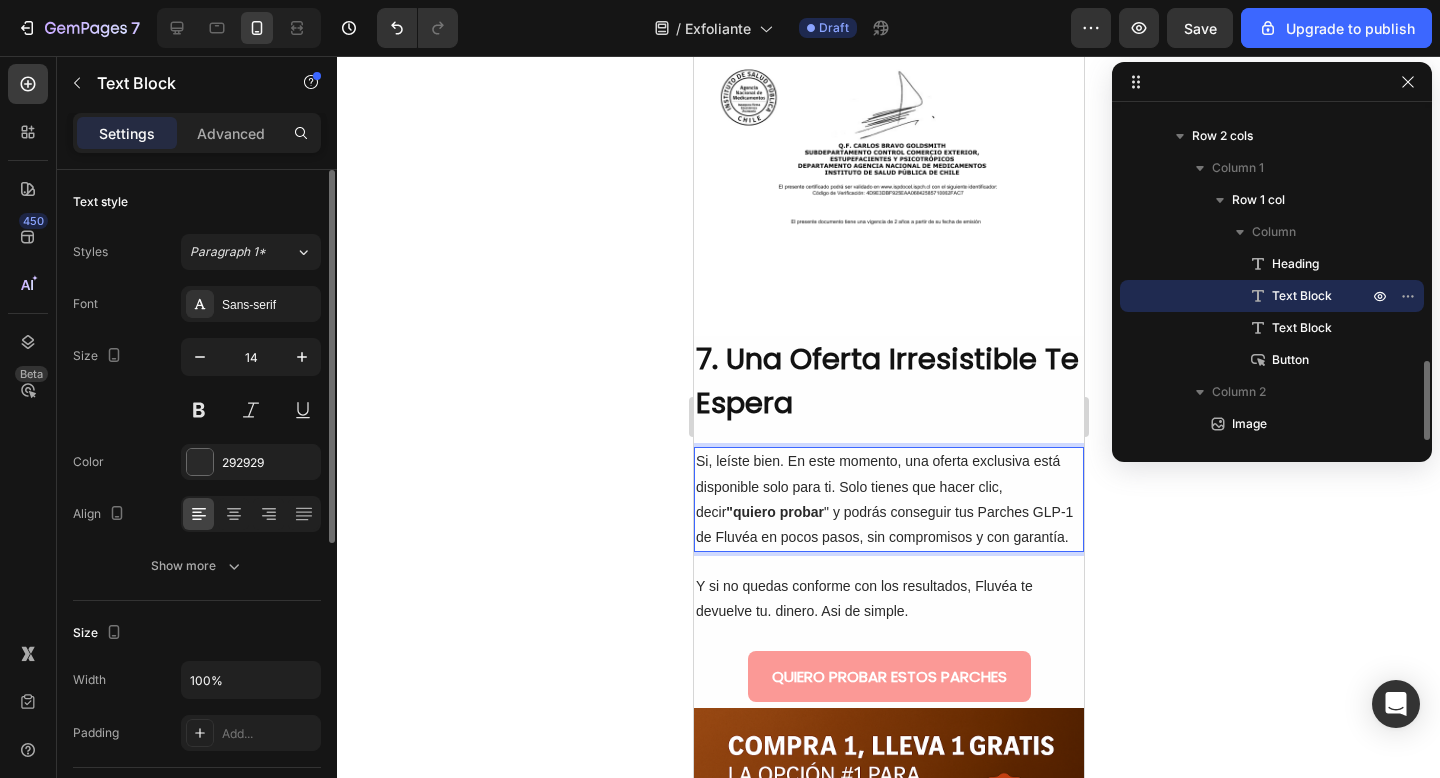 click on "Si, leíste bien. En este momento, una oferta exclusiva está disponible solo para ti. Solo tienes que hacer clic, decir  "quiero probar " y podrás conseguir tus Parches GLP-1 de Fluvéa en pocos pasos, sin compromisos y con garantía." at bounding box center [888, 499] 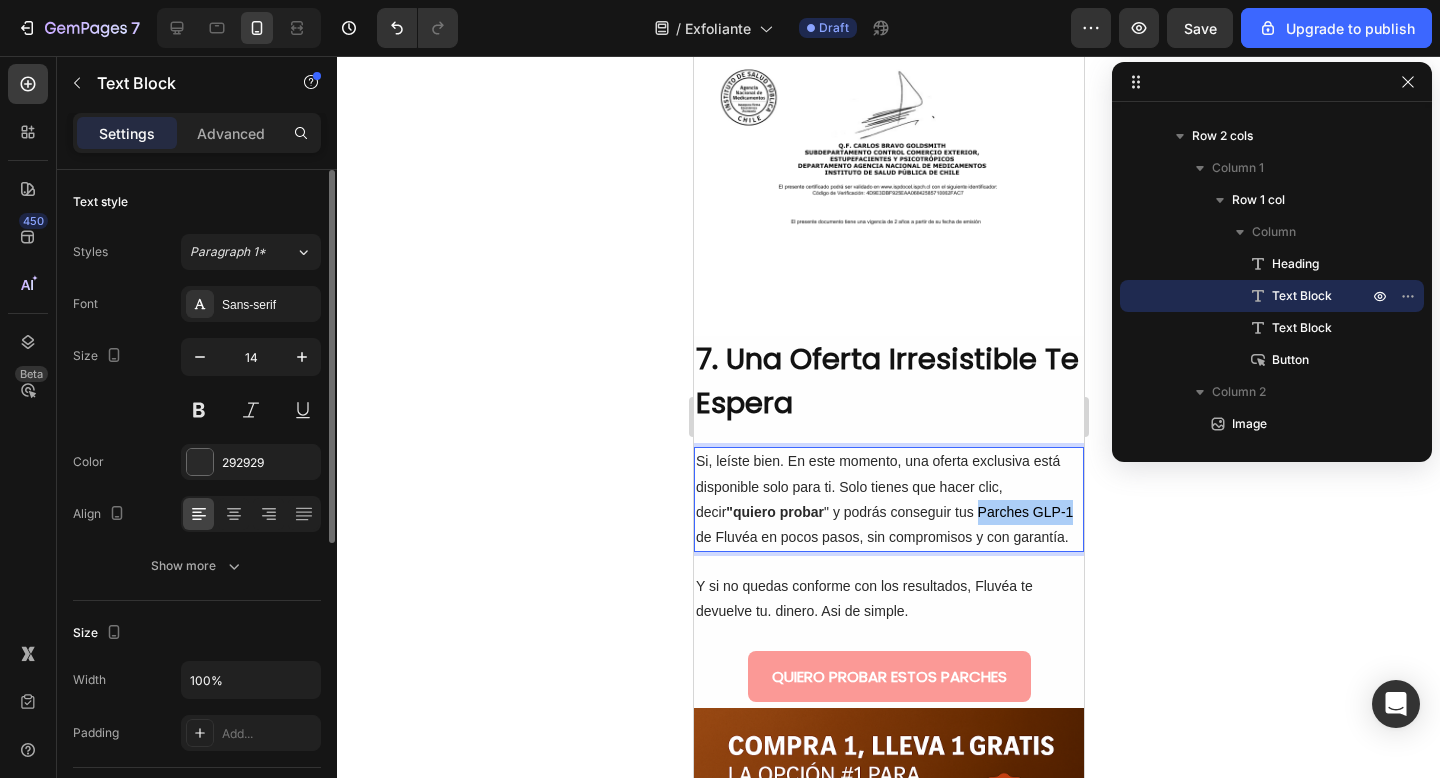 drag, startPoint x: 1039, startPoint y: 537, endPoint x: 949, endPoint y: 536, distance: 90.005554 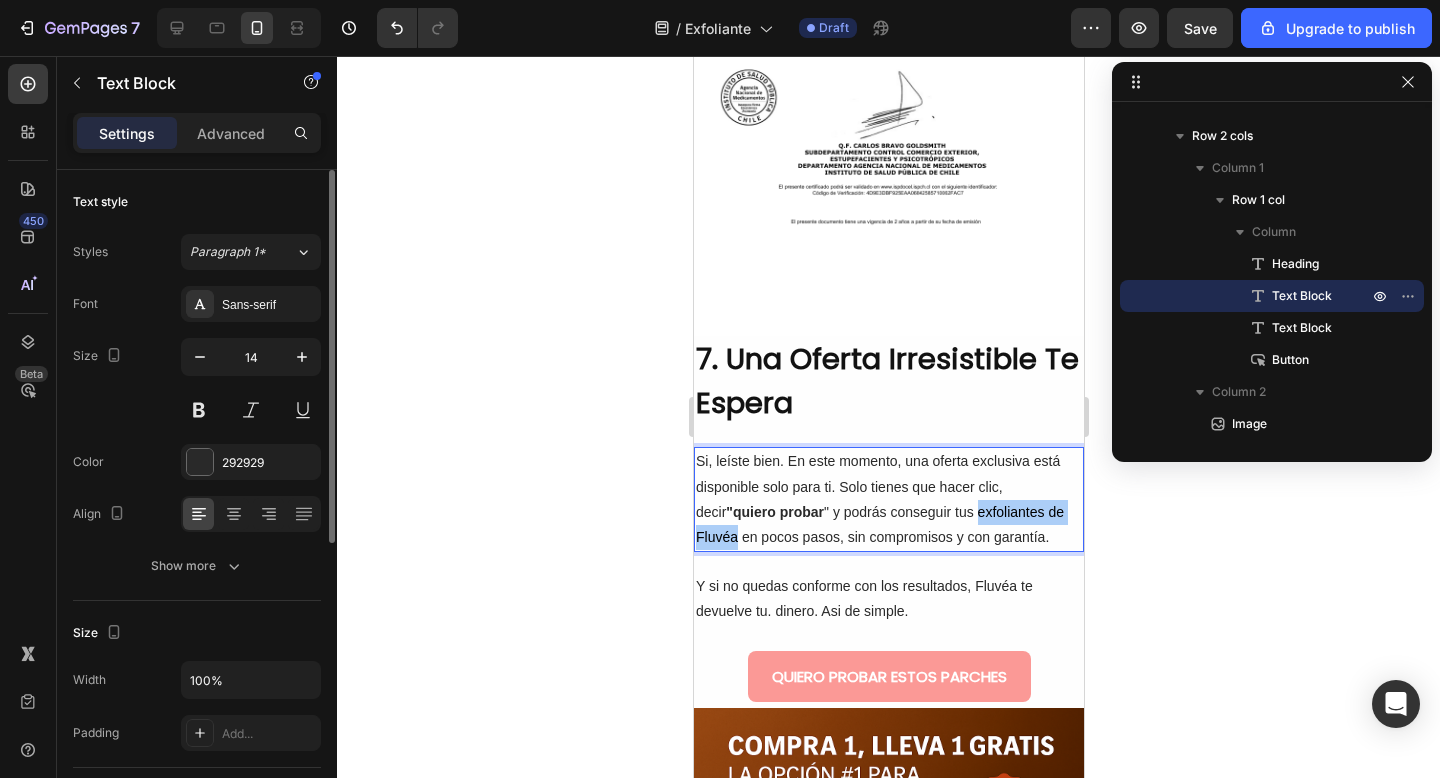 drag, startPoint x: 946, startPoint y: 534, endPoint x: 1077, endPoint y: 534, distance: 131 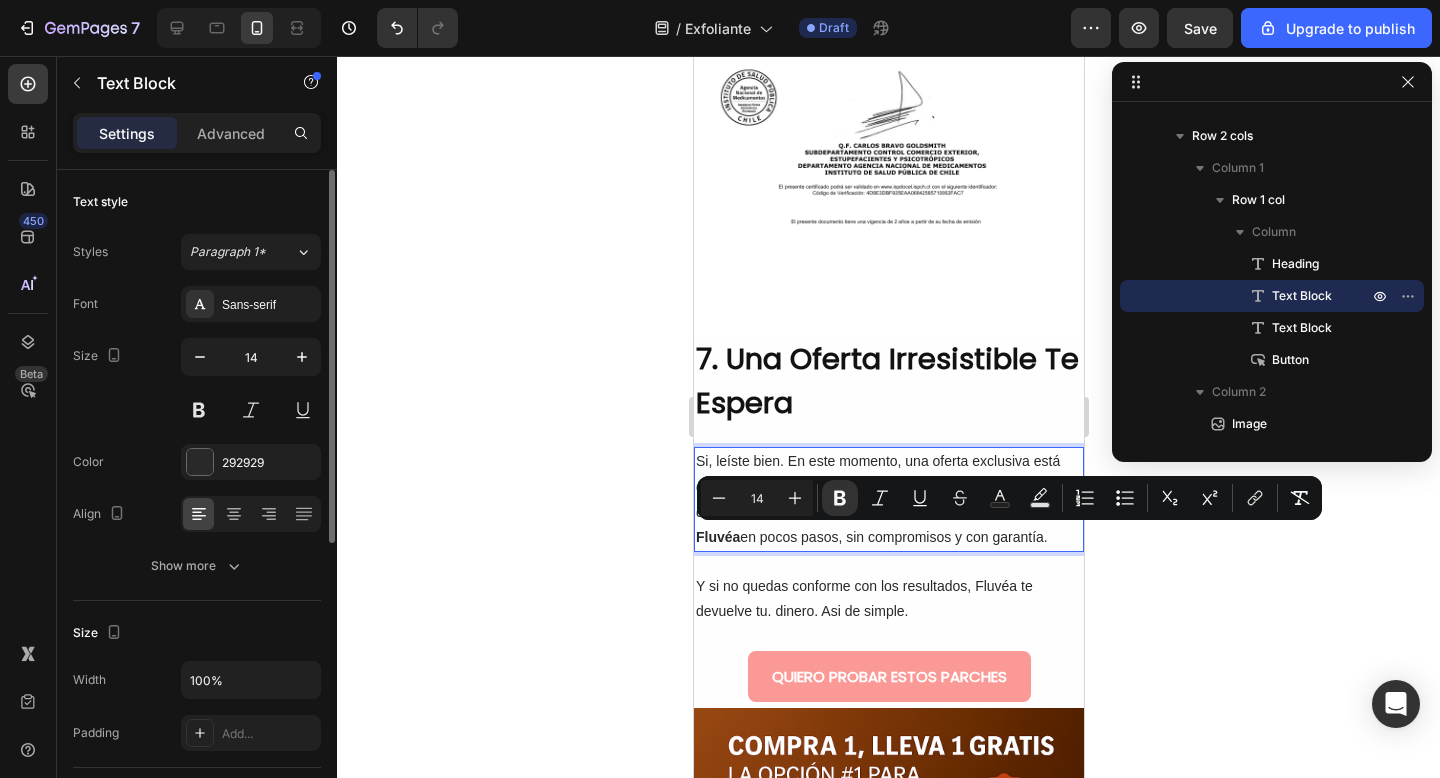 click on "Si, leíste bien. En este momento, una oferta exclusiva está disponible solo para ti. Solo tienes que hacer clic, decir  "quiero probar " y podrás conseguir tus  exfoliantes de Fluvéa  en pocos pasos, sin compromisos y con garantía." at bounding box center [888, 499] 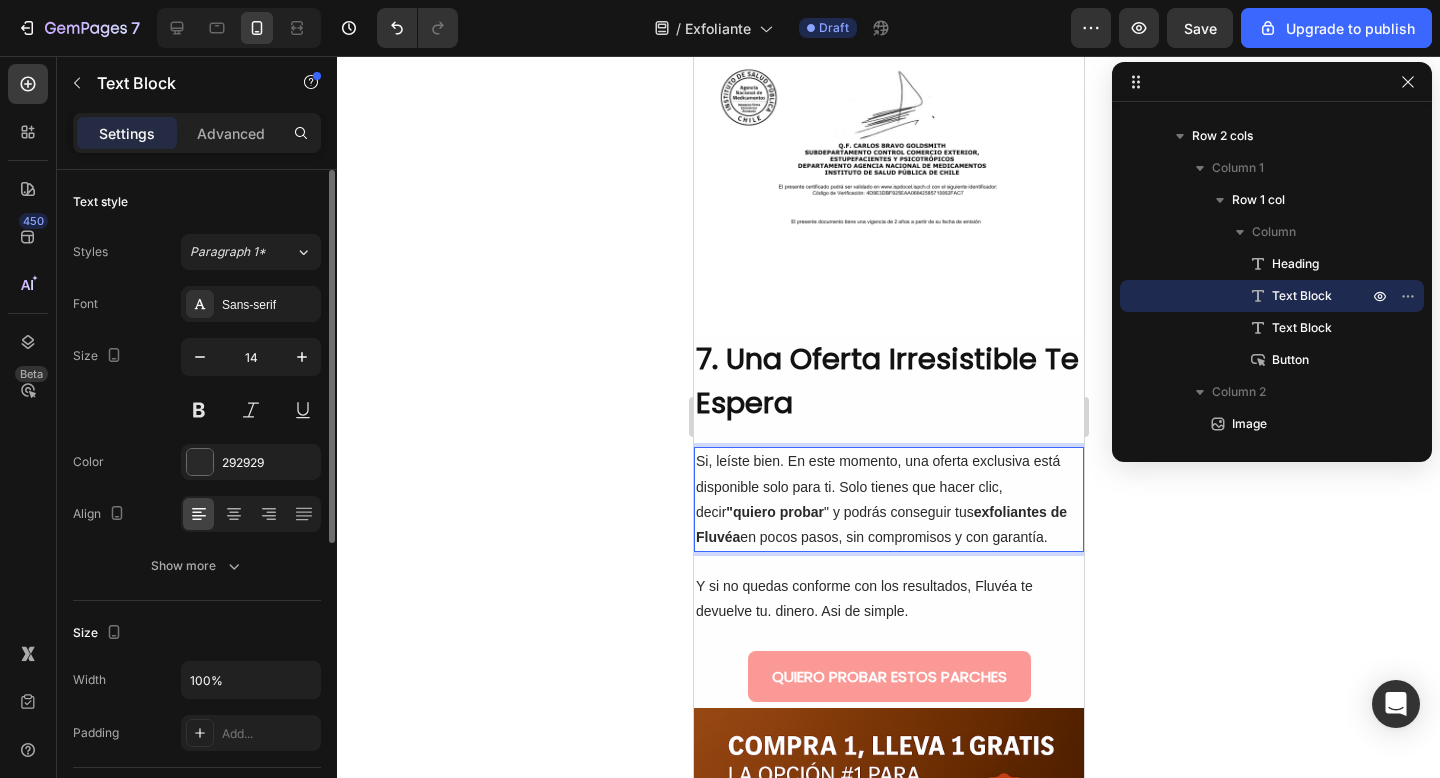 click on "exfoliantes de Fluvéa" at bounding box center [880, 524] 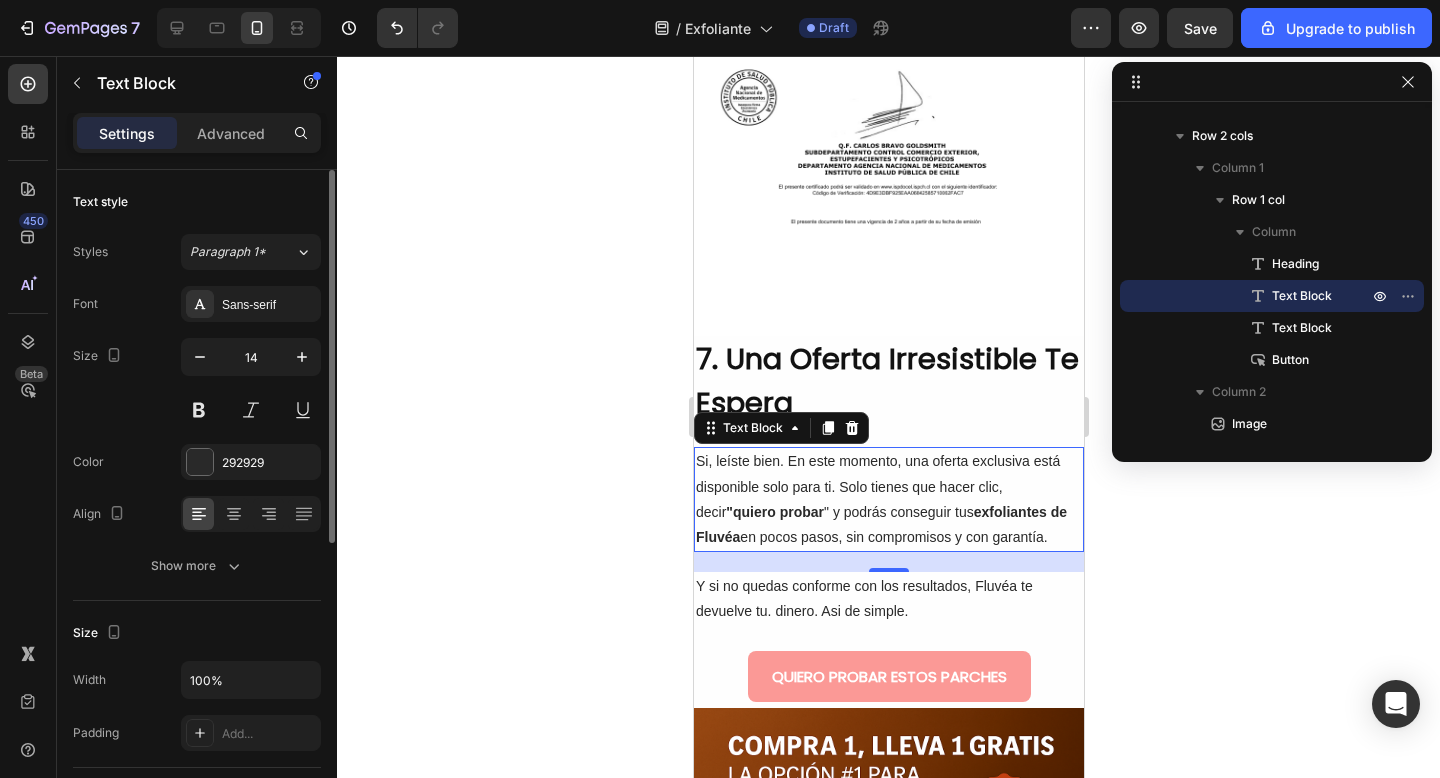 click 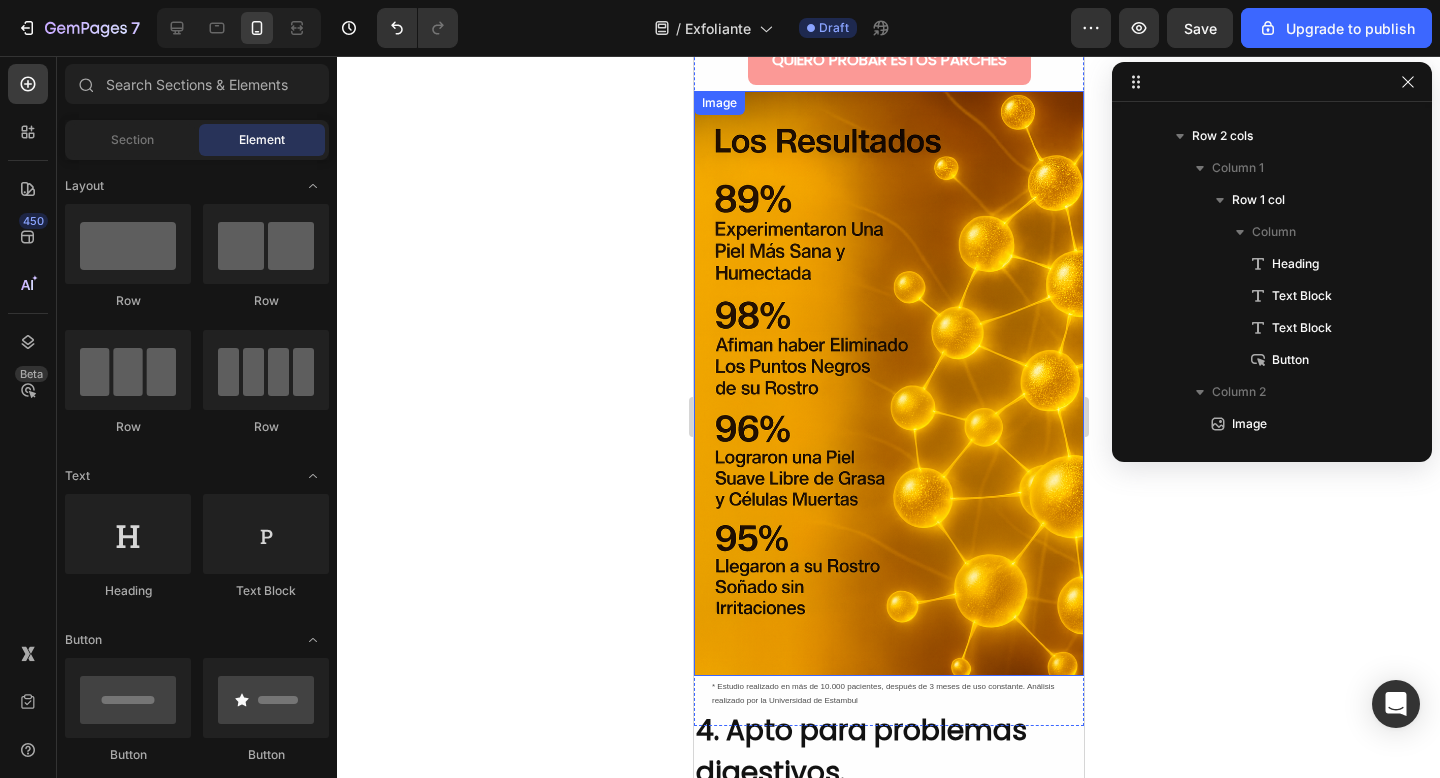 scroll, scrollTop: 1950, scrollLeft: 0, axis: vertical 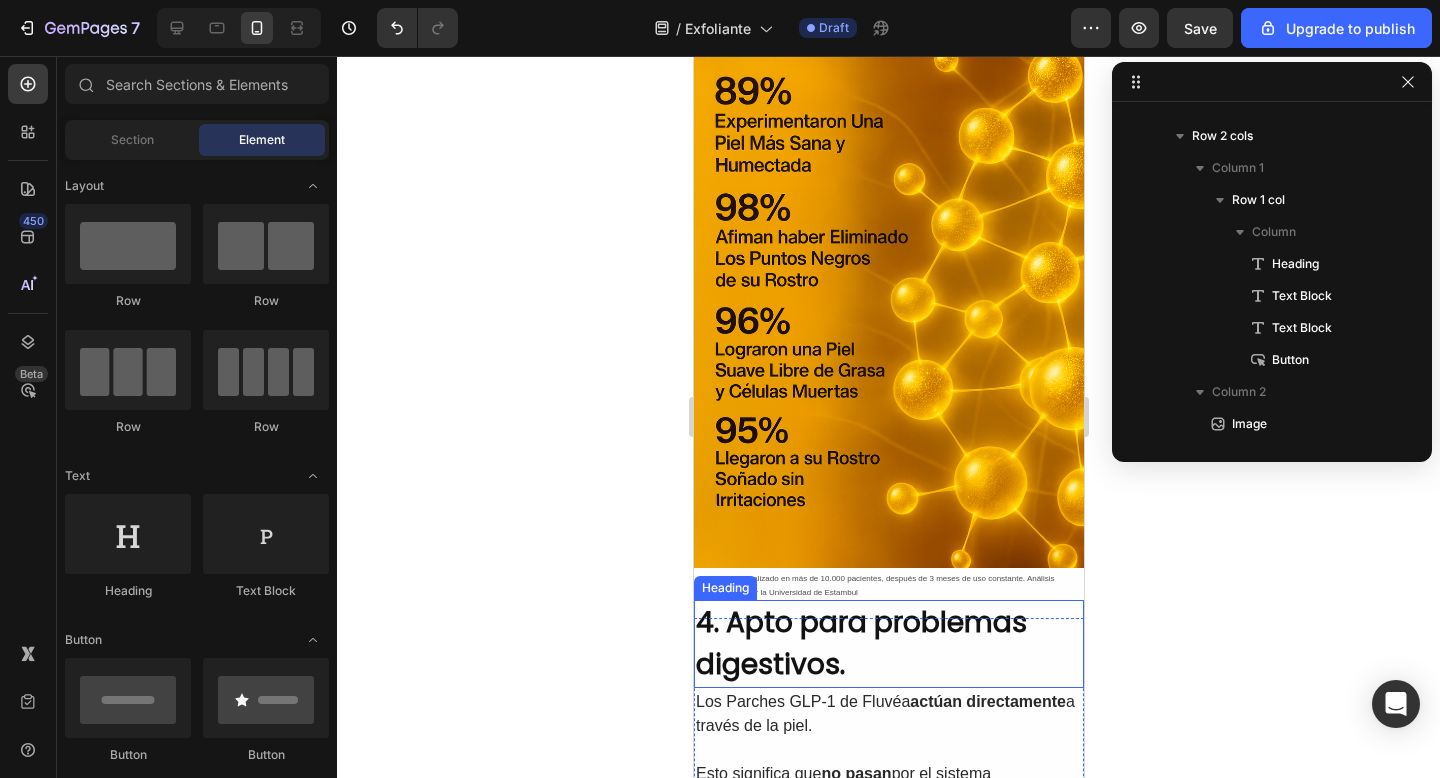 click on "4. Apto para problemas digestivos." at bounding box center (888, 644) 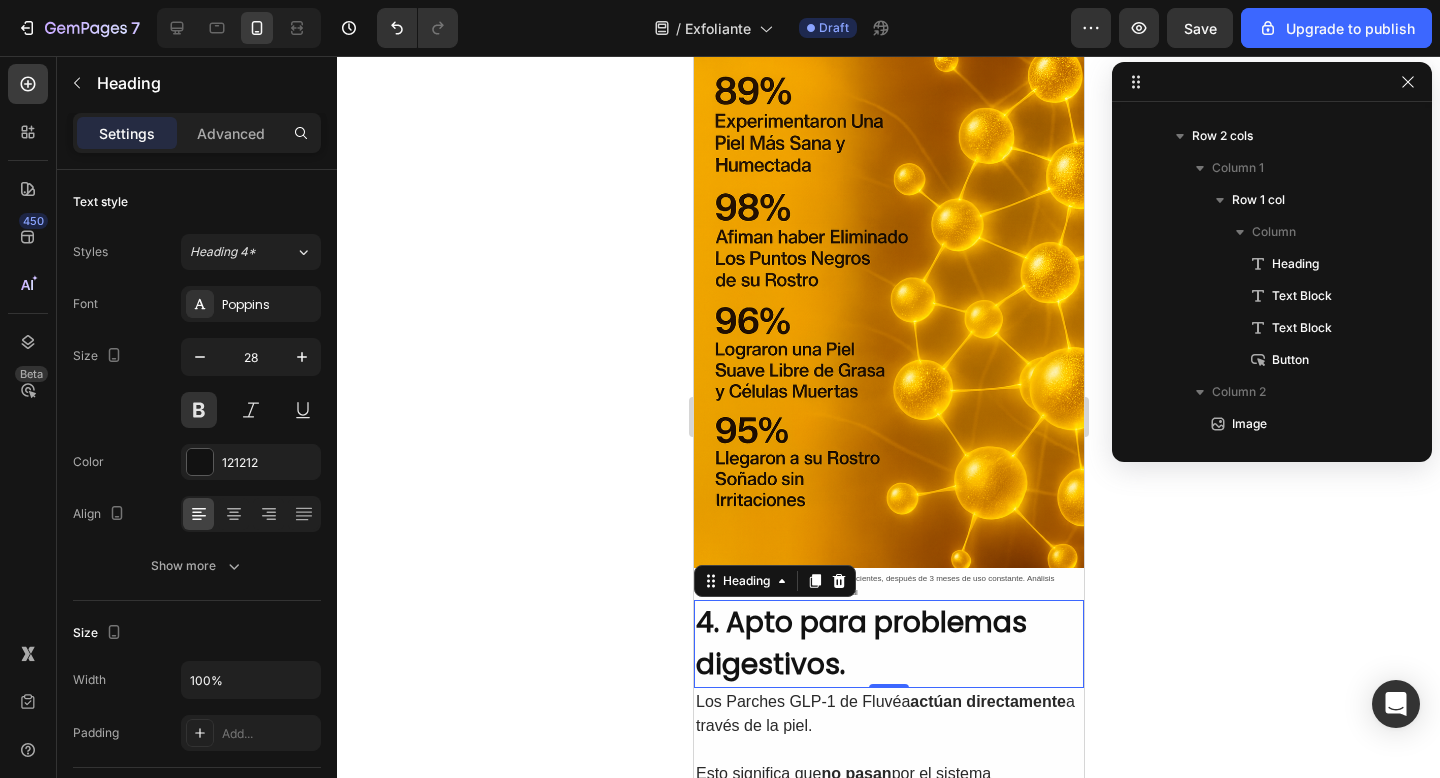 scroll, scrollTop: 282, scrollLeft: 0, axis: vertical 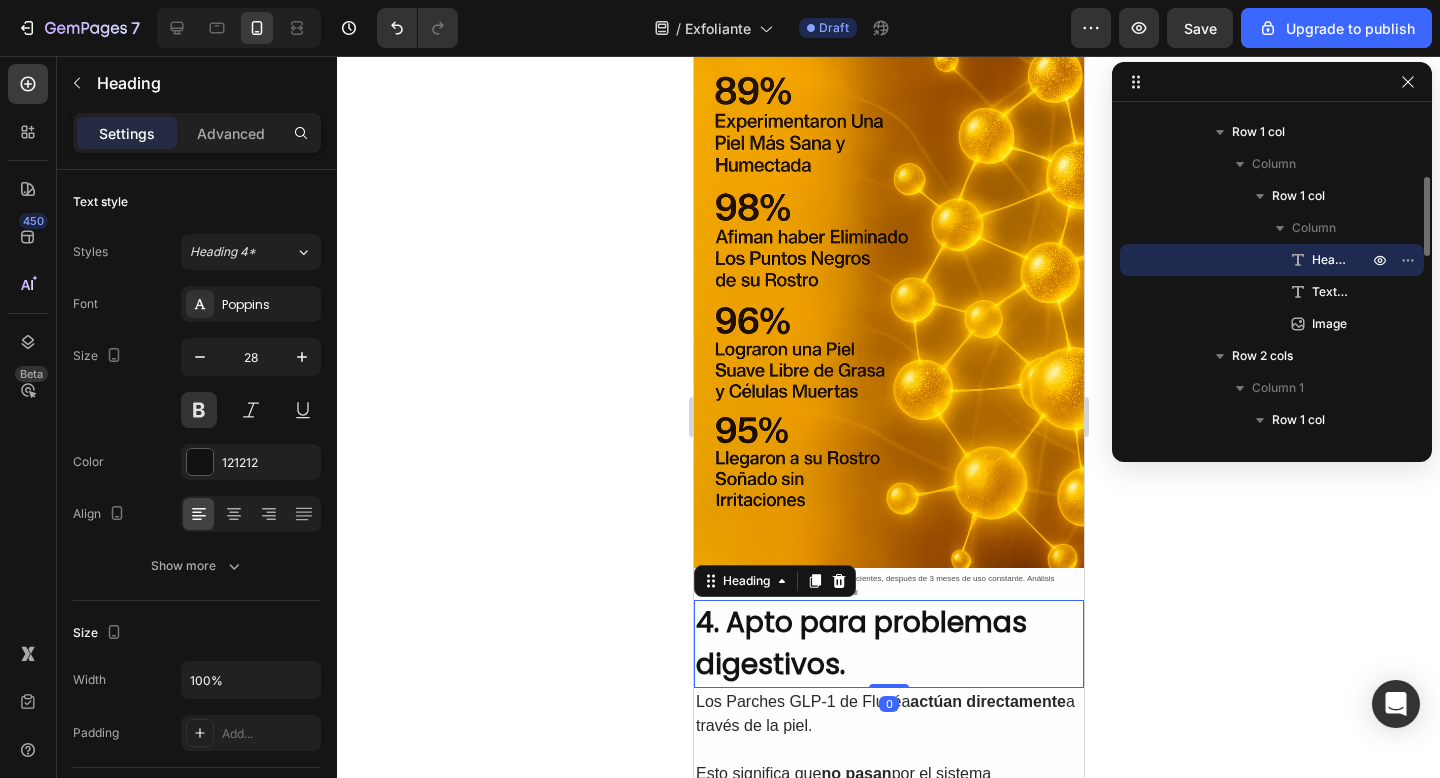 click on "4. Apto para problemas digestivos." at bounding box center (888, 644) 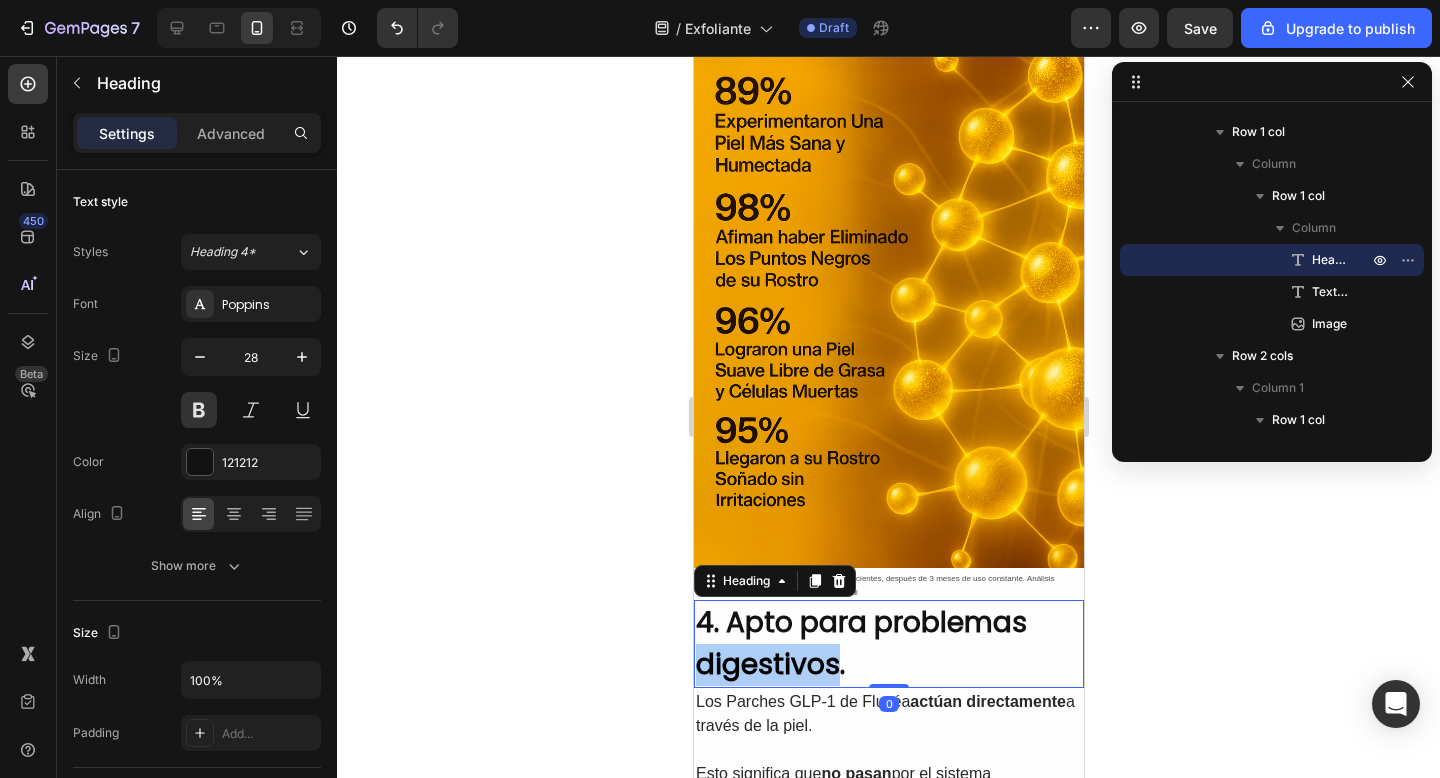 click on "4. Apto para problemas digestivos." at bounding box center (888, 644) 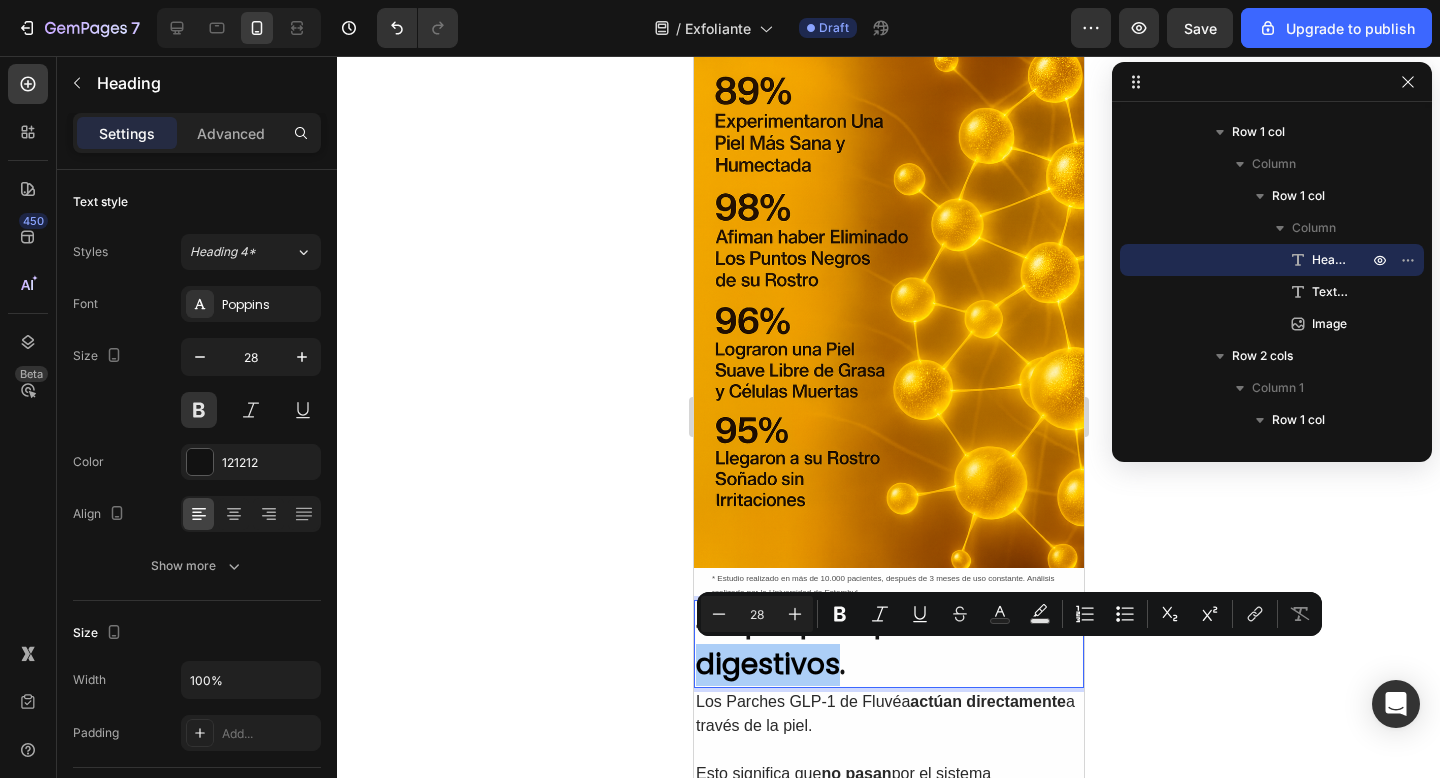 click on "4. Apto para problemas digestivos." at bounding box center (888, 644) 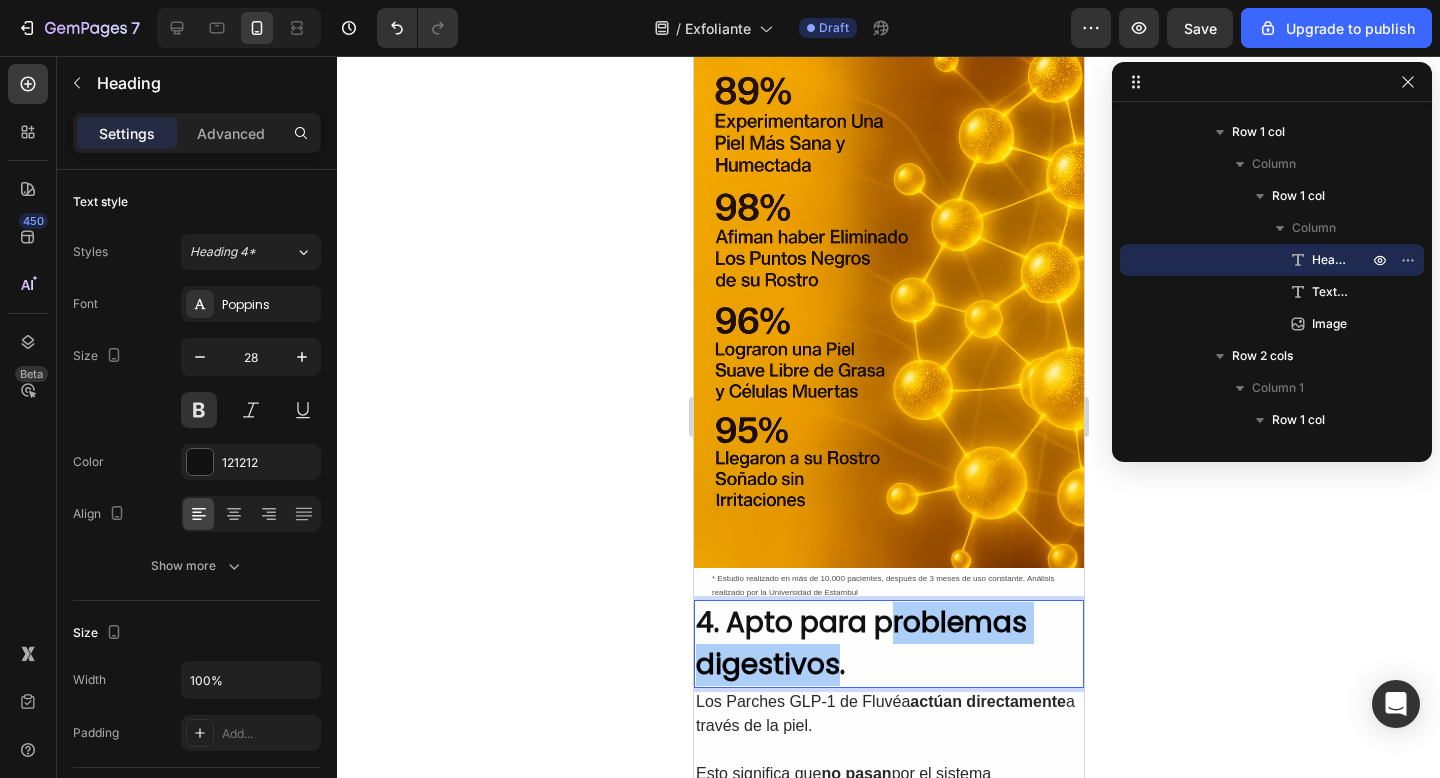 drag, startPoint x: 837, startPoint y: 661, endPoint x: 884, endPoint y: 631, distance: 55.758408 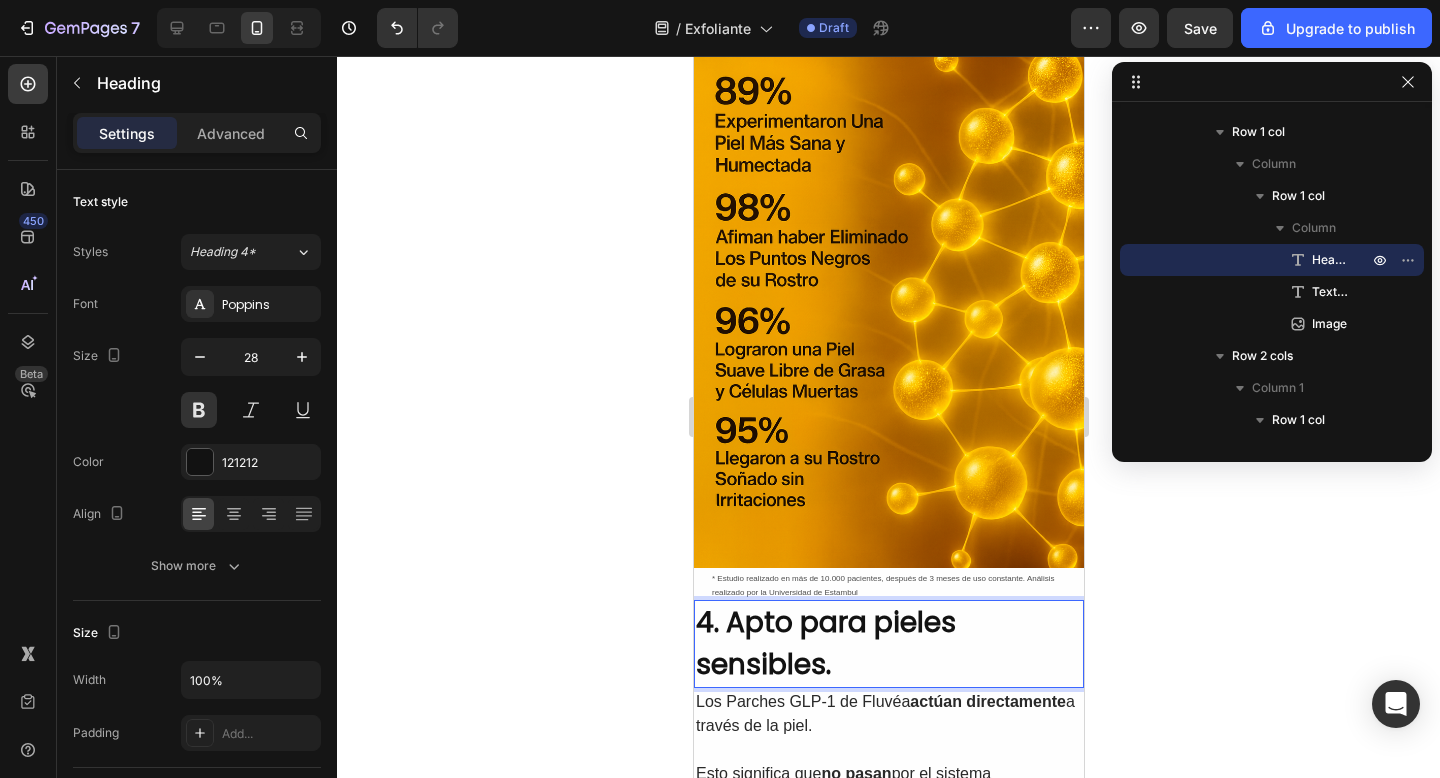 click 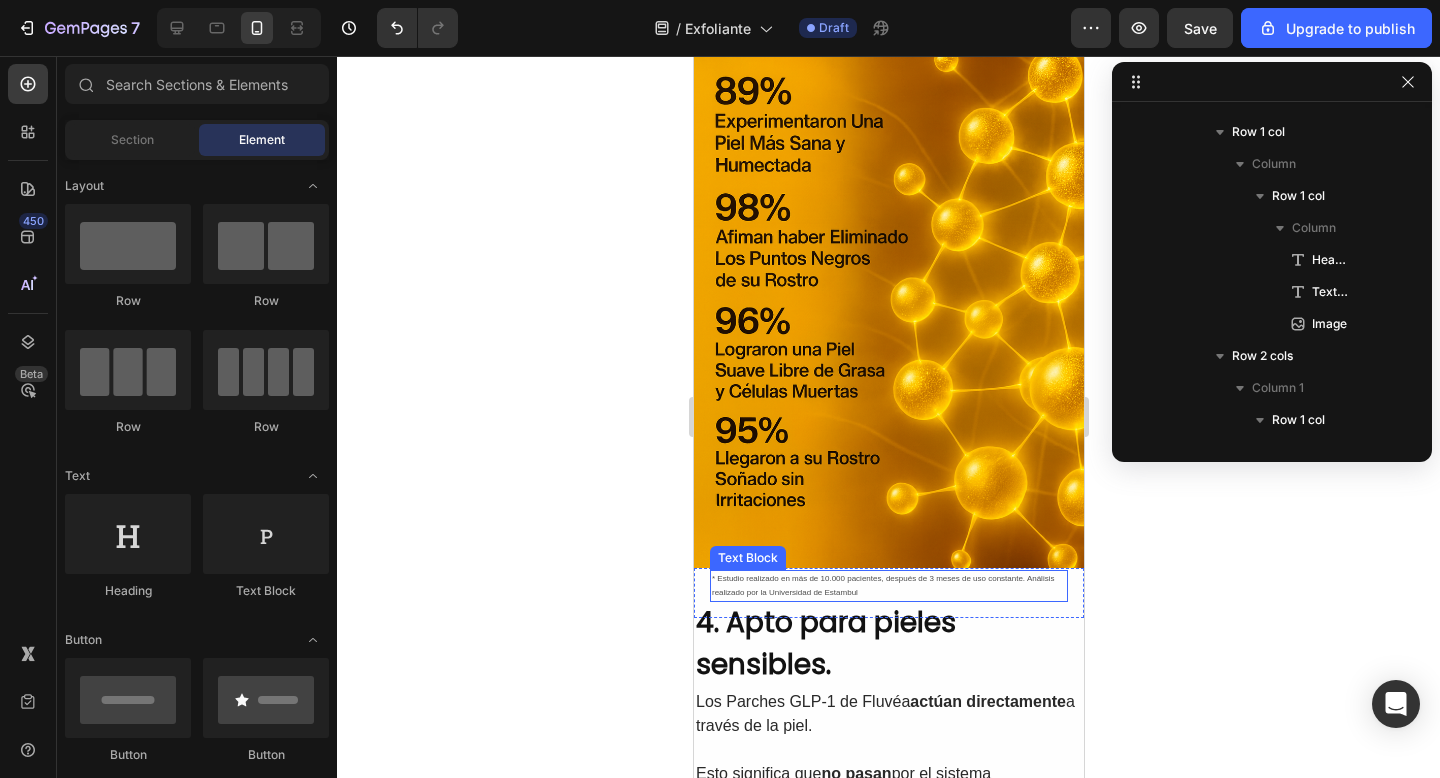scroll, scrollTop: 2292, scrollLeft: 0, axis: vertical 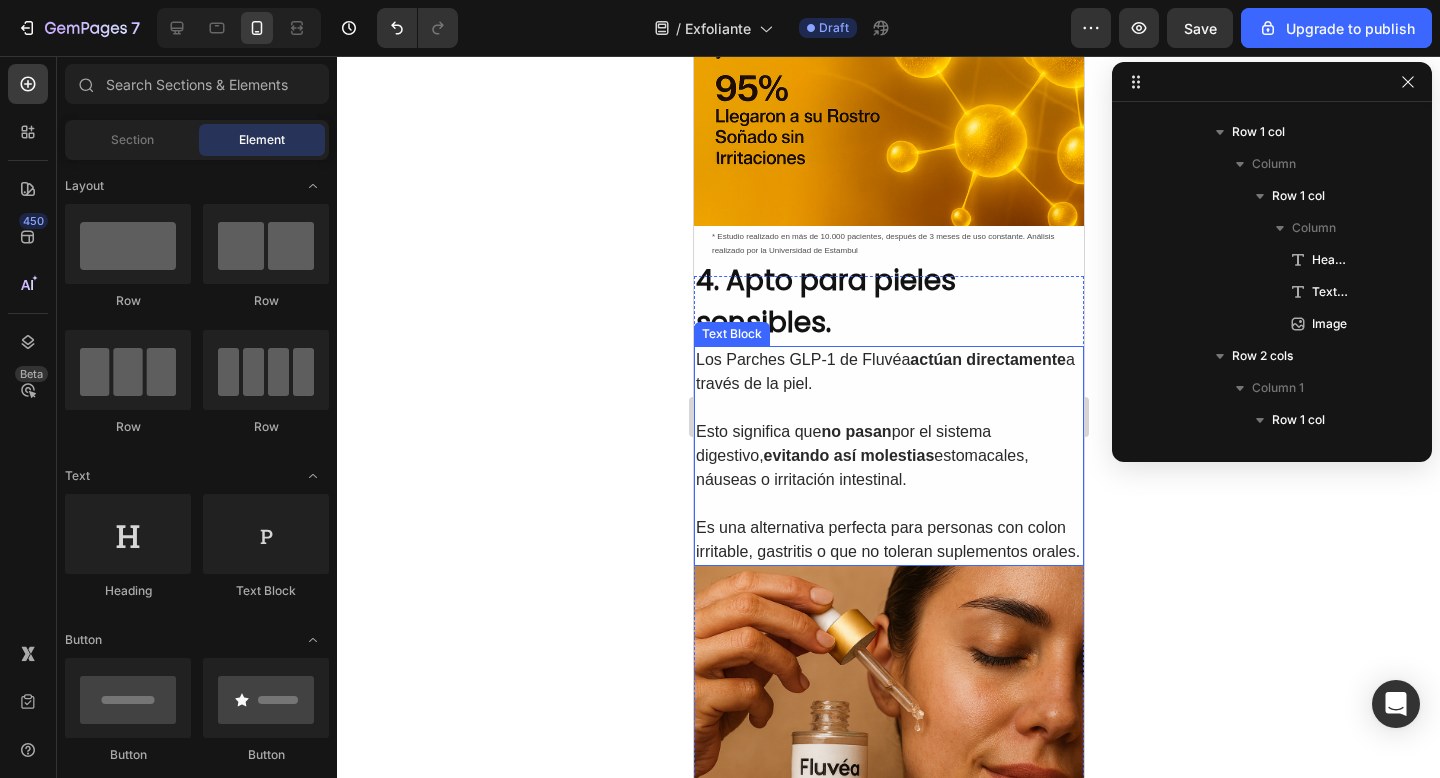 click on "Esto significa que  no pasan  por el sistema digestivo,  evitando así molestias  estomacales, náuseas o irritación intestinal." at bounding box center [888, 456] 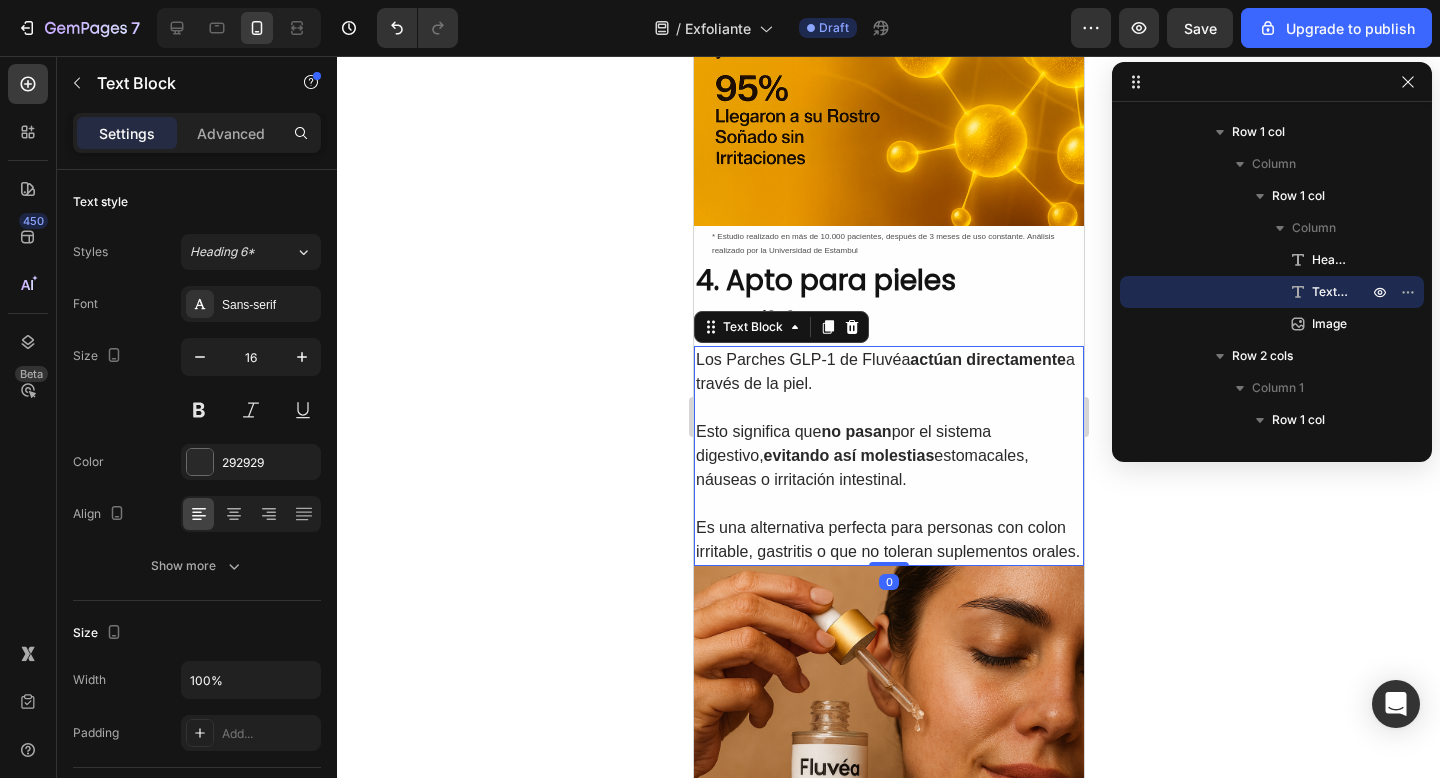 click on "Los Parches GLP-1 de Fluvéa  actúan directamente  a través de la piel." at bounding box center (888, 372) 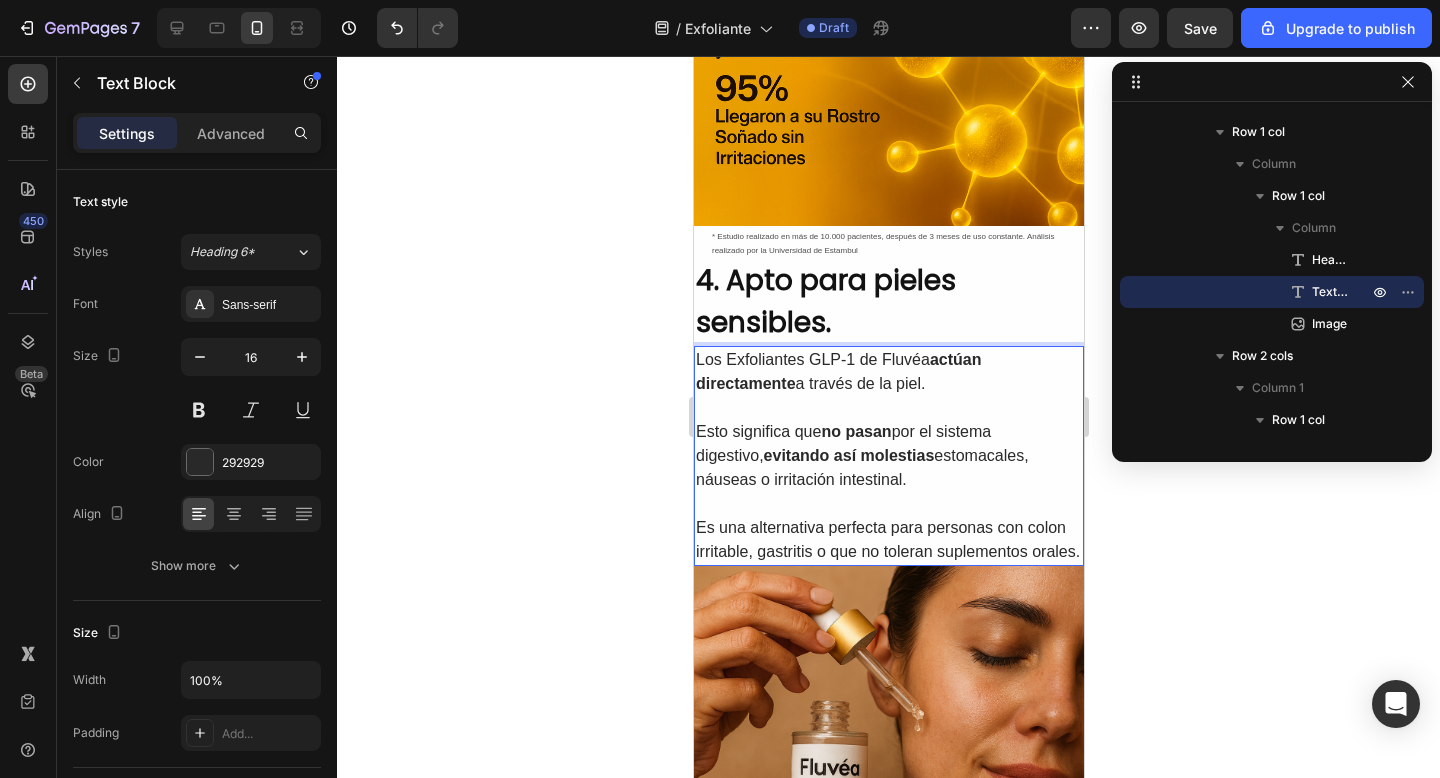 click on "Los Exfoliantes GLP-1 de Fluvéa  actúan directamente  a través de la piel." at bounding box center (888, 372) 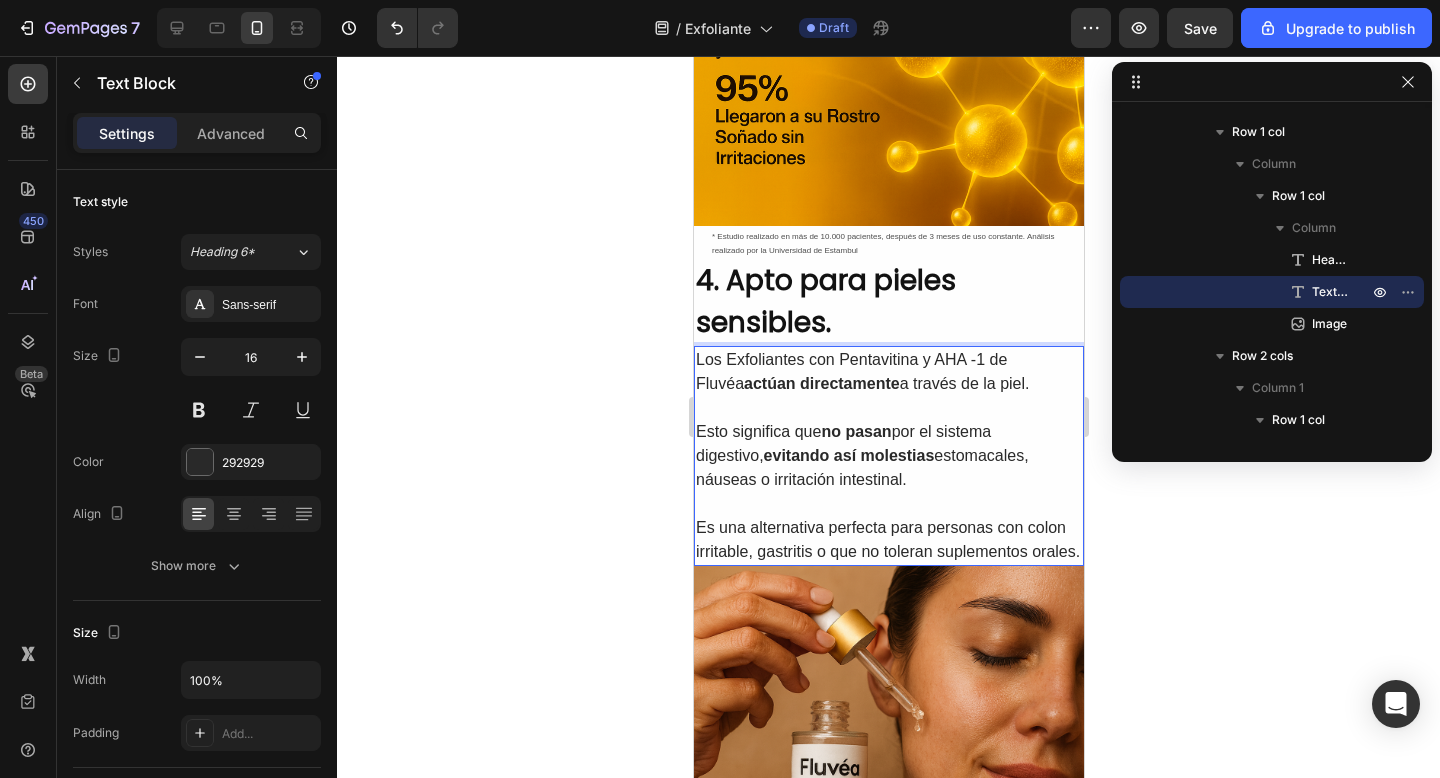 type 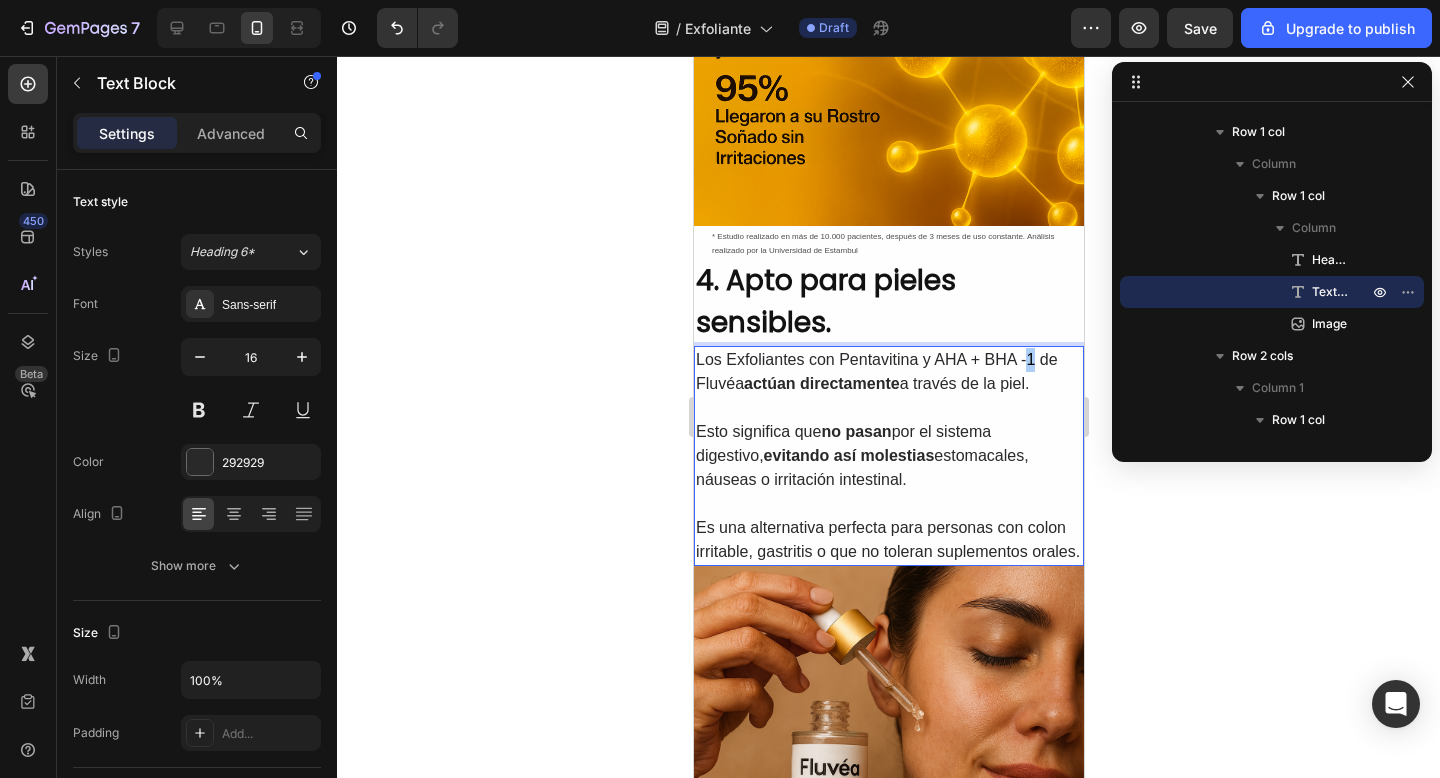 click on "Los Exfoliantes con Pentavitina y AHA + BHA -1 de Fluvéa  actúan directamente  a través de la piel." at bounding box center [888, 372] 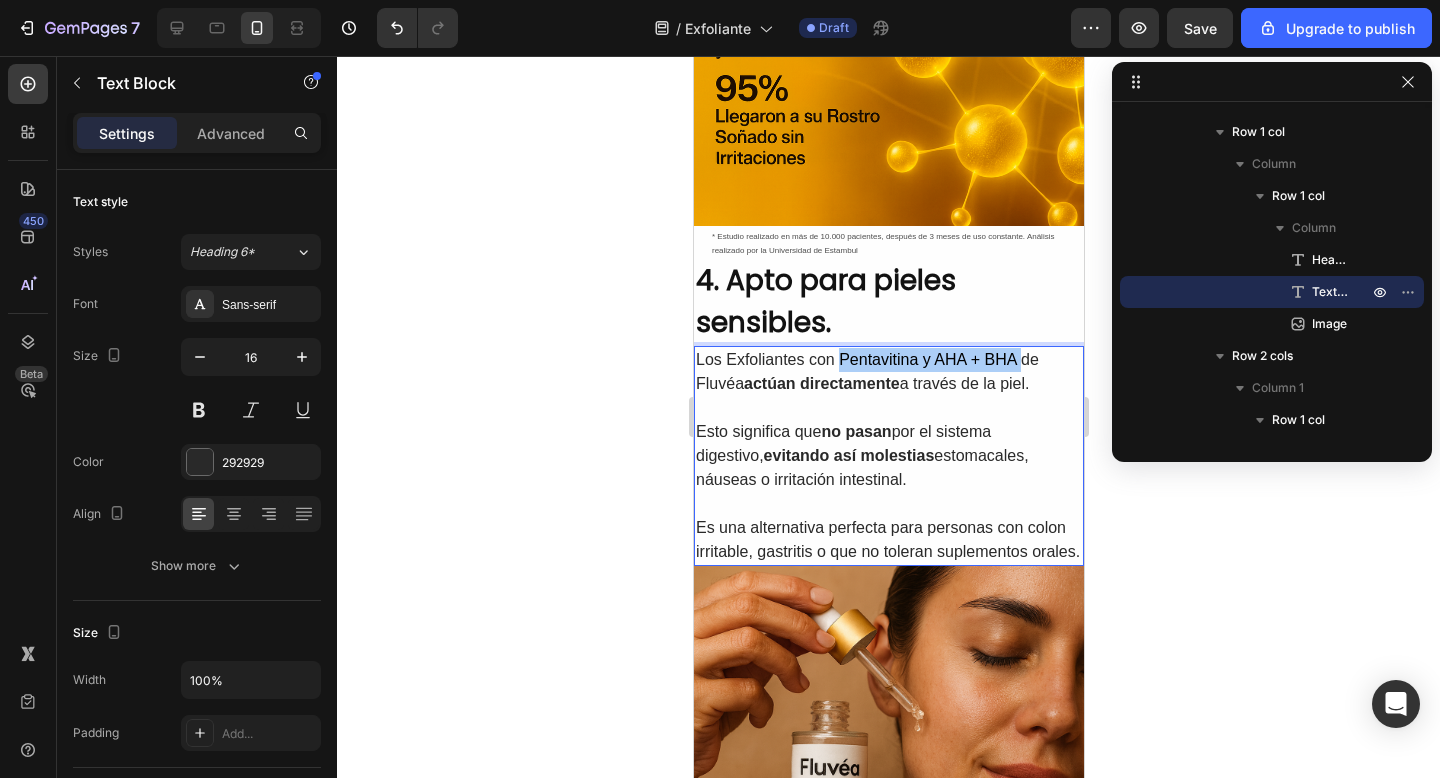 drag, startPoint x: 1021, startPoint y: 362, endPoint x: 841, endPoint y: 358, distance: 180.04443 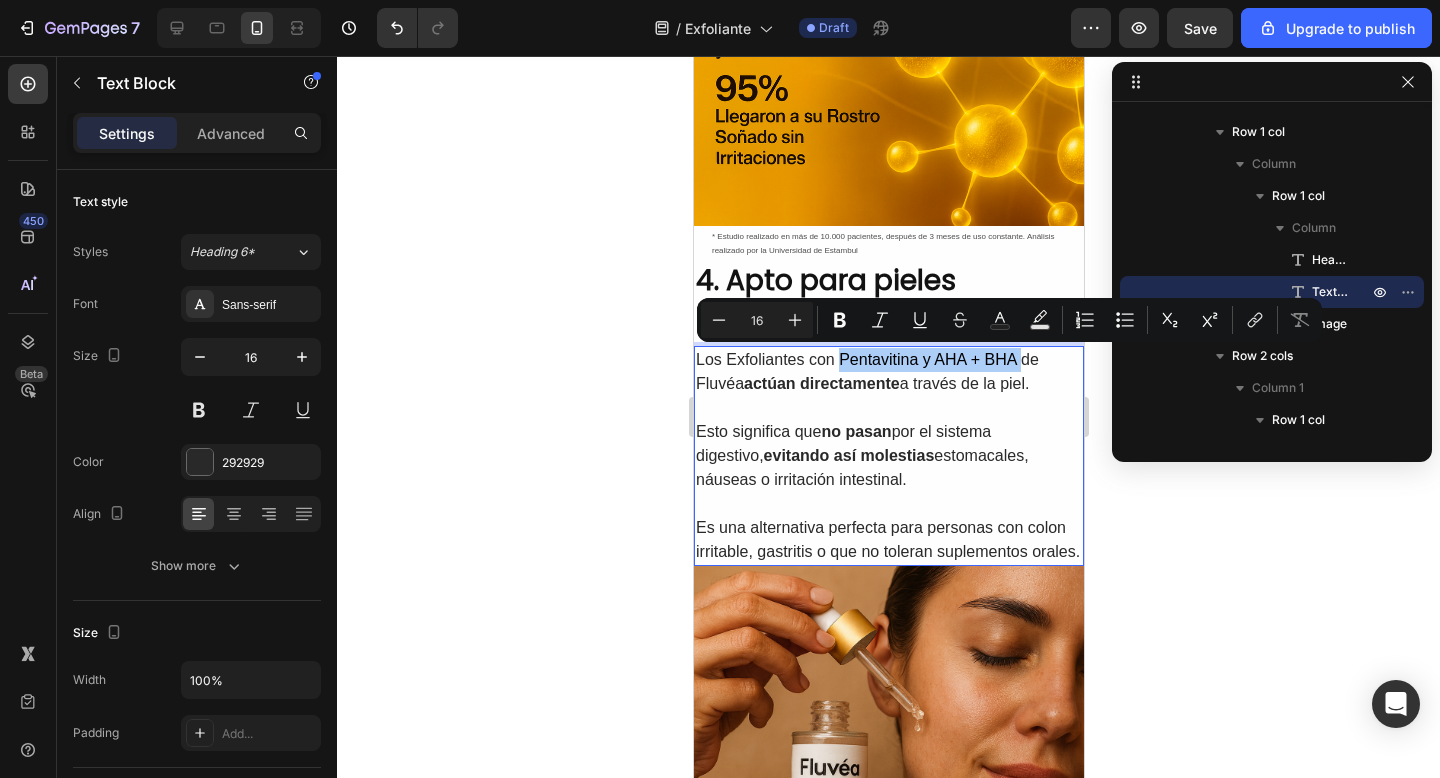 click on "Los Exfoliantes con Pentavitina y AHA + BHA de Fluvéa  actúan directamente  a través de la piel." at bounding box center [888, 372] 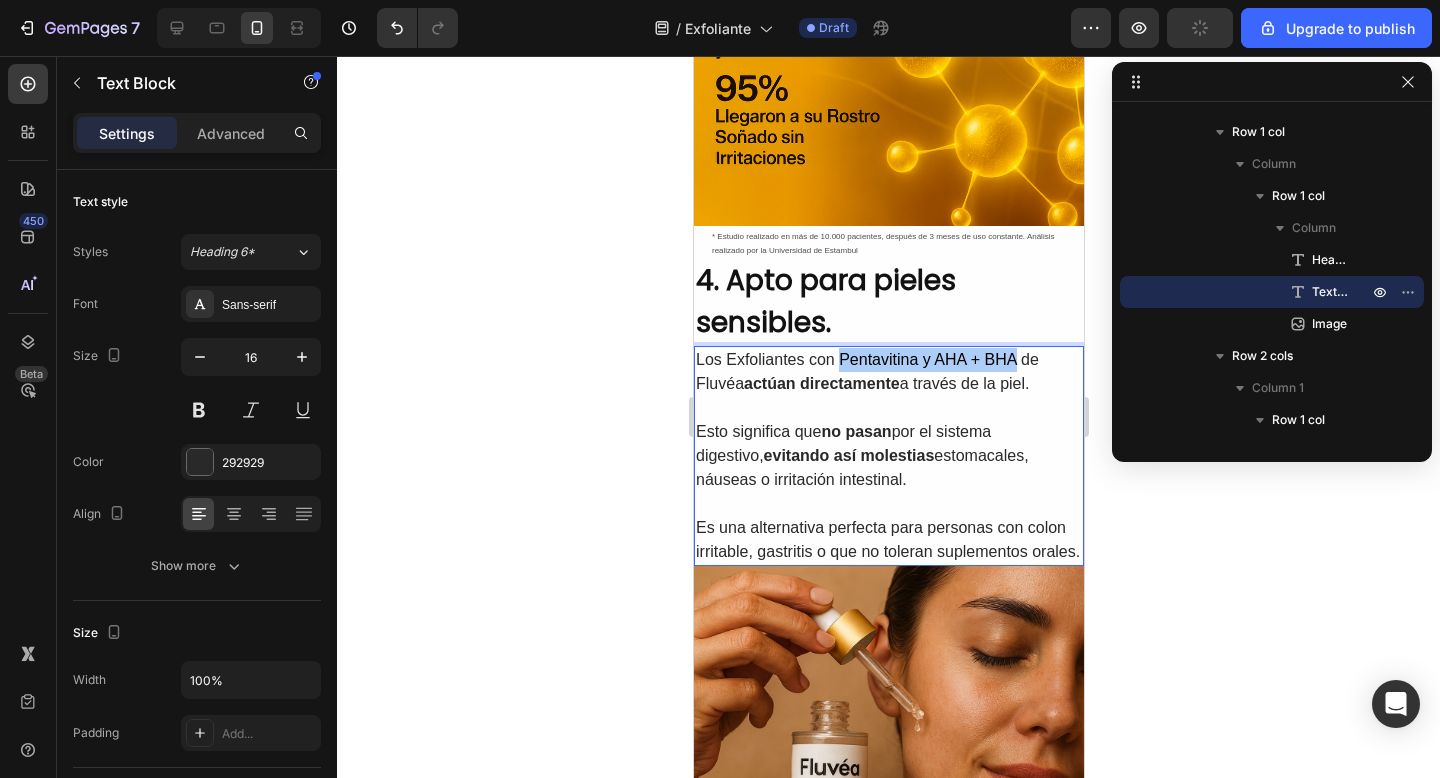 drag, startPoint x: 839, startPoint y: 358, endPoint x: 1014, endPoint y: 363, distance: 175.07141 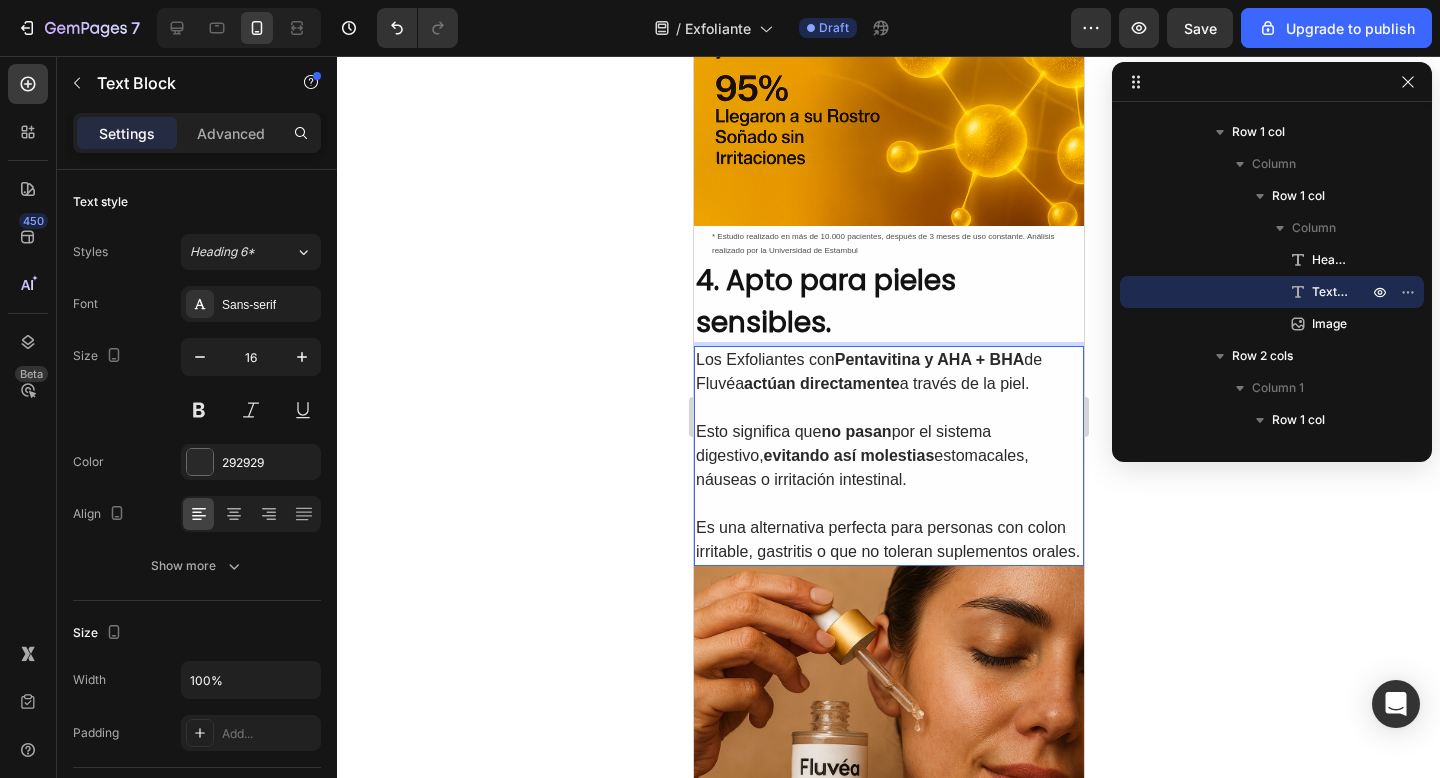 click on "Esto significa que  no pasan  por el sistema digestivo,  evitando así molestias  estomacales, náuseas o irritación intestinal." at bounding box center [888, 456] 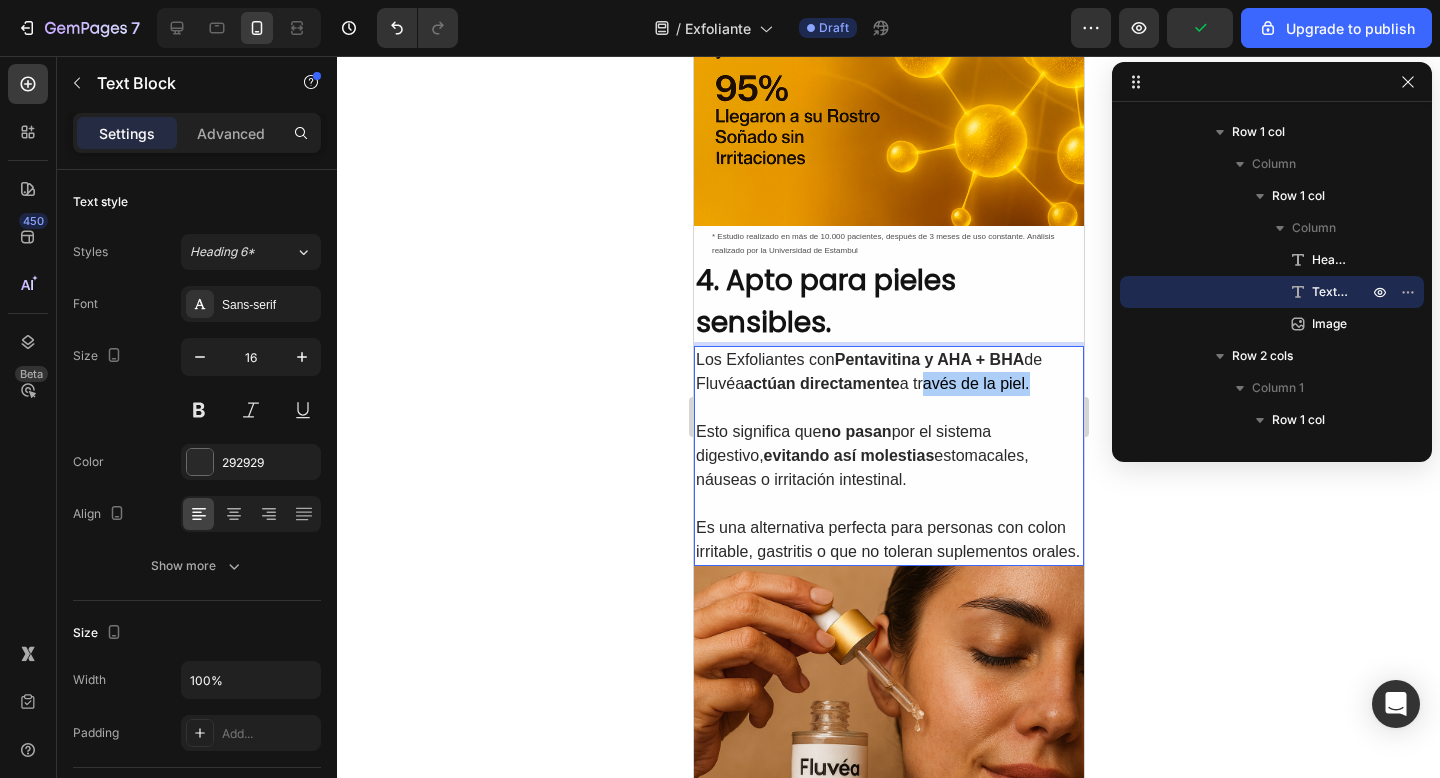 drag, startPoint x: 1033, startPoint y: 388, endPoint x: 926, endPoint y: 390, distance: 107.01869 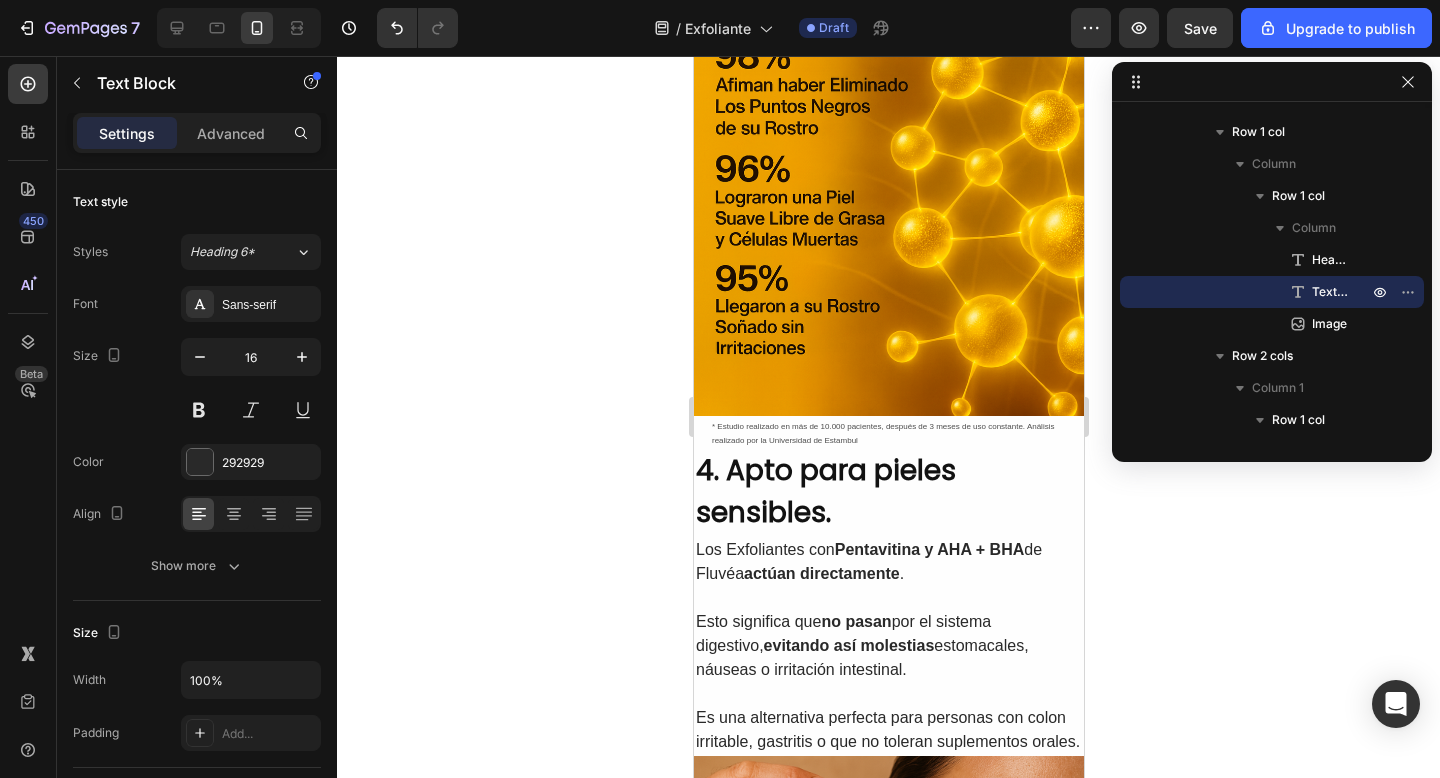 scroll, scrollTop: 2490, scrollLeft: 0, axis: vertical 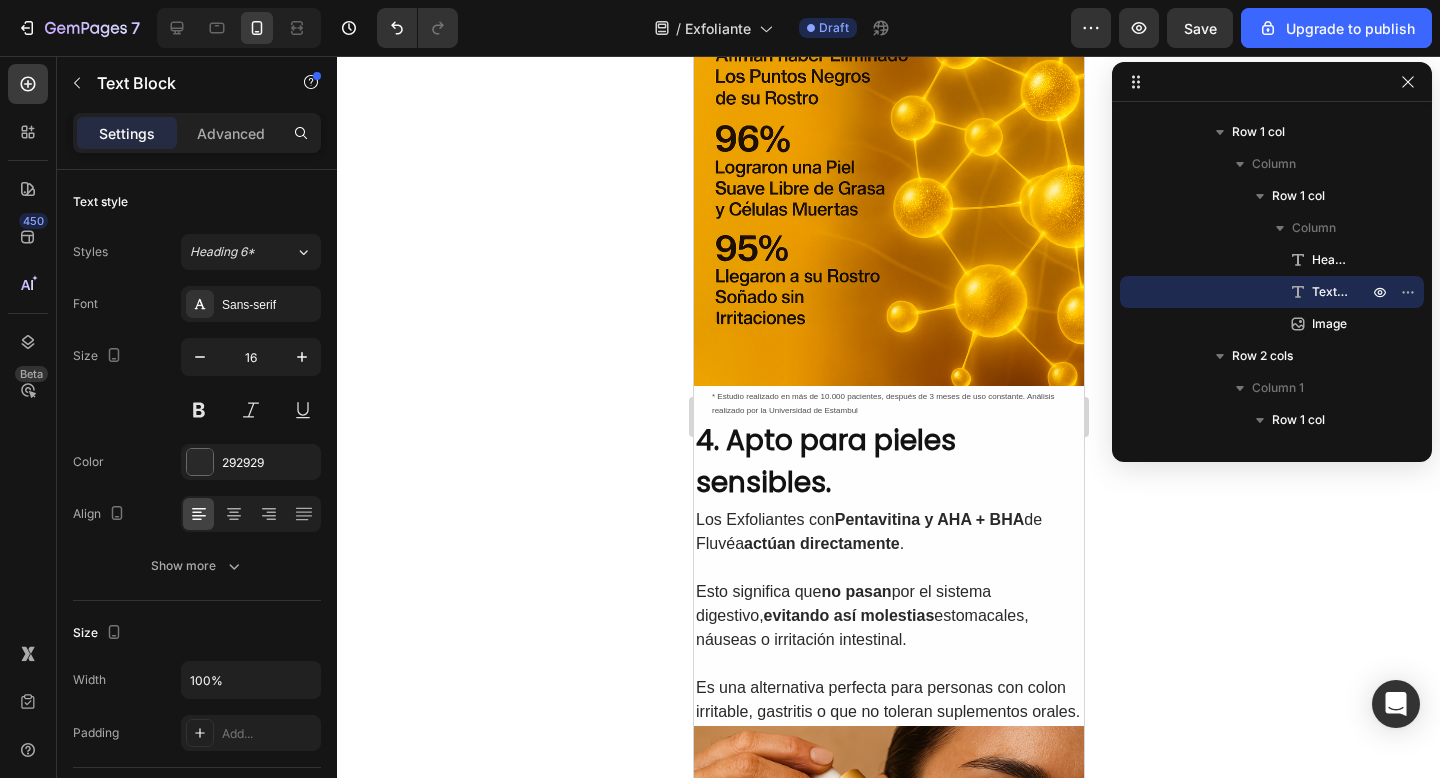 click on "actúan directamente" at bounding box center [821, 543] 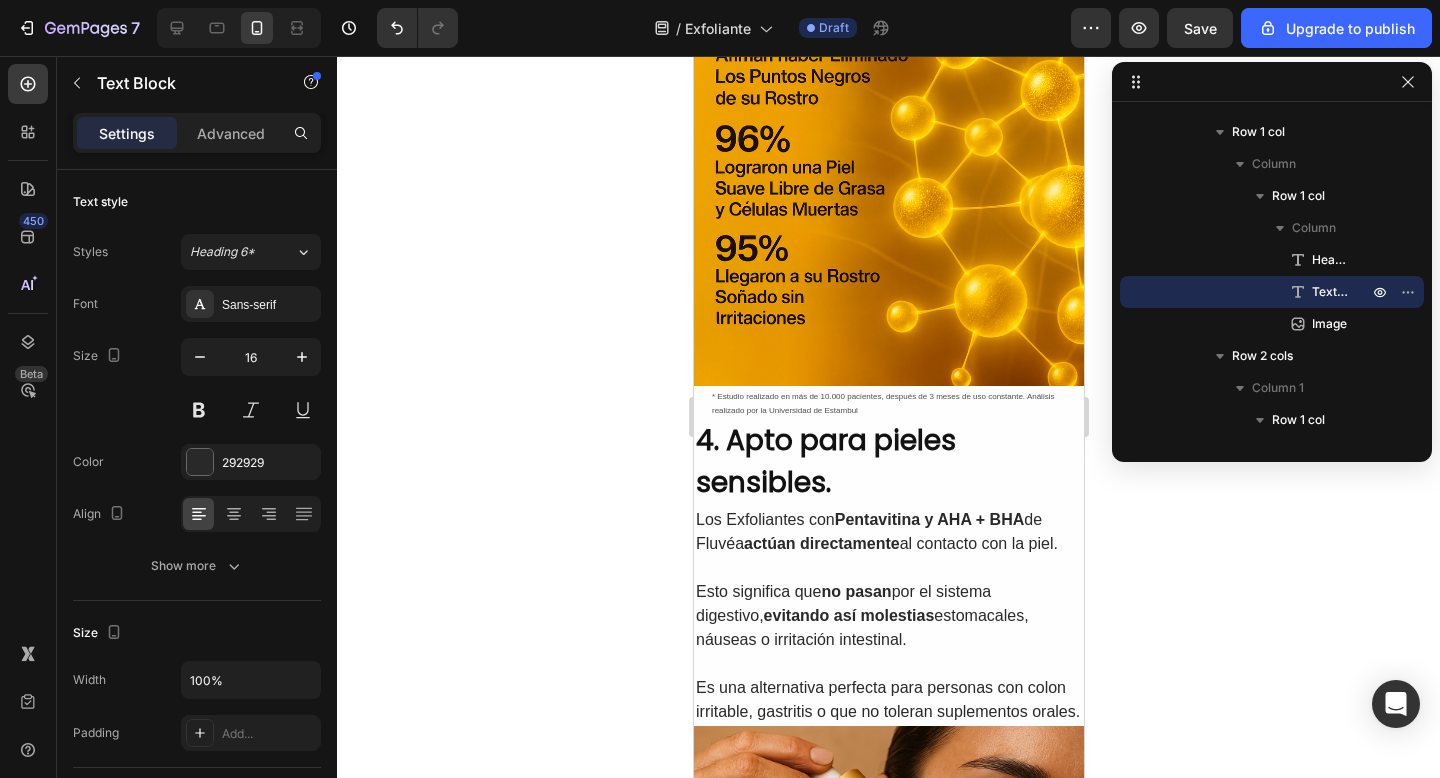 click on "Esto significa que  no pasan  por el sistema digestivo,  evitando así molestias  estomacales, náuseas o irritación intestinal." at bounding box center [888, 616] 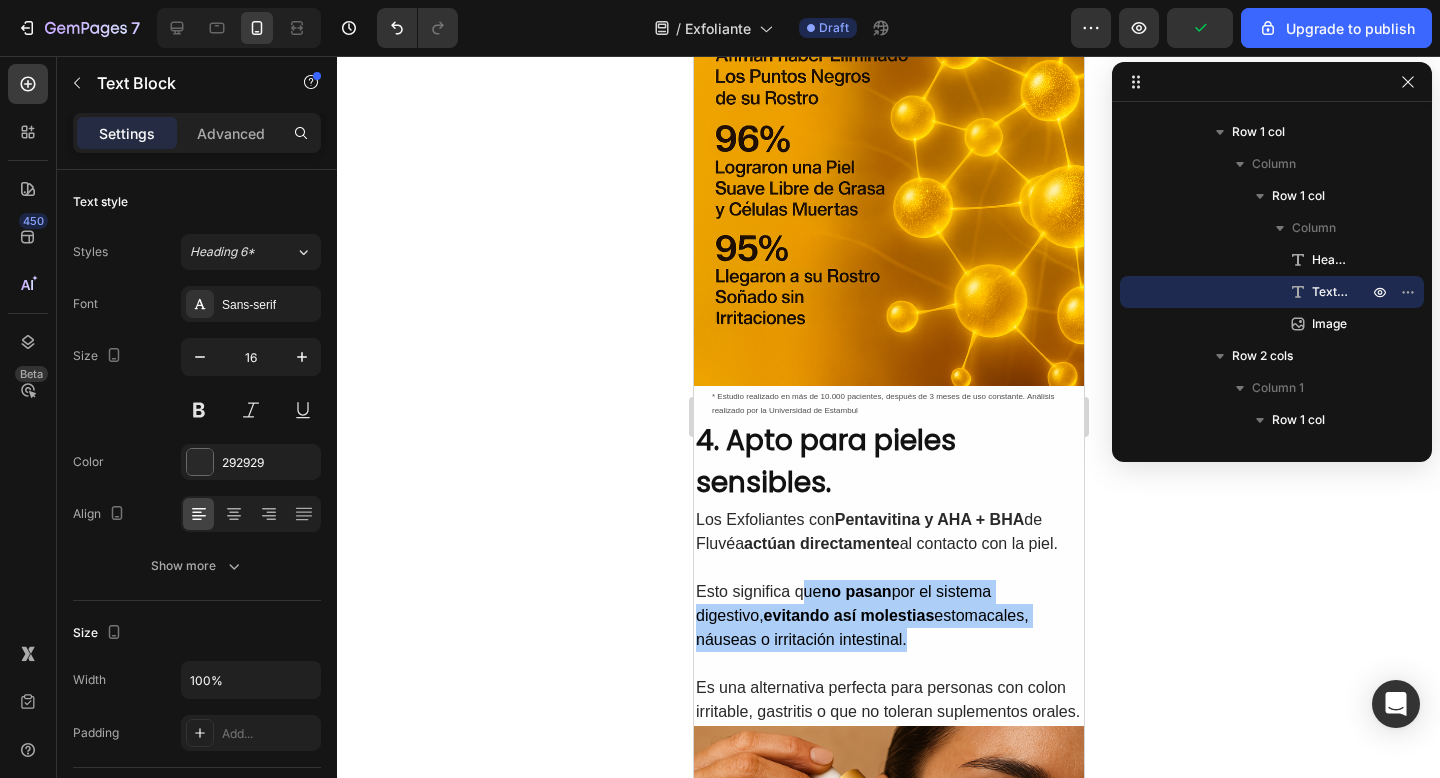 drag, startPoint x: 823, startPoint y: 638, endPoint x: 800, endPoint y: 597, distance: 47.010635 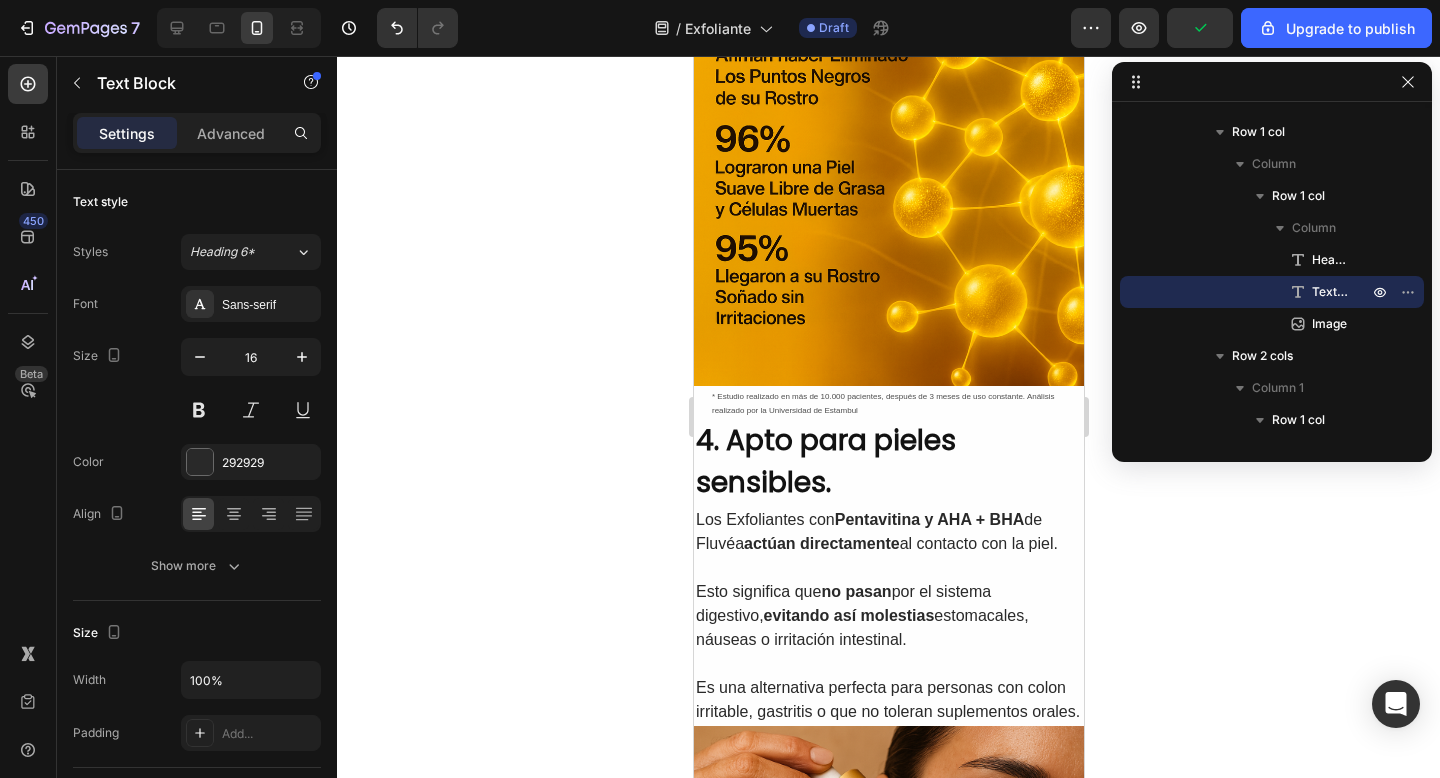 click on "no pasan" at bounding box center [855, 591] 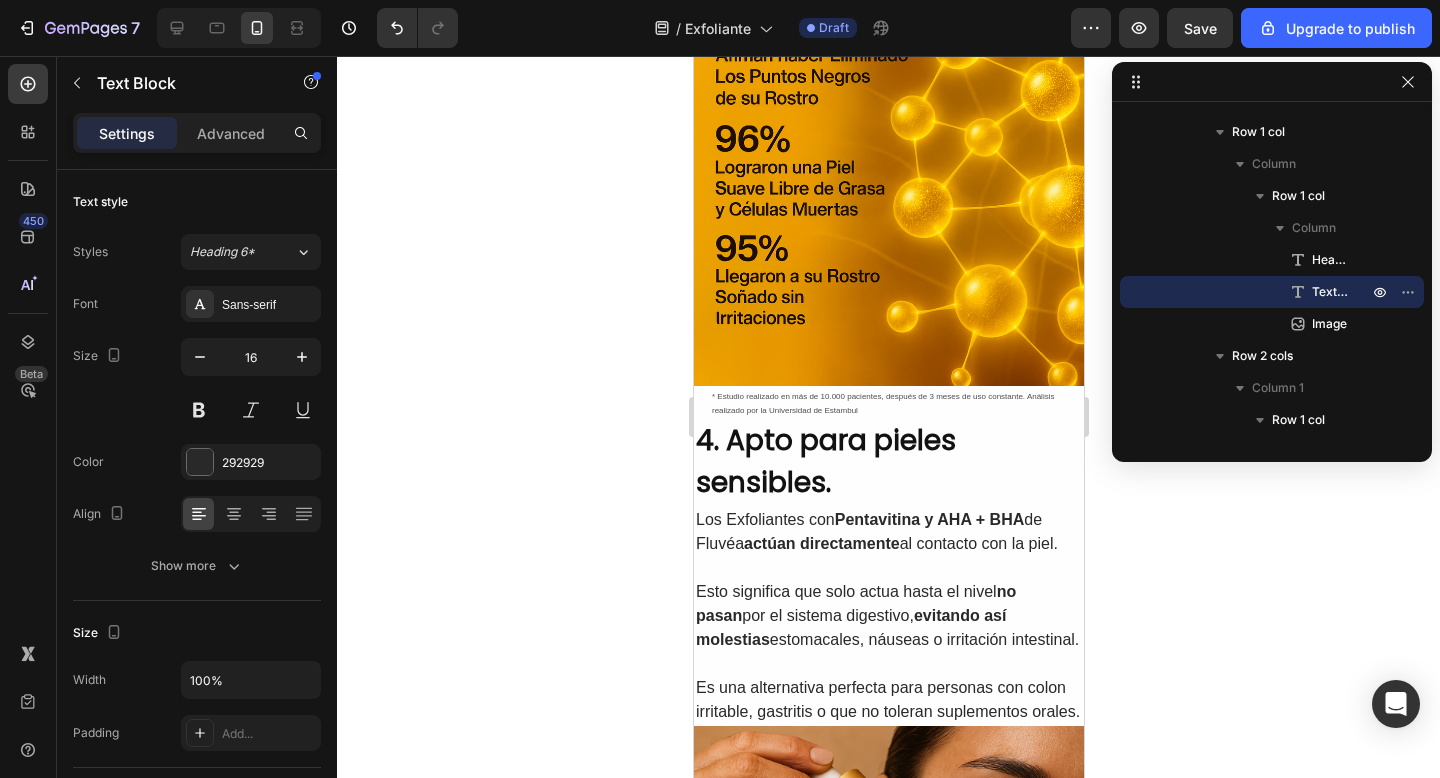 click on "Esto significa que solo actua hasta el nivel no pasan  por el sistema digestivo,  evitando así molestias  estomacales, náuseas o irritación intestinal." at bounding box center (888, 616) 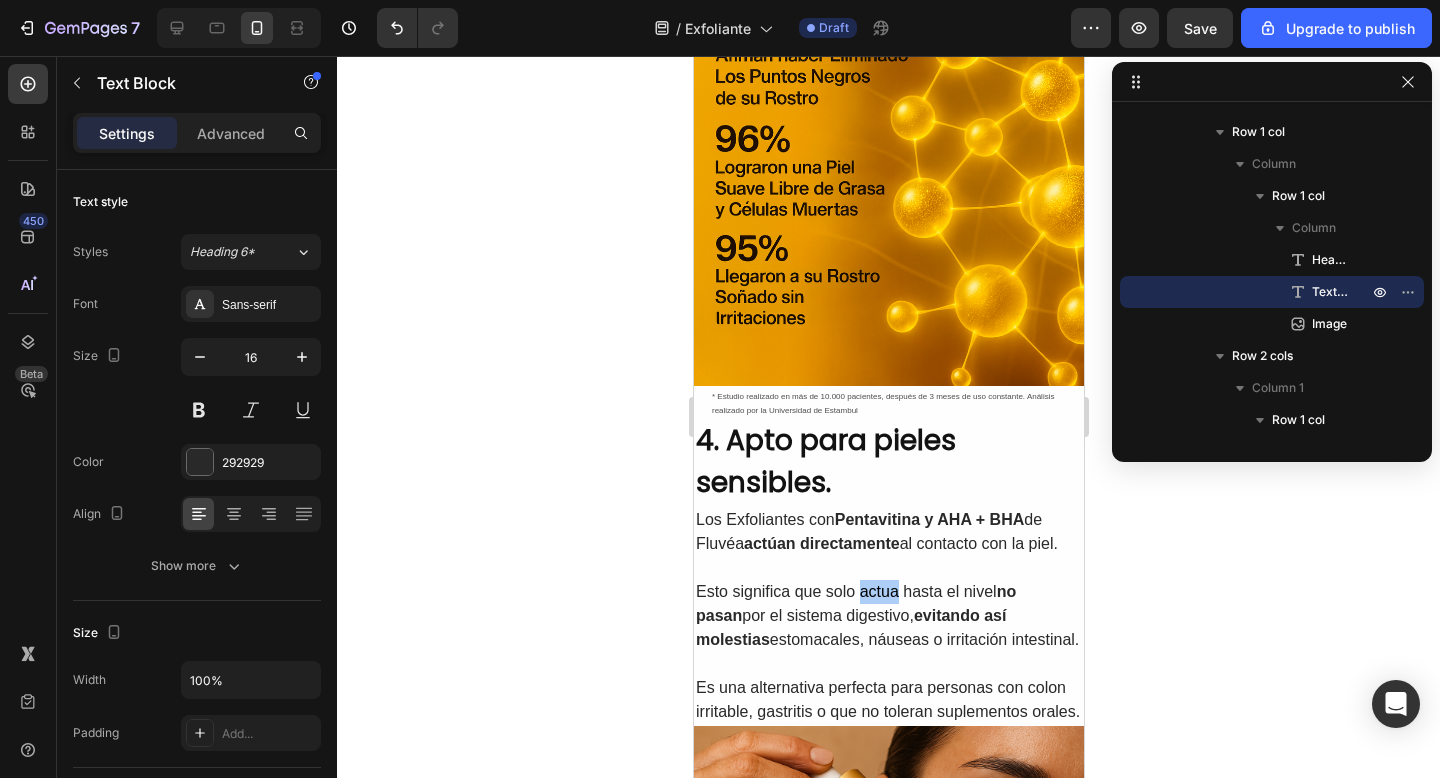 type 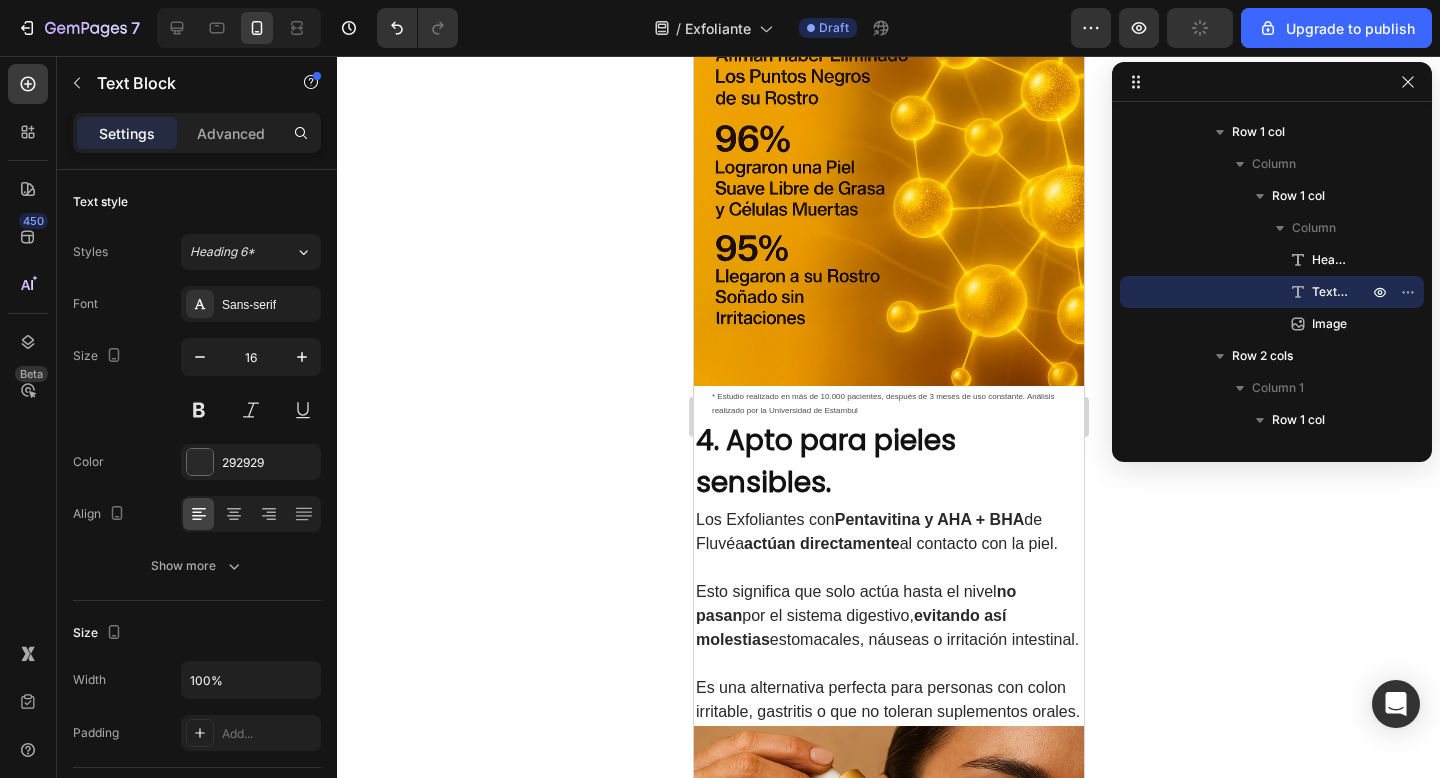 click on "Esto significa que solo actúa hasta el nivel no pasan  por el sistema digestivo,  evitando así molestias  estomacales, náuseas o irritación intestinal." at bounding box center [888, 616] 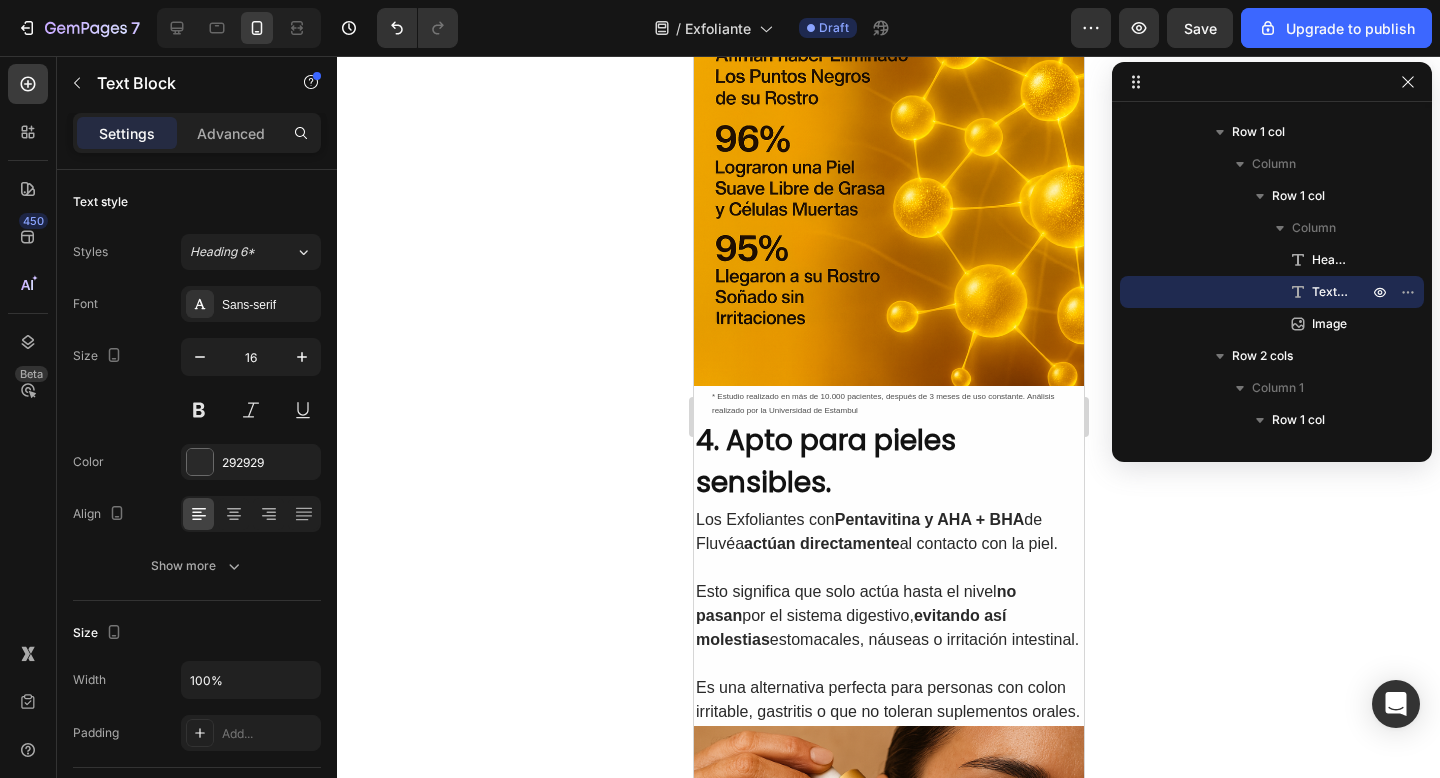 click on "Esto significa que solo actúa hasta el nivel  no pasan  por el sistema digestivo,  evitando así molestias  estomacales, náuseas o irritación intestinal." at bounding box center [888, 616] 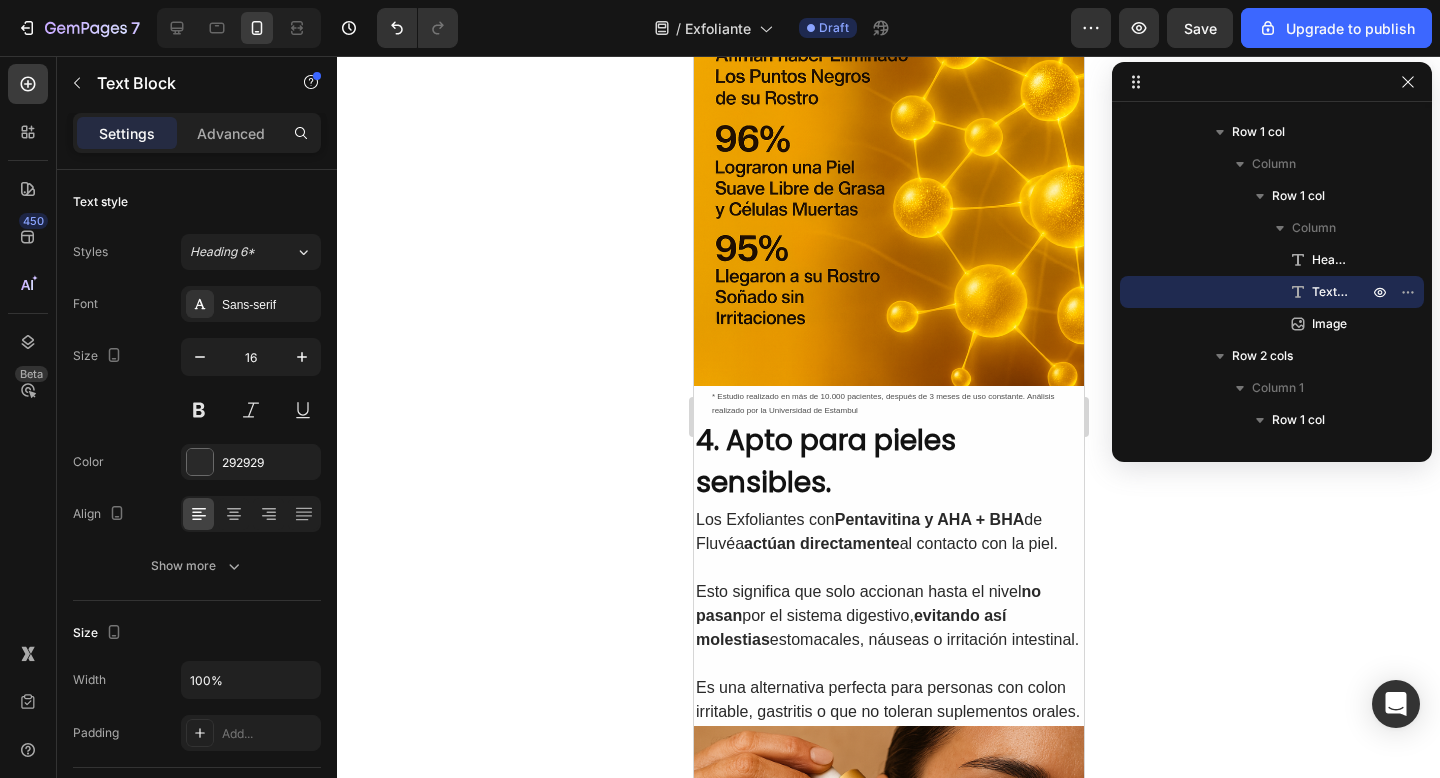 click on "Esto significa que solo accionan hasta el nivel  no pasan  por el sistema digestivo,  evitando así molestias  estomacales, náuseas o irritación intestinal." at bounding box center [888, 616] 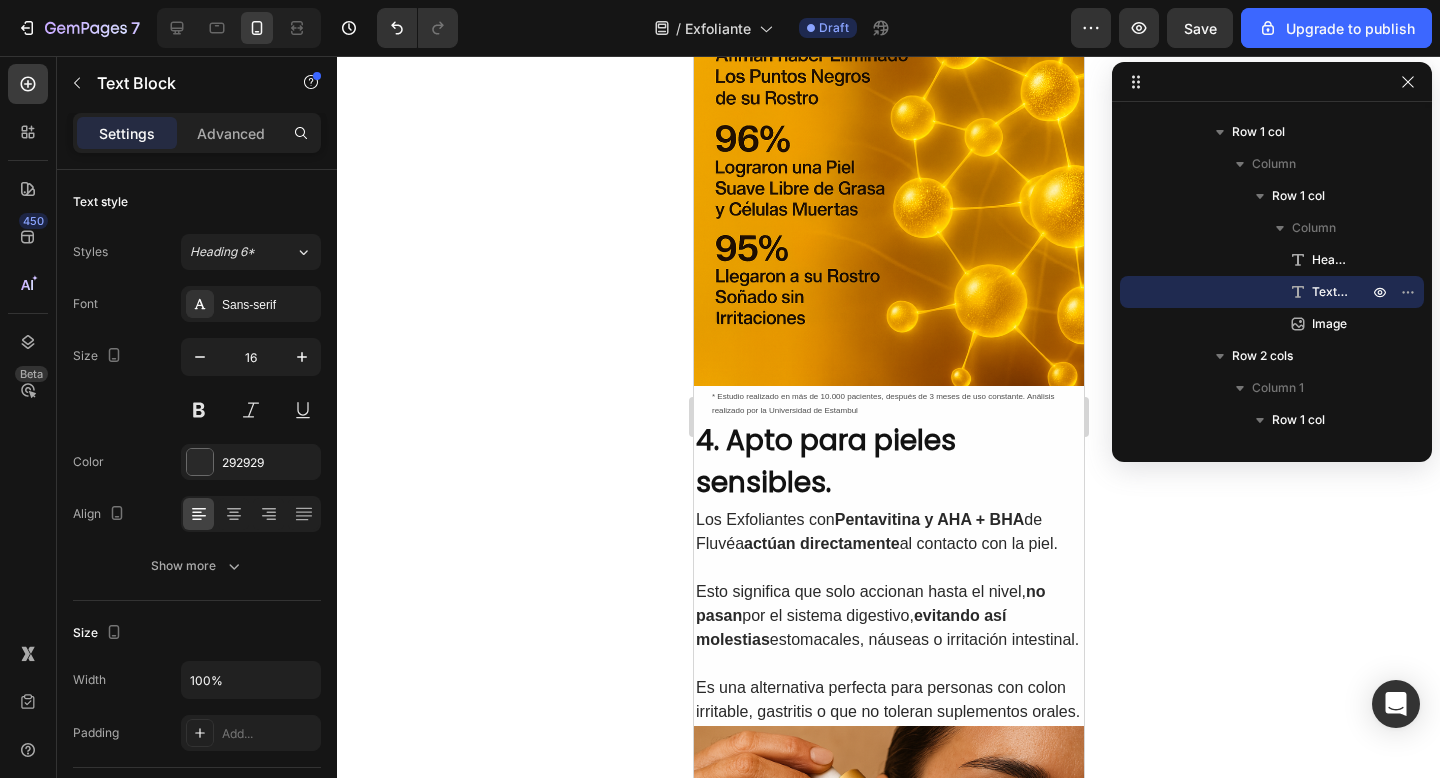 click on "Esto significa que solo accionan hasta el nivel,  no pasan  por el sistema digestivo,  evitando así molestias  estomacales, náuseas o irritación intestinal." at bounding box center (888, 616) 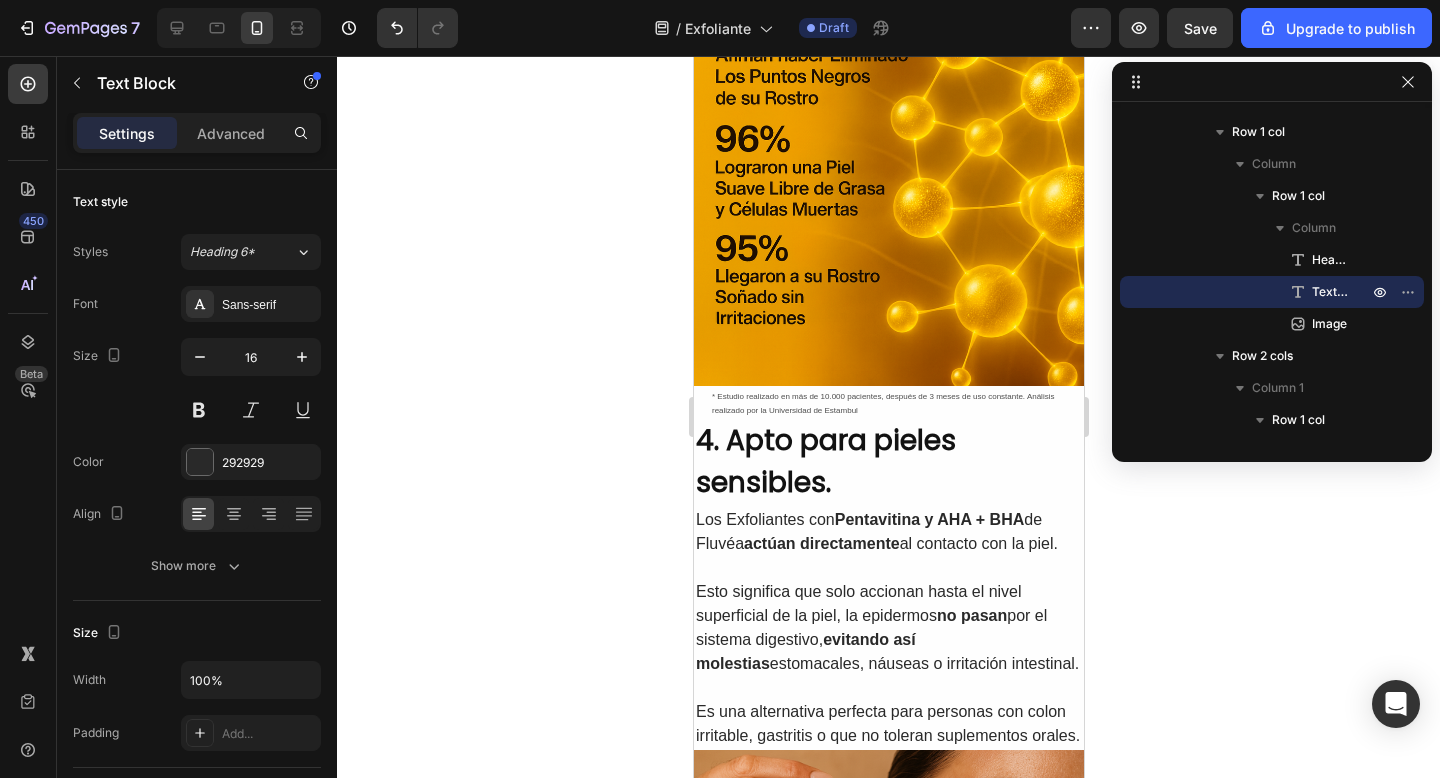 drag, startPoint x: 826, startPoint y: 643, endPoint x: 942, endPoint y: 618, distance: 118.66339 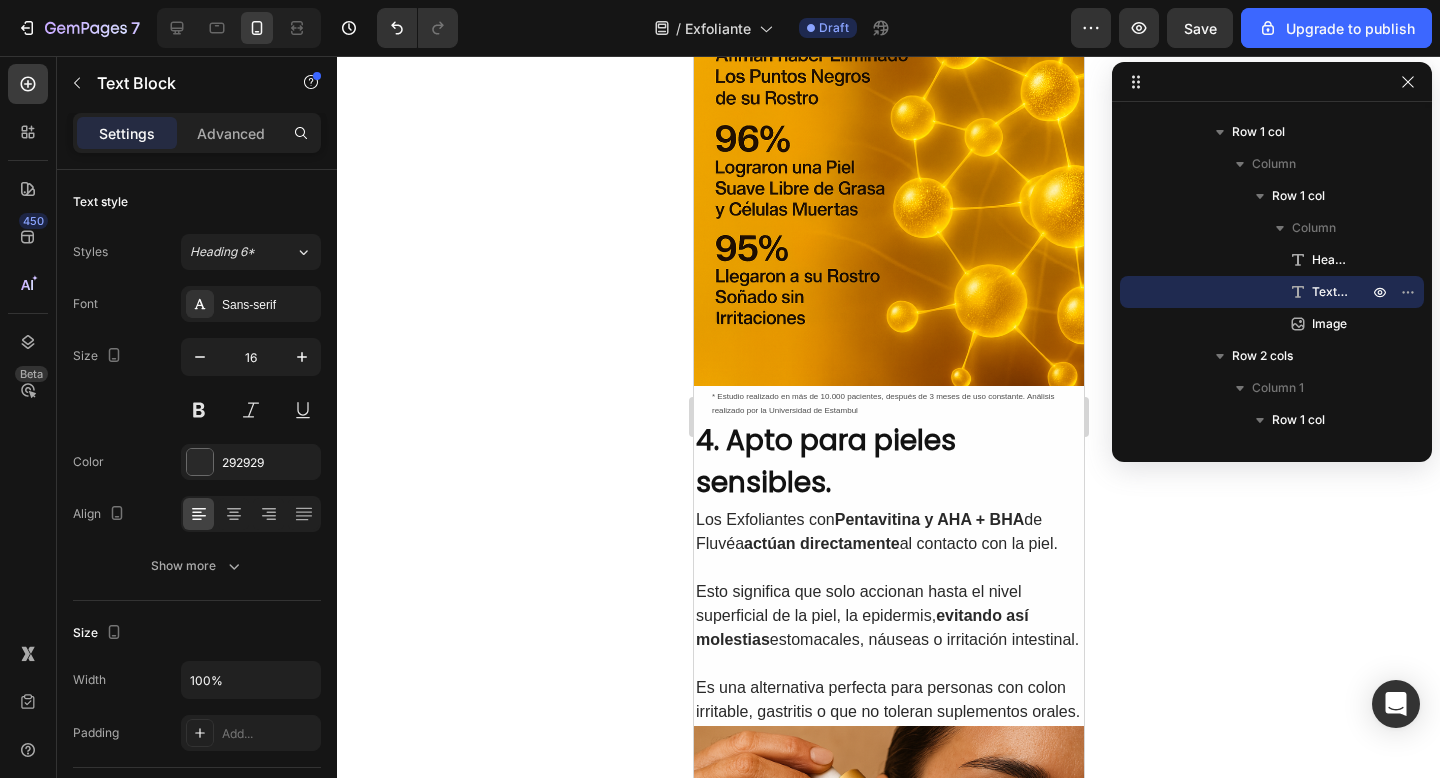 click on "evitando así molestias" at bounding box center [861, 627] 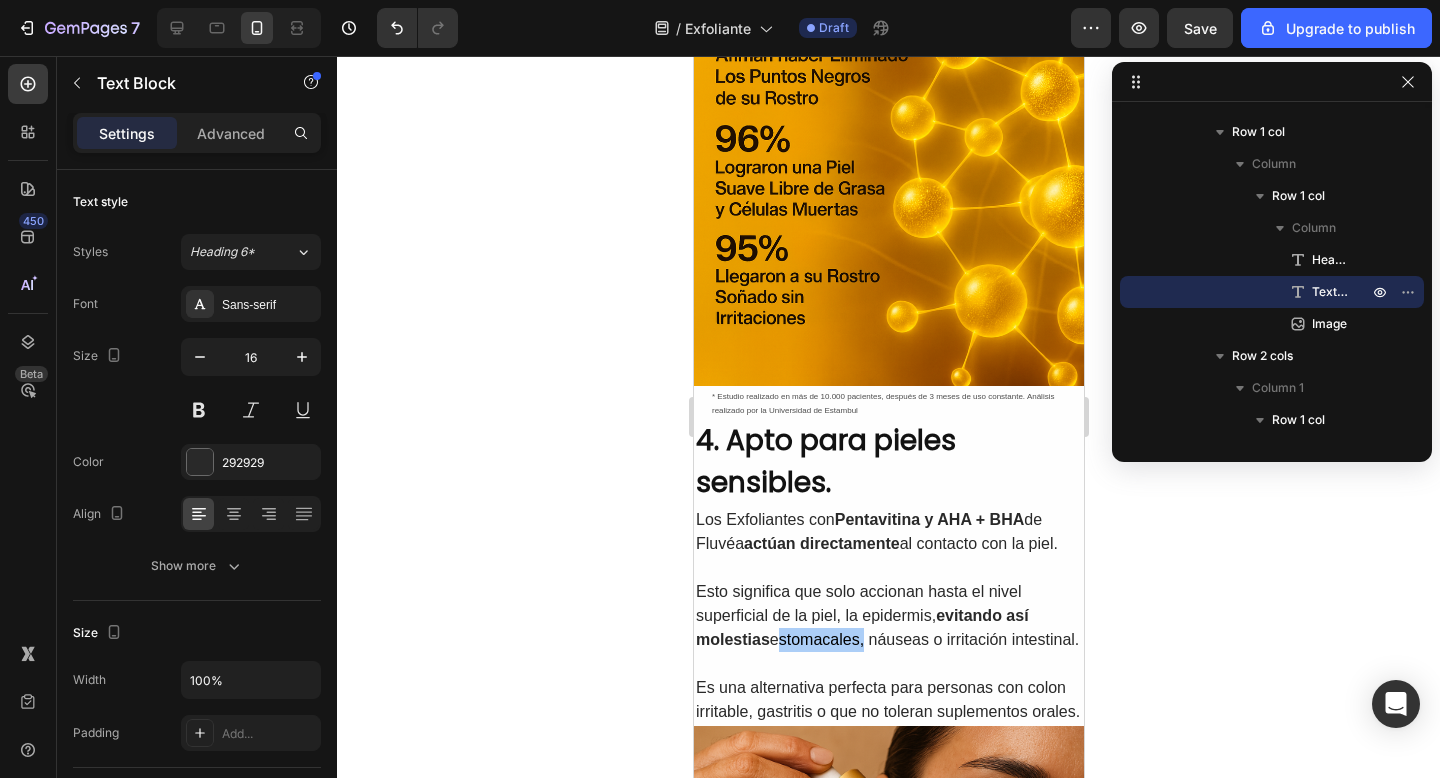 click on "Esto significa que solo accionan hasta el nivel superficial de la piel, la epidermis,  evitando así molestias  estomacales, náuseas o irritación intestinal." at bounding box center (888, 616) 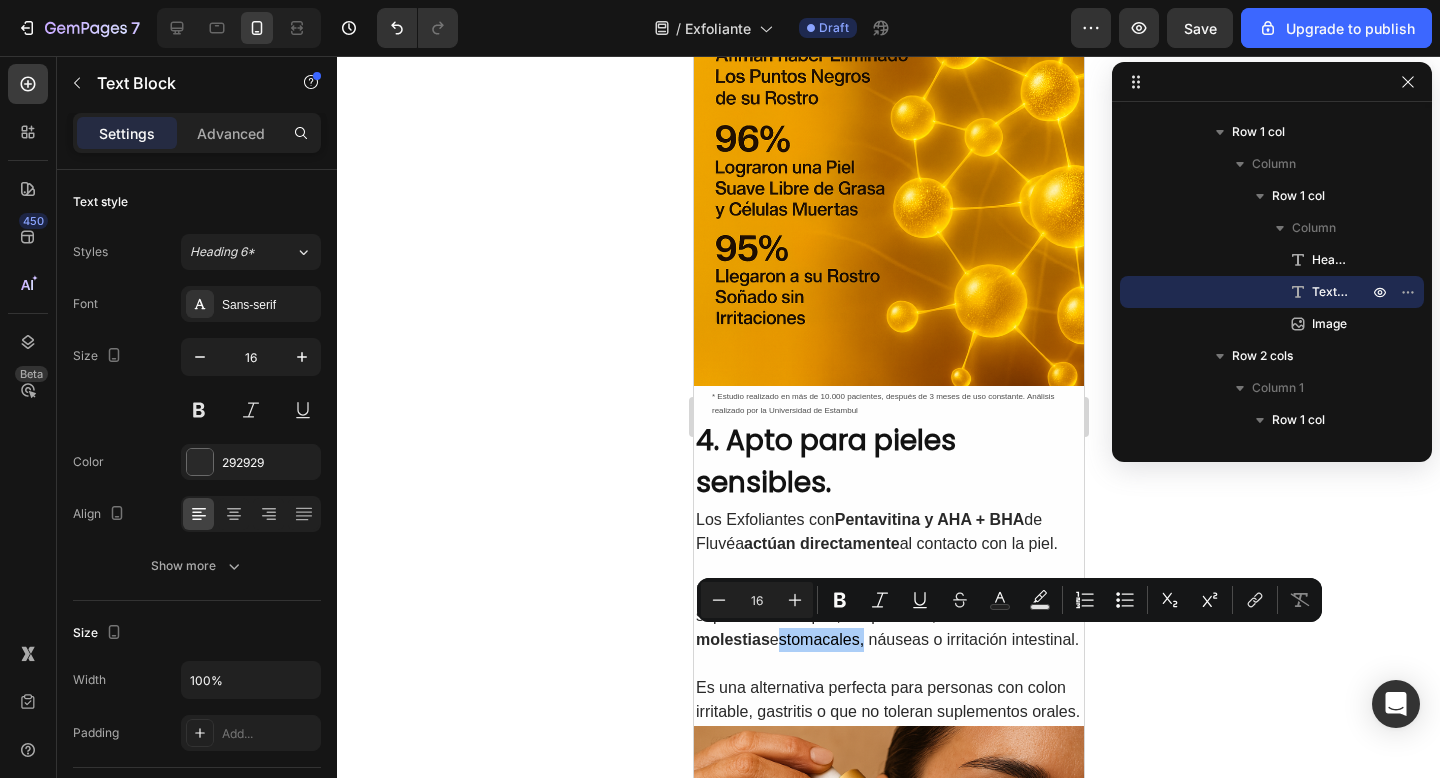 click on "Esto significa que solo accionan hasta el nivel superficial de la piel, la epidermis,  evitando así molestias  estomacales, náuseas o irritación intestinal." at bounding box center [888, 616] 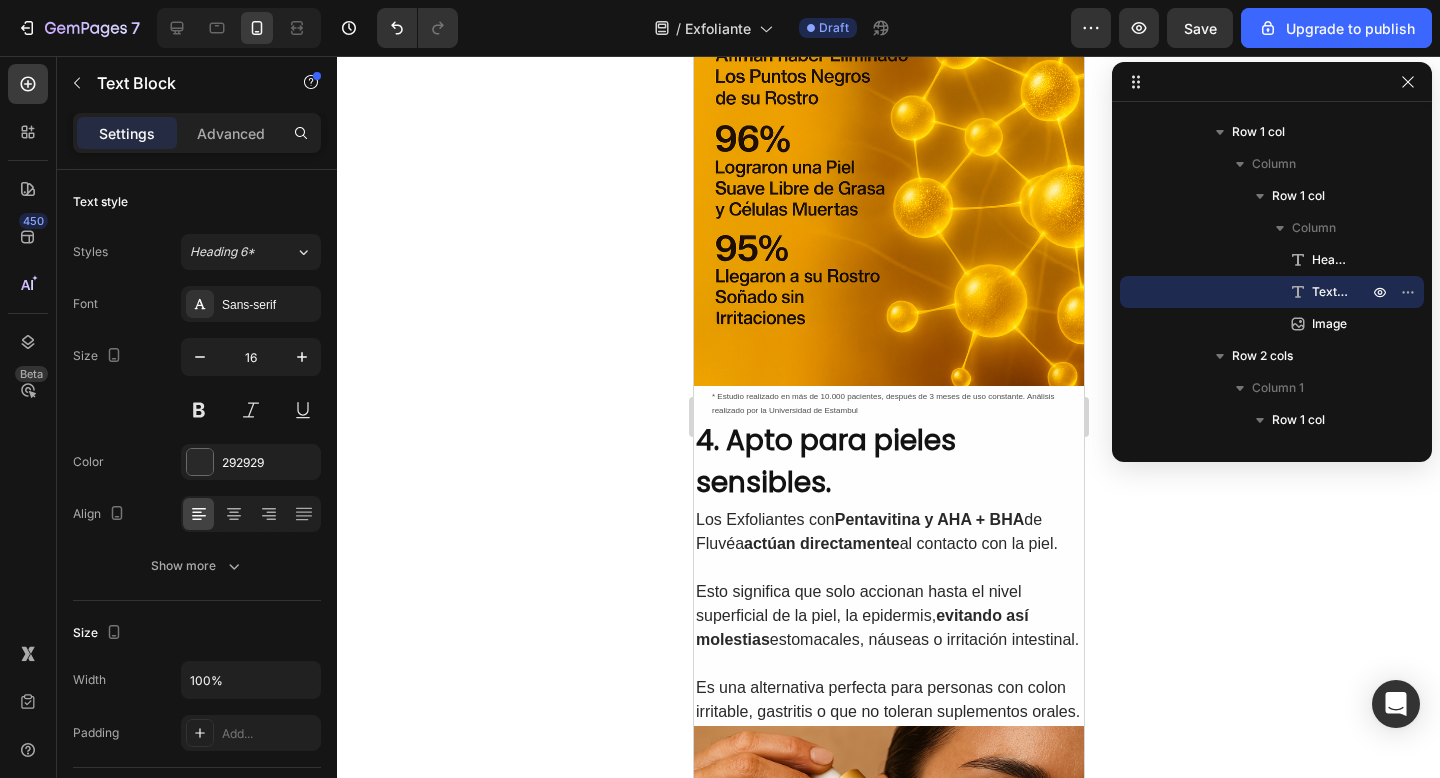 click on "Esto significa que solo accionan hasta el nivel superficial de la piel, la epidermis,  evitando así molestias  estomacales, náuseas o irritación intestinal." at bounding box center (888, 616) 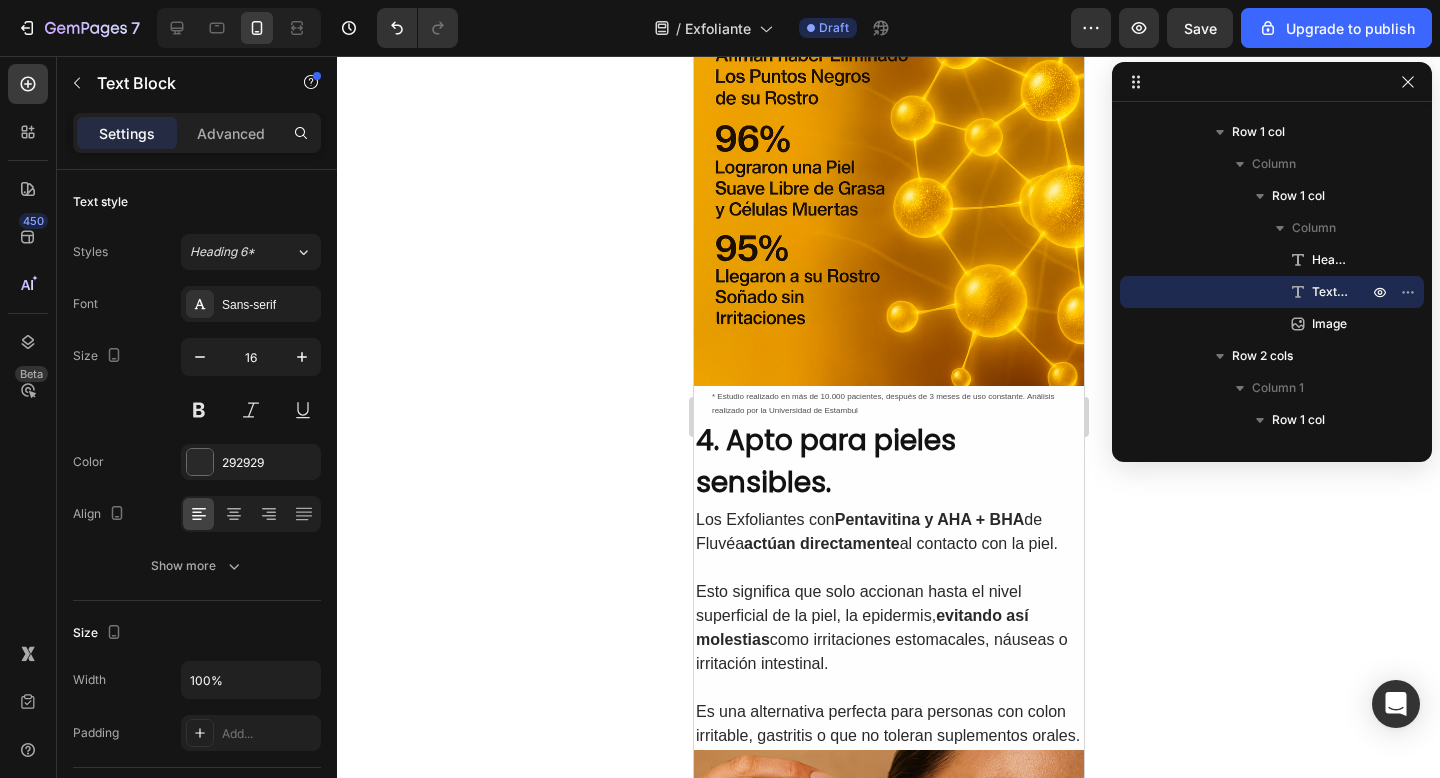 click on "Esto significa que solo accionan hasta el nivel superficial de la piel, la epidermis,  evitando así molestias  como irritaciones estomacales, náuseas o irritación intestinal." at bounding box center [888, 628] 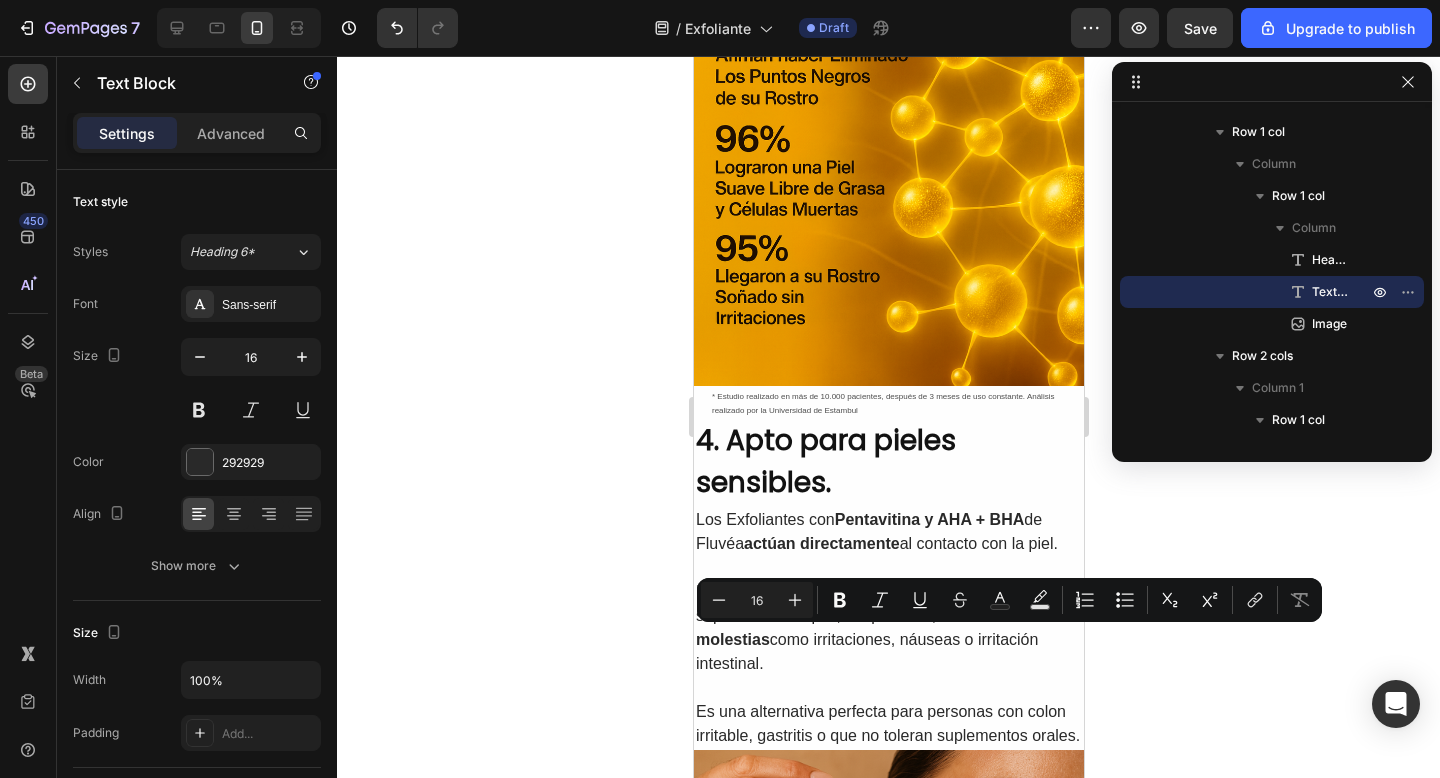 drag, startPoint x: 899, startPoint y: 640, endPoint x: 1030, endPoint y: 663, distance: 133.00375 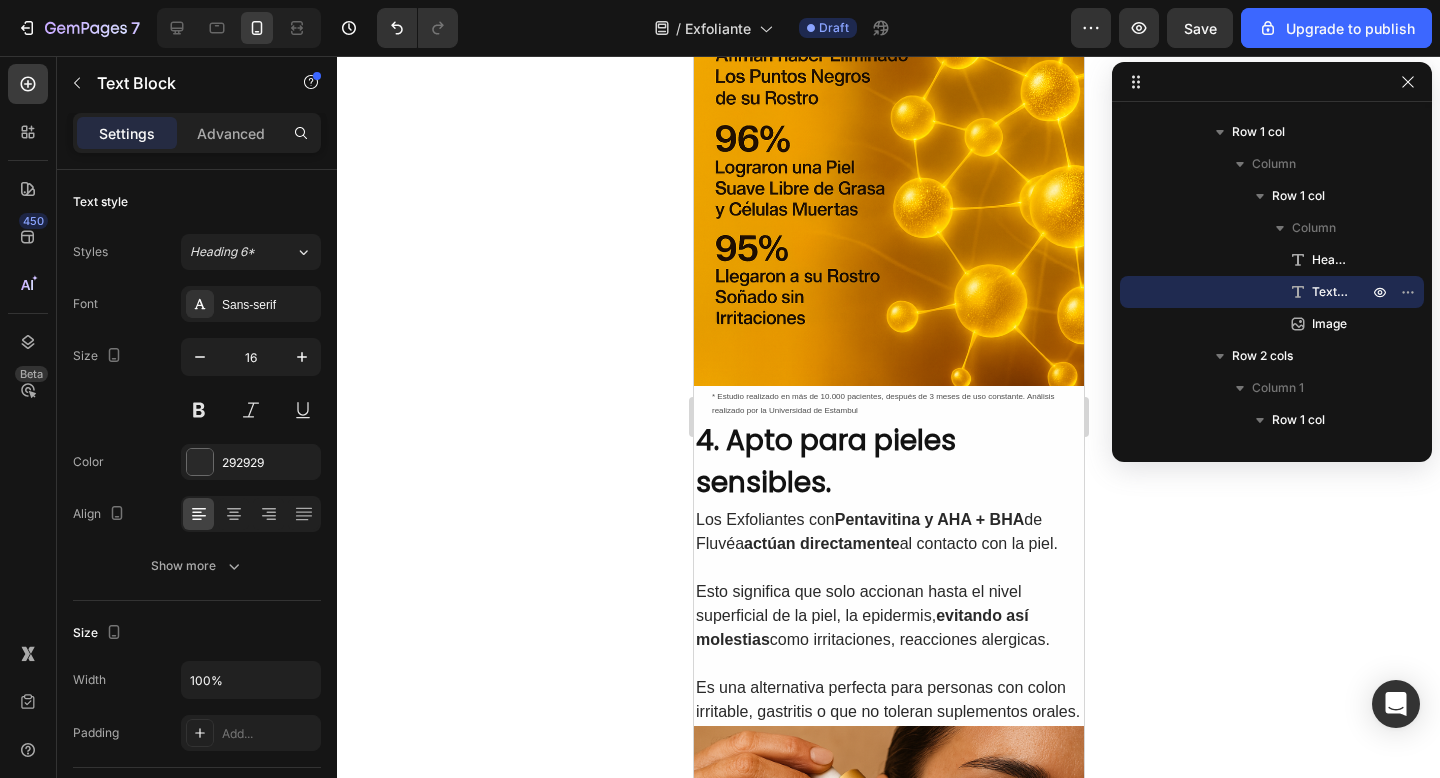 click on "evitando así molestias" at bounding box center (861, 627) 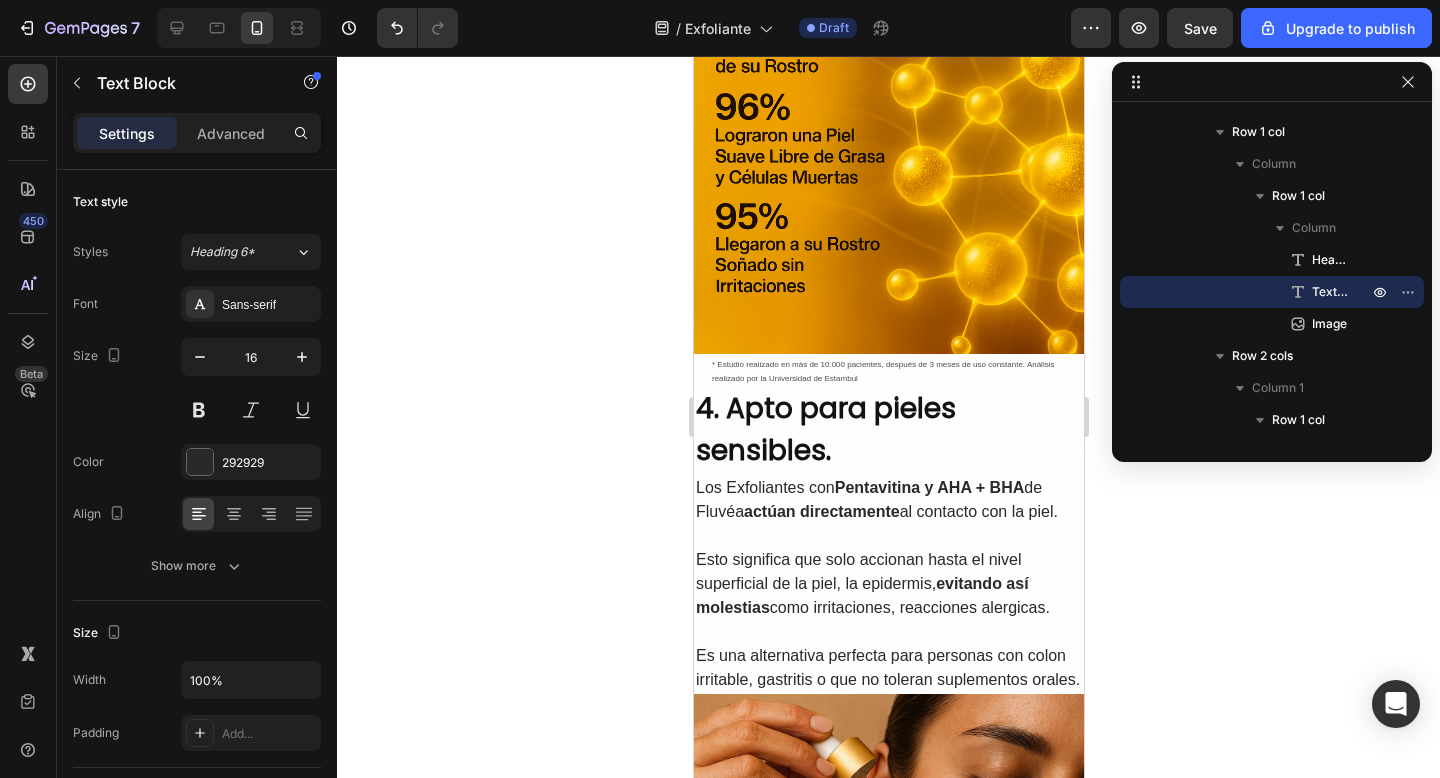 scroll, scrollTop: 2536, scrollLeft: 0, axis: vertical 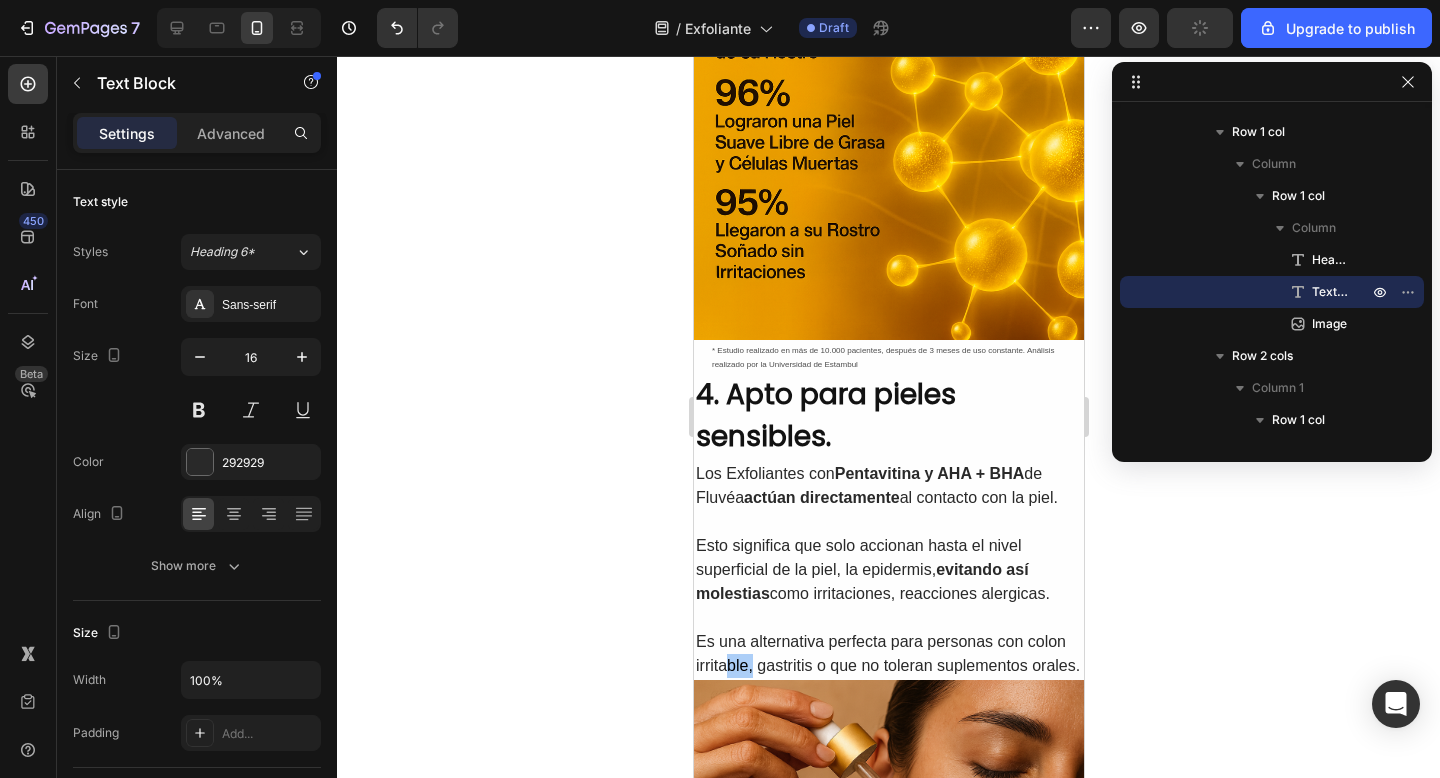 drag, startPoint x: 750, startPoint y: 664, endPoint x: 725, endPoint y: 663, distance: 25.019993 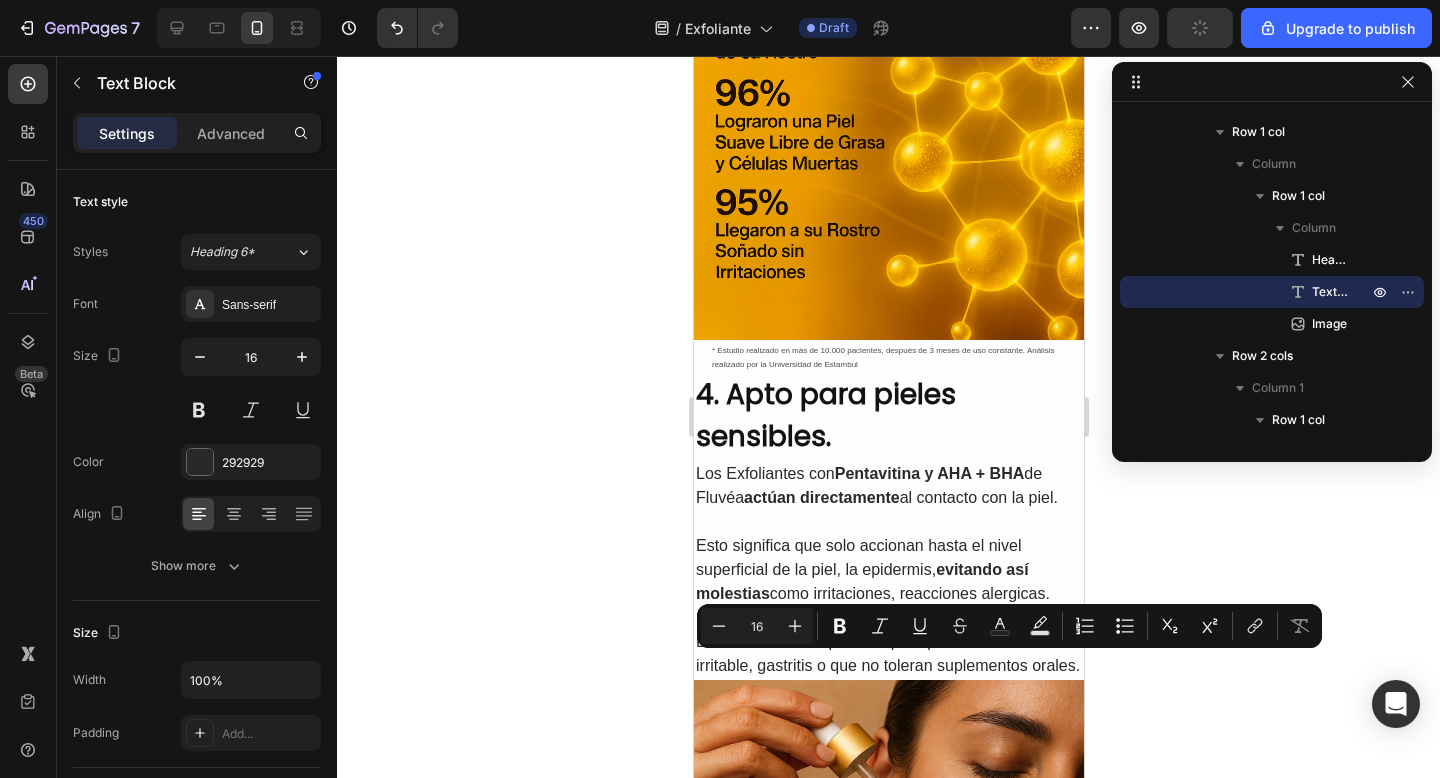 click on "Es una alternativa perfecta para personas con colon irritable, gastritis o que no toleran suplementos orales." at bounding box center (888, 654) 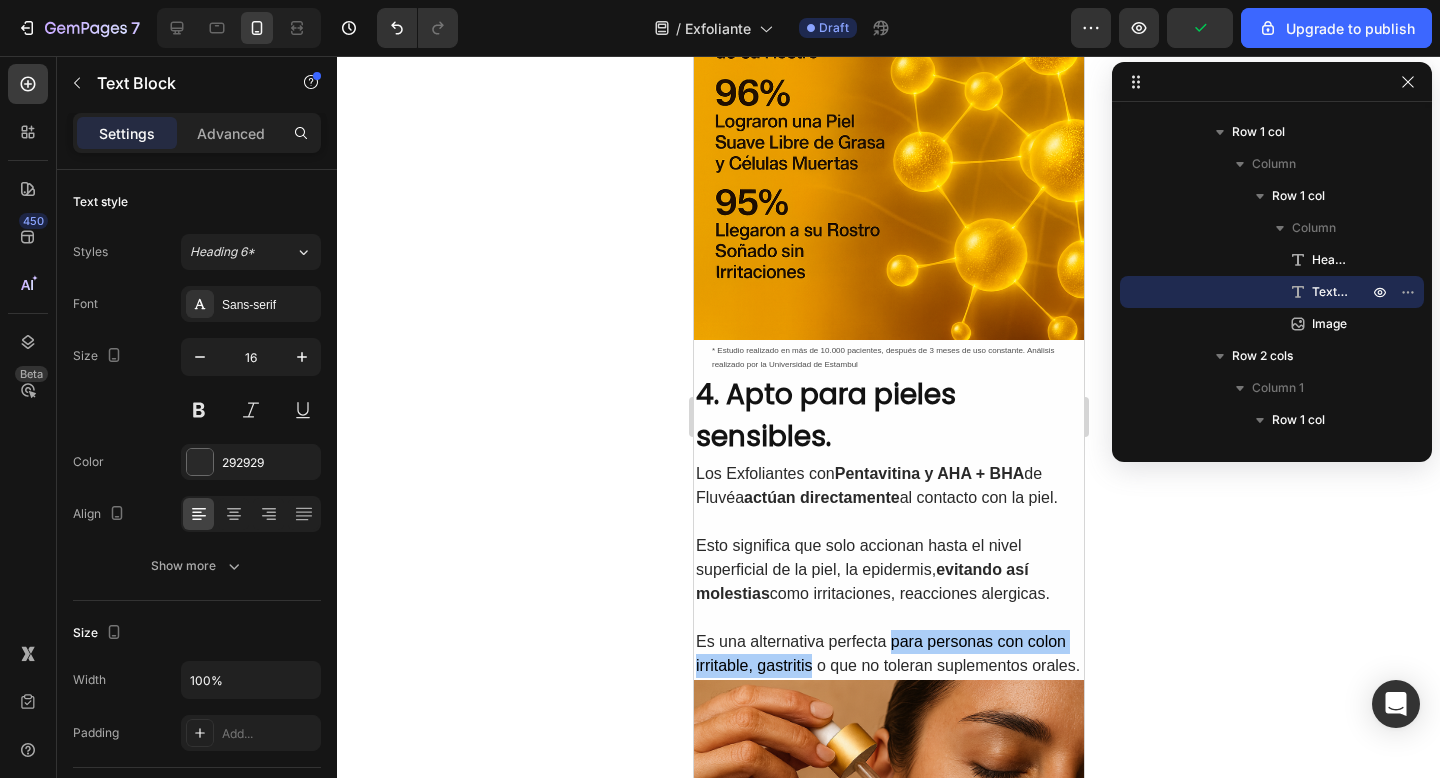 drag, startPoint x: 810, startPoint y: 665, endPoint x: 889, endPoint y: 644, distance: 81.7435 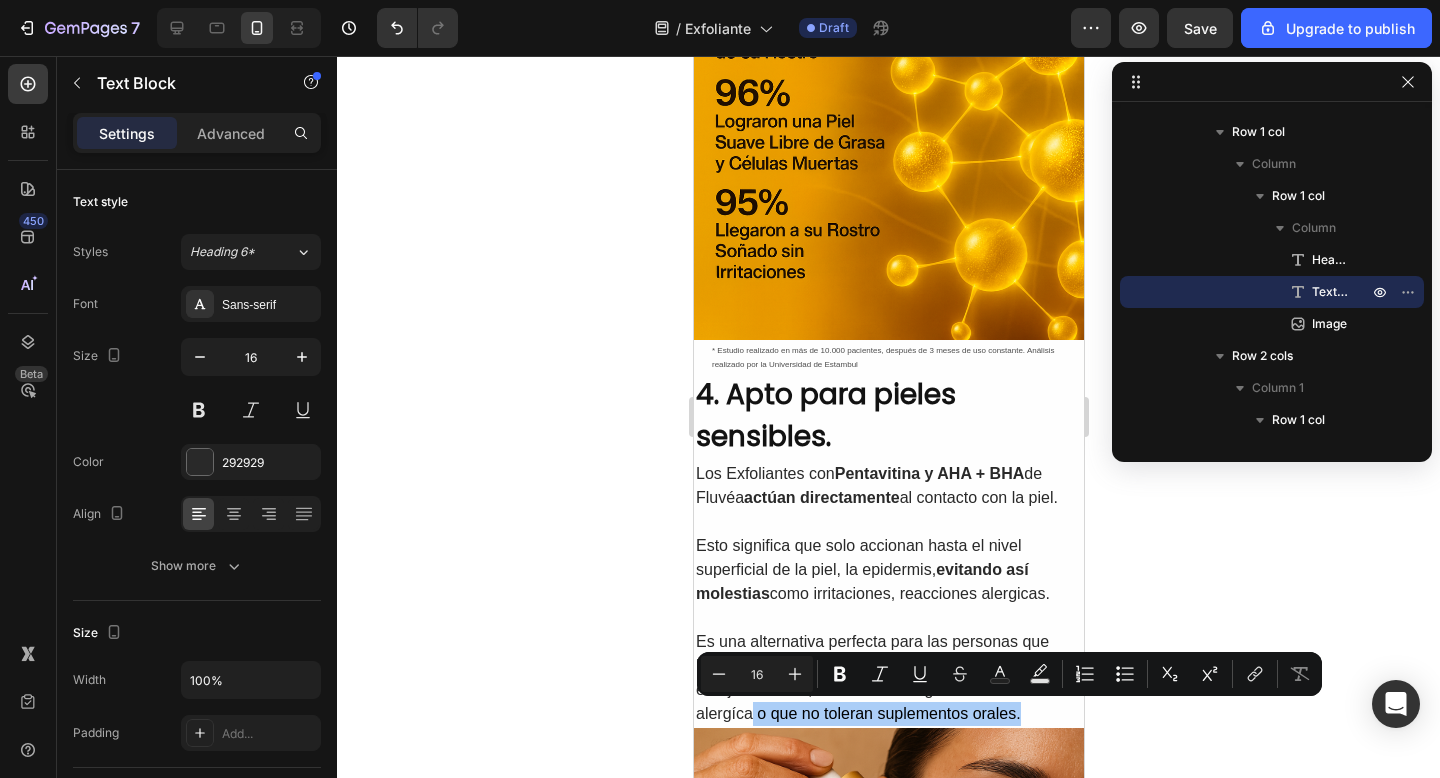 drag, startPoint x: 1022, startPoint y: 719, endPoint x: 752, endPoint y: 721, distance: 270.00742 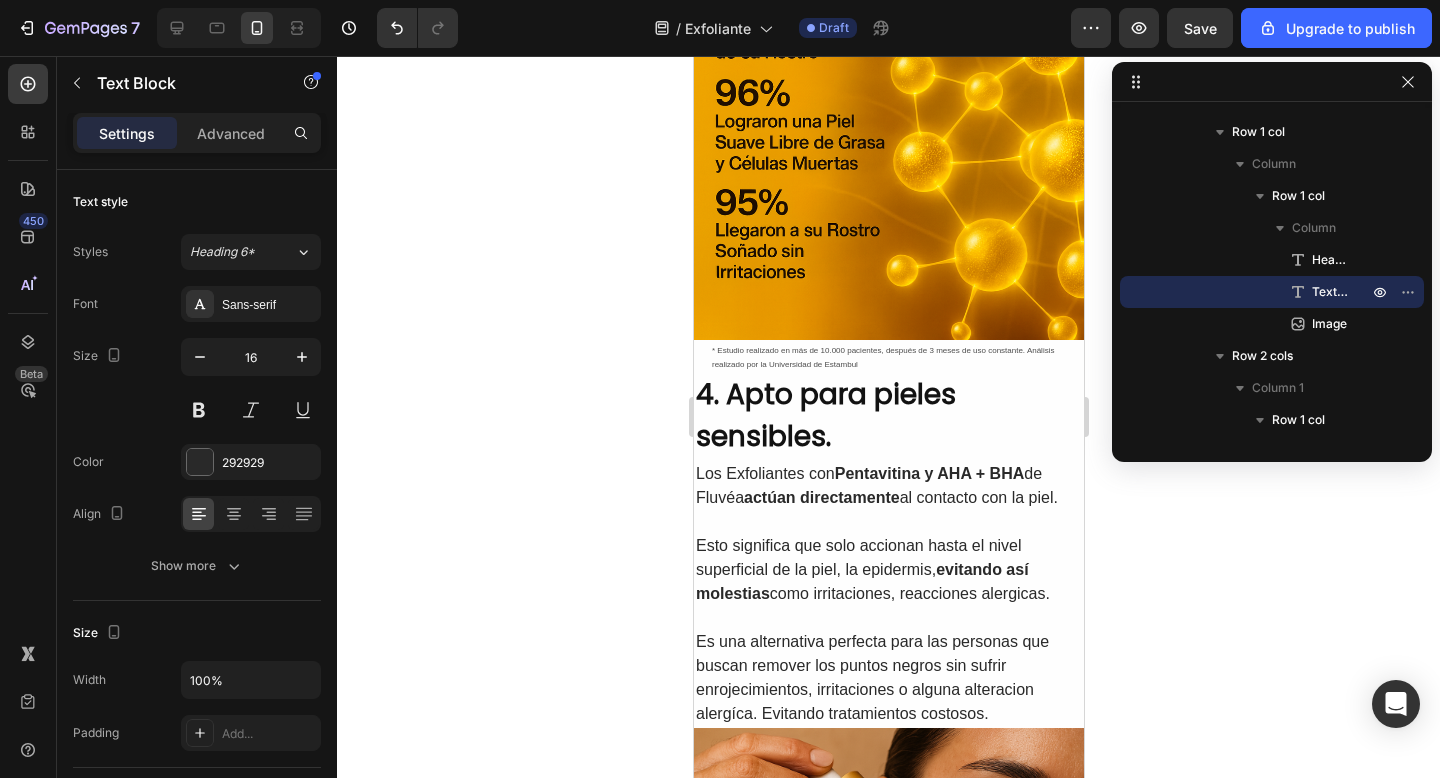 click on "Es una alternativa perfecta para las personas que buscan remover los puntos negros sin sufrir enrojecimientos, irritaciones o alguna alteracion alergíca. Evitando tratamientos costosos." at bounding box center [888, 678] 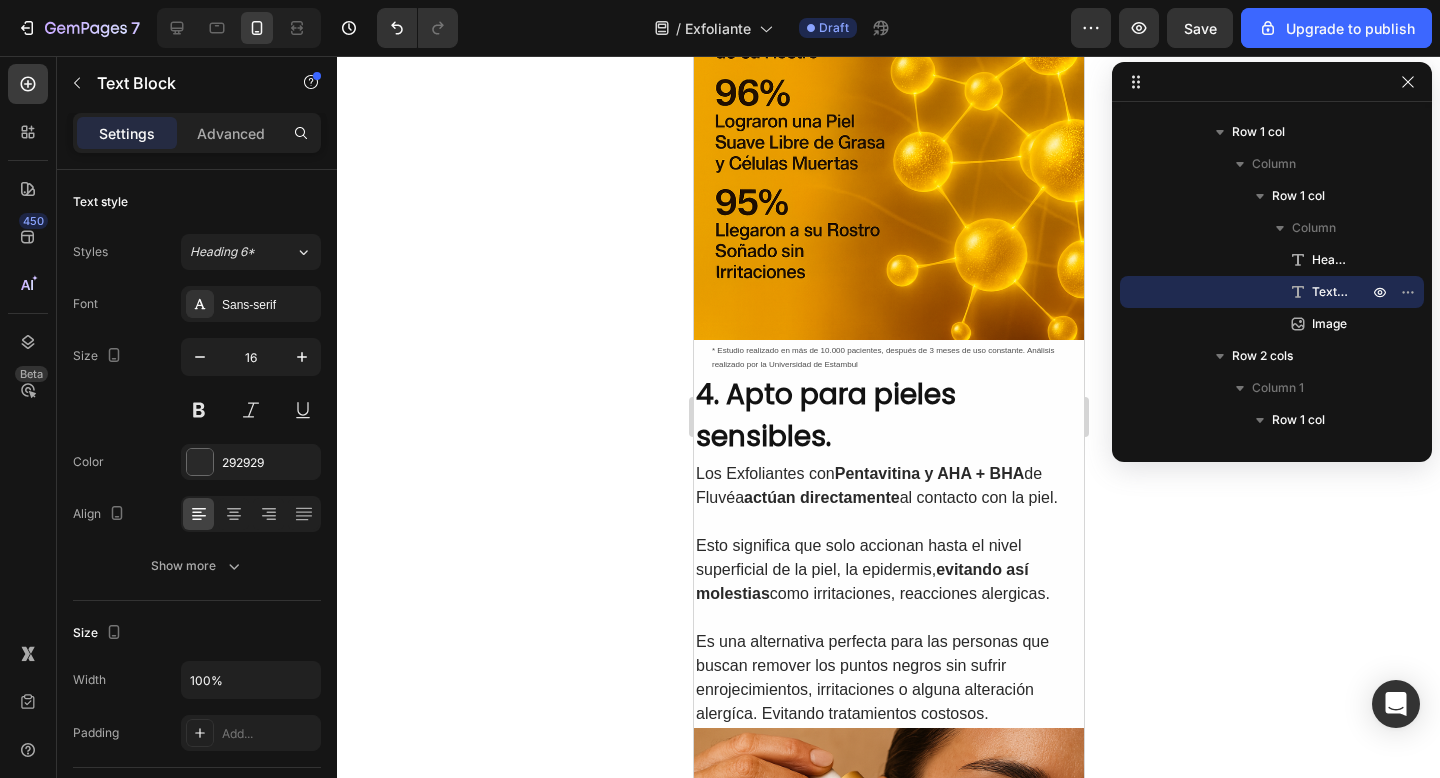click on "Es una alternativa perfecta para las personas que buscan remover los puntos negros sin sufrir enrojecimientos, irritaciones o alguna alteración alergíca. Evitando tratamientos costosos." at bounding box center [888, 678] 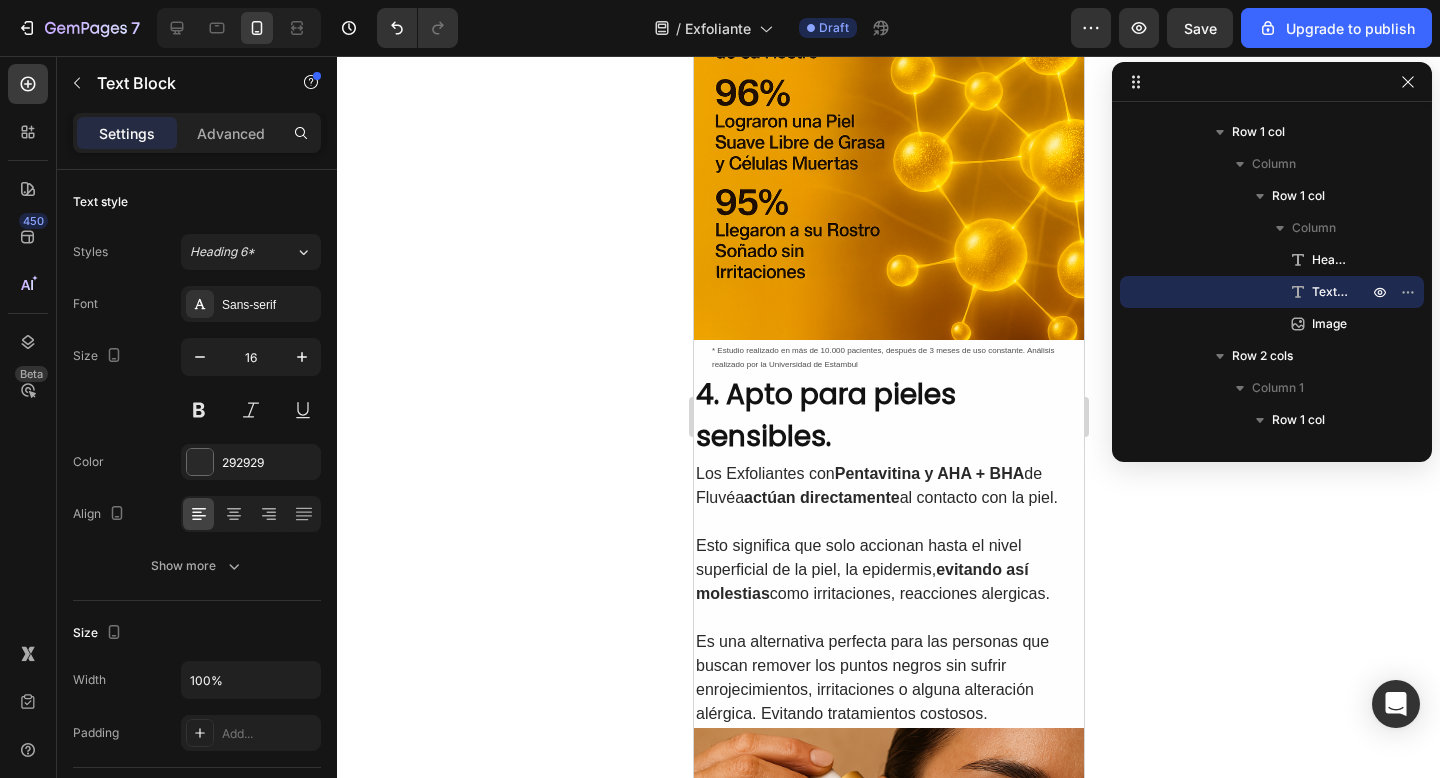 click on "Esto significa que solo accionan hasta el nivel superficial de la piel, la epidermis,  evitando así molestias  como irritaciones, reacciones alergicas." at bounding box center [888, 570] 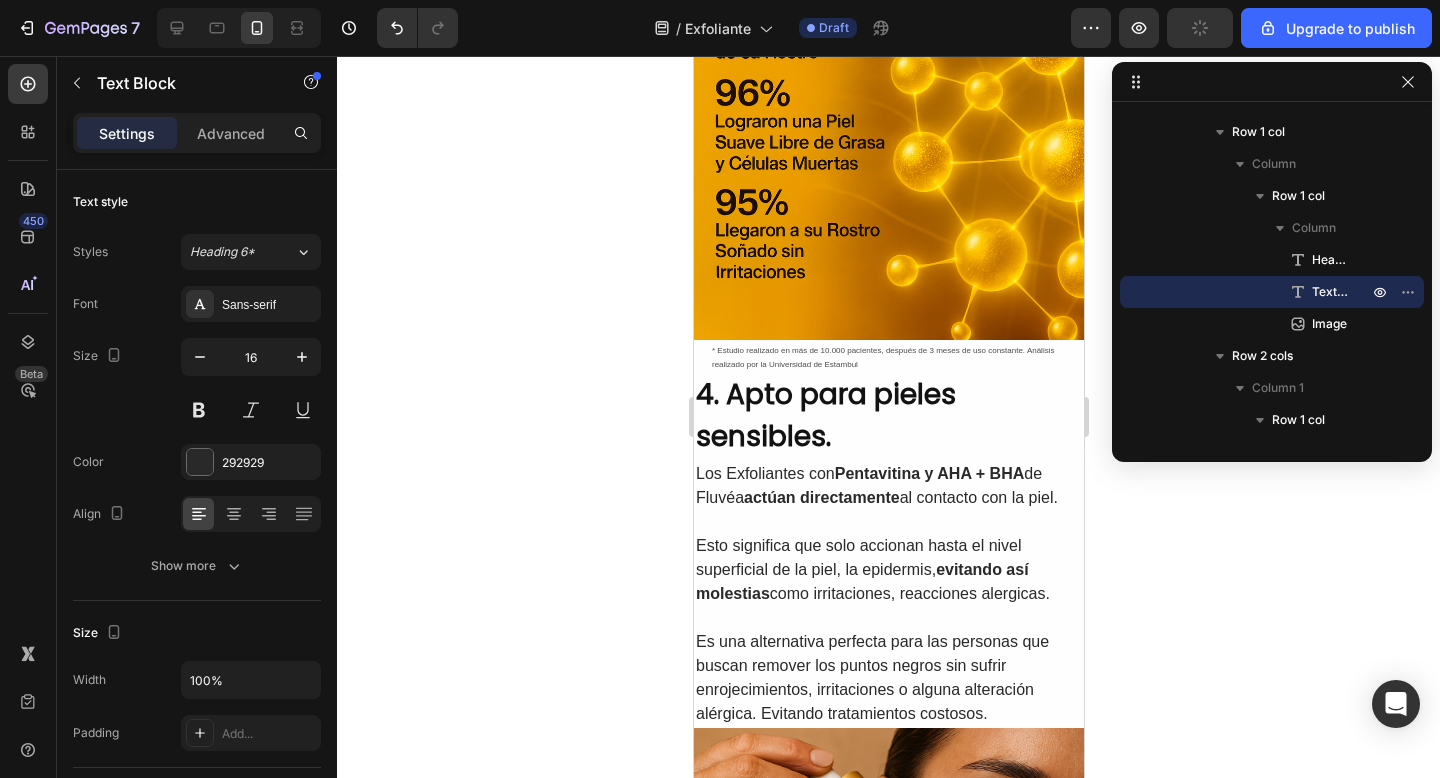 click on "alérgicas" 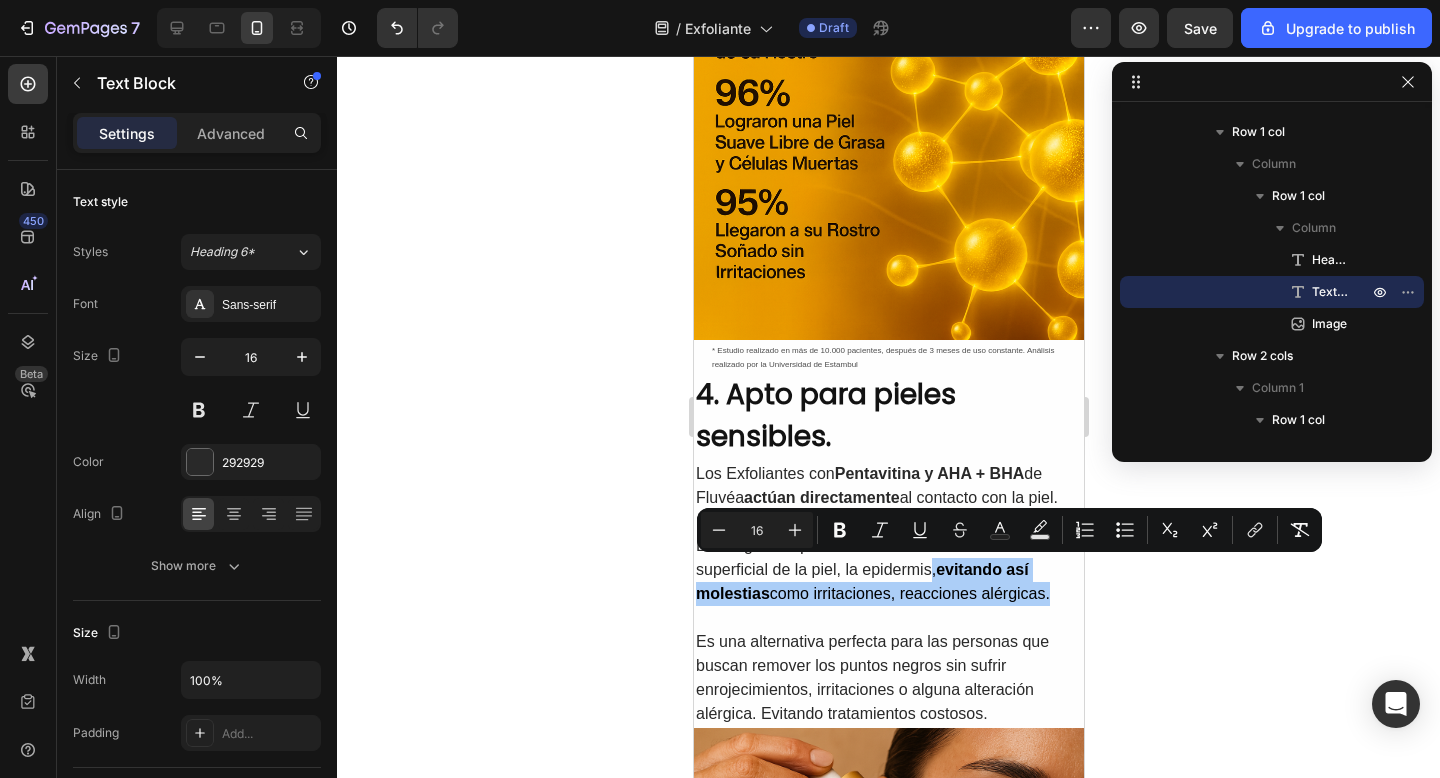 drag, startPoint x: 1053, startPoint y: 592, endPoint x: 927, endPoint y: 577, distance: 126.88972 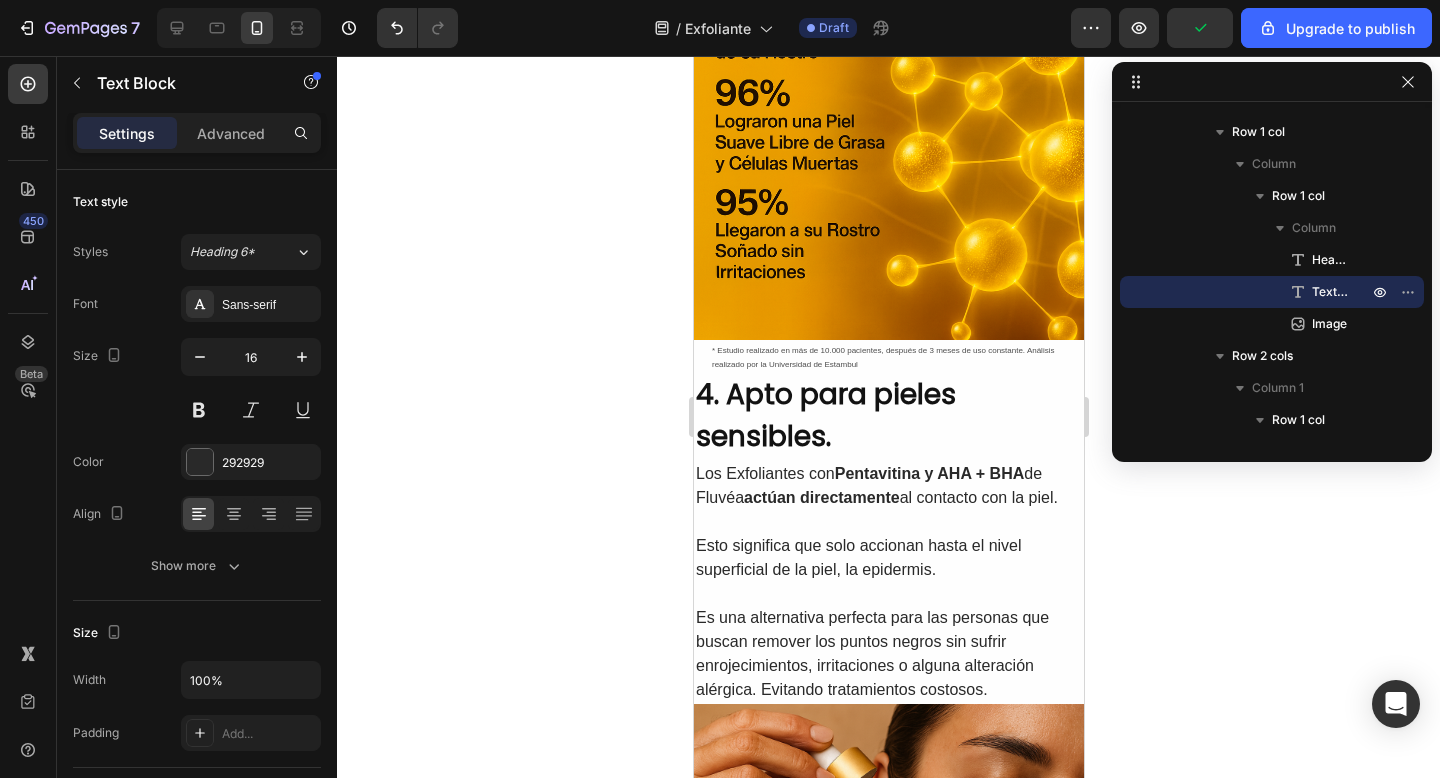 scroll, scrollTop: 2529, scrollLeft: 0, axis: vertical 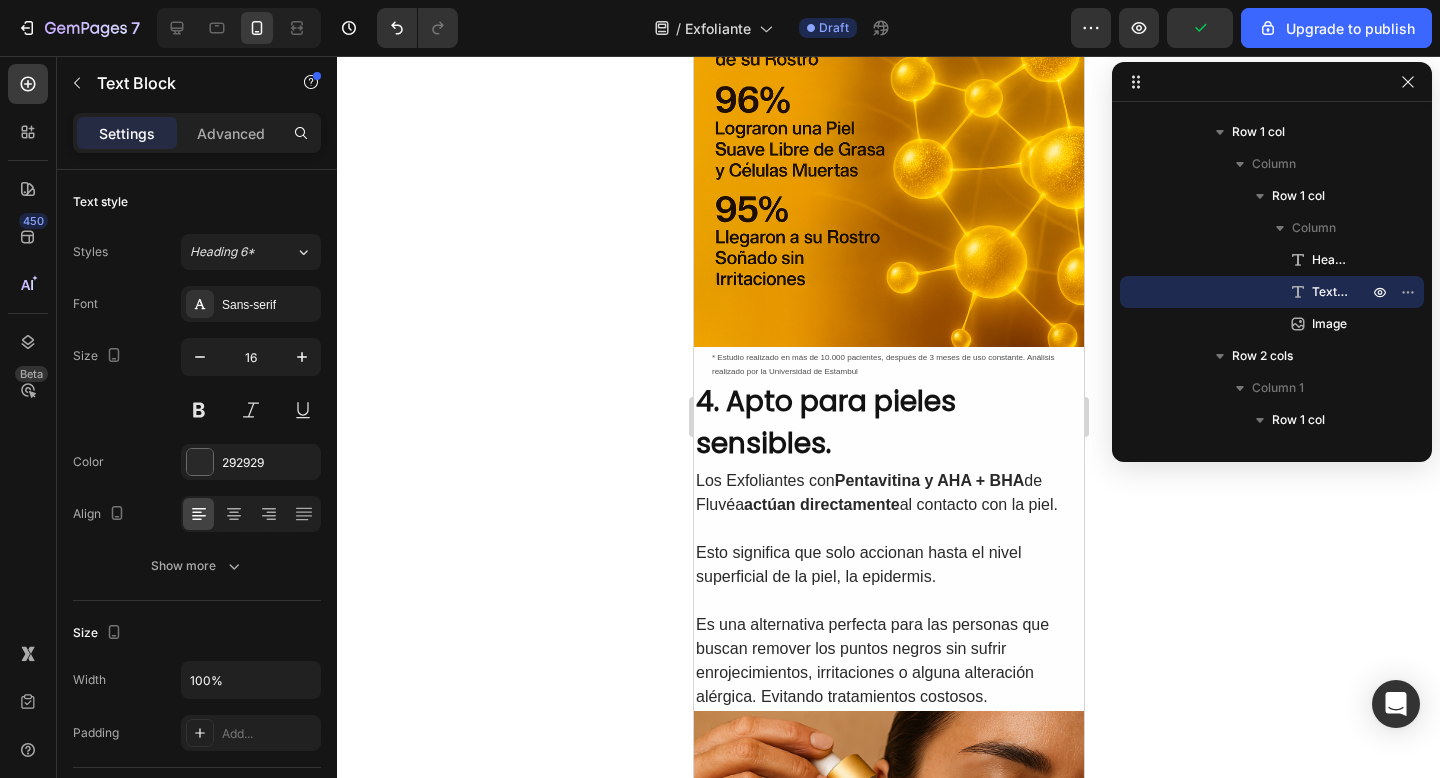 click on "Es una alternativa perfecta para las personas que buscan remover los puntos negros sin sufrir enrojecimientos, irritaciones o alguna alteración alérgica. Evitando tratamientos costosos." at bounding box center [888, 661] 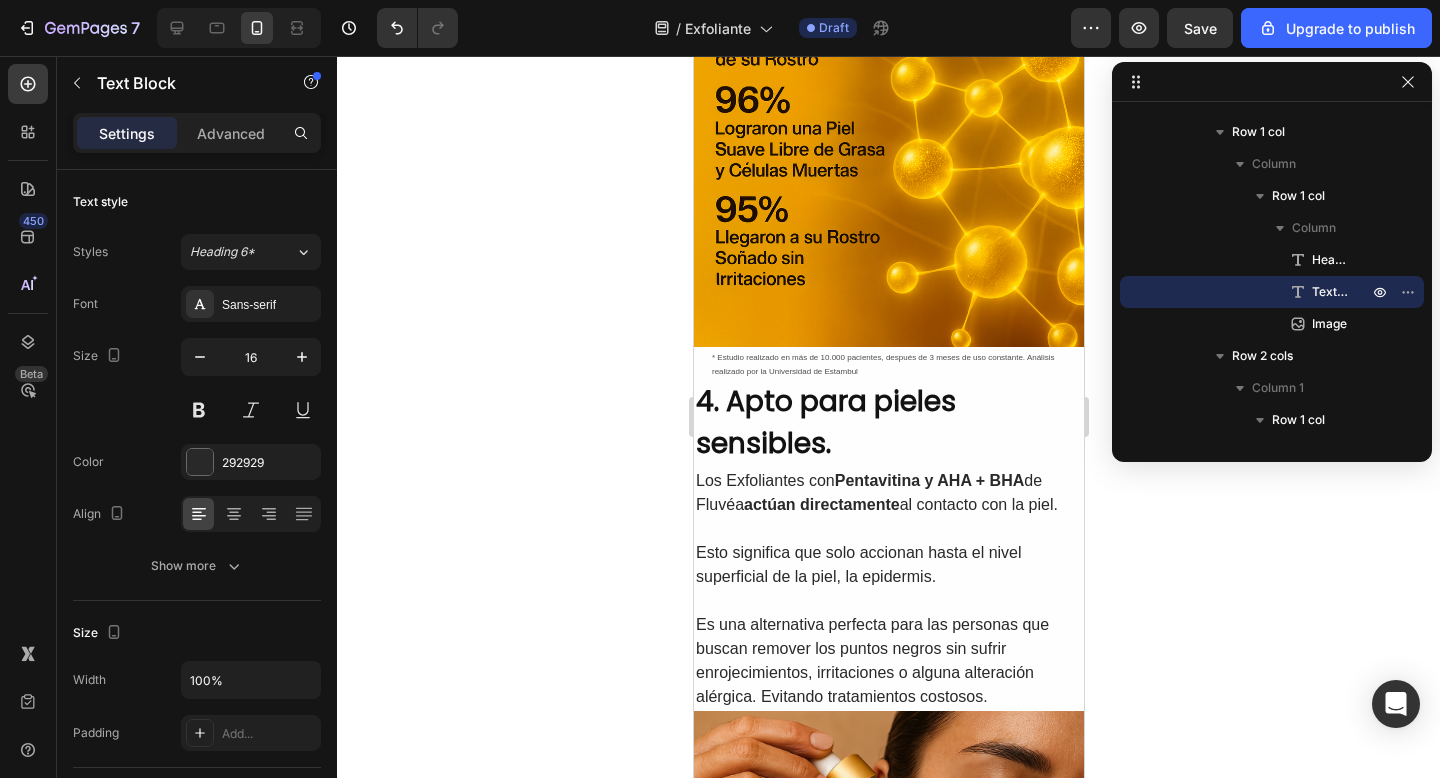 click on "Es una alternativa perfecta para las personas que buscan remover los puntos negros sin sufrir enrojecimientos, irritaciones o alguna alteración alérgica. Evitando tratamientos costosos." at bounding box center (888, 661) 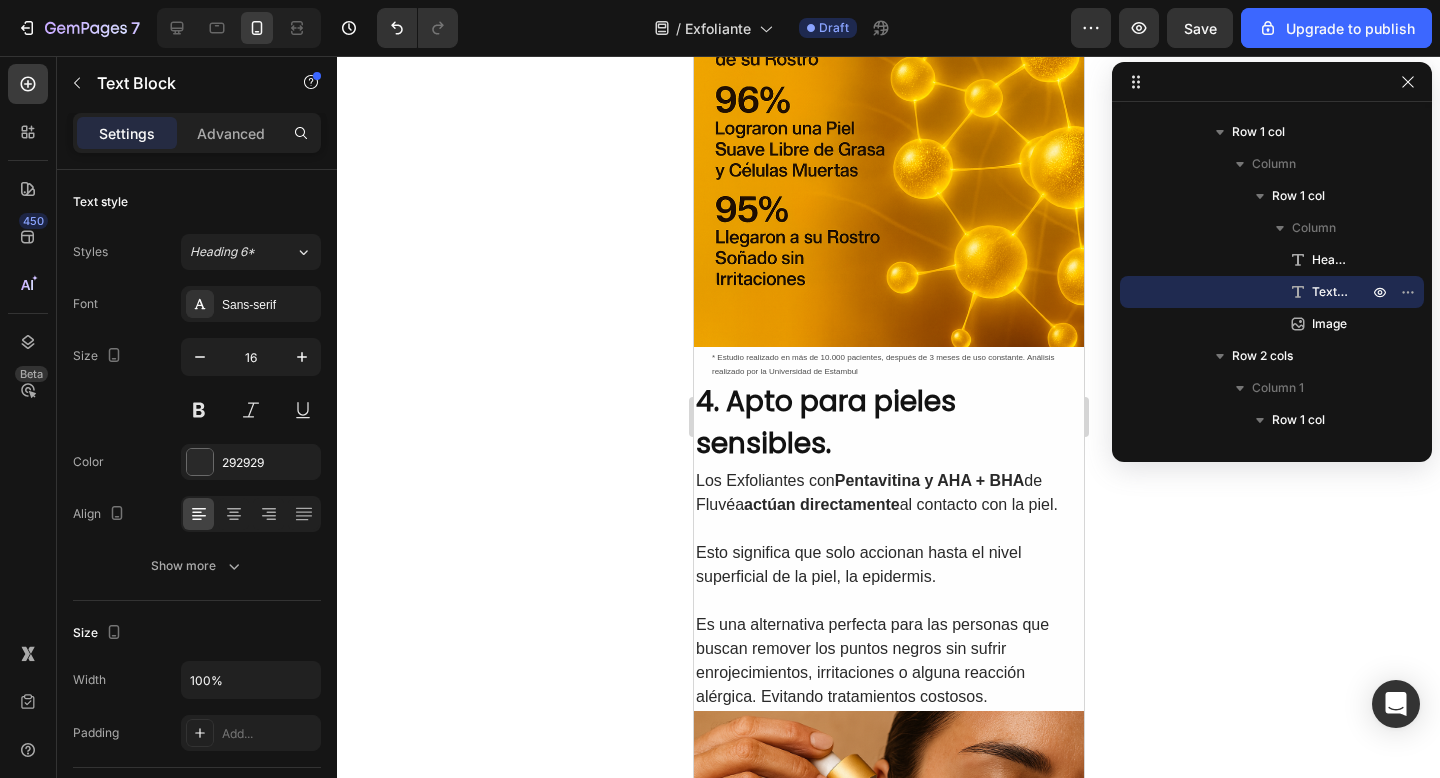 click on "Es una alternativa perfecta para las personas que buscan remover los puntos negros sin sufrir enrojecimientos, irritaciones o alguna reacción alérgica. Evitando tratamientos costosos." at bounding box center (888, 661) 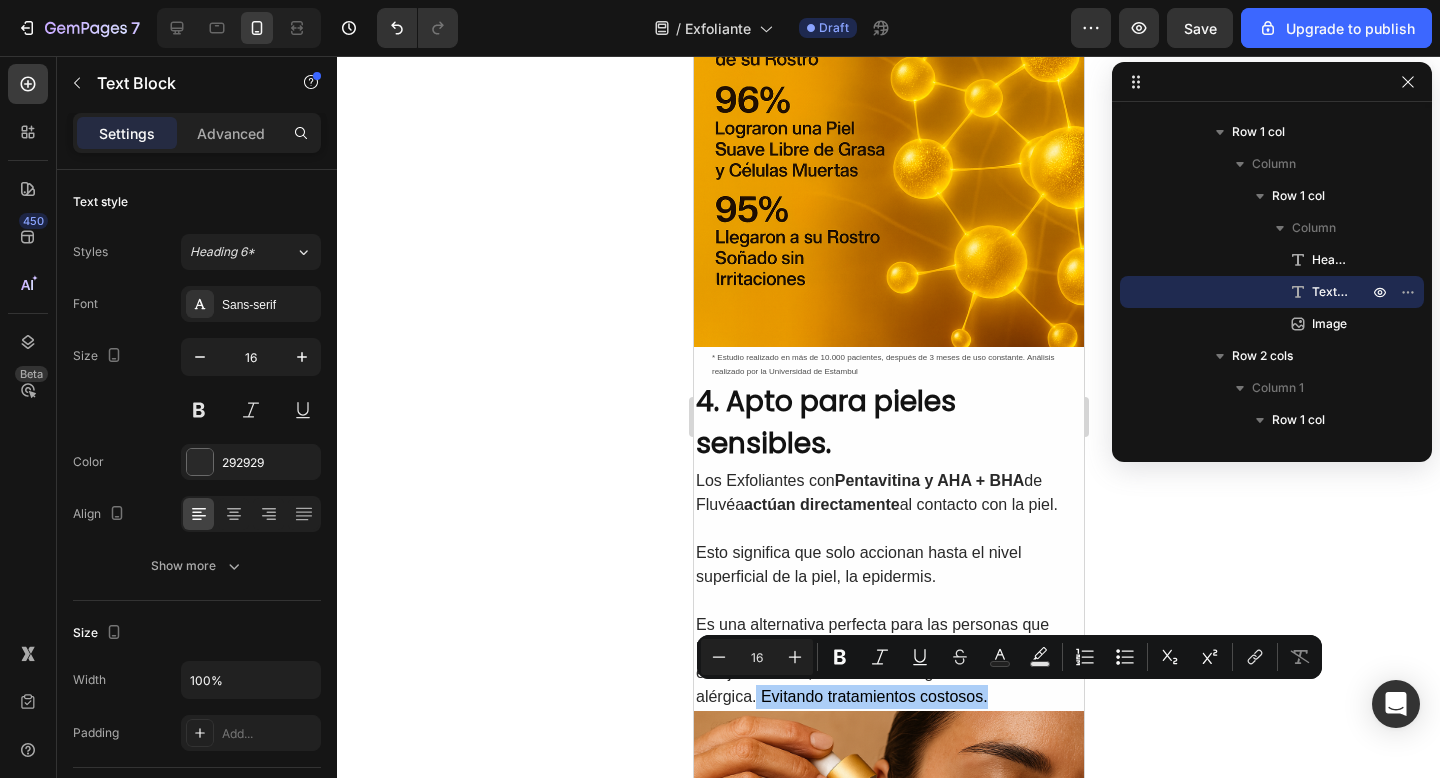 drag, startPoint x: 992, startPoint y: 703, endPoint x: 754, endPoint y: 705, distance: 238.0084 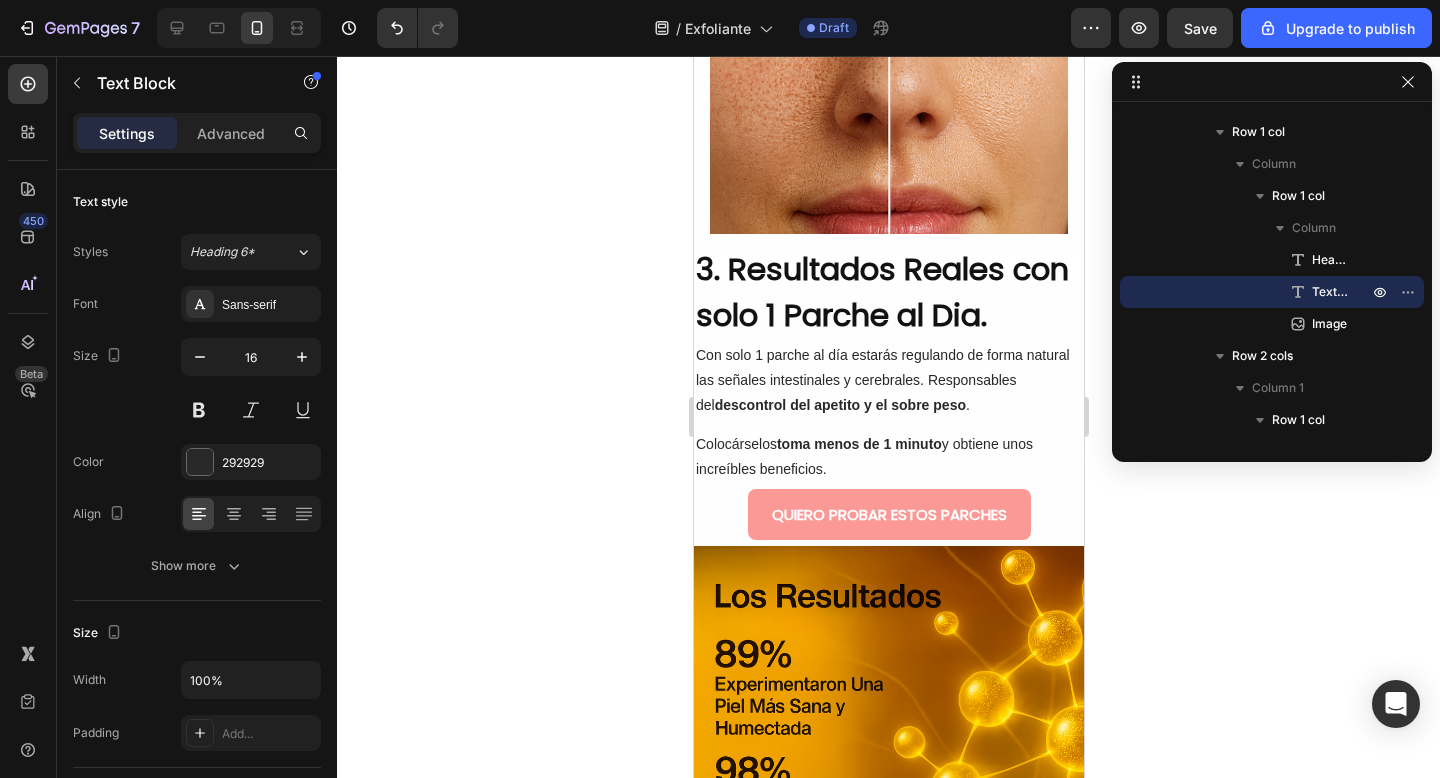 scroll, scrollTop: 1660, scrollLeft: 0, axis: vertical 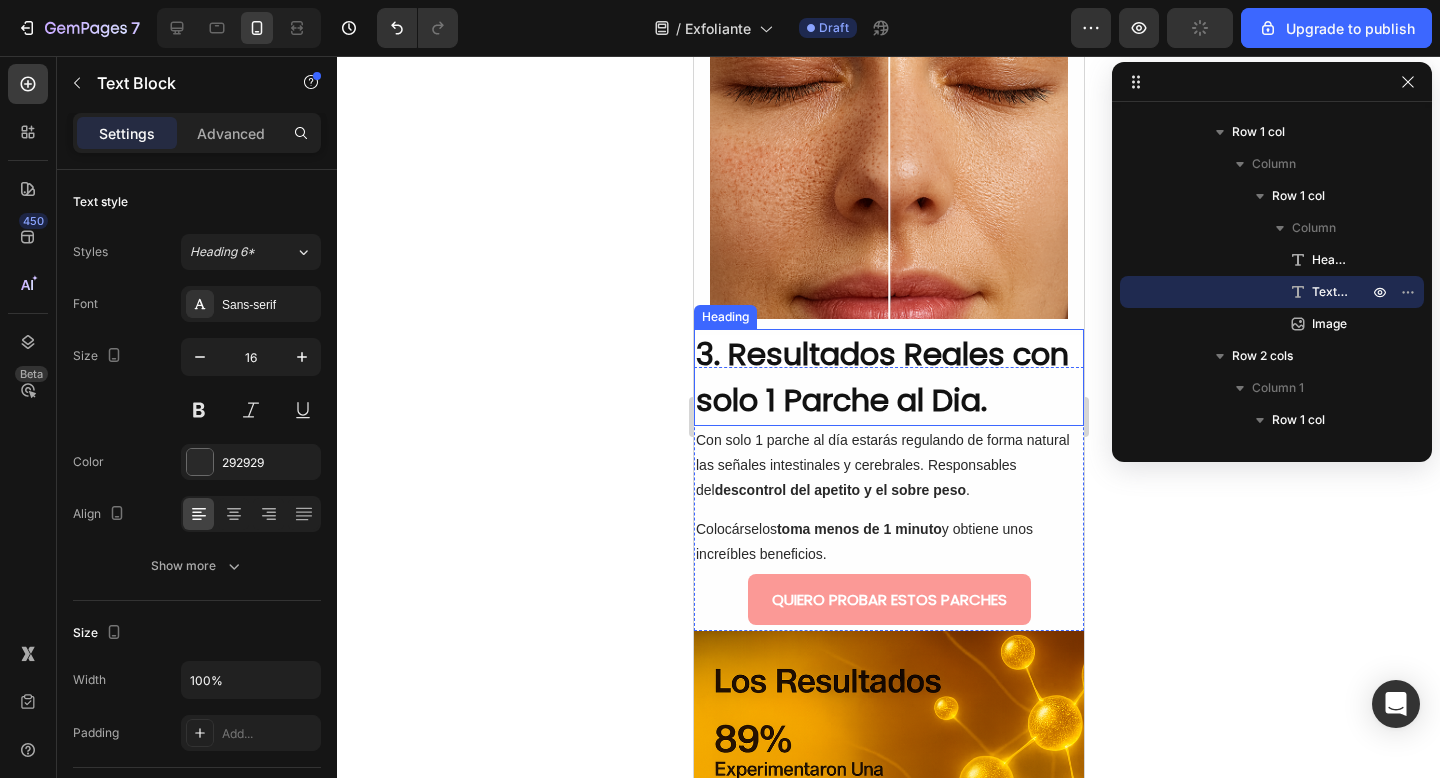 click on "3. Resultados Reales con solo 1 Parche al Dia." at bounding box center [888, 377] 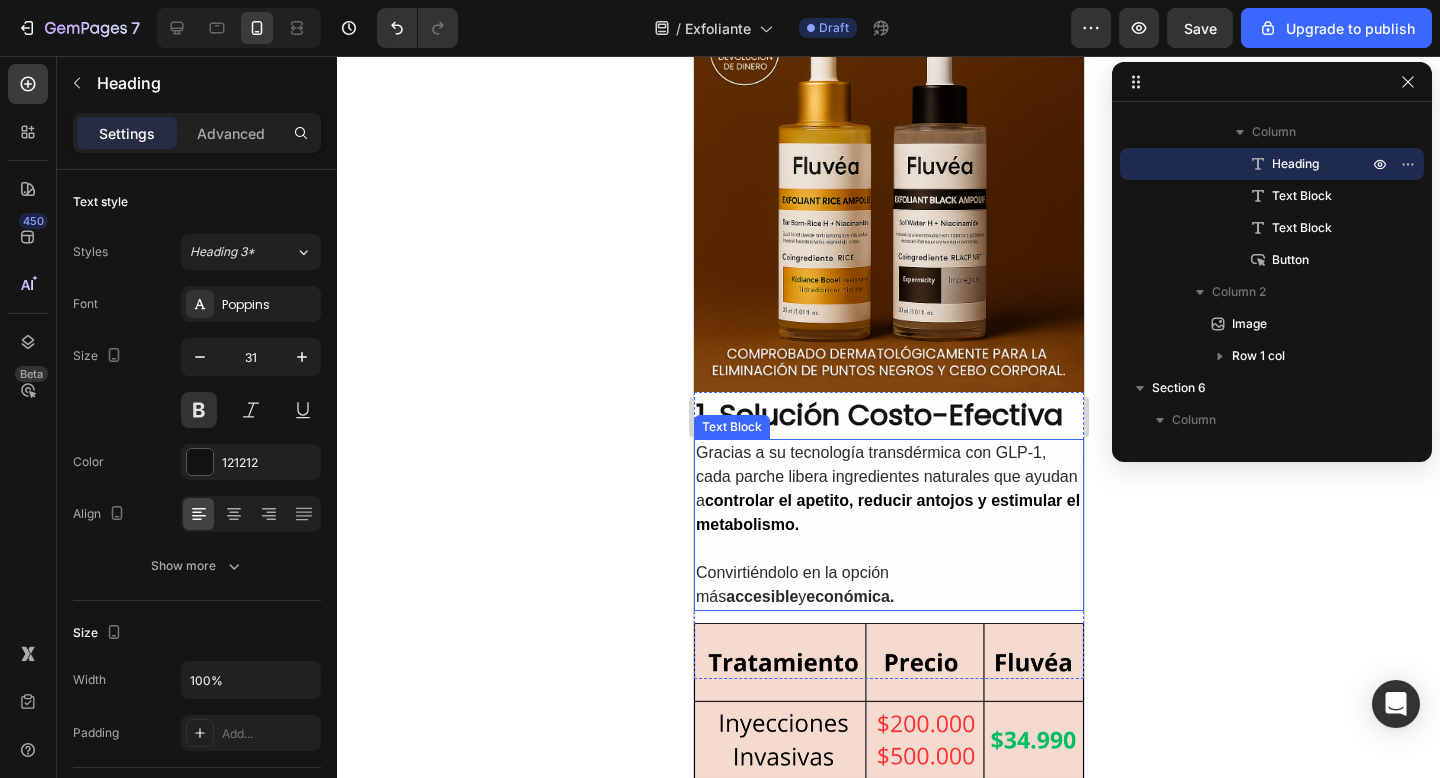 scroll, scrollTop: 423, scrollLeft: 0, axis: vertical 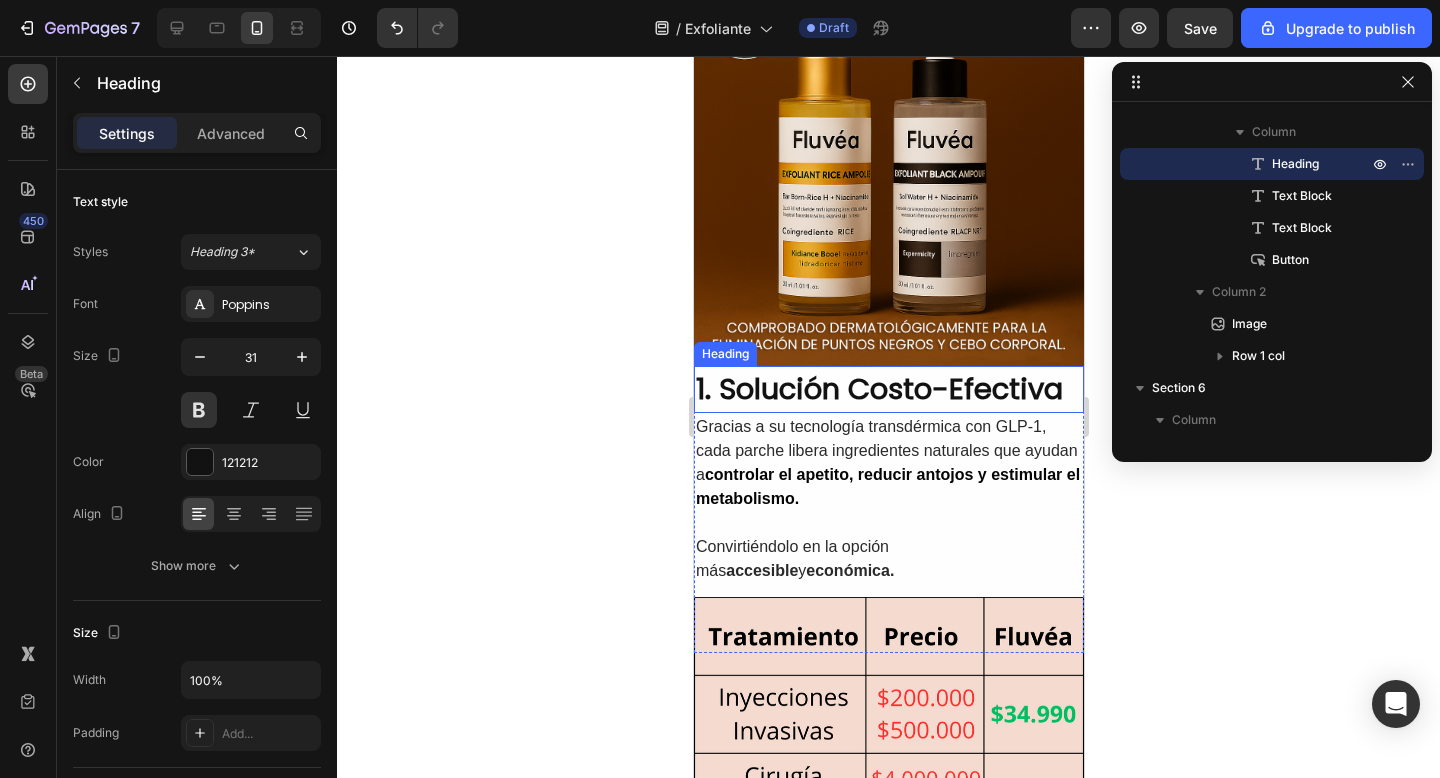 click on "1. Solución Costo-Efectiva" at bounding box center [888, 390] 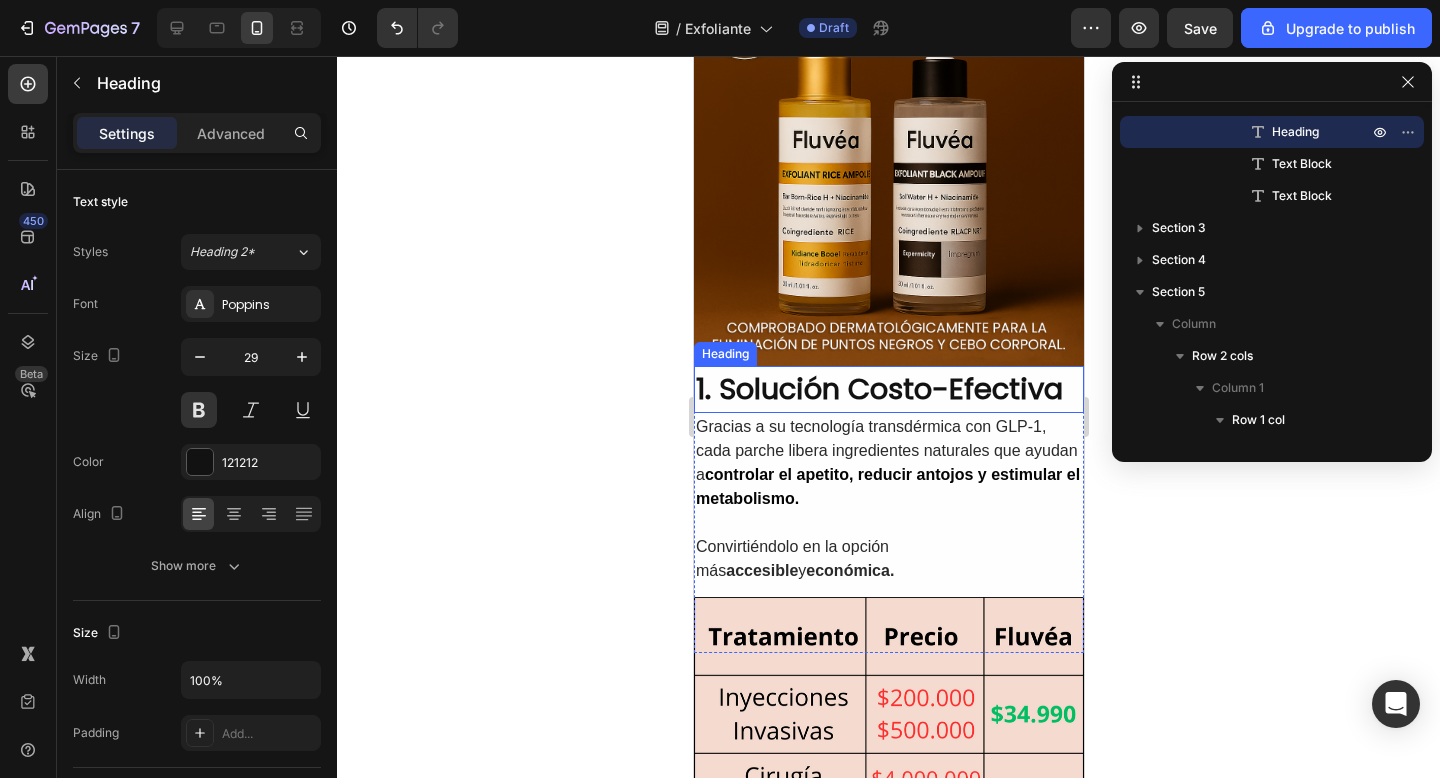click on "1. Solución Costo-Efectiva" at bounding box center (888, 390) 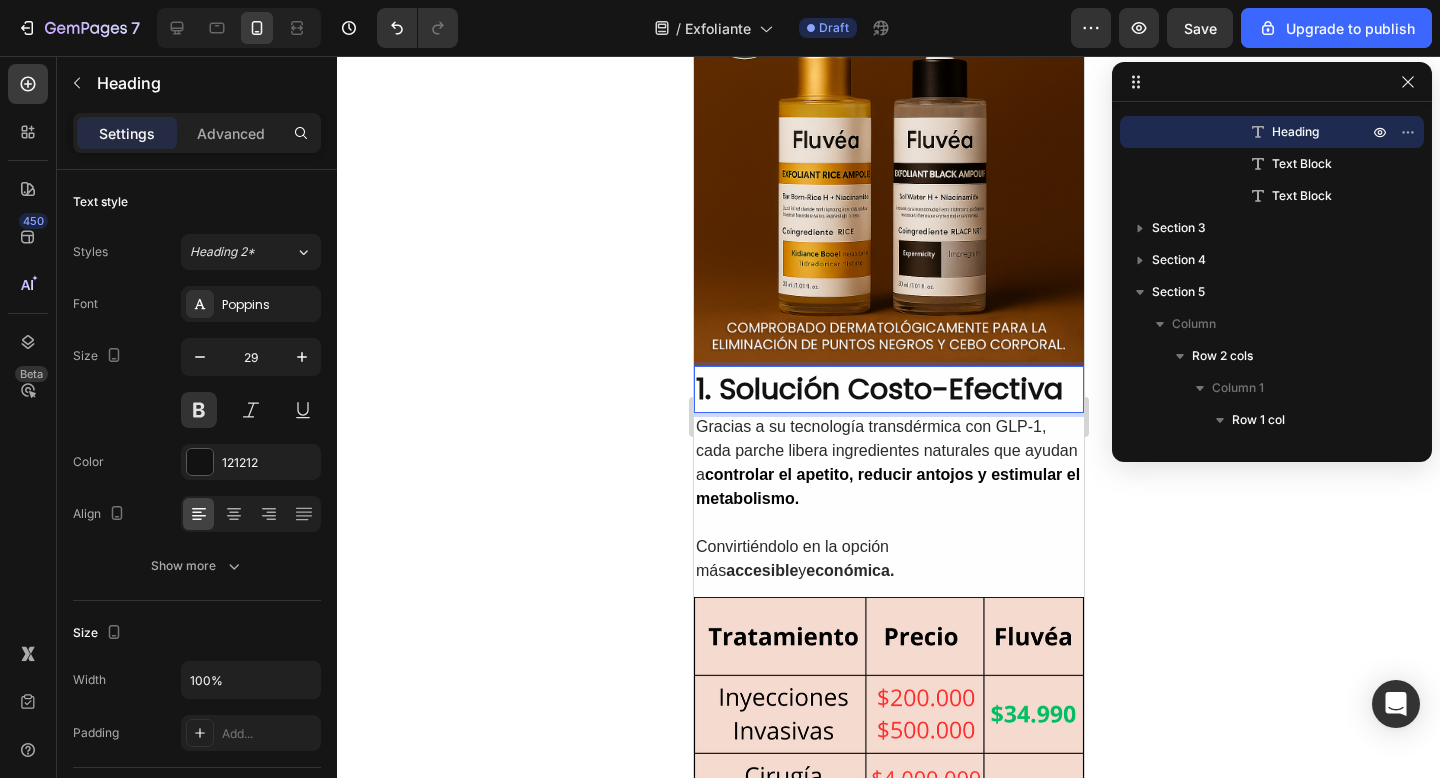click on "1. Solución Costo-Efectiva" at bounding box center [888, 390] 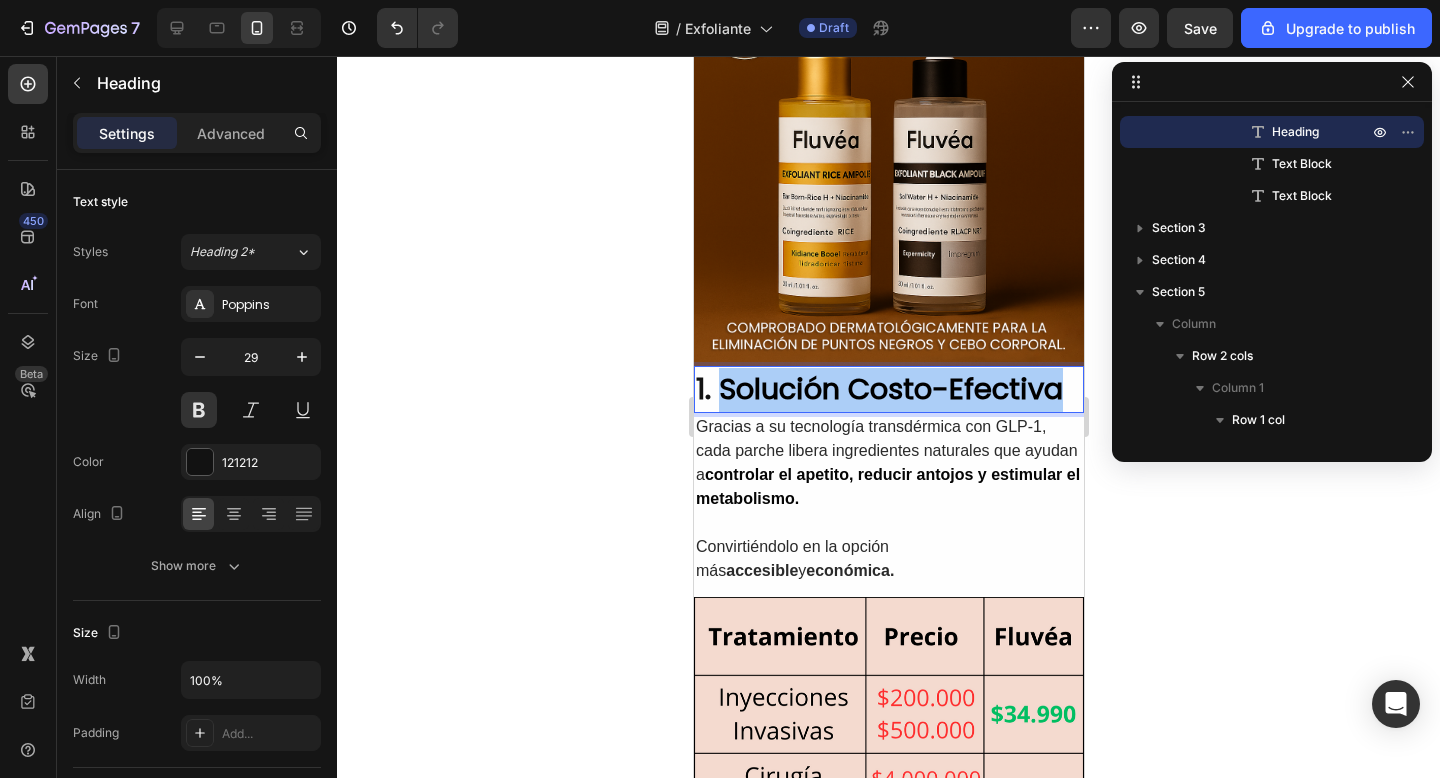 drag, startPoint x: 1067, startPoint y: 386, endPoint x: 720, endPoint y: 393, distance: 347.0706 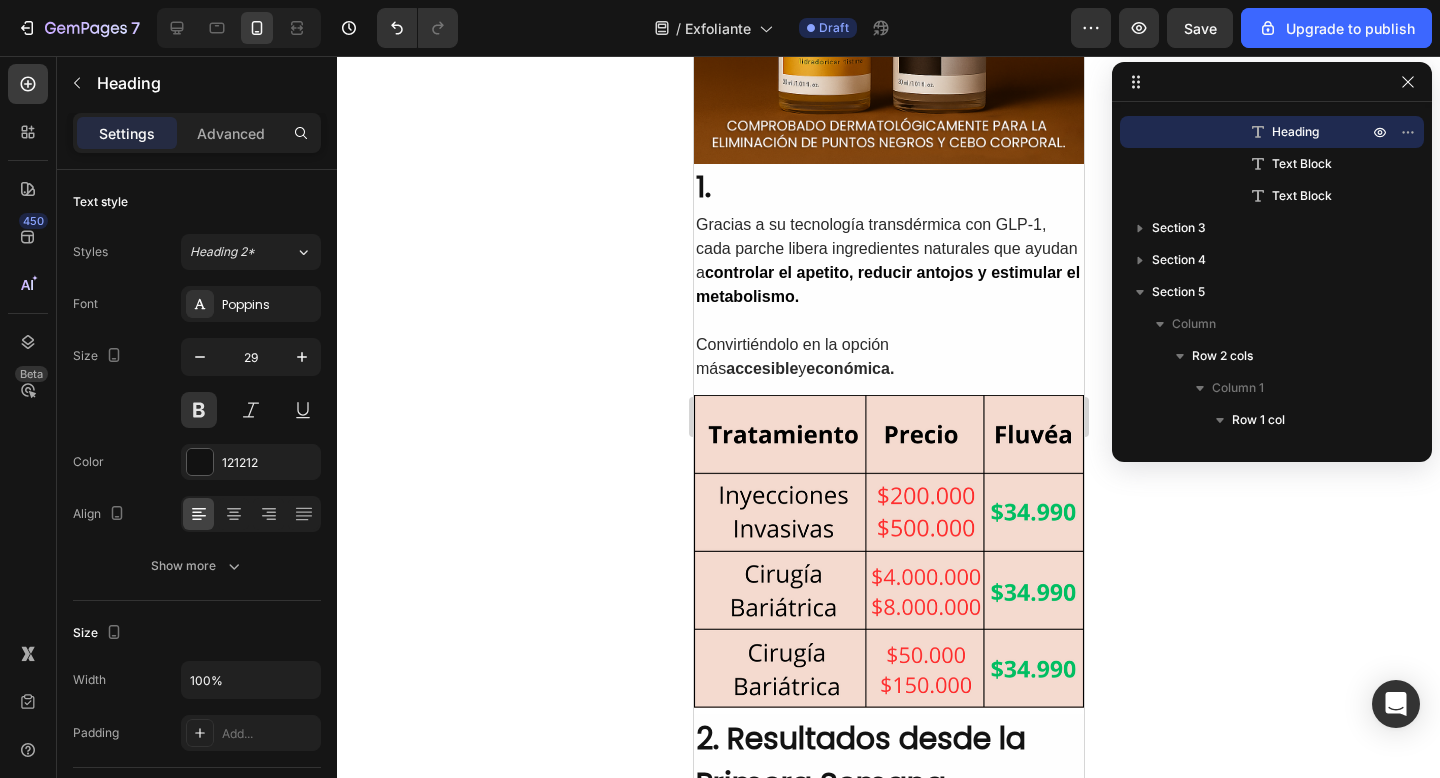scroll, scrollTop: 615, scrollLeft: 0, axis: vertical 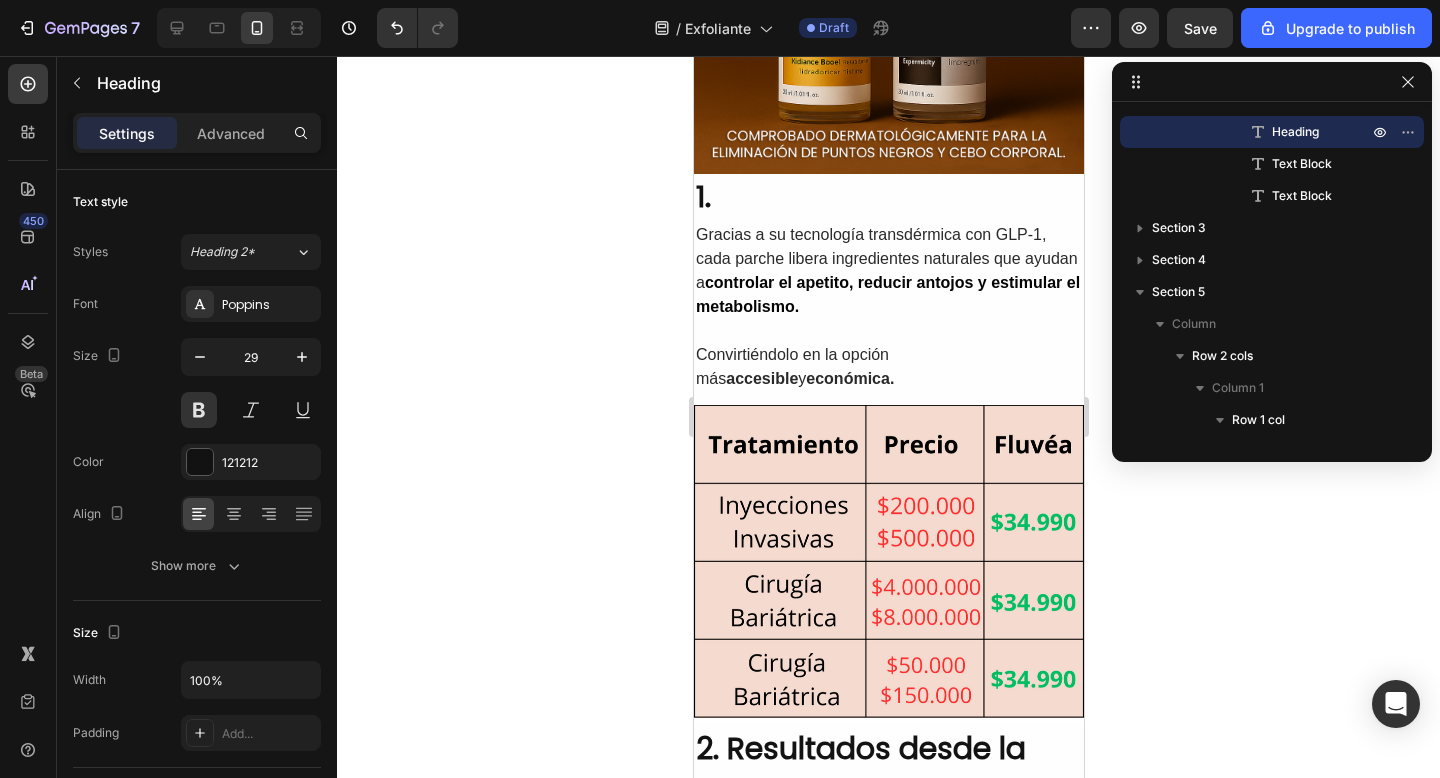 click on "1." at bounding box center [888, 198] 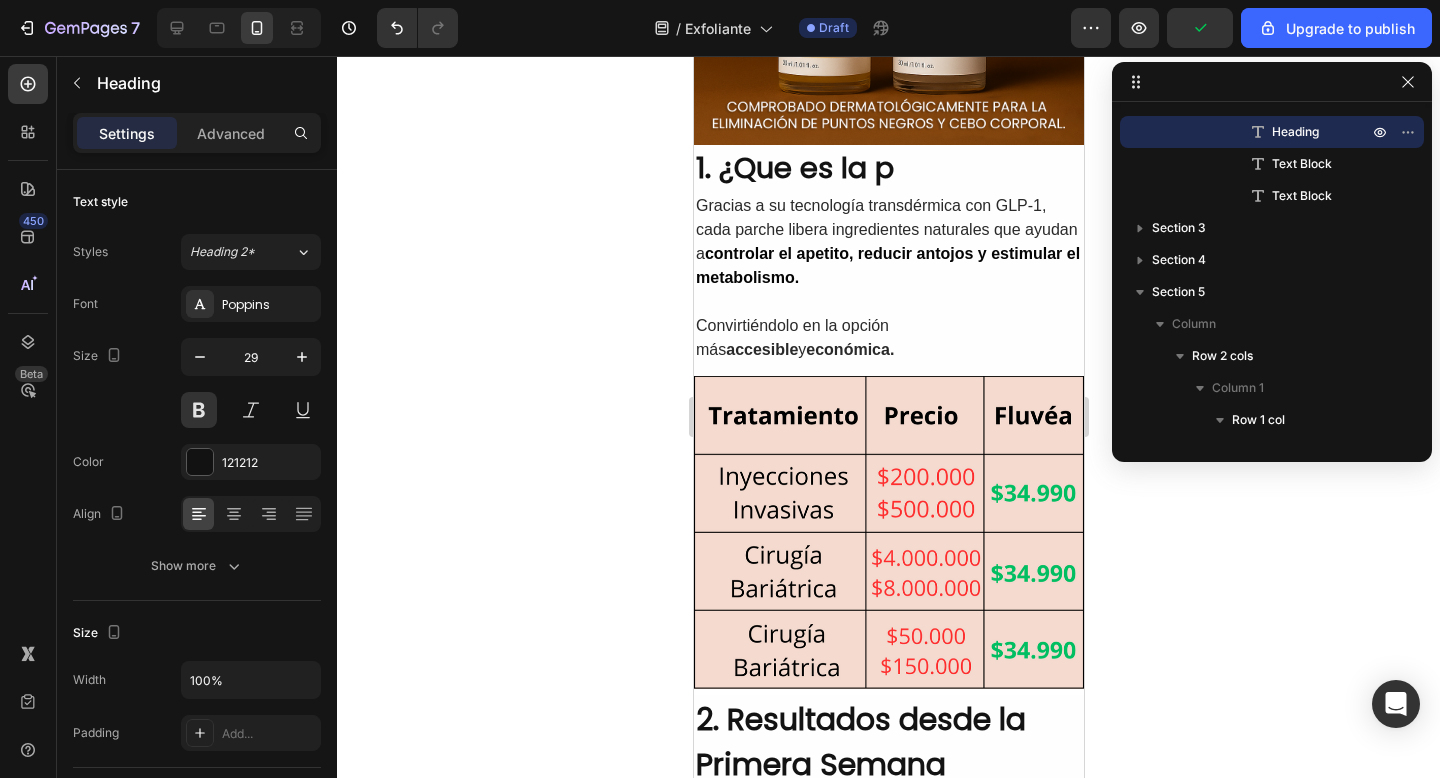 scroll, scrollTop: 645, scrollLeft: 0, axis: vertical 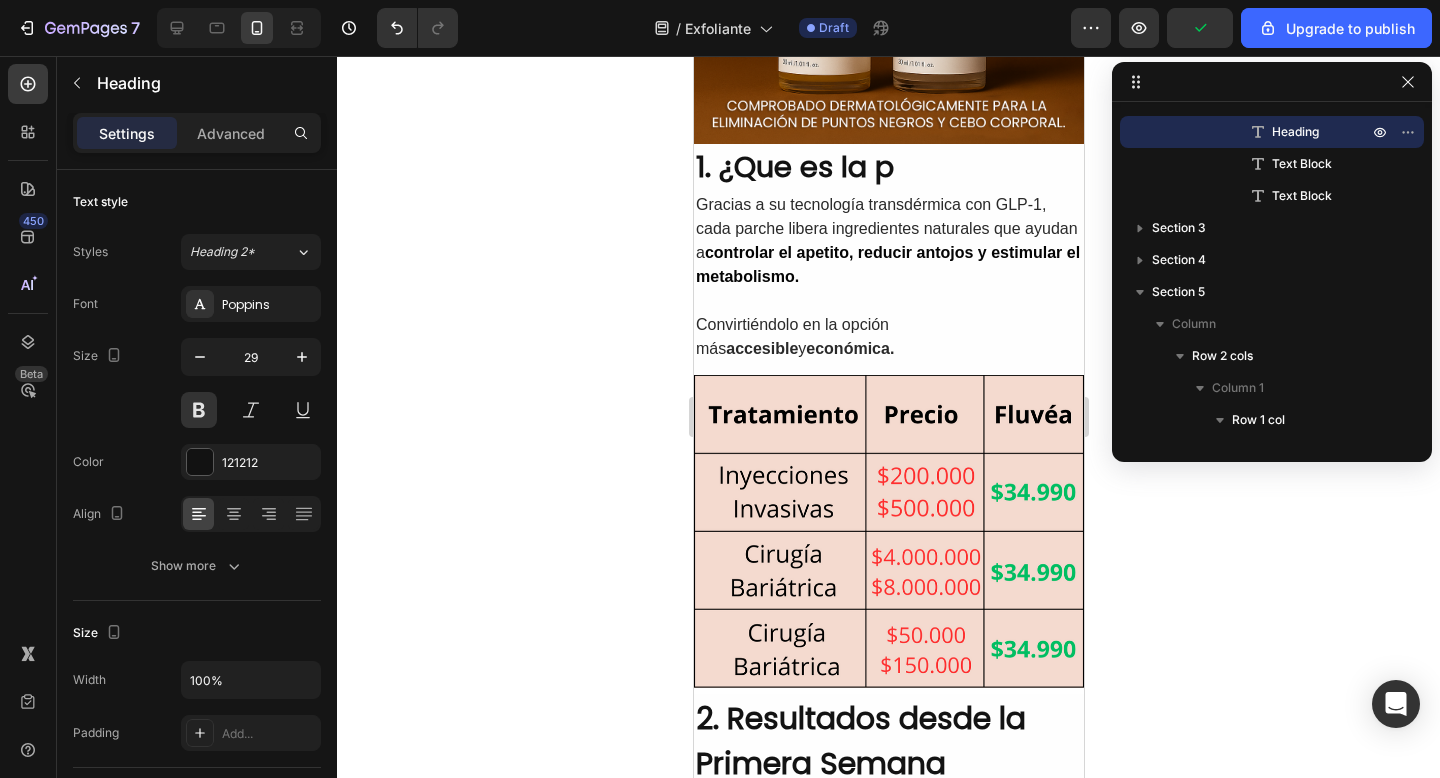 click on "1. ¿Que es la p" at bounding box center (888, 168) 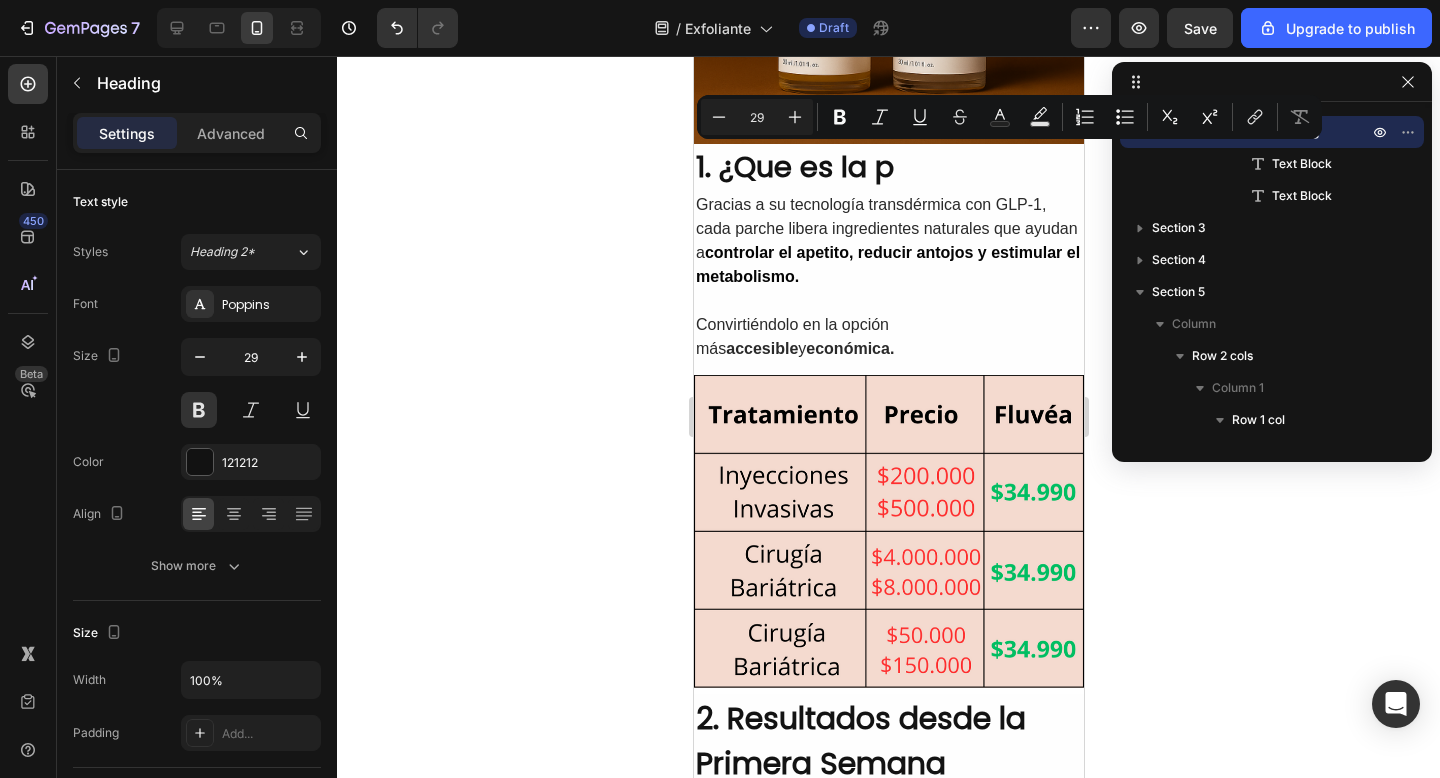 drag, startPoint x: 906, startPoint y: 173, endPoint x: 808, endPoint y: 167, distance: 98.1835 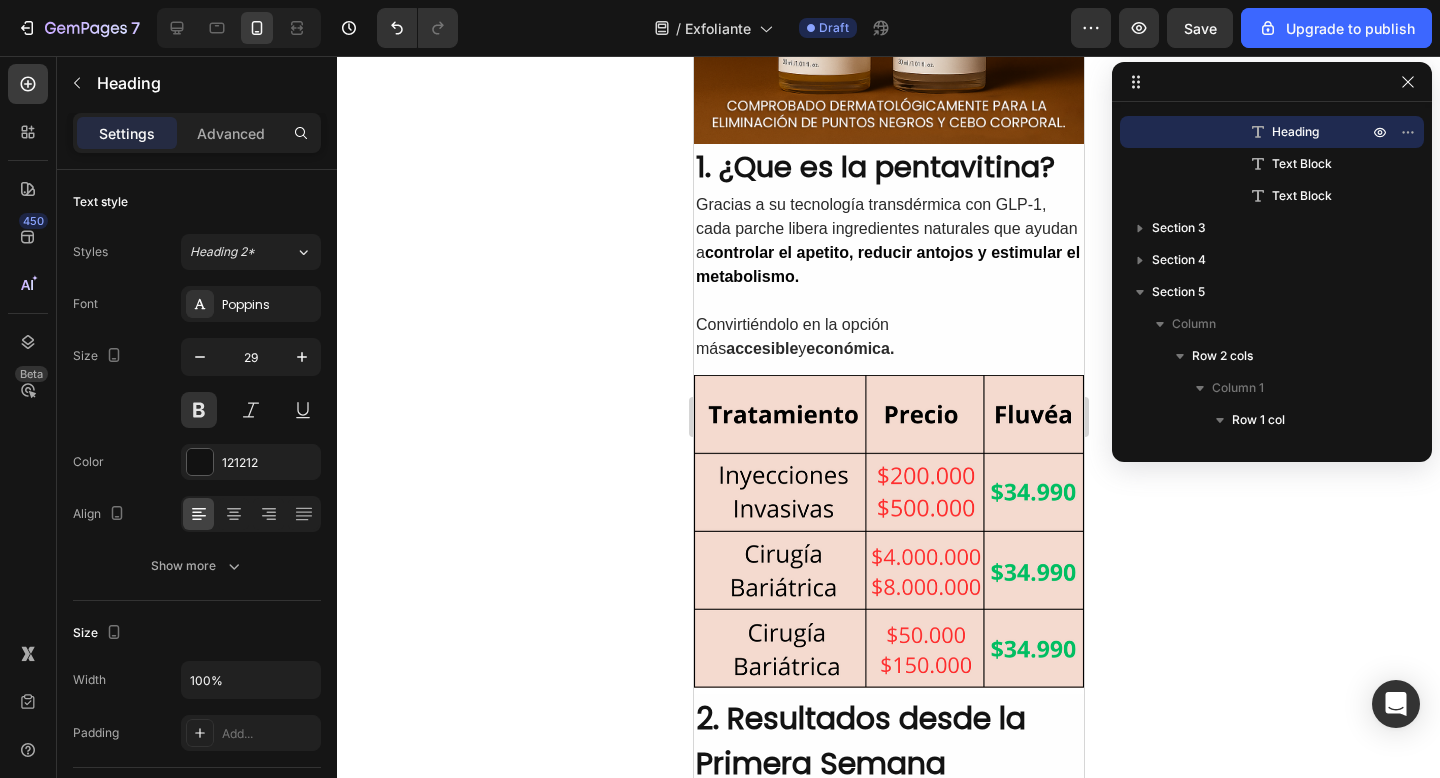 click on "1. ¿Que es la pentavitina?" at bounding box center [888, 168] 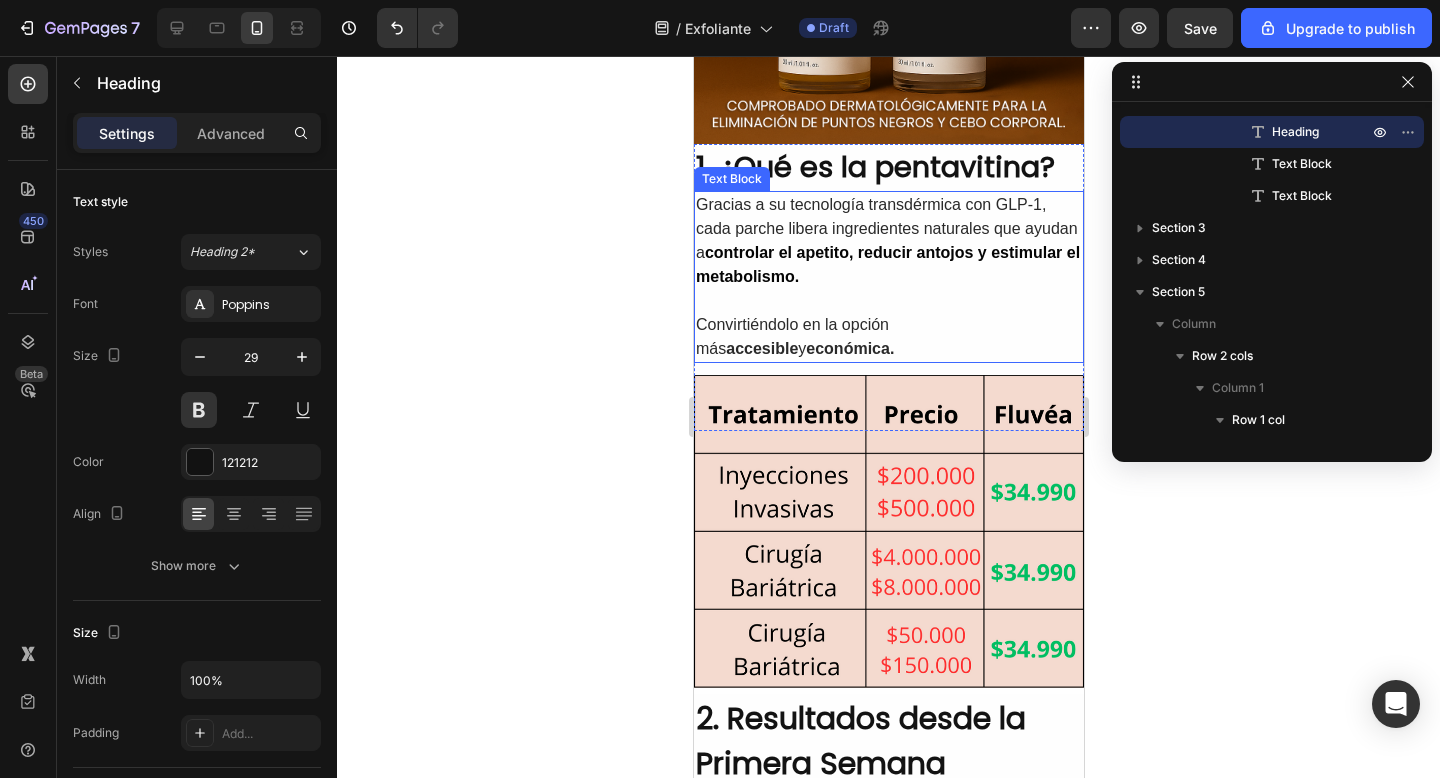 drag, startPoint x: 788, startPoint y: 196, endPoint x: 803, endPoint y: 200, distance: 15.524175 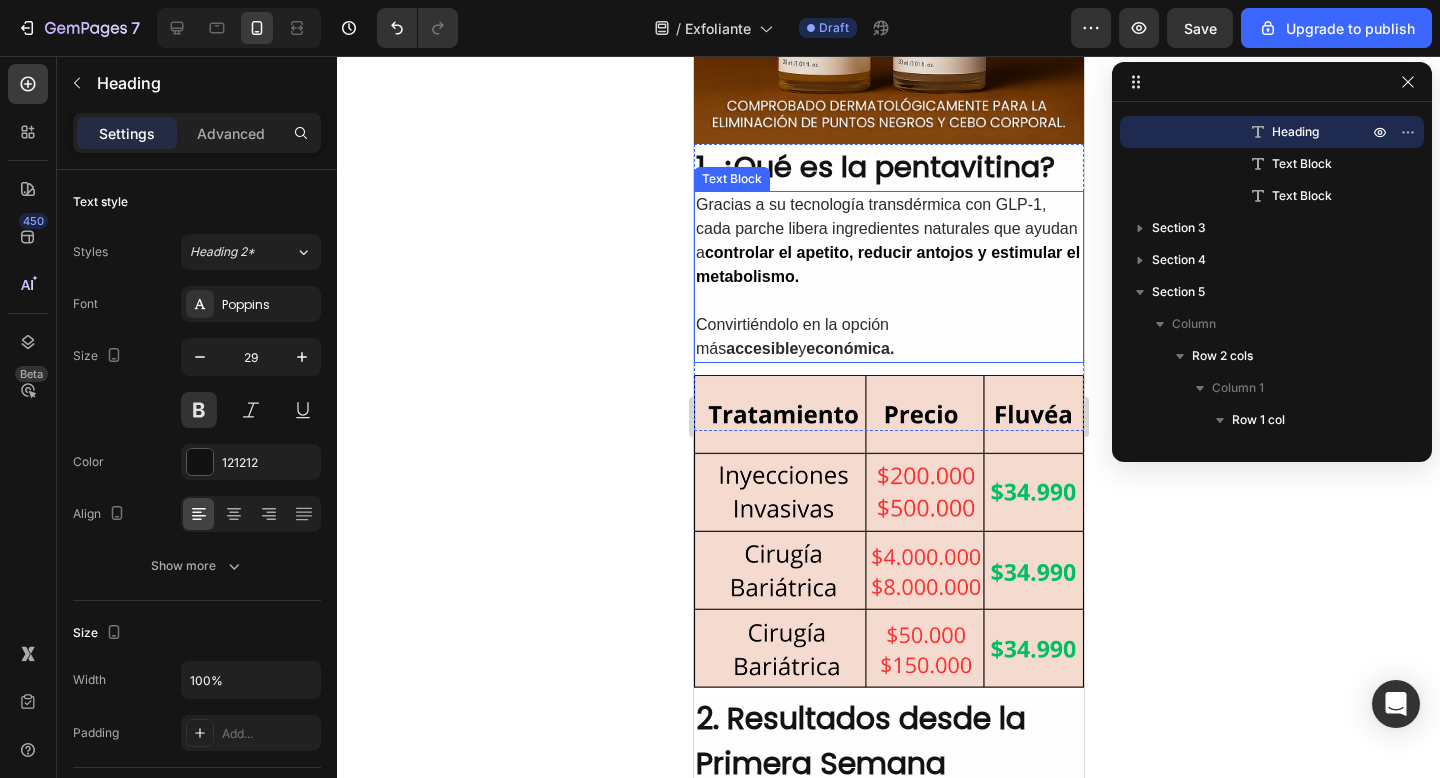 click on "Gracias a su tecnología transdérmica con GLP-1, cada parche libera ingredientes naturales que ayudan a  controlar el apetito, reducir antojos y estimular el metabolismo." at bounding box center [888, 241] 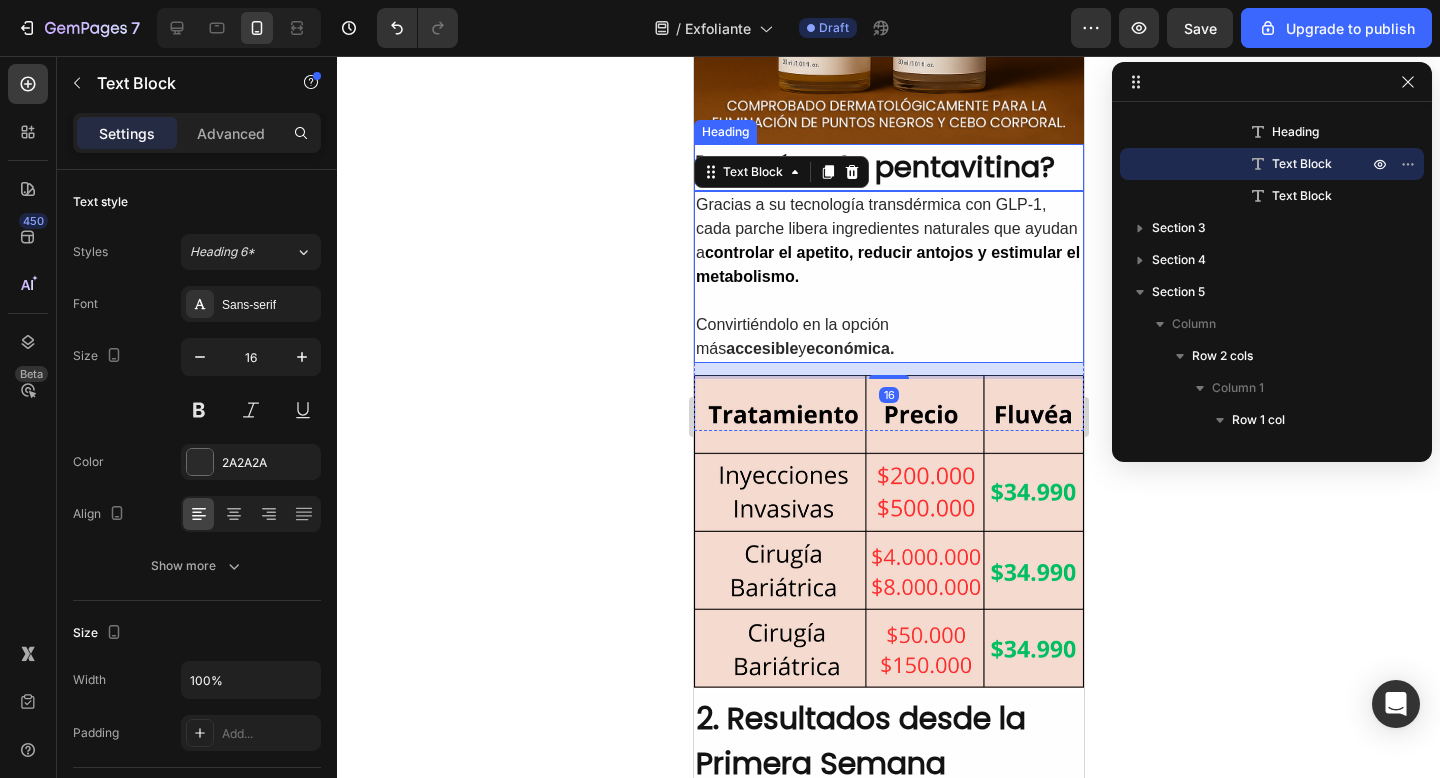 click on "1. ¿Qué es la pentavitina?" at bounding box center (888, 168) 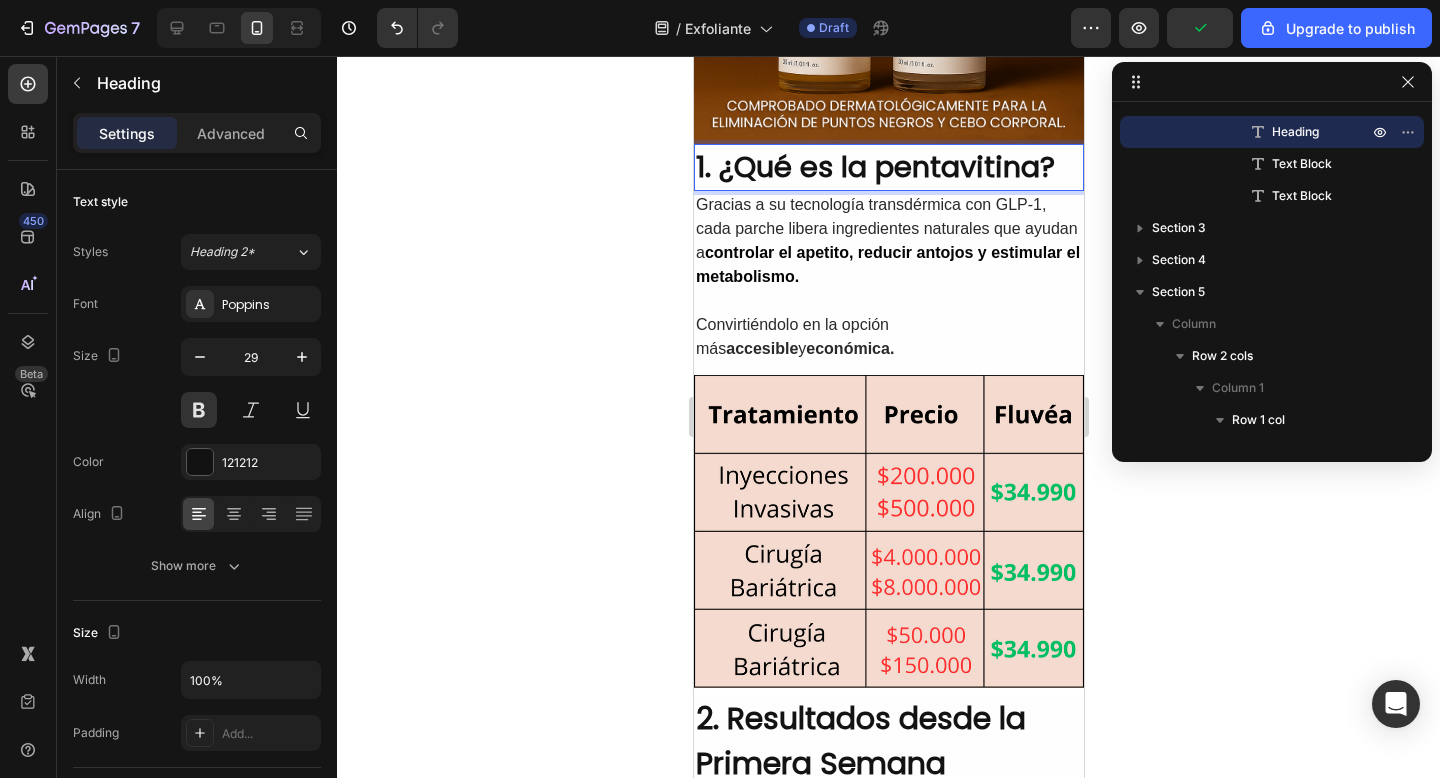 click on "1. ¿Qué es la pentavitina?" at bounding box center (888, 168) 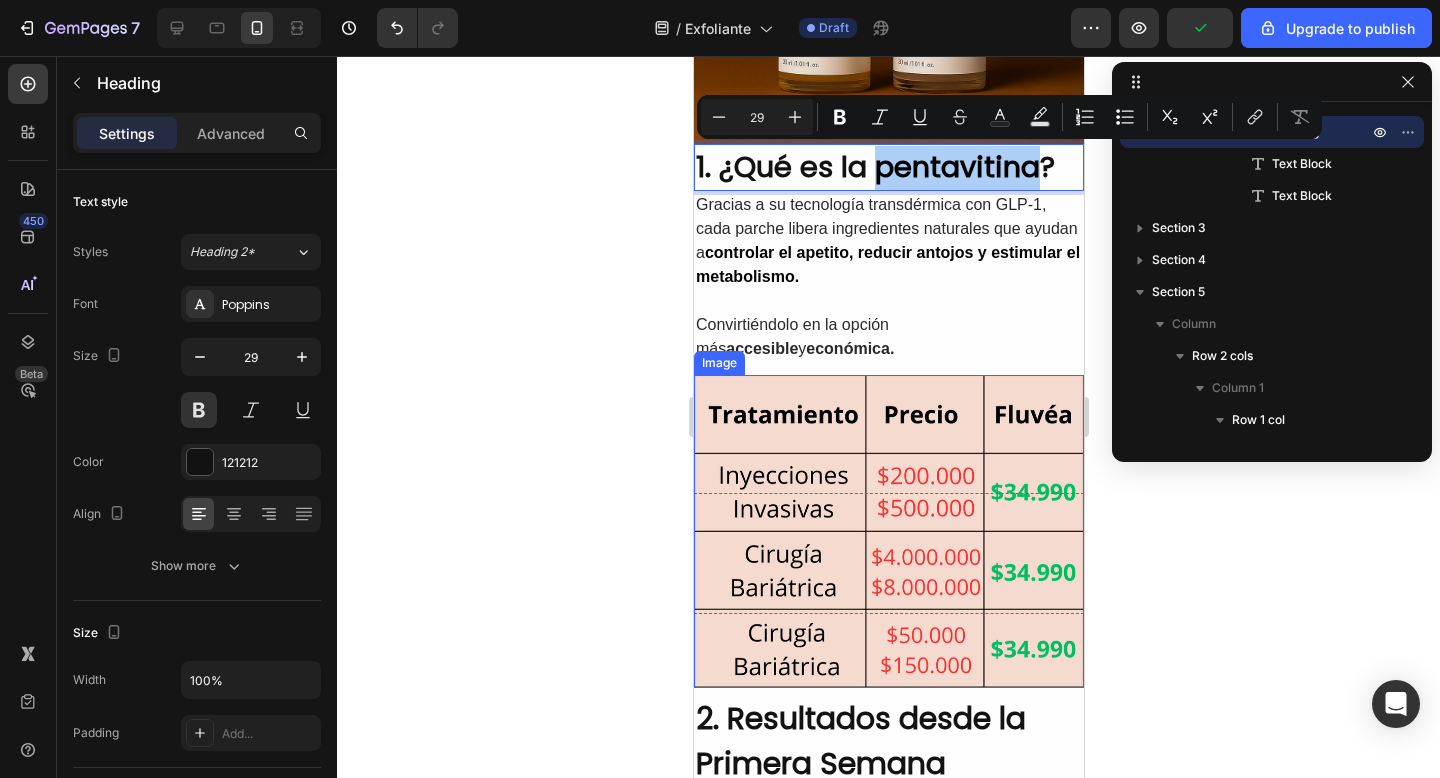 click at bounding box center [888, 531] 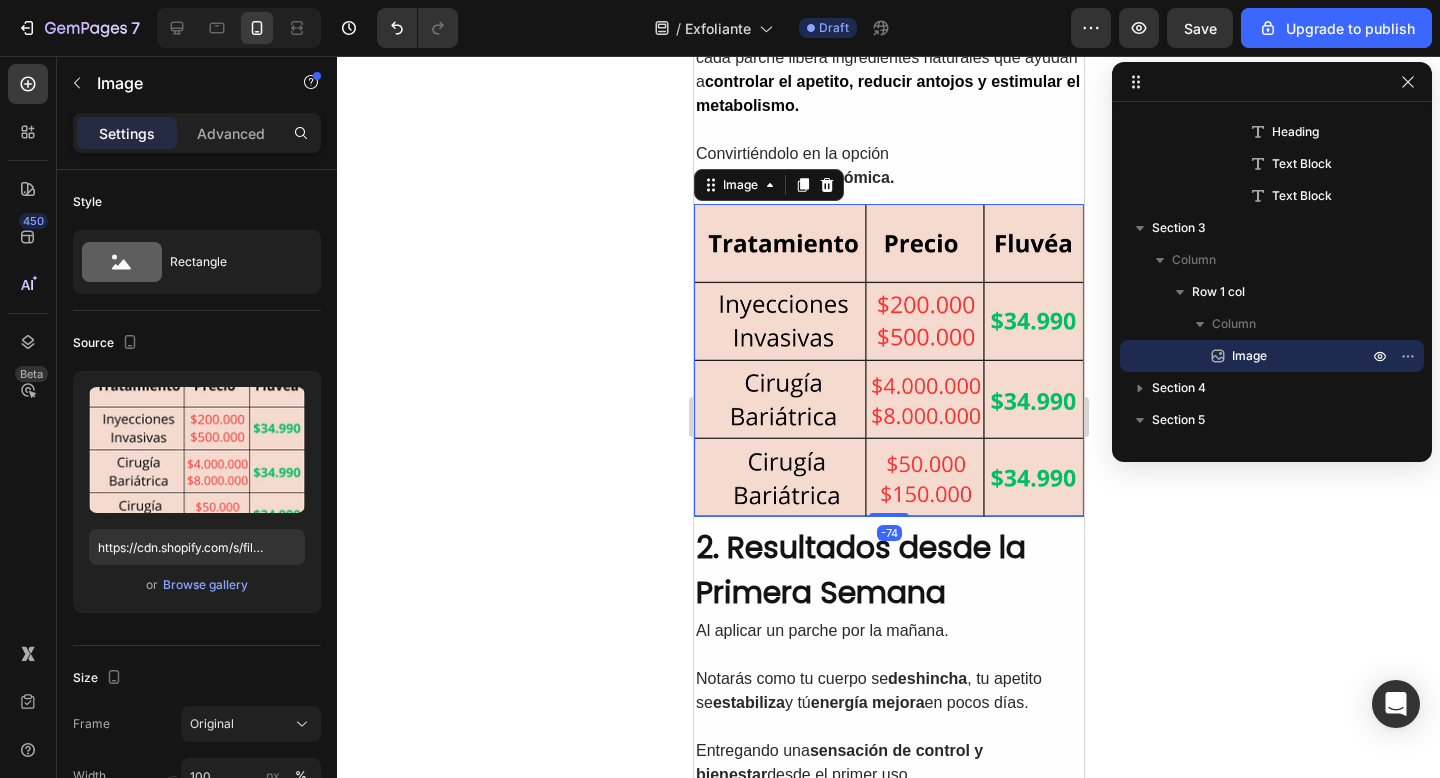 scroll, scrollTop: 609, scrollLeft: 0, axis: vertical 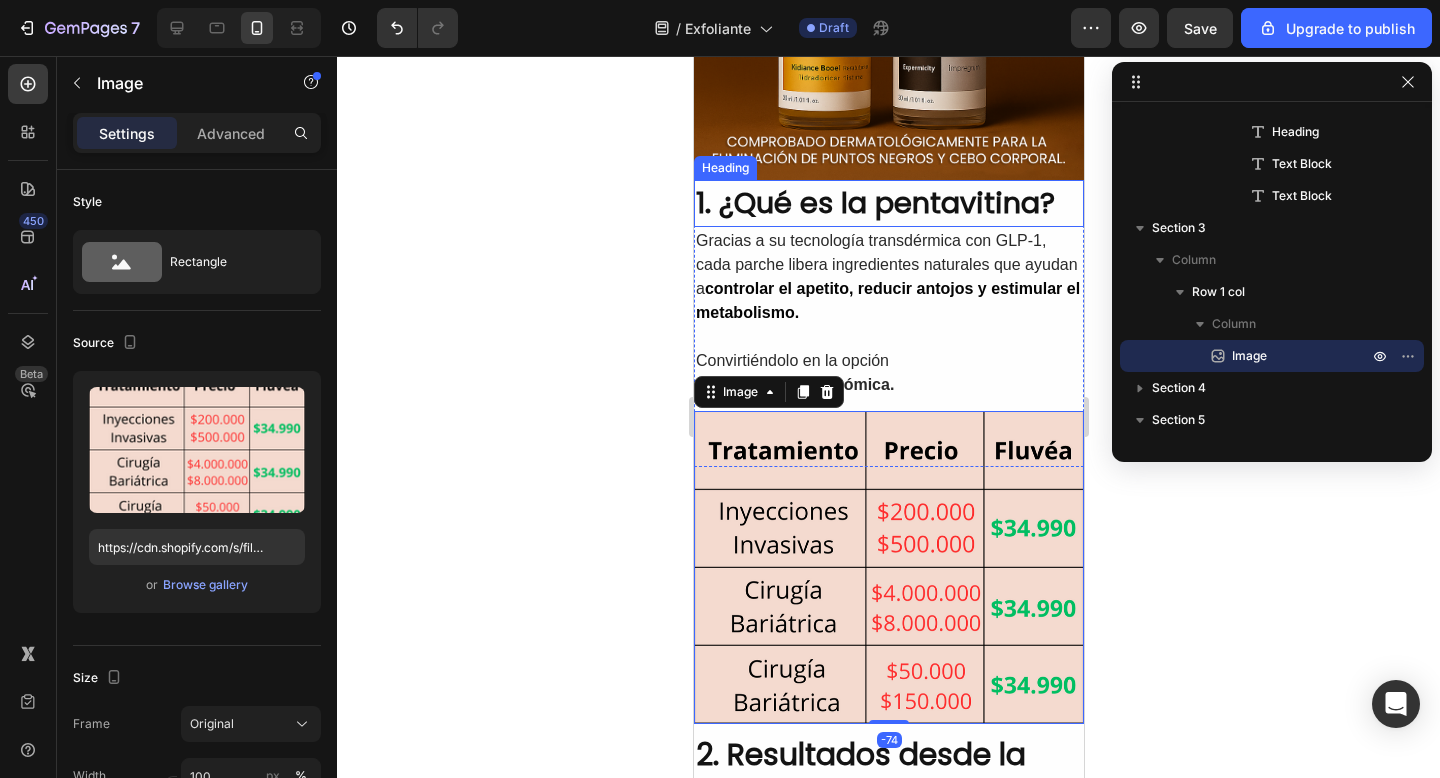 click on "1. ¿Qué es la pentavitina?" at bounding box center [888, 204] 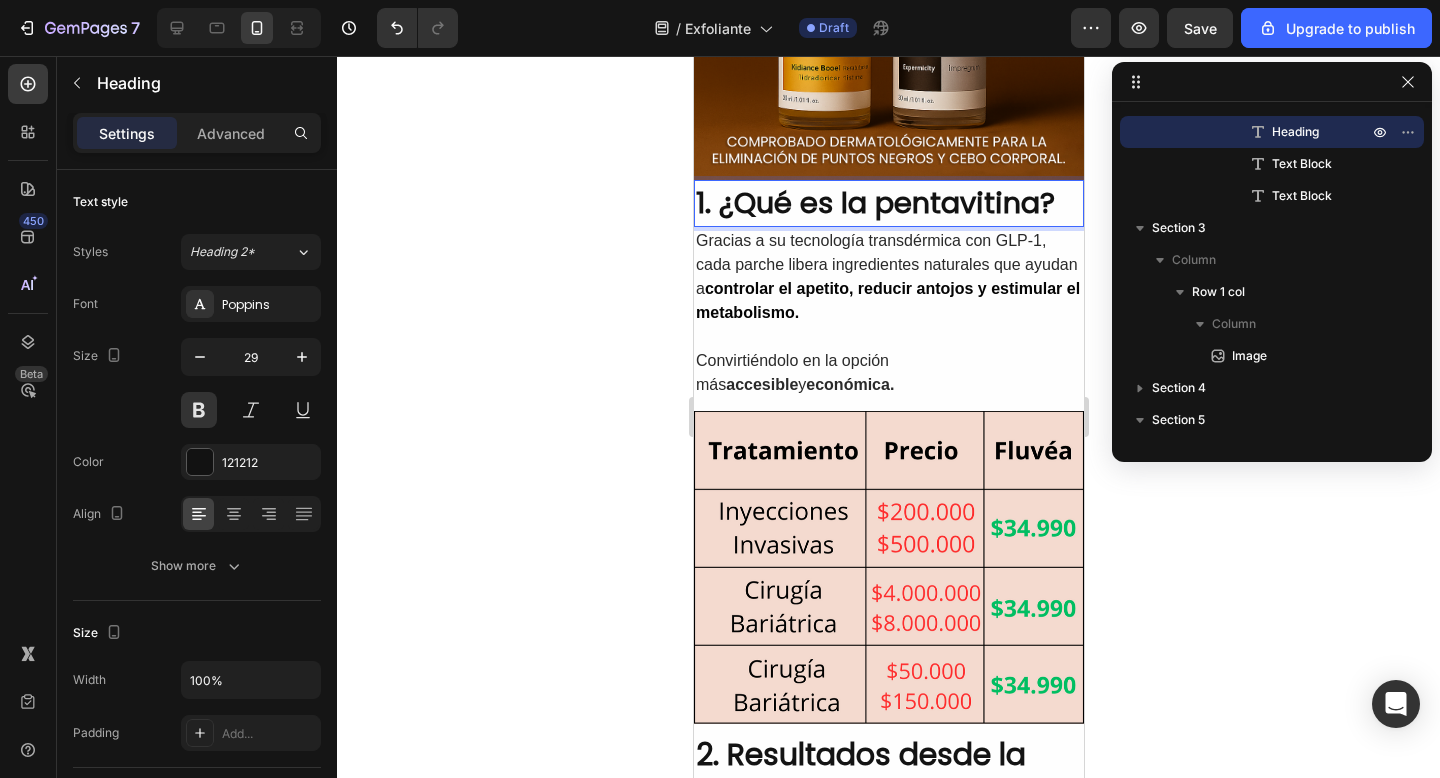 click on "1. ¿Qué es la pentavitina?" at bounding box center [888, 204] 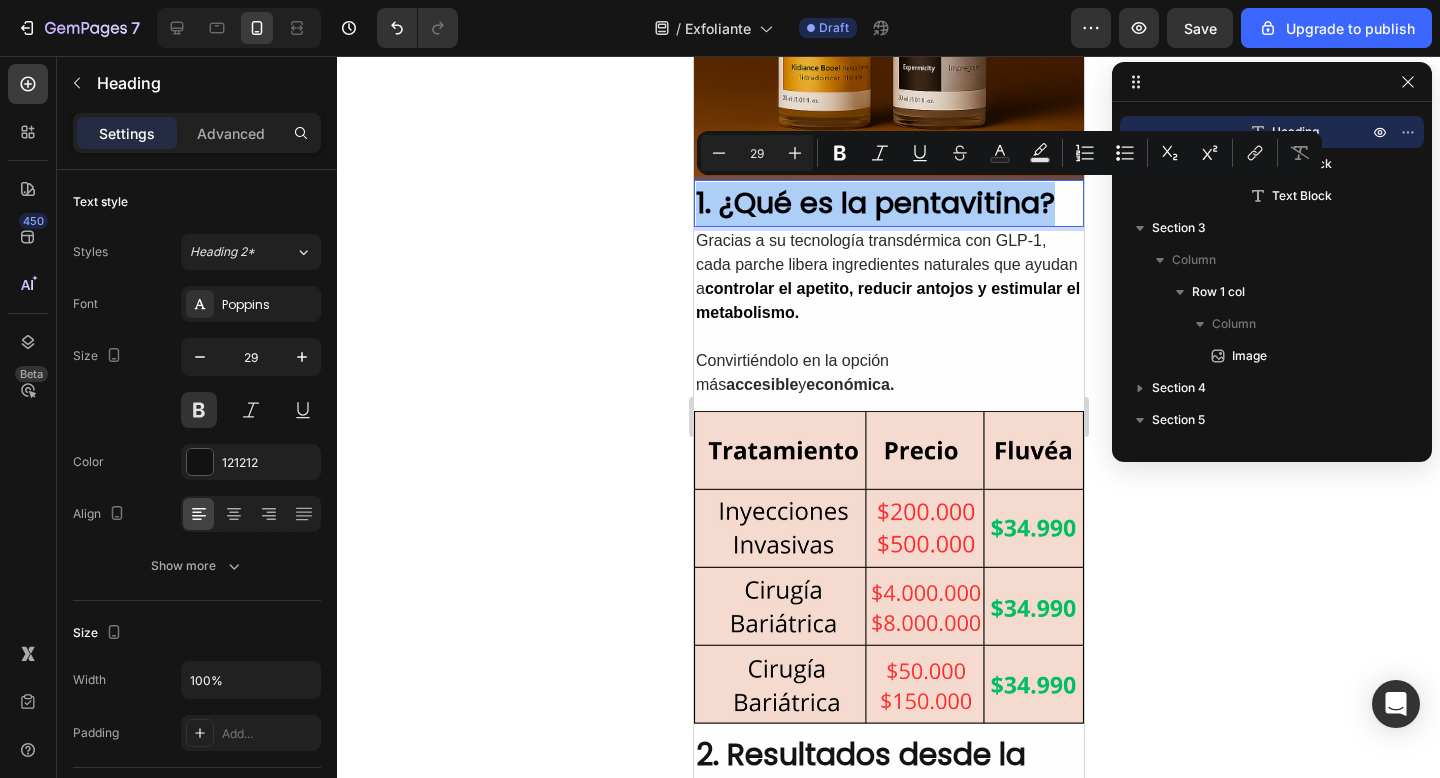 click on "1. ¿Qué es la pentavitina?" at bounding box center [888, 204] 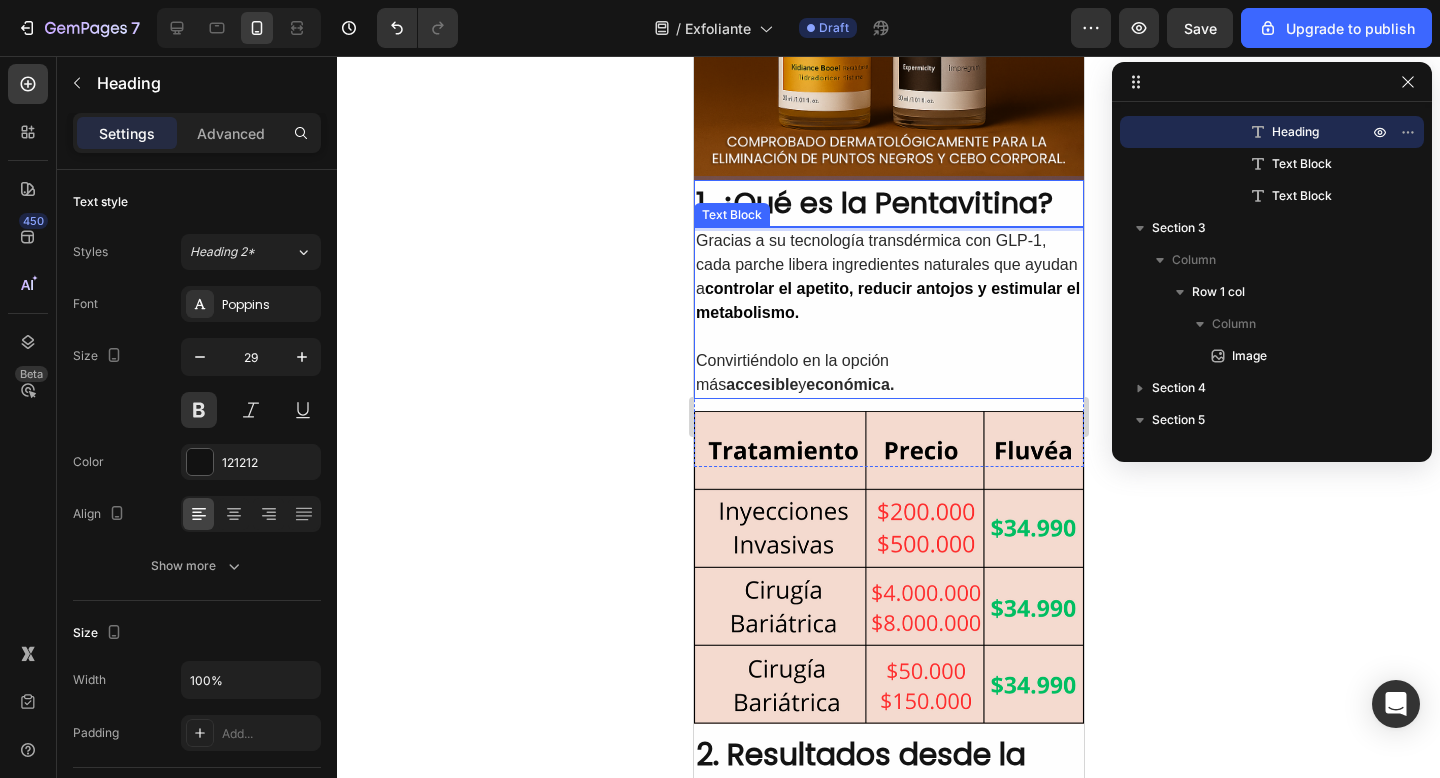 click at bounding box center (888, 337) 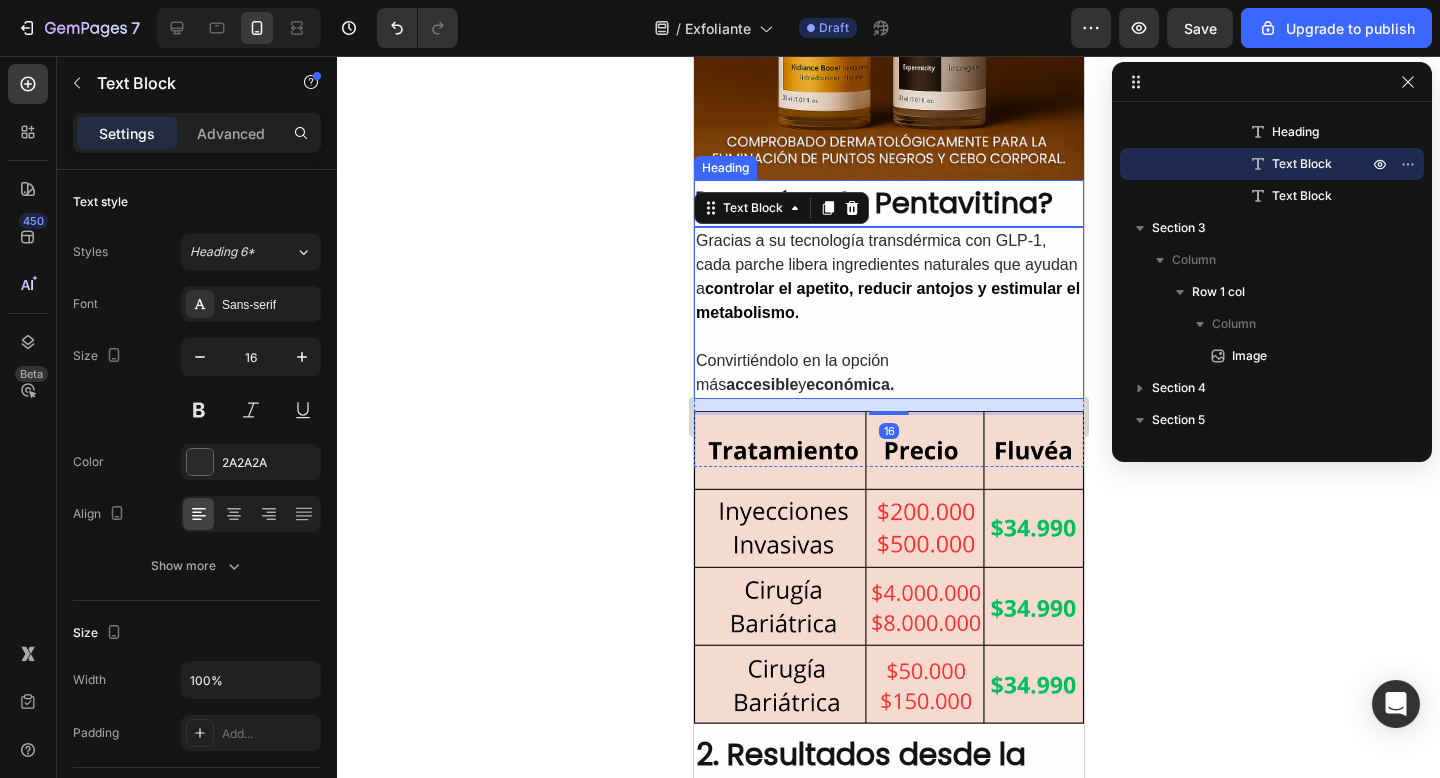 click on "1. ¿Qué es la Pentavitina?" at bounding box center [888, 204] 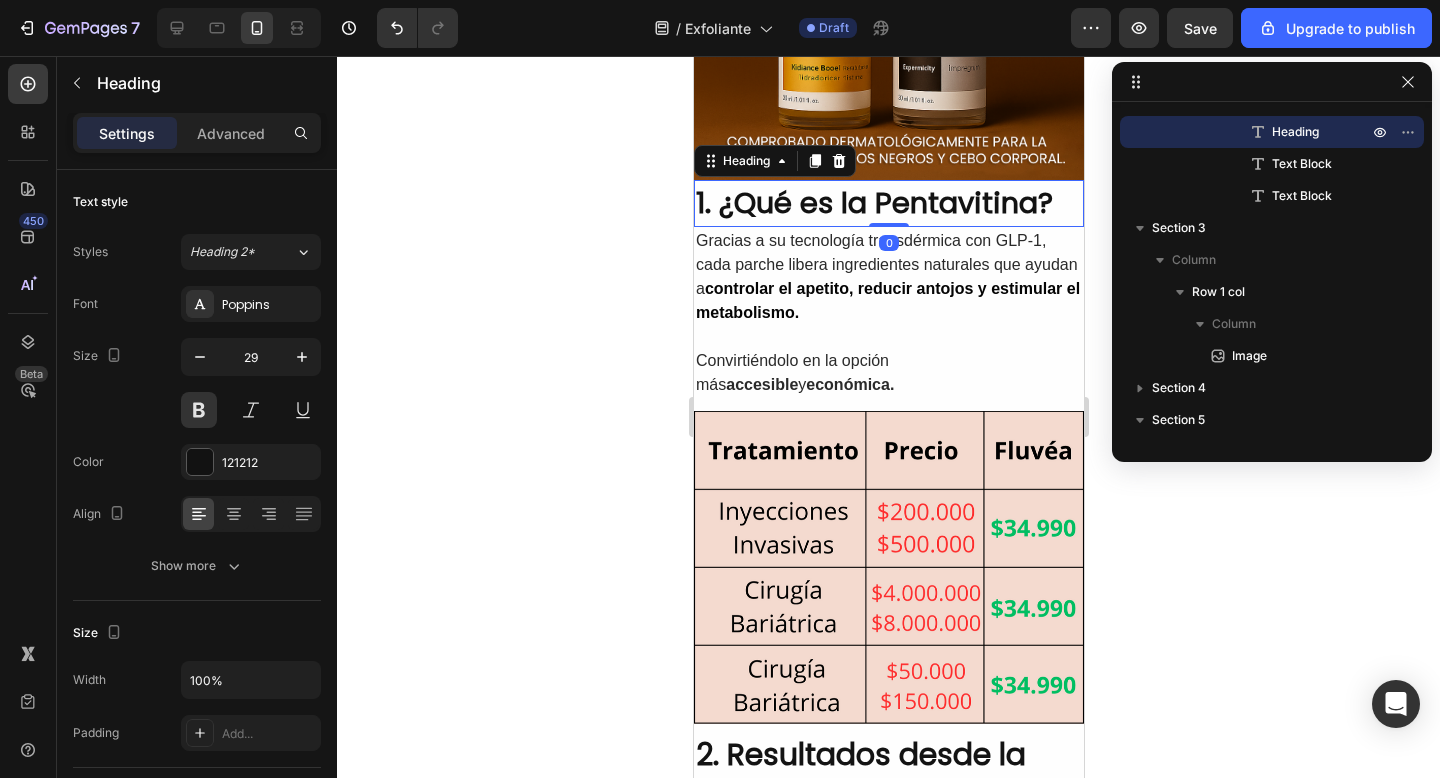 click 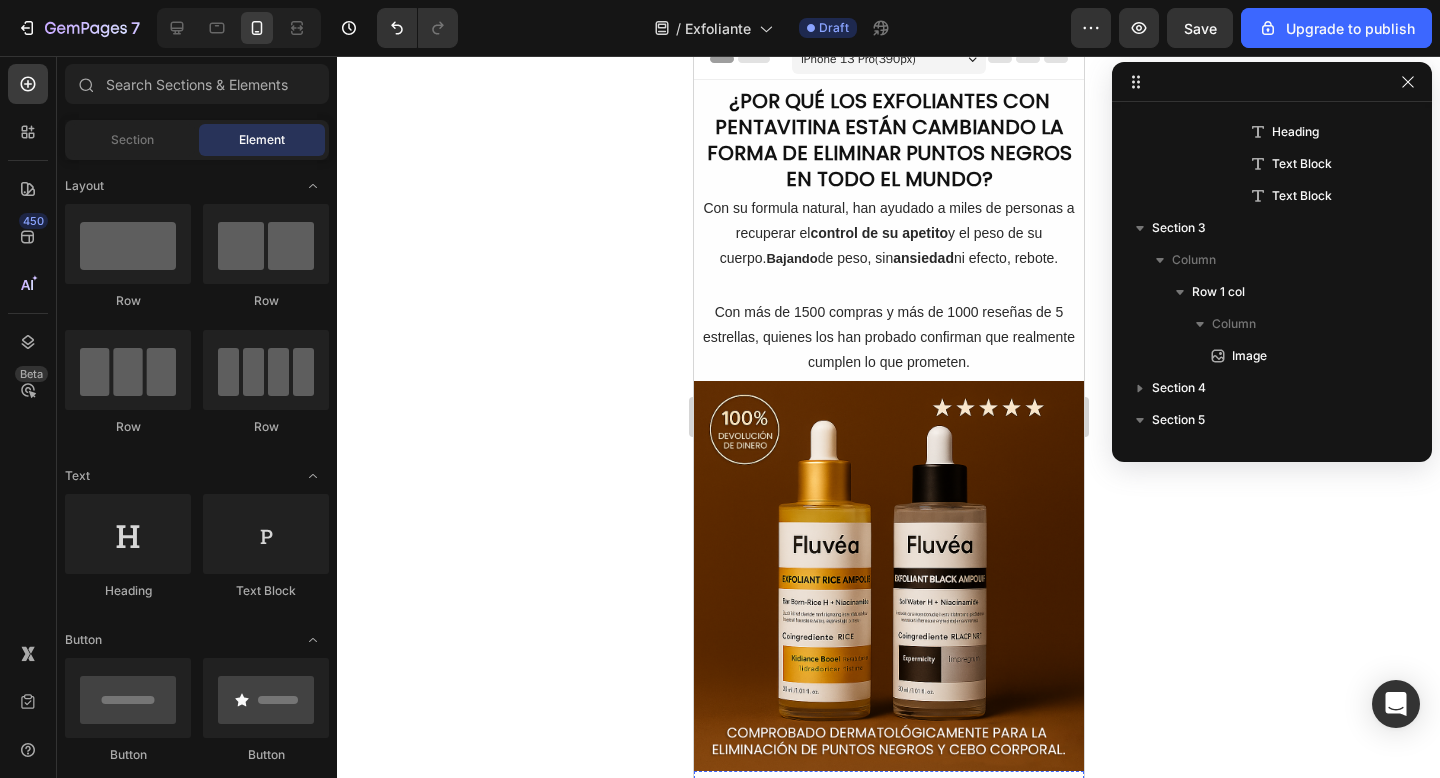 scroll, scrollTop: 0, scrollLeft: 0, axis: both 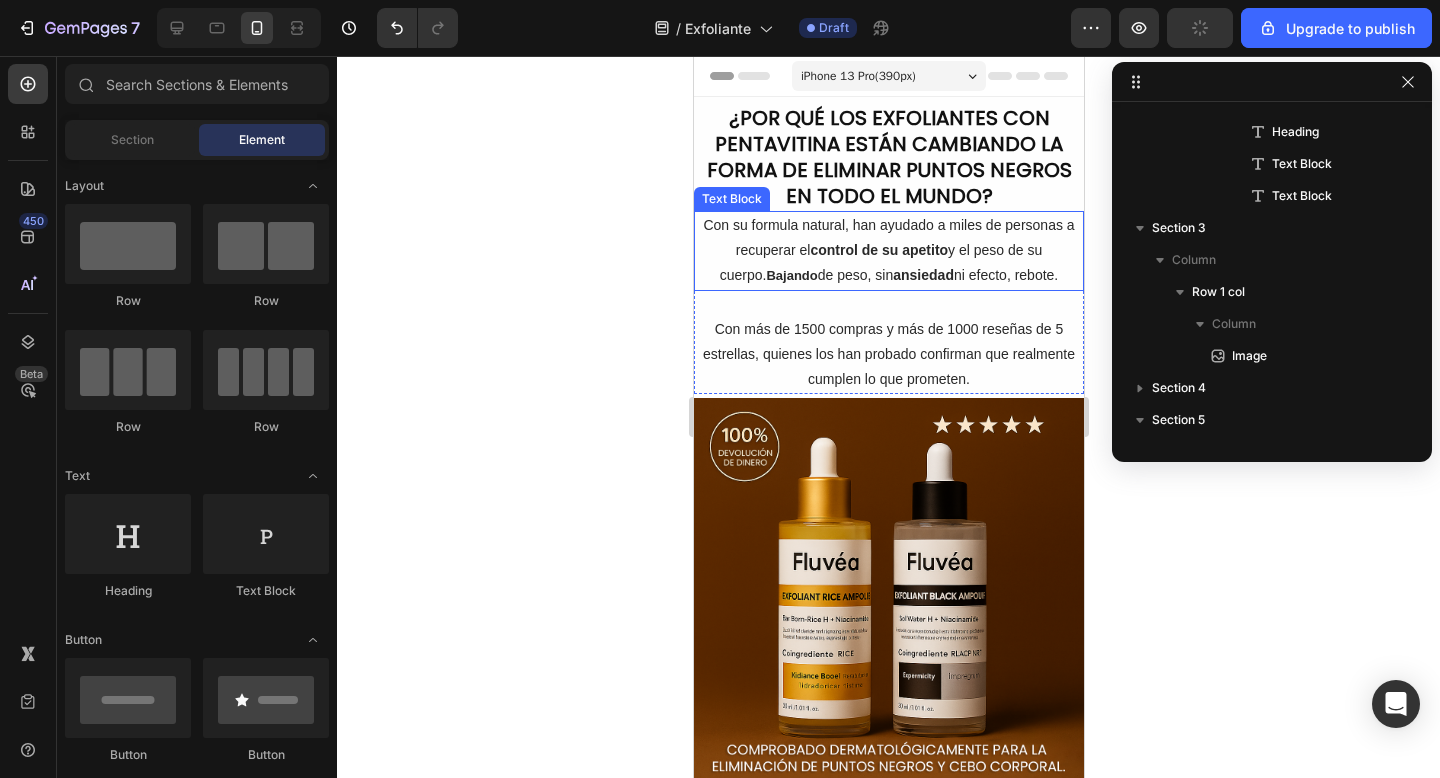 click on "control de su apetito" at bounding box center (878, 250) 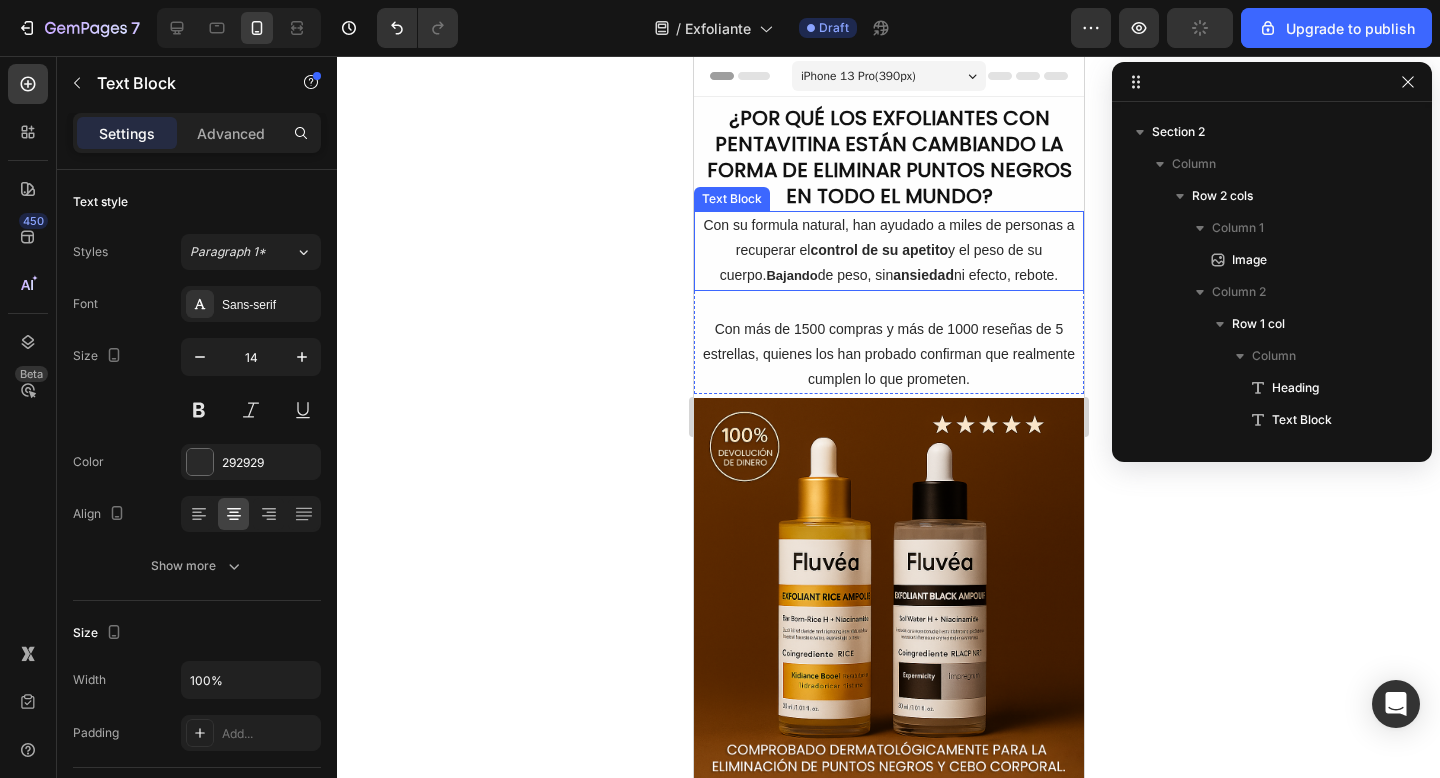 click on "control de su apetito" at bounding box center (878, 250) 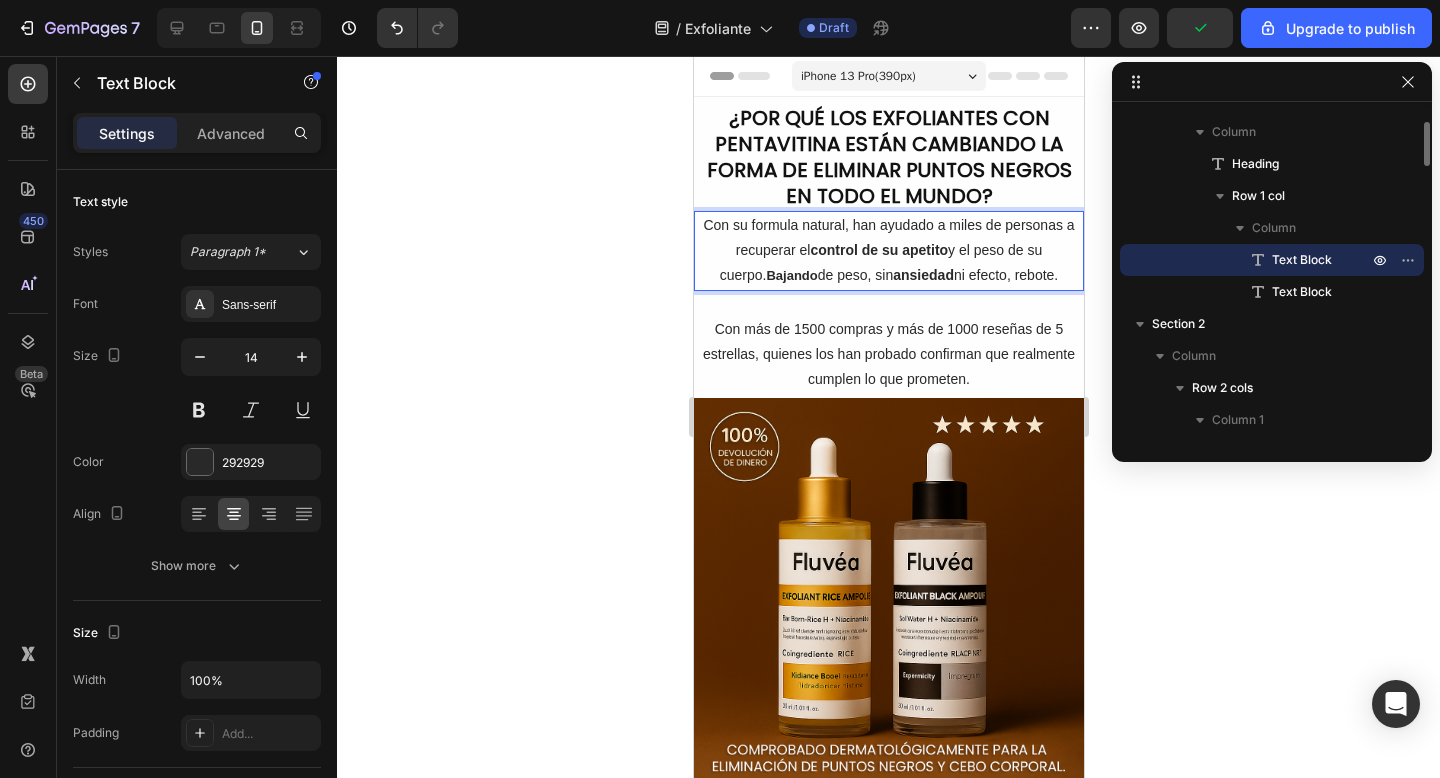 click on "control de su apetito" at bounding box center (878, 250) 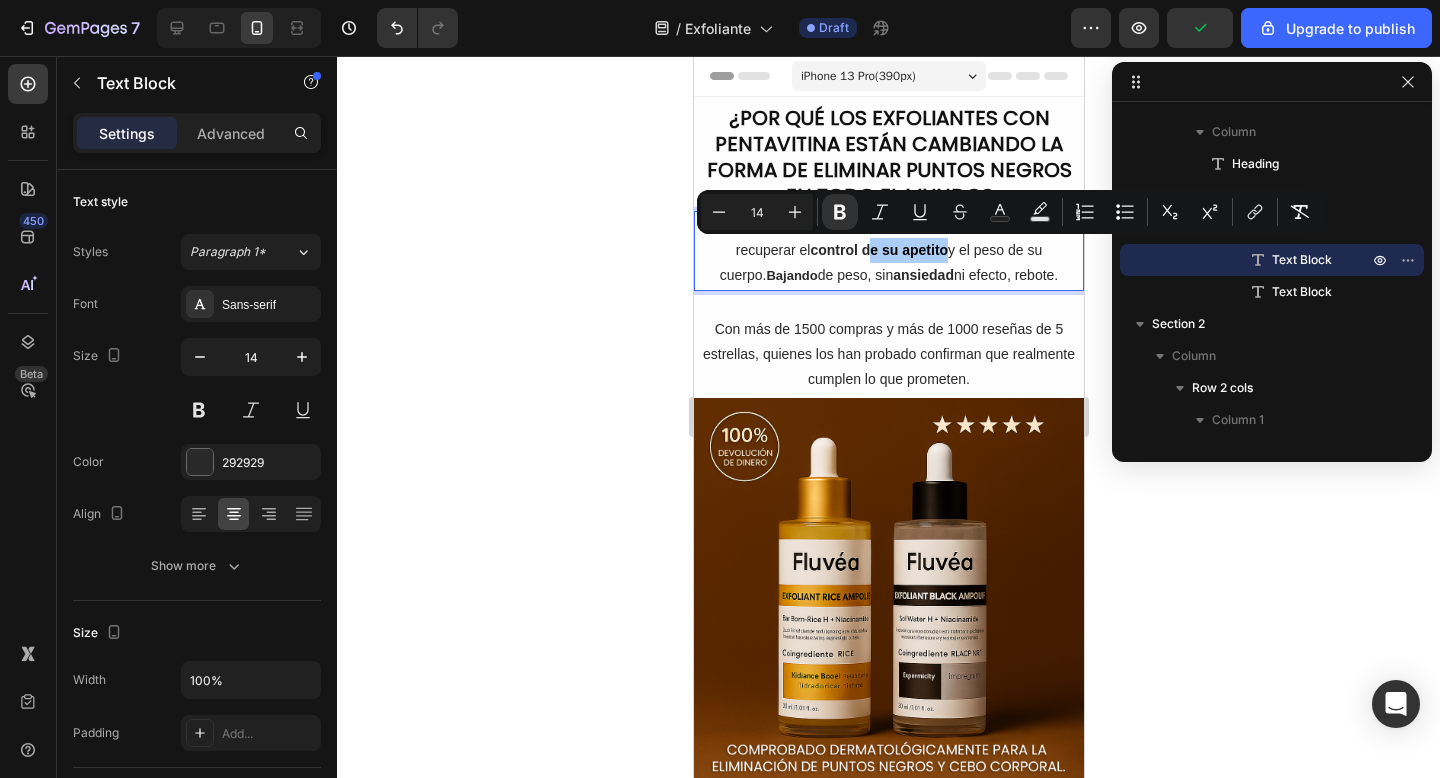 drag, startPoint x: 921, startPoint y: 250, endPoint x: 842, endPoint y: 254, distance: 79.101204 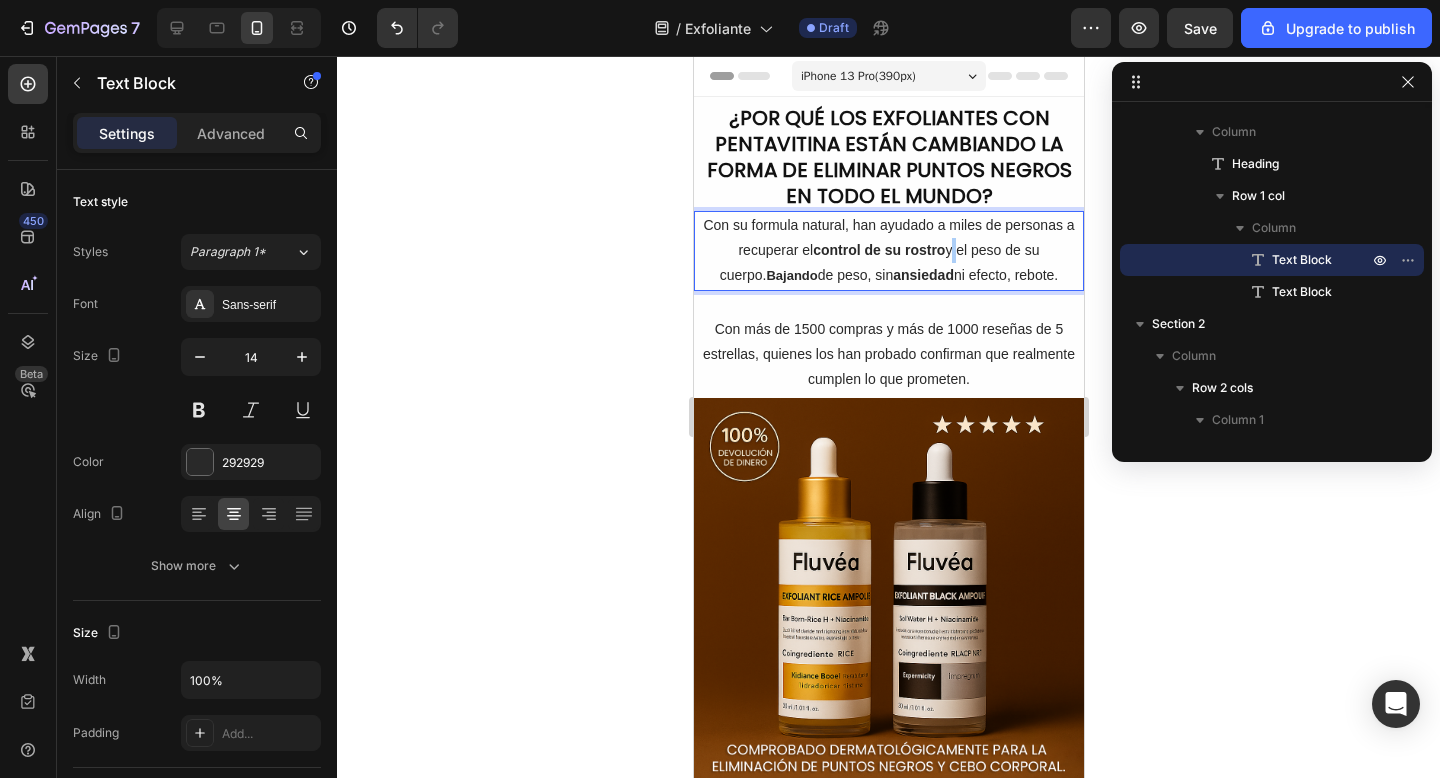 click on "Con su formula natural, han ayudado a miles de personas a recuperar el  control de su rostro  y el peso de su cuerpo.  Bajando  de peso, sin  ansiedad  ni efecto, rebote." at bounding box center (888, 251) 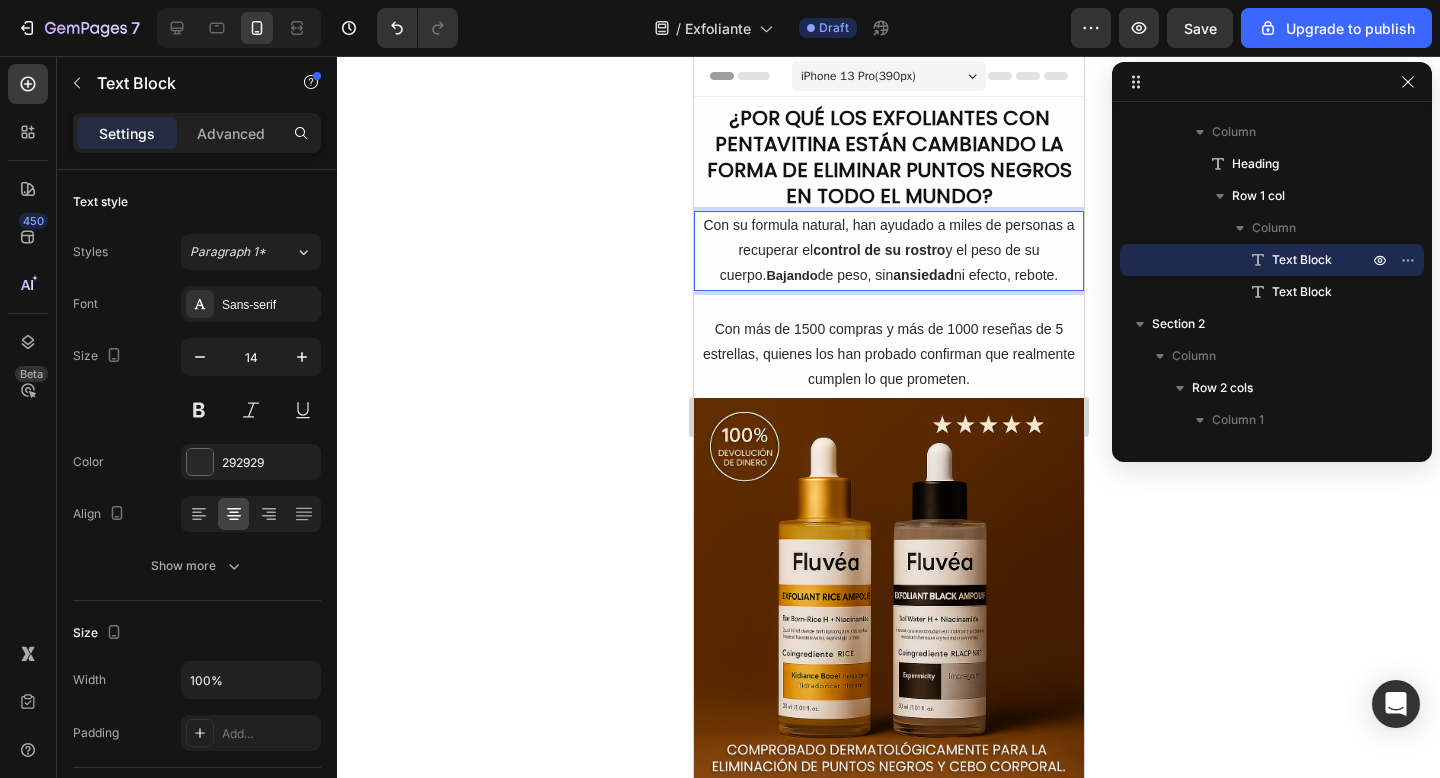 click on "Con su formula natural, han ayudado a miles de personas a recuperar el  control de su rostro  y el peso de su cuerpo.  Bajando  de peso, sin  ansiedad  ni efecto, rebote." at bounding box center [888, 251] 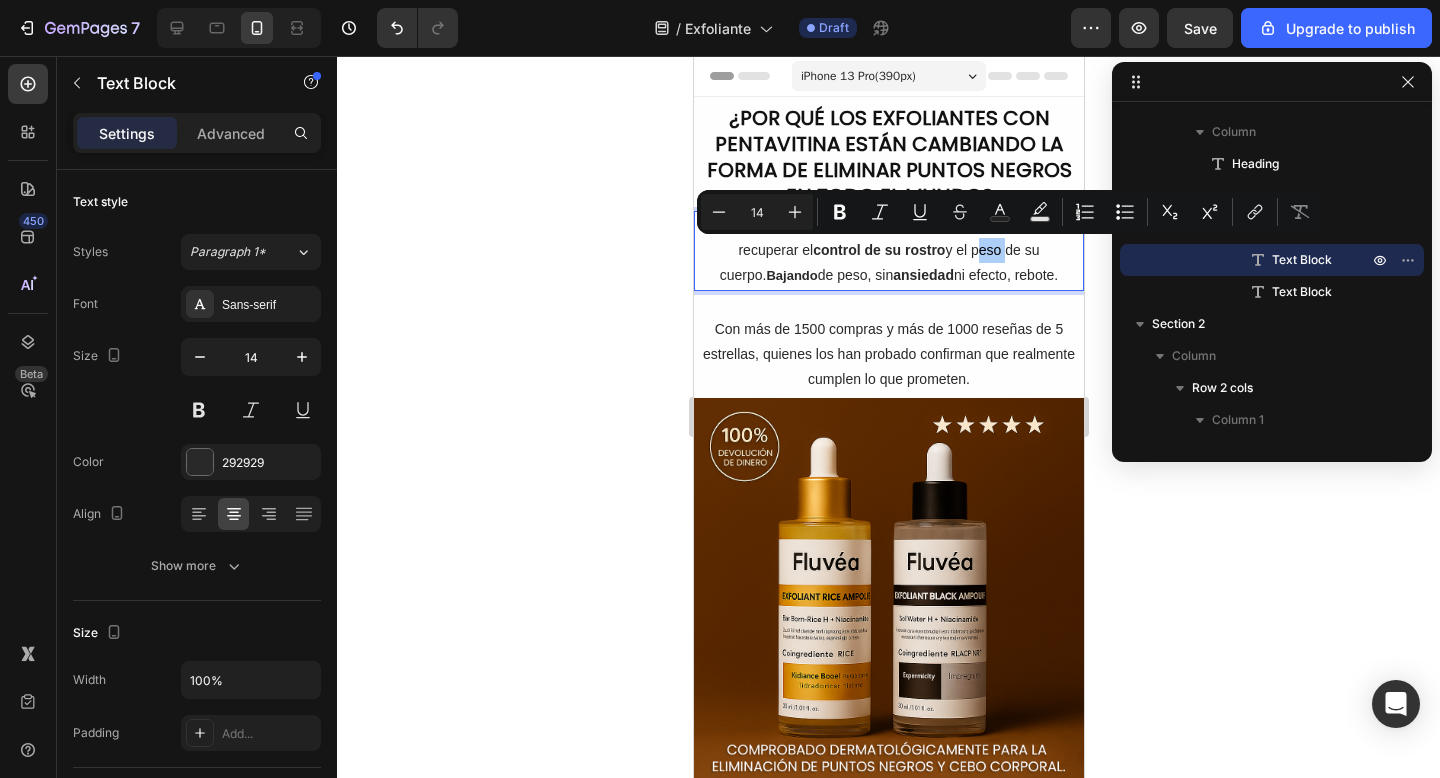 drag, startPoint x: 948, startPoint y: 249, endPoint x: 978, endPoint y: 256, distance: 30.805843 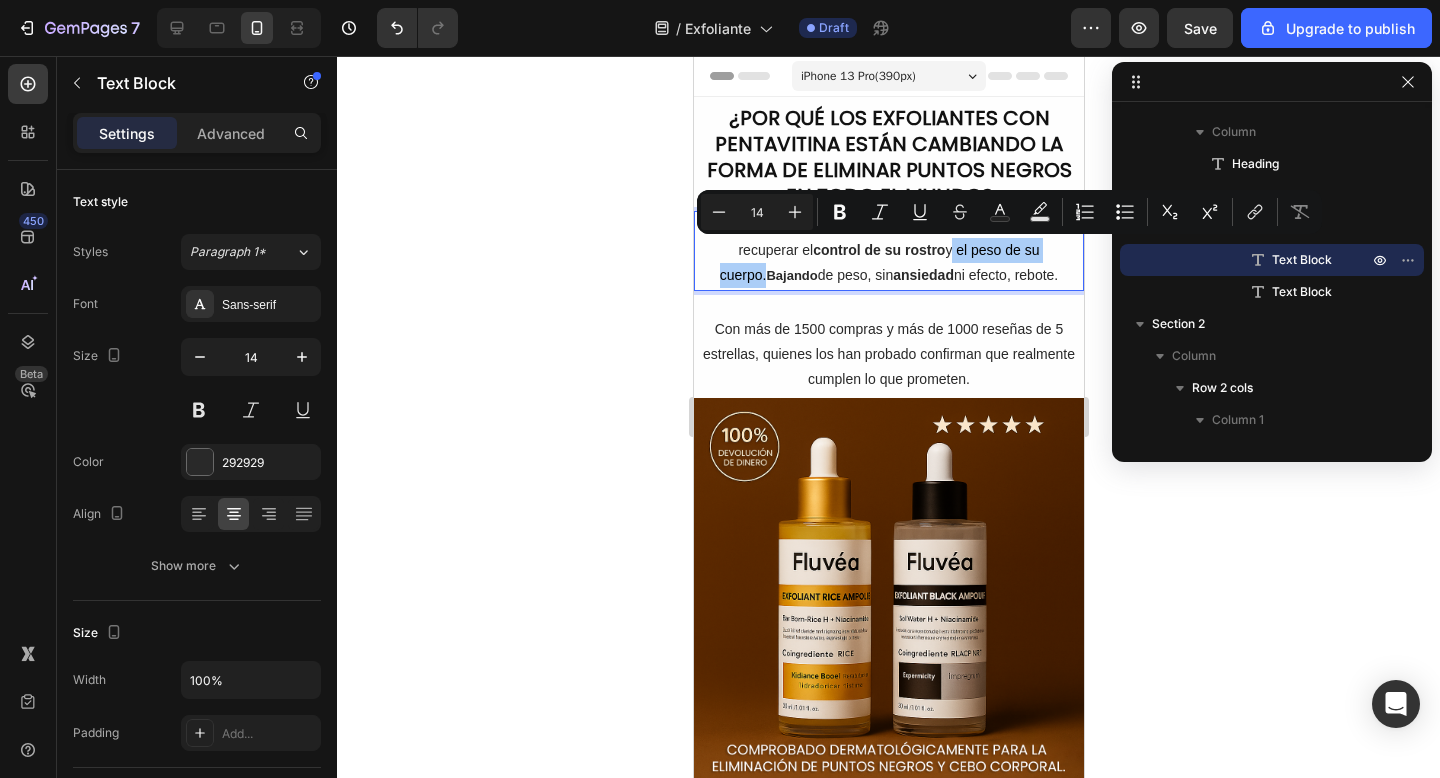 drag, startPoint x: 923, startPoint y: 253, endPoint x: 1064, endPoint y: 256, distance: 141.0319 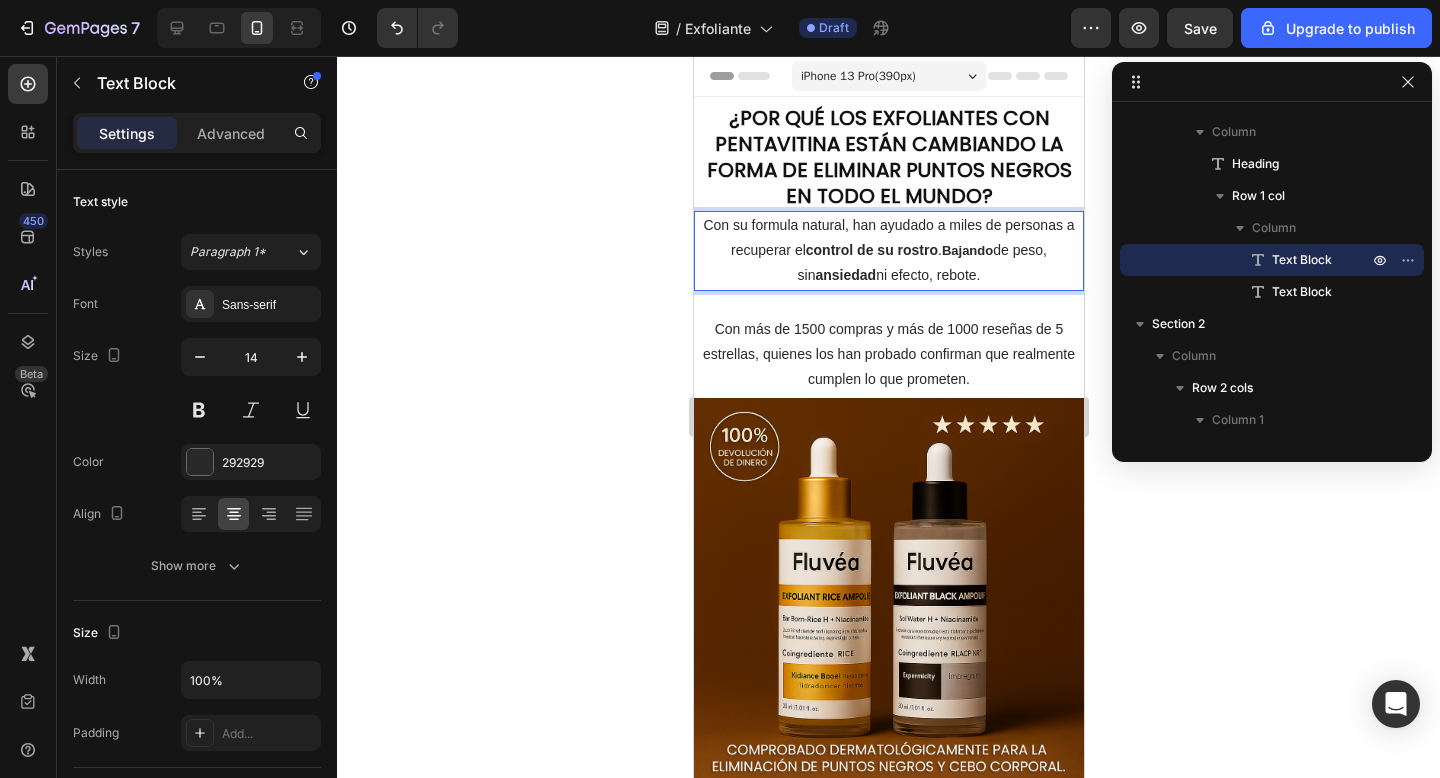 click on "Con su formula natural, han ayudado a miles de personas a recuperar el  control de su rostro .  Bajando  de peso, sin  ansiedad  ni efecto, rebote." at bounding box center (888, 251) 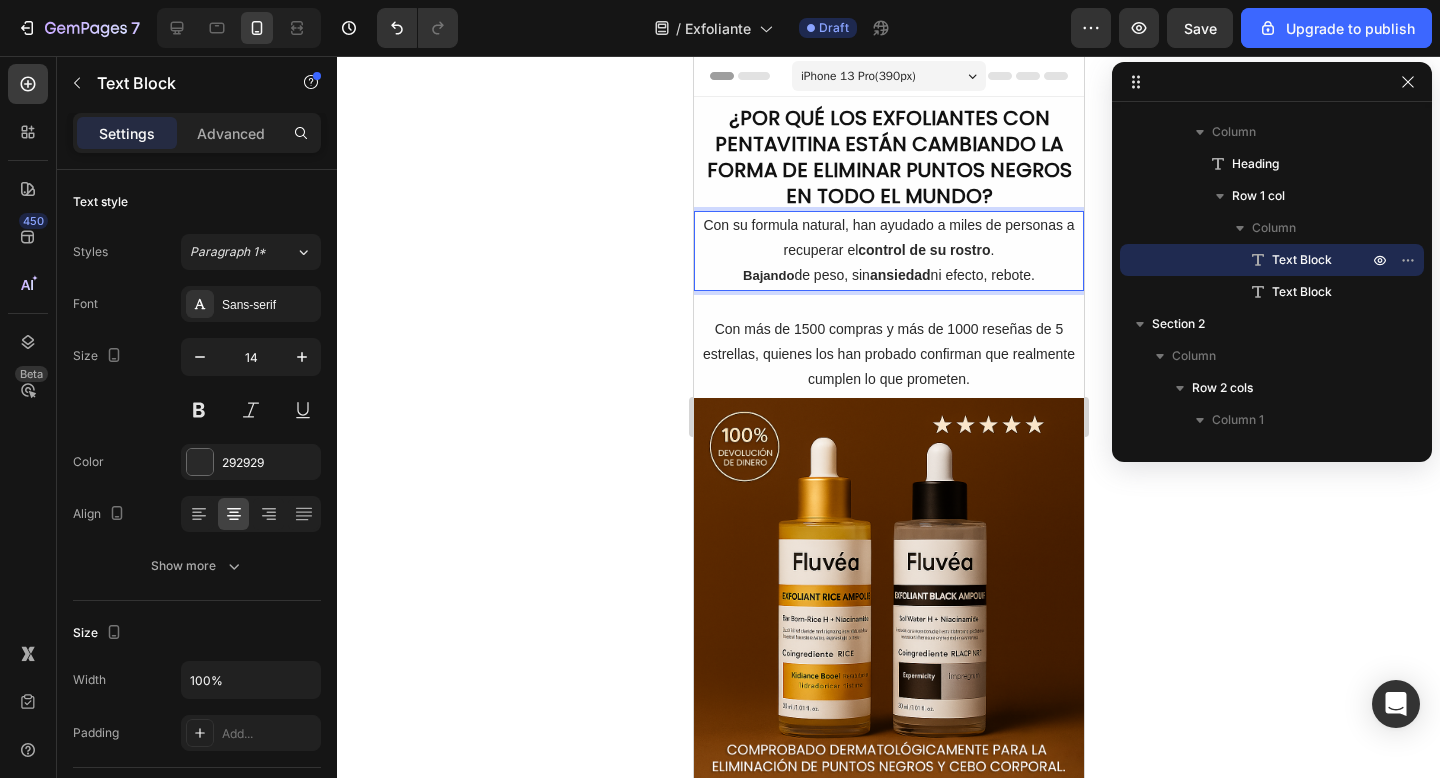 click on "Con su formula natural, han ayudado a miles de personas a recuperar el  control de su rostro ." at bounding box center [888, 238] 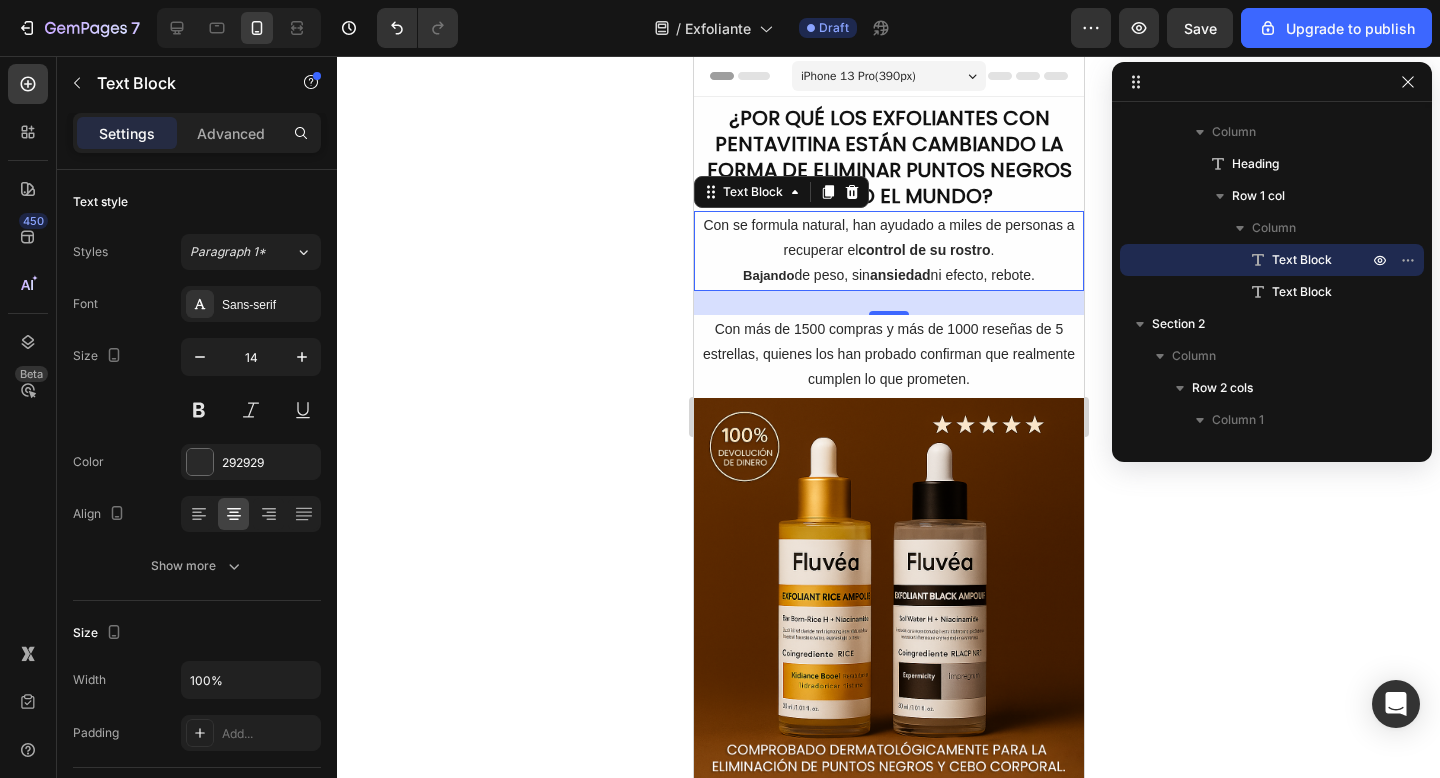 click 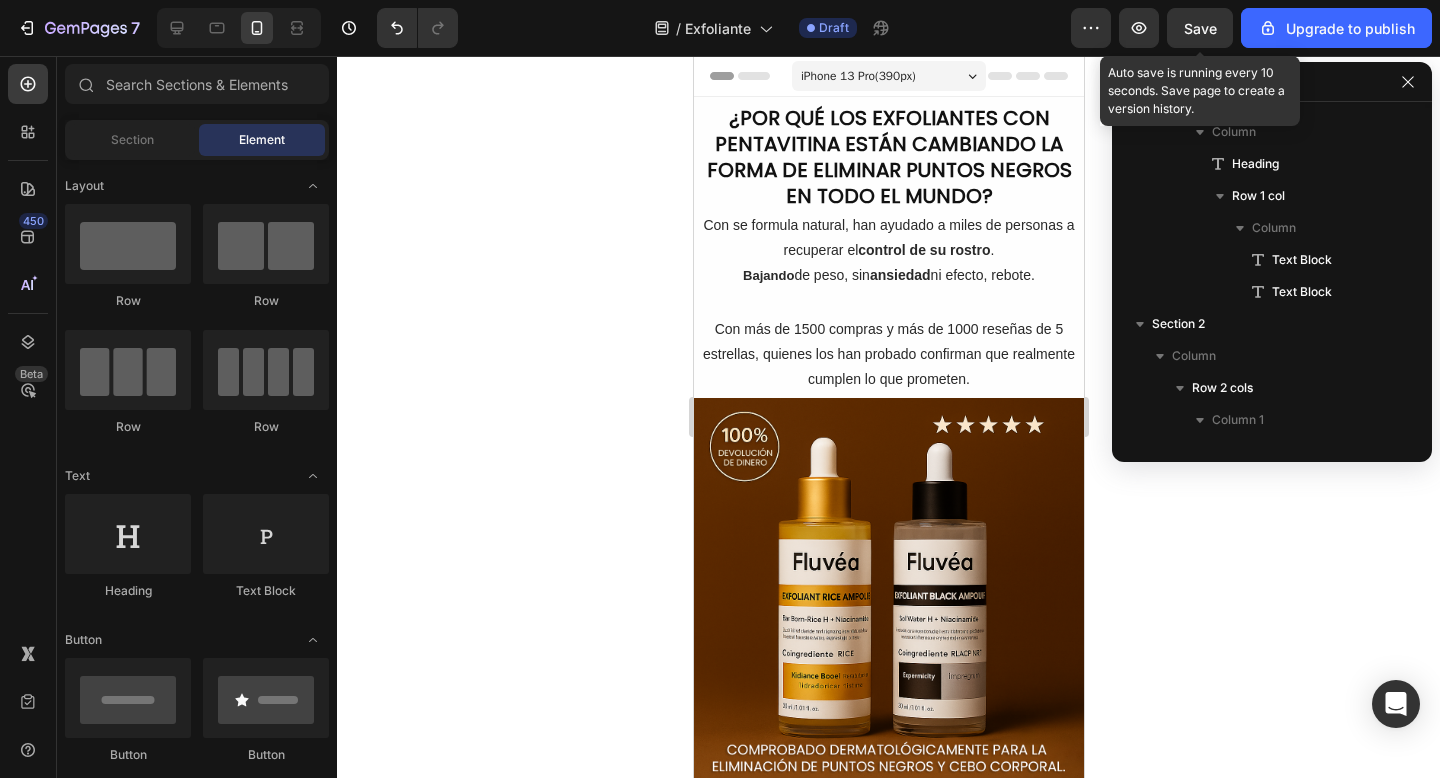 click on "Save" at bounding box center (1200, 28) 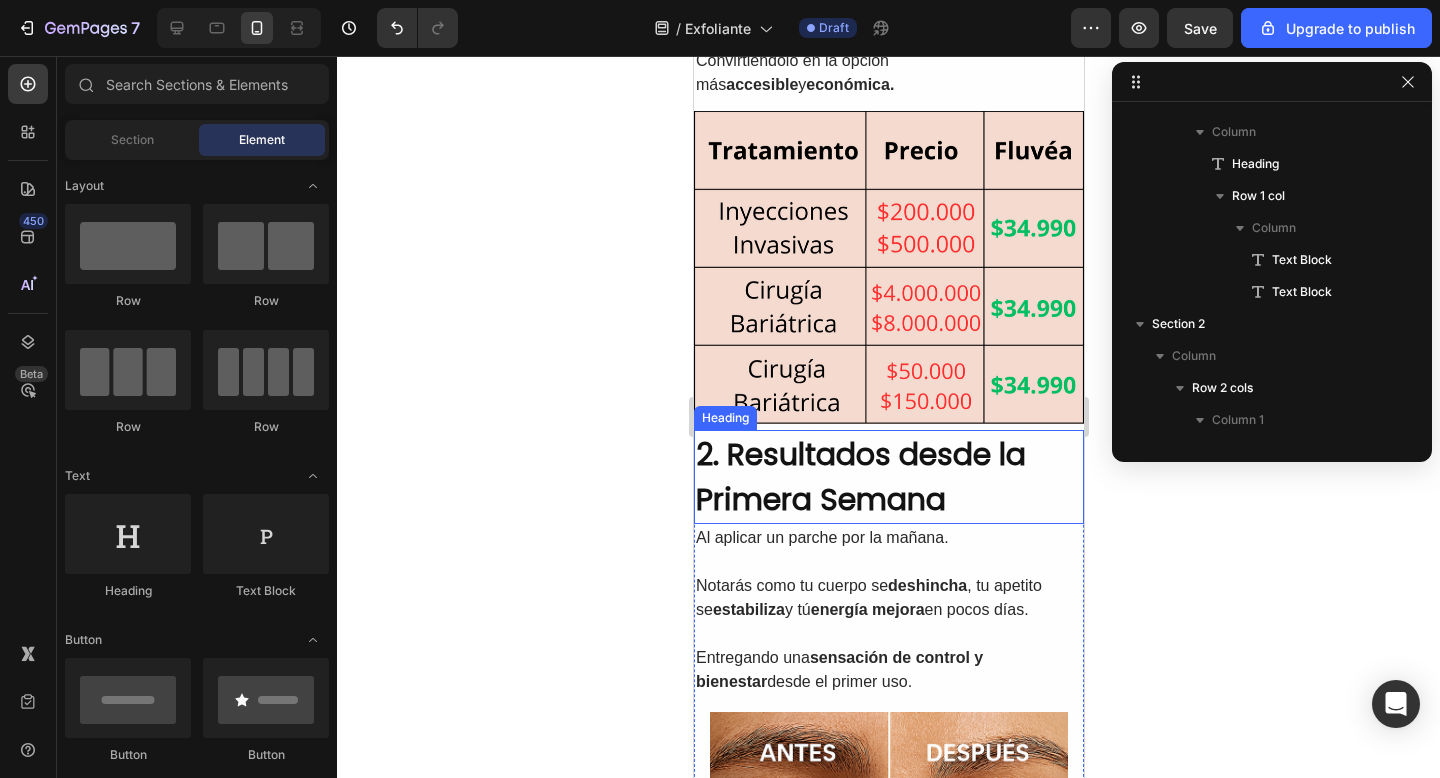 scroll, scrollTop: 823, scrollLeft: 0, axis: vertical 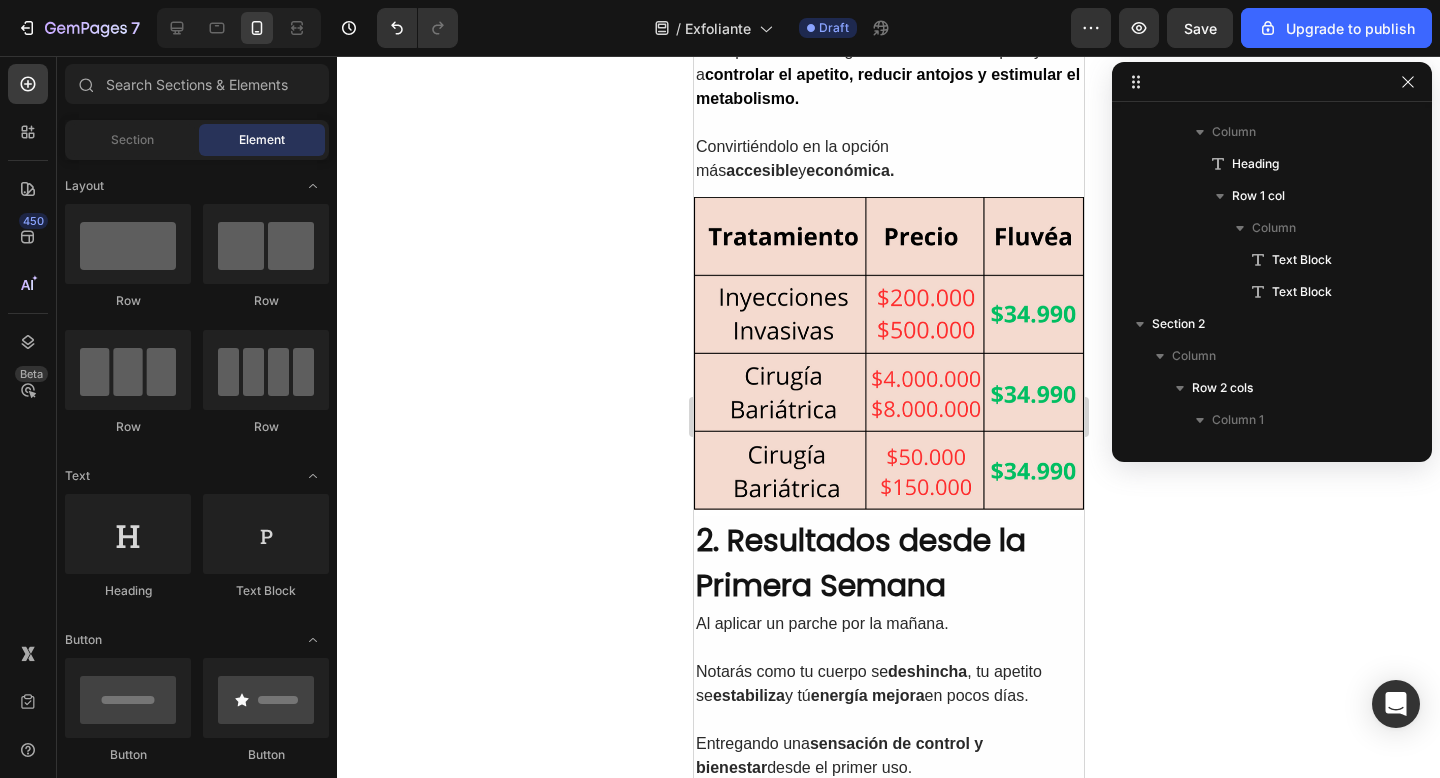 type 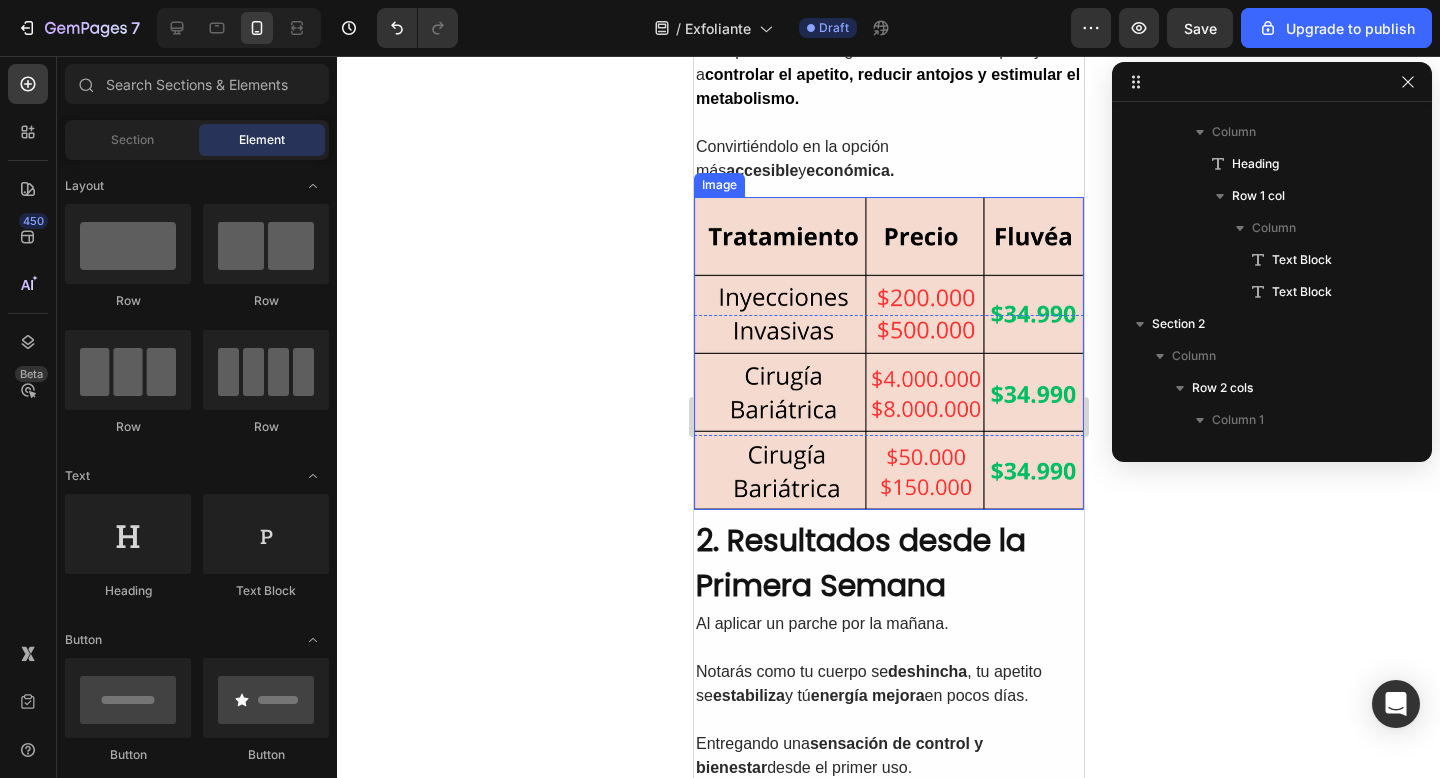 click at bounding box center [888, 353] 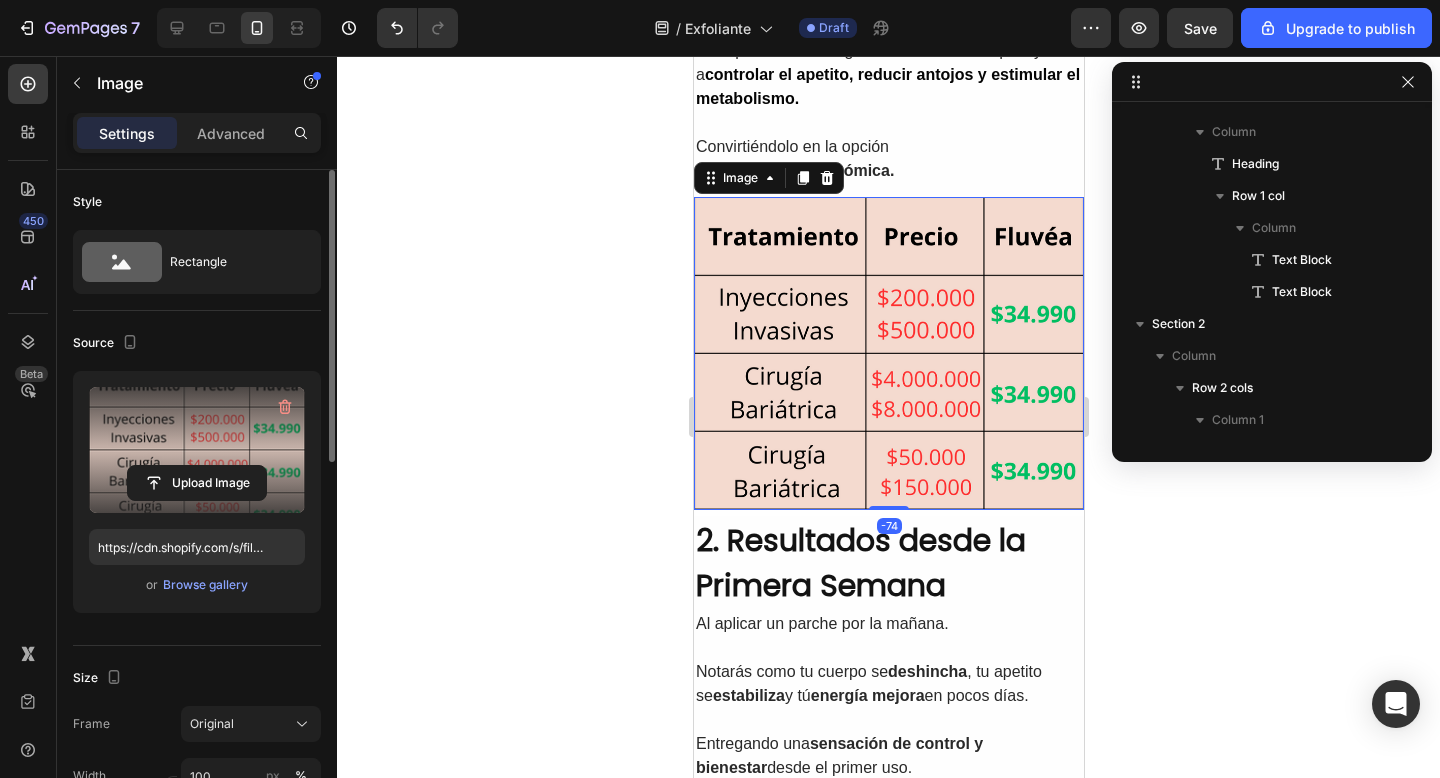 scroll, scrollTop: 634, scrollLeft: 0, axis: vertical 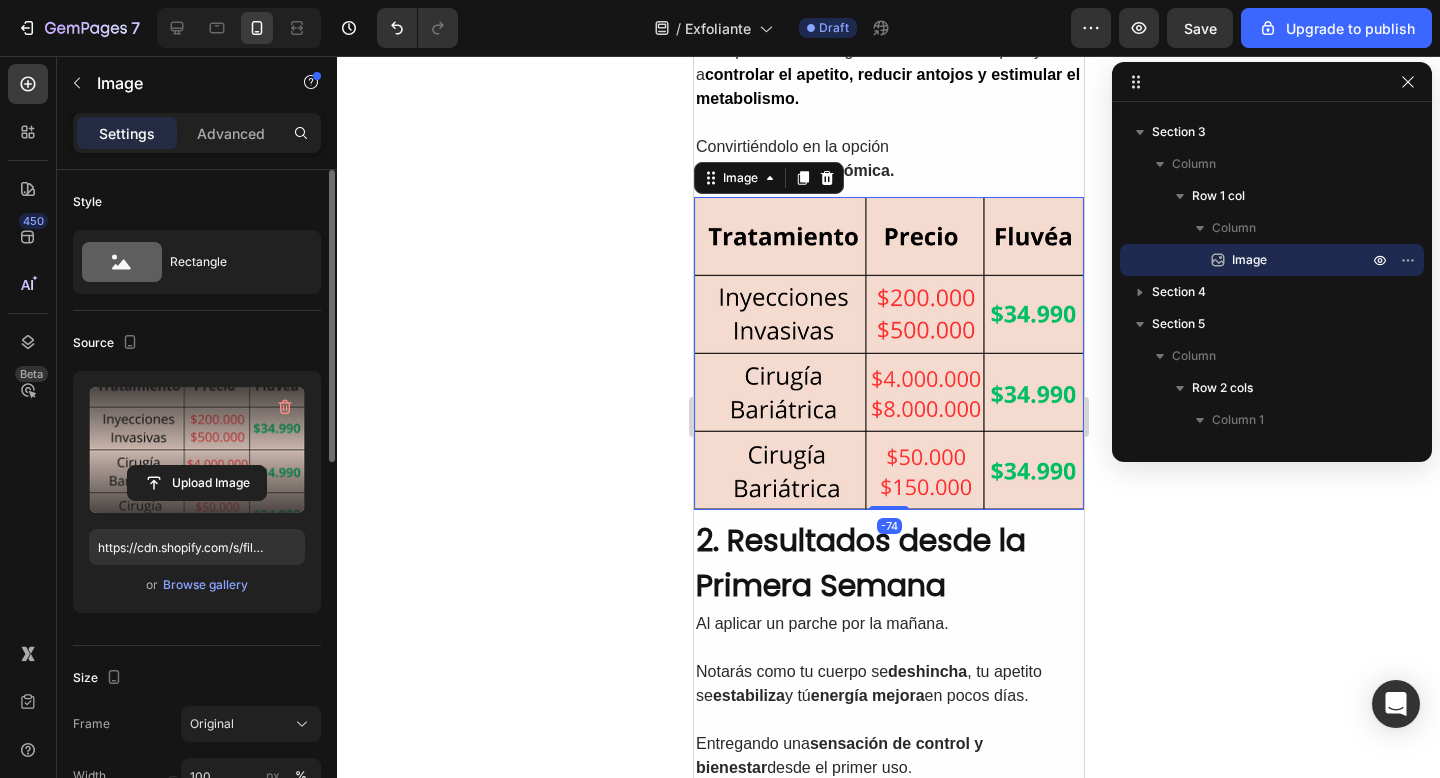click at bounding box center (197, 450) 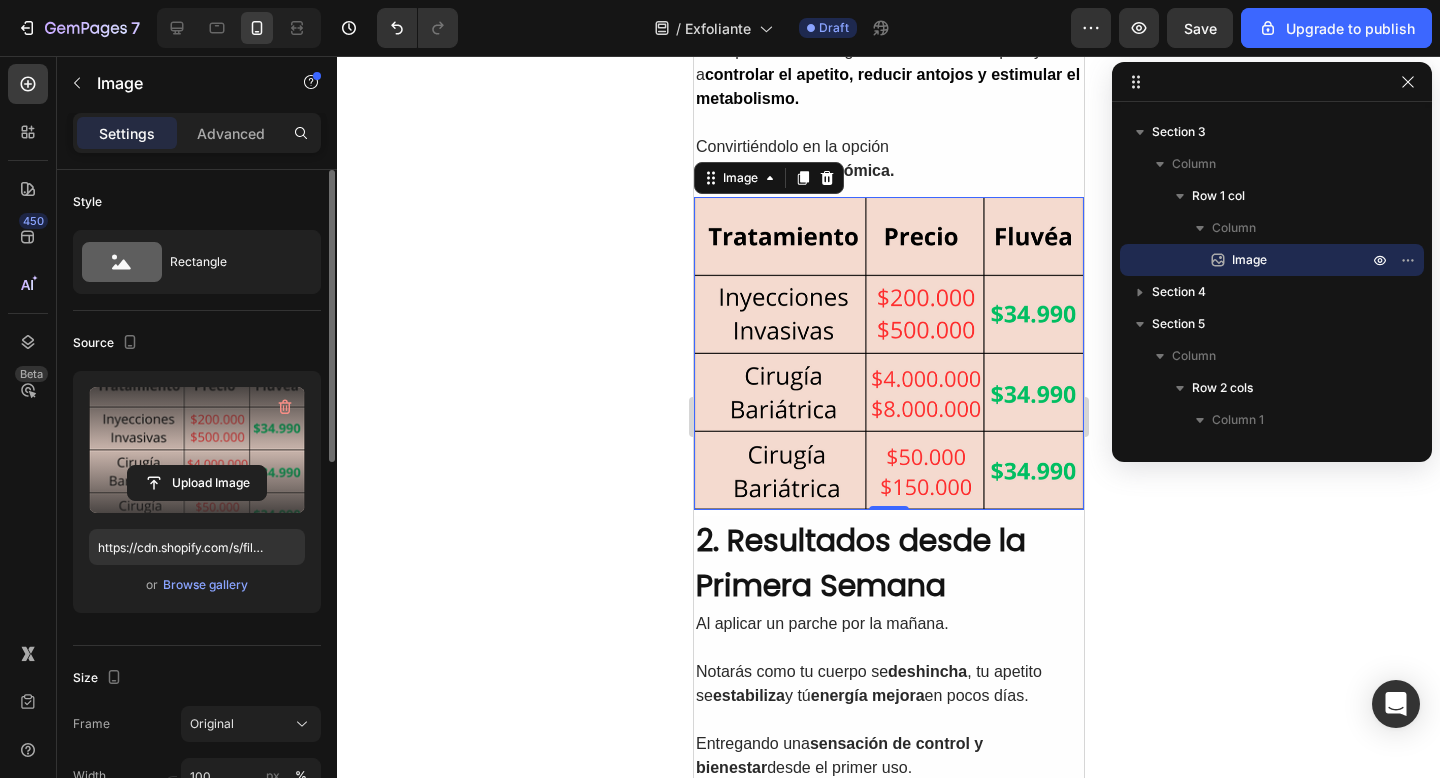 click at bounding box center [197, 450] 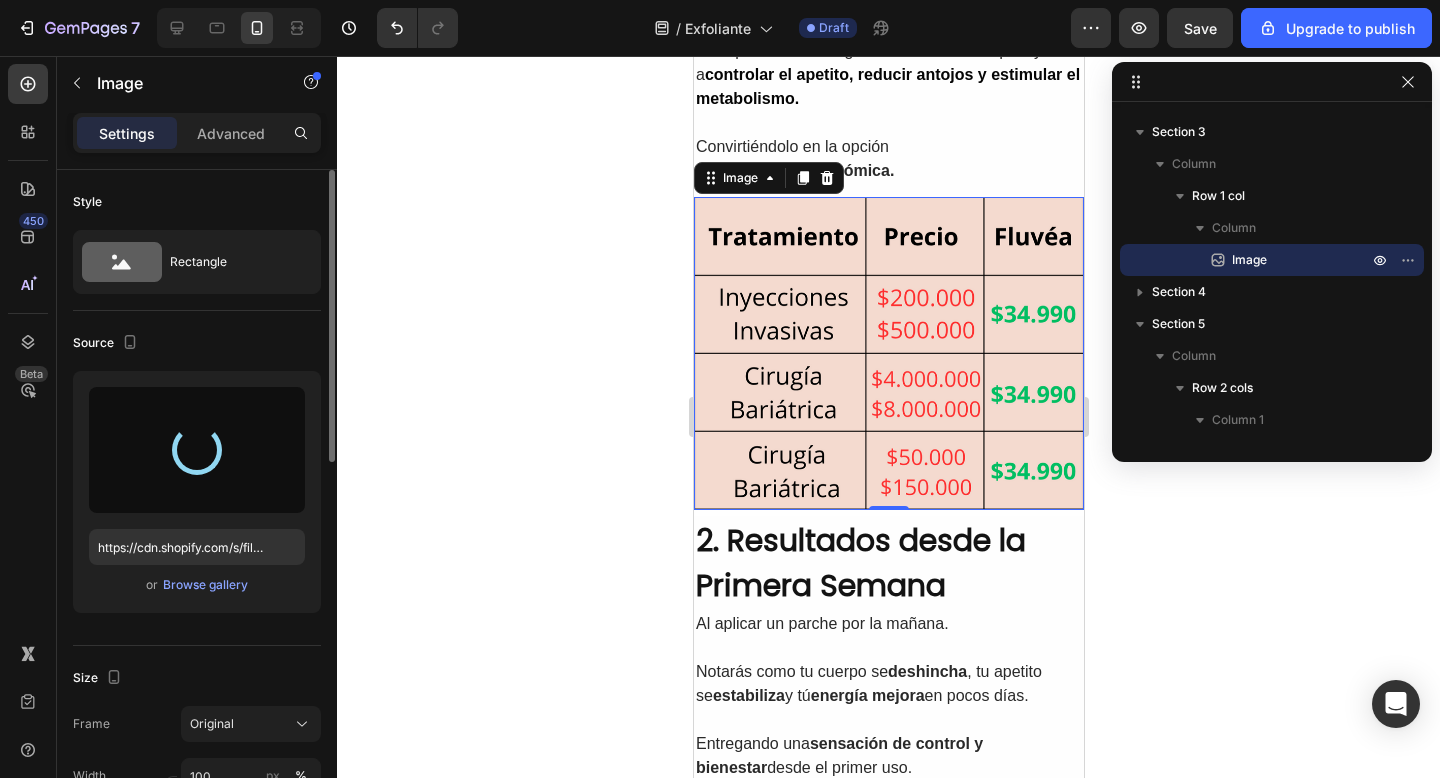 type on "https://cdn.shopify.com/s/files/1/0905/2212/4588/files/gempages_577672644518740668-f6a7d256-cef3-4ee0-b339-f578621500c6.png" 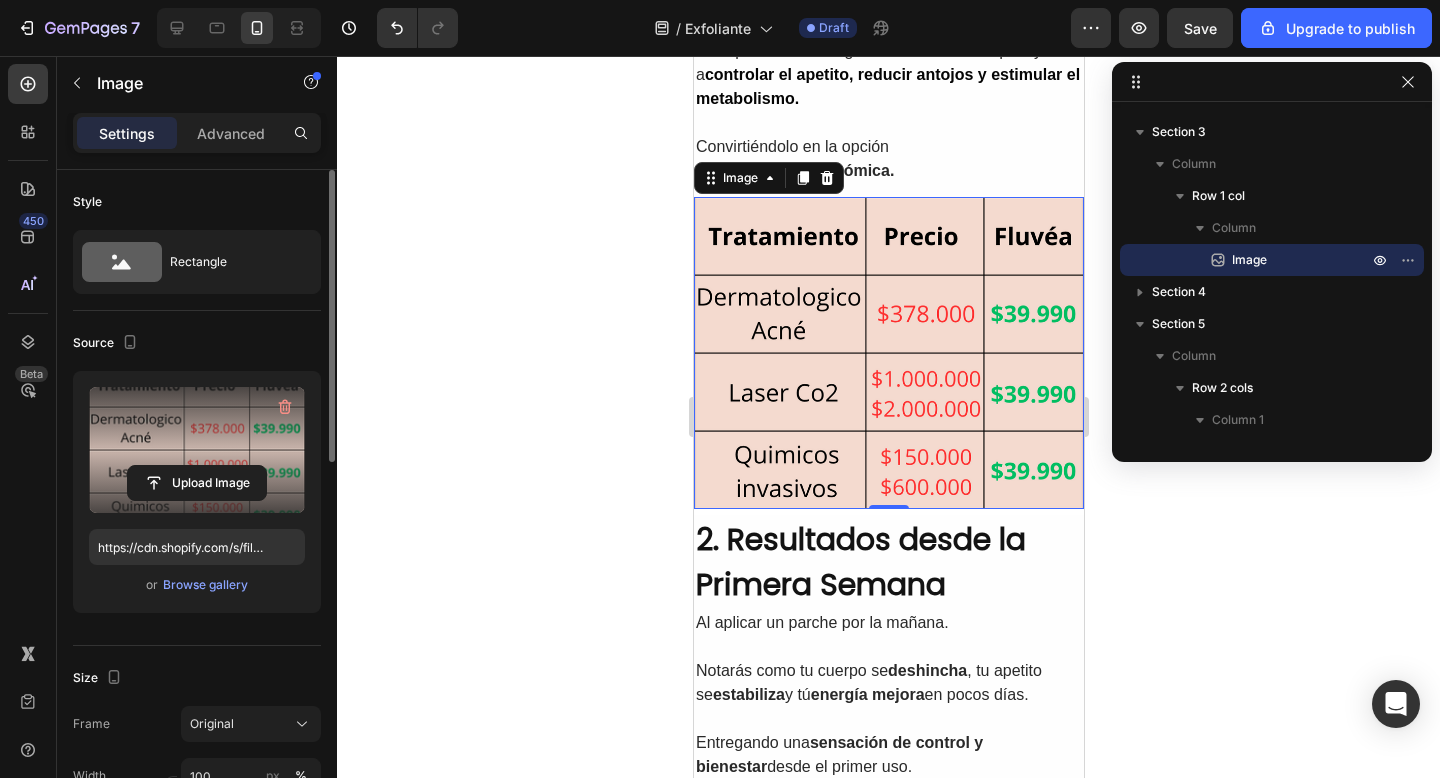 click 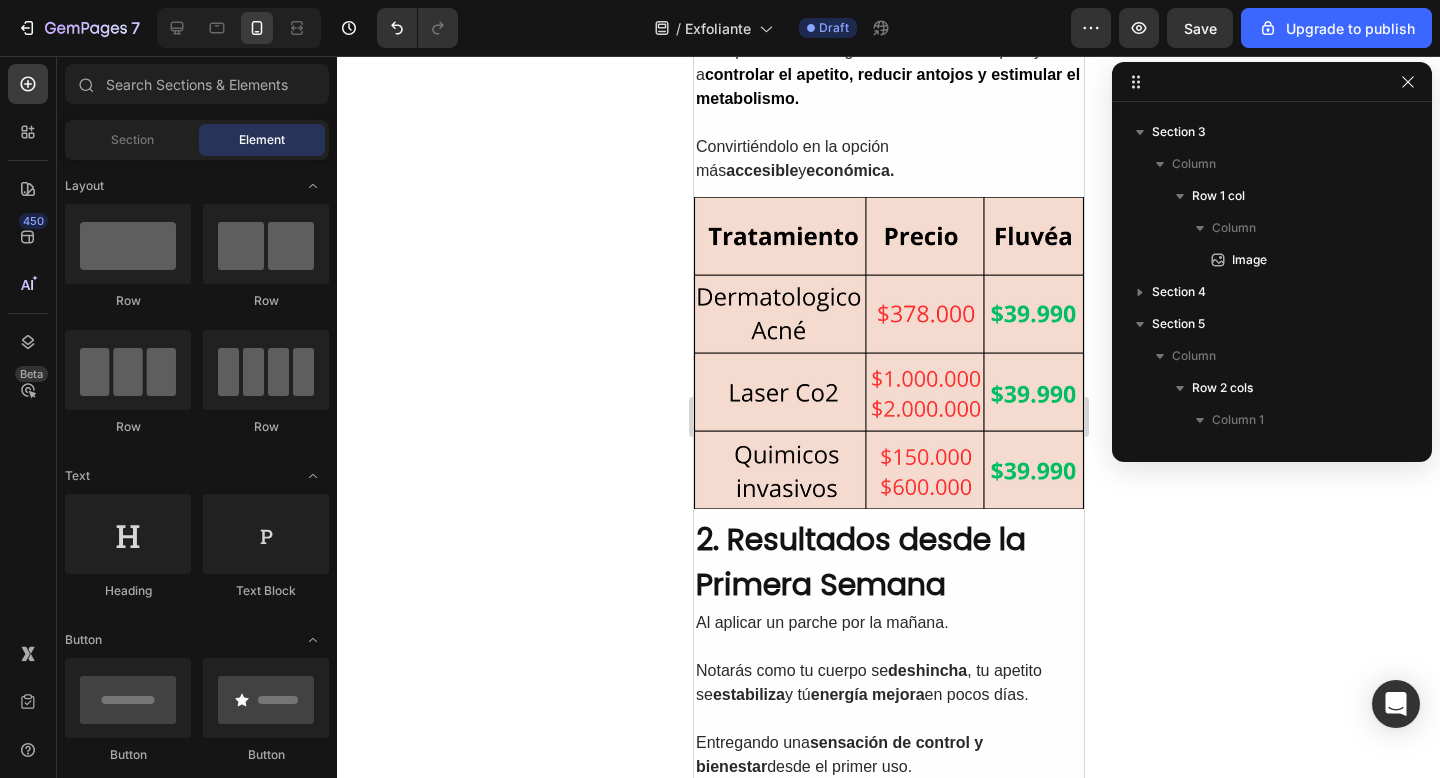 click 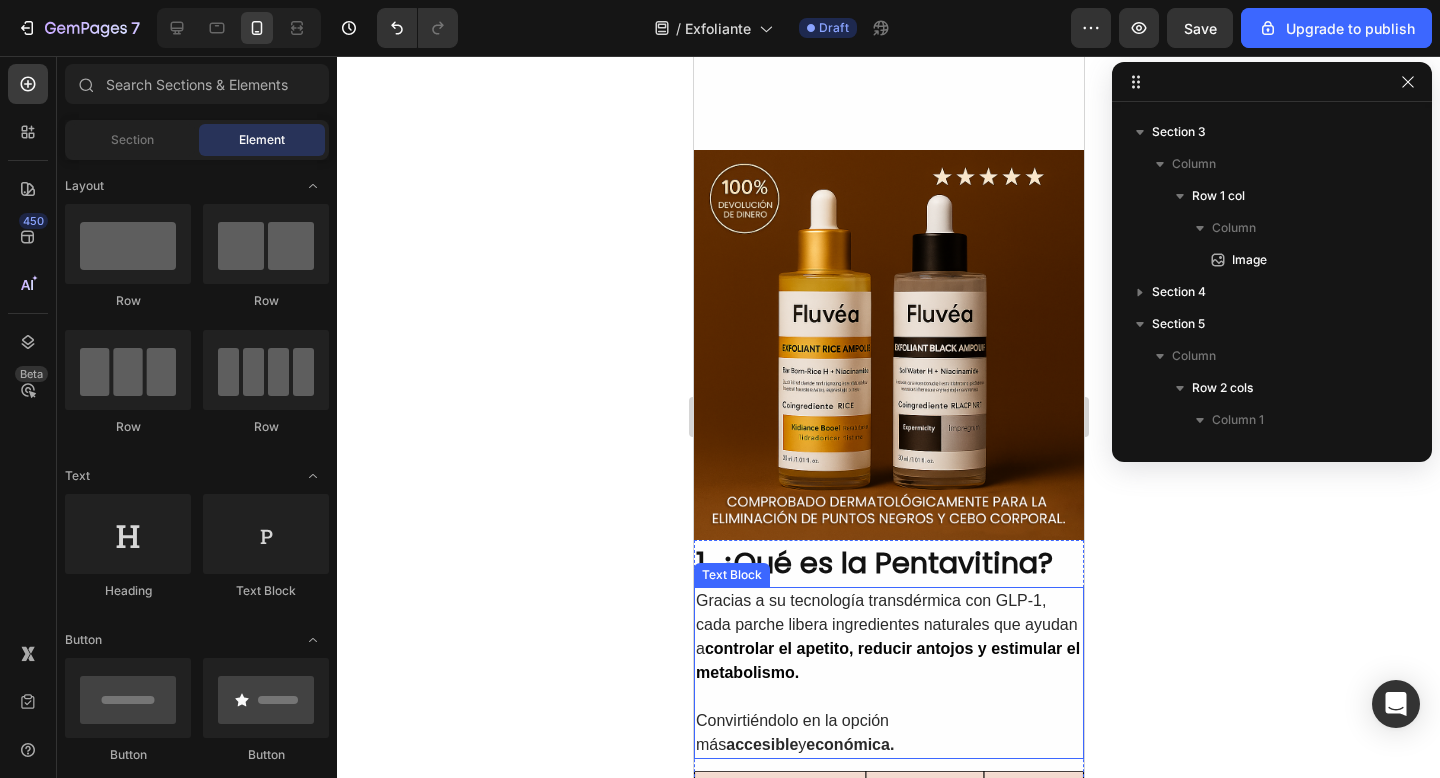 scroll, scrollTop: 0, scrollLeft: 0, axis: both 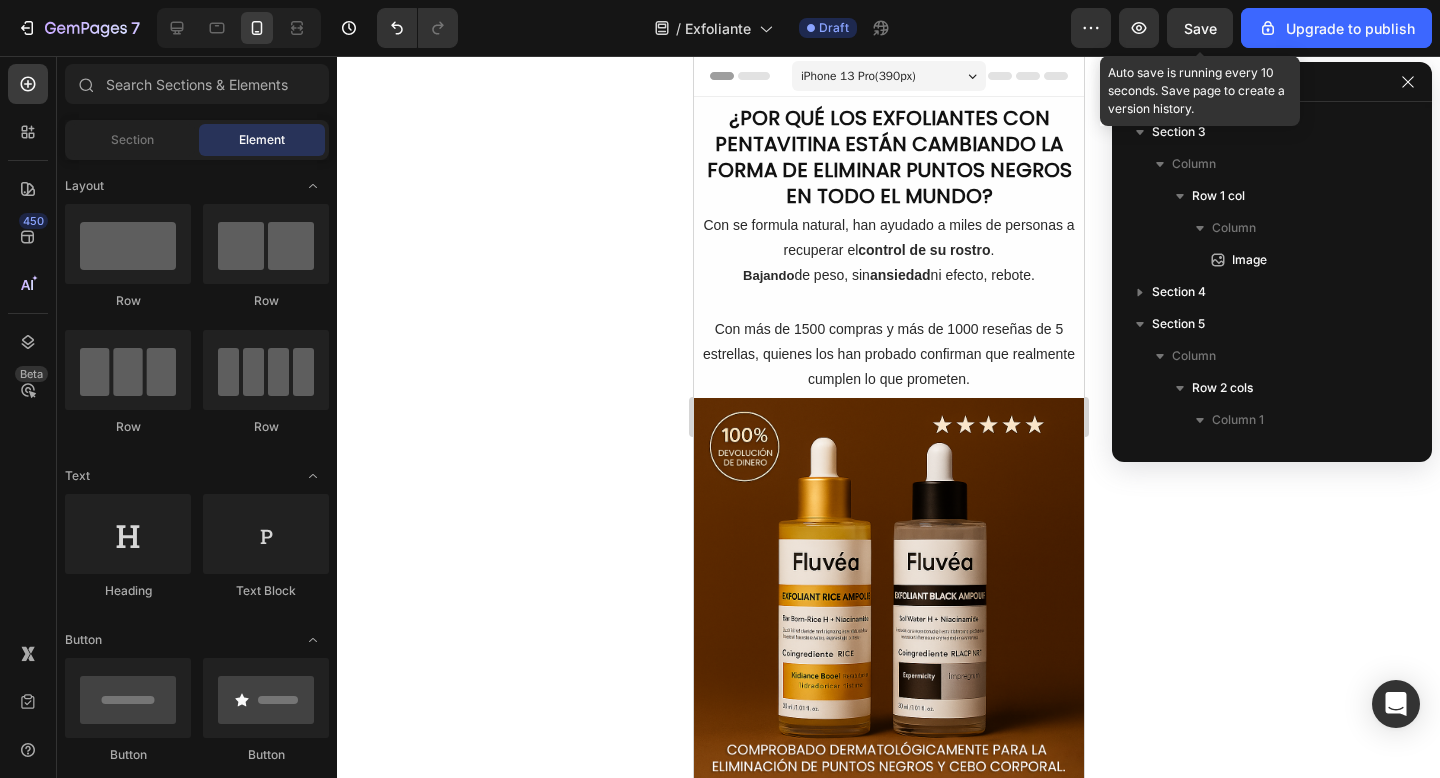 click on "Save" at bounding box center [1200, 28] 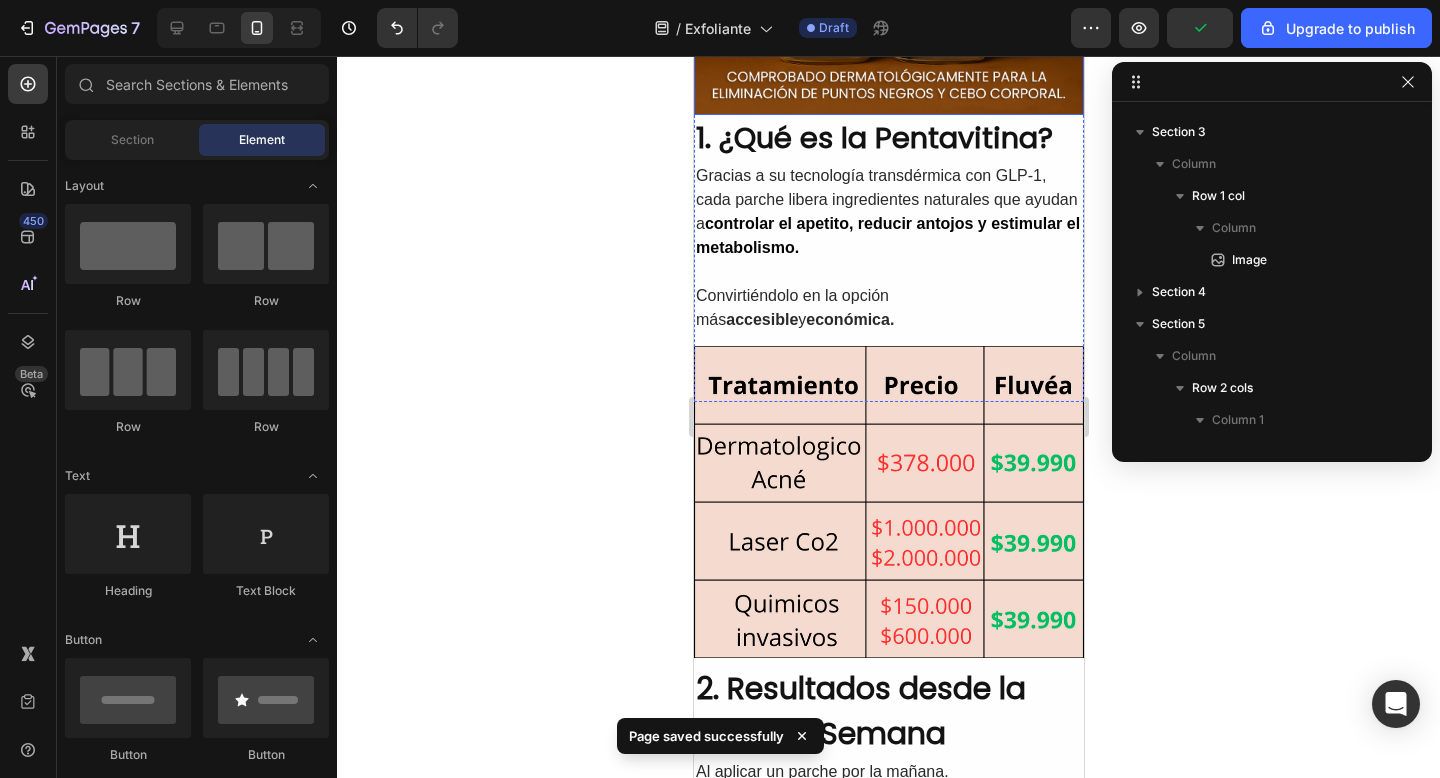 scroll, scrollTop: 601, scrollLeft: 0, axis: vertical 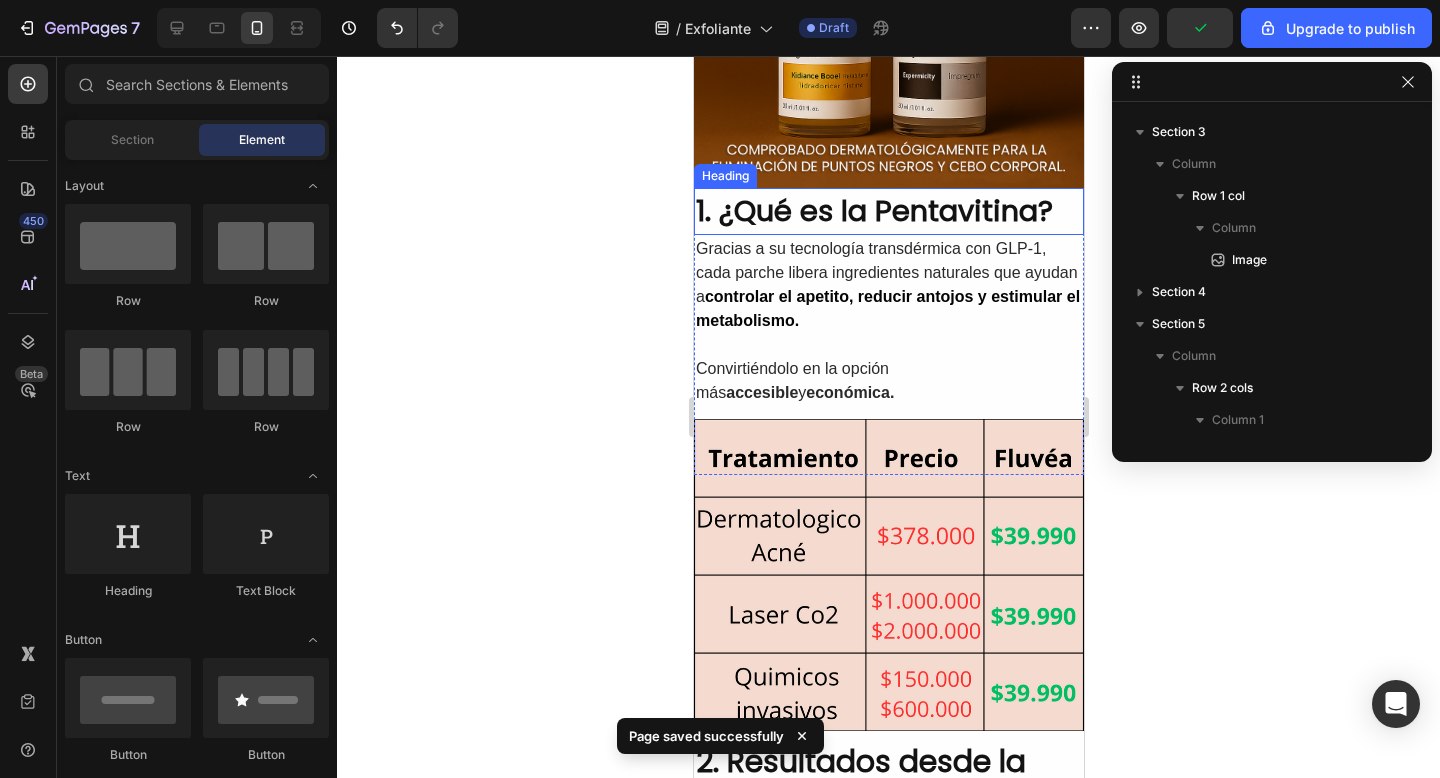 click on "1. ¿Qué es la Pentavitina?" at bounding box center [888, 212] 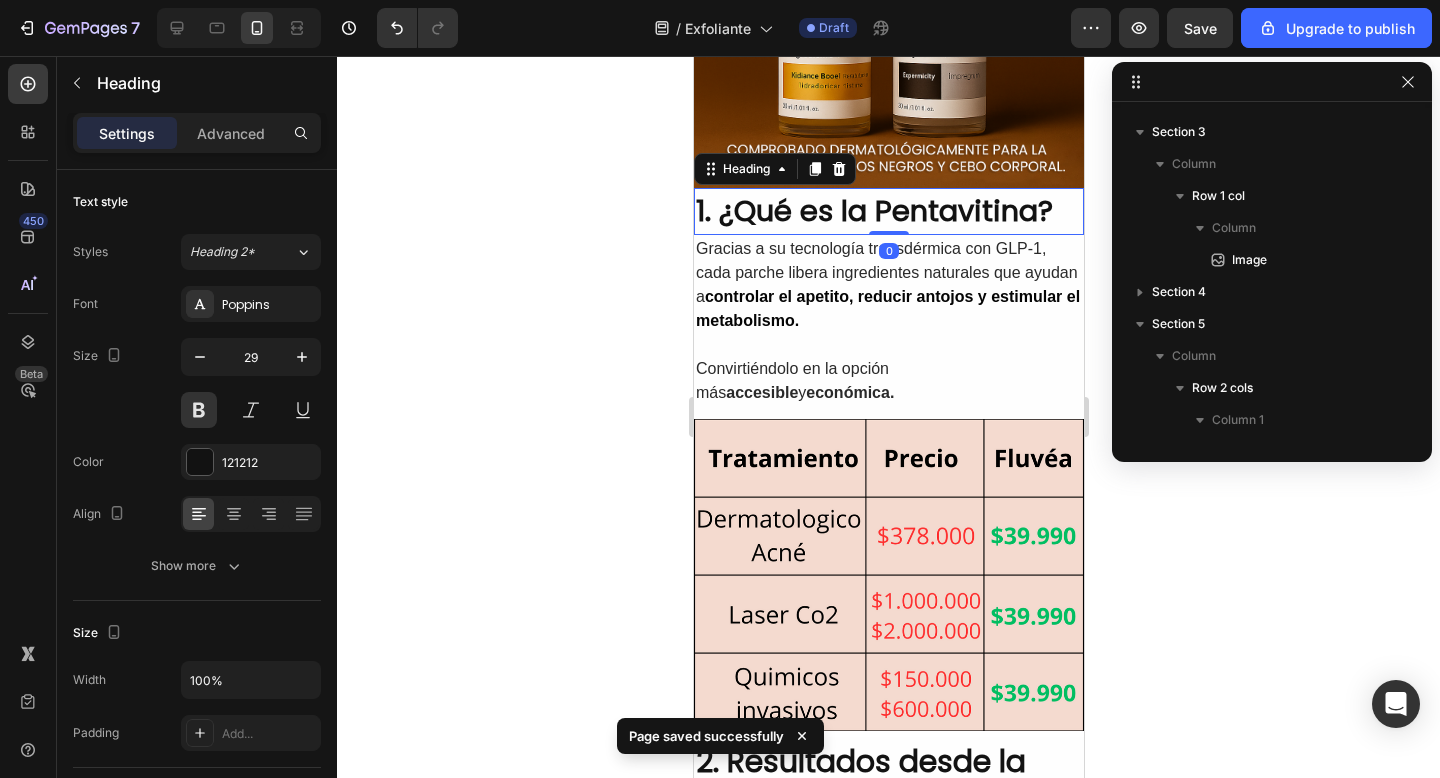 scroll, scrollTop: 410, scrollLeft: 0, axis: vertical 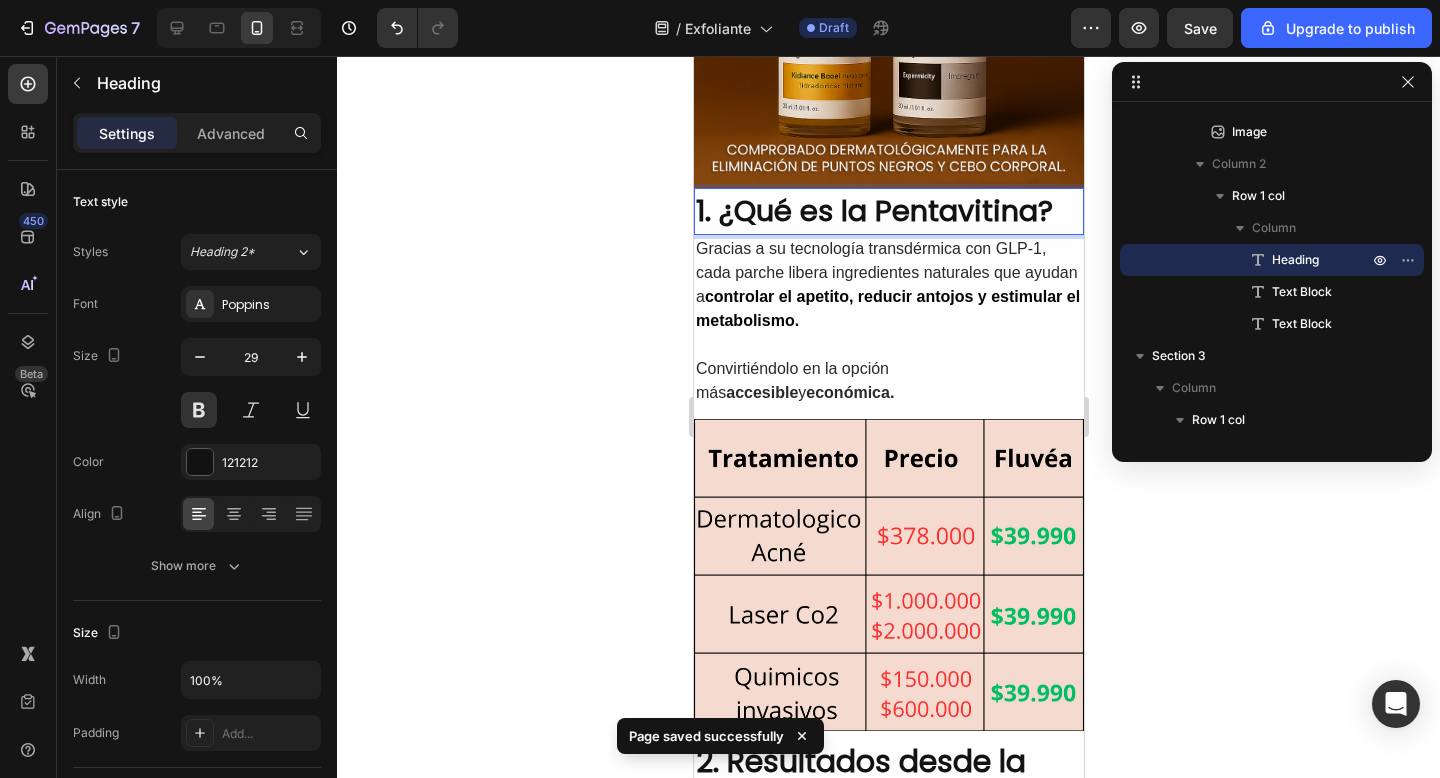 click on "1. ¿Qué es la Pentavitina?" at bounding box center (888, 212) 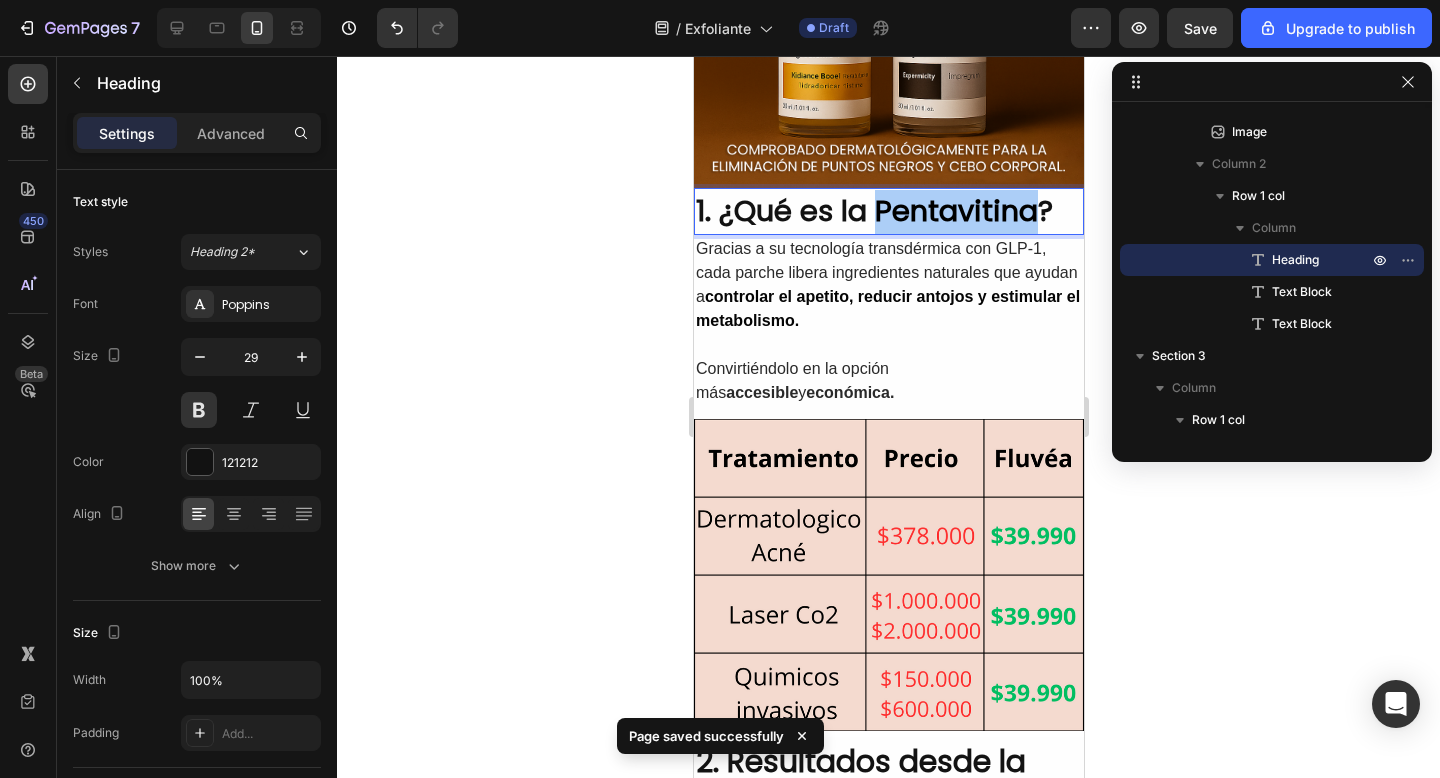 click on "1. ¿Qué es la Pentavitina?" at bounding box center (888, 212) 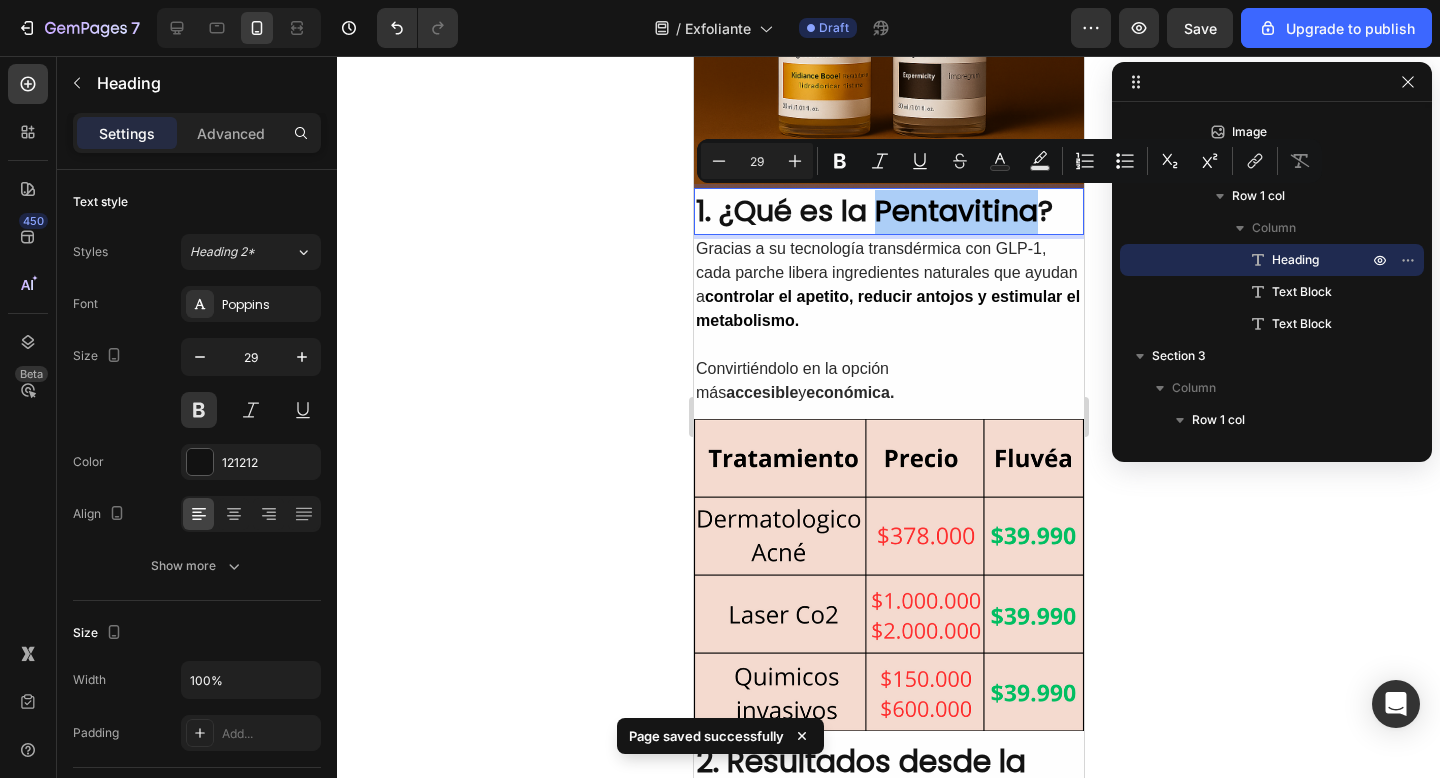click on "1. ¿Qué es la Pentavitina?" at bounding box center [888, 212] 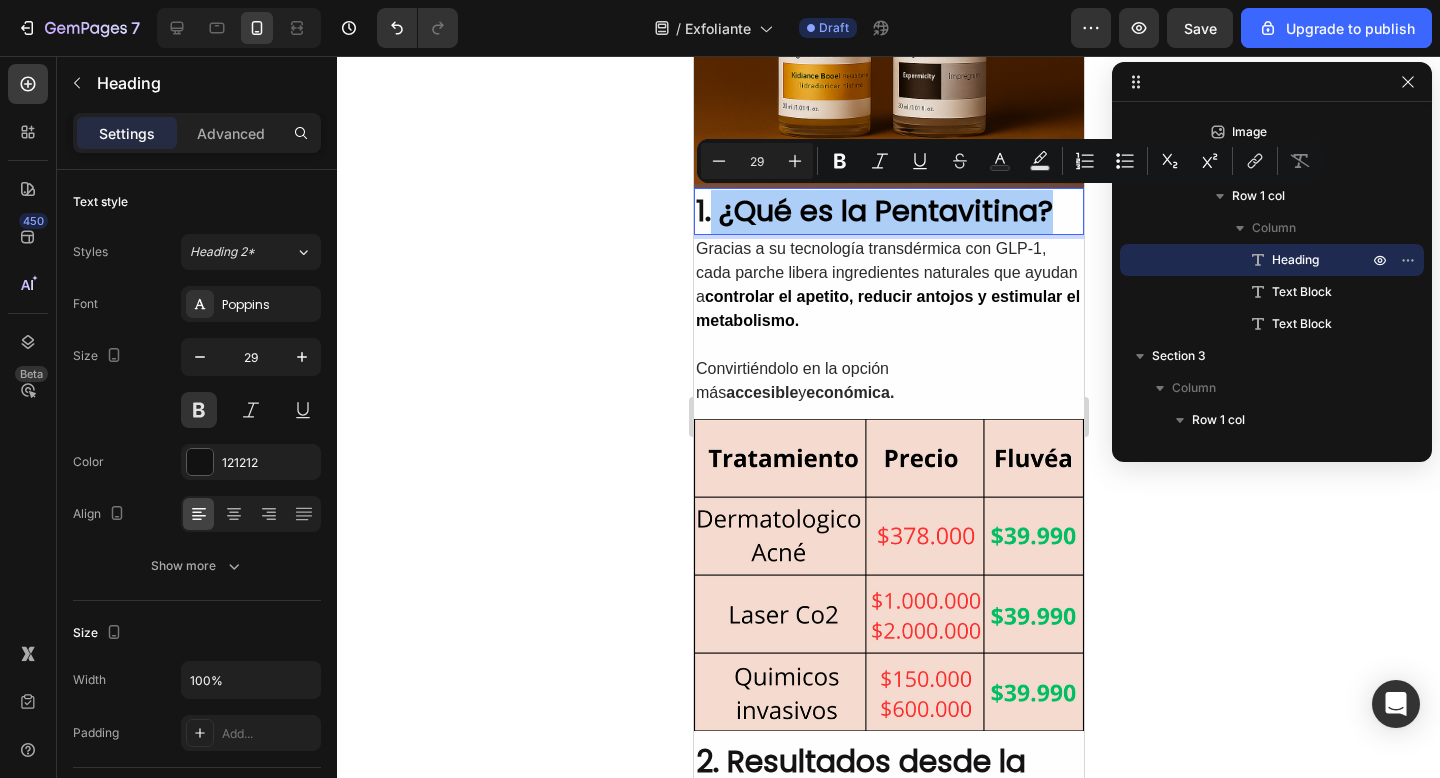 drag, startPoint x: 1049, startPoint y: 210, endPoint x: 714, endPoint y: 209, distance: 335.0015 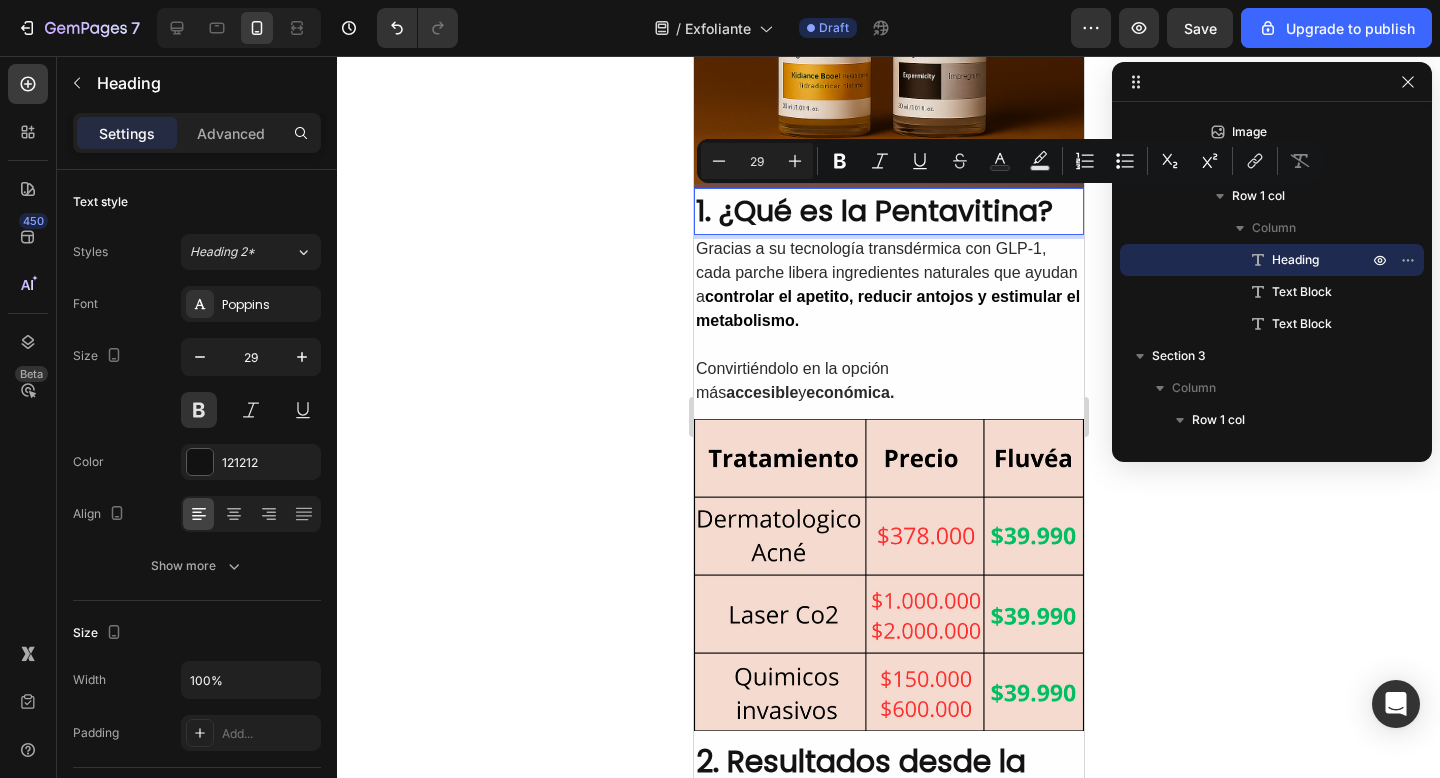 type on "16" 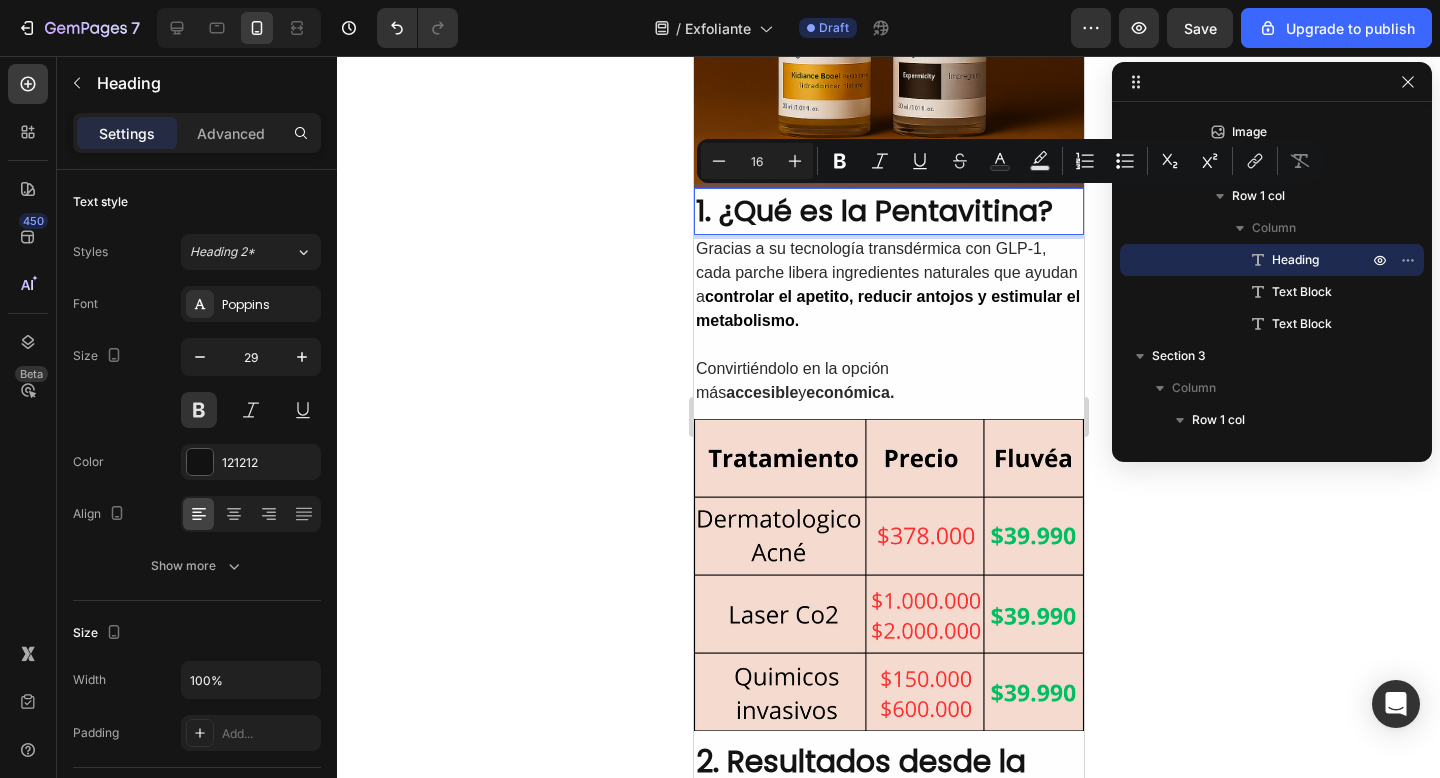 click 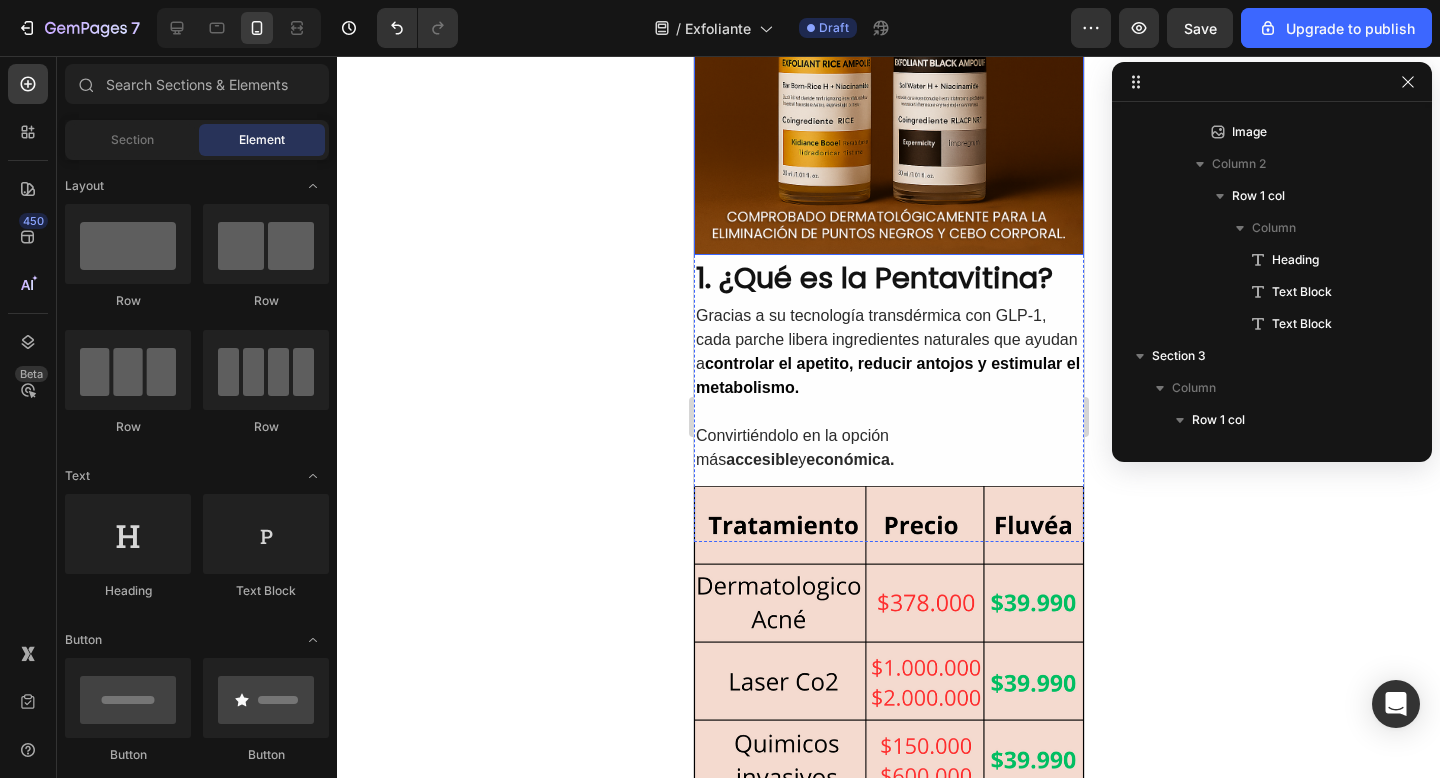 scroll, scrollTop: 476, scrollLeft: 0, axis: vertical 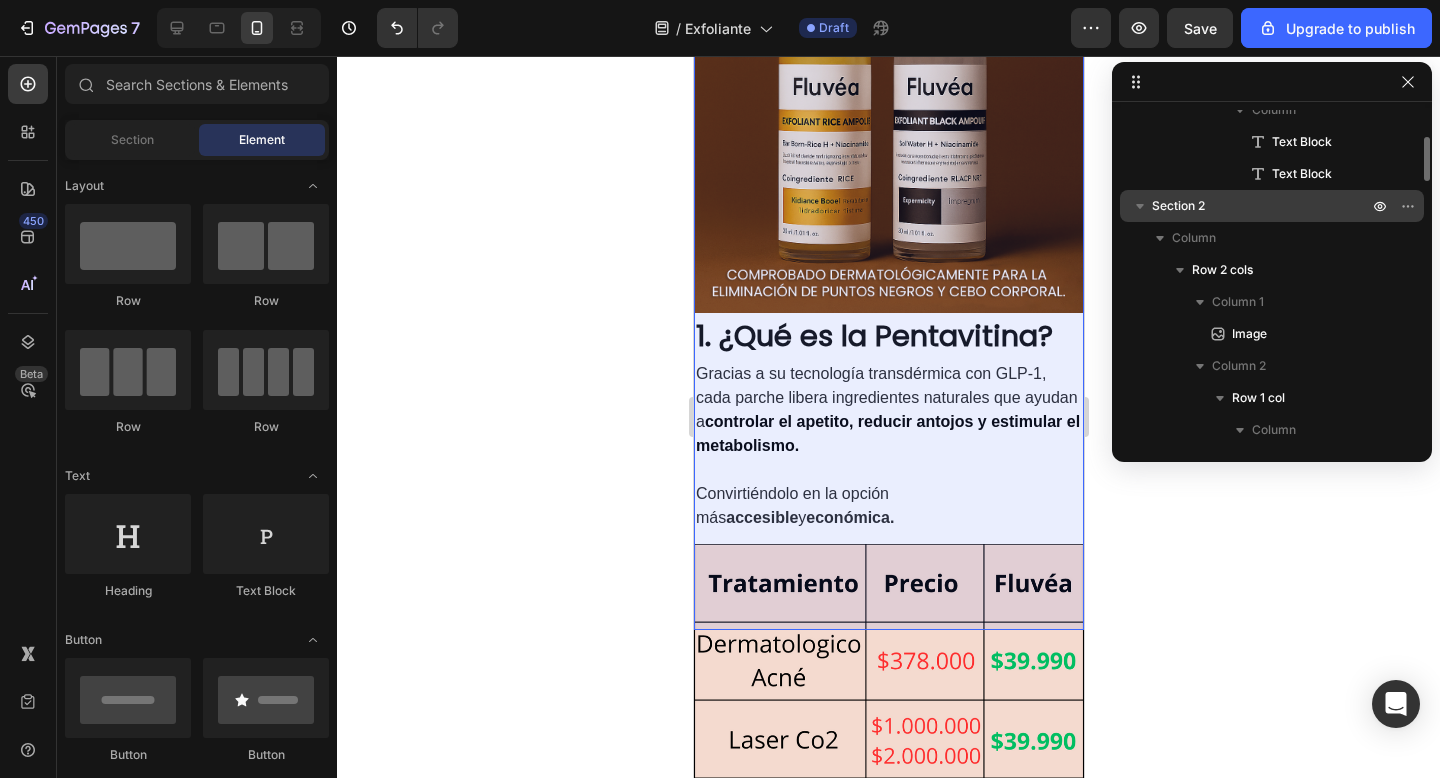 click 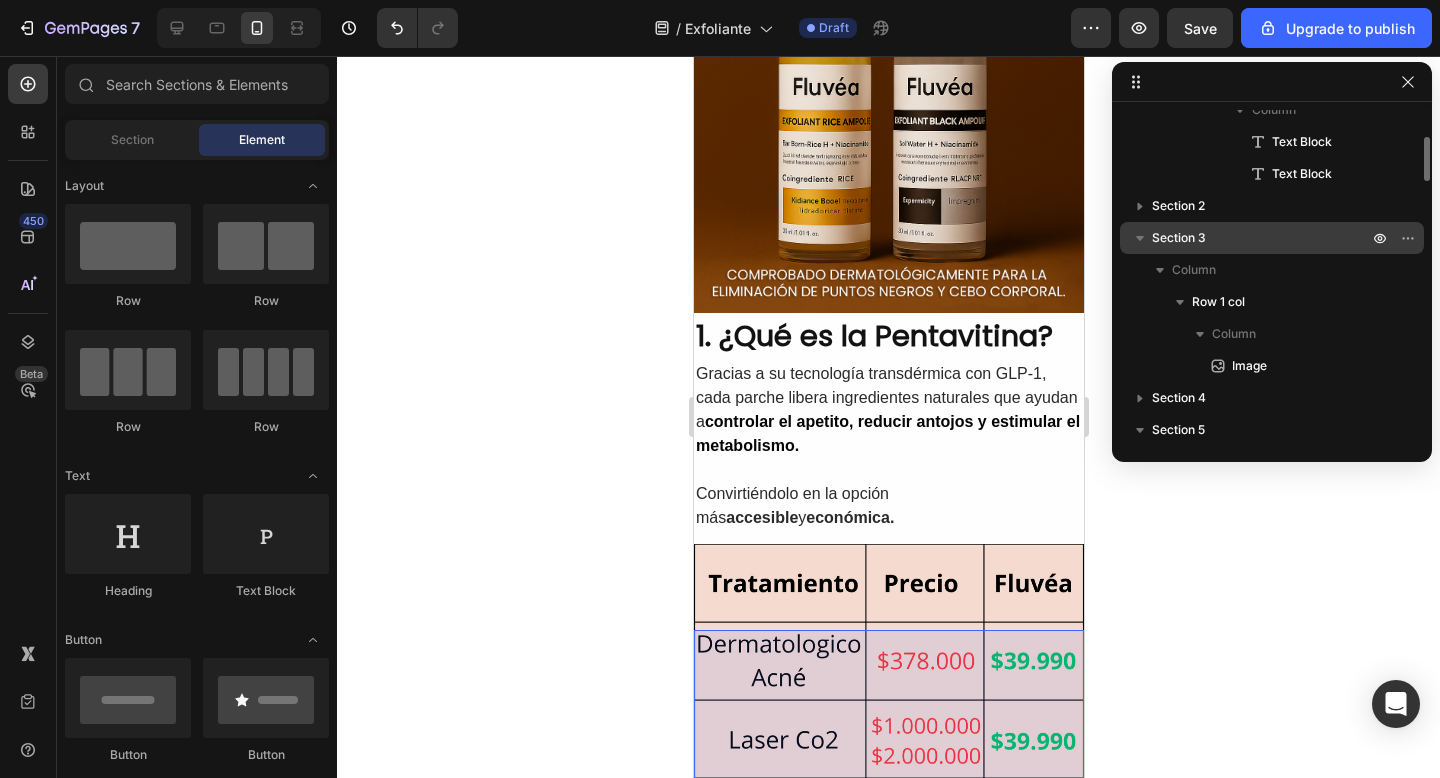 click 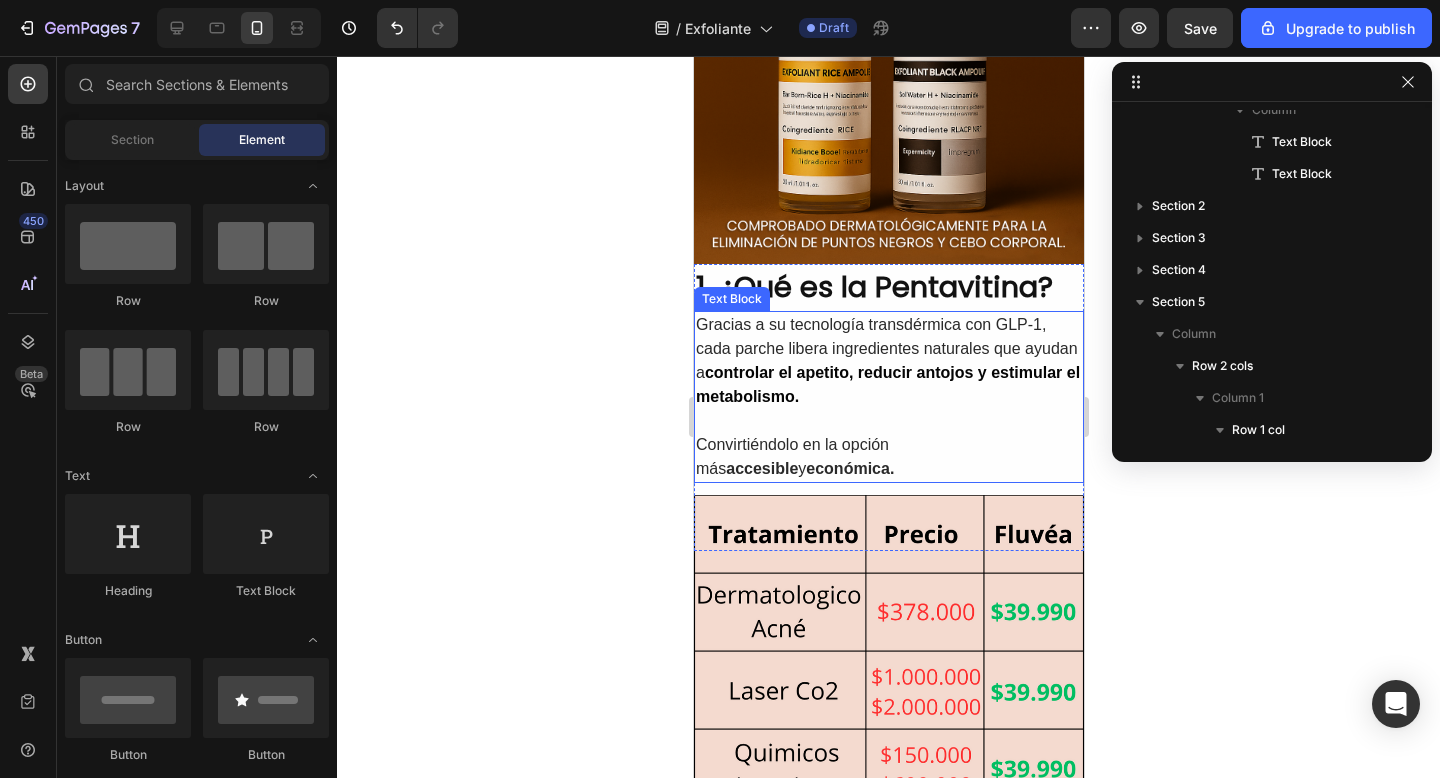 scroll, scrollTop: 719, scrollLeft: 0, axis: vertical 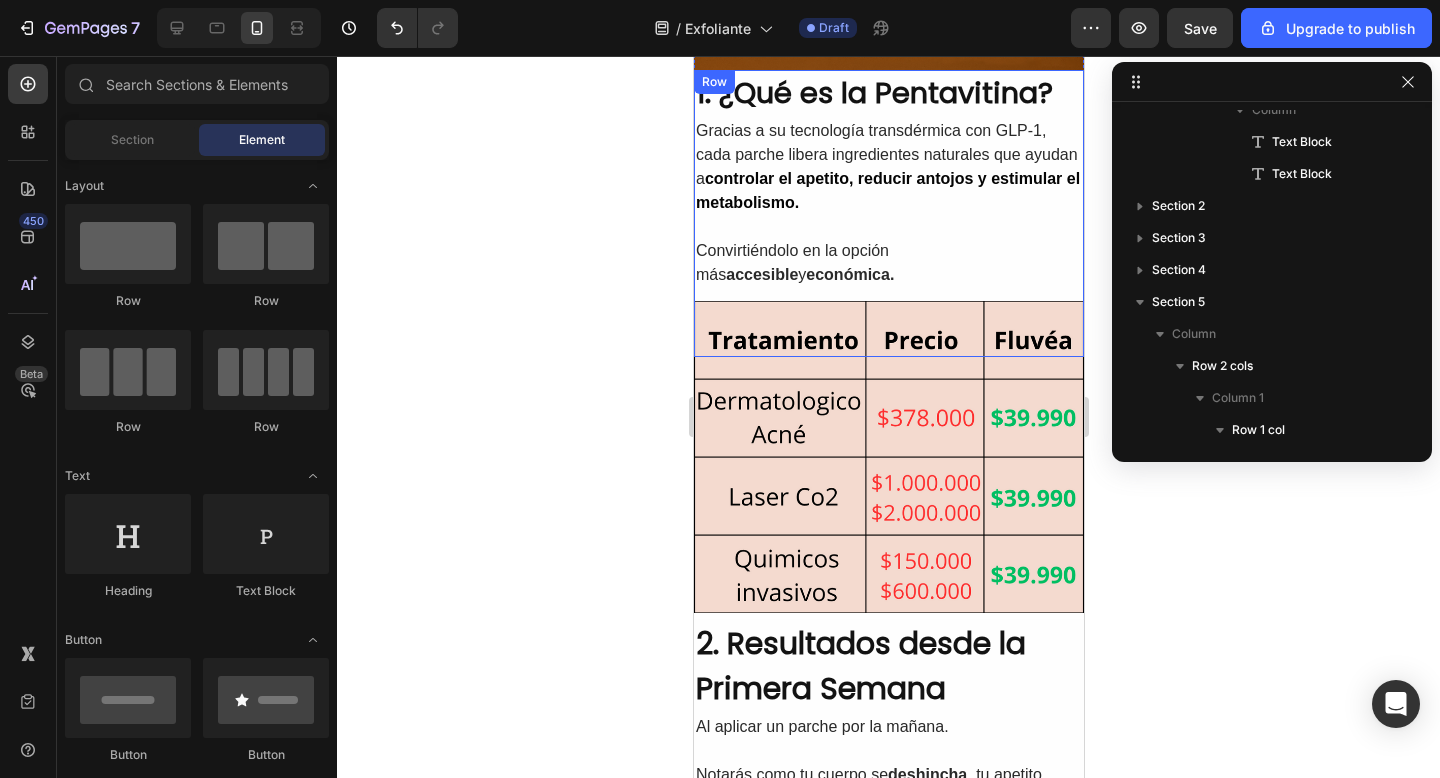 click on "1. ¿Qué es la Pentavitina? Heading Gracias a su tecnología transdérmica con GLP-1, cada parche libera ingredientes naturales que ayudan a  controlar el apetito, reducir antojos y estimular el metabolismo.   Convirtiéndolo en la opción más  accesible  y  económica. Text Block Olvidate de pastillas caras, dietas milagro y cirugias riesgosas. Text Block" at bounding box center [888, 214] 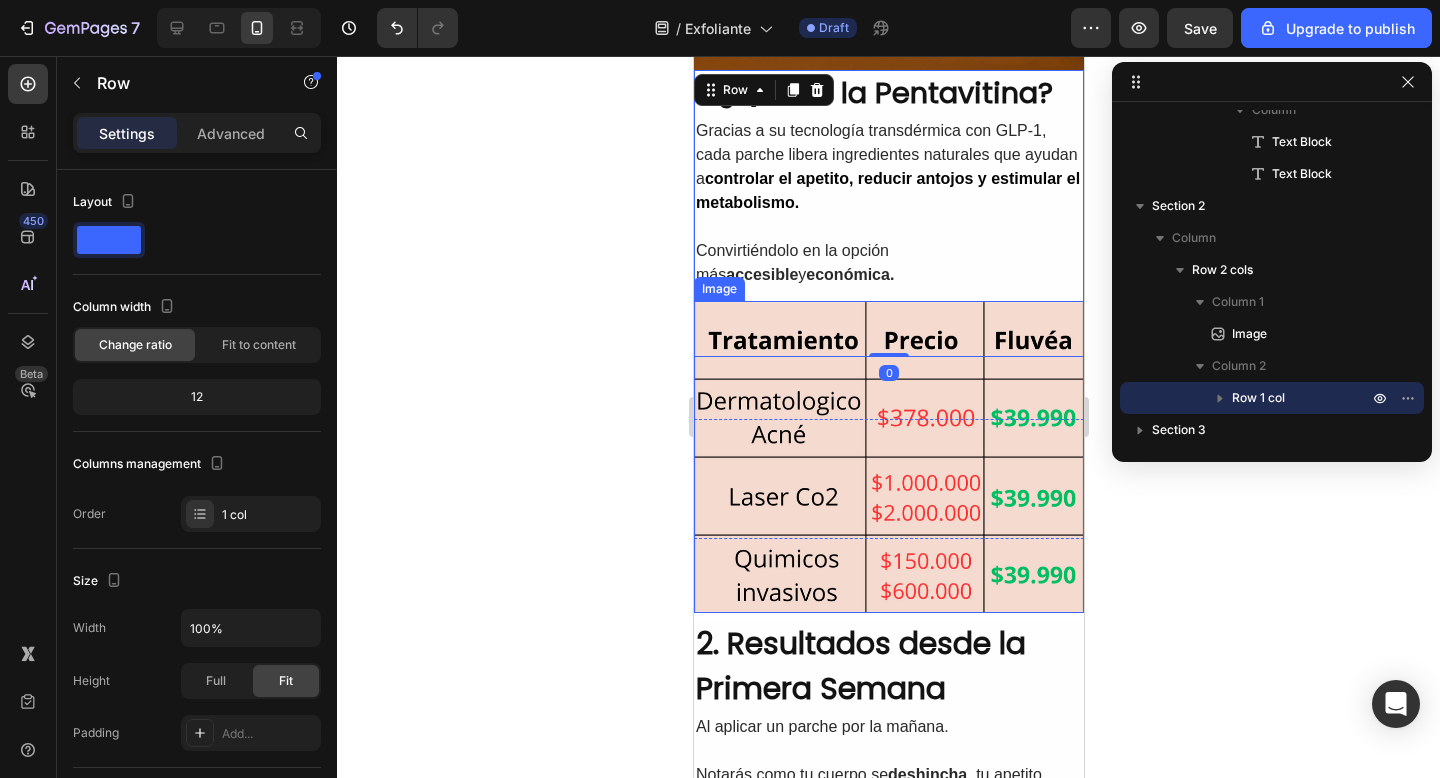click at bounding box center [888, 456] 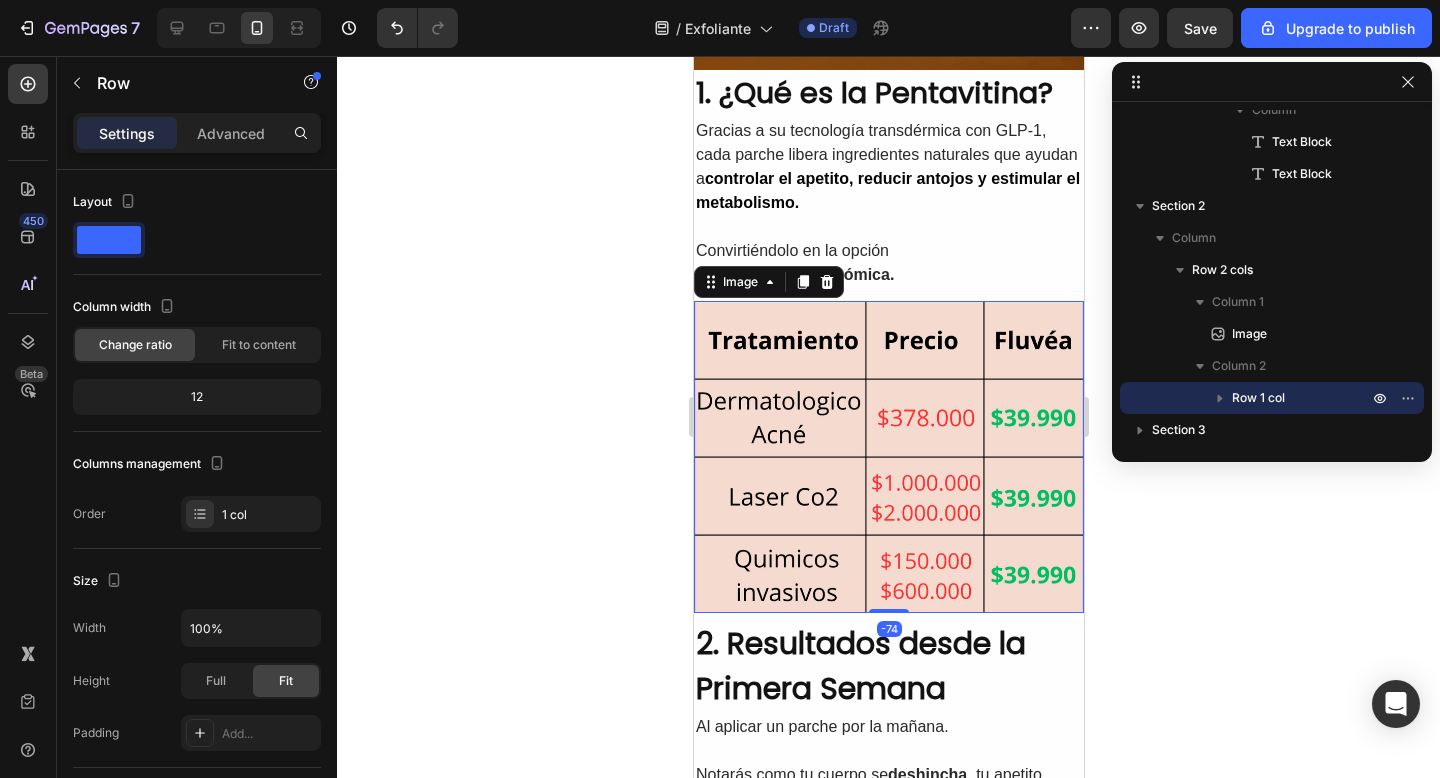 scroll, scrollTop: 506, scrollLeft: 0, axis: vertical 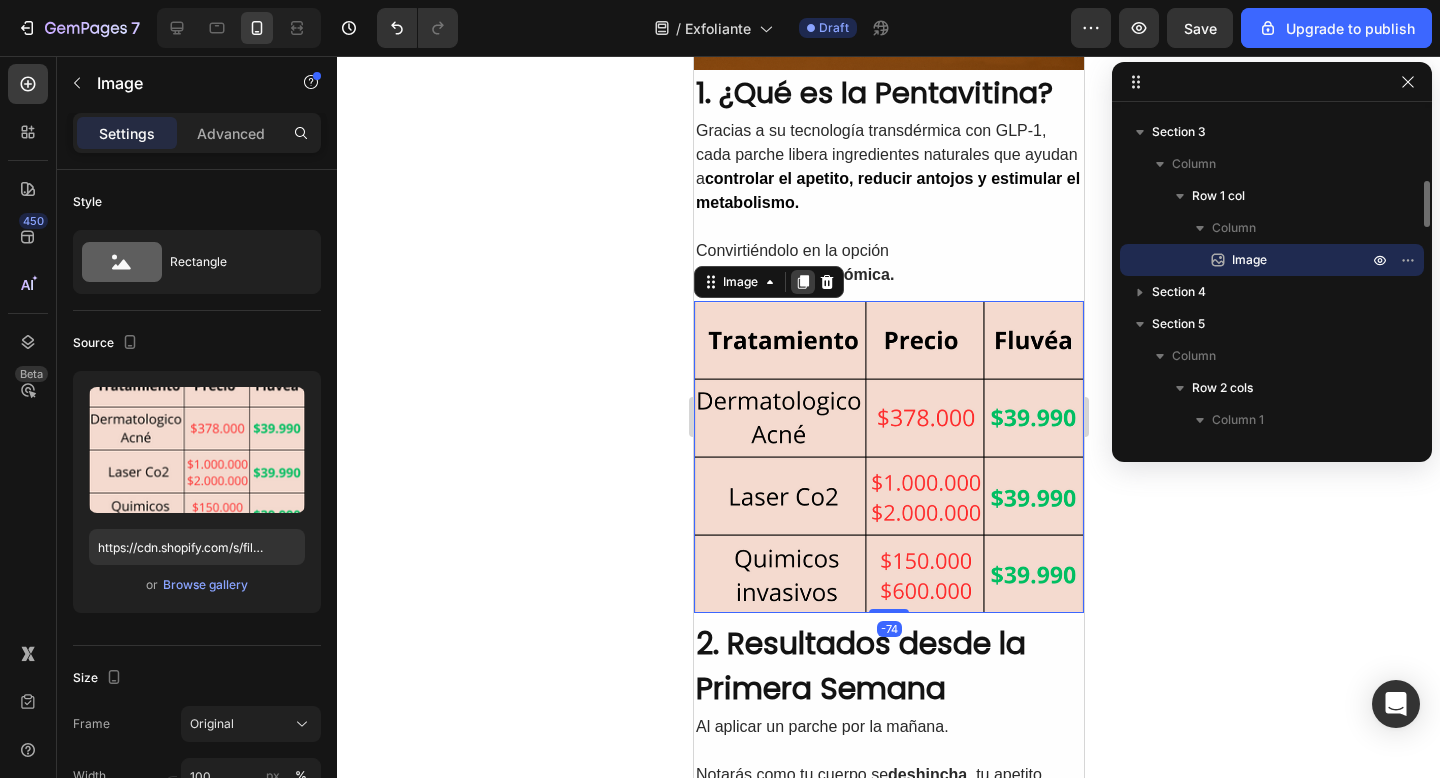 click 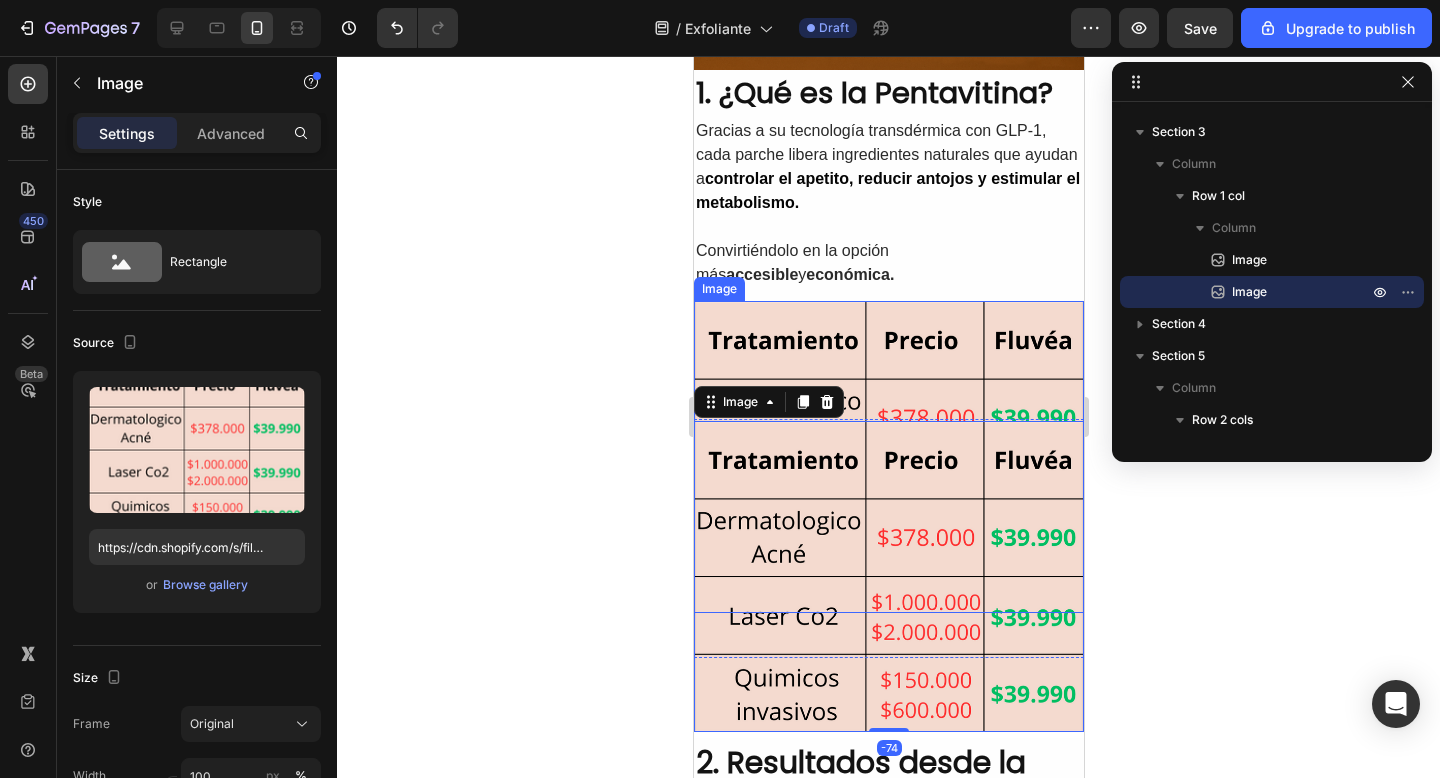 click at bounding box center (888, 456) 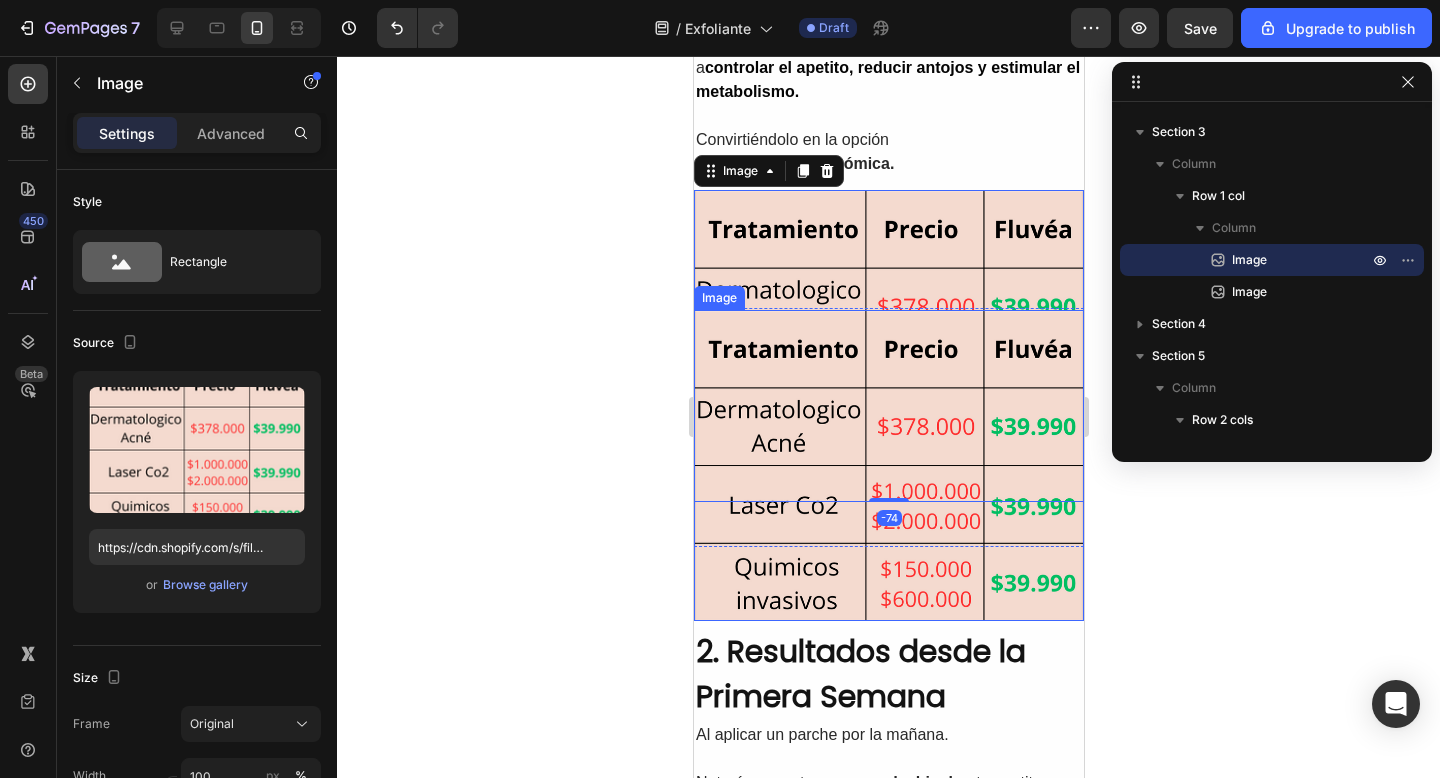 scroll, scrollTop: 860, scrollLeft: 0, axis: vertical 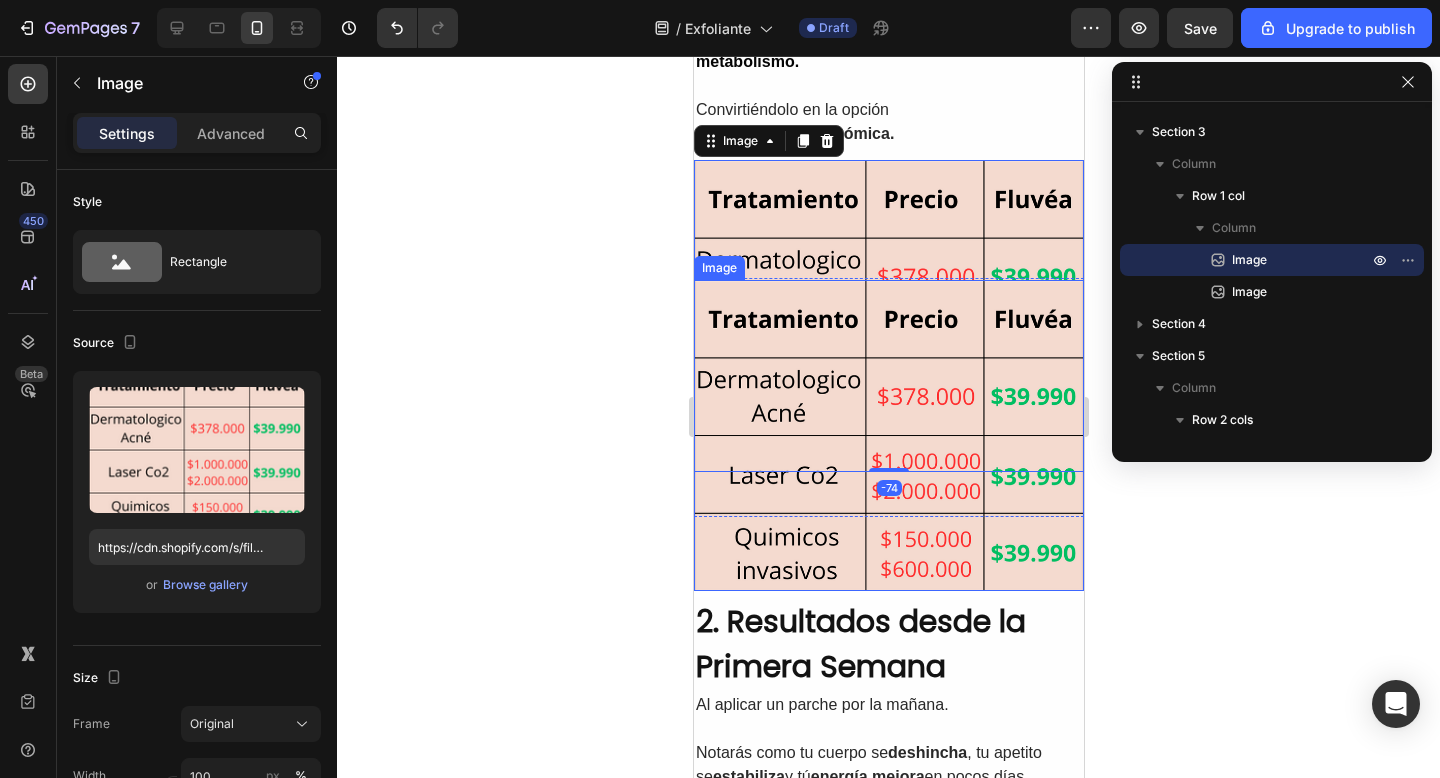 click at bounding box center (888, 435) 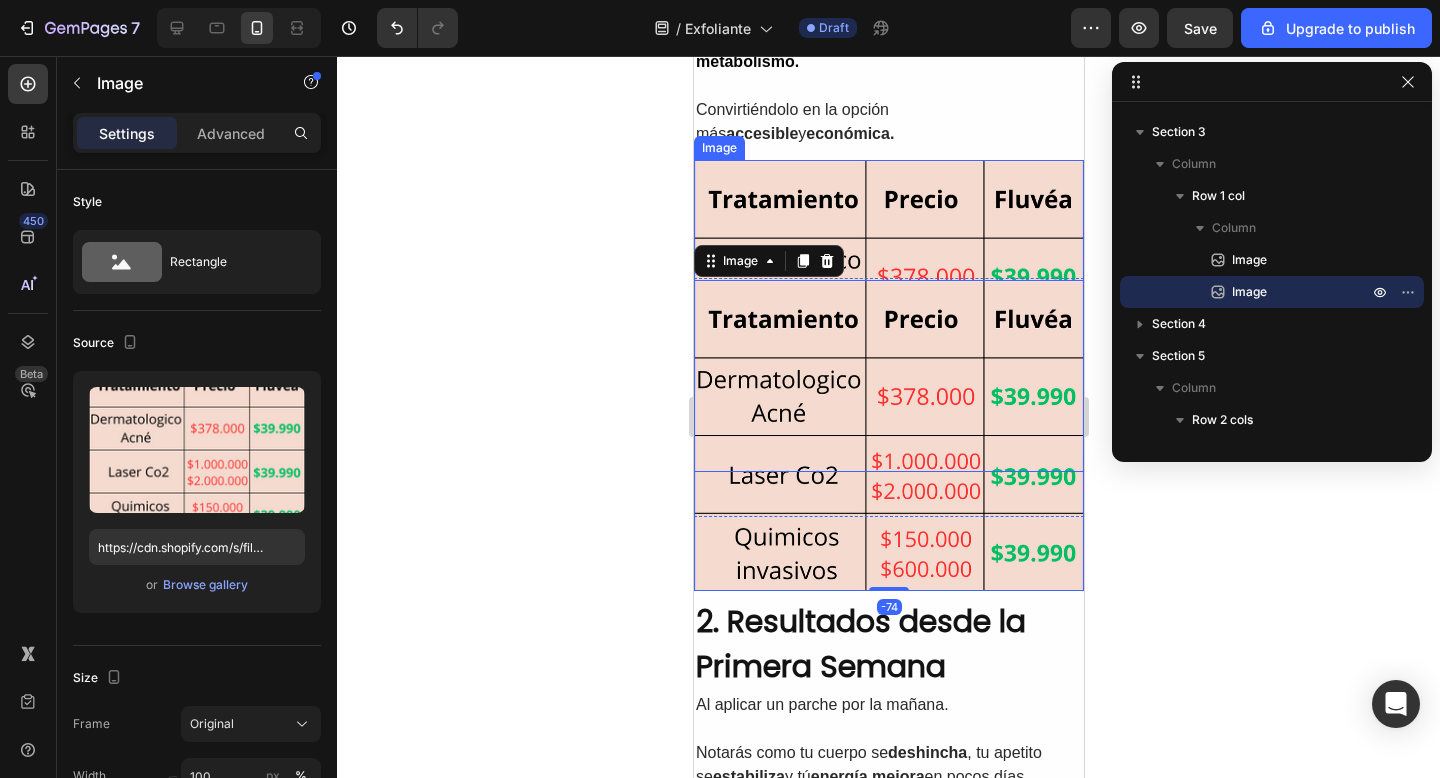click at bounding box center (888, 315) 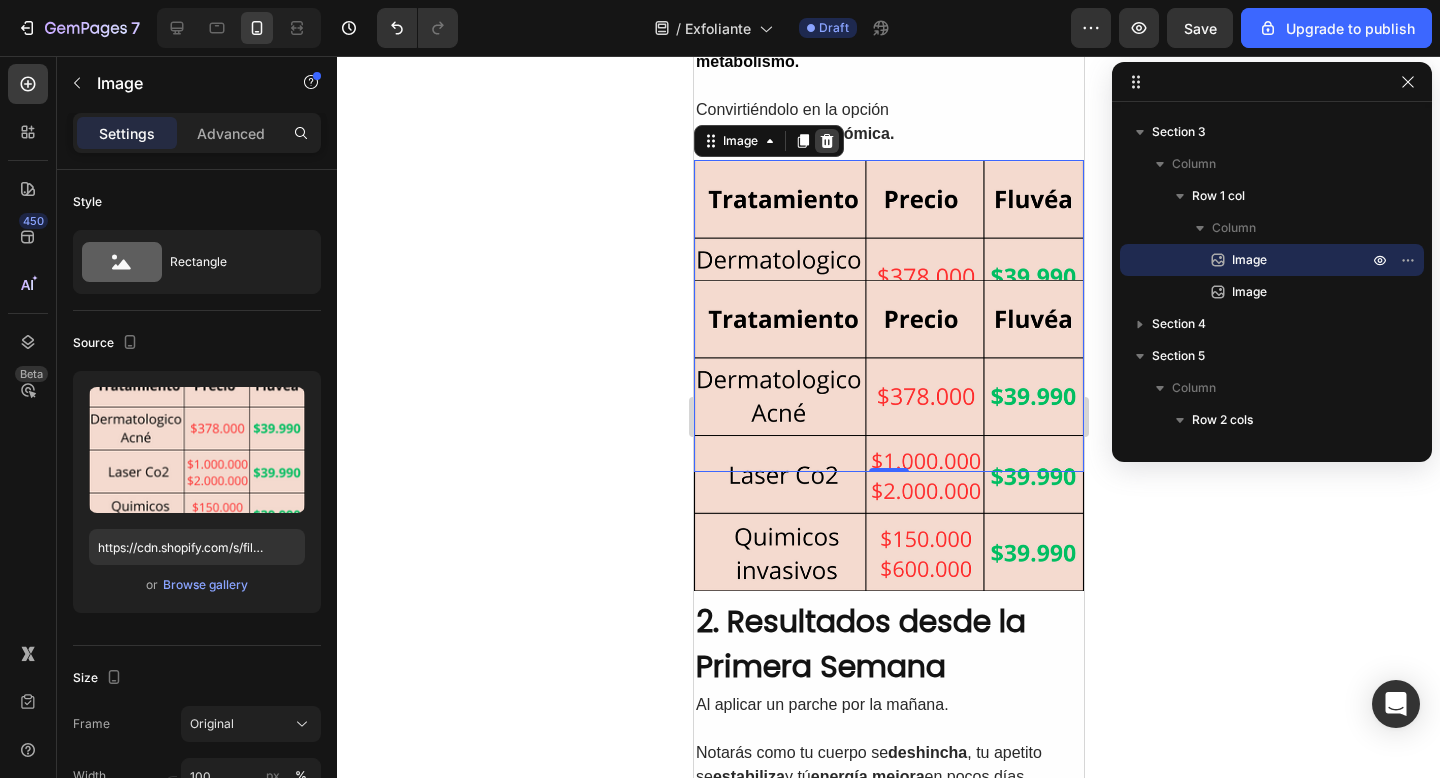 click 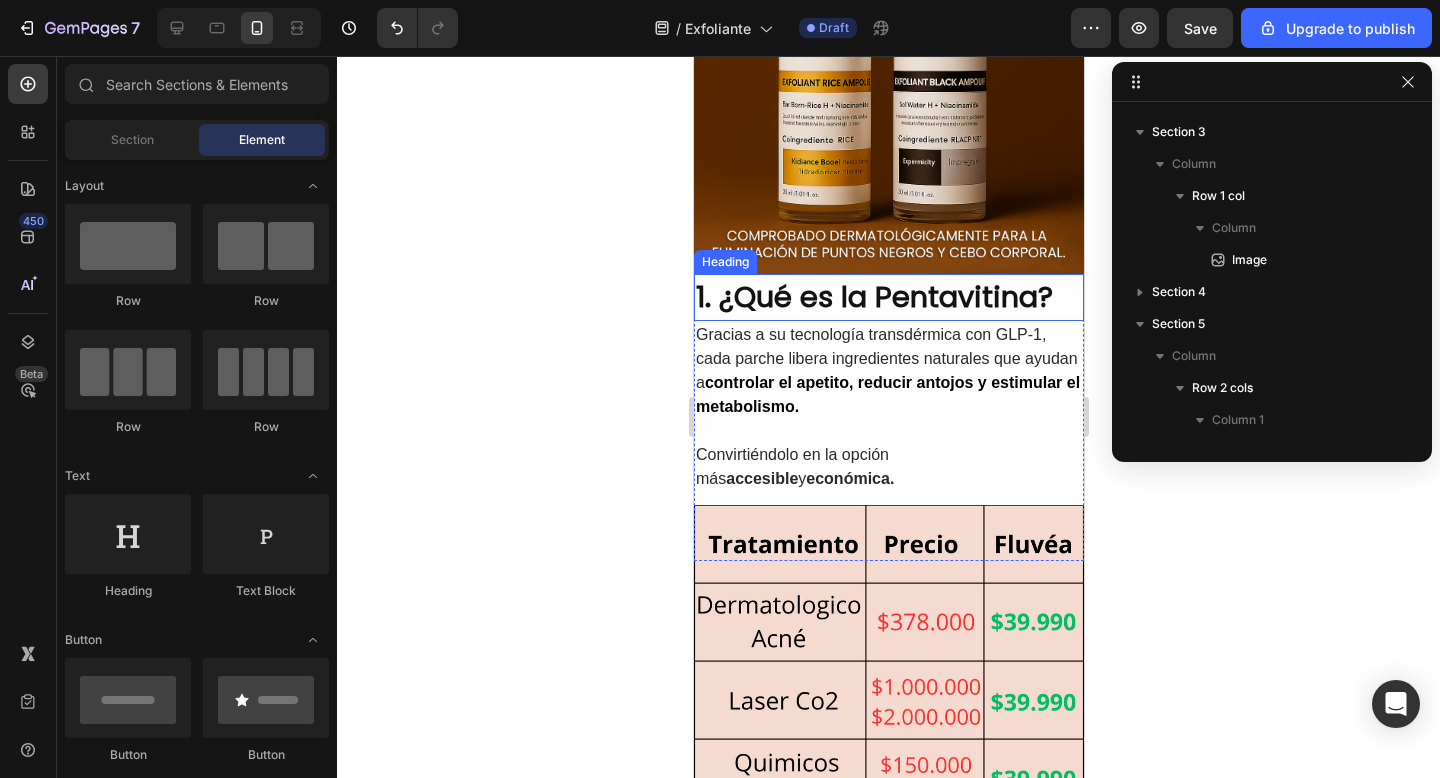 click on "1. ¿Qué es la Pentavitina?" at bounding box center [888, 298] 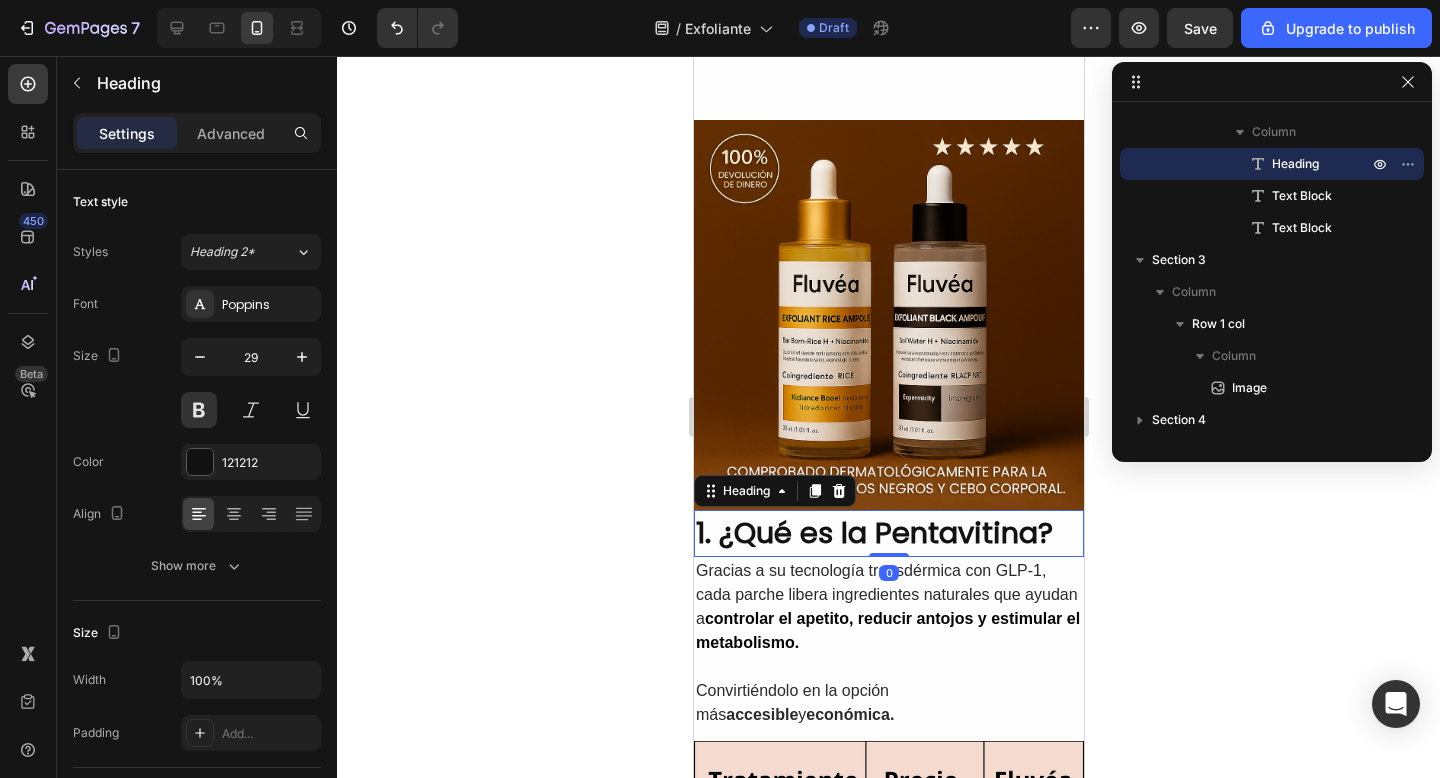 scroll, scrollTop: 185, scrollLeft: 0, axis: vertical 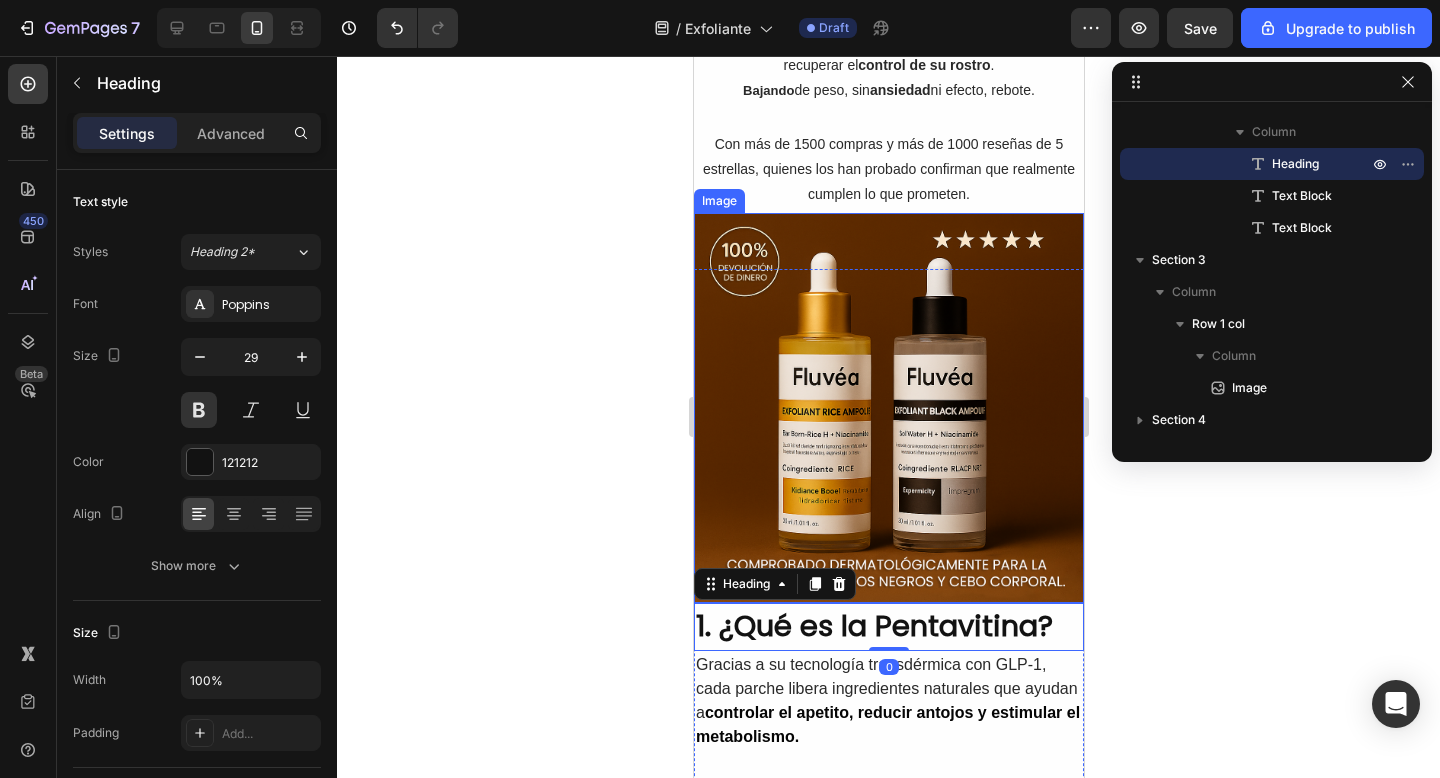 click at bounding box center [888, 408] 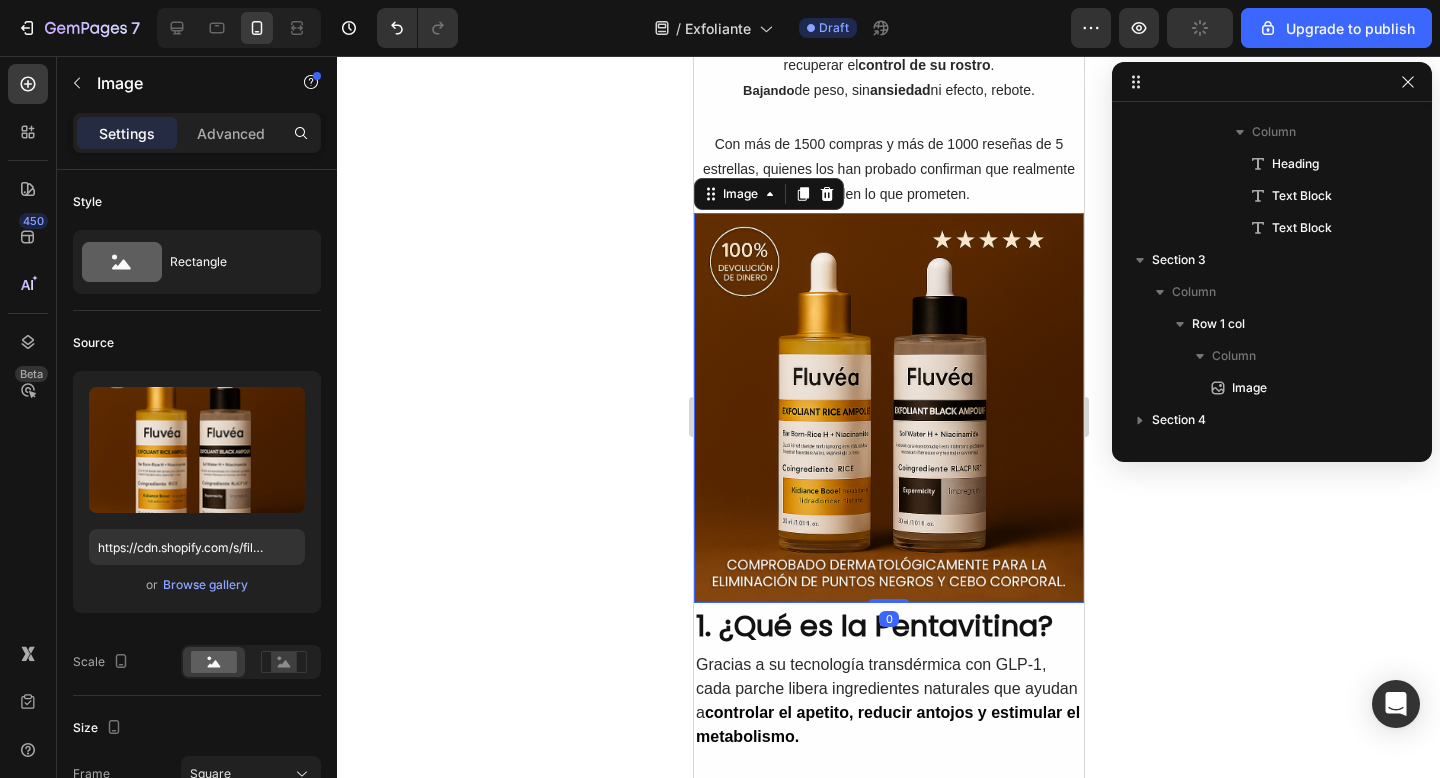 scroll, scrollTop: 282, scrollLeft: 0, axis: vertical 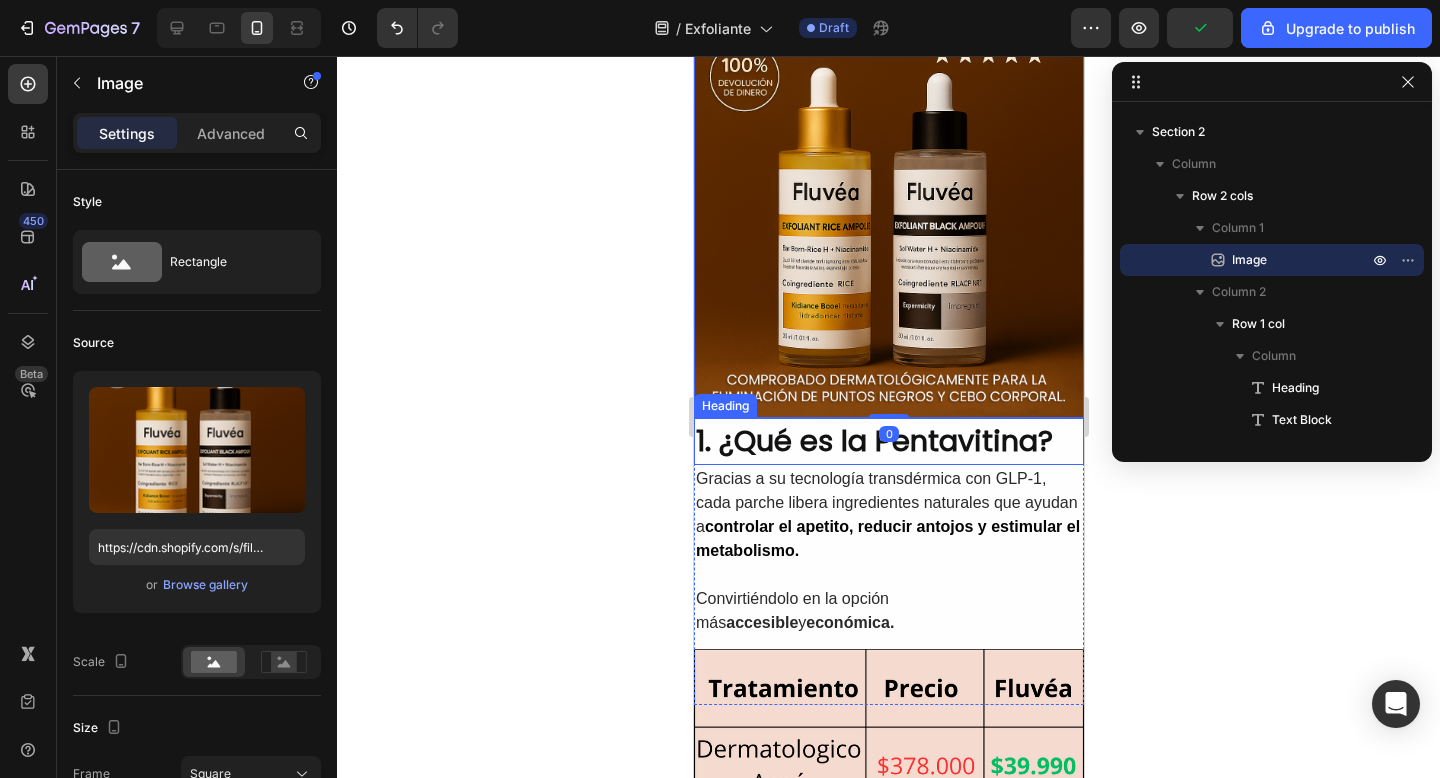 click on "1. ¿Qué es la Pentavitina?" at bounding box center (888, 442) 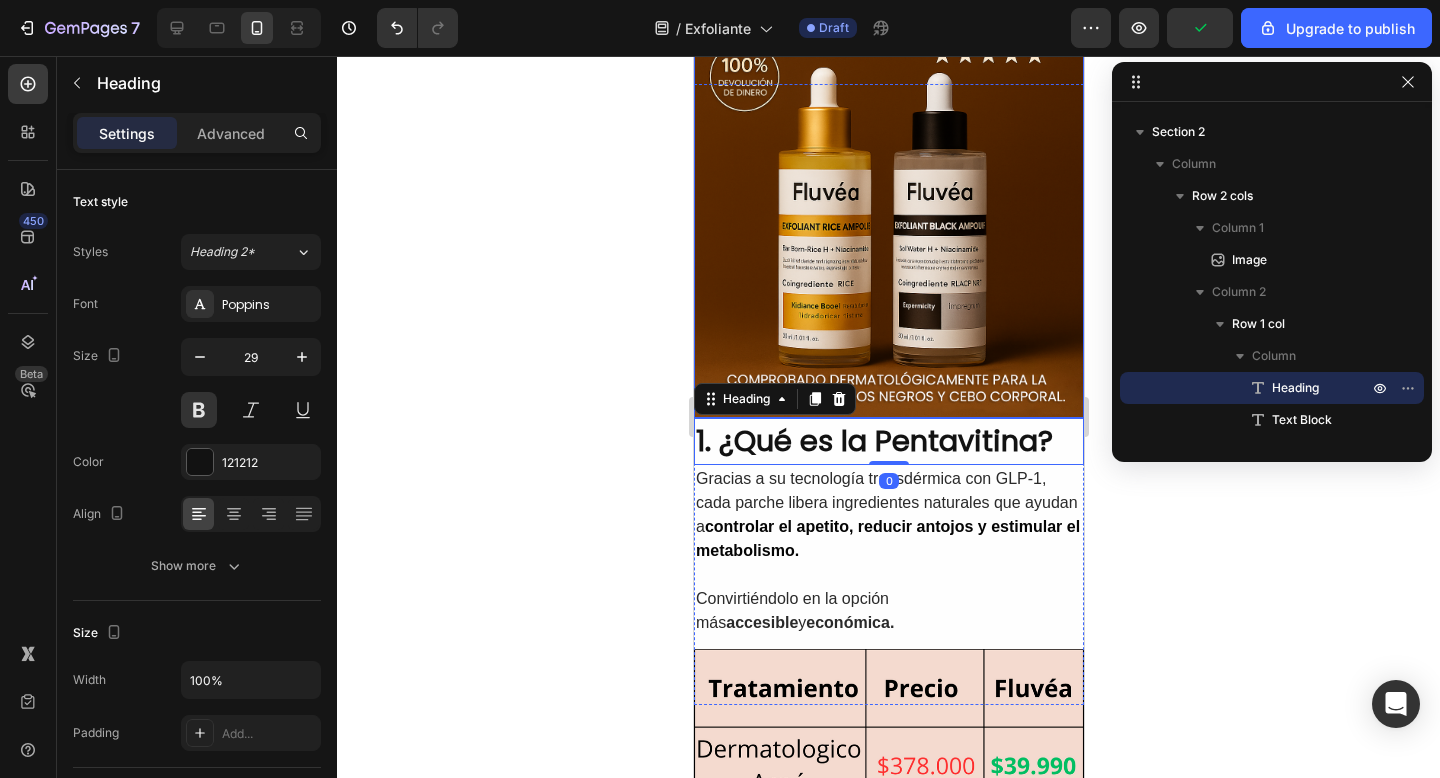 click at bounding box center (888, 223) 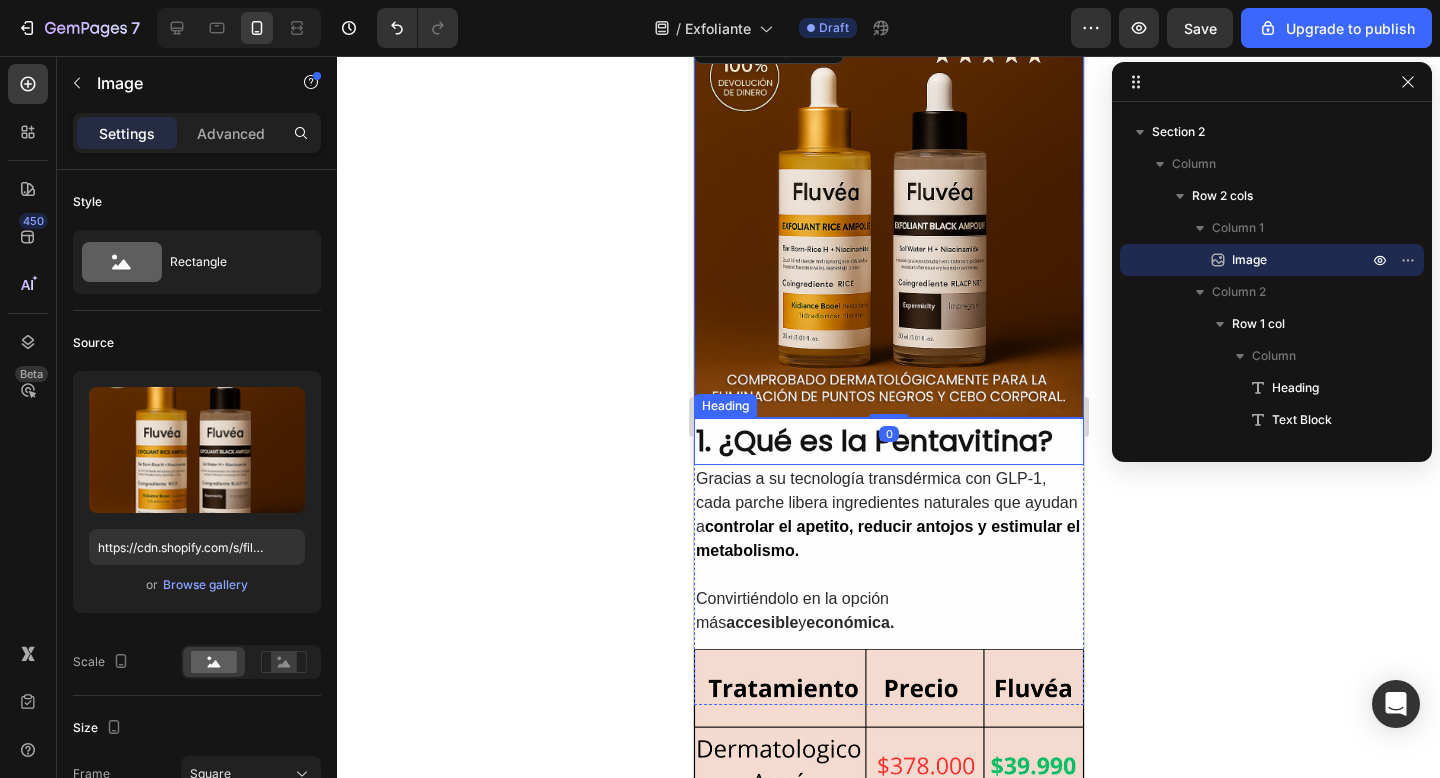 click on "1. ¿Qué es la Pentavitina?" at bounding box center (888, 442) 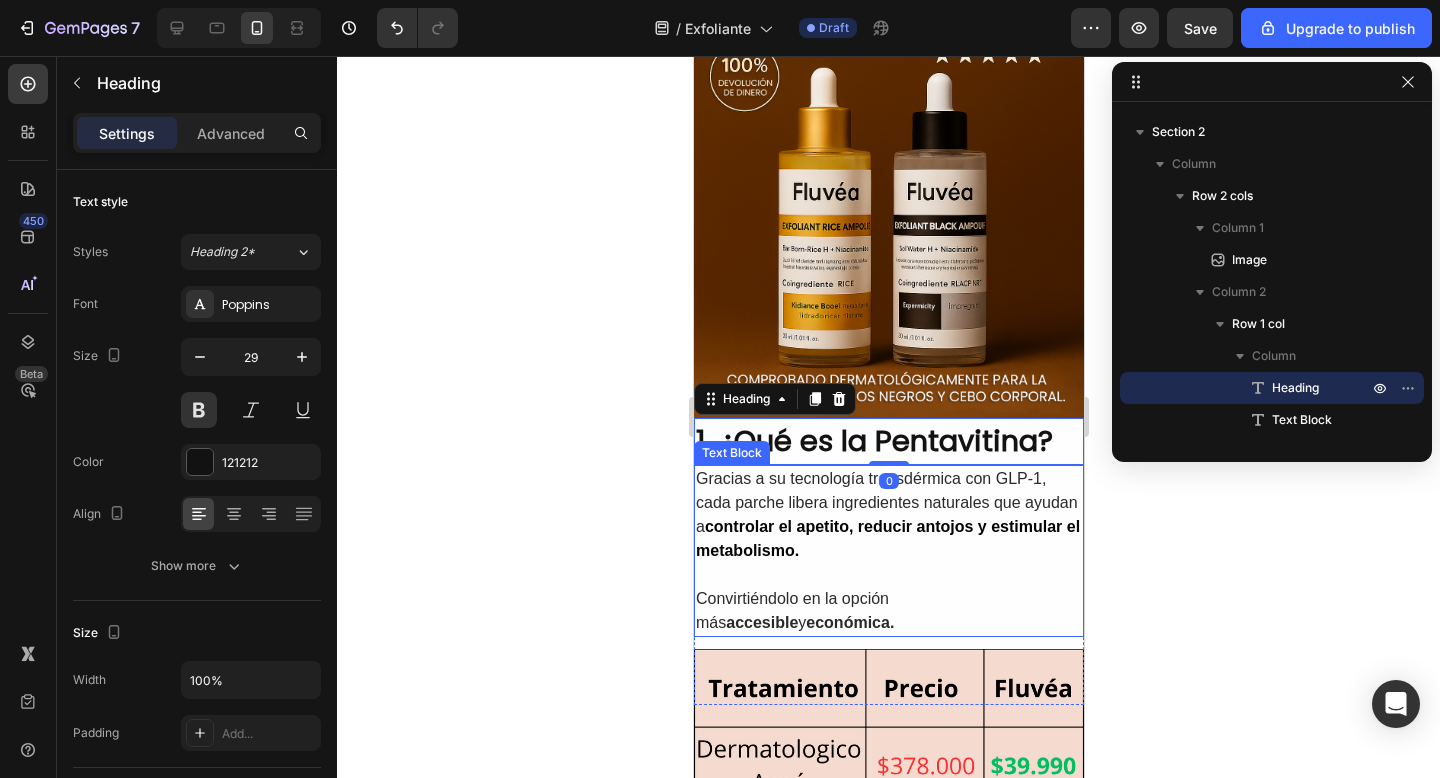 click on "Gracias a su tecnología transdérmica con GLP-1, cada parche libera ingredientes naturales que ayudan a  controlar el apetito, reducir antojos y estimular el metabolismo." at bounding box center (888, 515) 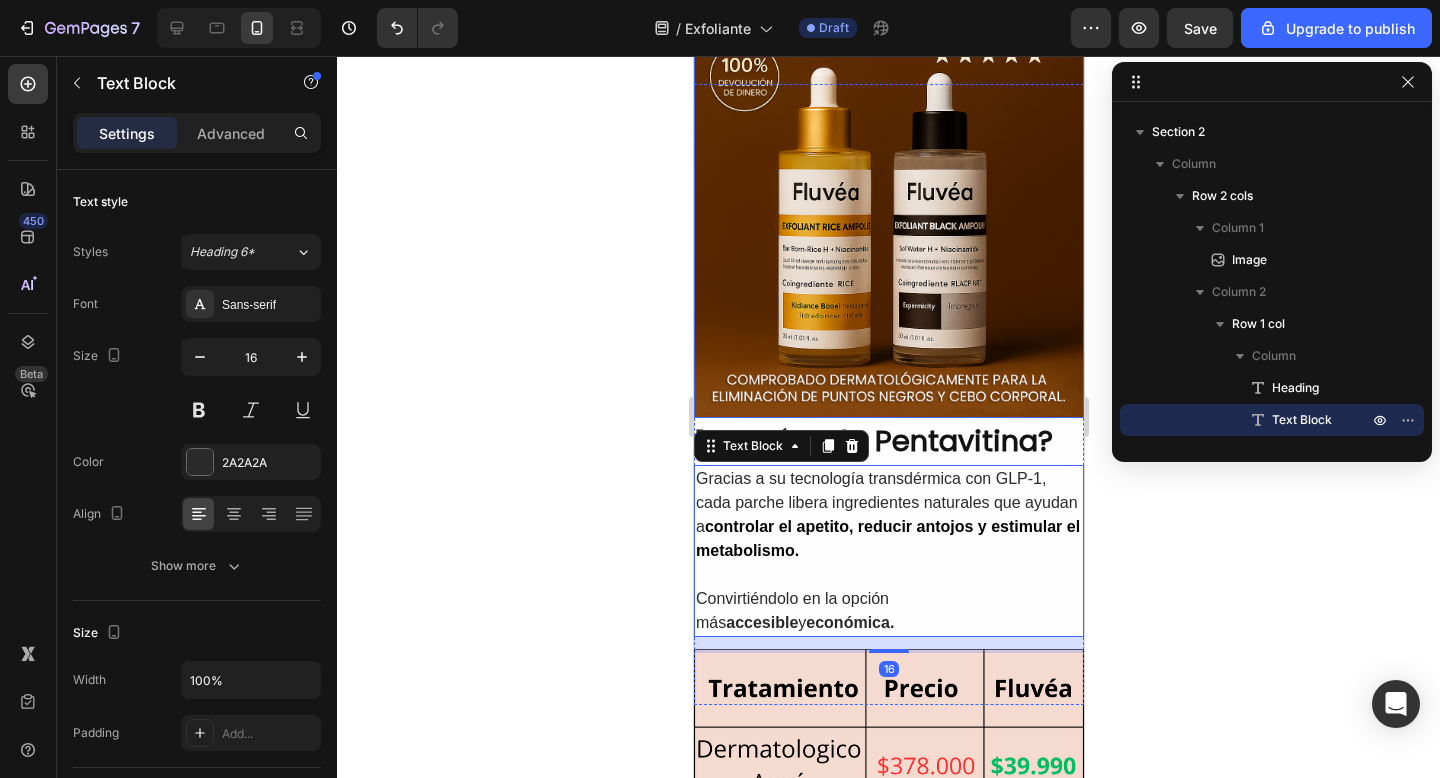 click at bounding box center (888, 223) 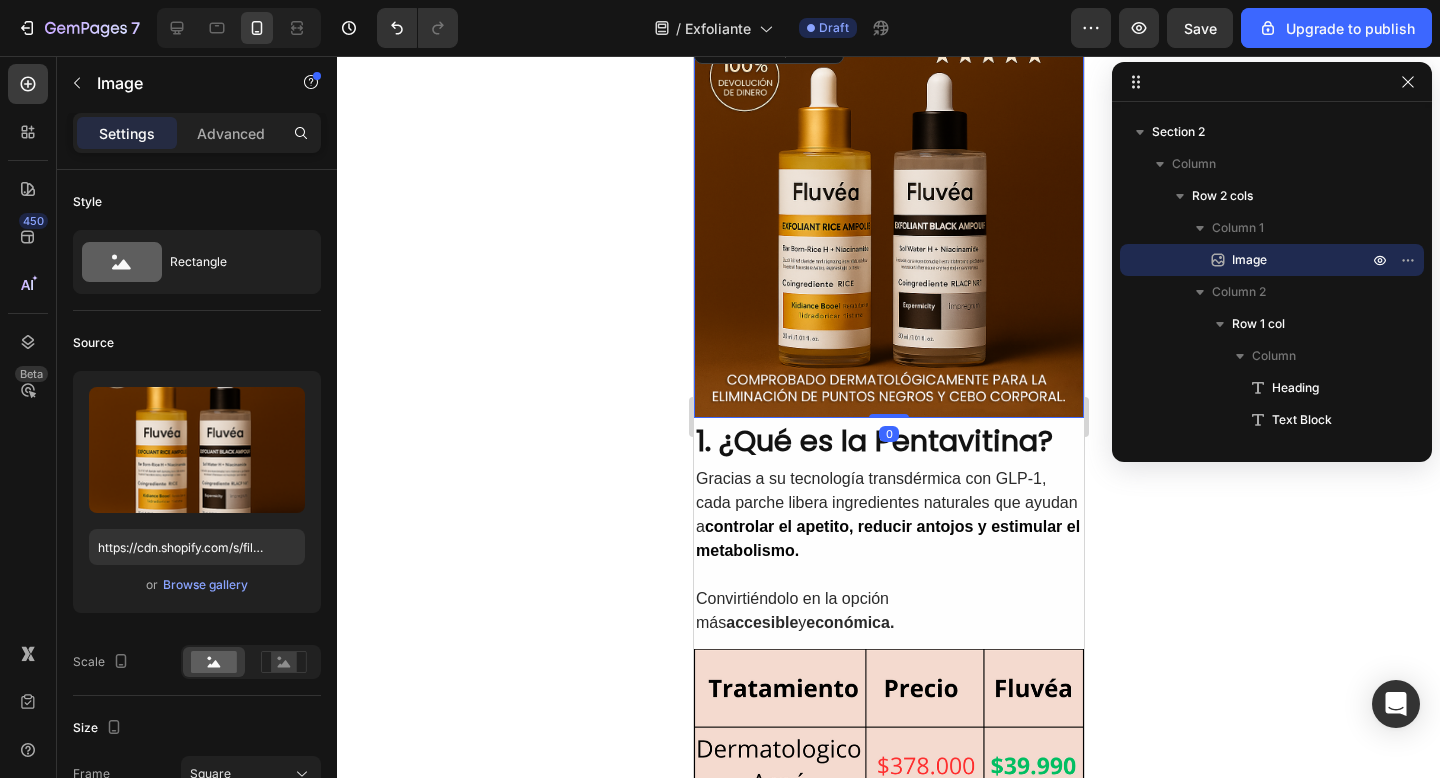 click at bounding box center [888, 223] 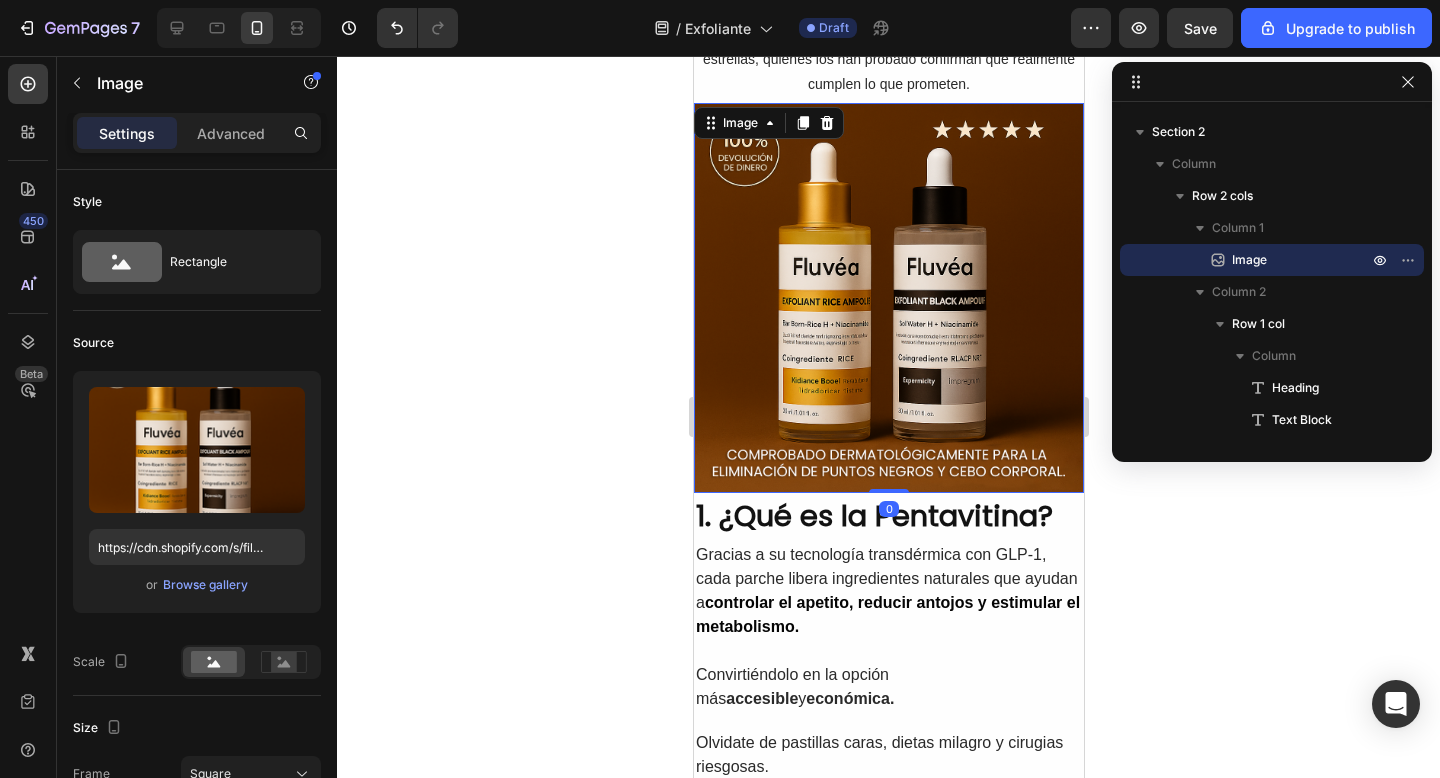scroll, scrollTop: 117, scrollLeft: 0, axis: vertical 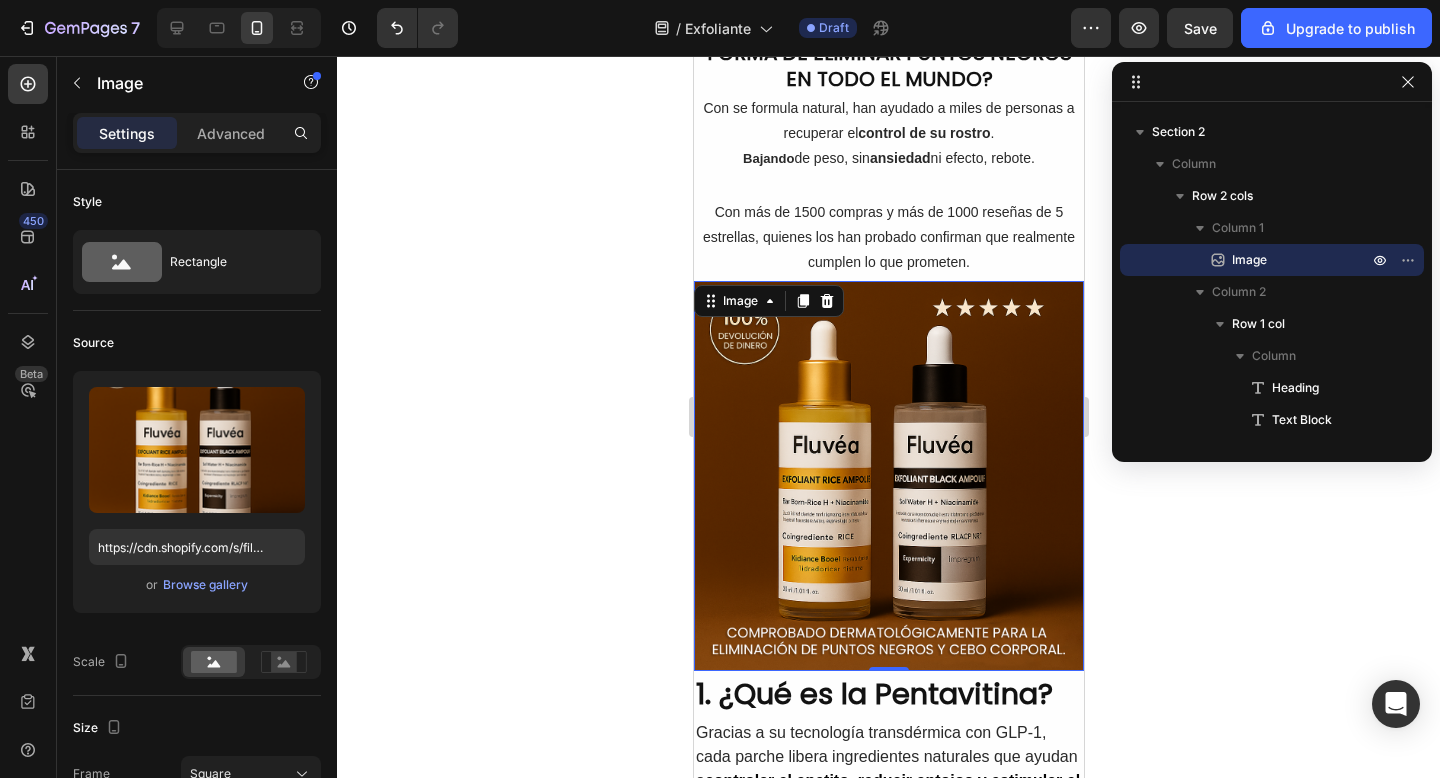 click 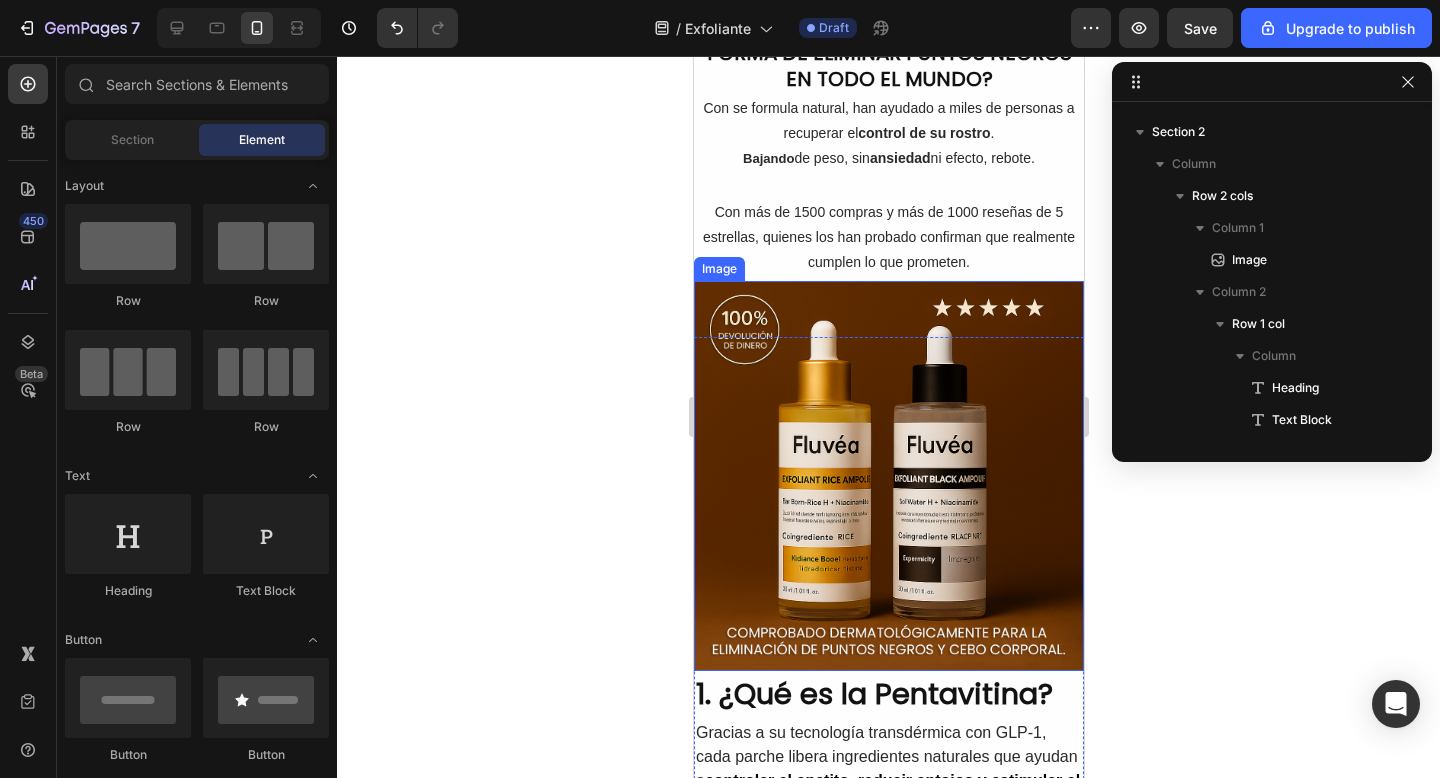 click at bounding box center [888, 476] 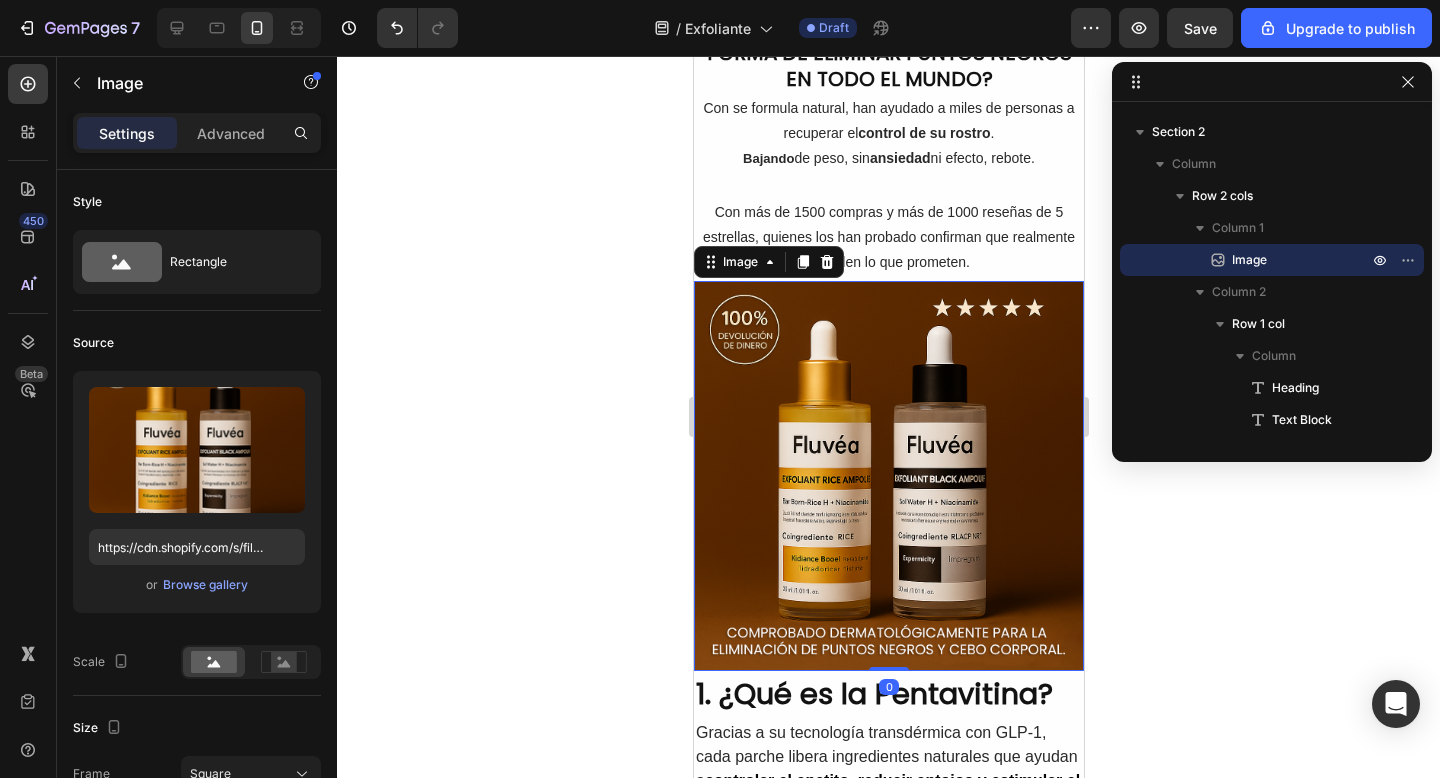 click on "Gracias a su tecnología transdérmica con GLP-1, cada parche libera ingredientes naturales que ayudan a  controlar el apetito, reducir antojos y estimular el metabolismo." at bounding box center (888, 769) 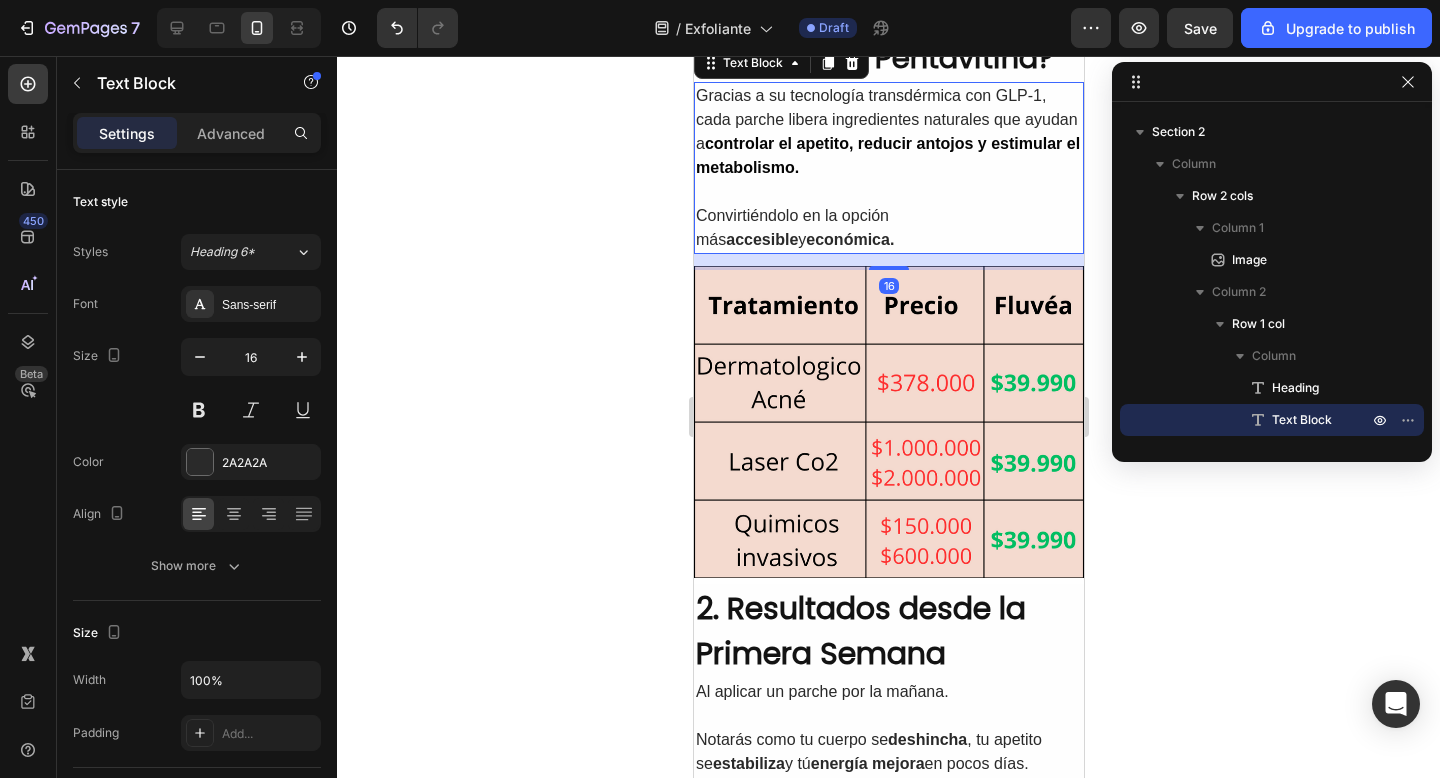 scroll, scrollTop: 1009, scrollLeft: 0, axis: vertical 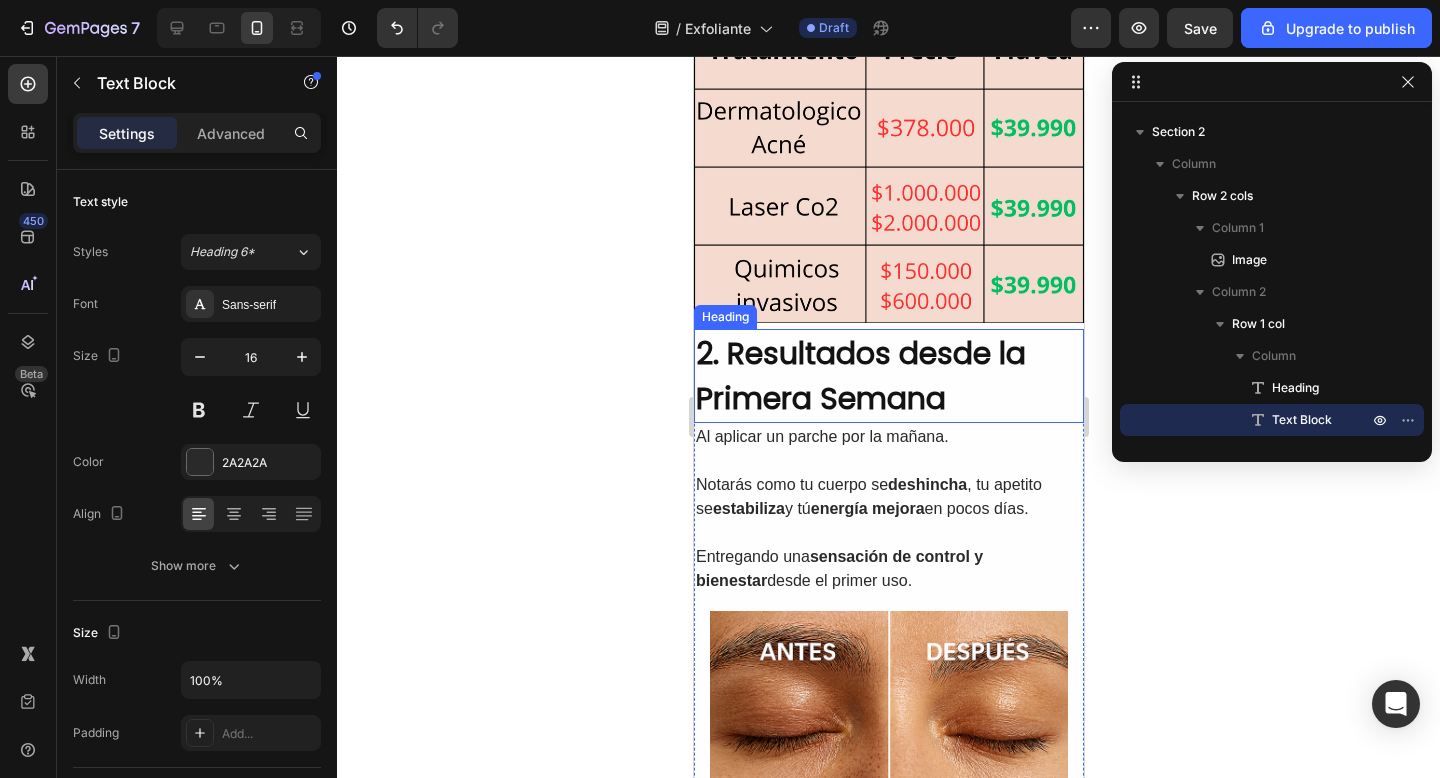 click on "2. Resultados desde la Primera Semana" at bounding box center [888, 376] 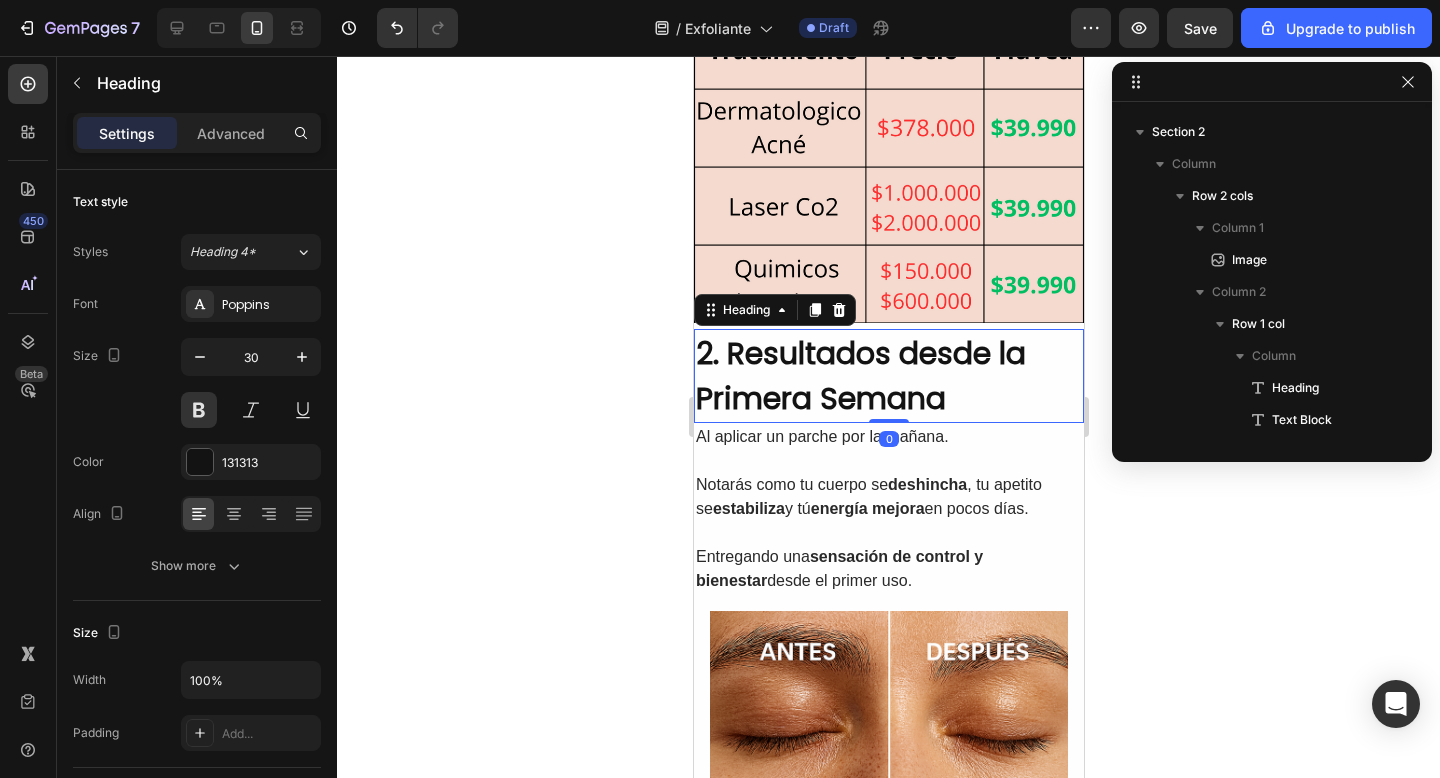 scroll, scrollTop: 794, scrollLeft: 0, axis: vertical 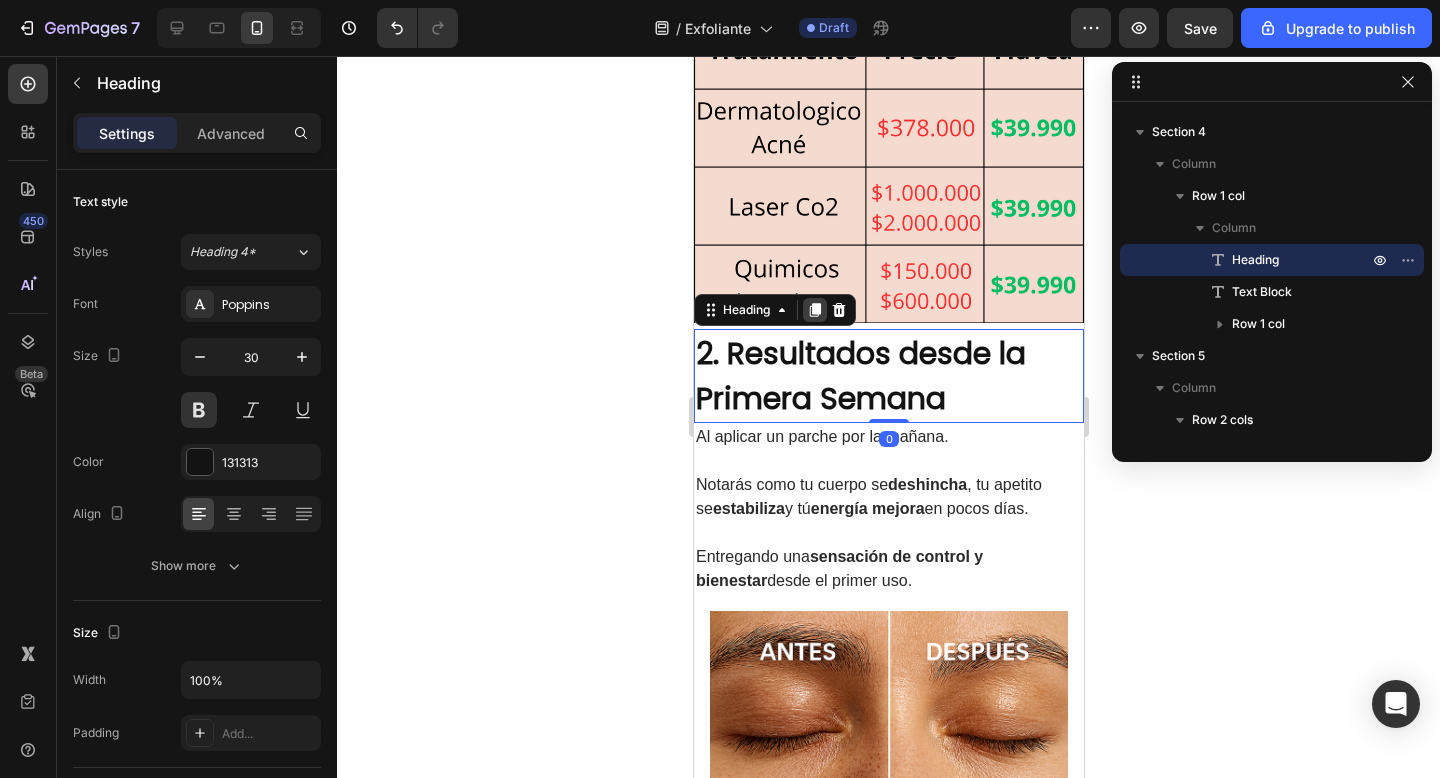 click 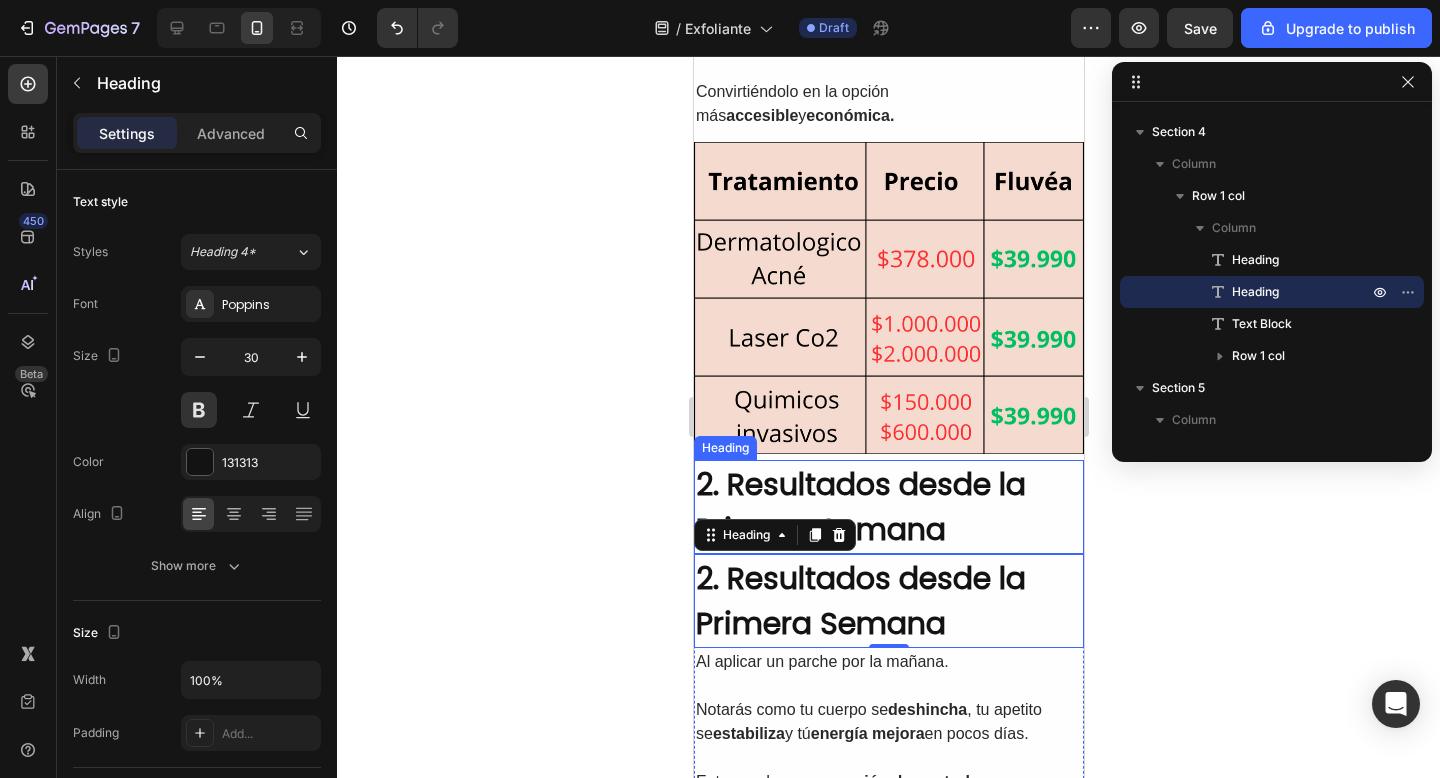scroll, scrollTop: 757, scrollLeft: 0, axis: vertical 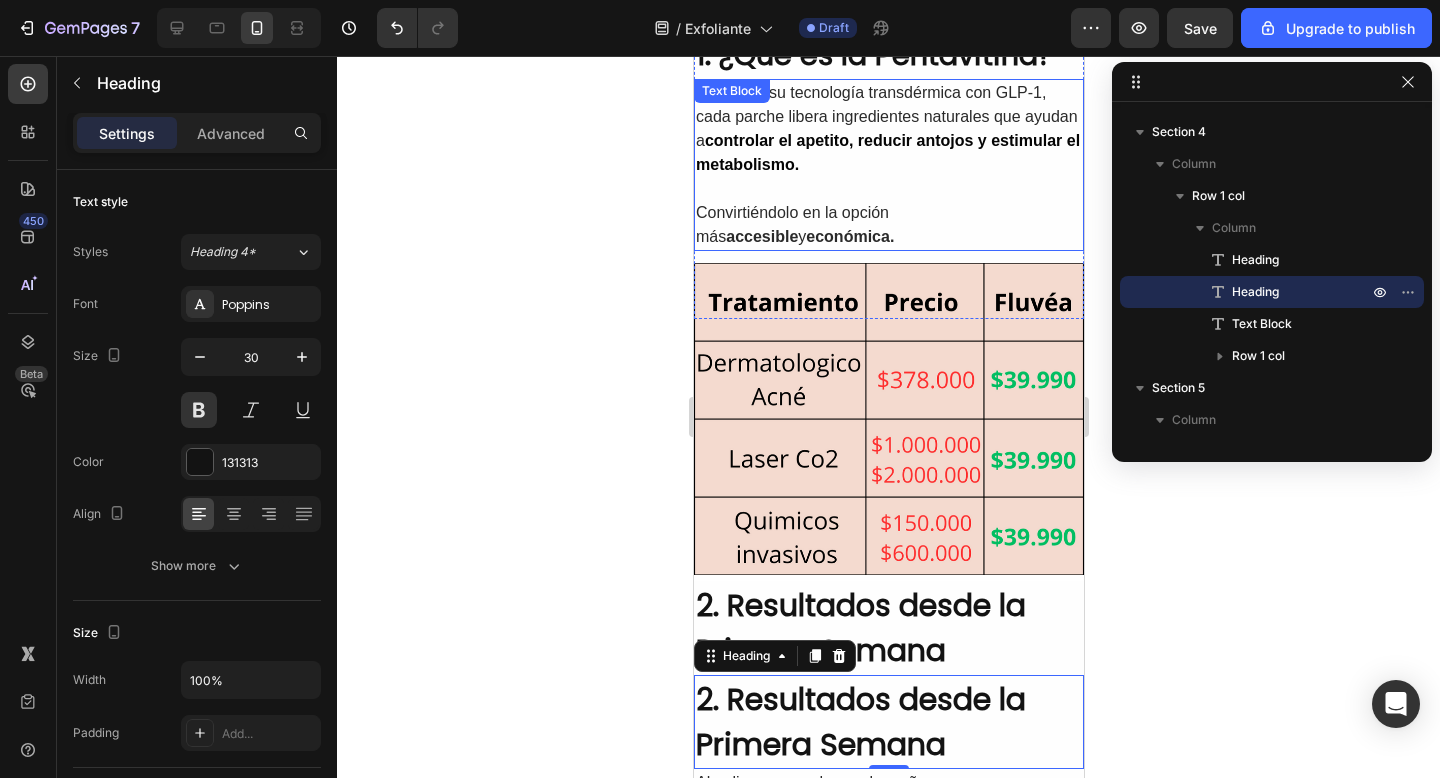 click on "controlar el apetito, reducir antojos y estimular el metabolismo." at bounding box center (887, 152) 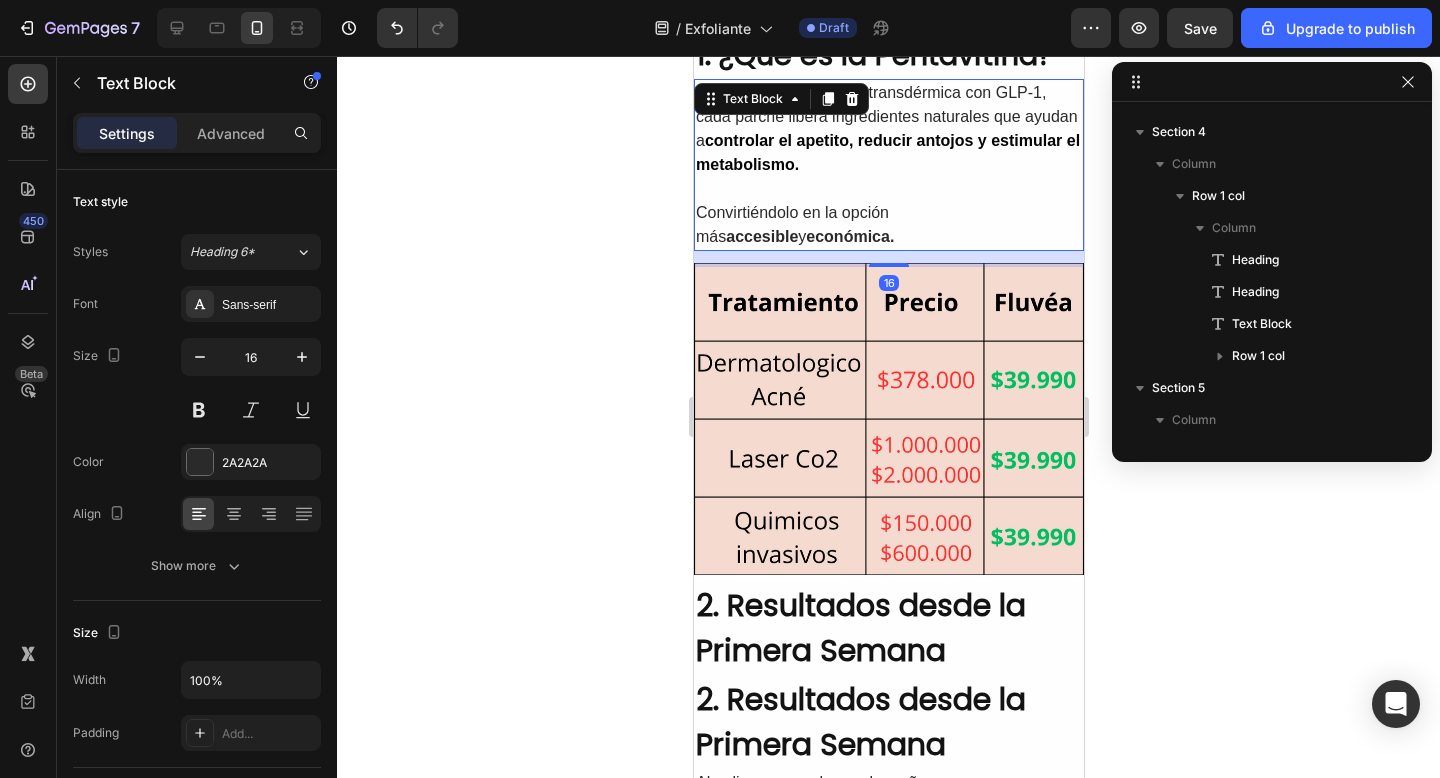 scroll, scrollTop: 442, scrollLeft: 0, axis: vertical 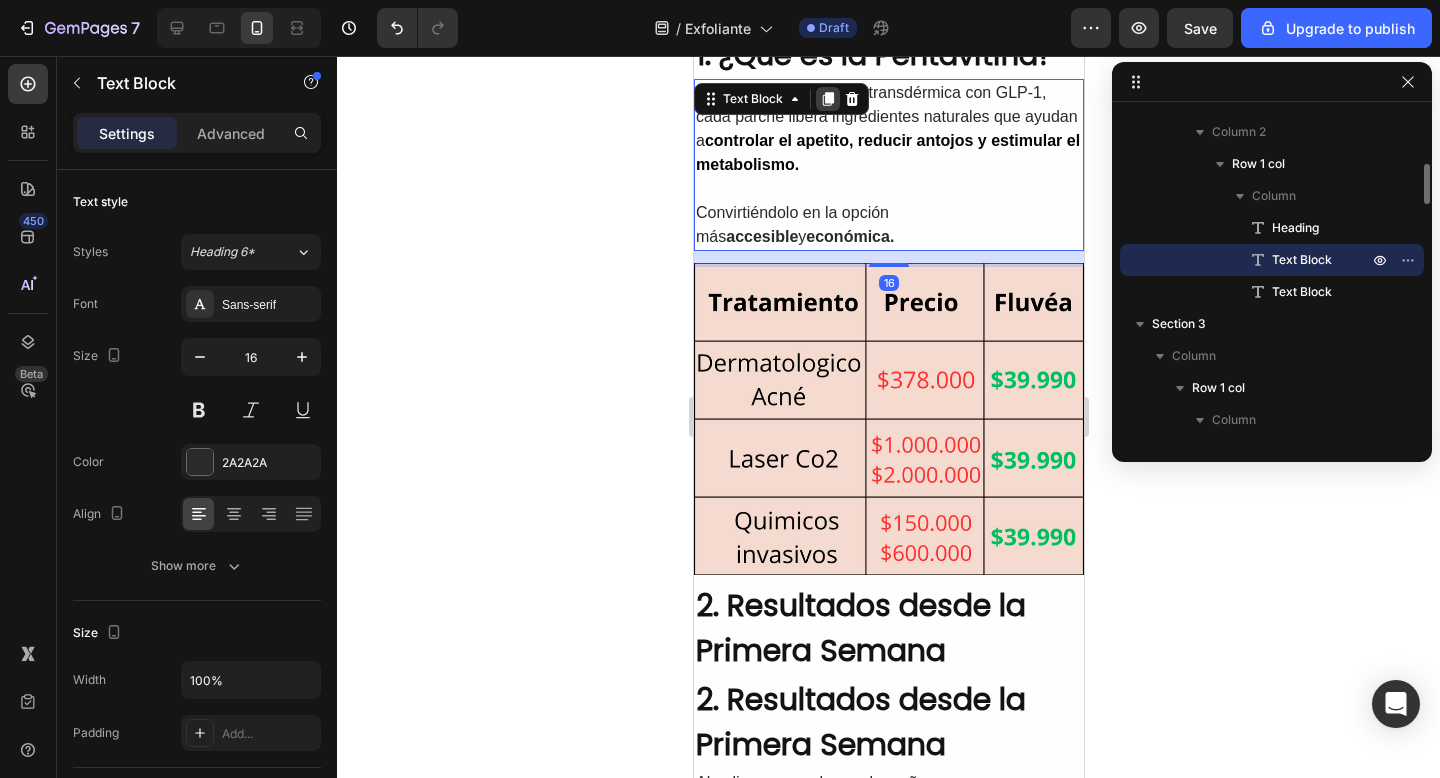 click 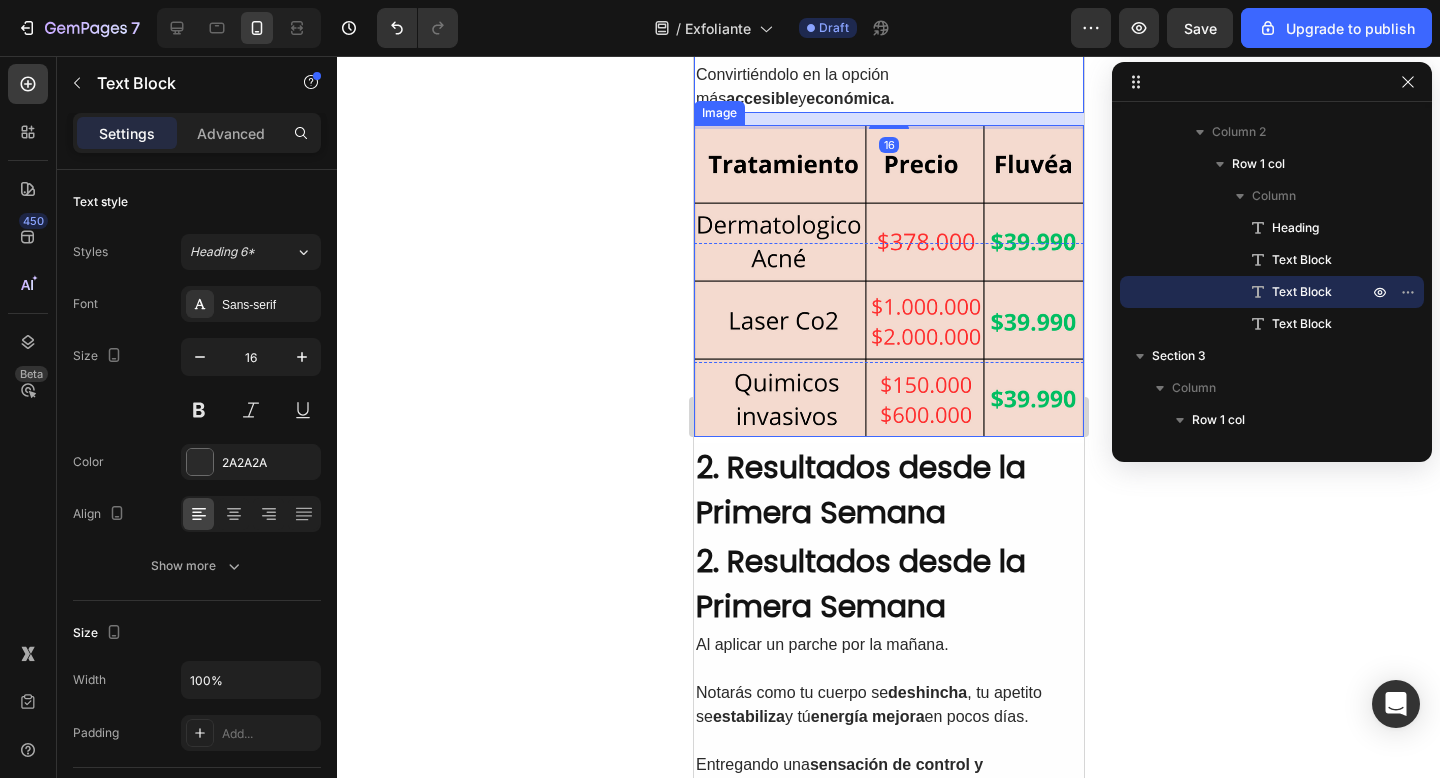 scroll, scrollTop: 1097, scrollLeft: 0, axis: vertical 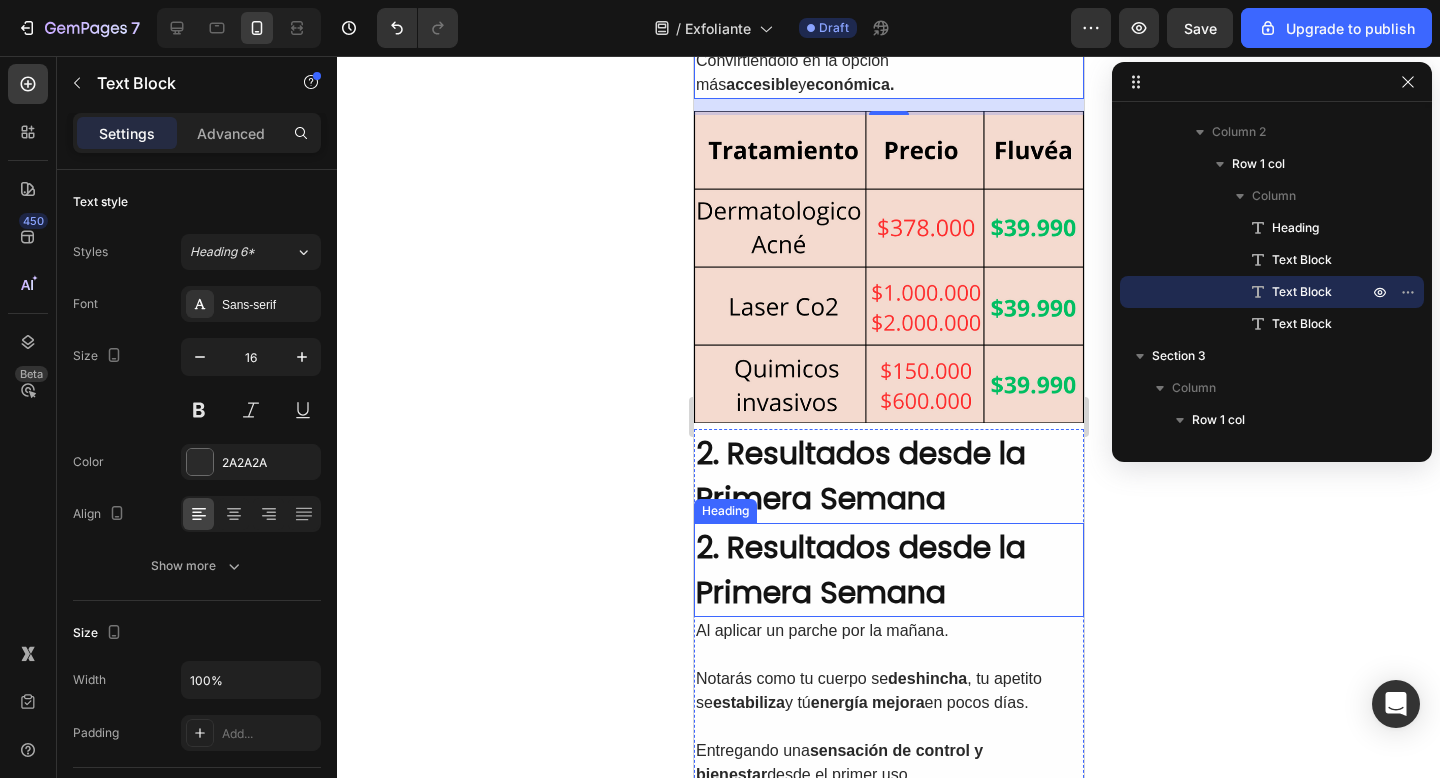 drag, startPoint x: 726, startPoint y: 253, endPoint x: 808, endPoint y: 524, distance: 283.13425 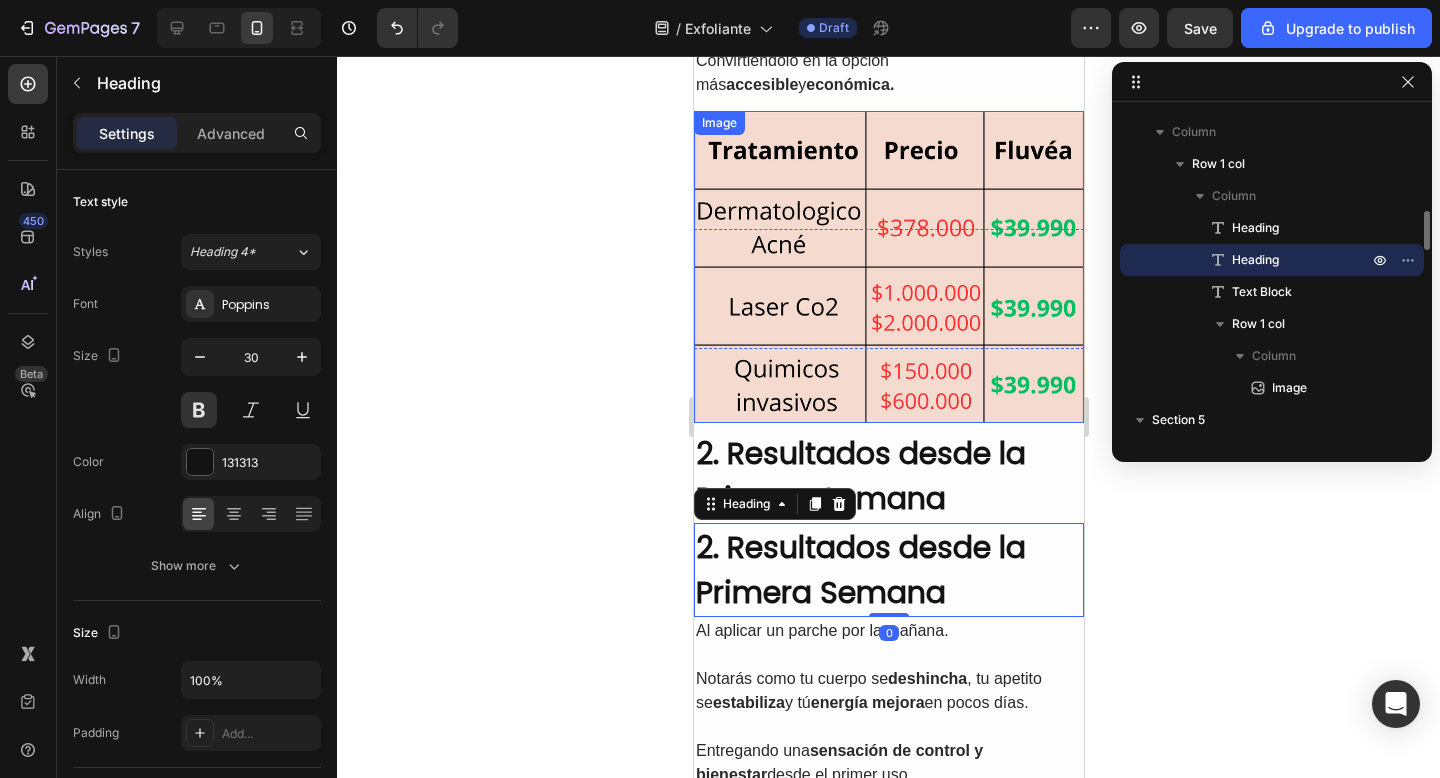 click at bounding box center [888, 266] 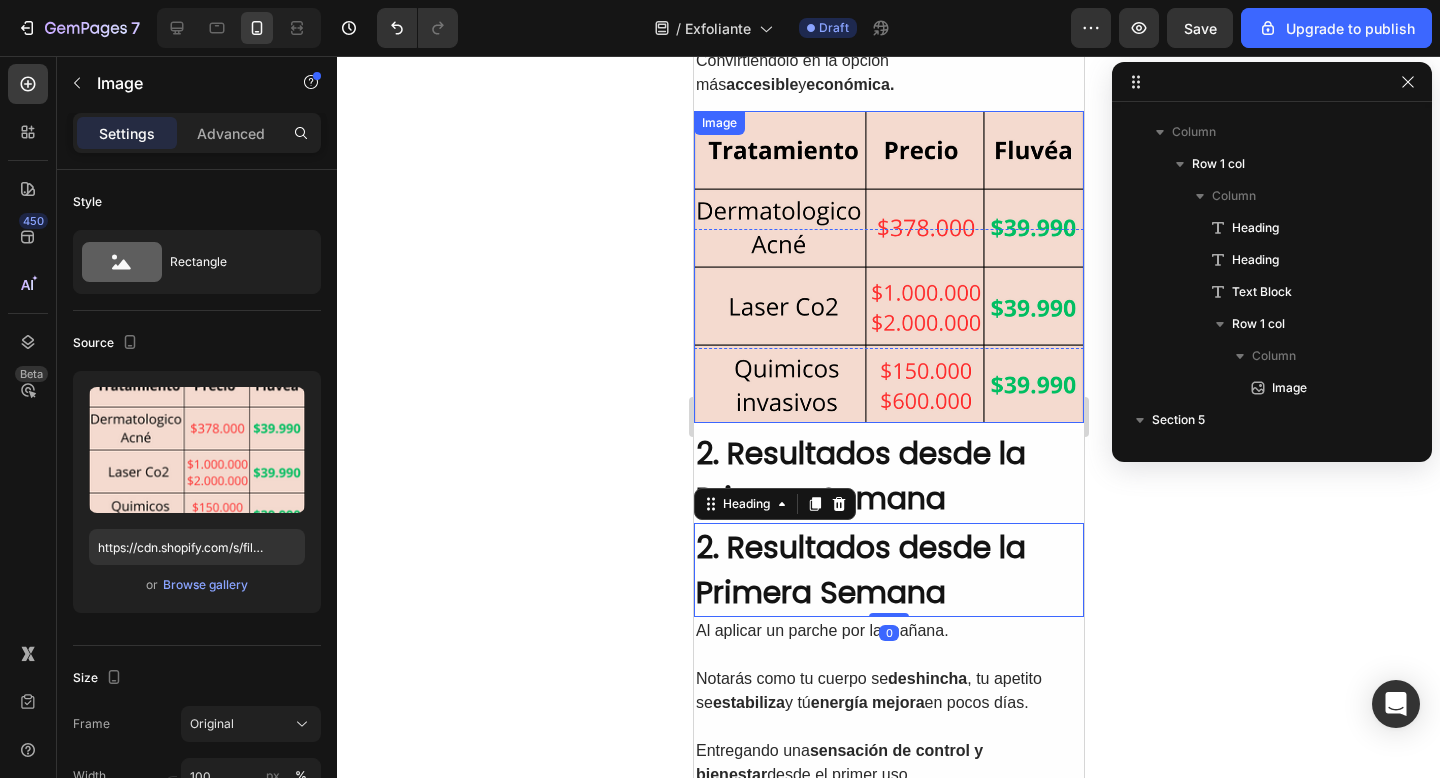 scroll, scrollTop: 666, scrollLeft: 0, axis: vertical 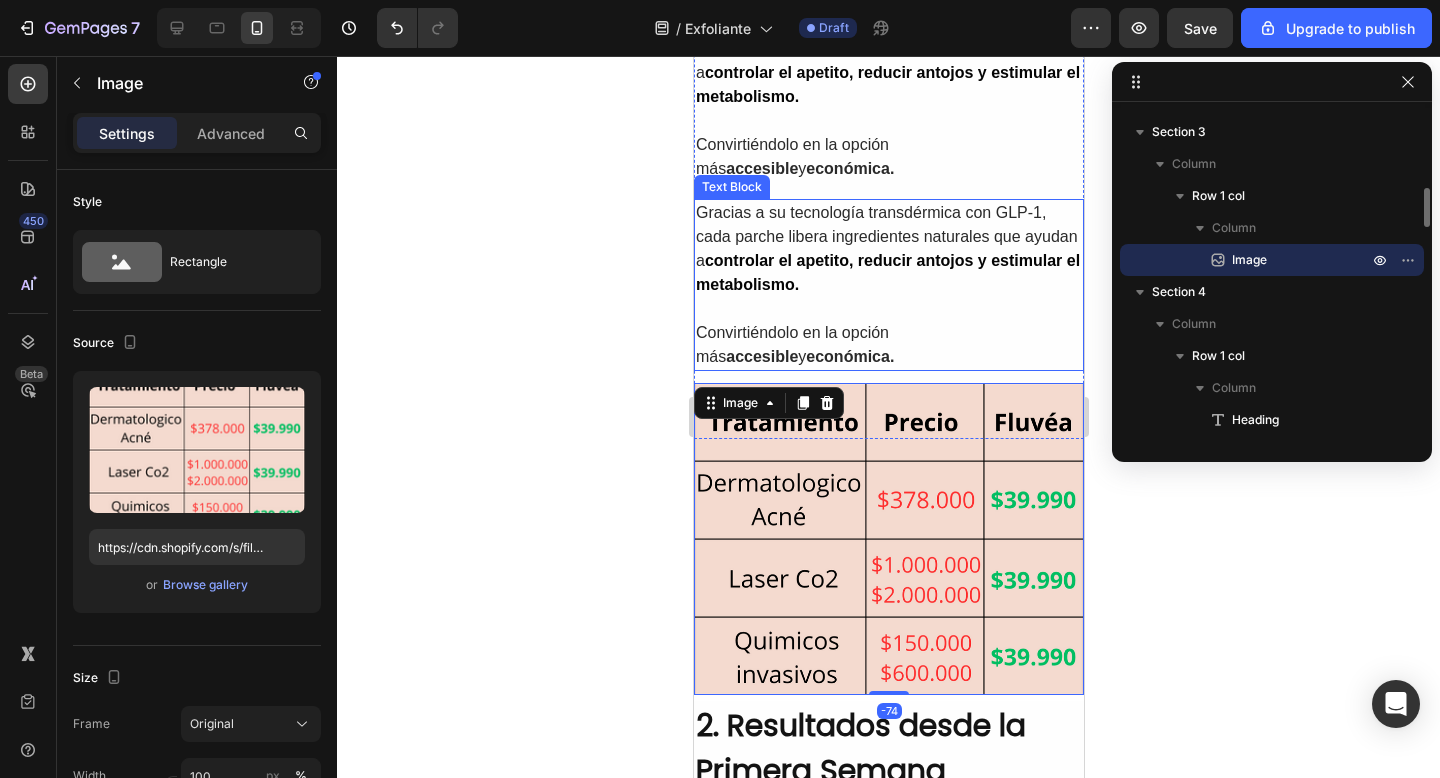 click on "Gracias a su tecnología transdérmica con GLP-1, cada parche libera ingredientes naturales que ayudan a  controlar el apetito, reducir antojos y estimular el metabolismo." at bounding box center [888, 249] 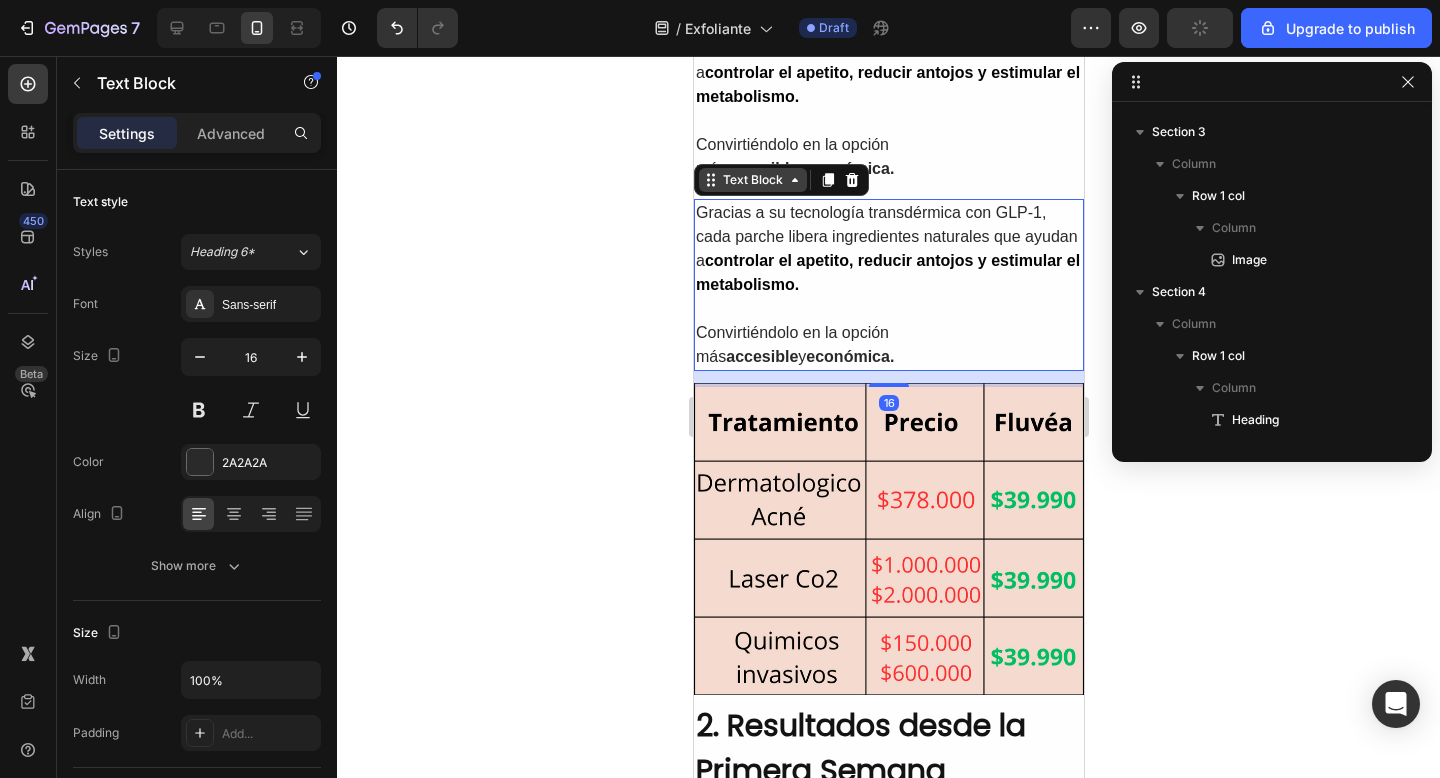 scroll, scrollTop: 474, scrollLeft: 0, axis: vertical 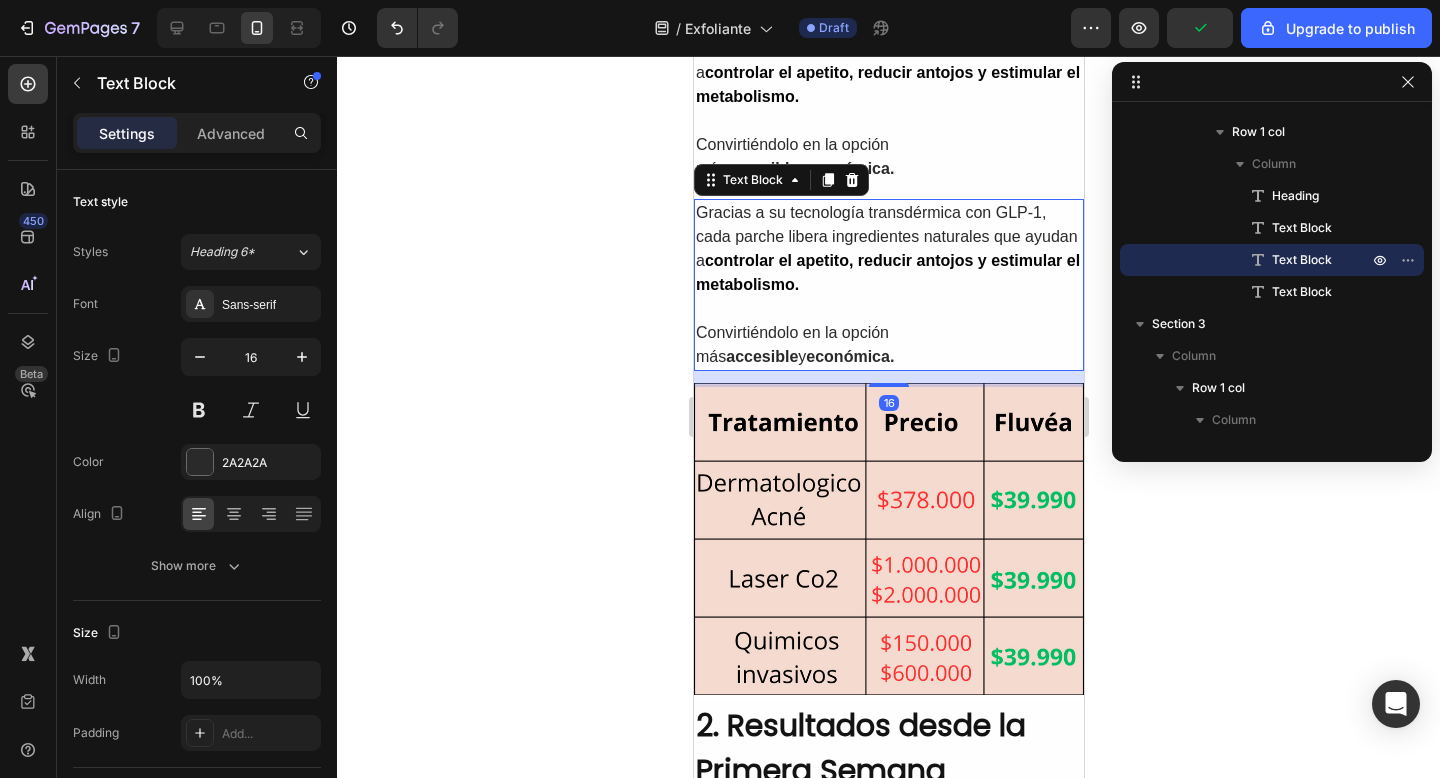 drag, startPoint x: 718, startPoint y: 185, endPoint x: 735, endPoint y: 260, distance: 76.902534 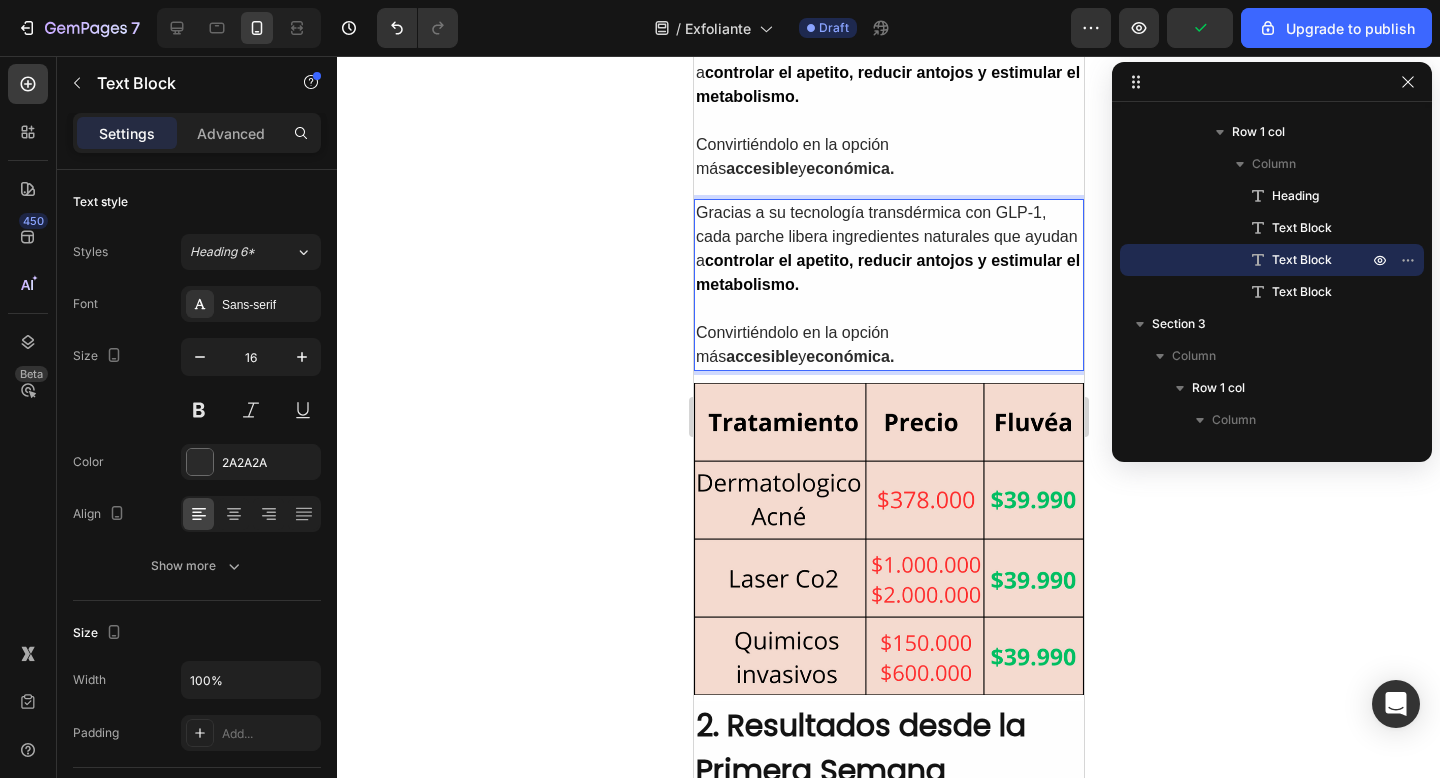 click on "controlar el apetito, reducir antojos y estimular el metabolismo." at bounding box center [887, 272] 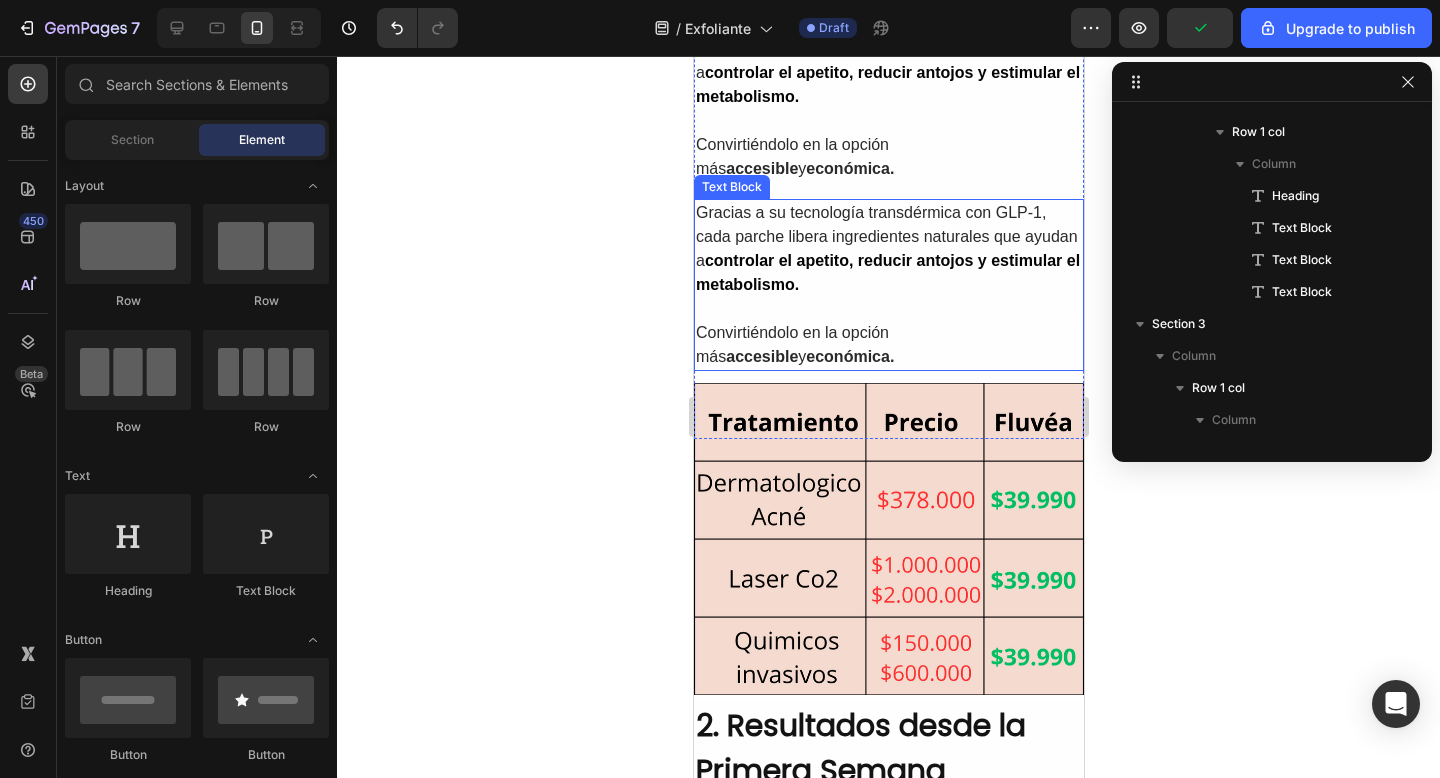 click on "Gracias a su tecnología transdérmica con GLP-1, cada parche libera ingredientes naturales que ayudan a  controlar el apetito, reducir antojos y estimular el metabolismo." at bounding box center (888, 249) 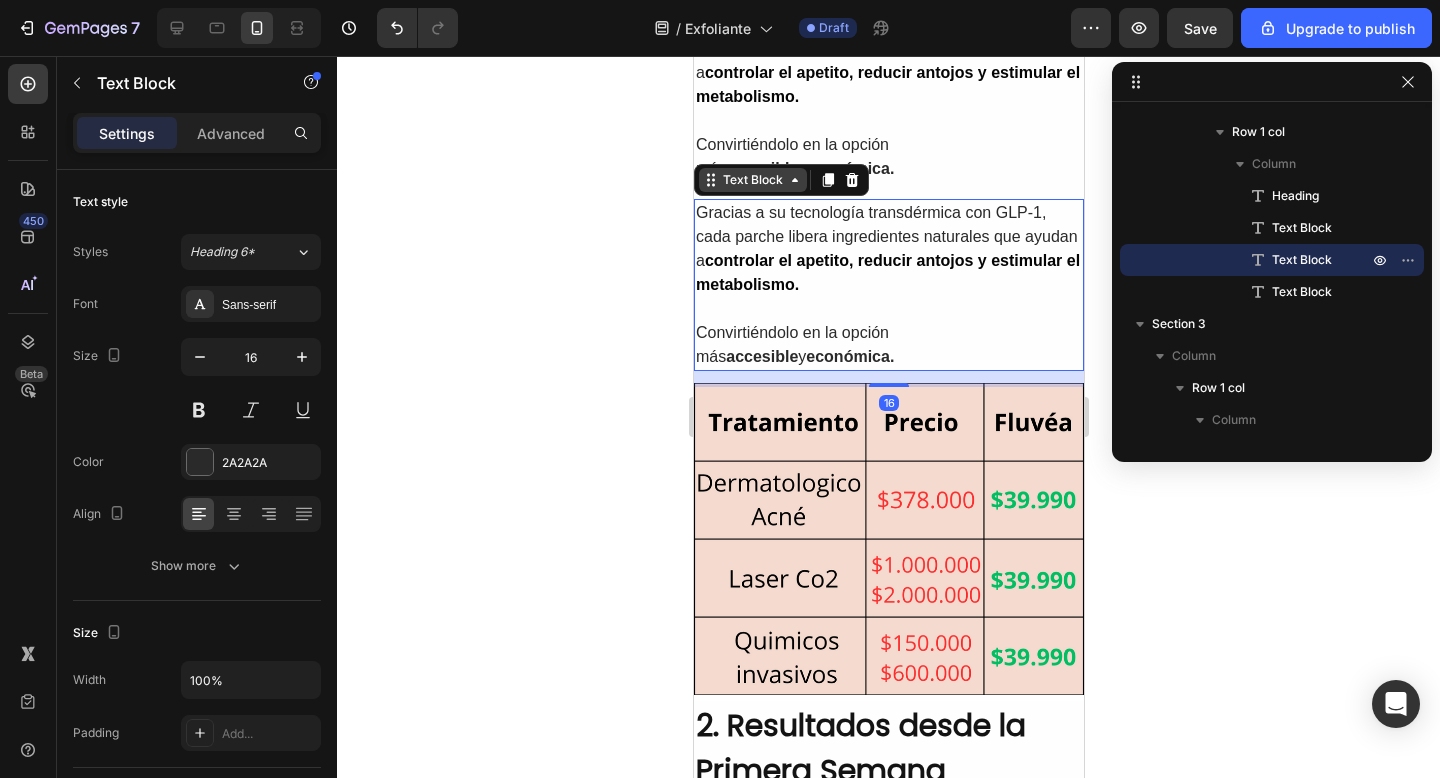 click 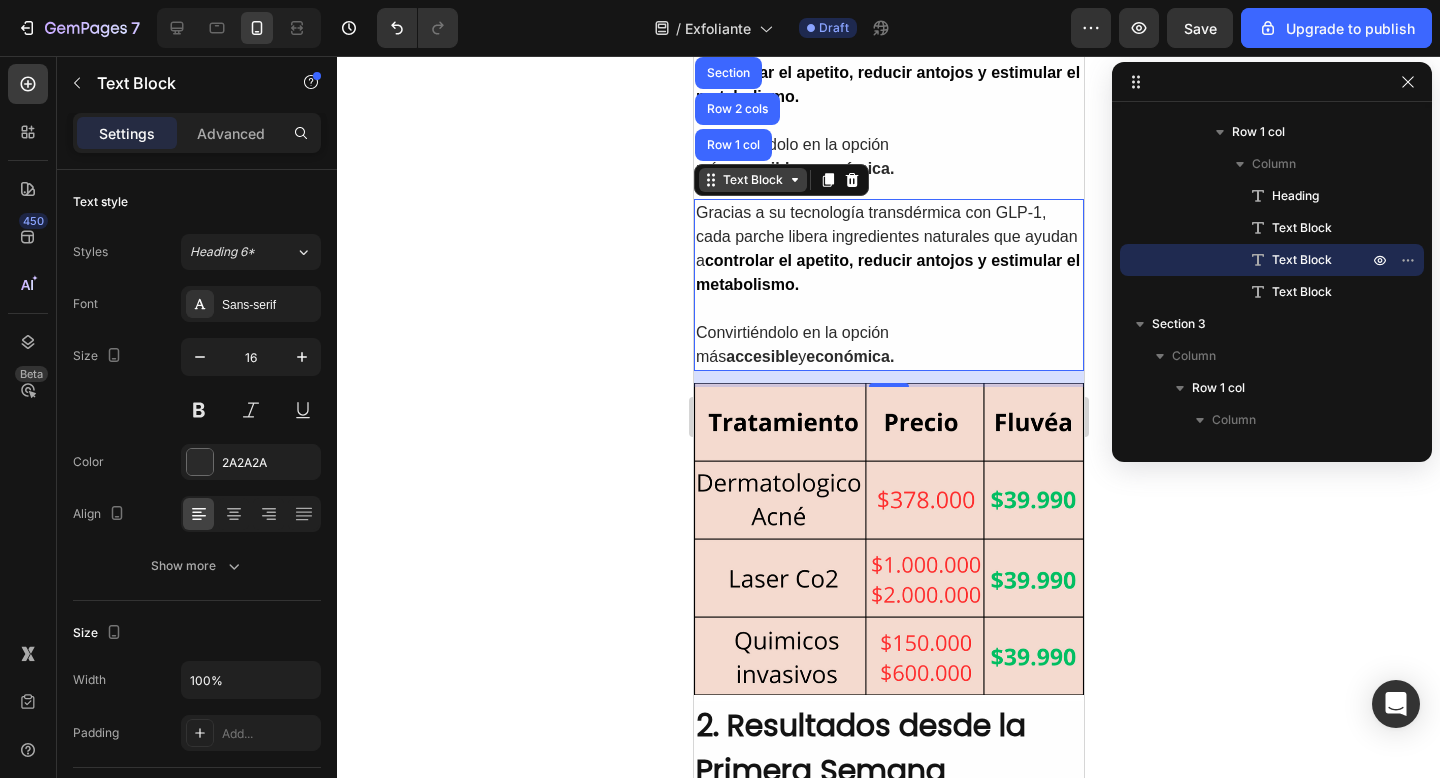 click 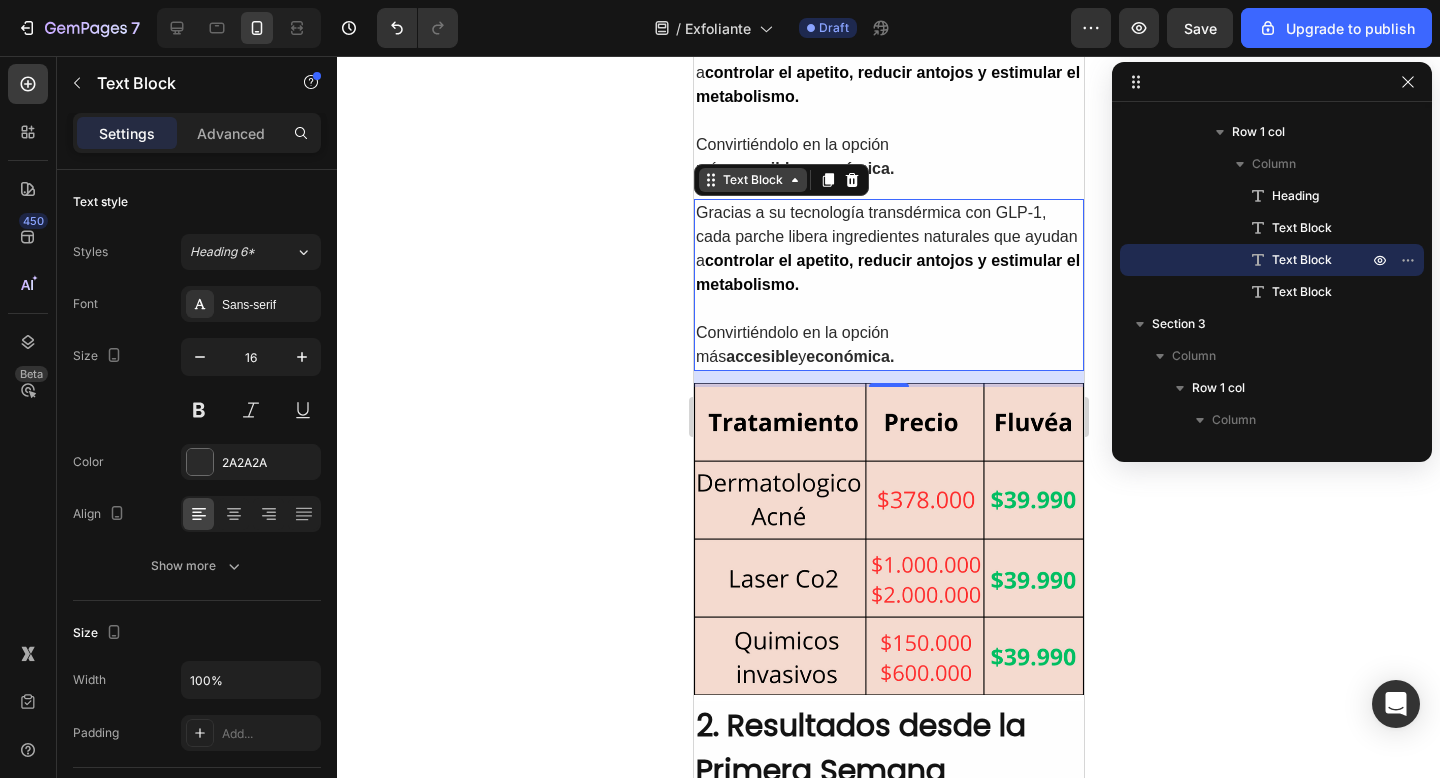 click 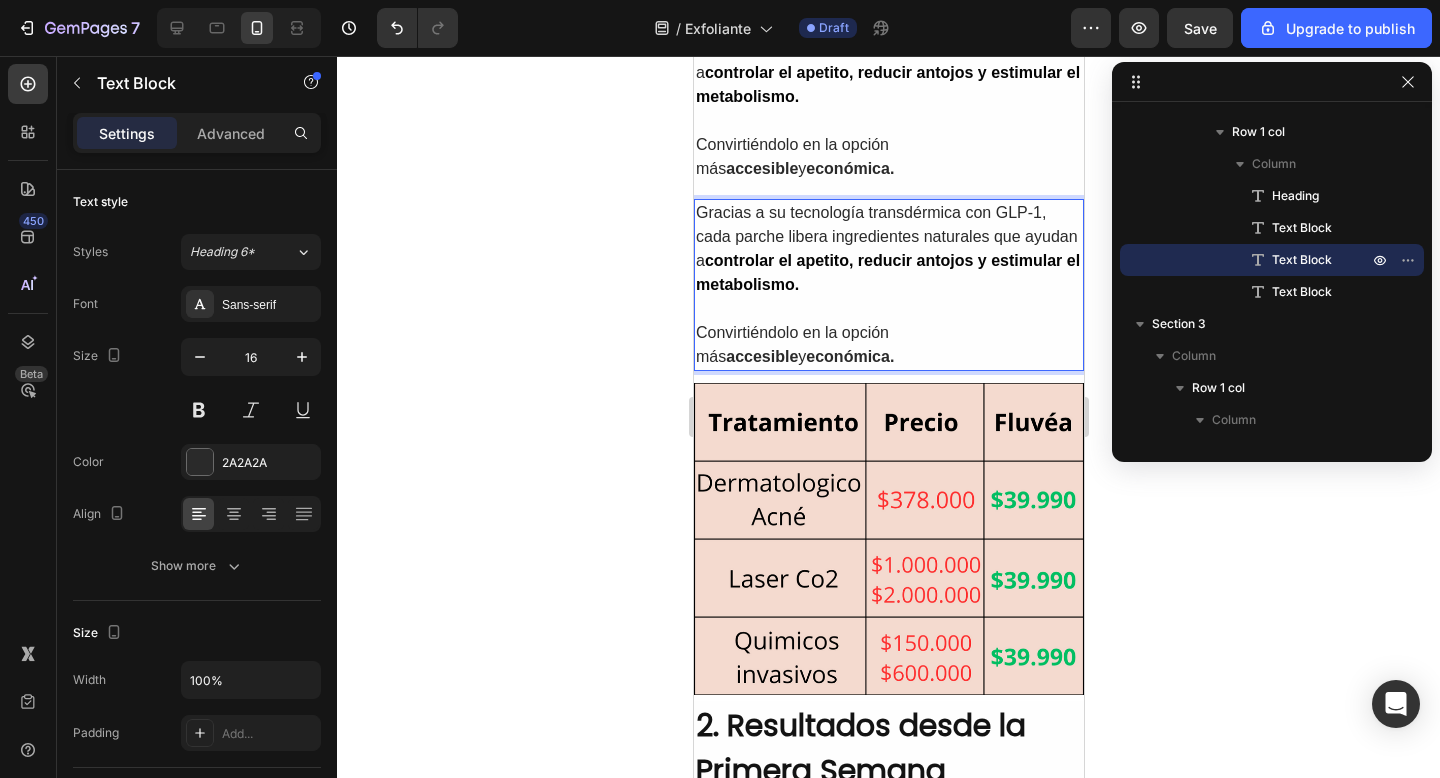 click on "Gracias a su tecnología transdérmica con GLP-1, cada parche libera ingredientes naturales que ayudan a  controlar el apetito, reducir antojos y estimular el metabolismo. Convirtiéndolo en la opción más  accesible  y  económica." at bounding box center (888, 285) 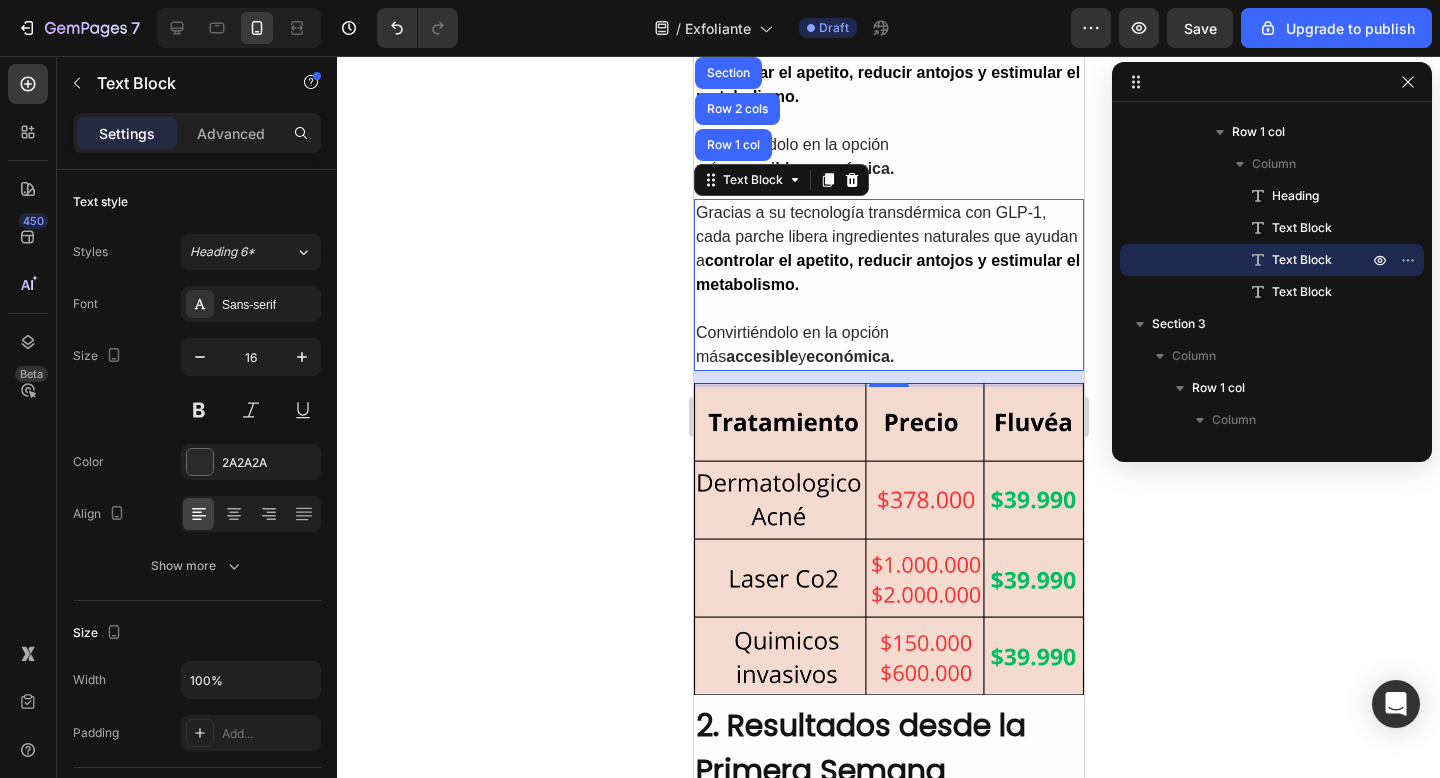click 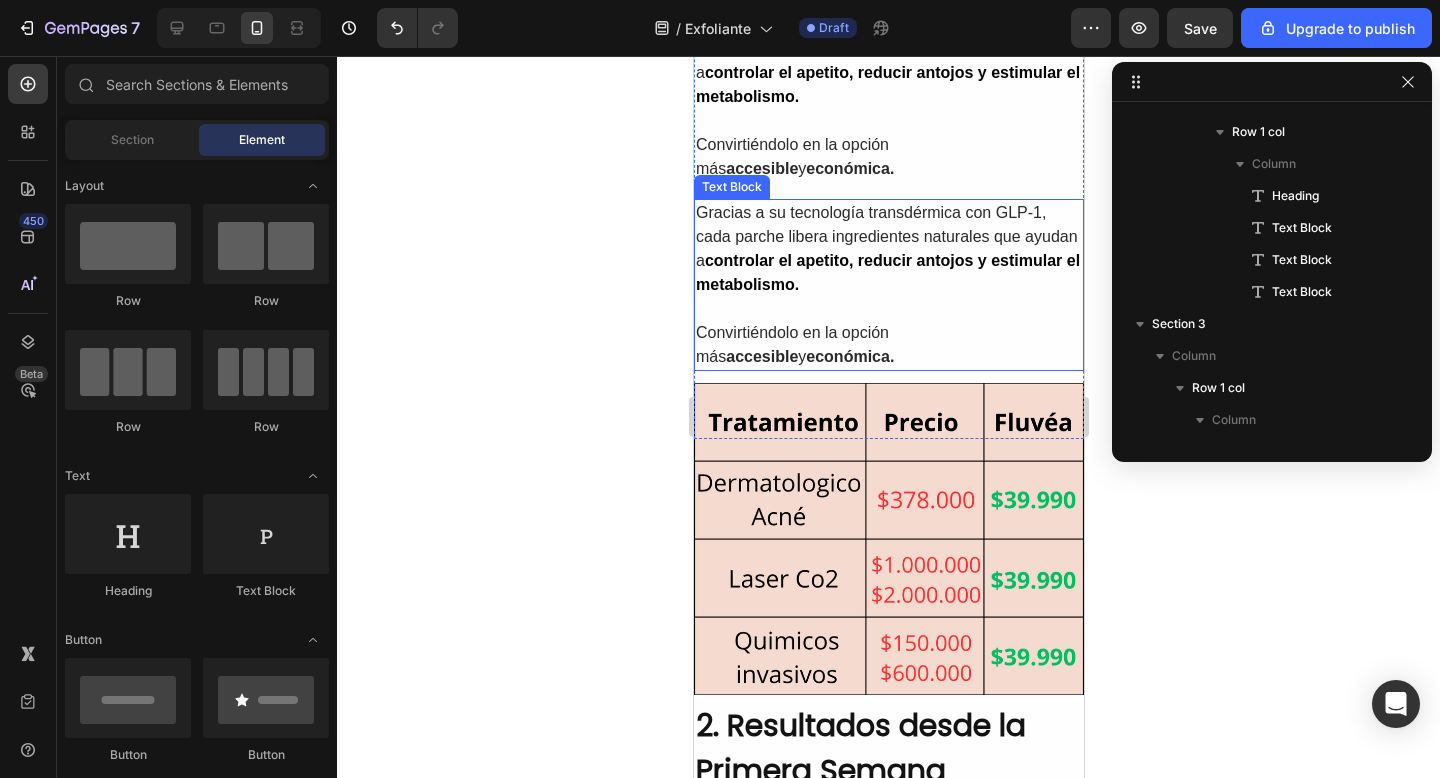 click on "controlar el apetito, reducir antojos y estimular el metabolismo." at bounding box center (887, 272) 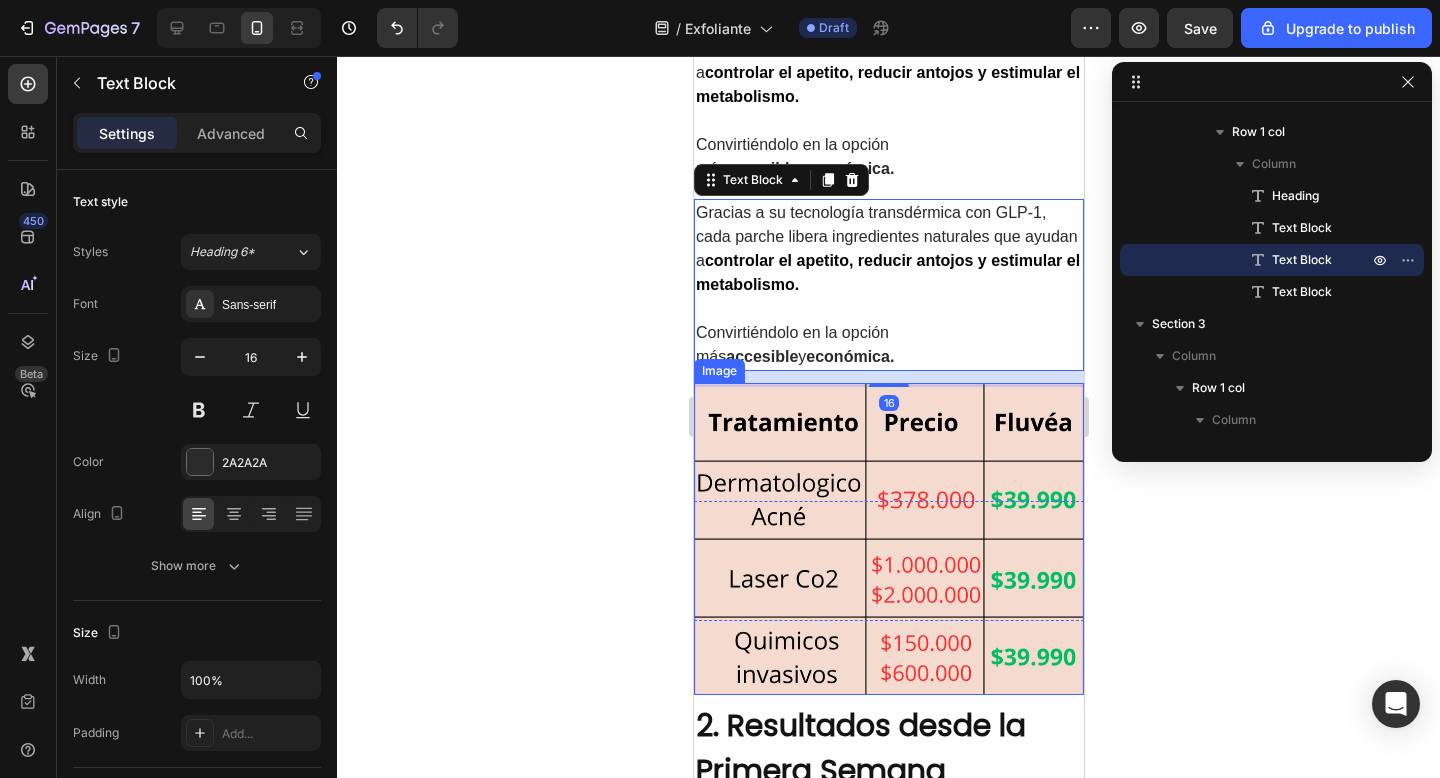 drag, startPoint x: 708, startPoint y: 183, endPoint x: 726, endPoint y: 406, distance: 223.72528 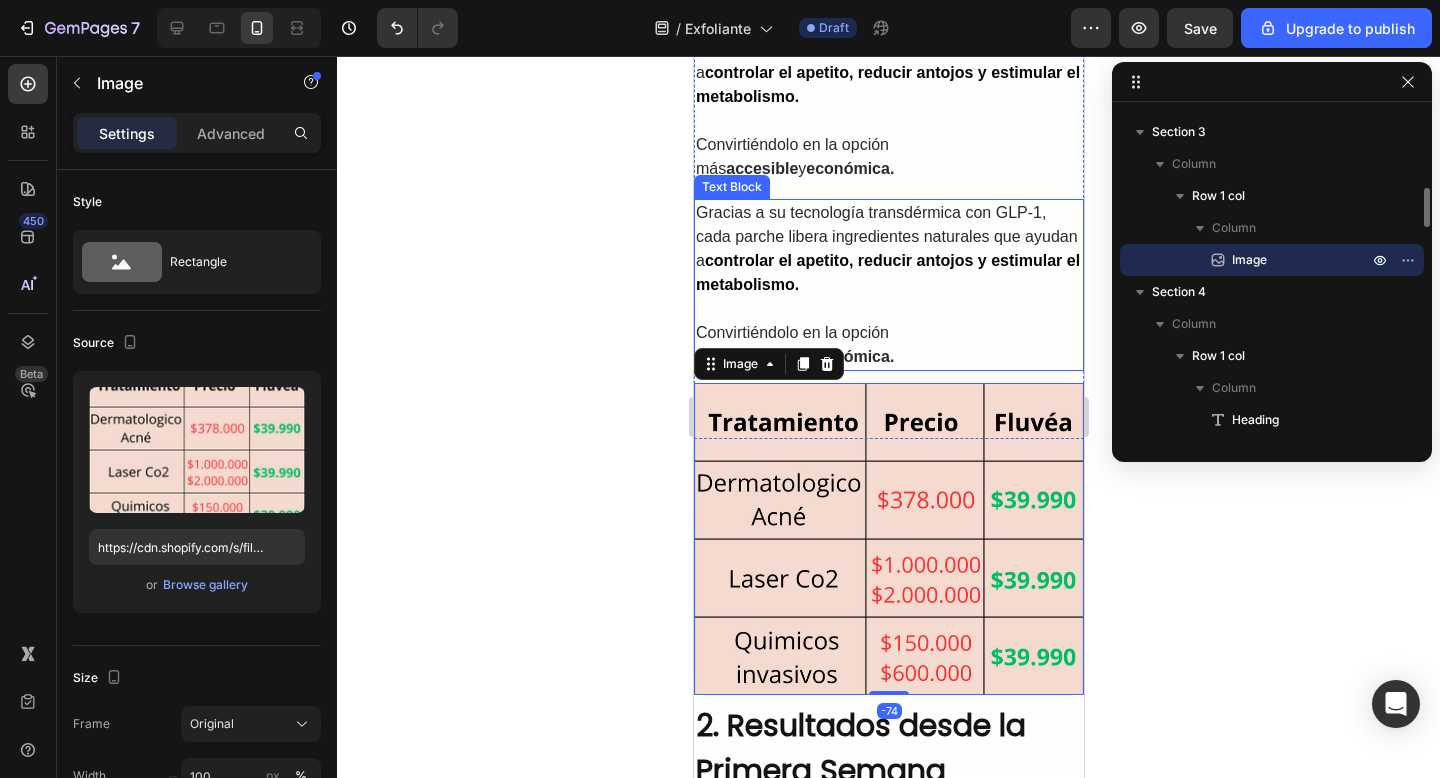 click on "Gracias a su tecnología transdérmica con GLP-1, cada parche libera ingredientes naturales que ayudan a  controlar el apetito, reducir antojos y estimular el metabolismo." at bounding box center (888, 249) 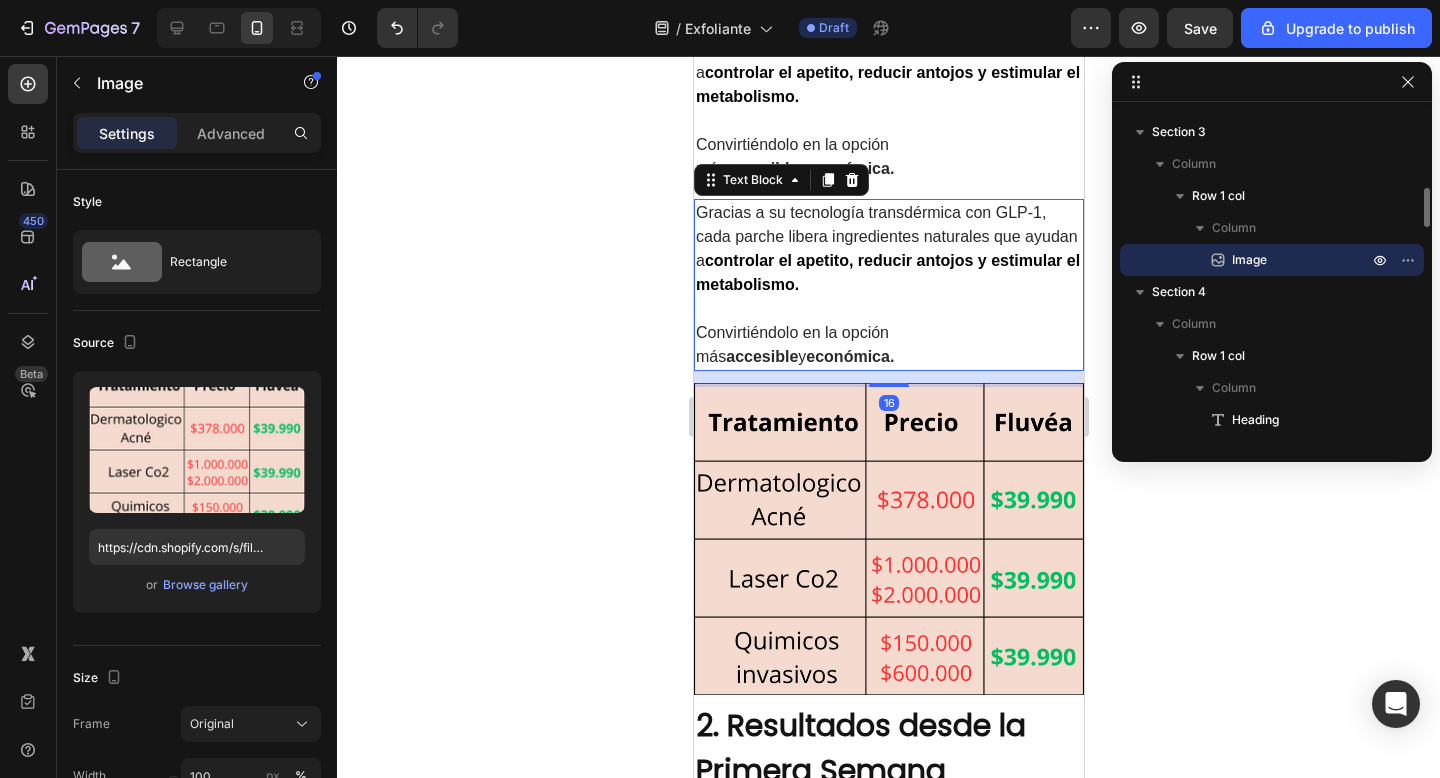 scroll, scrollTop: 474, scrollLeft: 0, axis: vertical 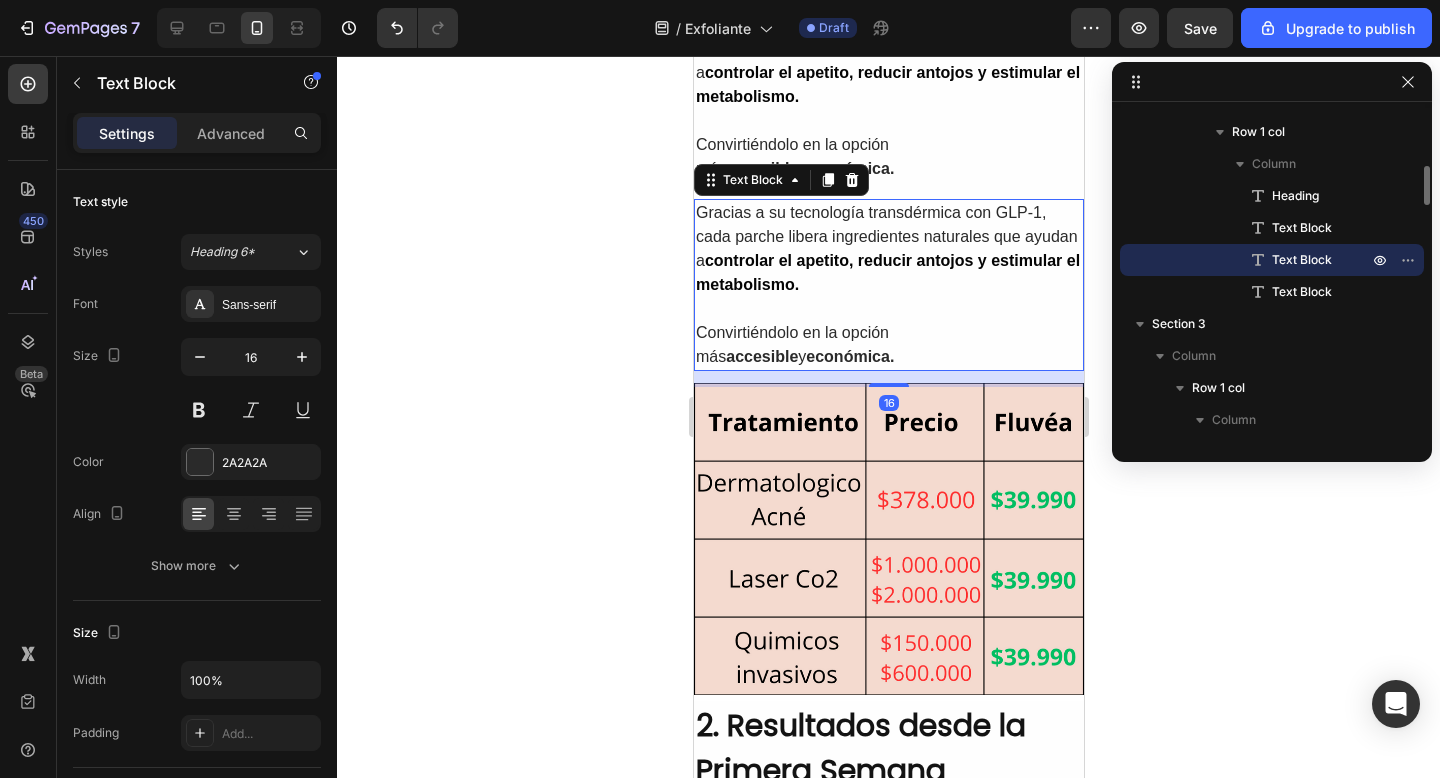 click 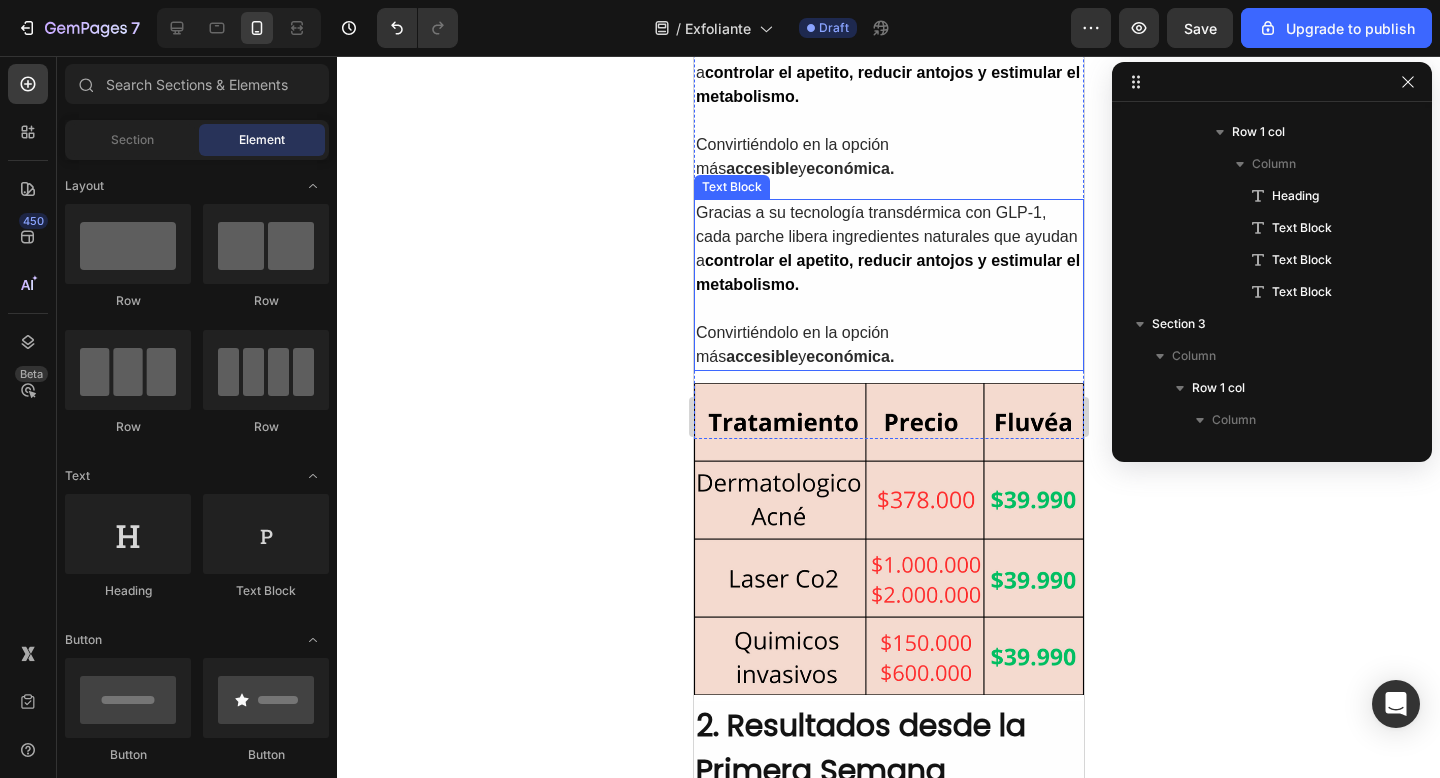 click at bounding box center (888, 309) 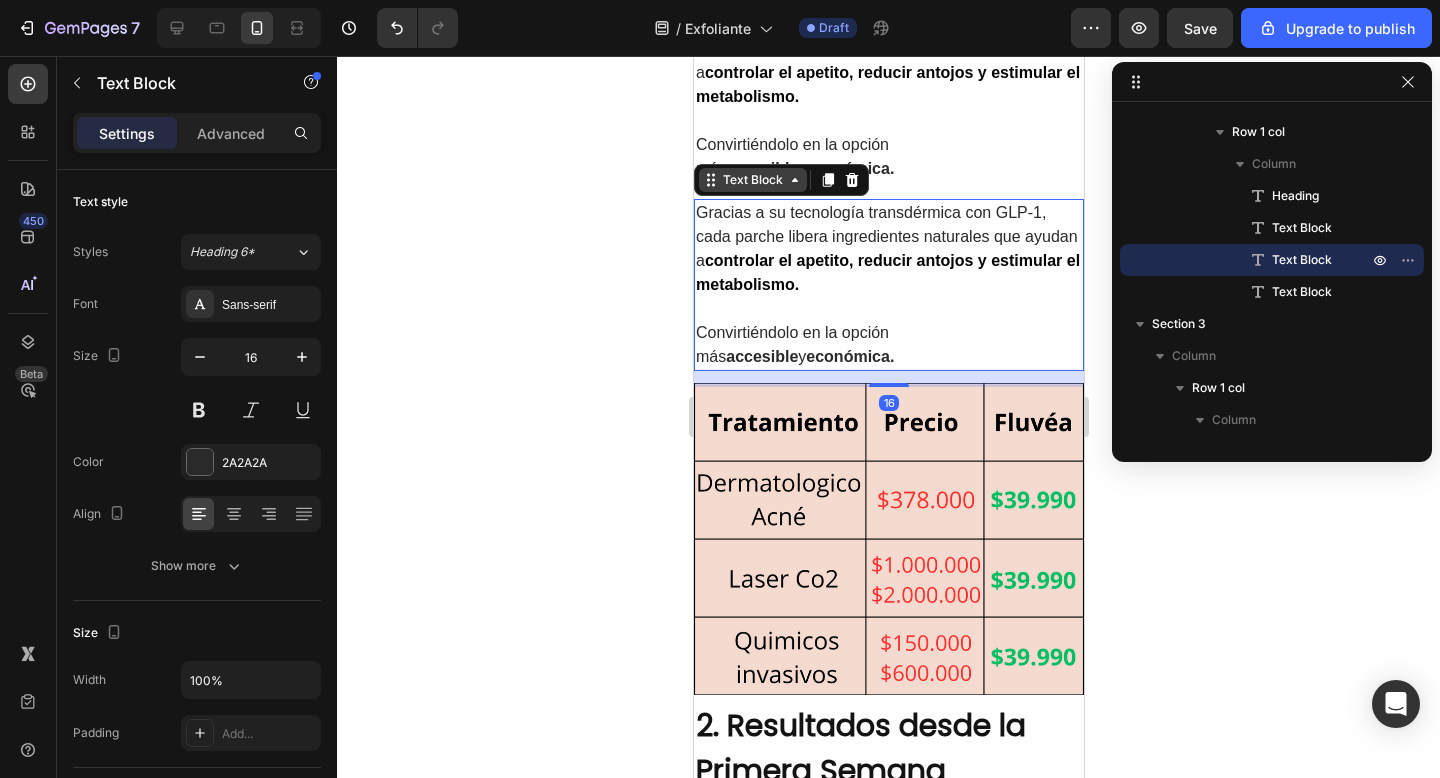 click on "Text Block" at bounding box center [780, 180] 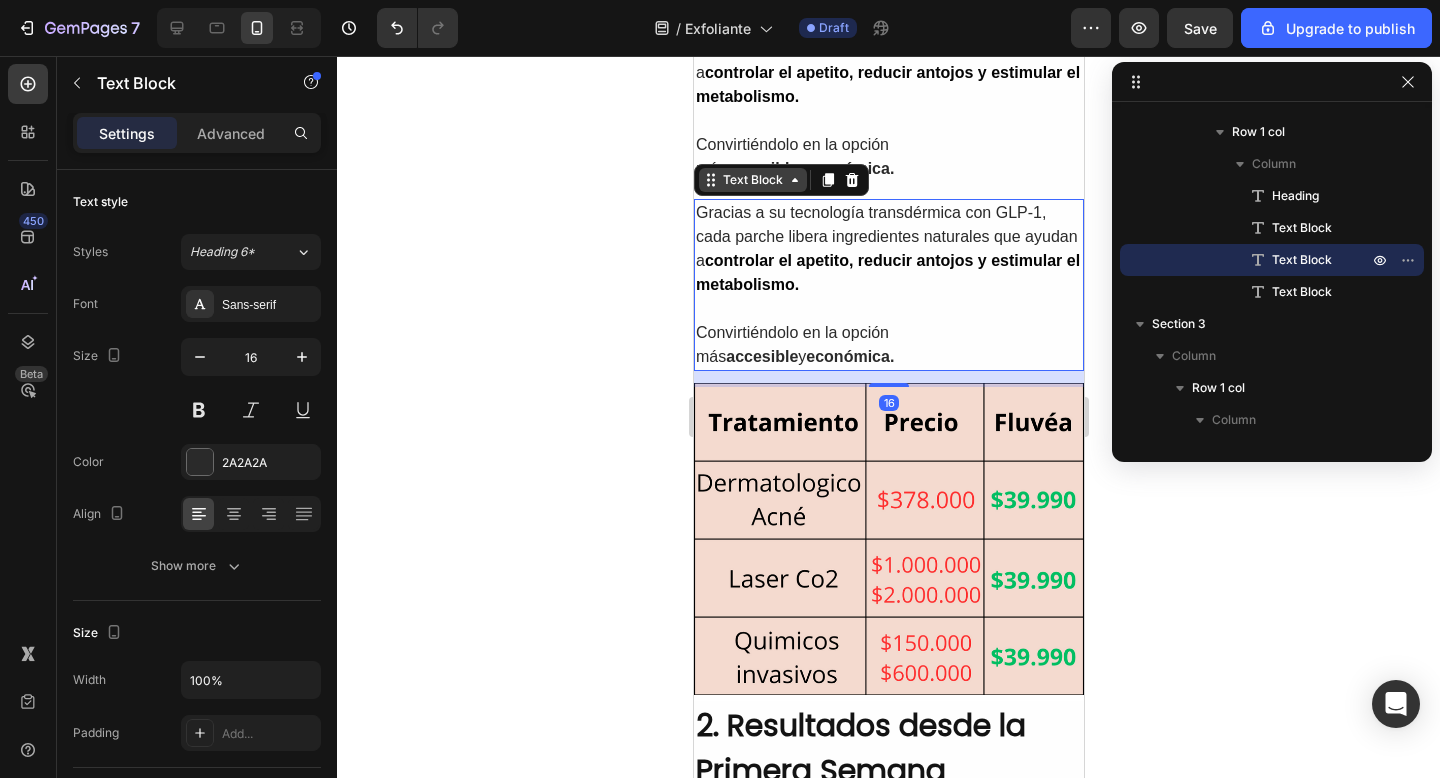 click 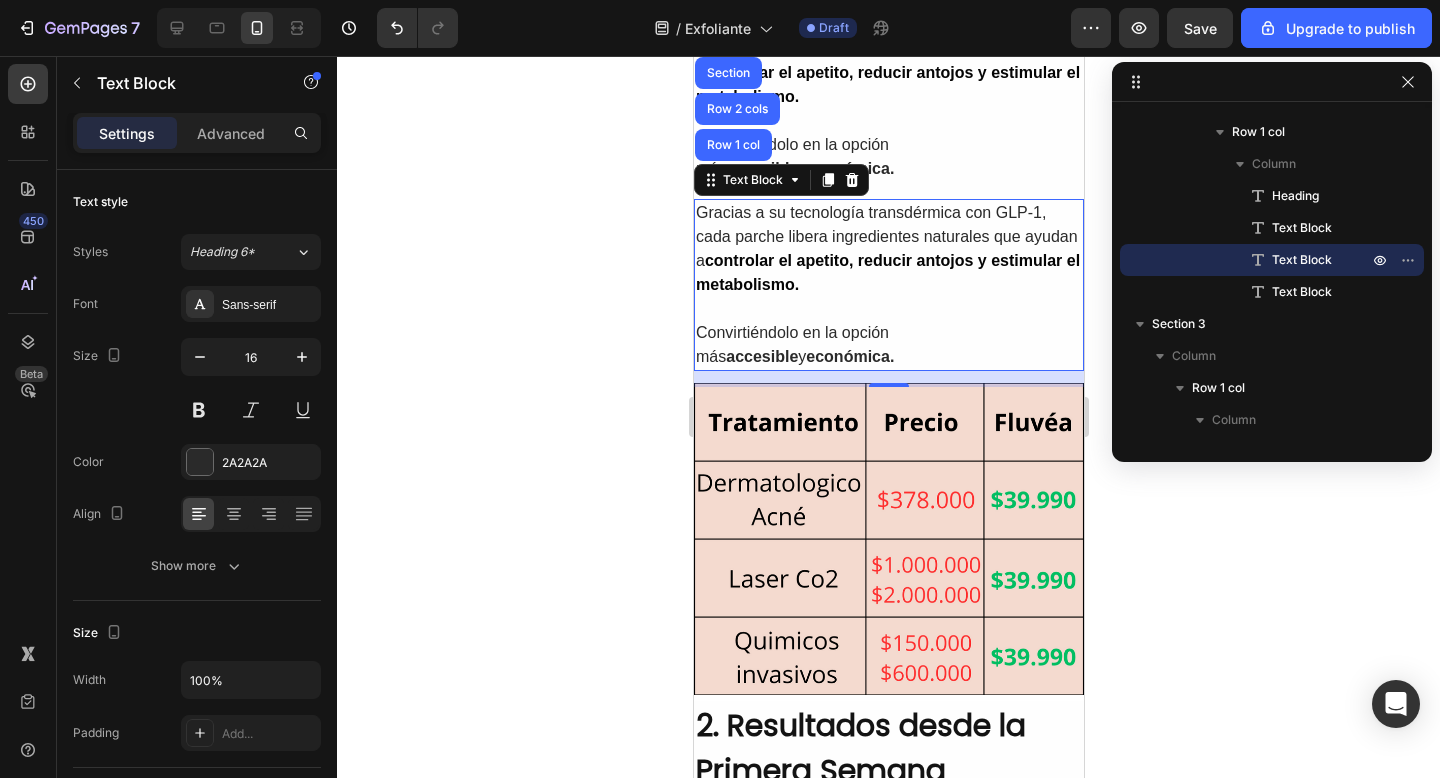 click 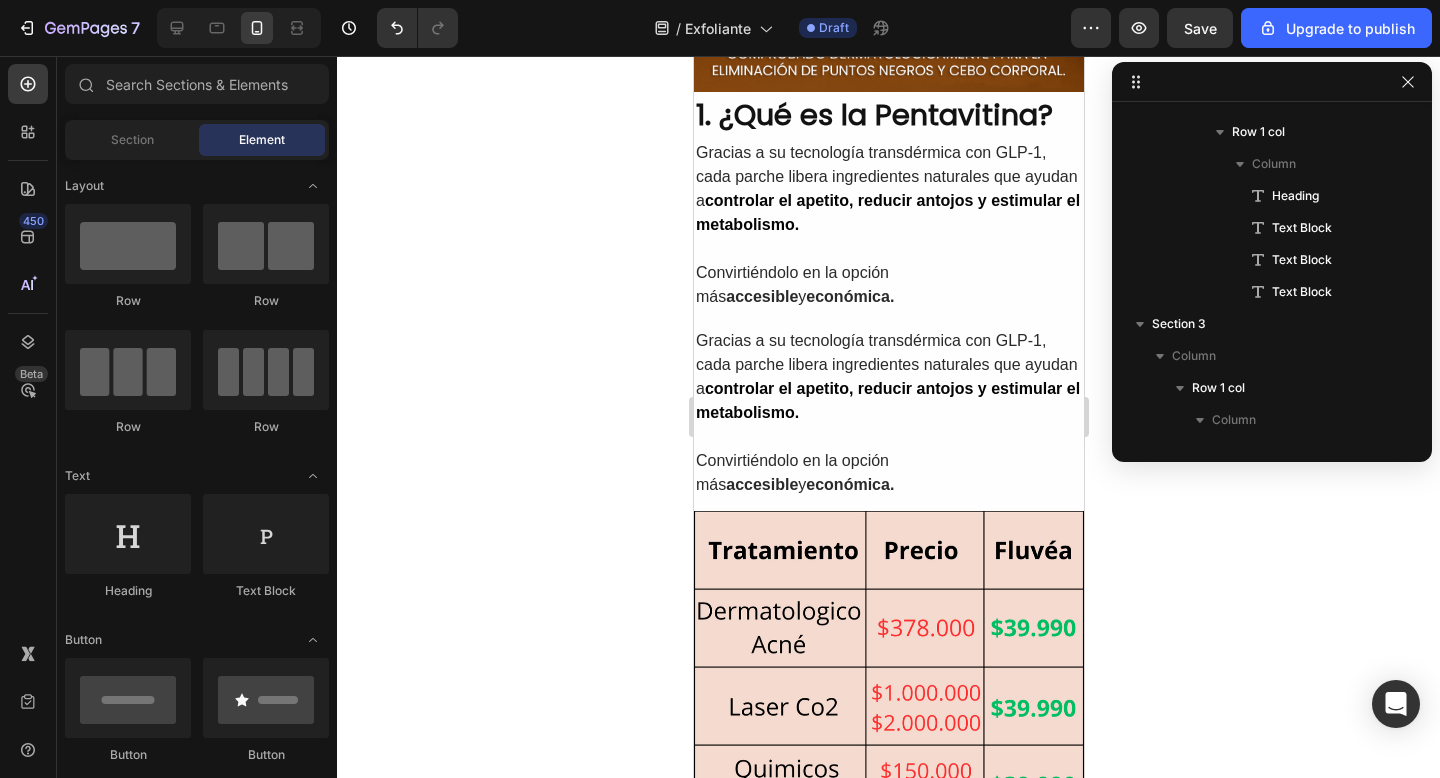 scroll, scrollTop: 695, scrollLeft: 0, axis: vertical 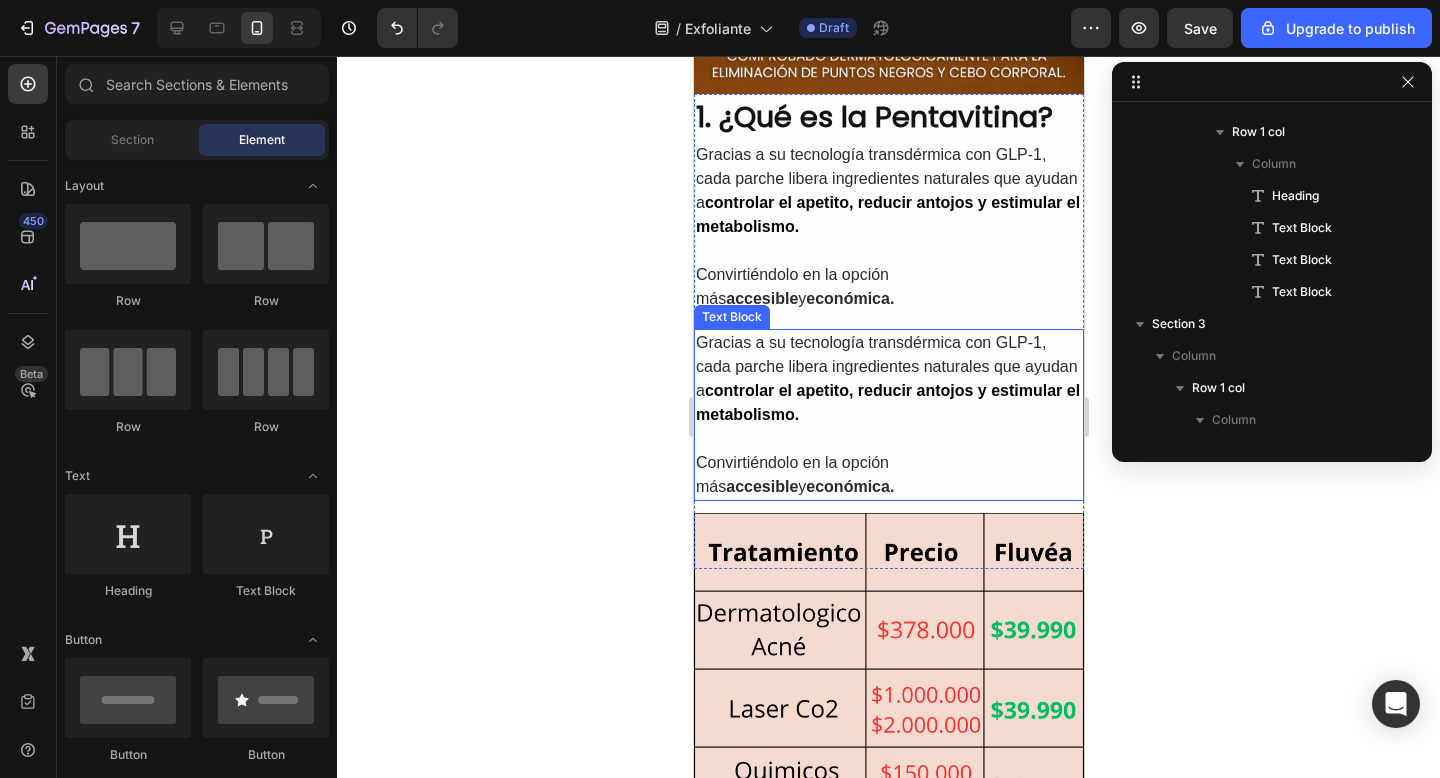 click on "Gracias a su tecnología transdérmica con GLP-1, cada parche libera ingredientes naturales que ayudan a  controlar el apetito, reducir antojos y estimular el metabolismo." at bounding box center (888, 379) 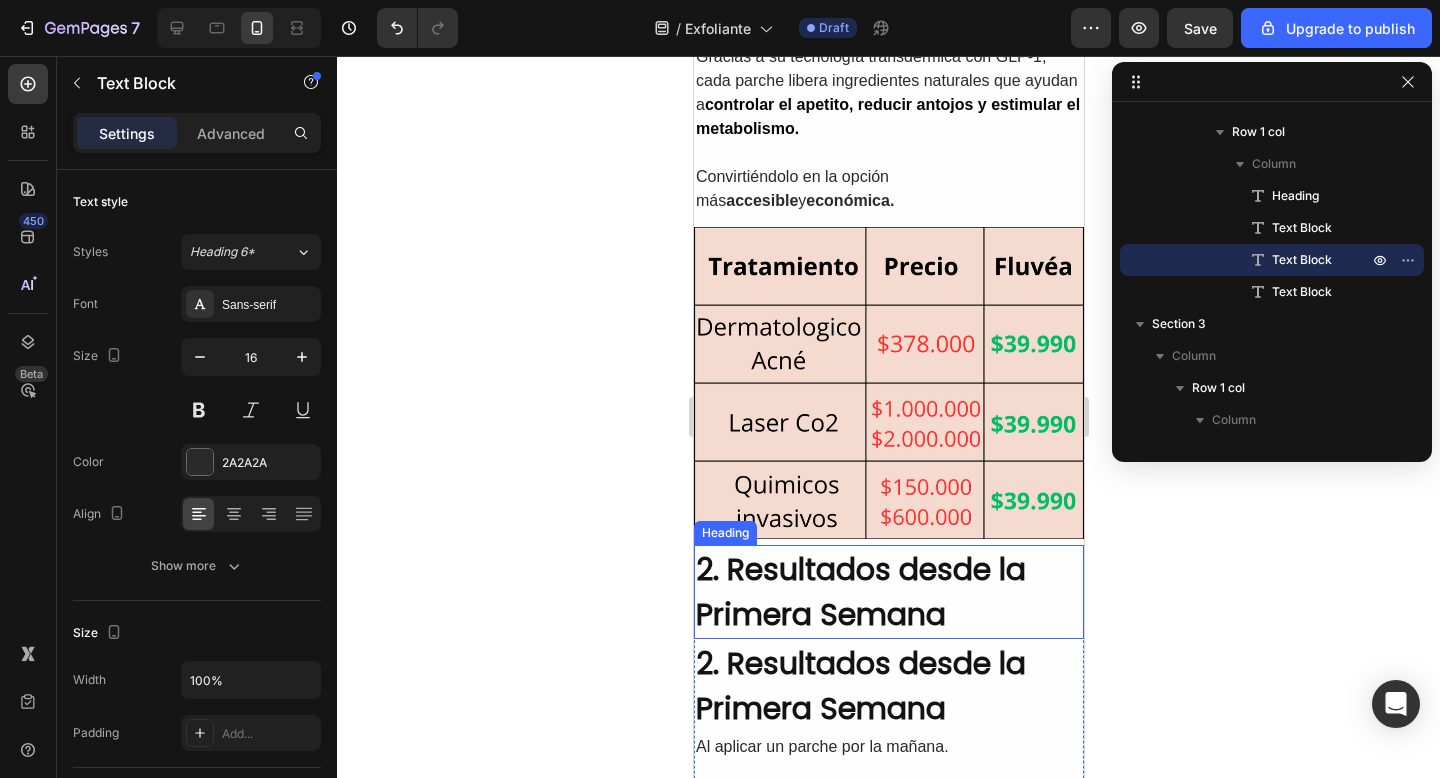 scroll, scrollTop: 980, scrollLeft: 0, axis: vertical 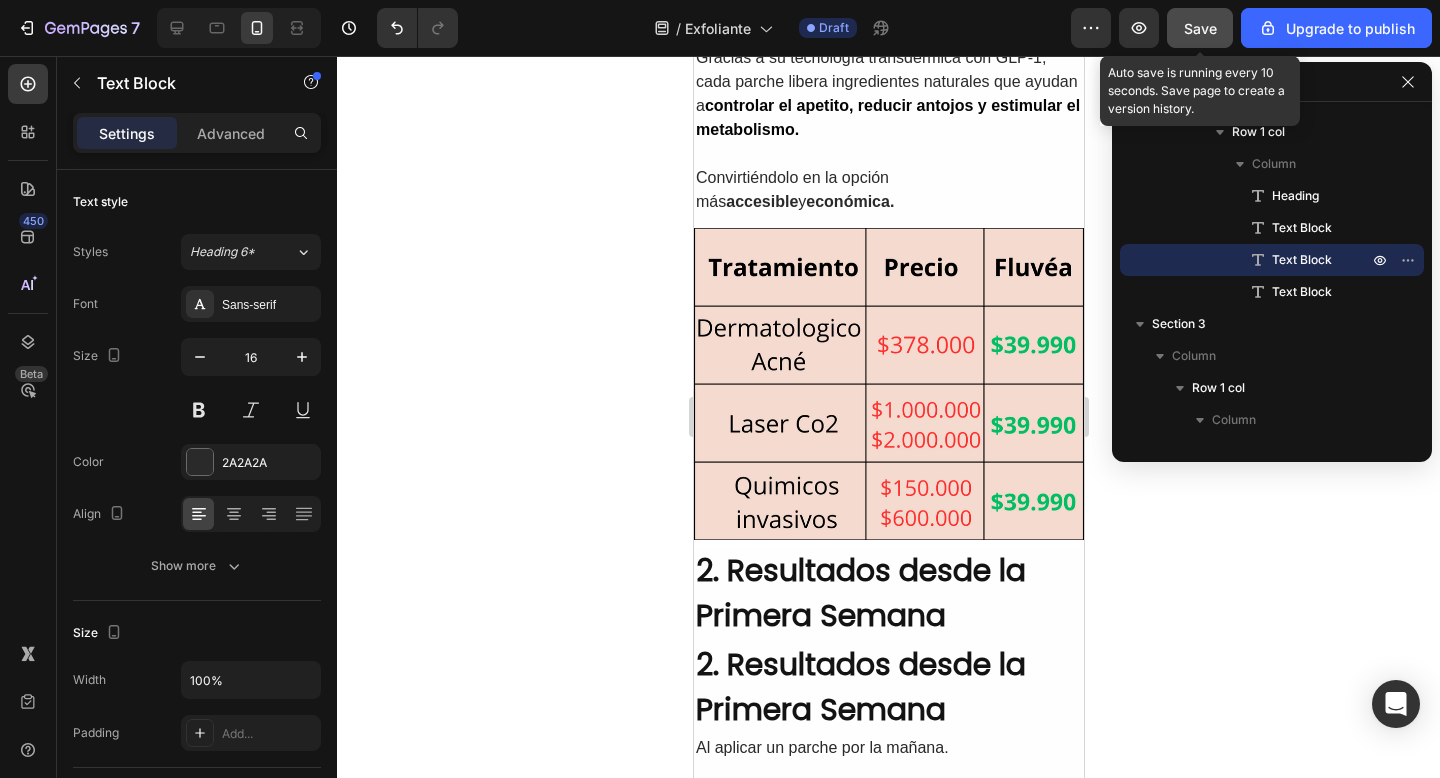 click on "Save" 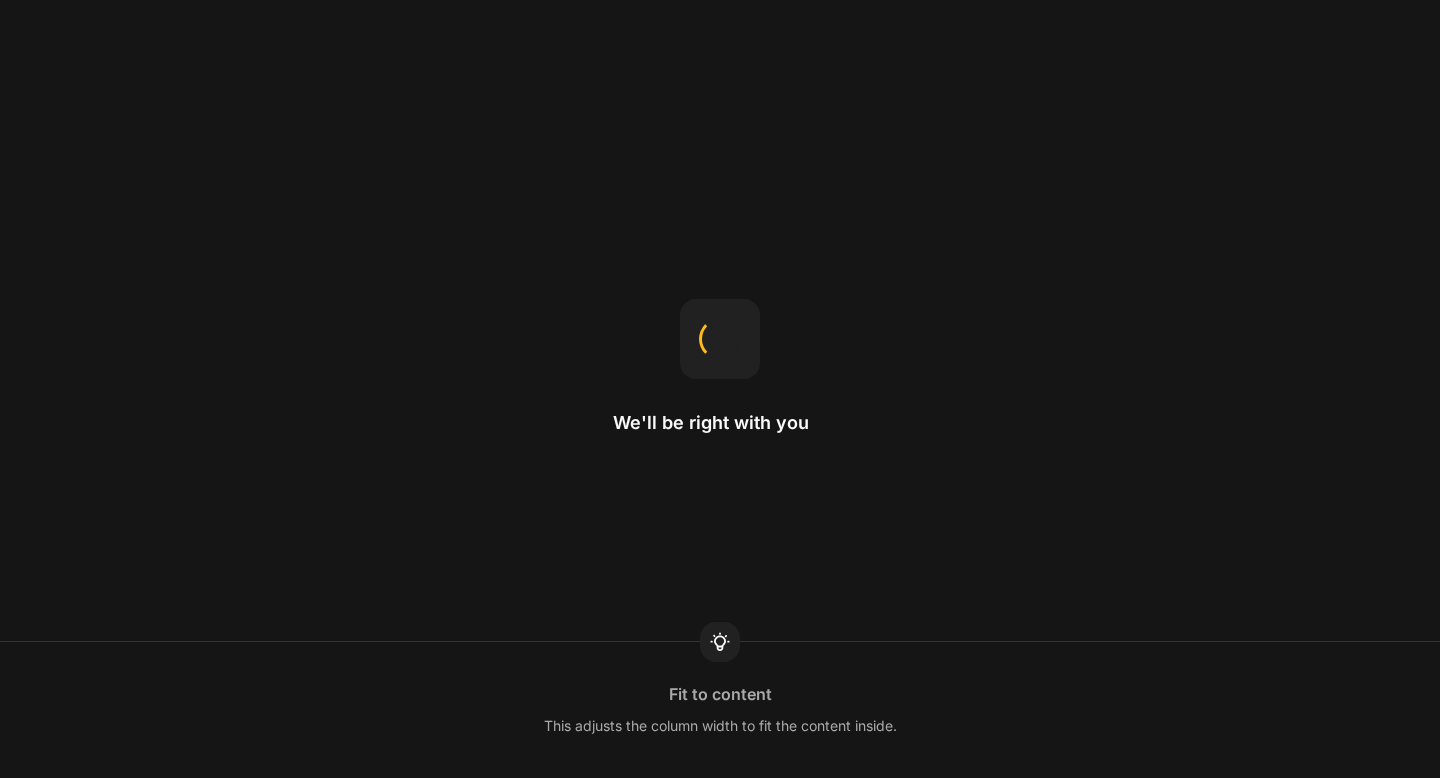 scroll, scrollTop: 0, scrollLeft: 0, axis: both 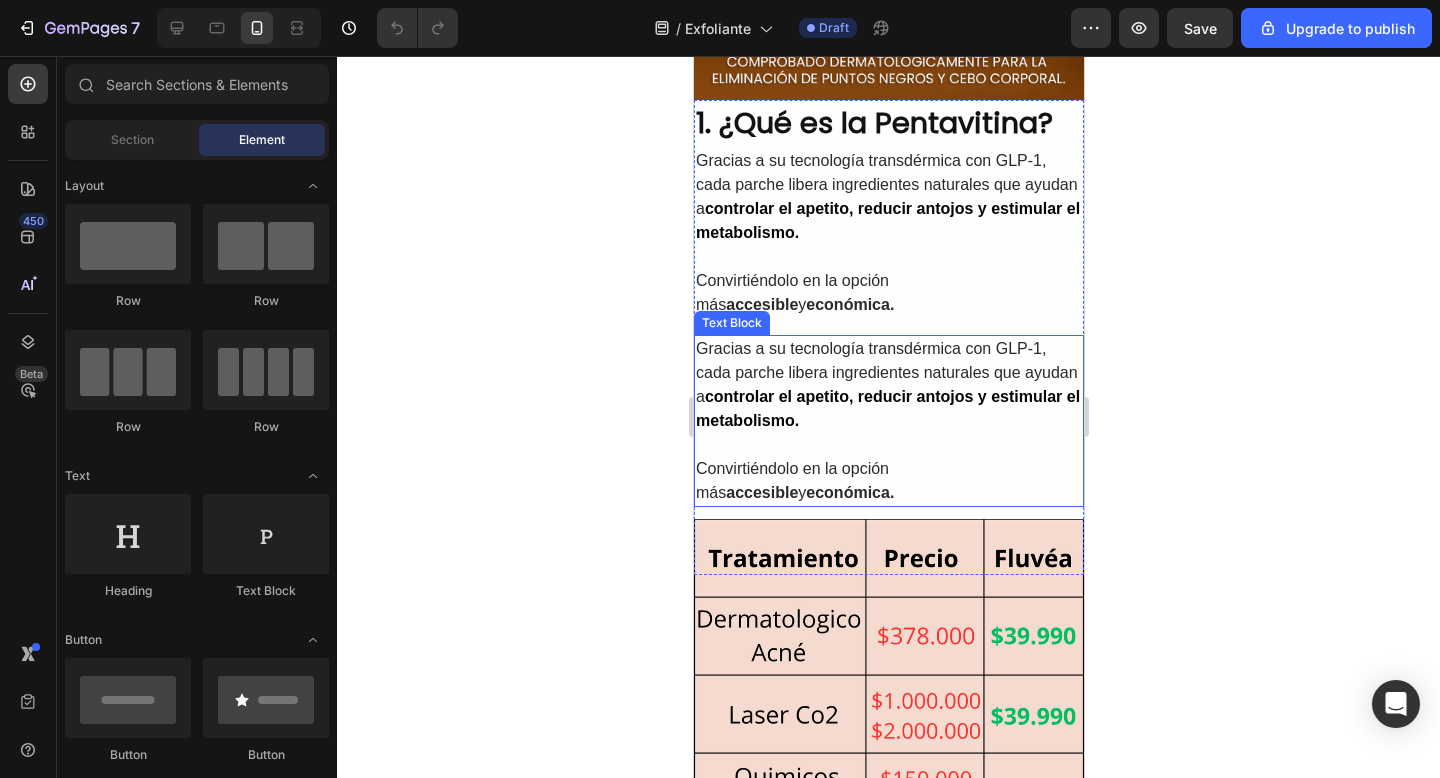 click on "Gracias a su tecnología transdérmica con GLP-1, cada parche libera ingredientes naturales que ayudan a  controlar el apetito, reducir antojos y estimular el metabolismo." at bounding box center (888, 385) 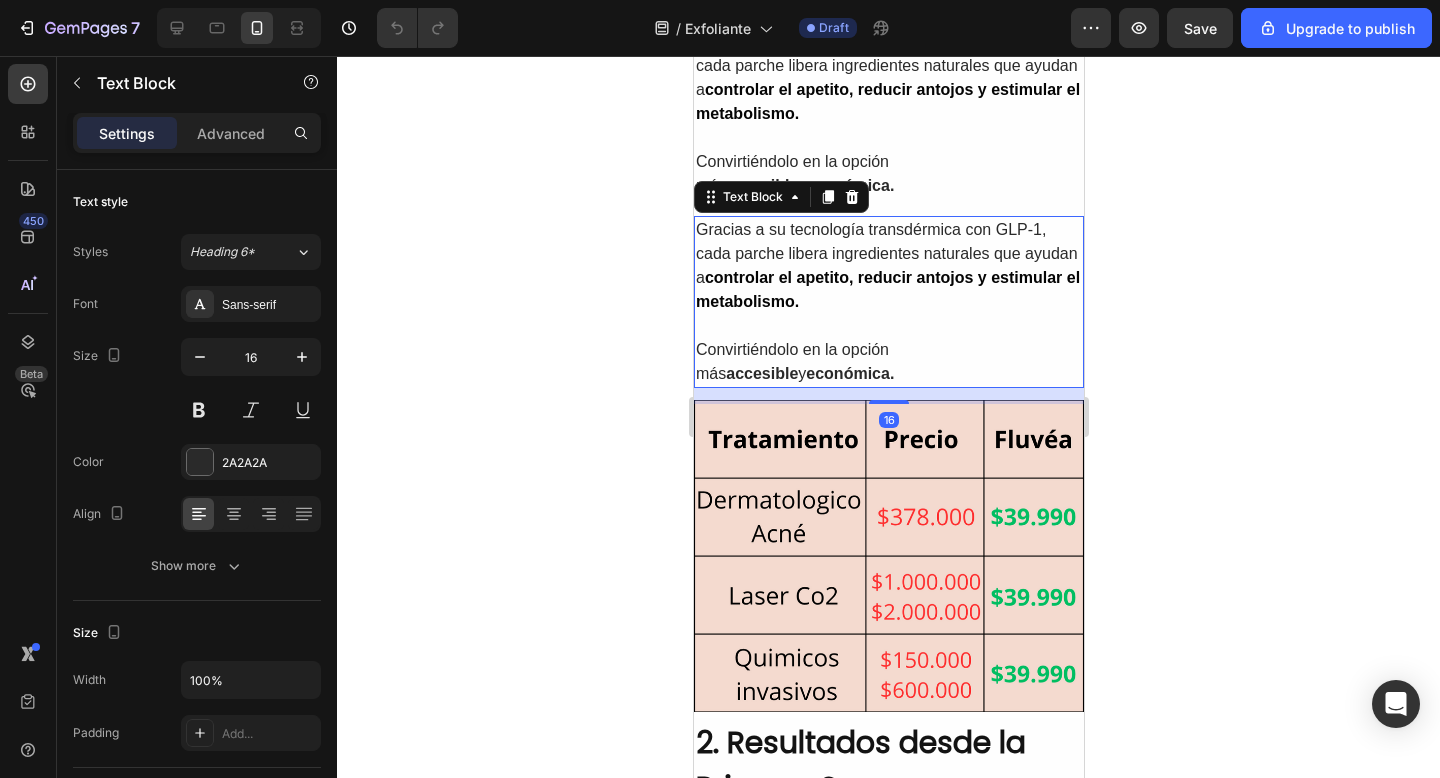 scroll, scrollTop: 847, scrollLeft: 0, axis: vertical 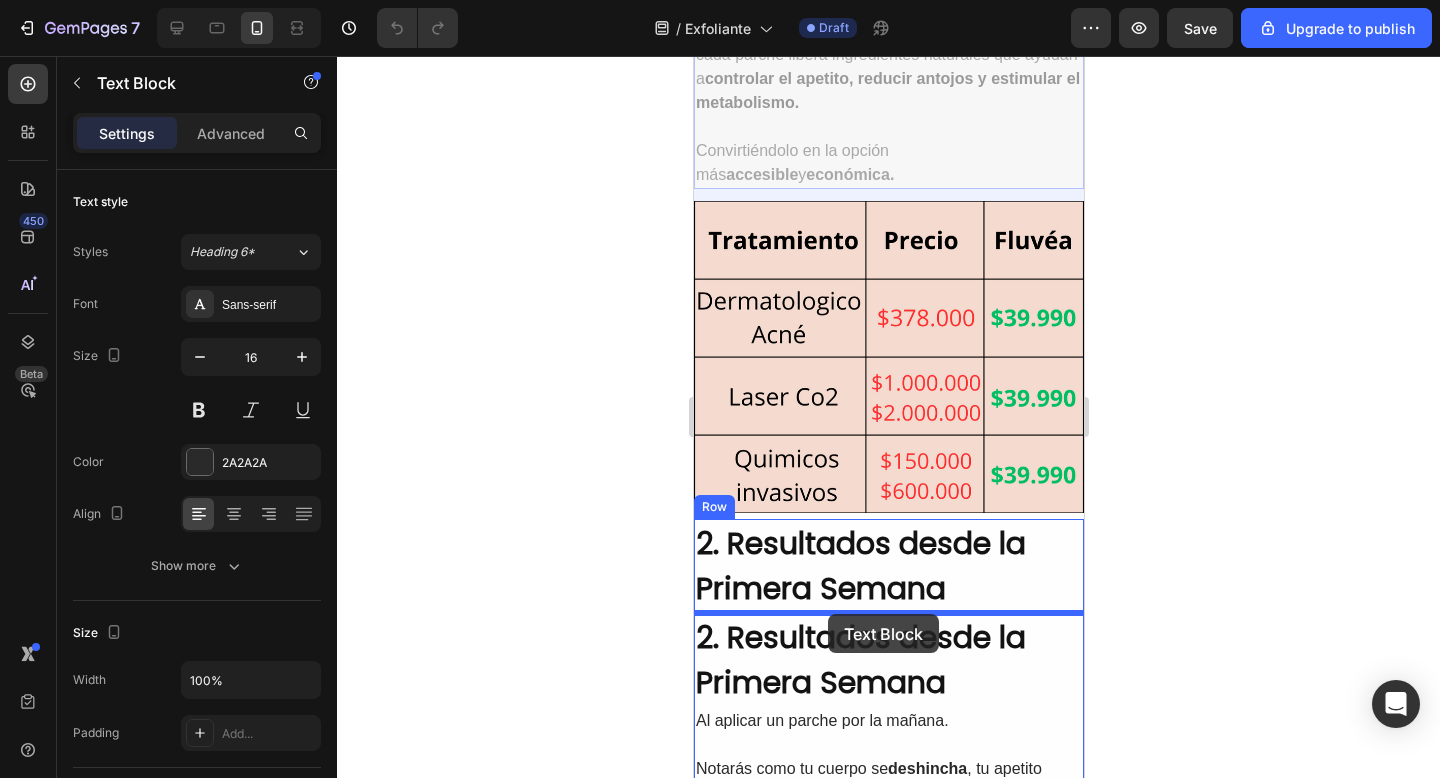 drag, startPoint x: 734, startPoint y: 156, endPoint x: 827, endPoint y: 614, distance: 467.34677 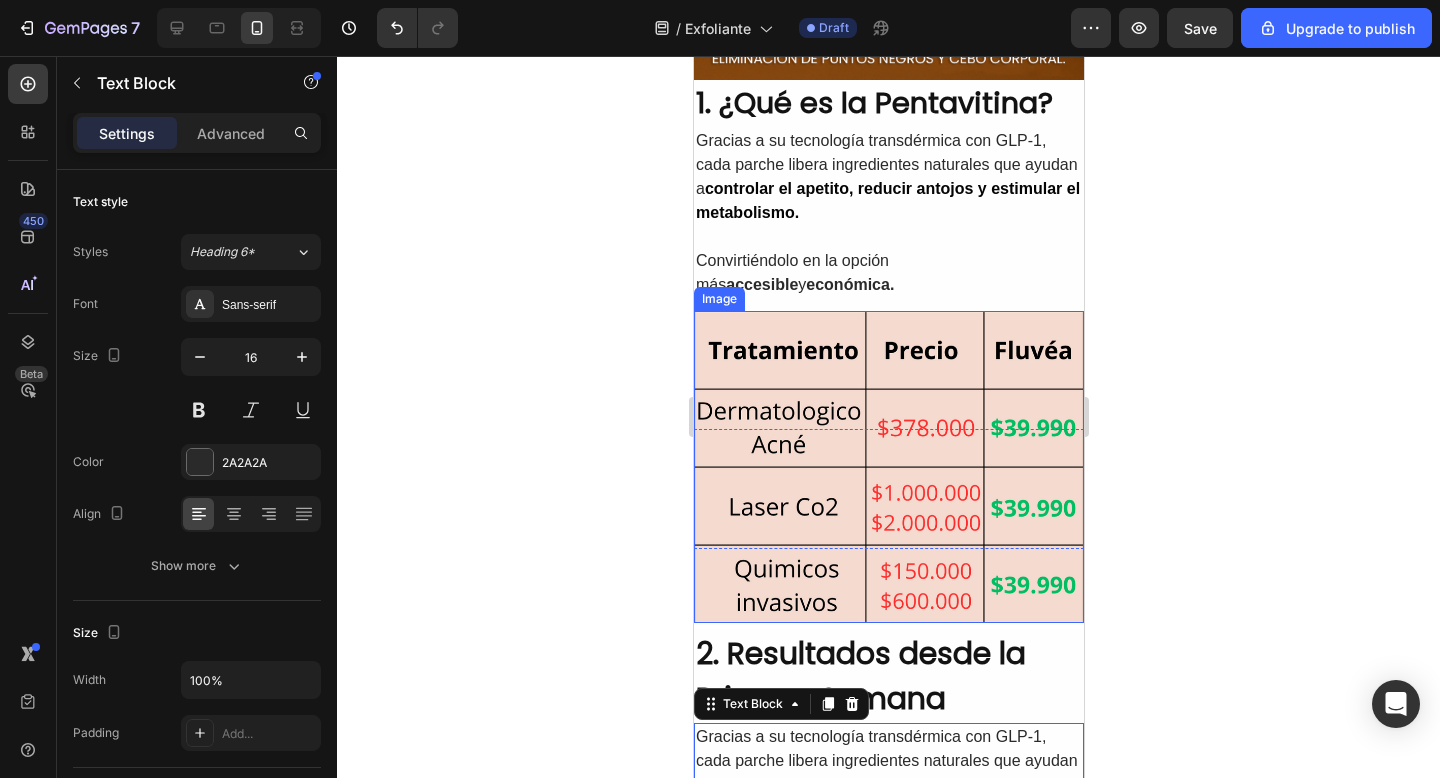 scroll, scrollTop: 787, scrollLeft: 0, axis: vertical 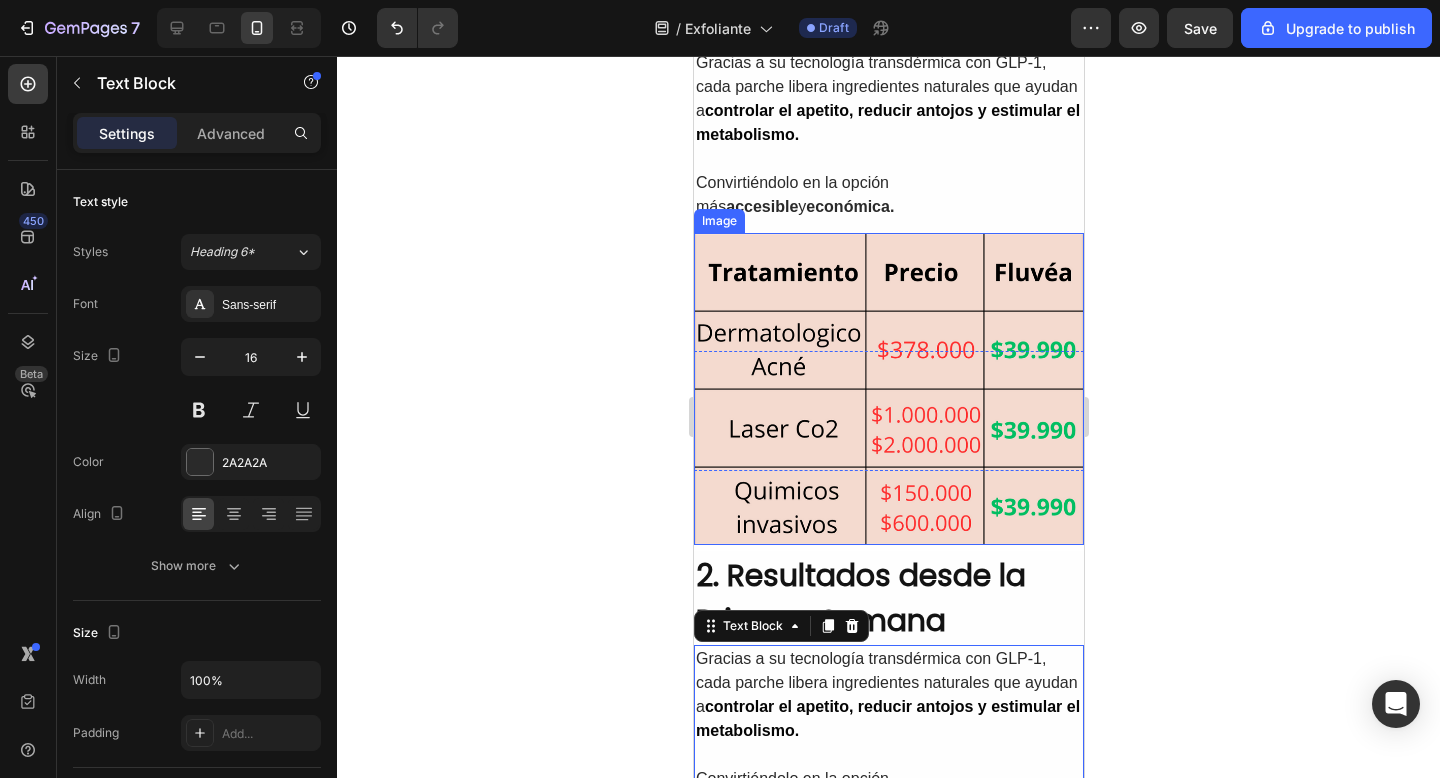 click at bounding box center [888, 388] 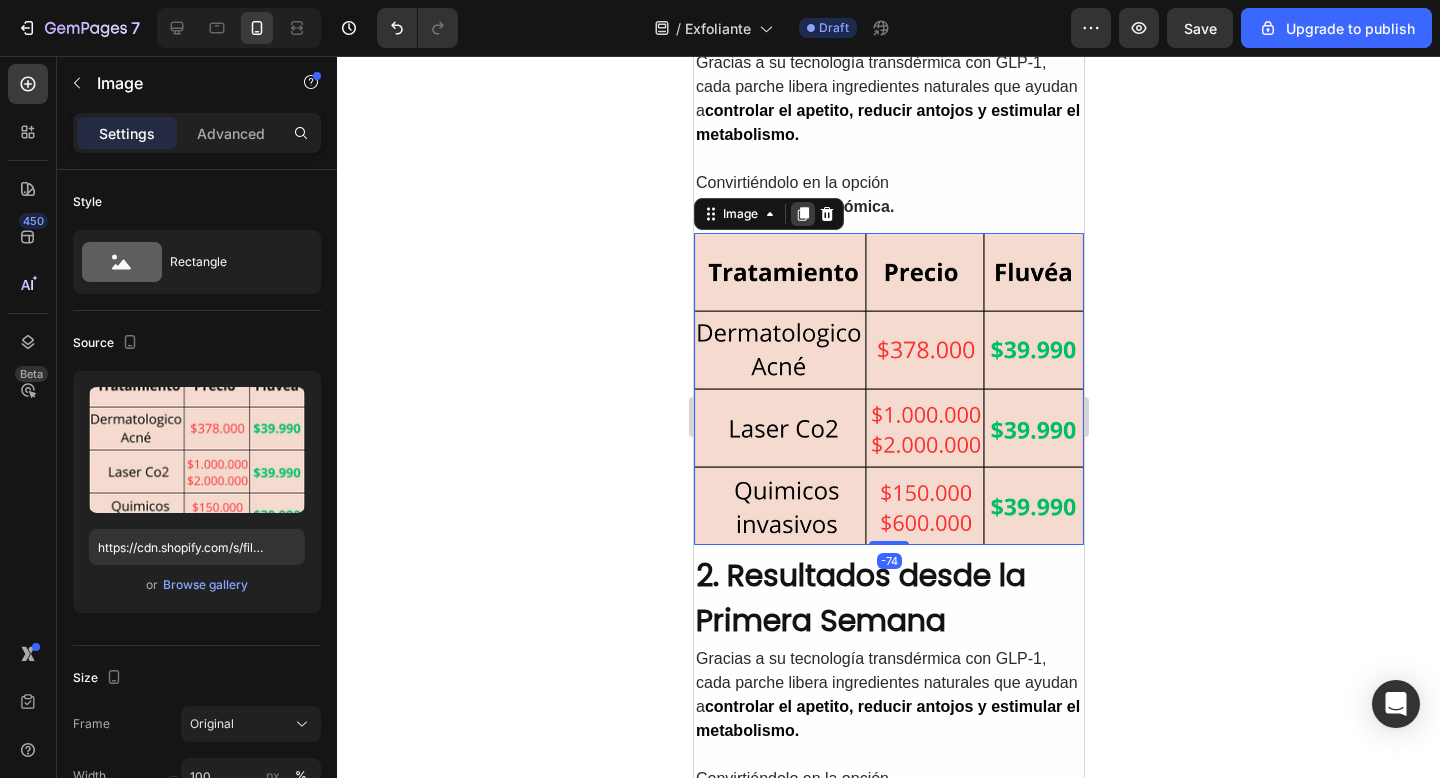 click 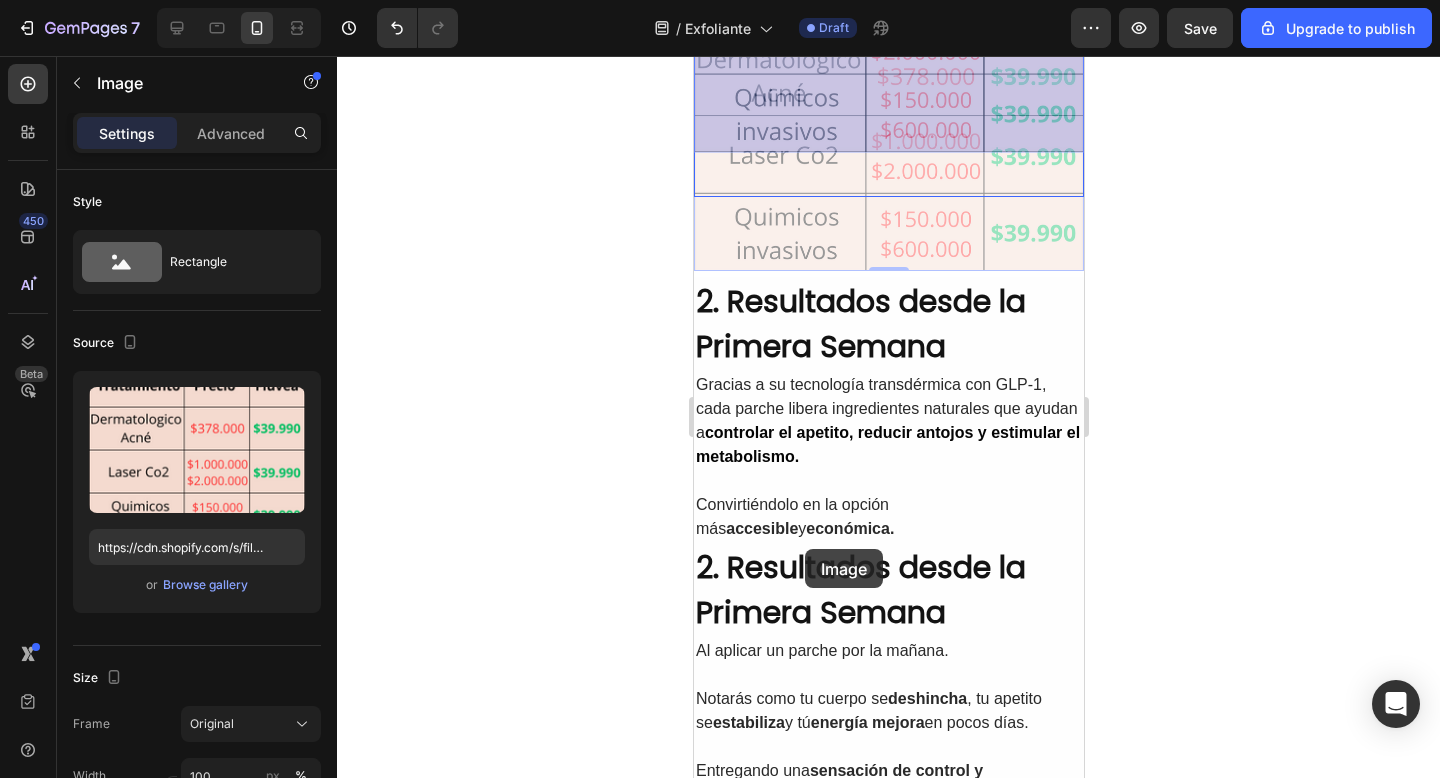 scroll, scrollTop: 1195, scrollLeft: 0, axis: vertical 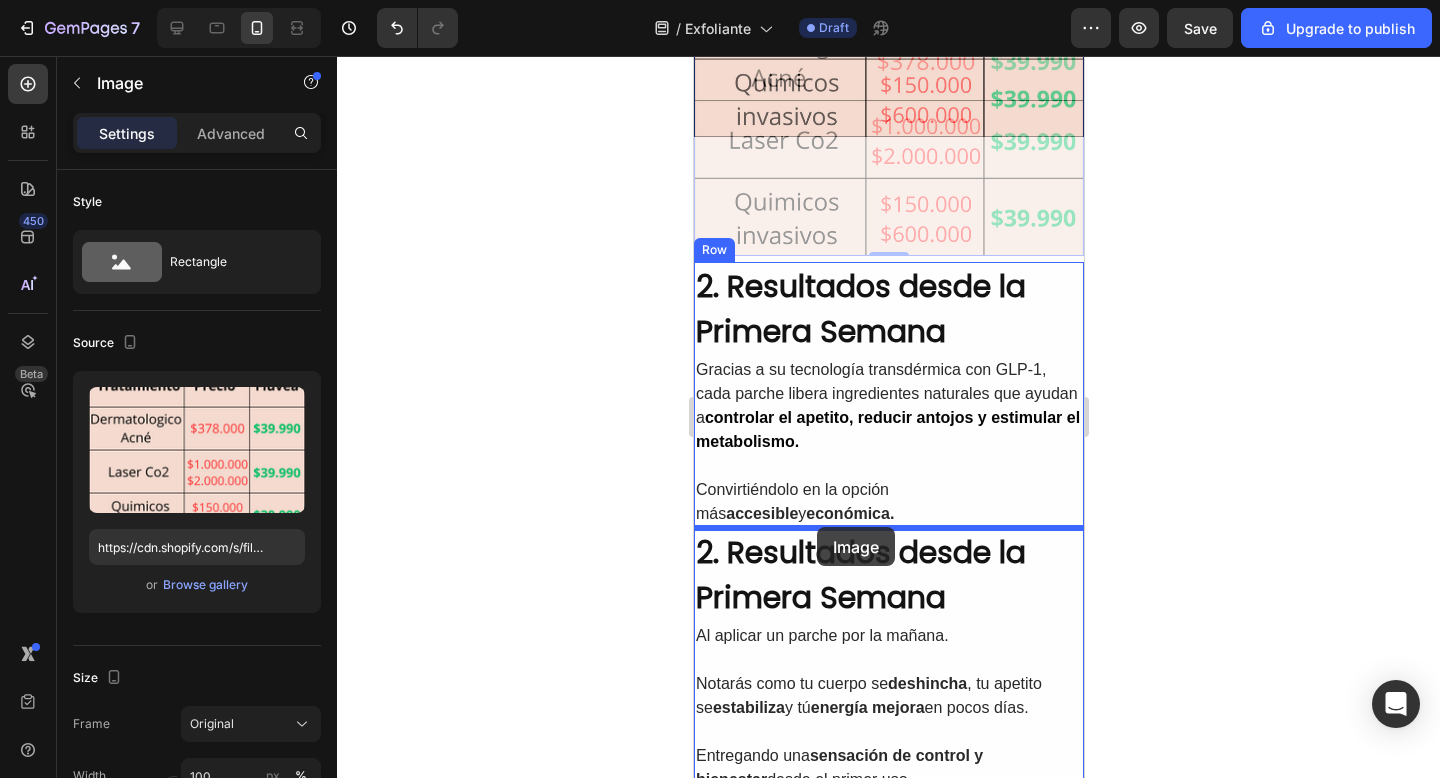 drag, startPoint x: 738, startPoint y: 327, endPoint x: 816, endPoint y: 527, distance: 214.67184 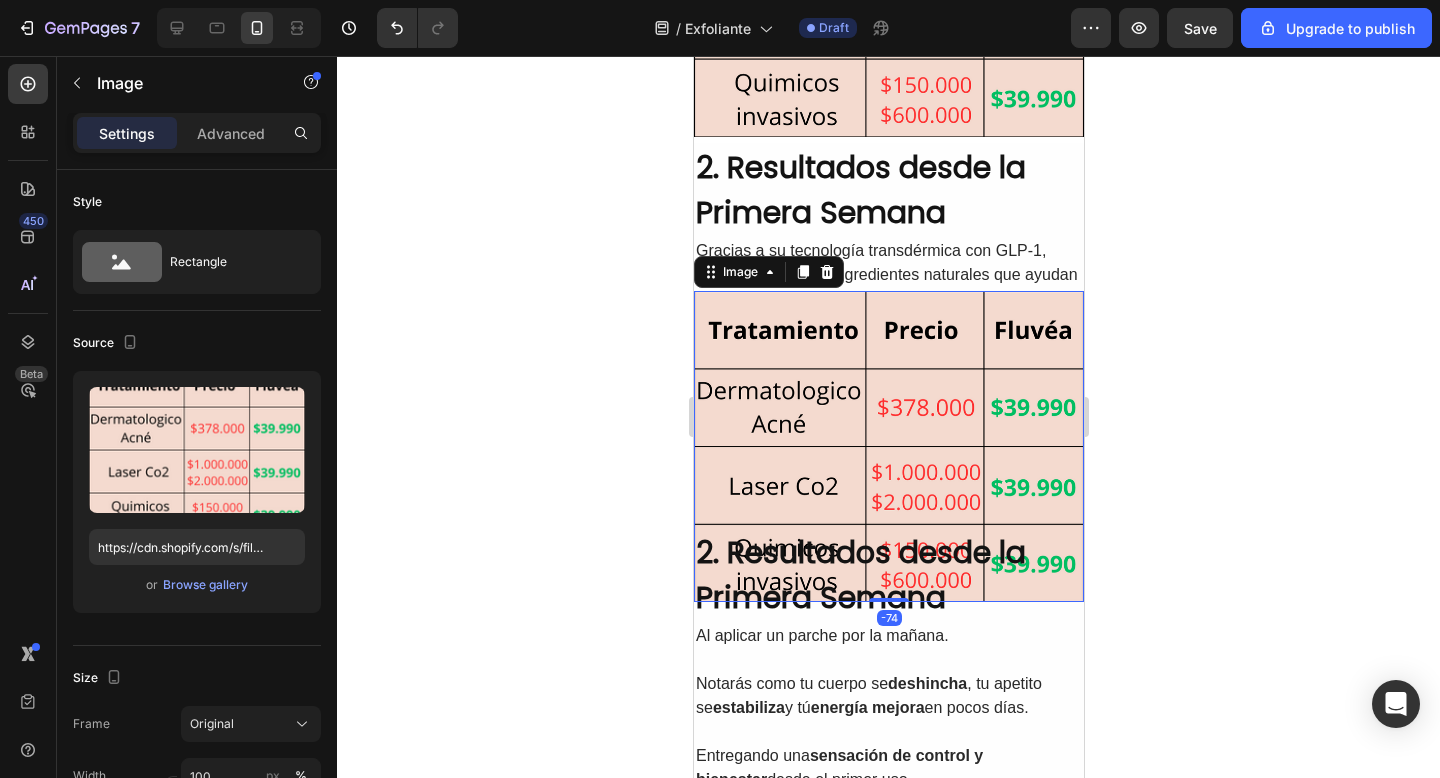 click 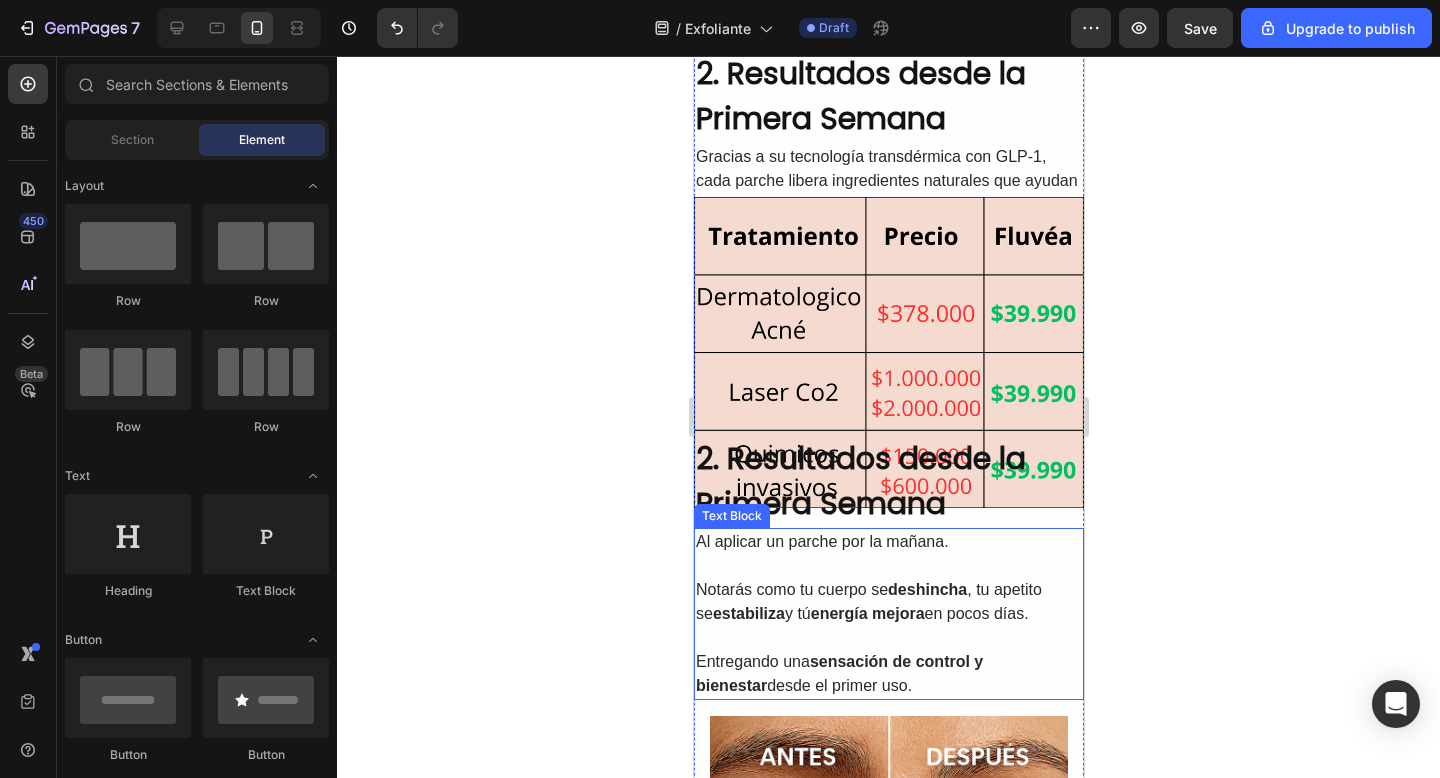 scroll, scrollTop: 1328, scrollLeft: 0, axis: vertical 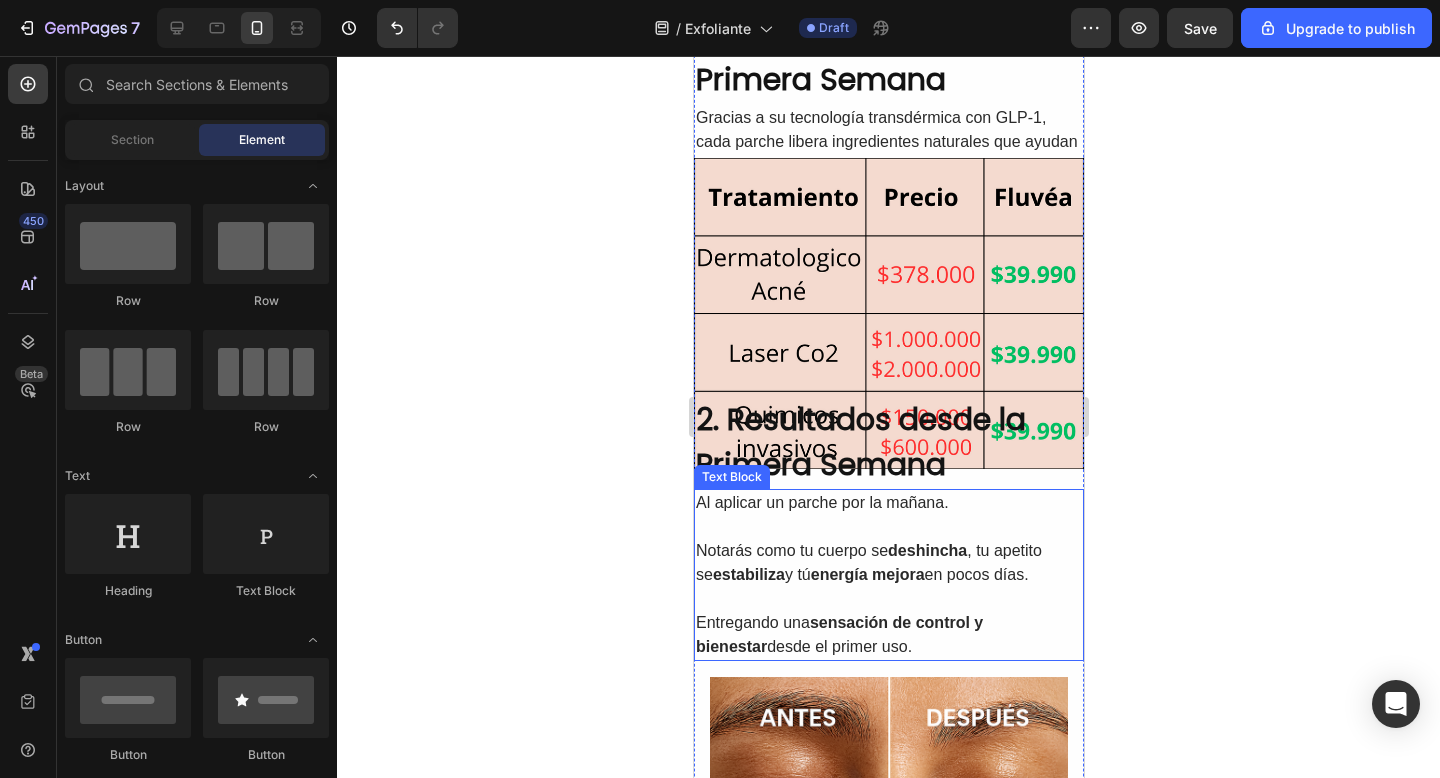 click on "Notarás como tu cuerpo se  deshincha , tu apetito se  estabiliza  y tú  energía mejora  en pocos días." at bounding box center [888, 563] 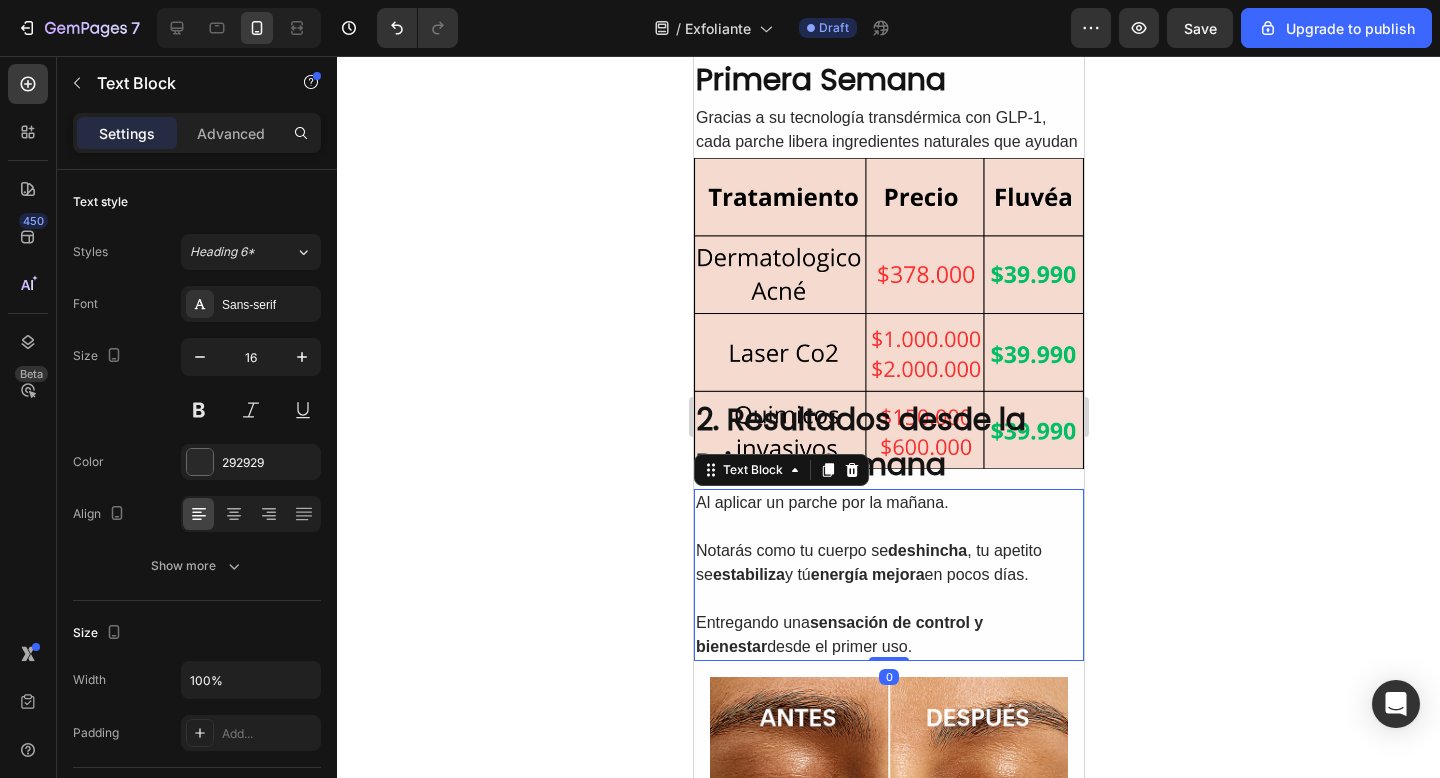 click on "2. Resultados desde la Primera Semana" at bounding box center [888, 442] 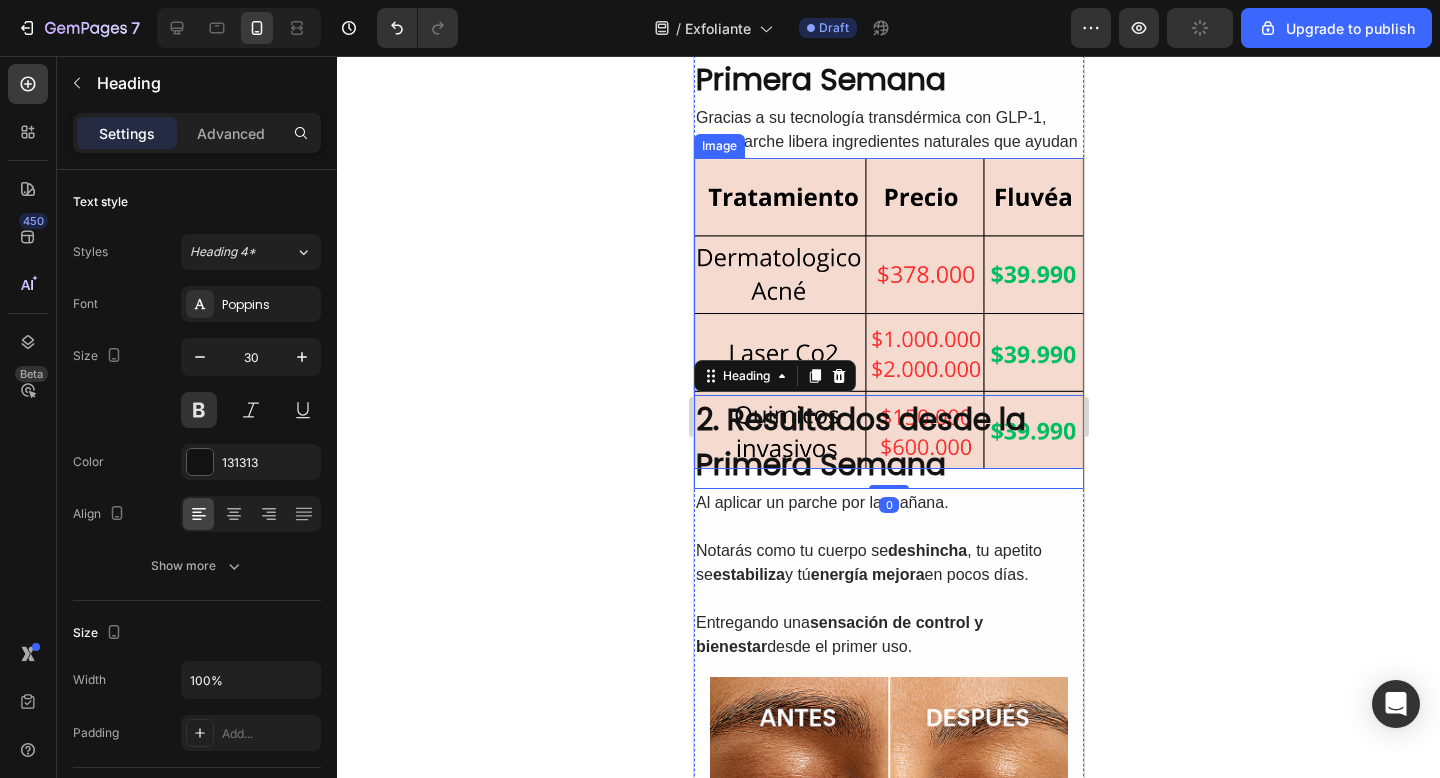 click at bounding box center [888, 313] 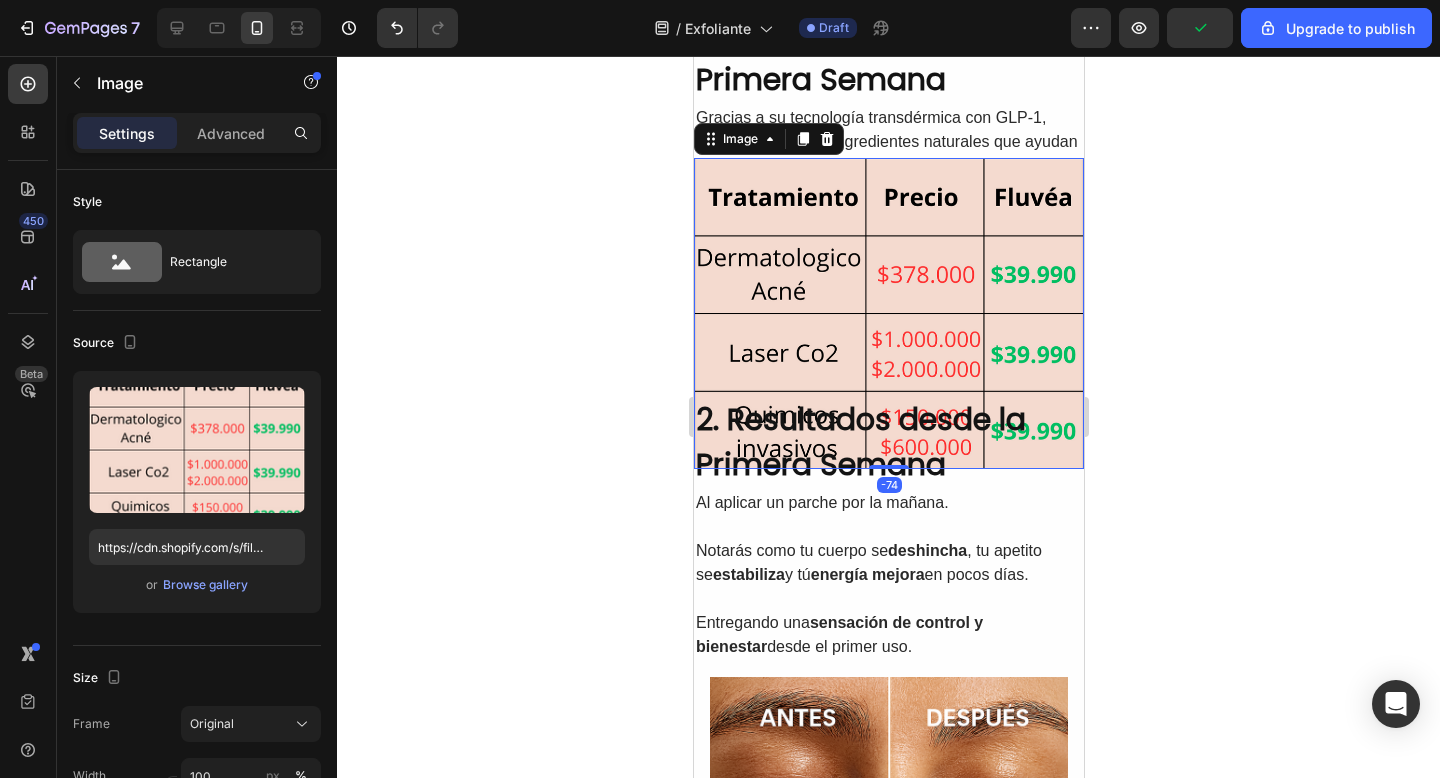 click on "Settings Advanced" at bounding box center (197, 133) 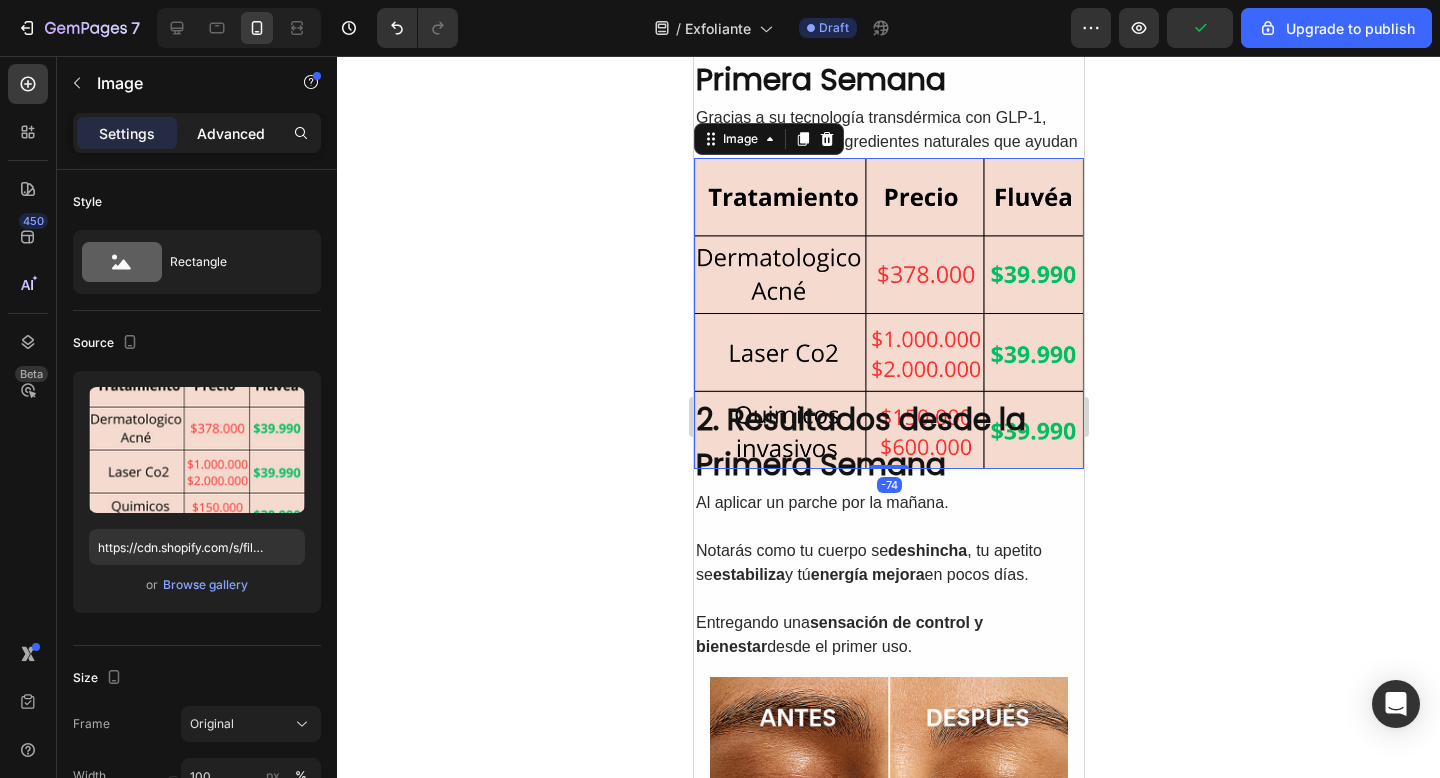 click on "Advanced" at bounding box center (231, 133) 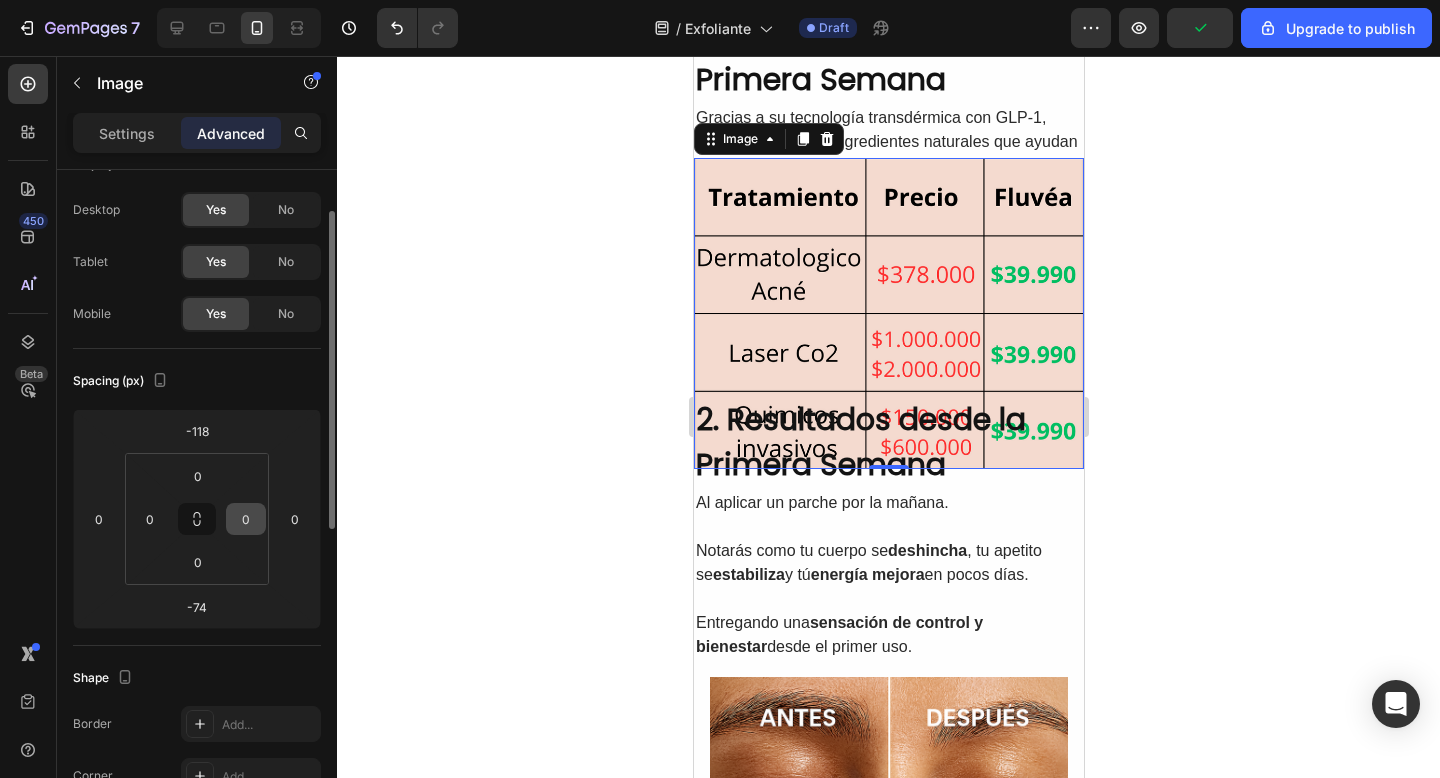 scroll, scrollTop: 58, scrollLeft: 0, axis: vertical 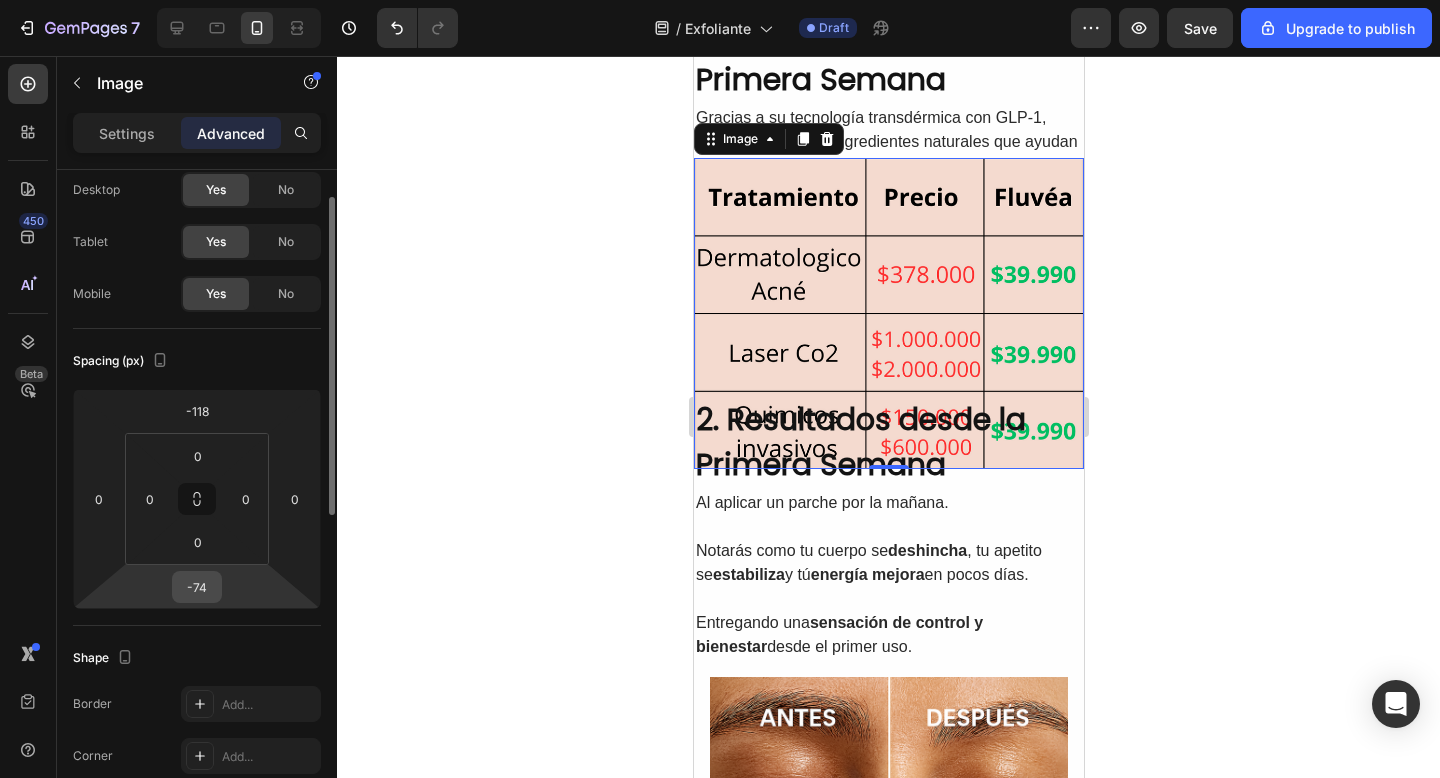 click on "-74" at bounding box center [197, 587] 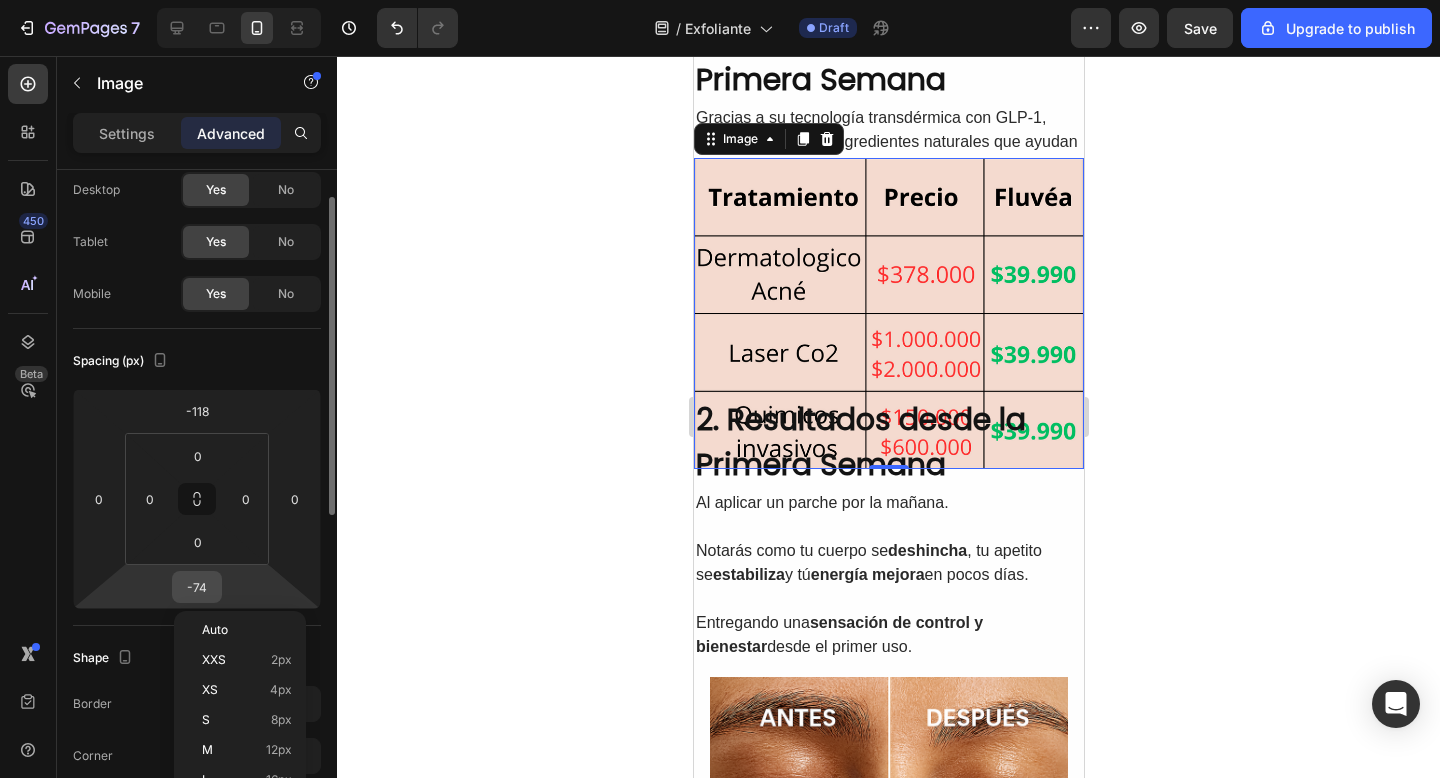 click on "-74" at bounding box center (197, 587) 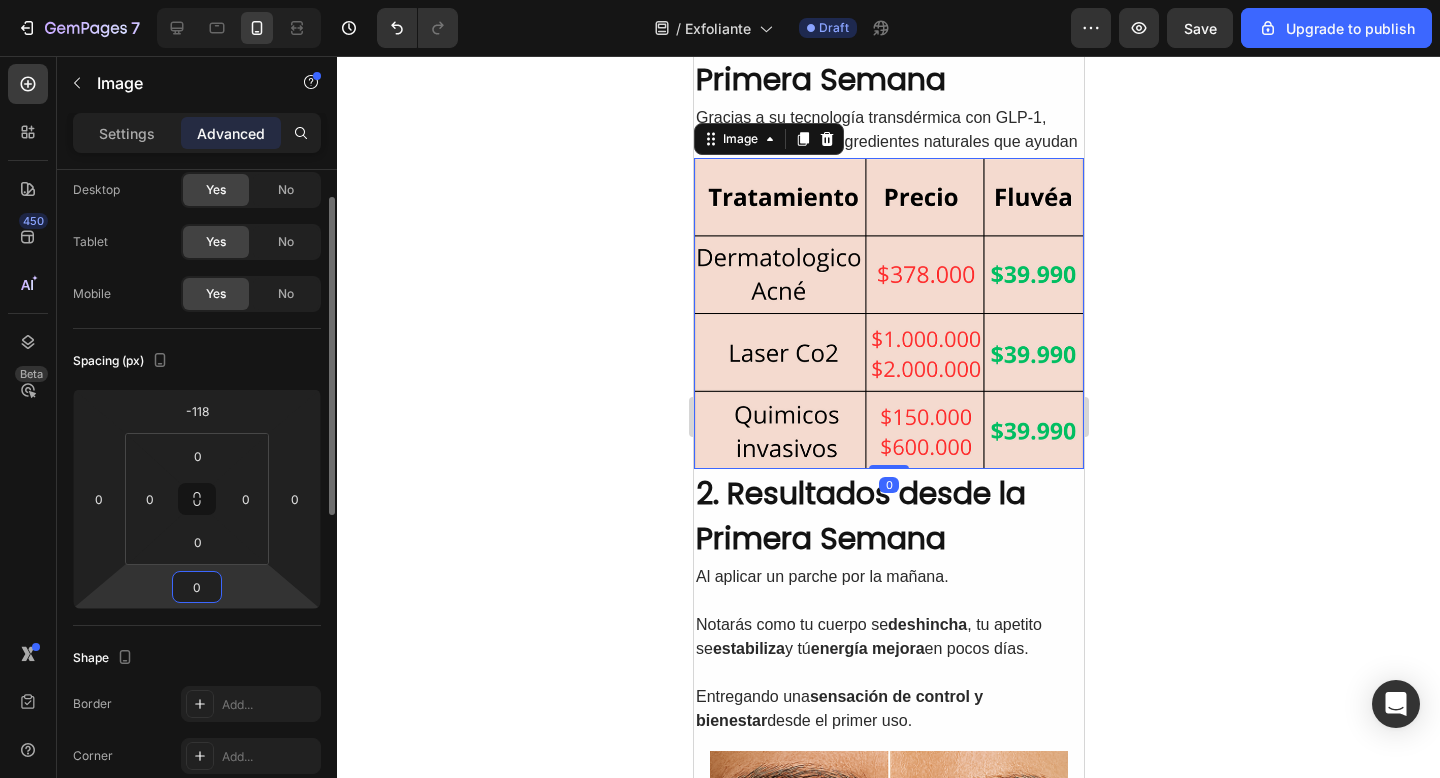 type on "0" 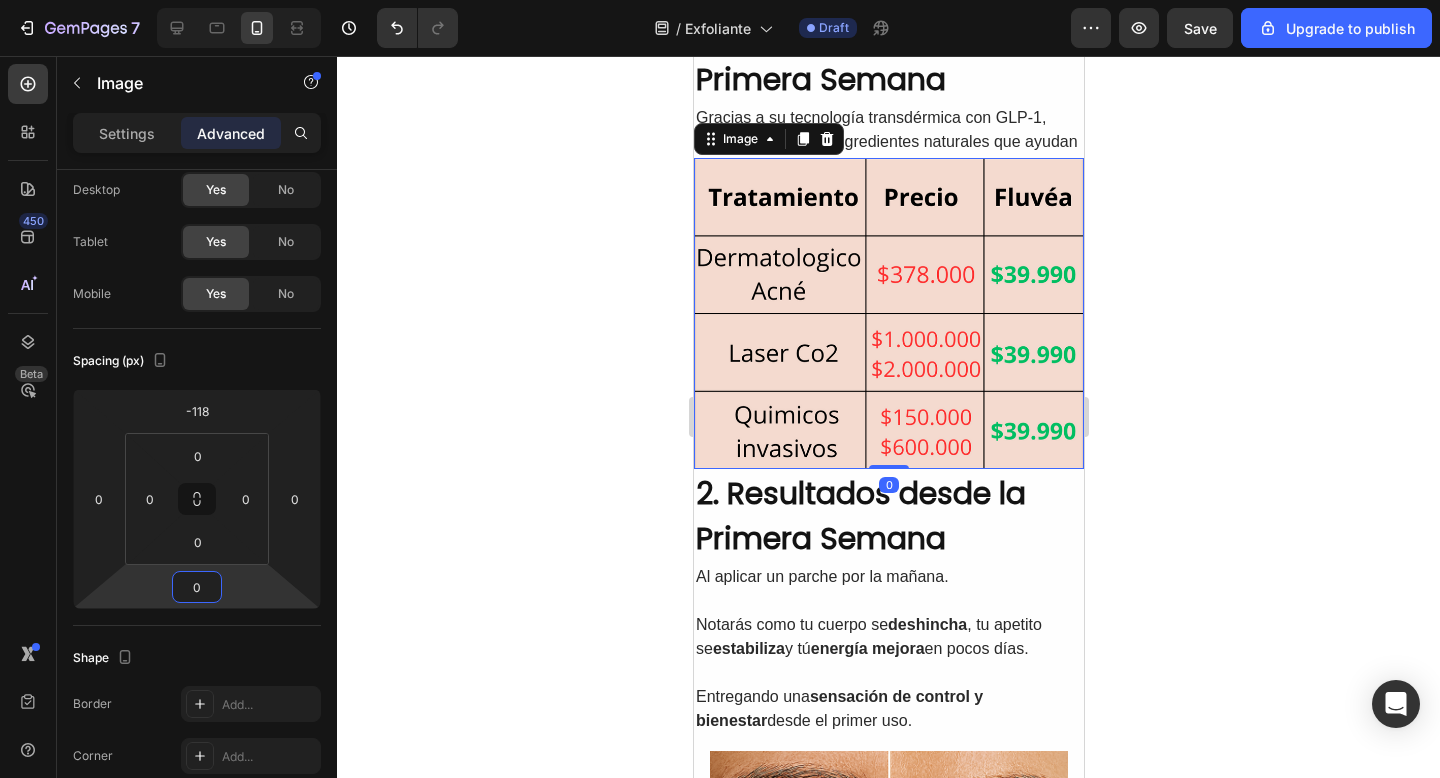click 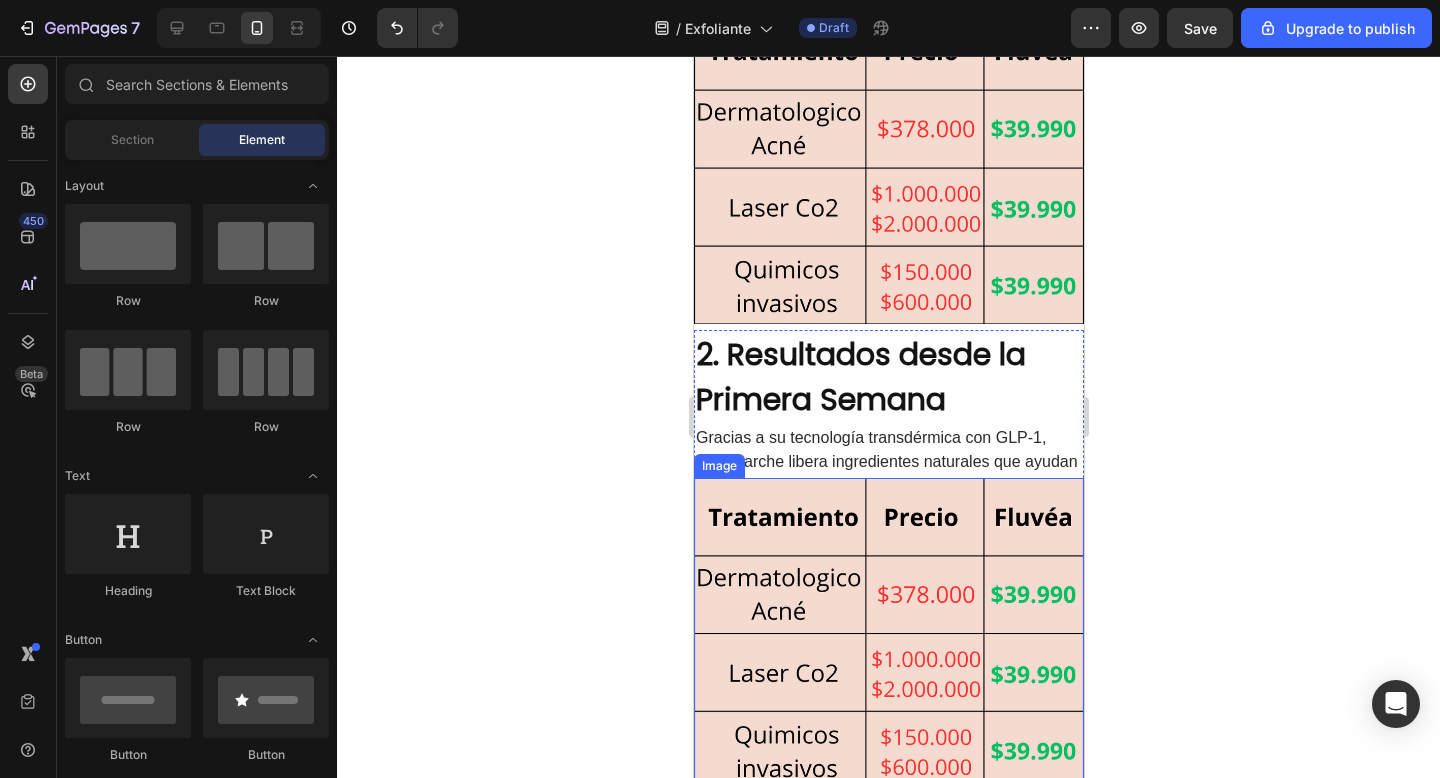scroll, scrollTop: 1127, scrollLeft: 0, axis: vertical 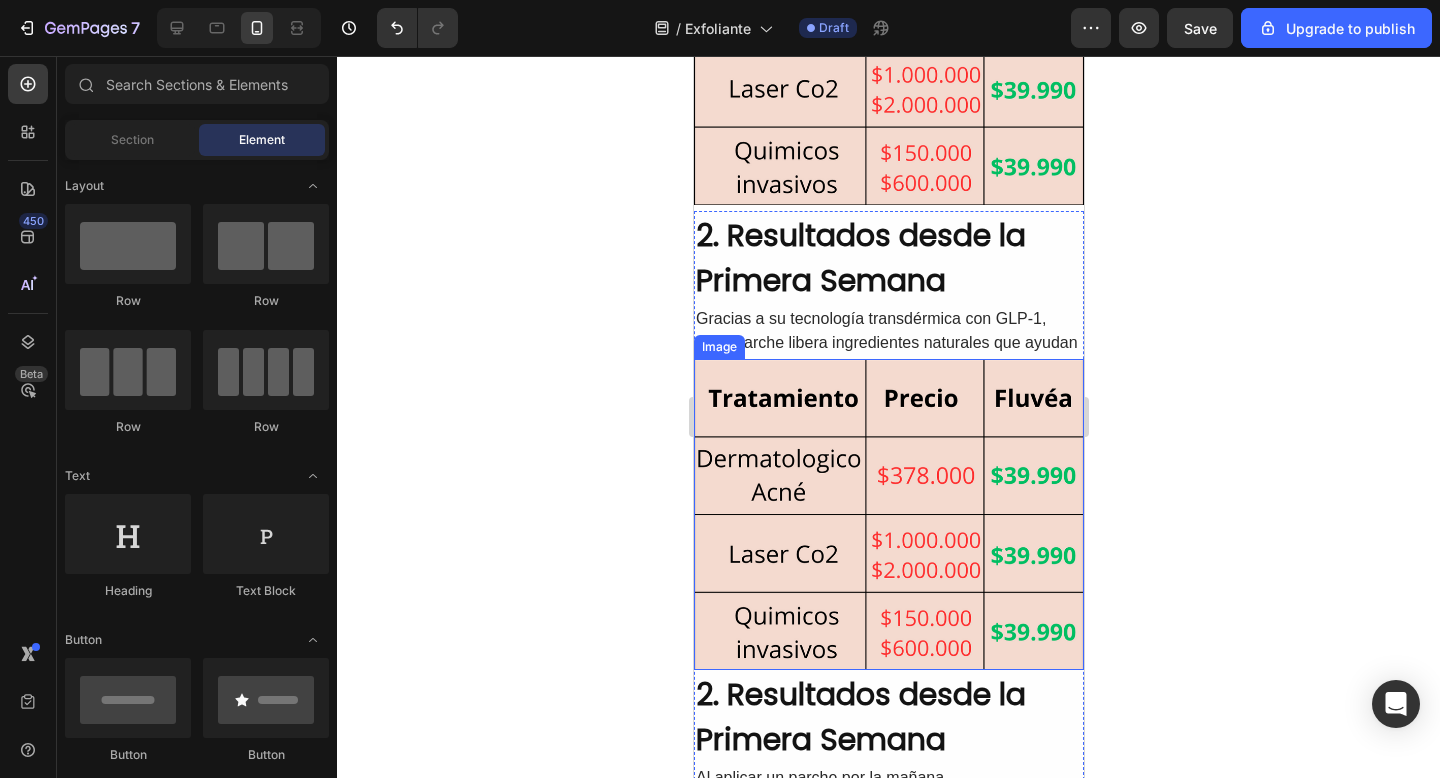 click at bounding box center (888, 514) 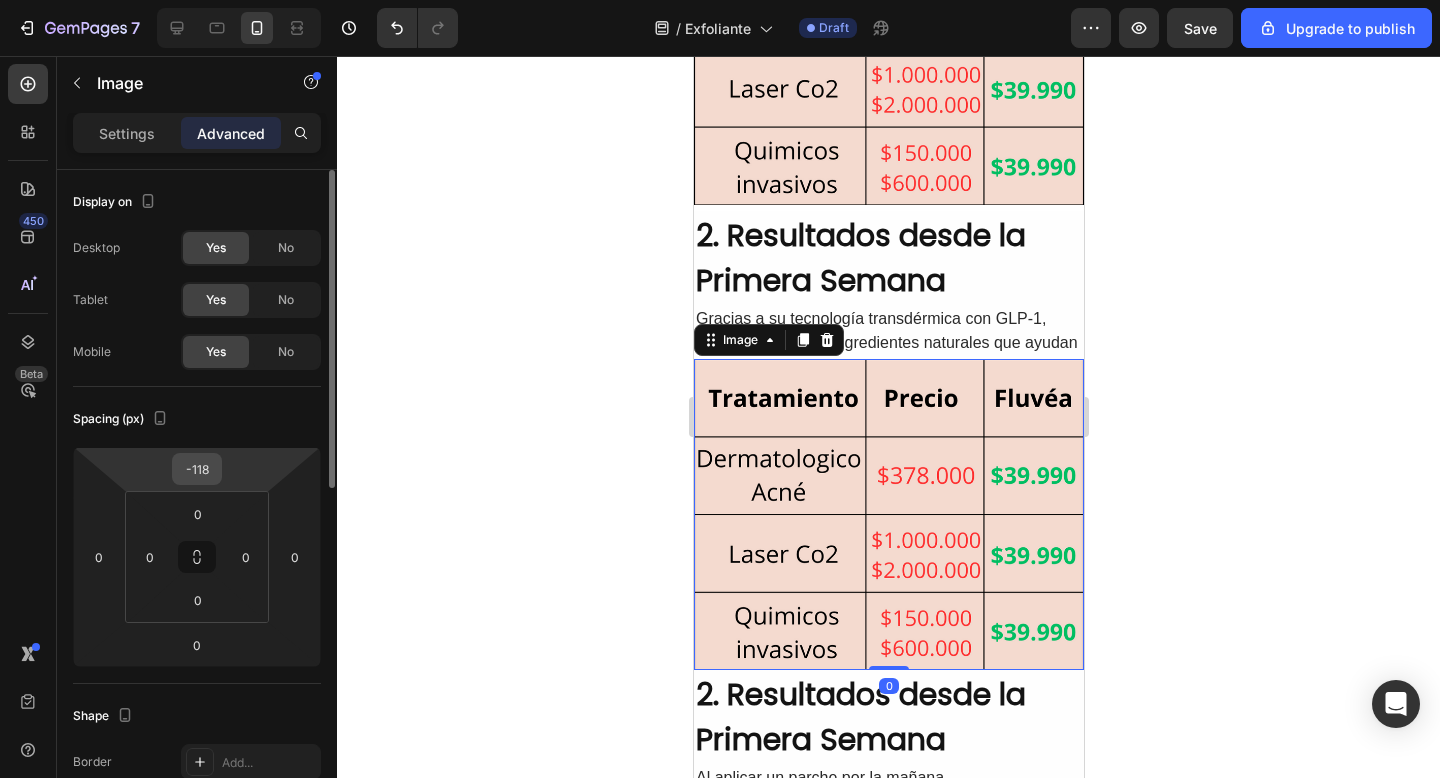 click on "-118" at bounding box center (197, 469) 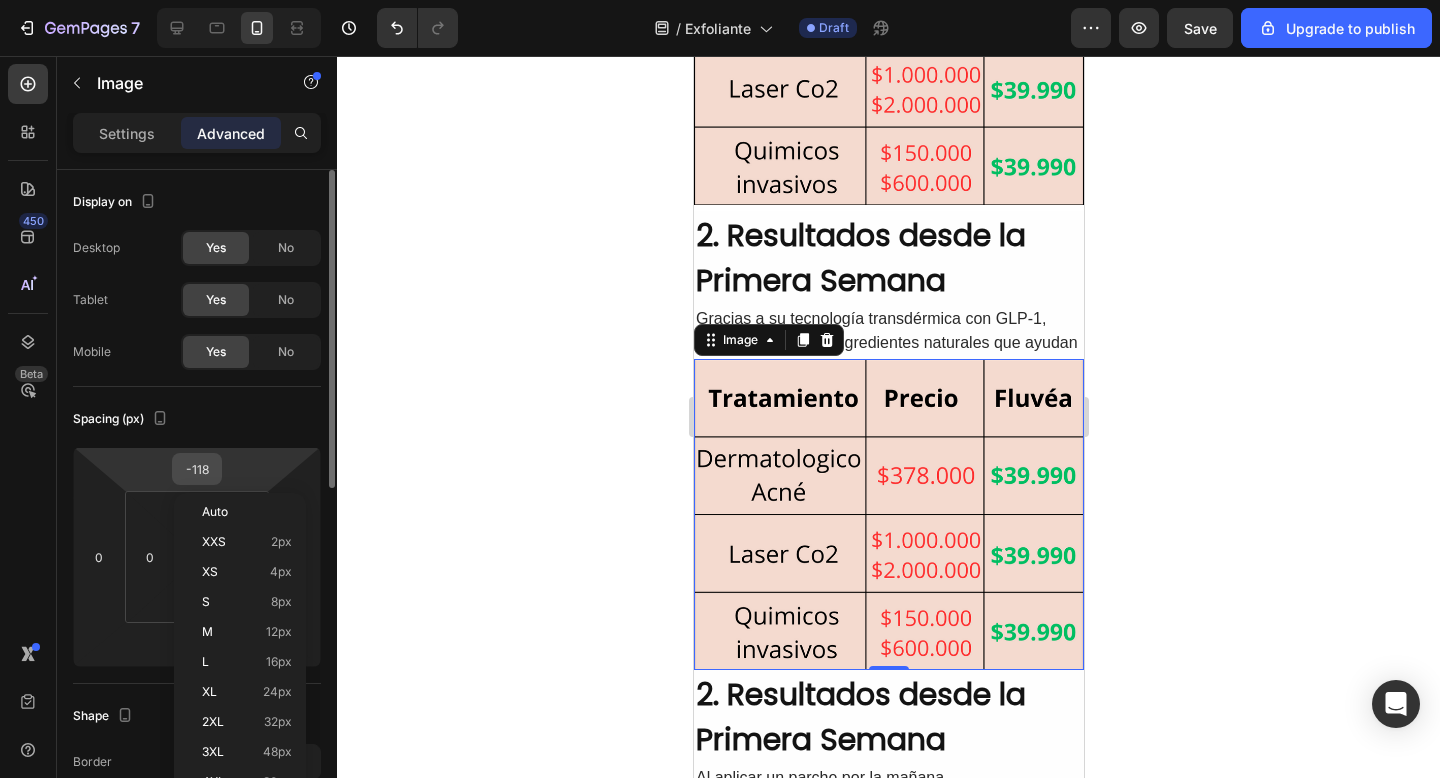 click on "-118" at bounding box center (197, 469) 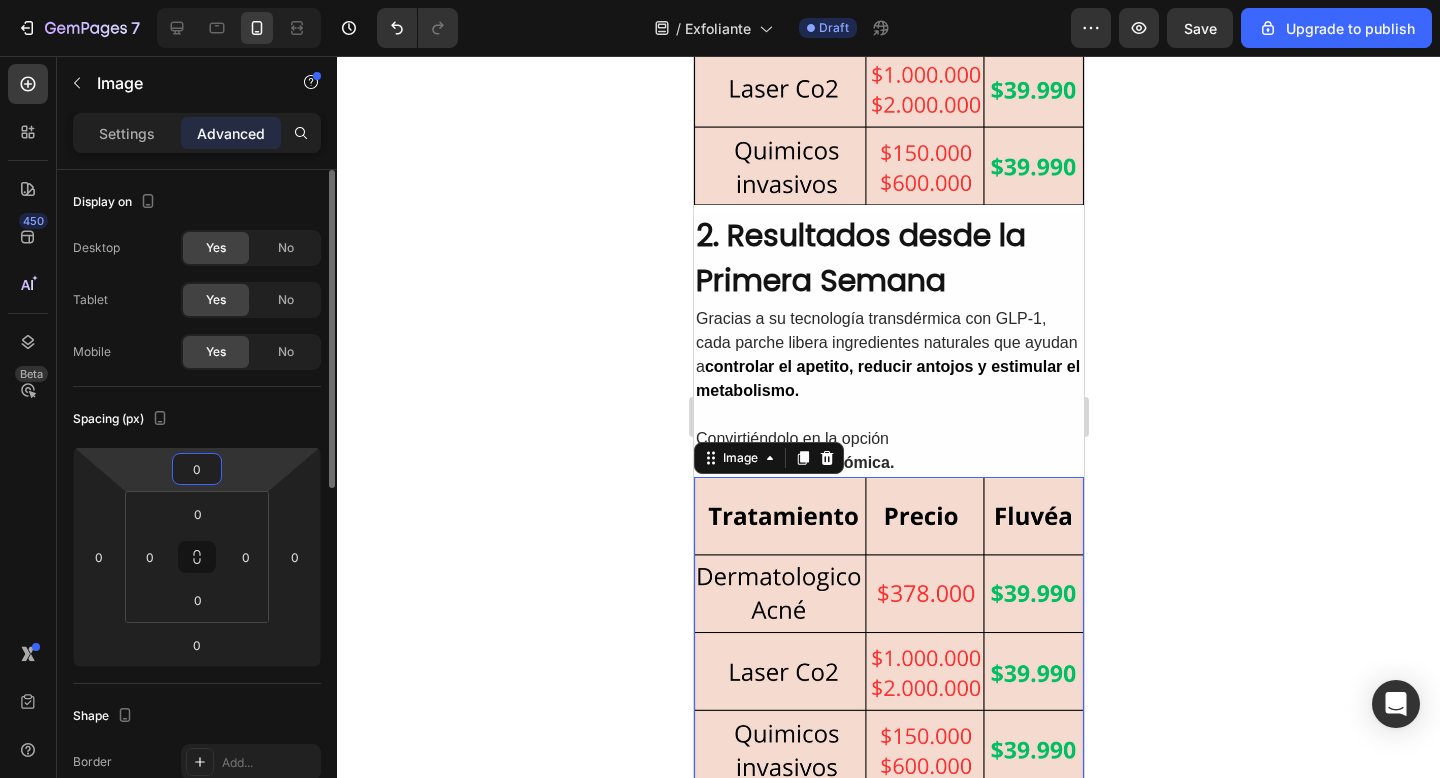 type on "0" 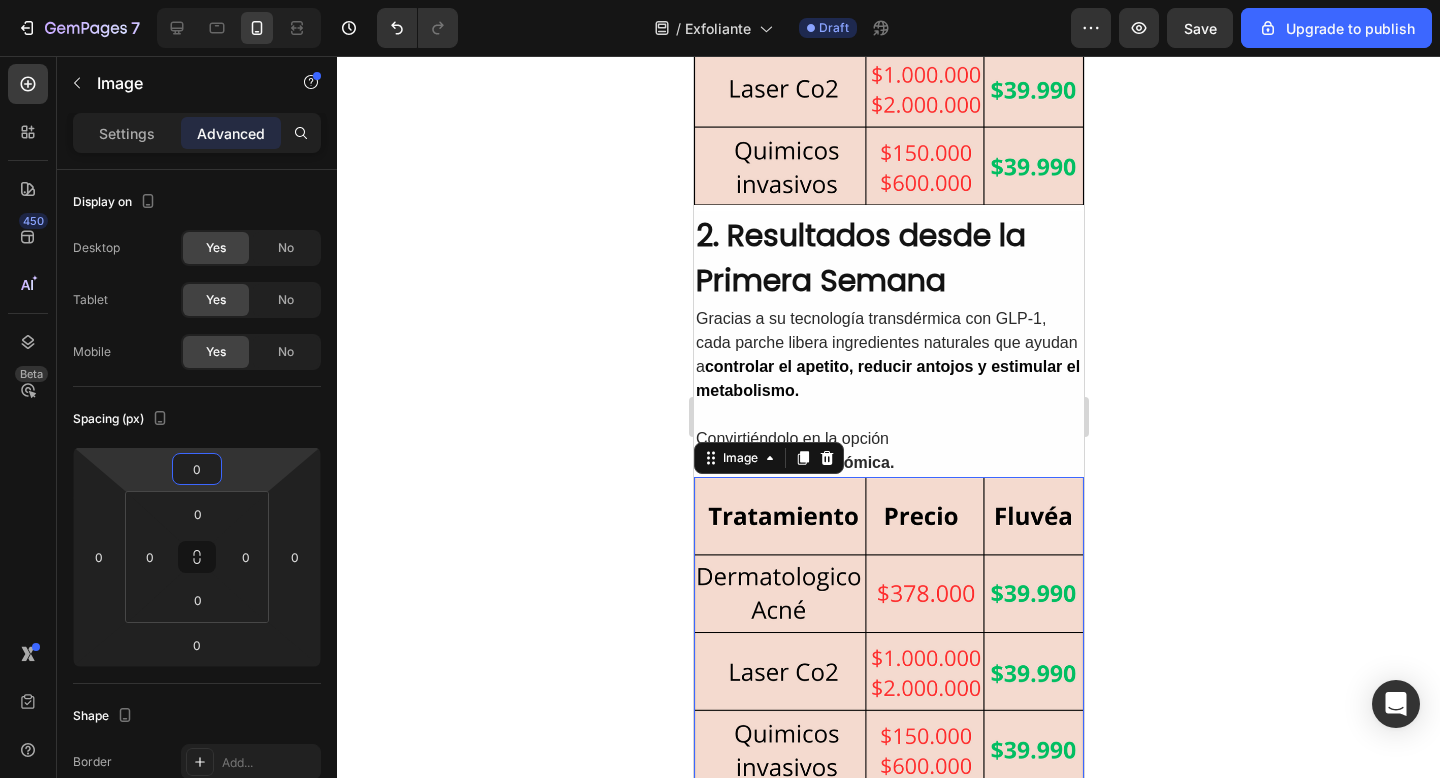click on "Convirtiéndolo en la opción más  accesible  y  económica." at bounding box center (888, 451) 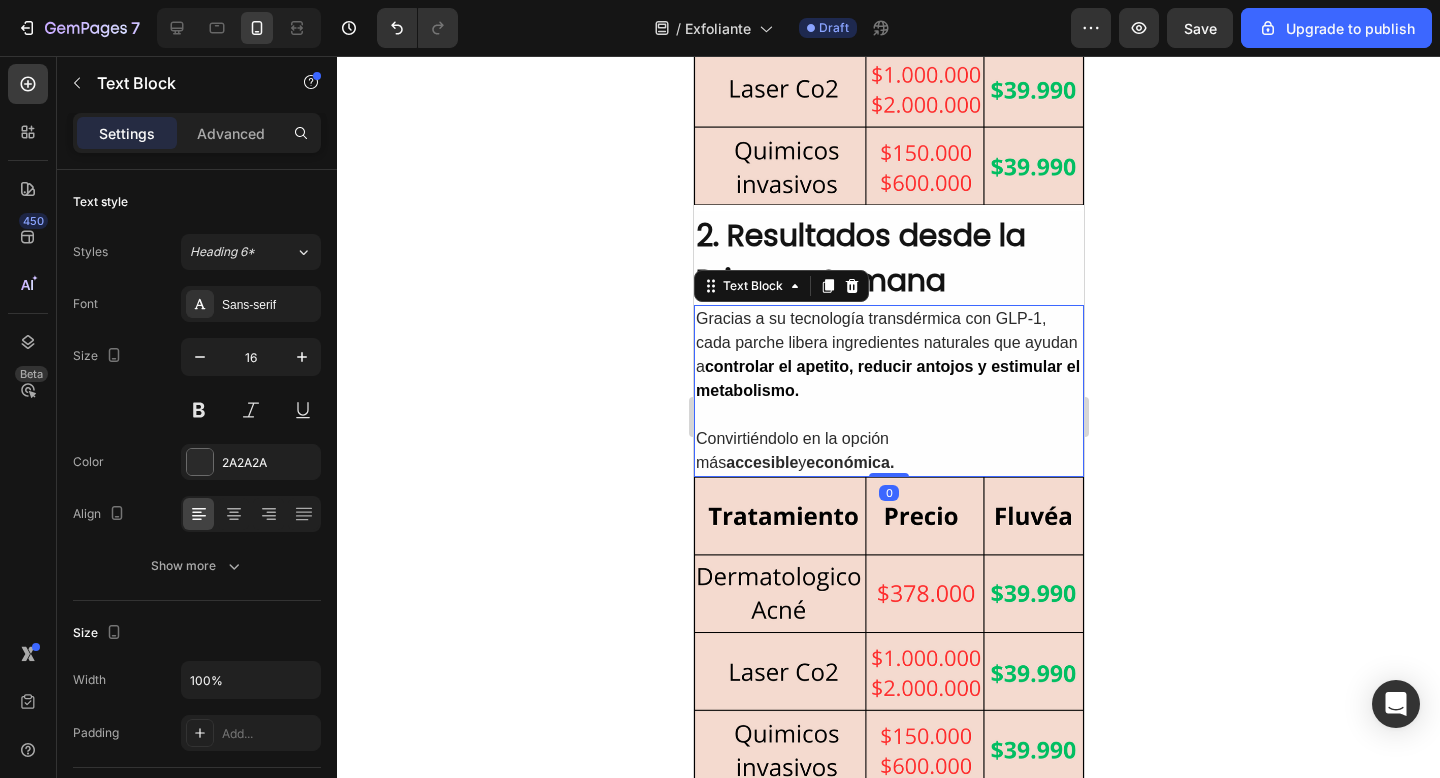 click 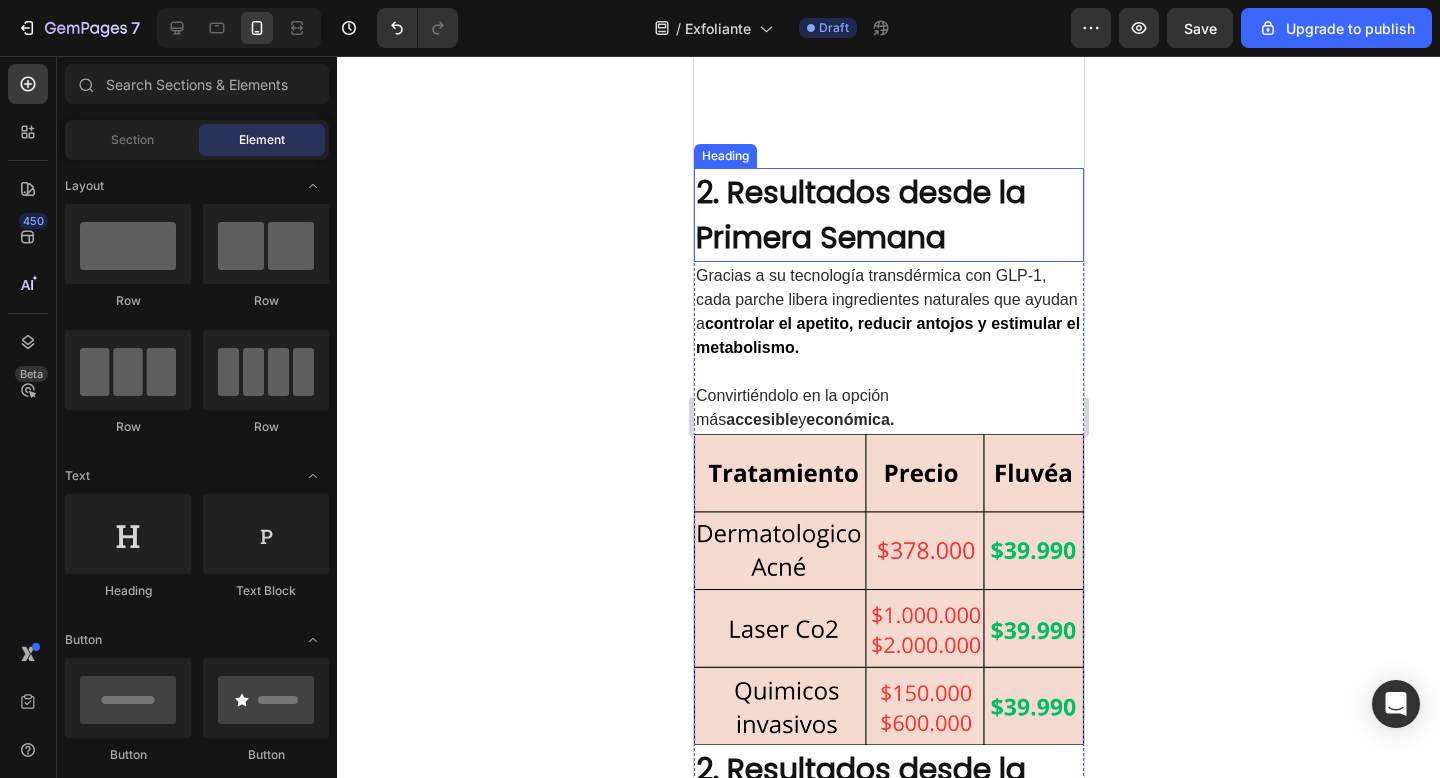 scroll, scrollTop: 1471, scrollLeft: 0, axis: vertical 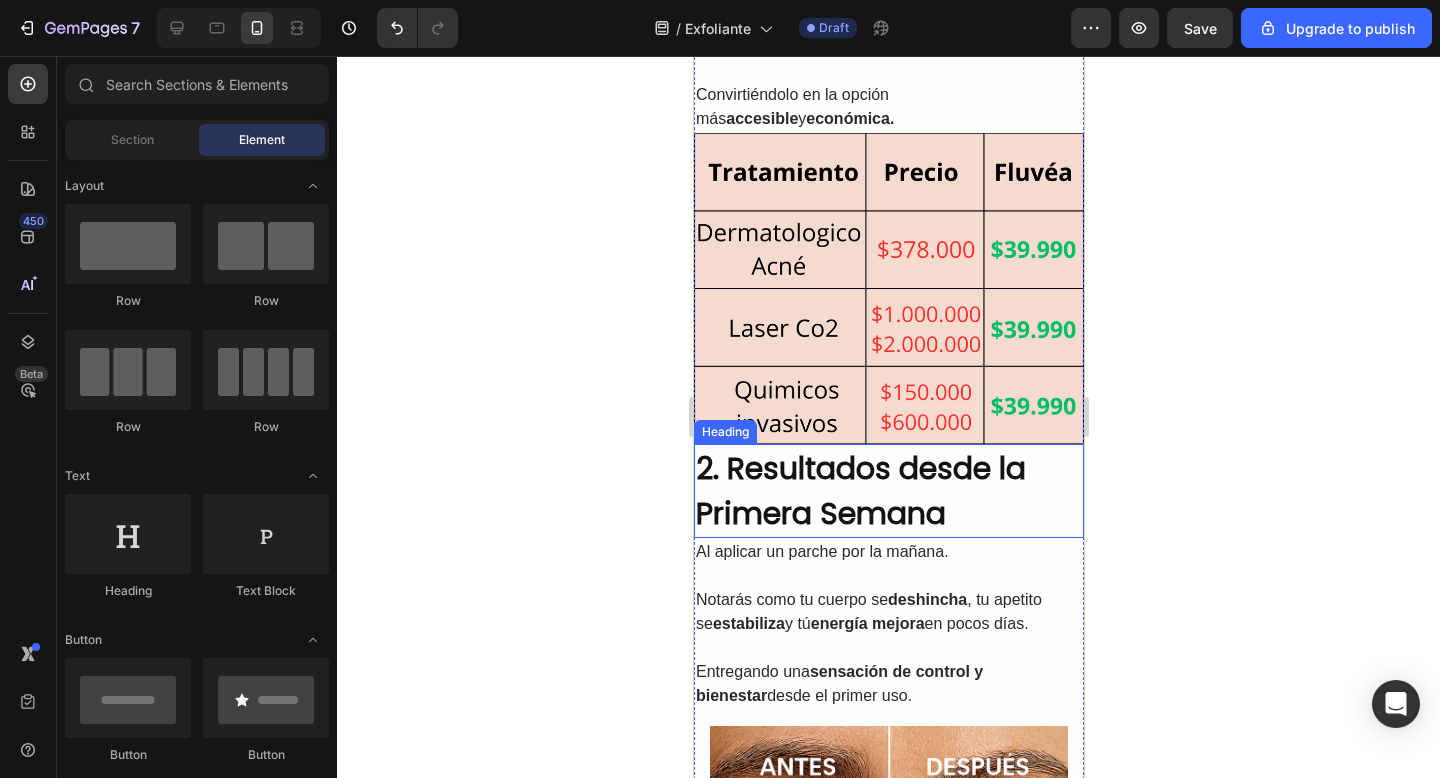 click on "2. Resultados desde la Primera Semana" at bounding box center [888, 491] 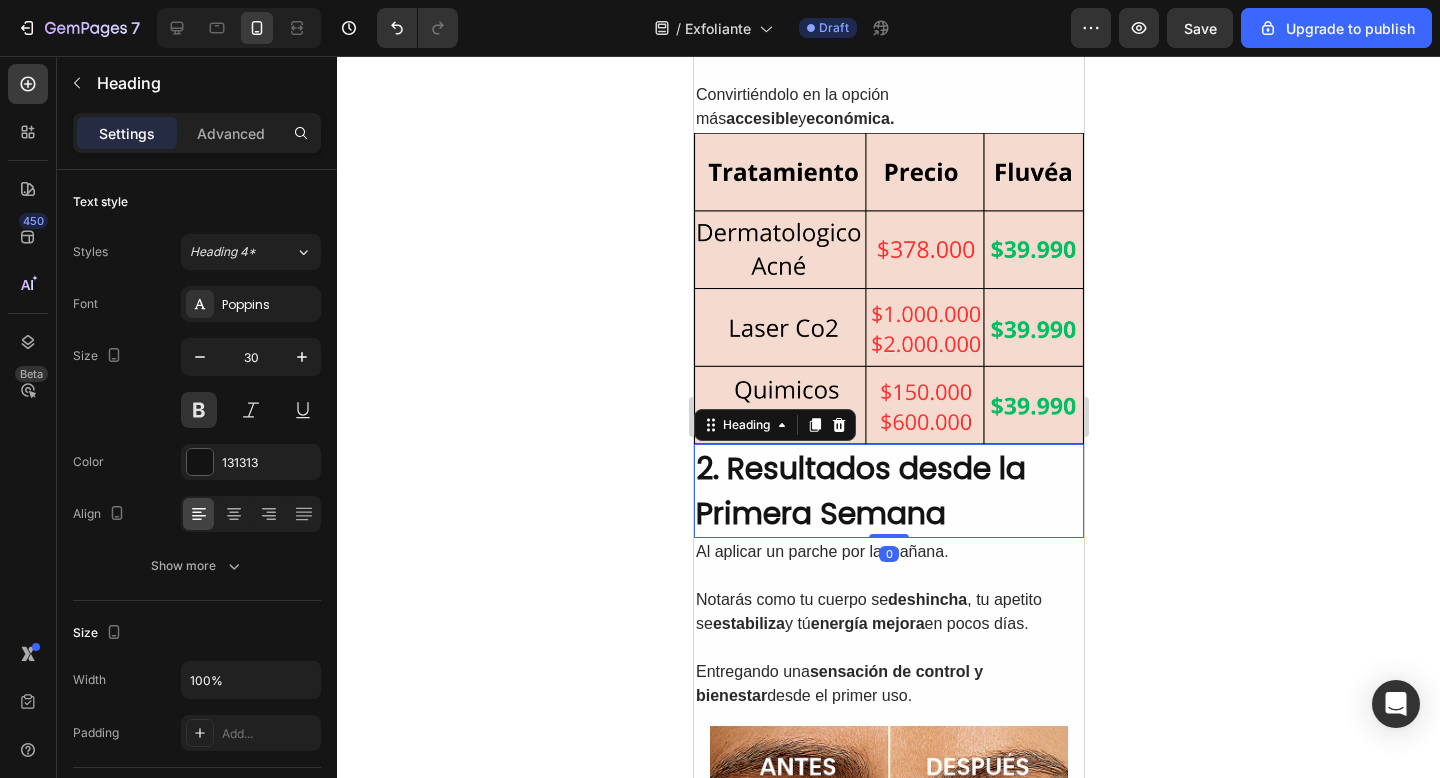 click on "2. Resultados desde la Primera Semana" at bounding box center (888, 491) 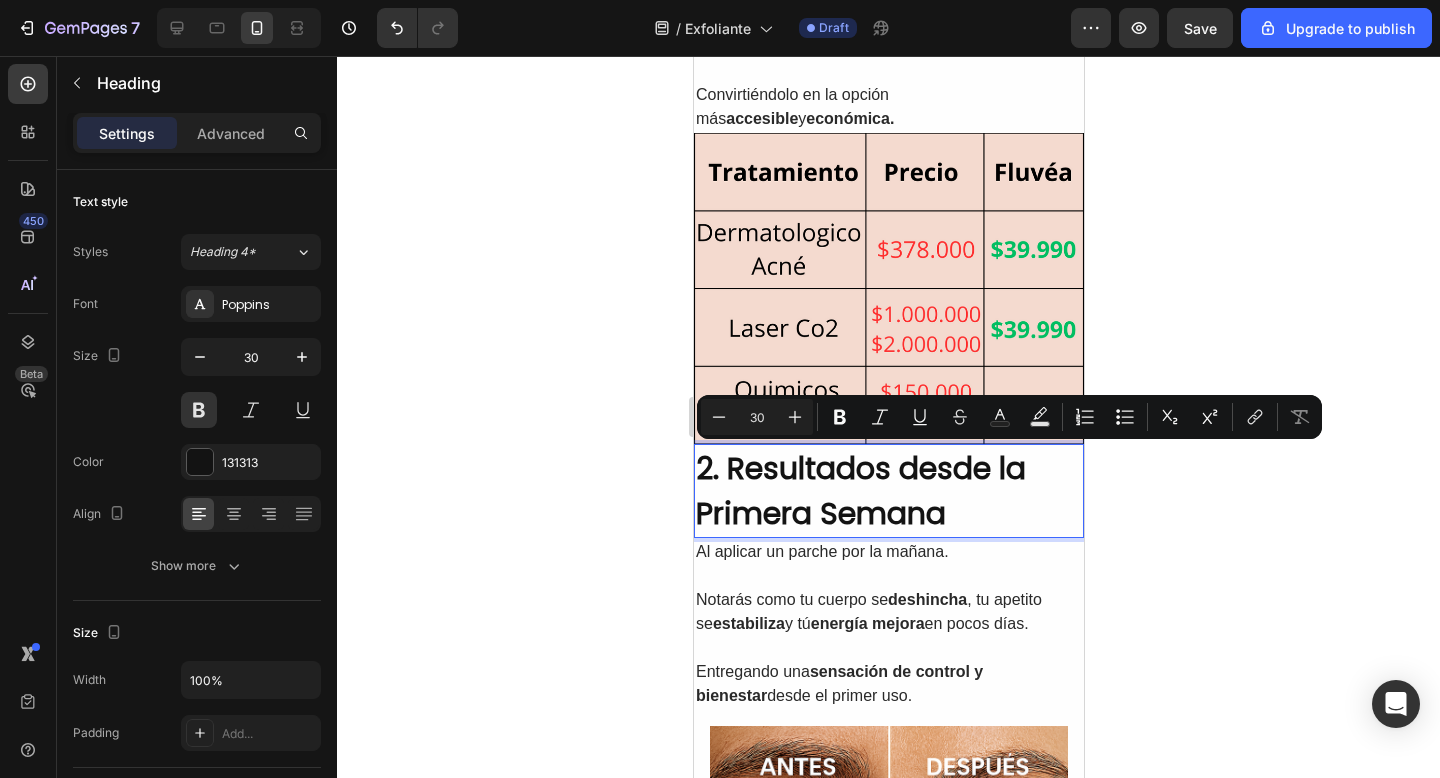 click on "2. Resultados desde la Primera Semana" at bounding box center [888, 491] 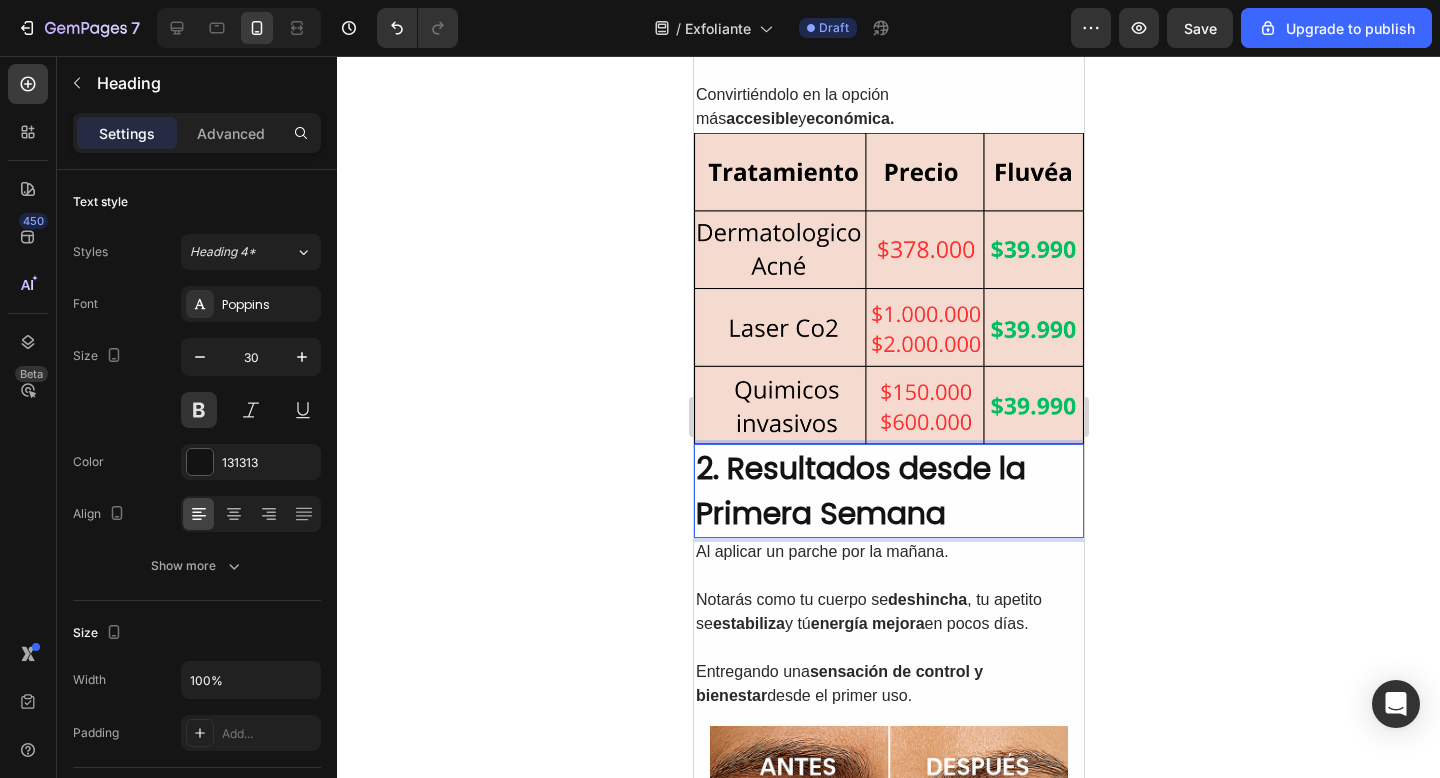 click on "2. Resultados desde la Primera Semana" at bounding box center [888, 491] 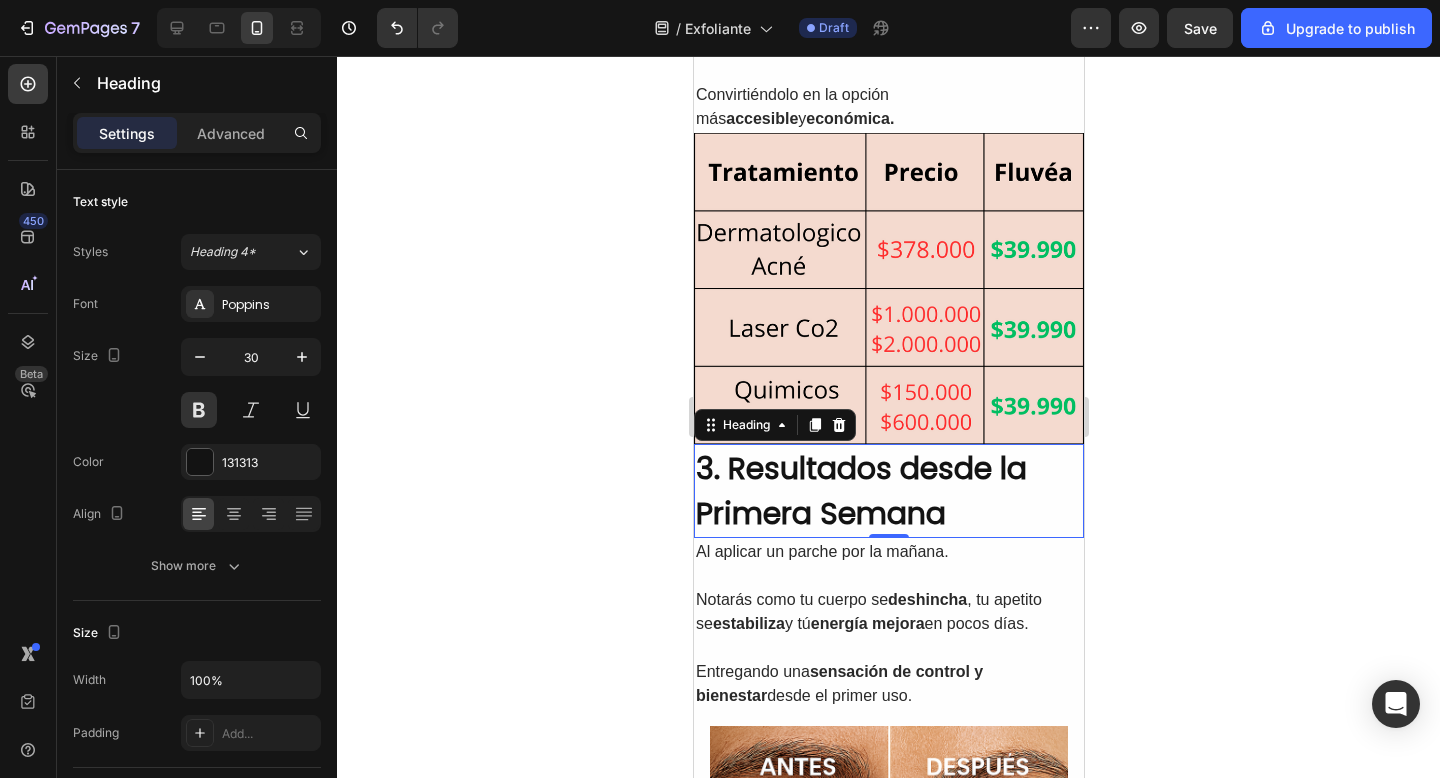 click 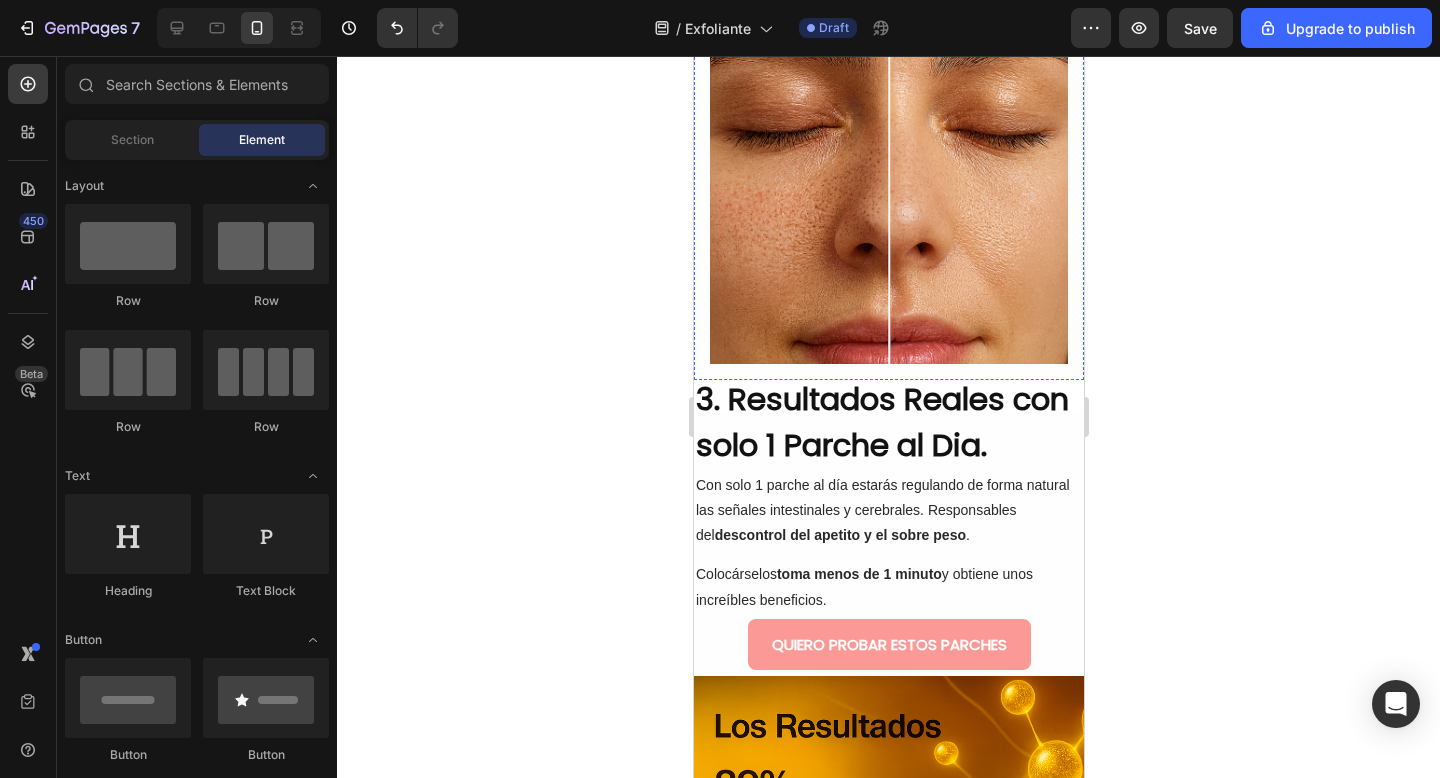 scroll, scrollTop: 2192, scrollLeft: 0, axis: vertical 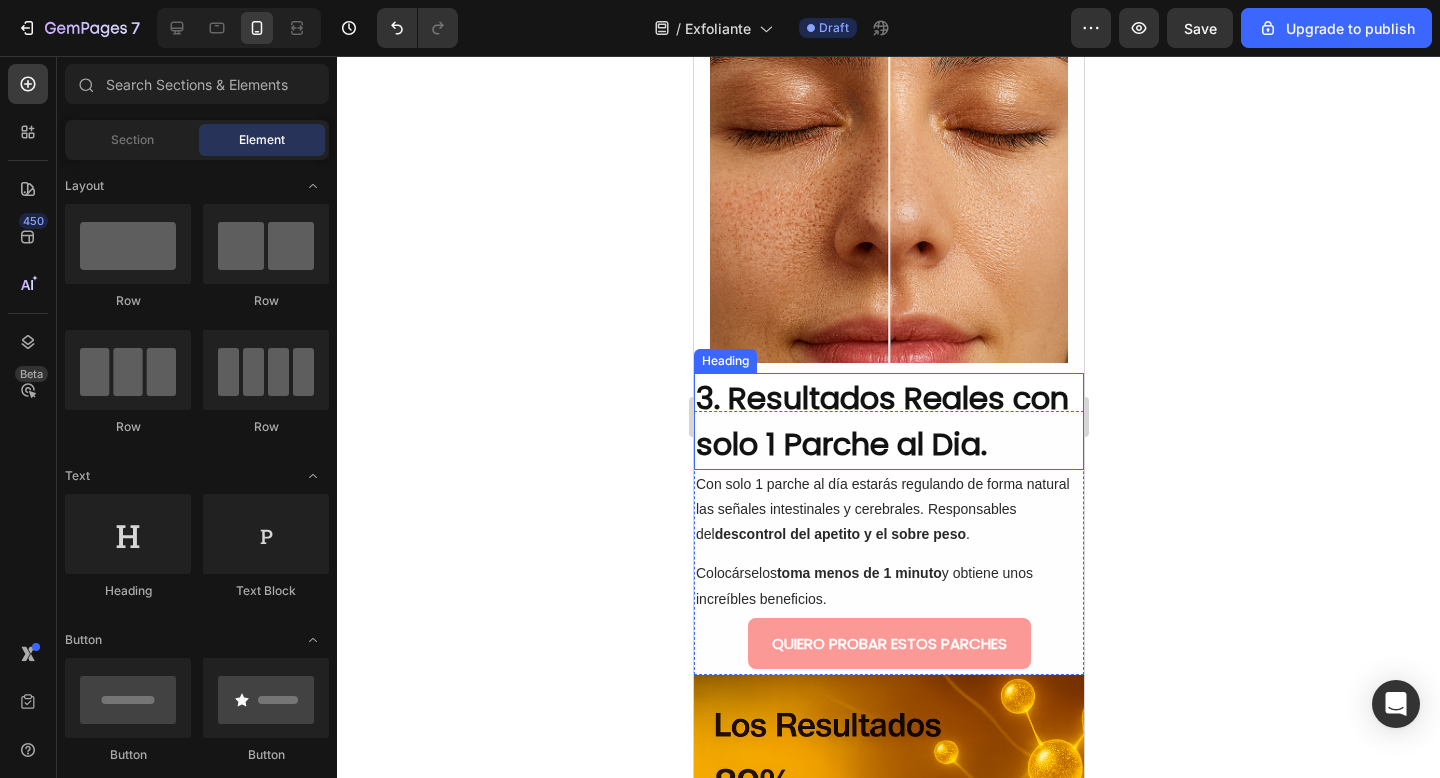 click on "3. Resultados Reales con solo 1 Parche al Dia." at bounding box center (888, 421) 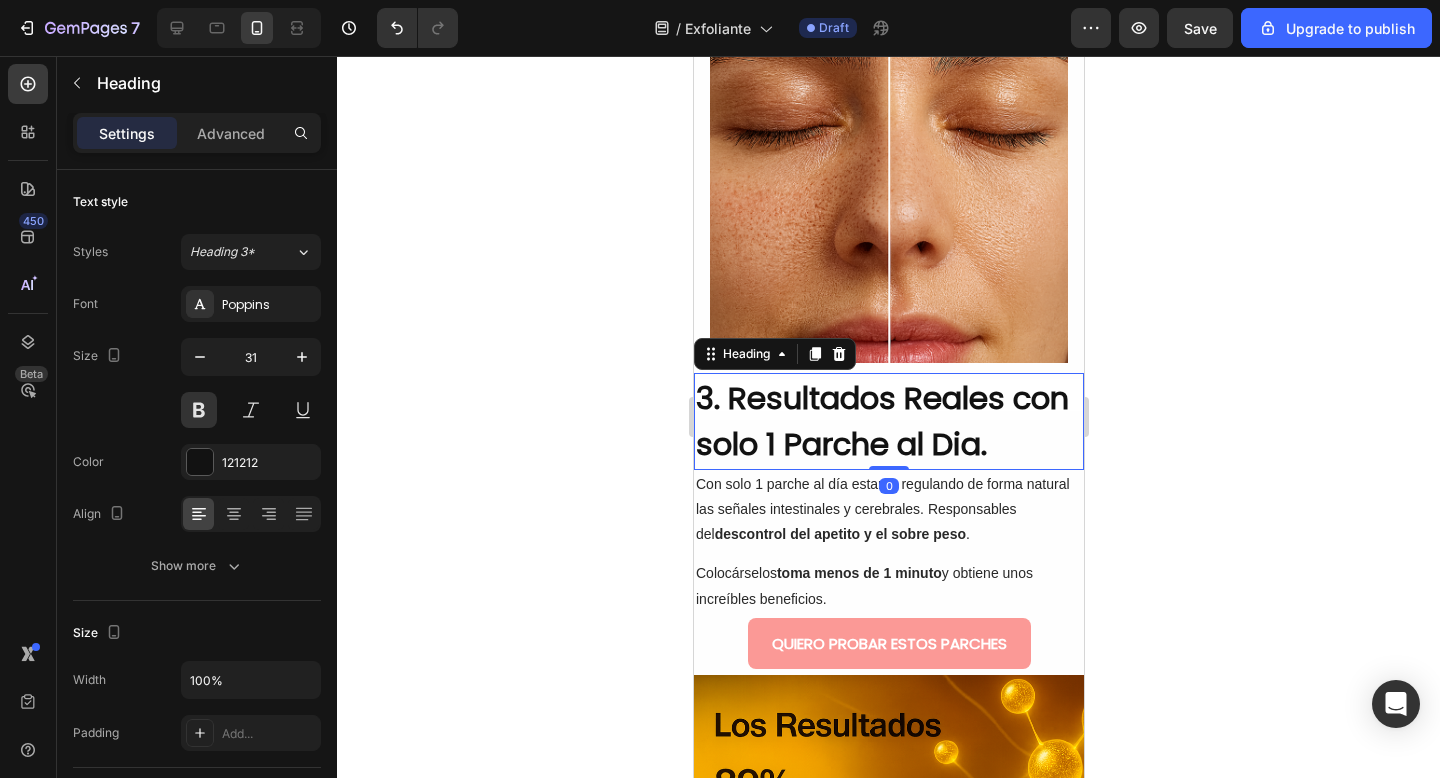 click on "3. Resultados Reales con solo 1 Parche al Dia." at bounding box center [888, 421] 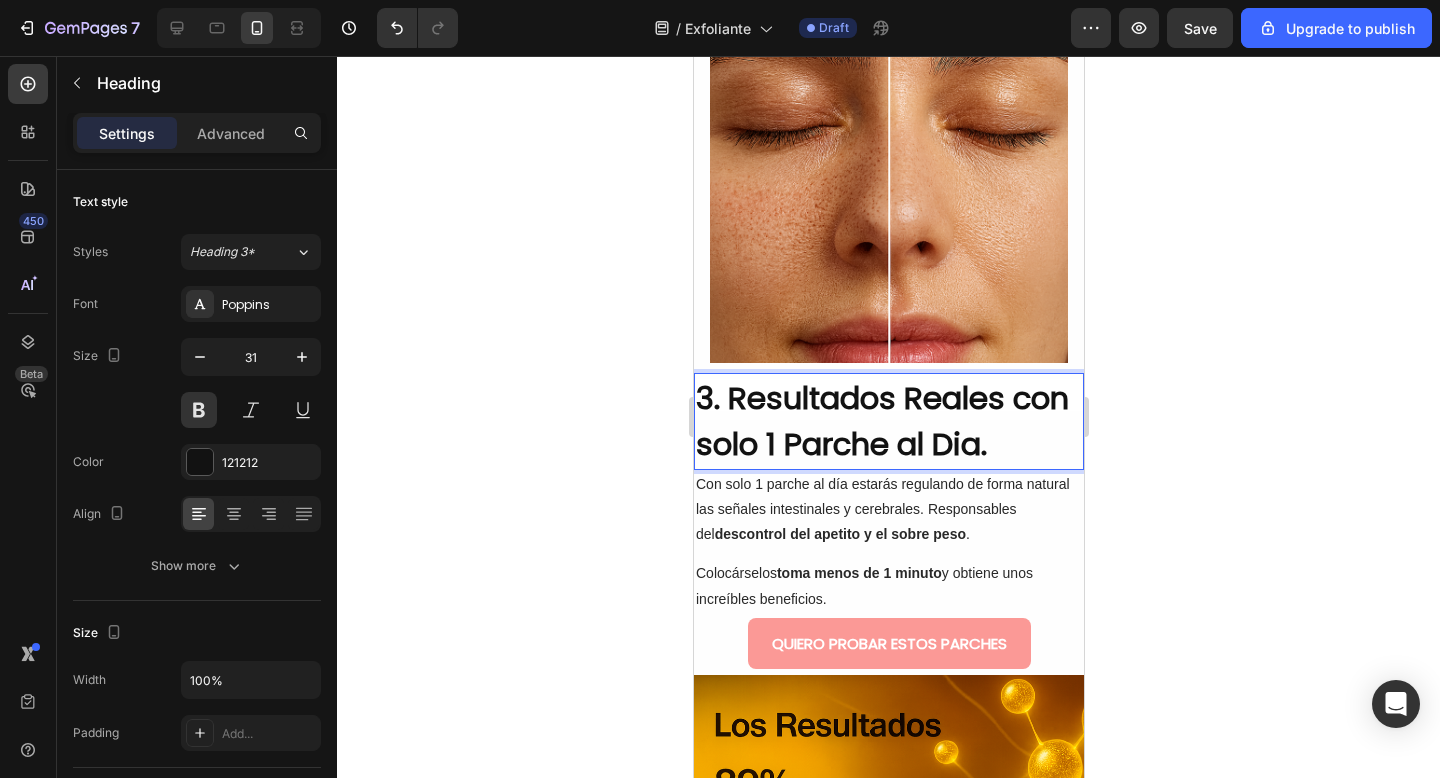 click on "3. Resultados Reales con solo 1 Parche al Dia." at bounding box center (888, 421) 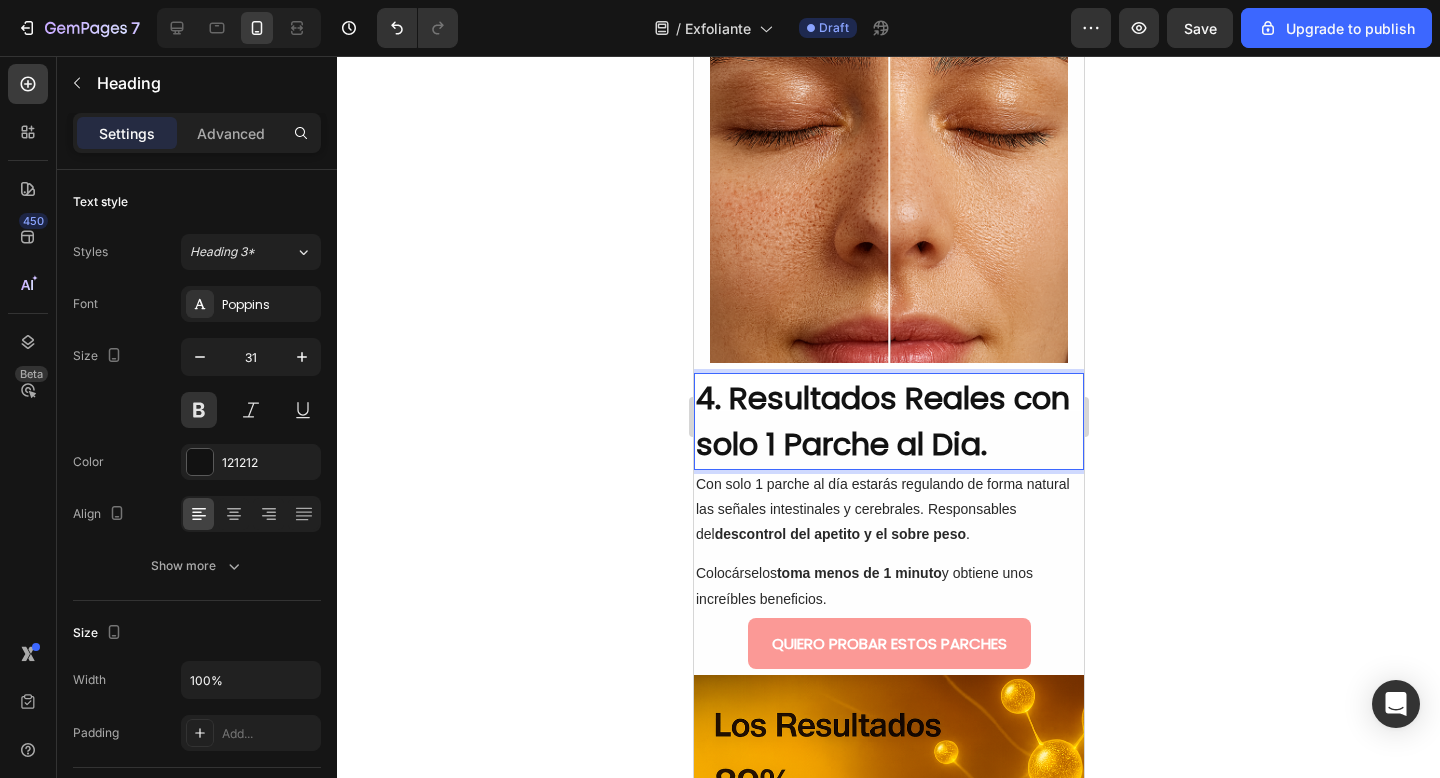 click 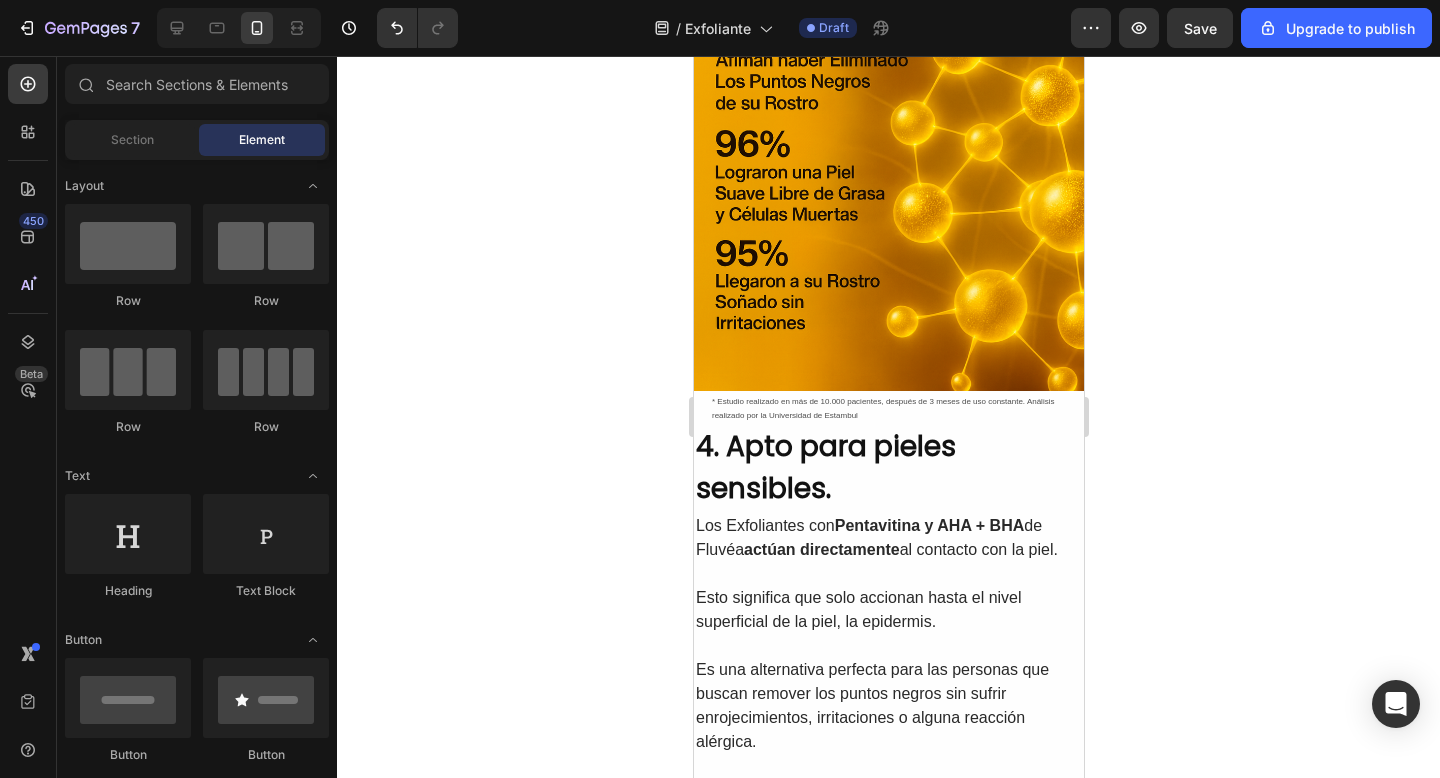 scroll, scrollTop: 3079, scrollLeft: 0, axis: vertical 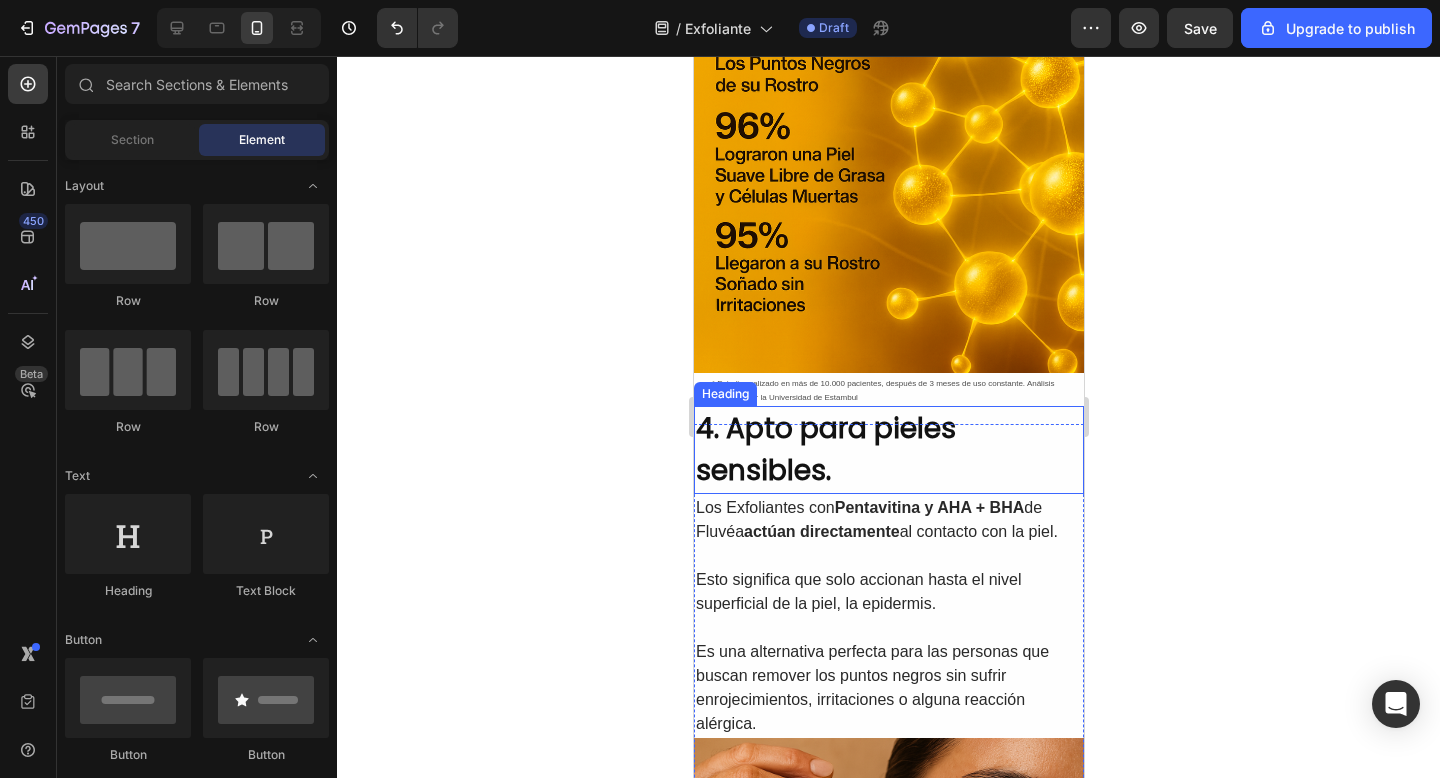 click on "4. Apto para pieles sensibles." at bounding box center (888, 450) 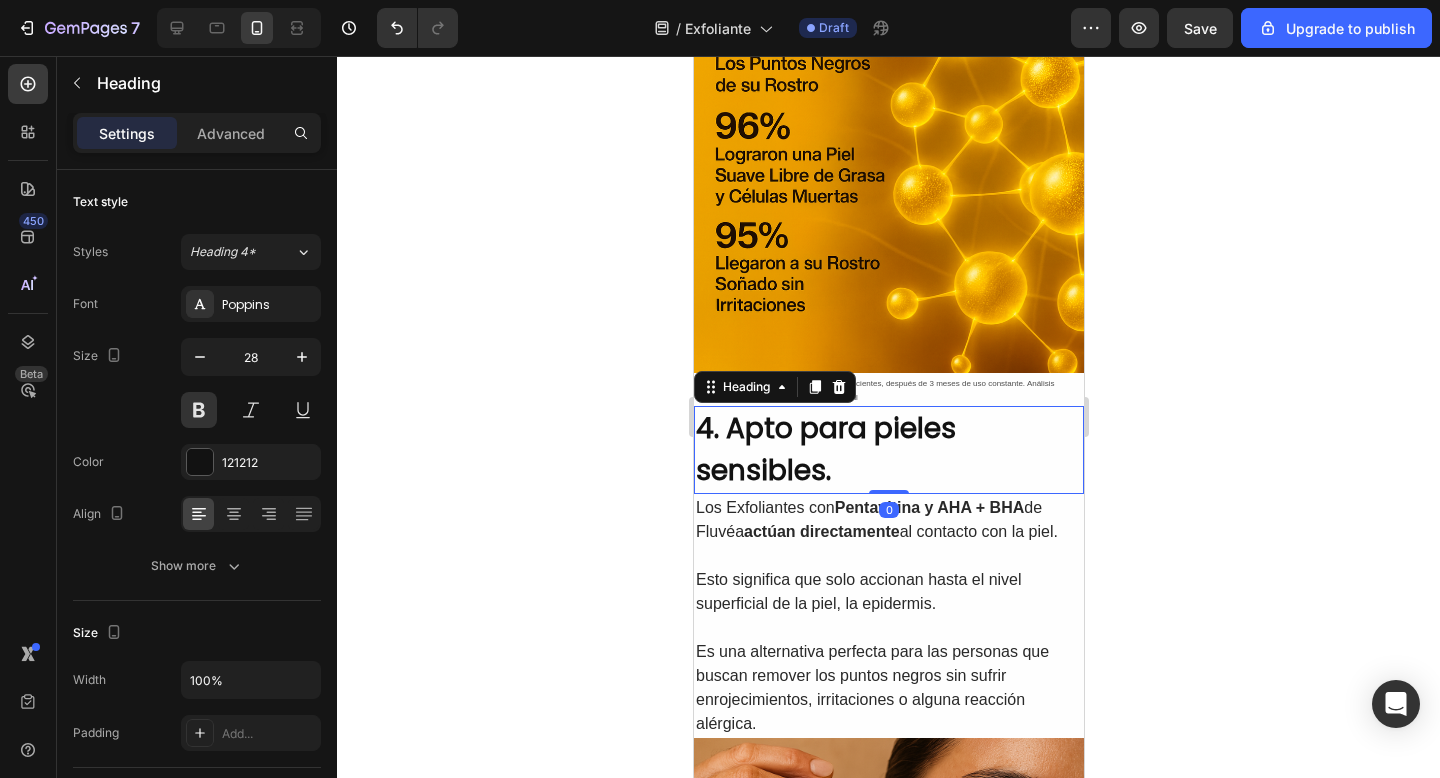 click on "4. Apto para pieles sensibles." at bounding box center (888, 450) 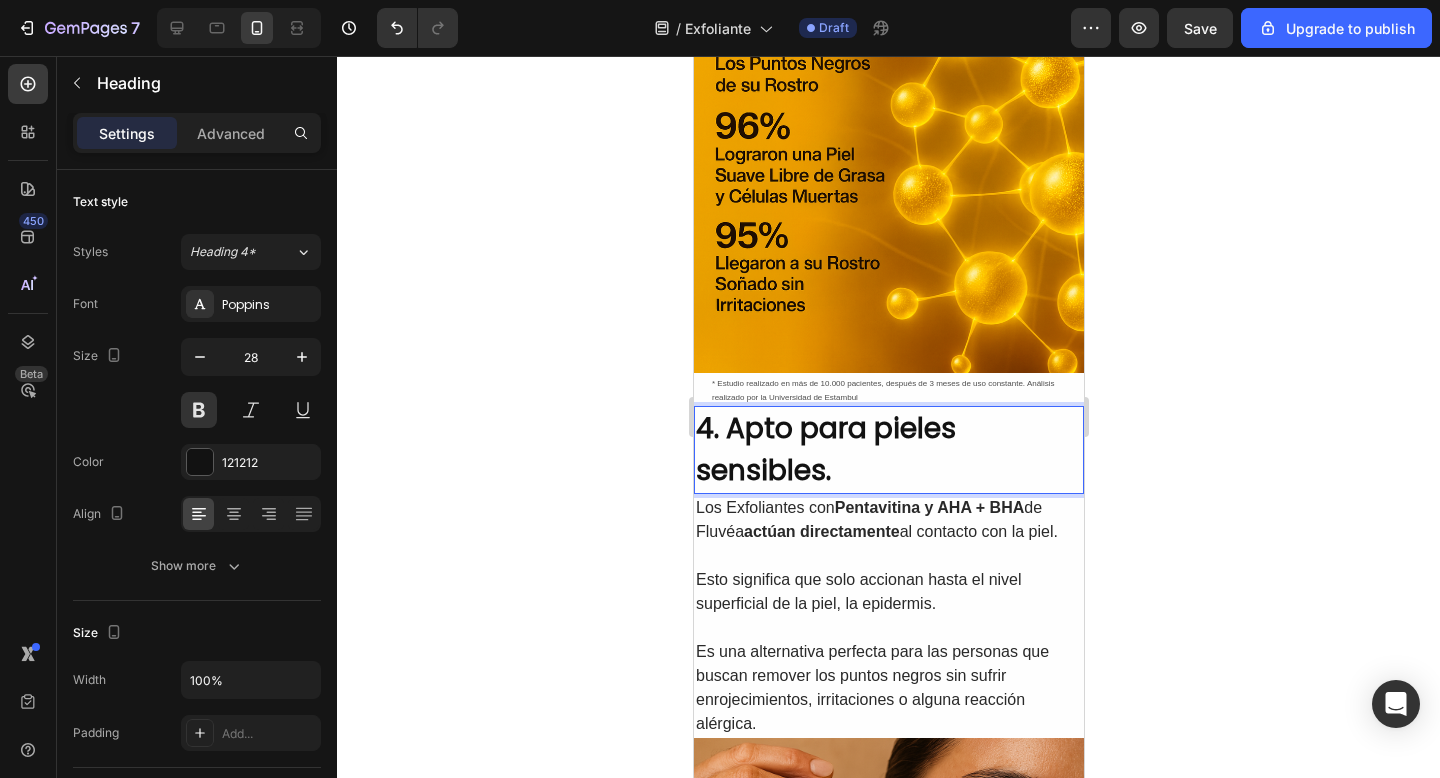 click on "4. Apto para pieles sensibles." at bounding box center [888, 450] 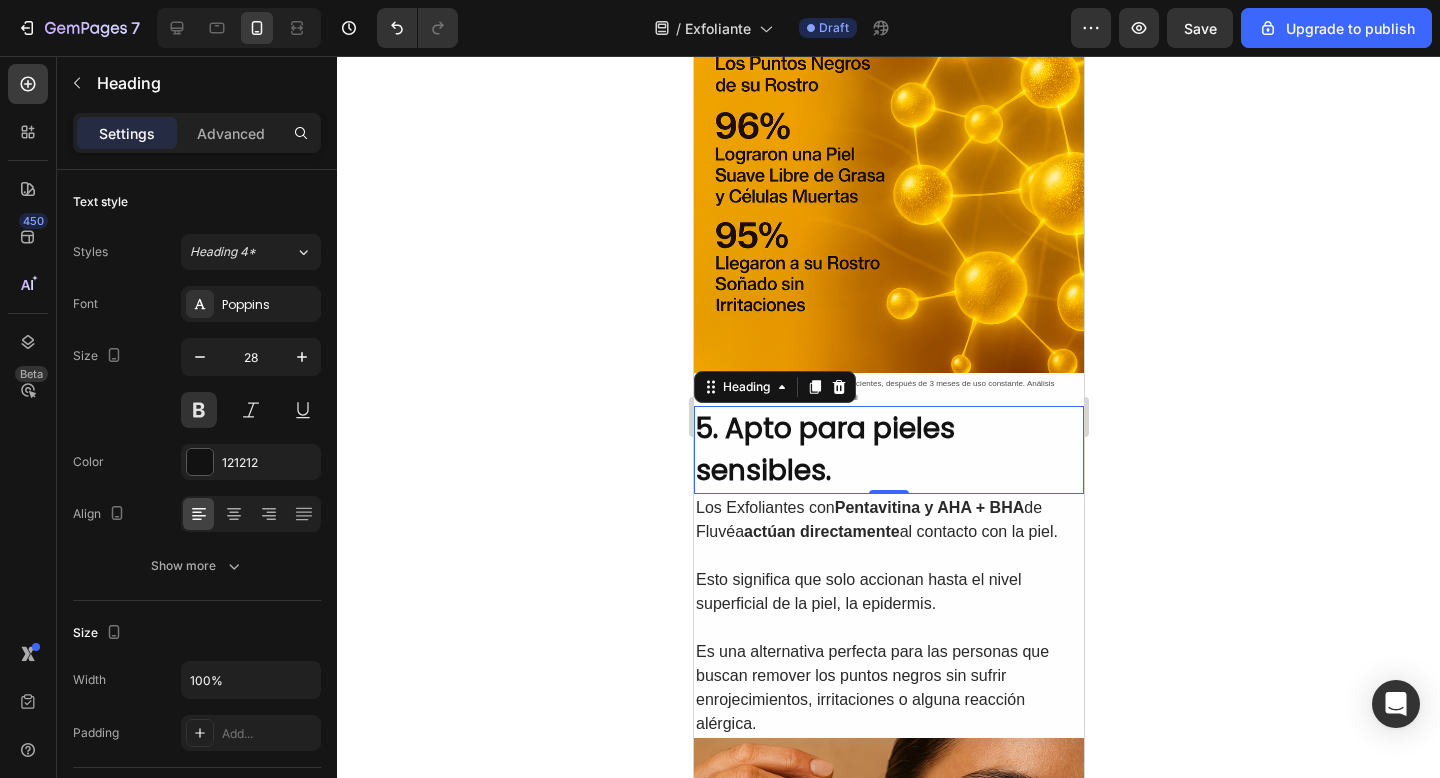 click 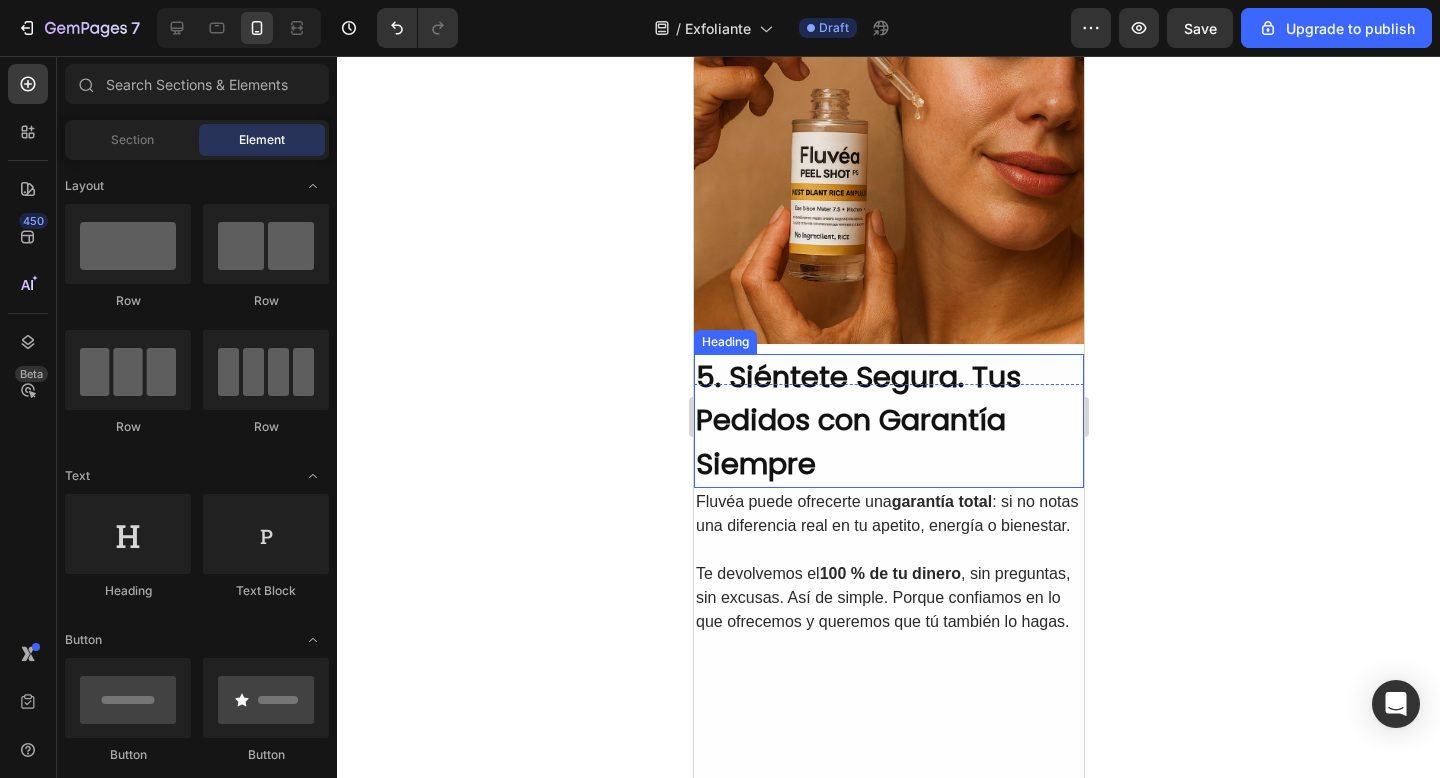 scroll, scrollTop: 3869, scrollLeft: 0, axis: vertical 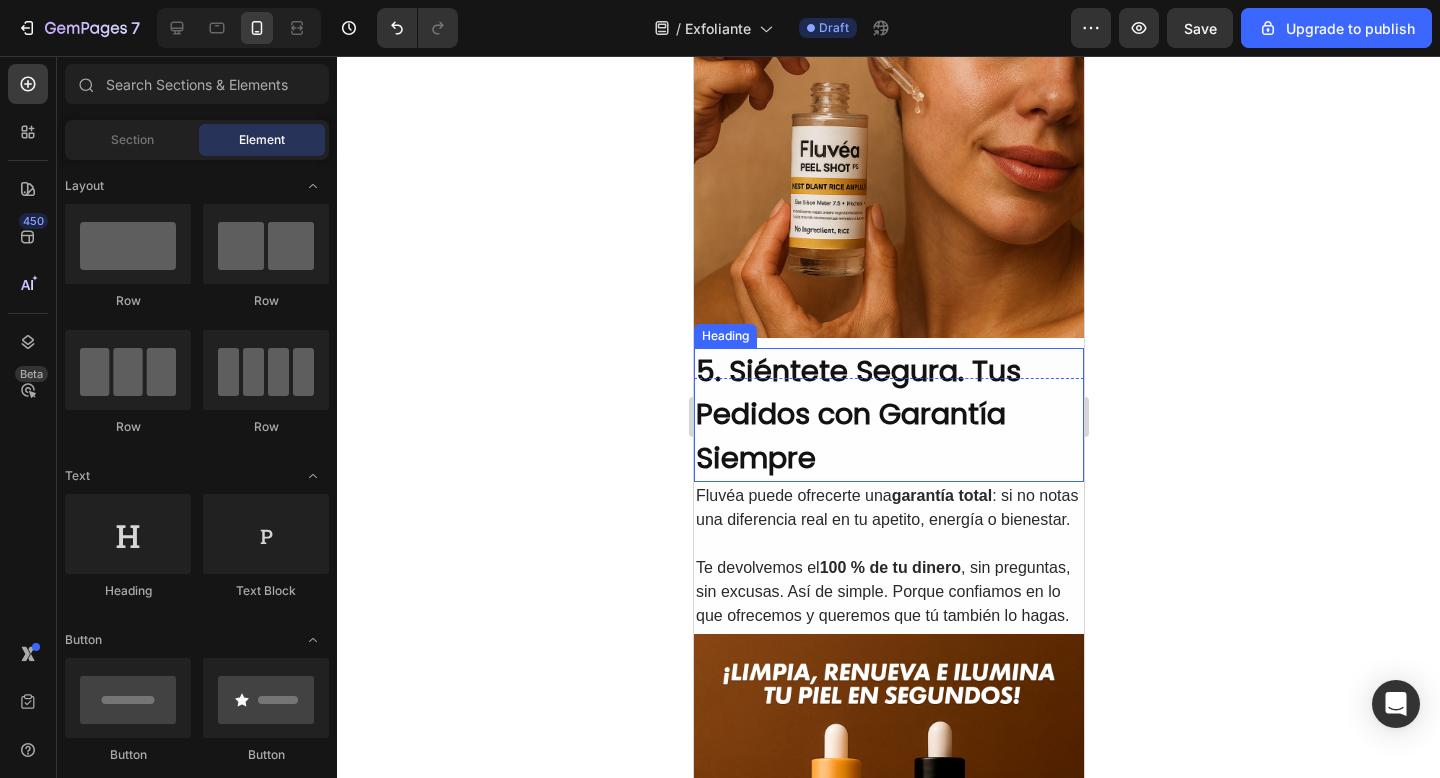 click on "5. Siéntete Segura. Tus Pedidos con Garantía Siempre" at bounding box center (888, 415) 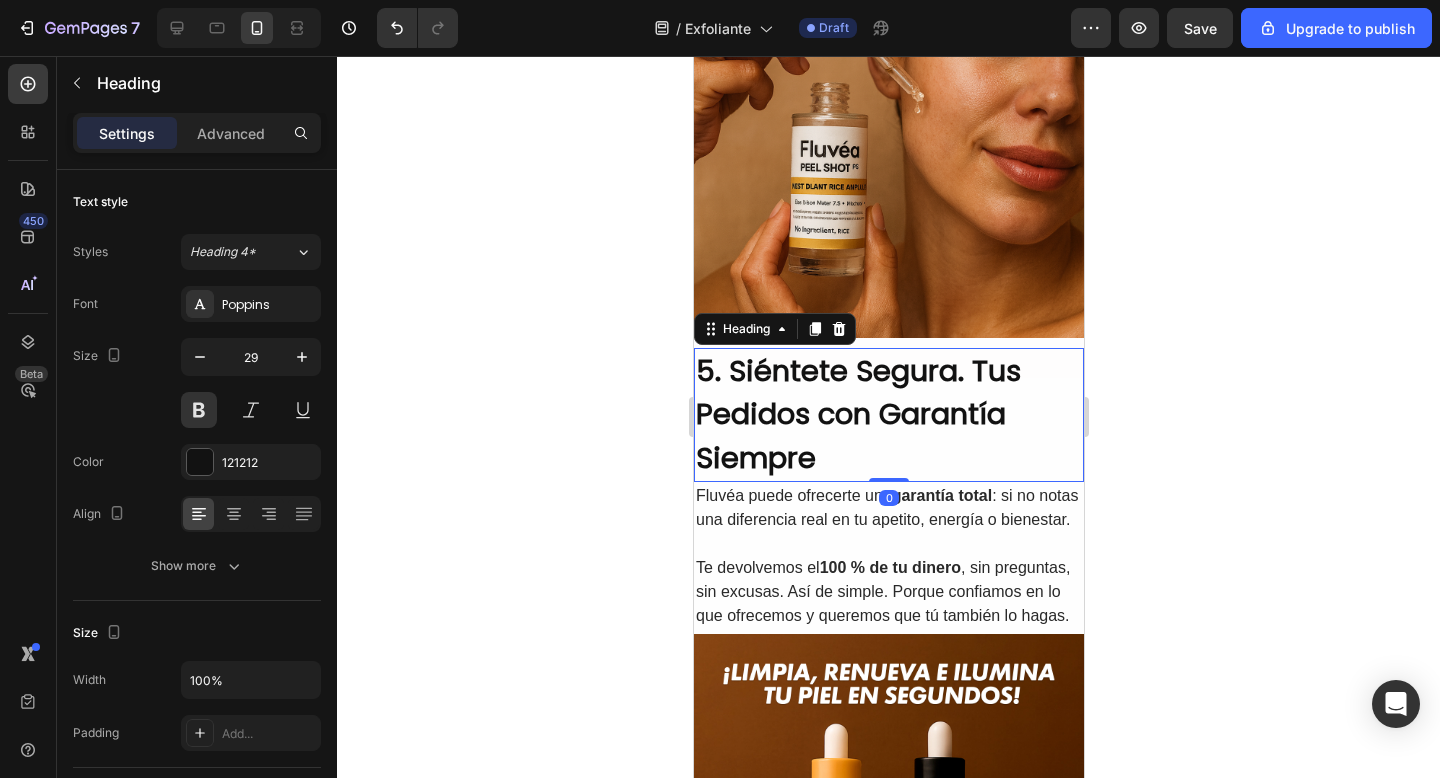 click on "5. Siéntete Segura. Tus Pedidos con Garantía Siempre" at bounding box center (888, 415) 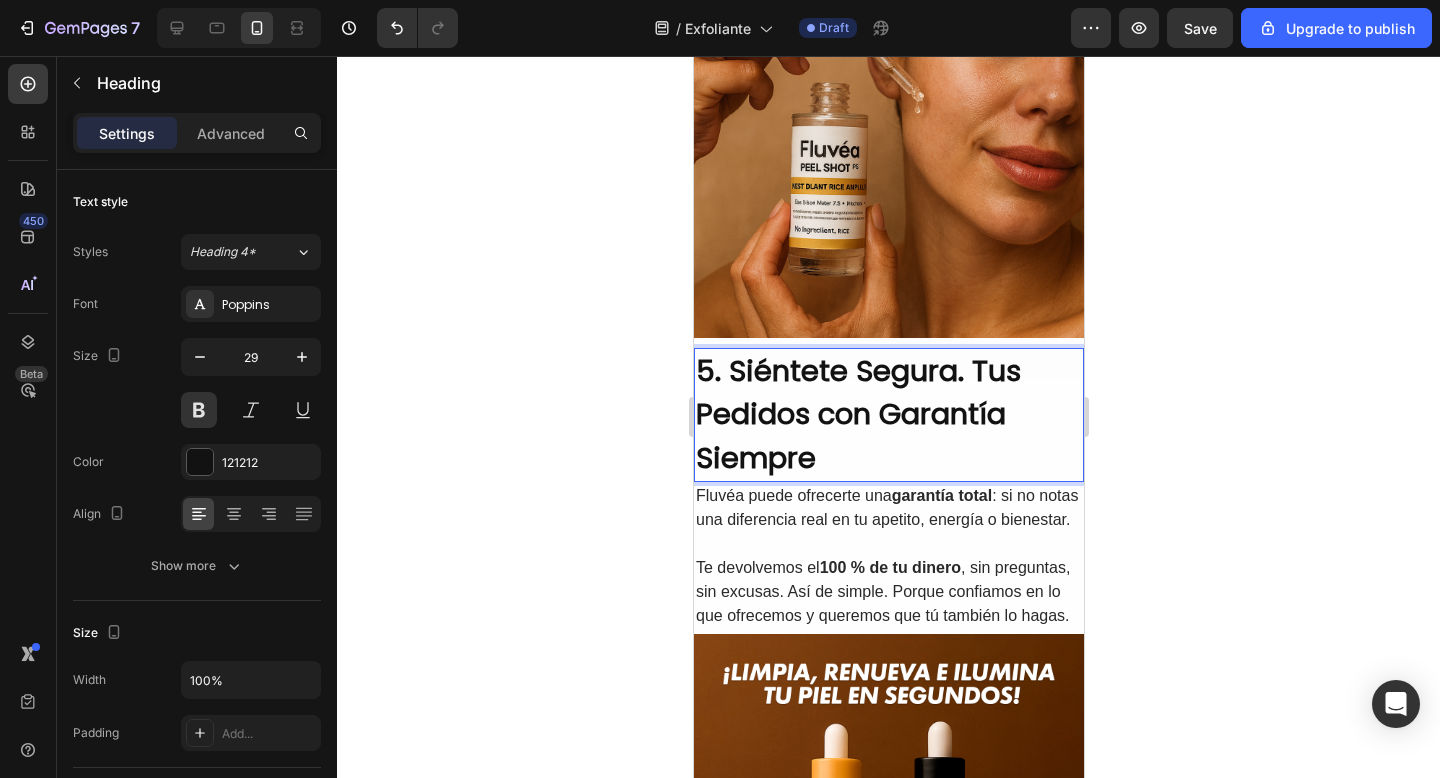click on "5. Siéntete Segura. Tus Pedidos con Garantía Siempre" at bounding box center [888, 415] 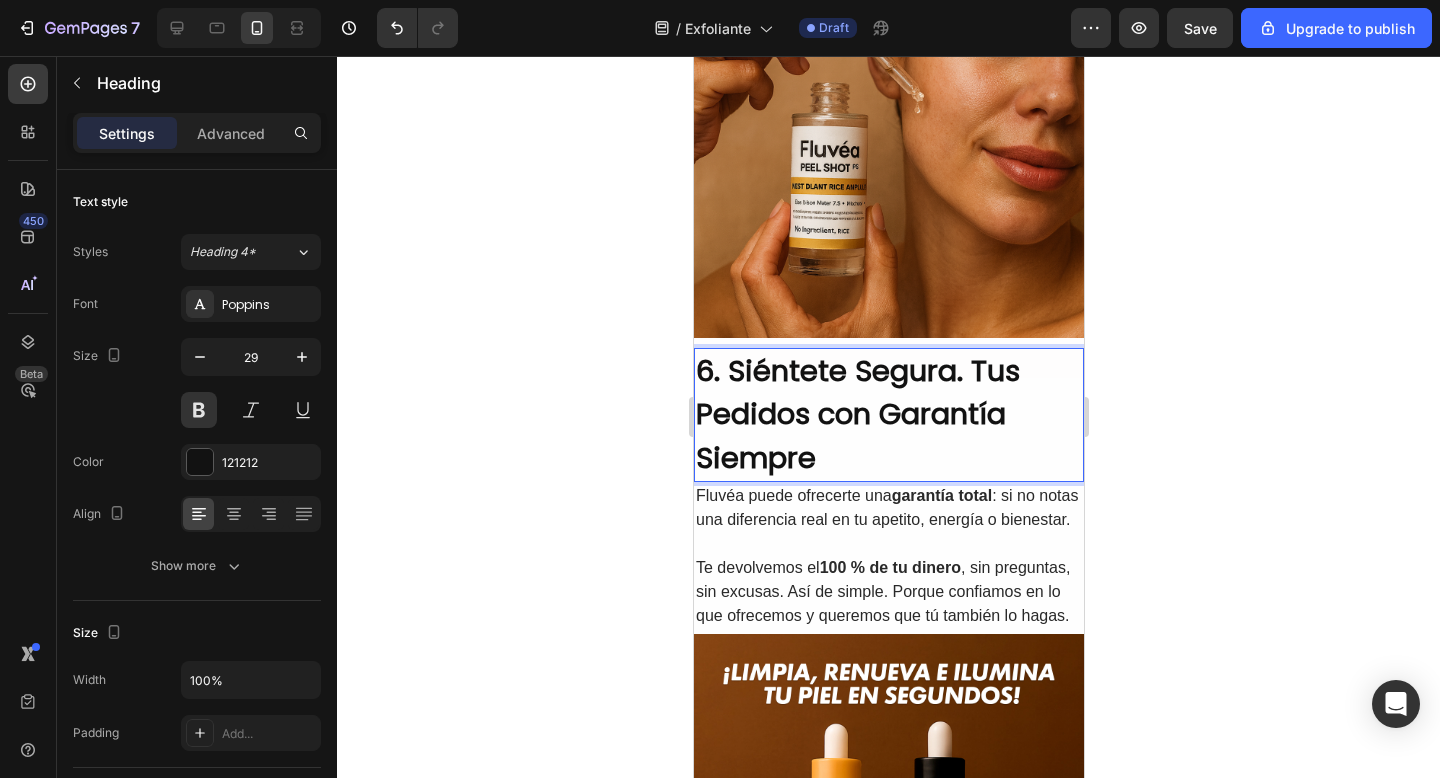 click 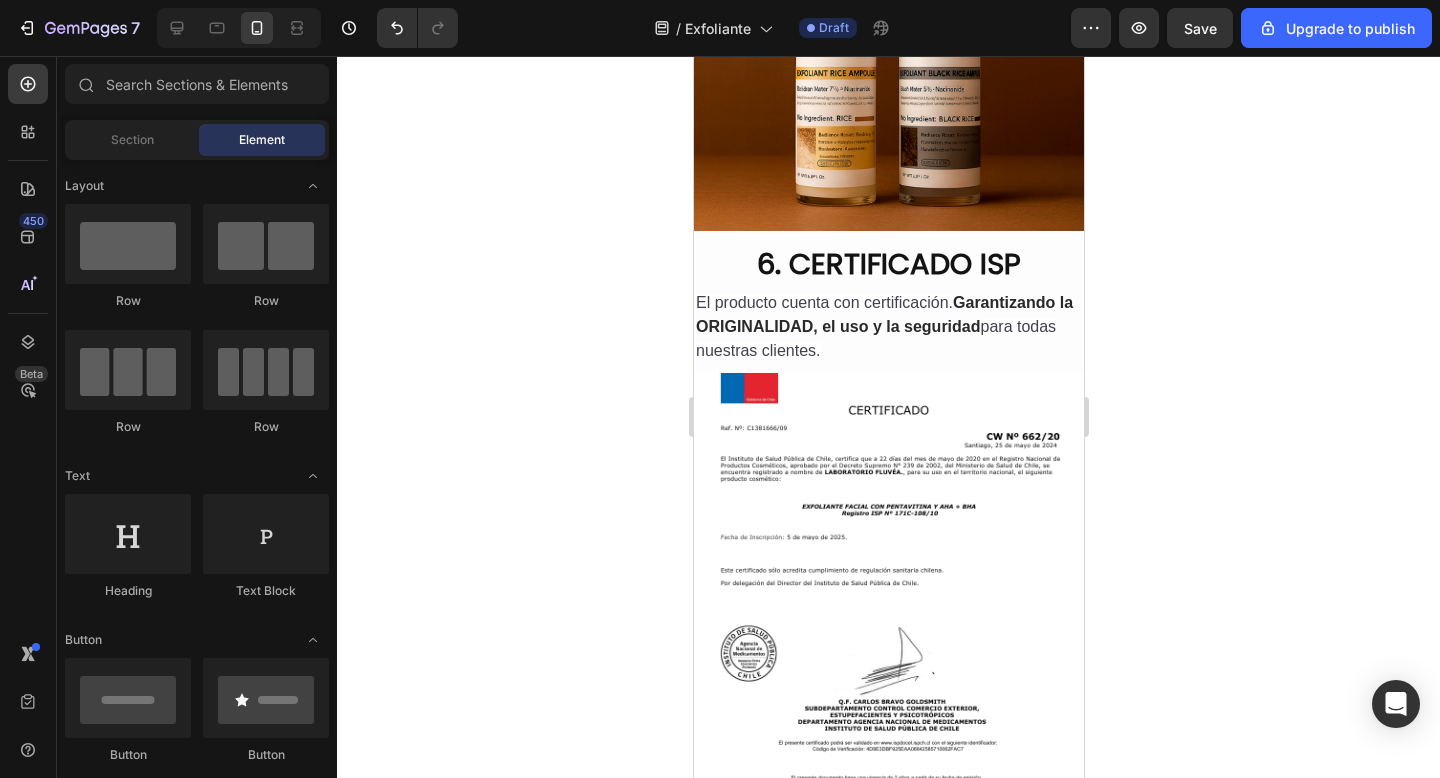scroll, scrollTop: 4697, scrollLeft: 0, axis: vertical 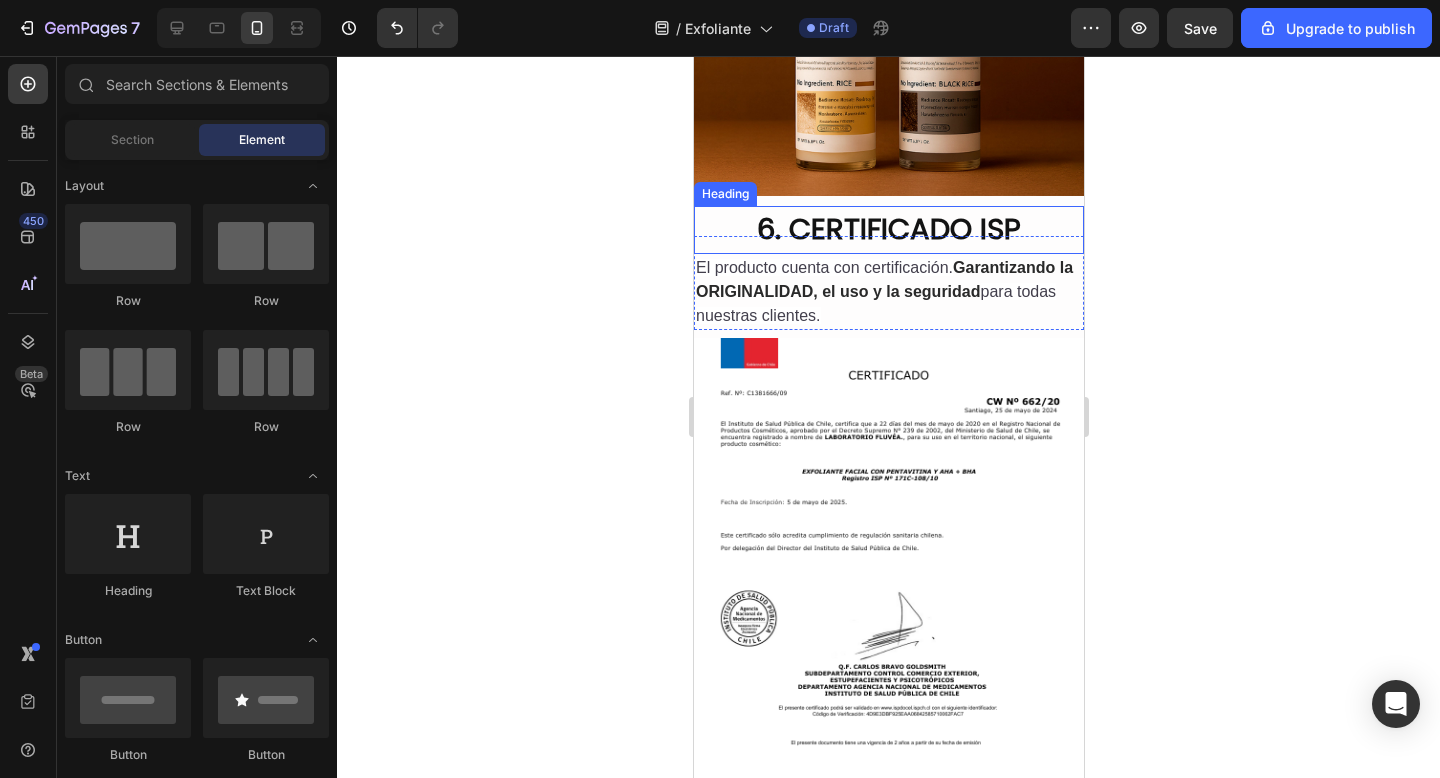 click on "6. CERTIFICADO ISP" at bounding box center [888, 230] 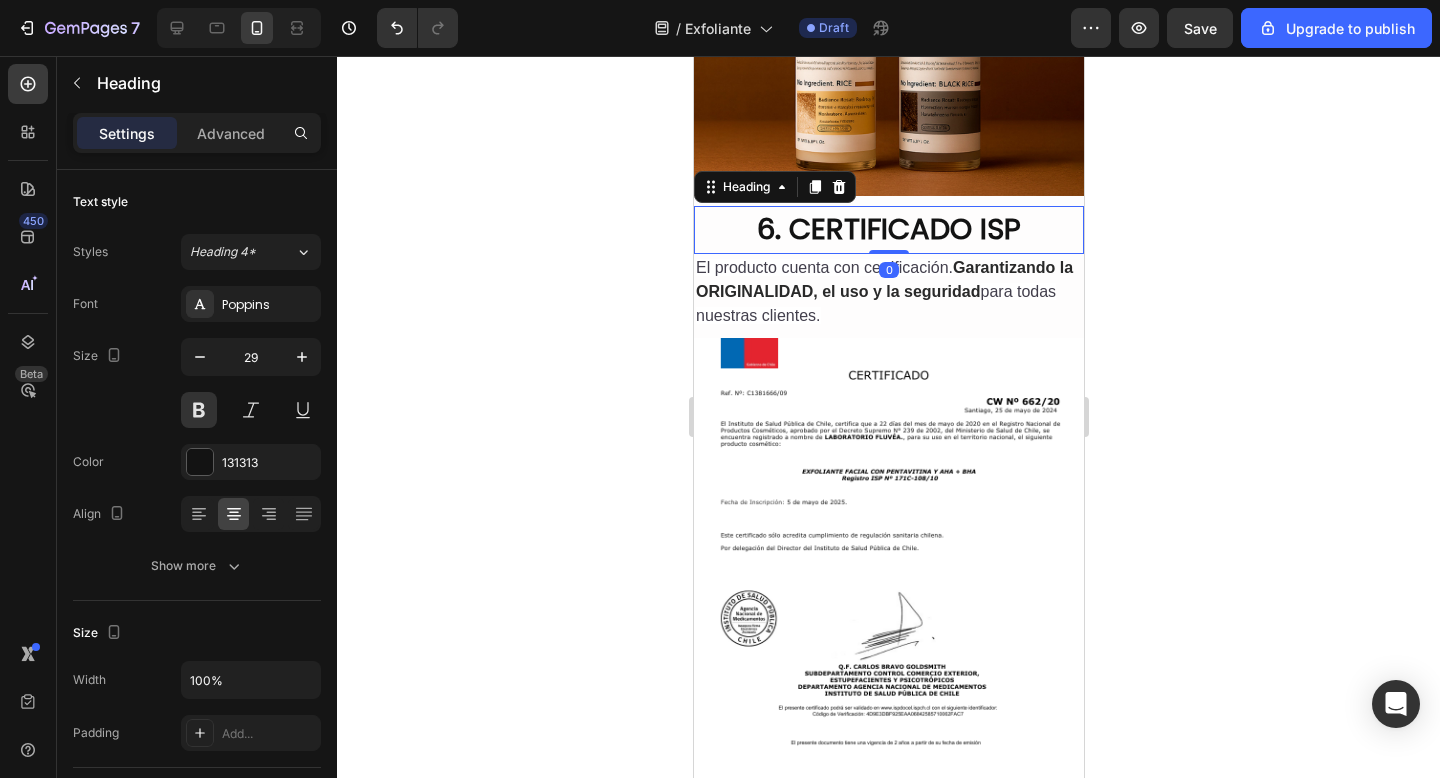 click on "6. CERTIFICADO ISP" at bounding box center (888, 230) 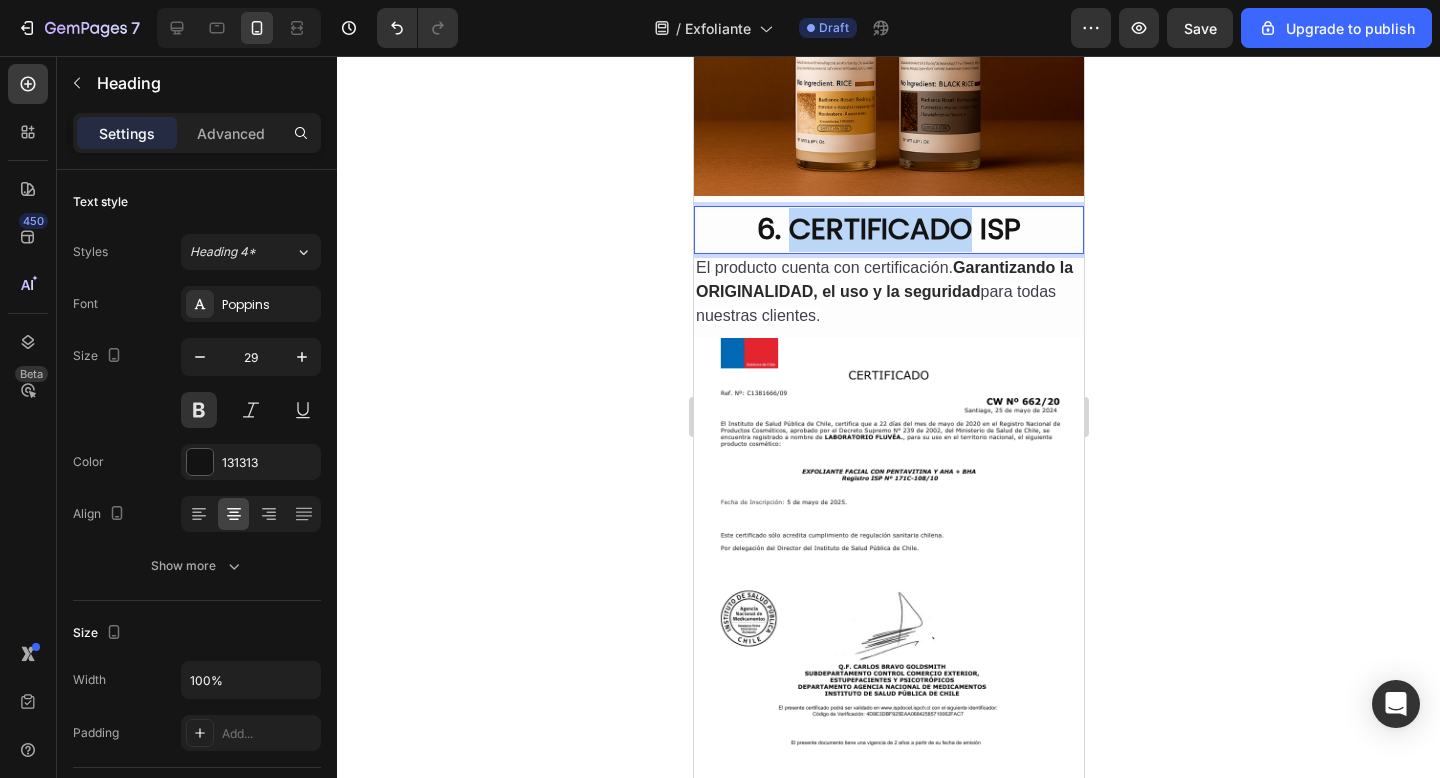 click on "6. CERTIFICADO ISP" at bounding box center [888, 230] 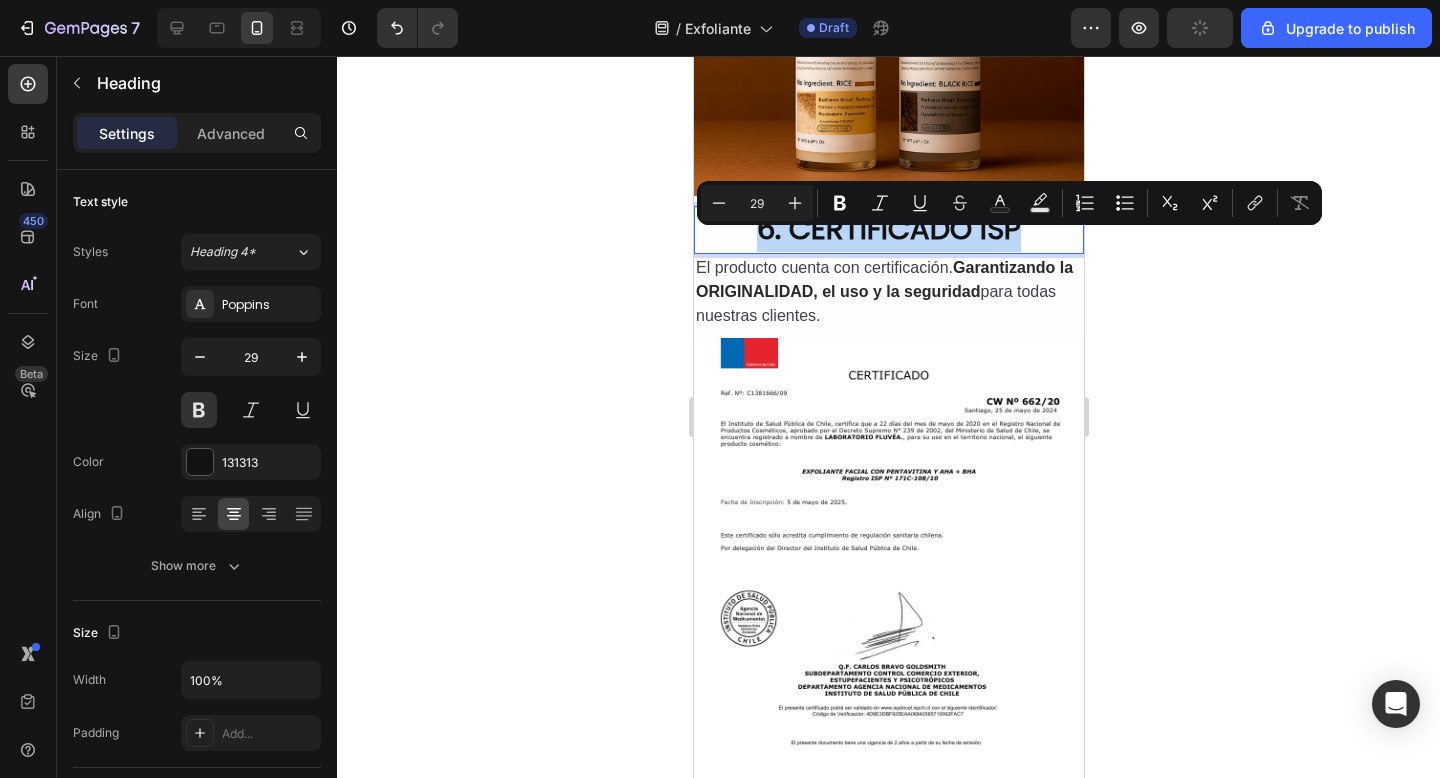 click on "6. CERTIFICADO ISP" at bounding box center [888, 230] 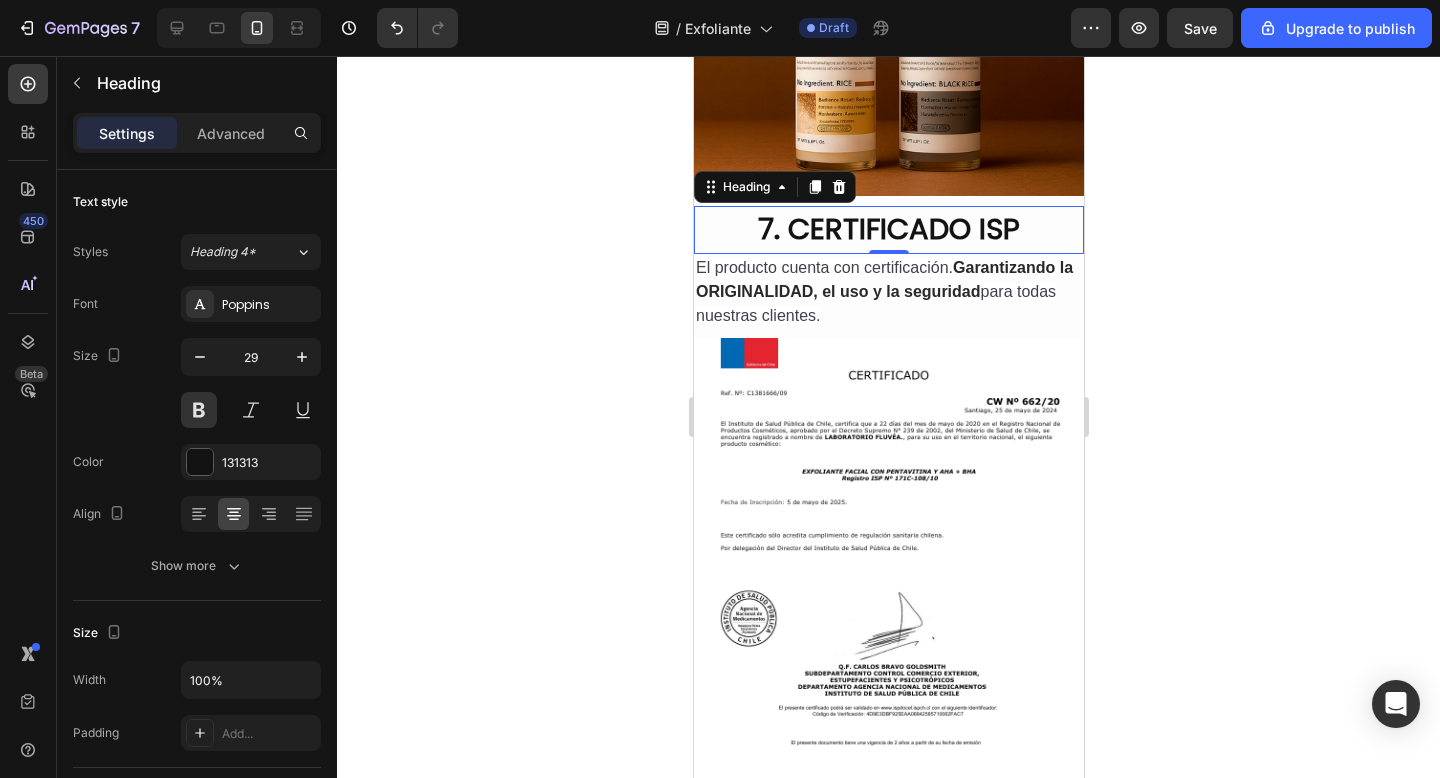 click 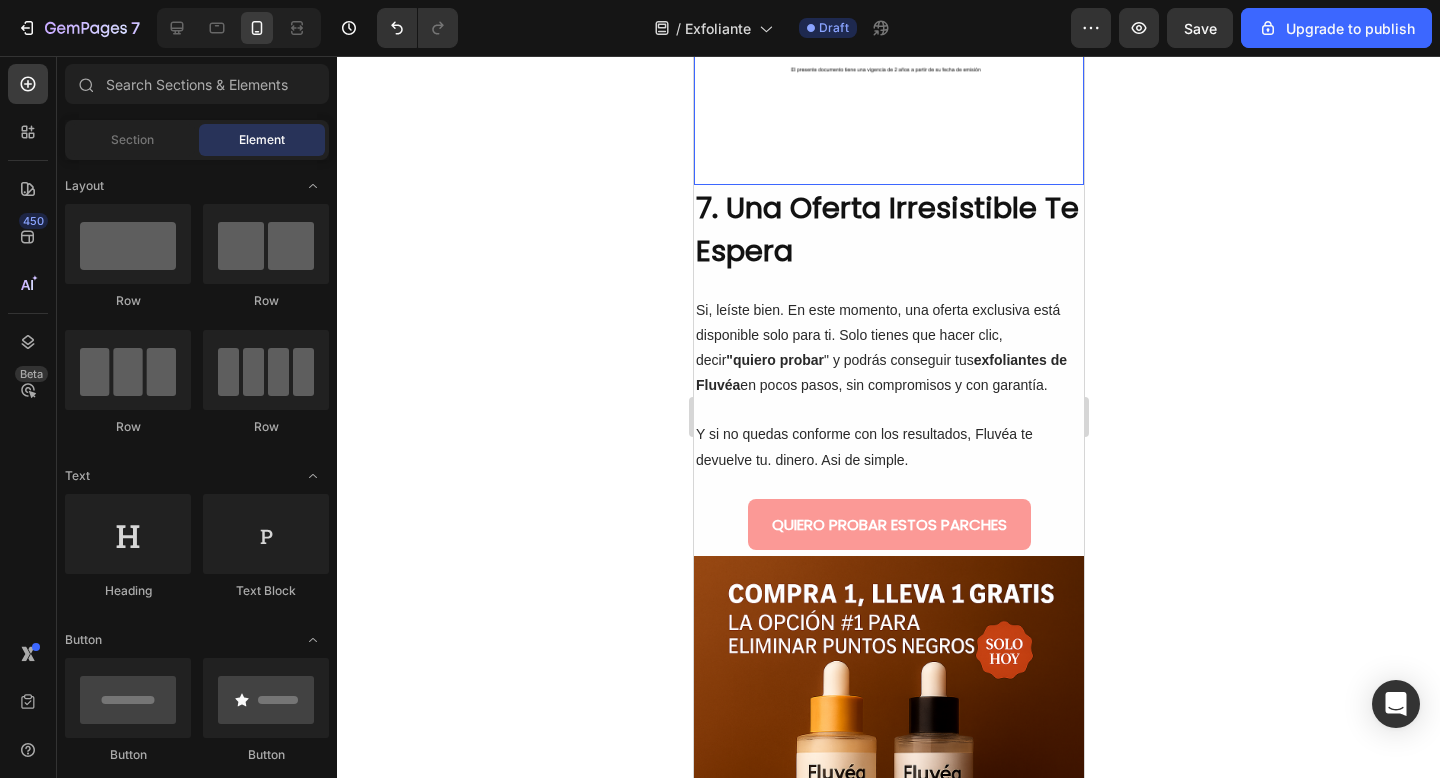 scroll, scrollTop: 5379, scrollLeft: 0, axis: vertical 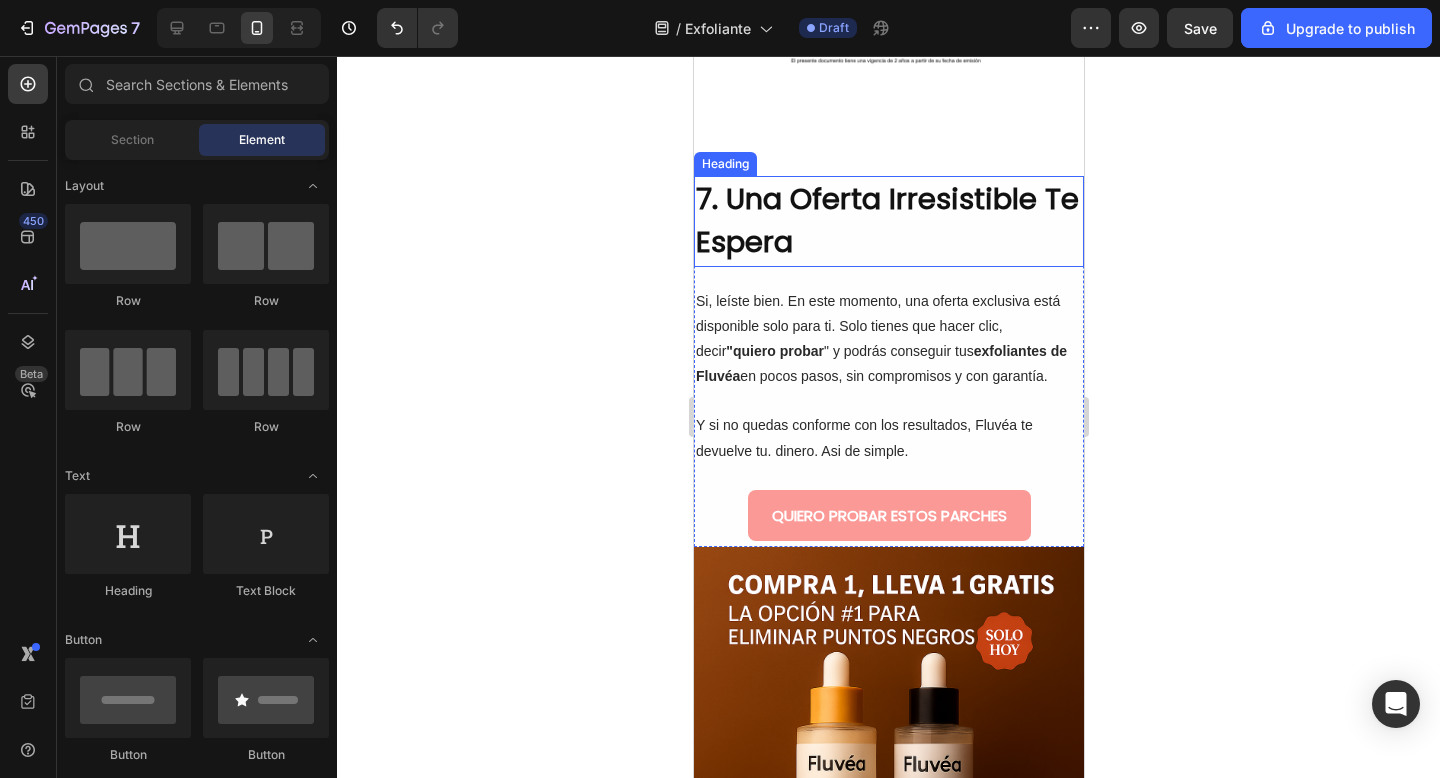 click on "7. Una Oferta Irresistible Te Espera" at bounding box center (888, 221) 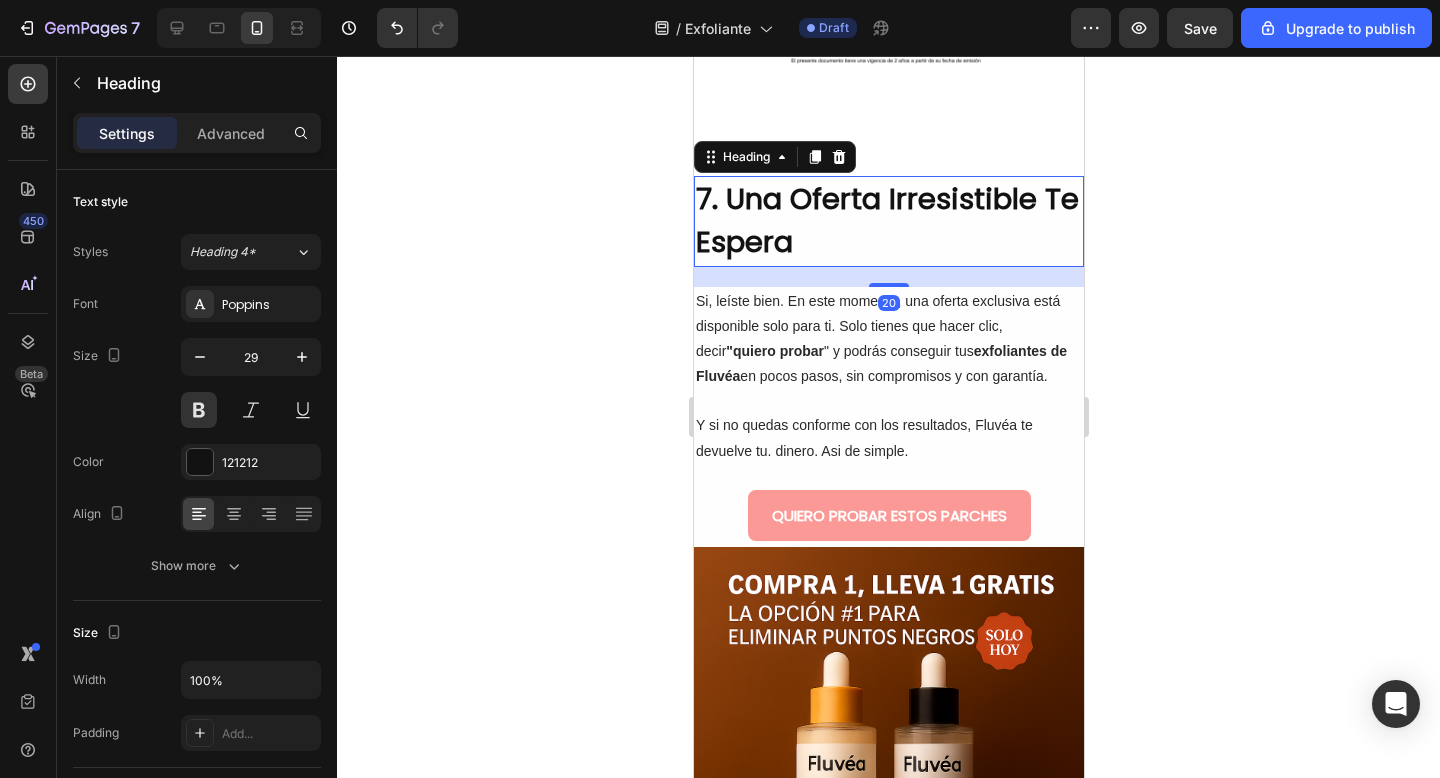 click on "7. Una Oferta Irresistible Te Espera" at bounding box center [888, 221] 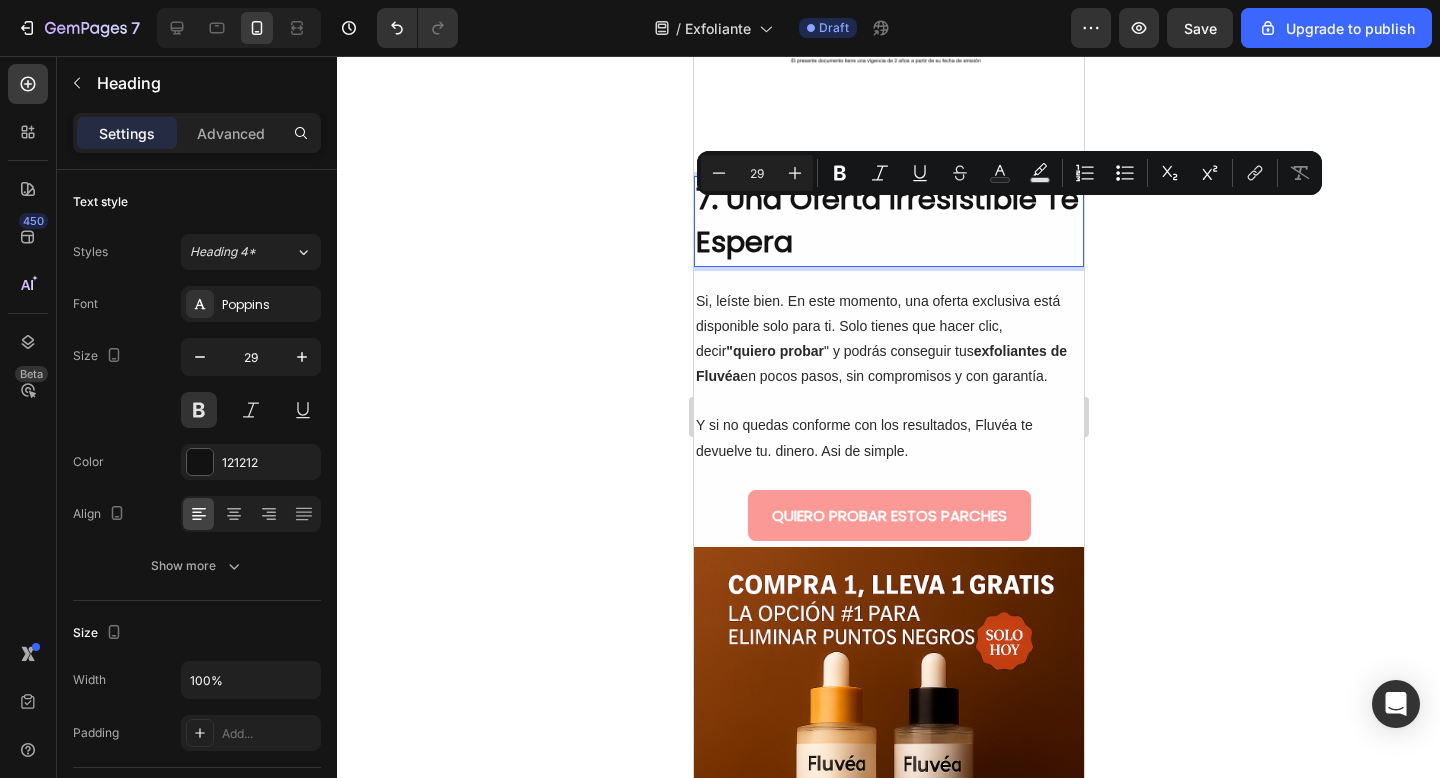 click on "7. Una Oferta Irresistible Te Espera" at bounding box center (888, 221) 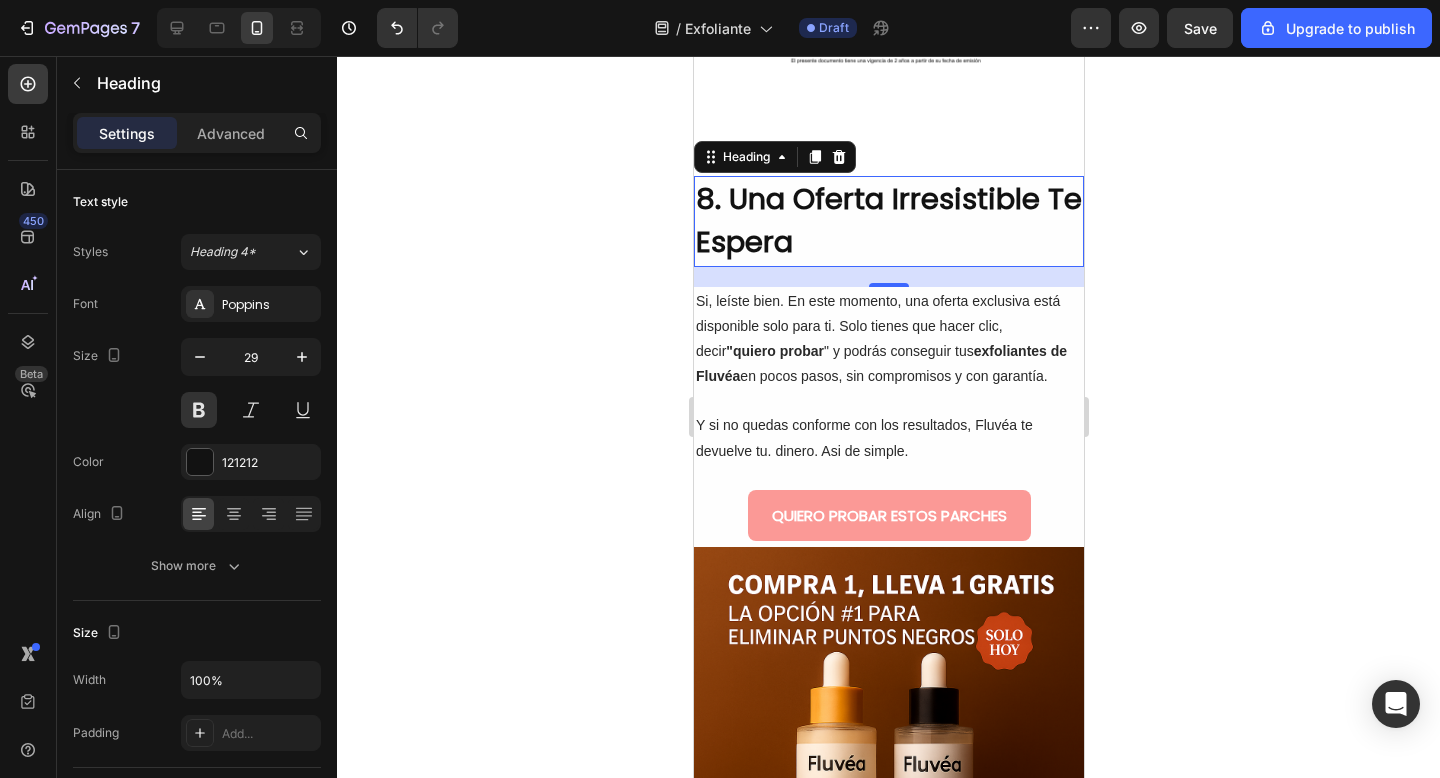click 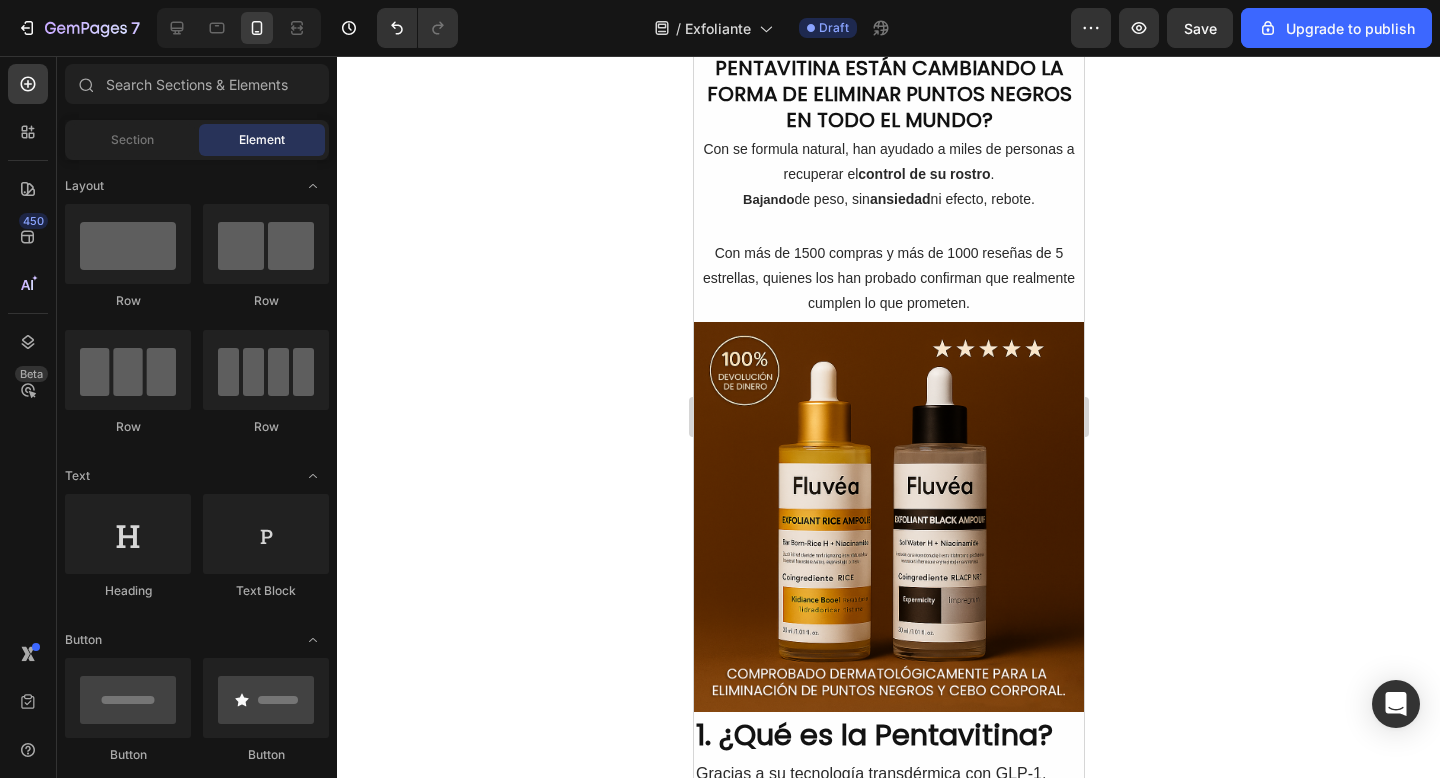 scroll, scrollTop: 0, scrollLeft: 0, axis: both 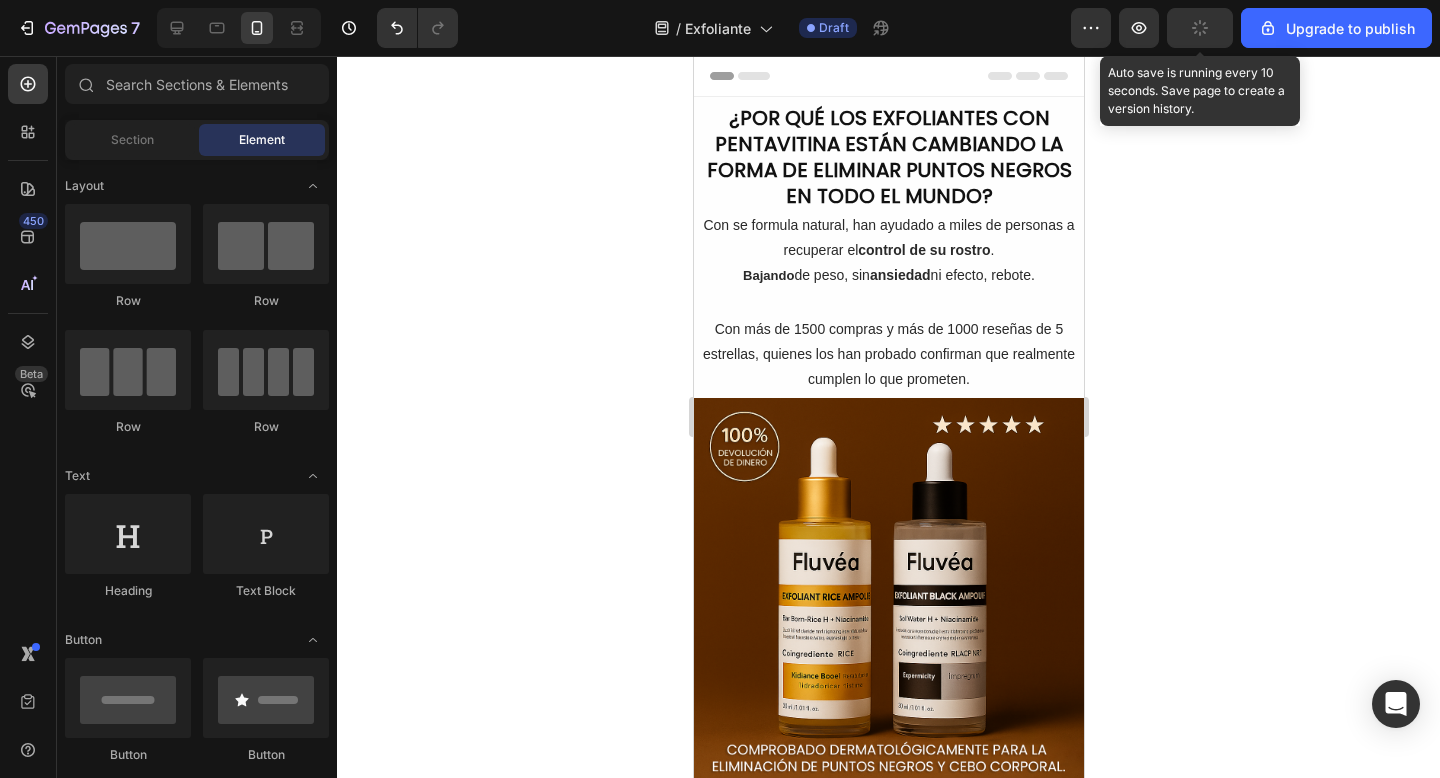 click 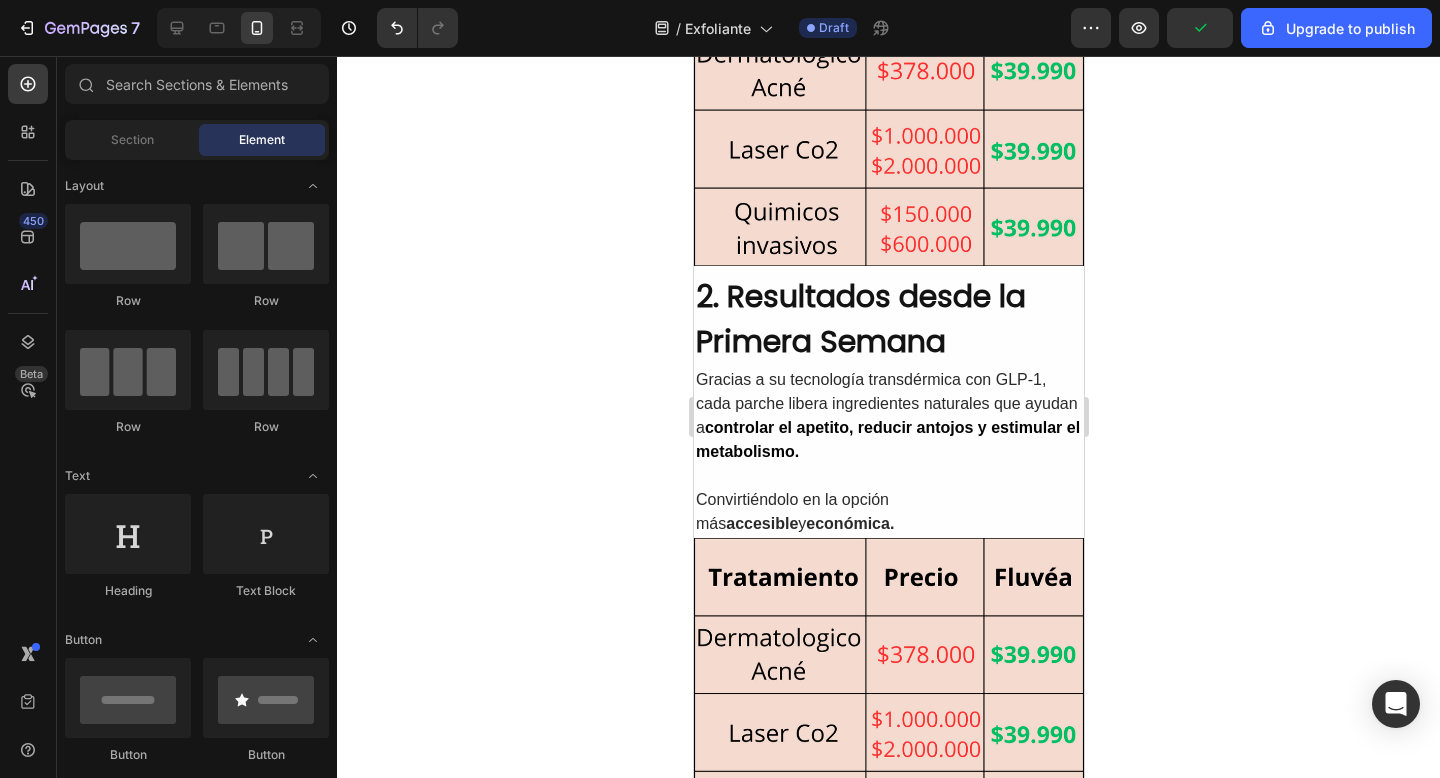 type 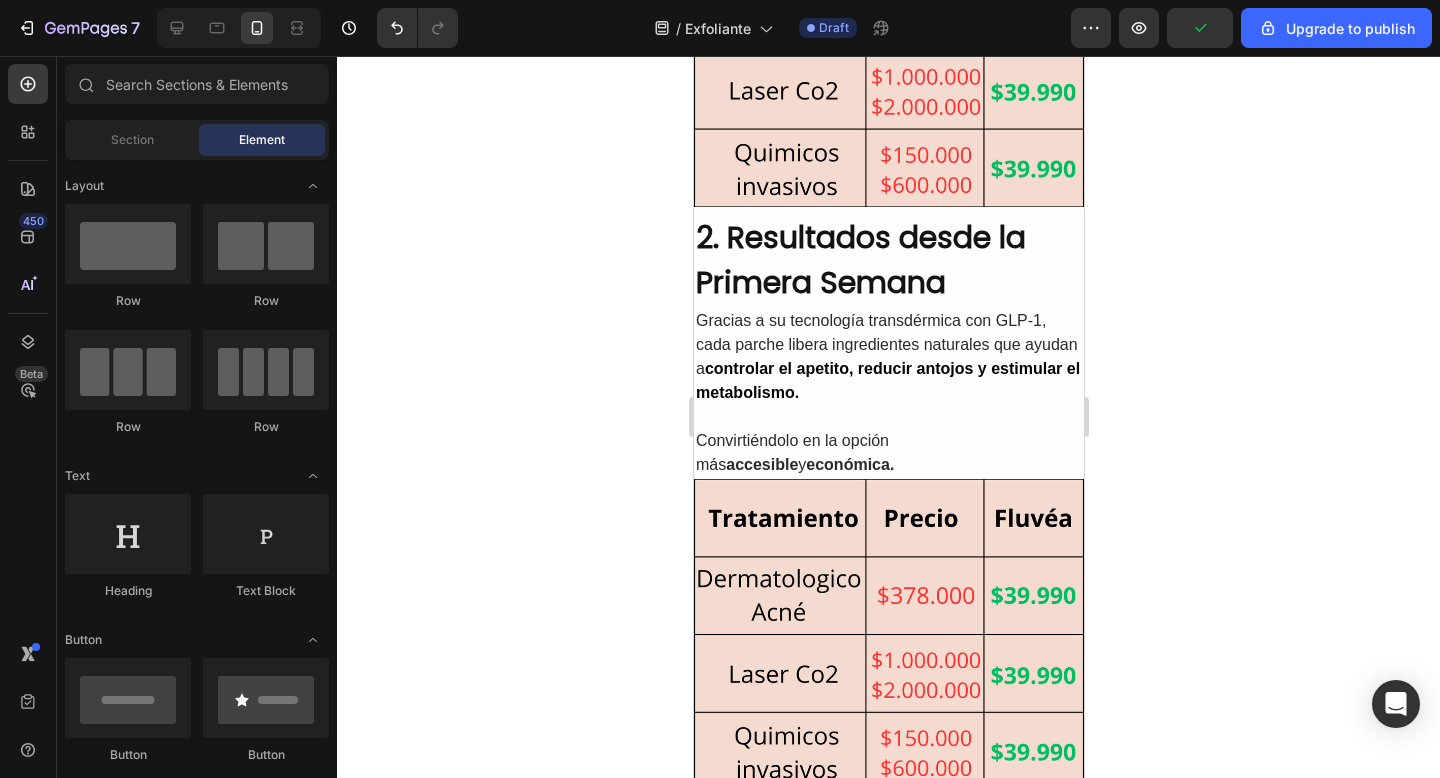 scroll, scrollTop: 1129, scrollLeft: 0, axis: vertical 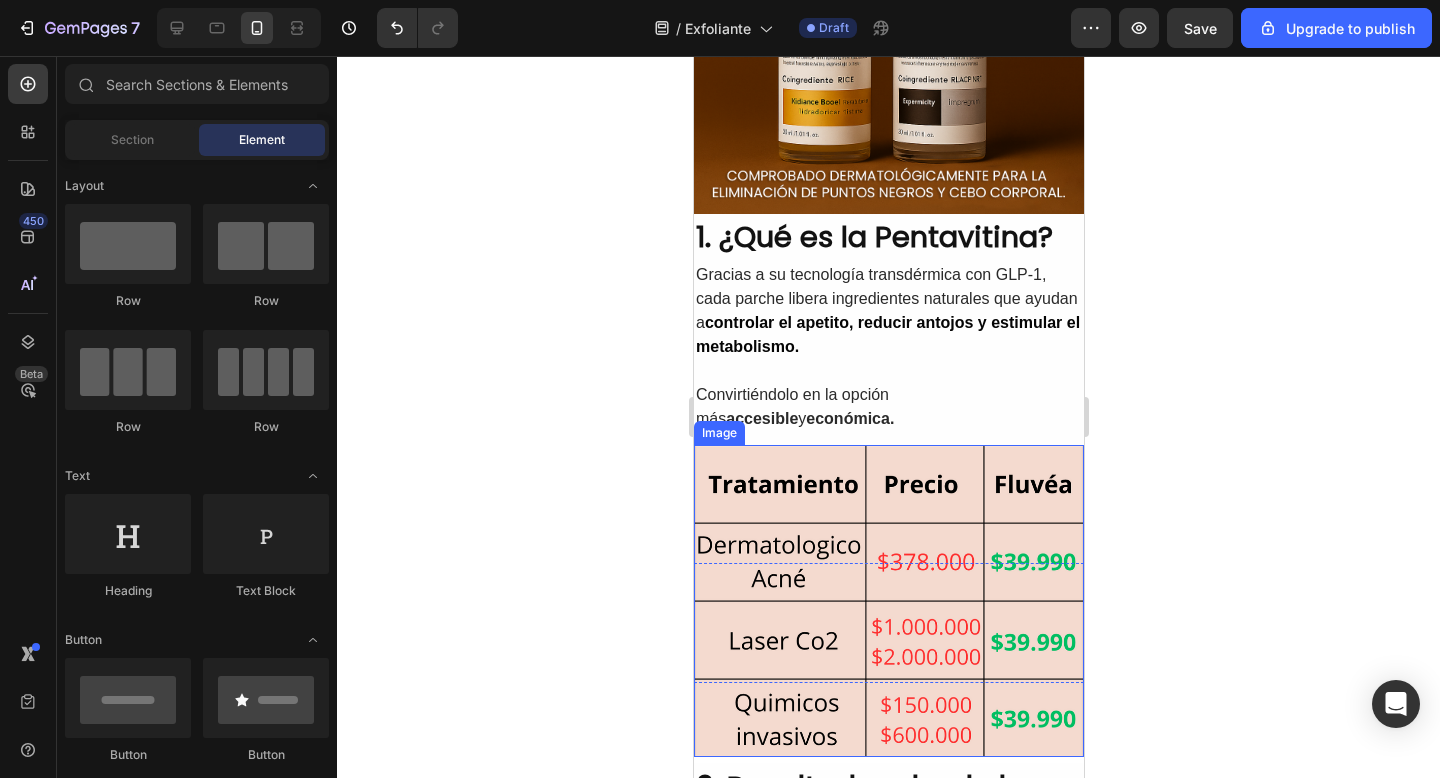 click at bounding box center [888, 600] 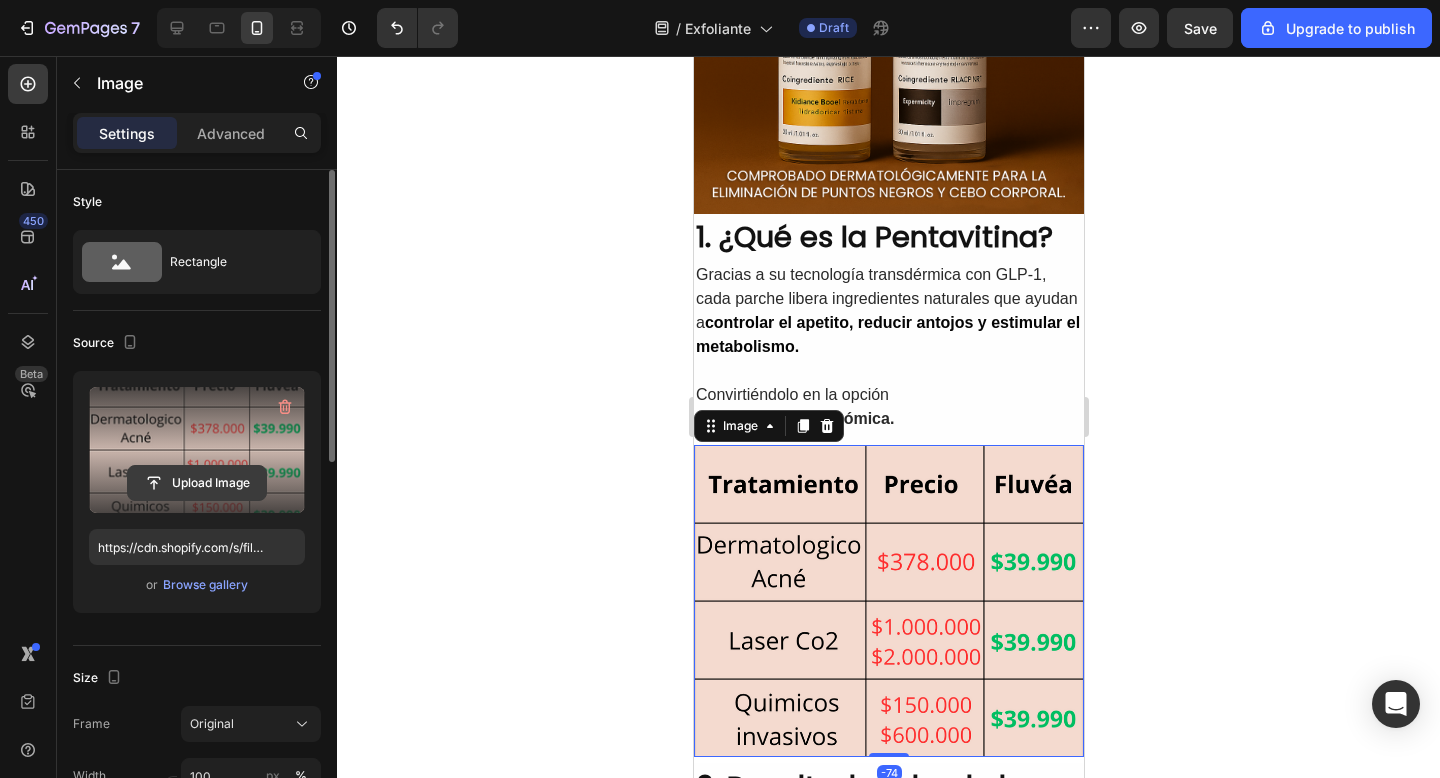 click 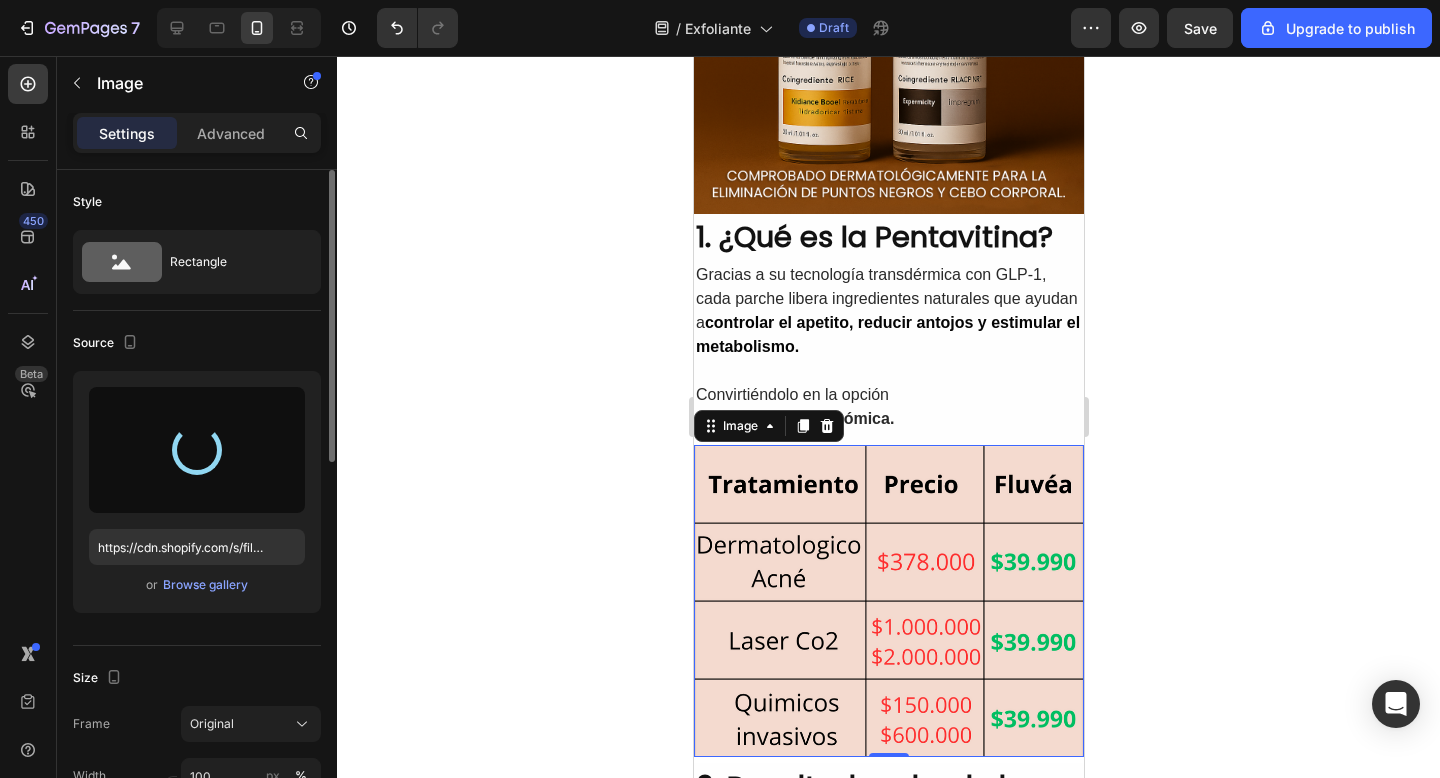 type on "https://cdn.shopify.com/s/files/1/0905/2212/4588/files/gempages_577672644518740668-f6d226a1-57fd-47ad-8796-0cbad2897790.png" 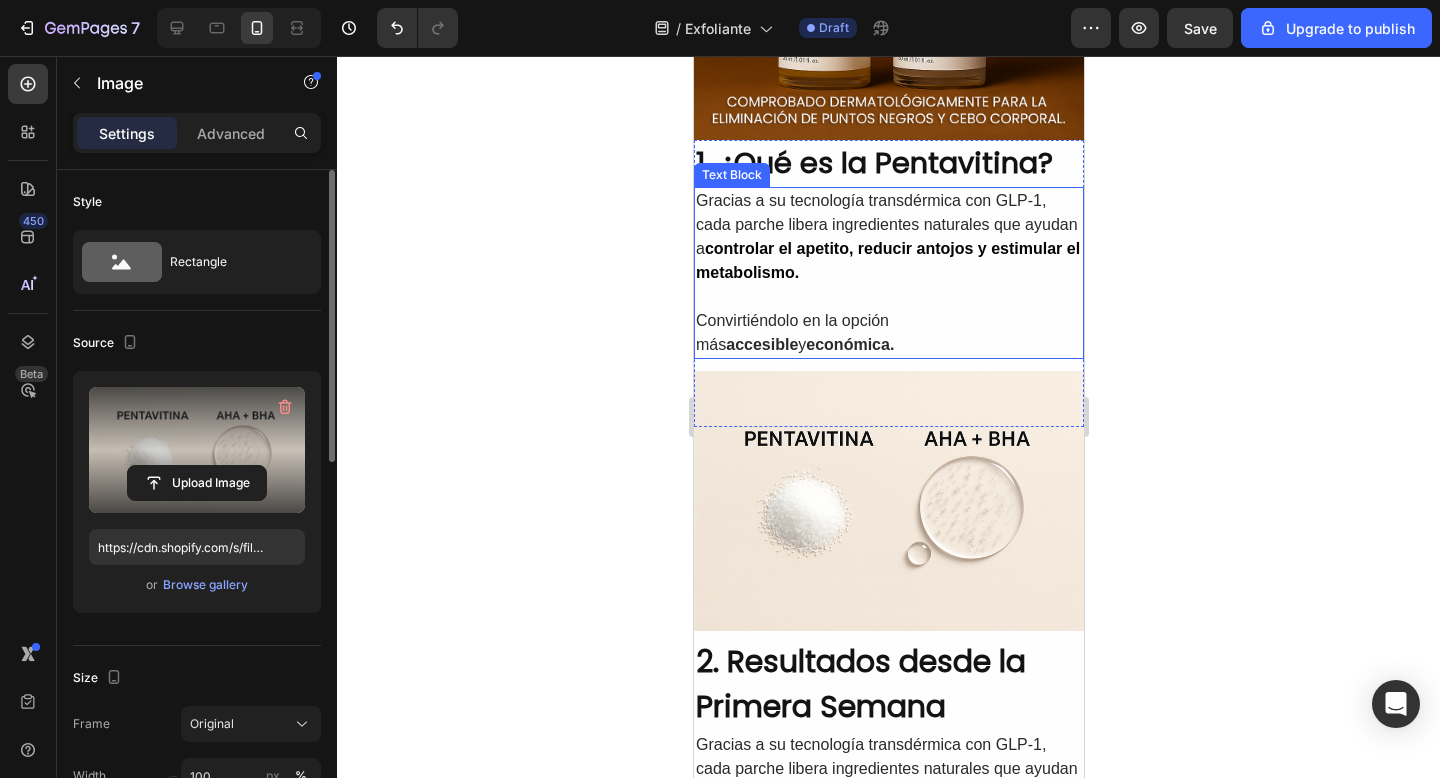 scroll, scrollTop: 676, scrollLeft: 0, axis: vertical 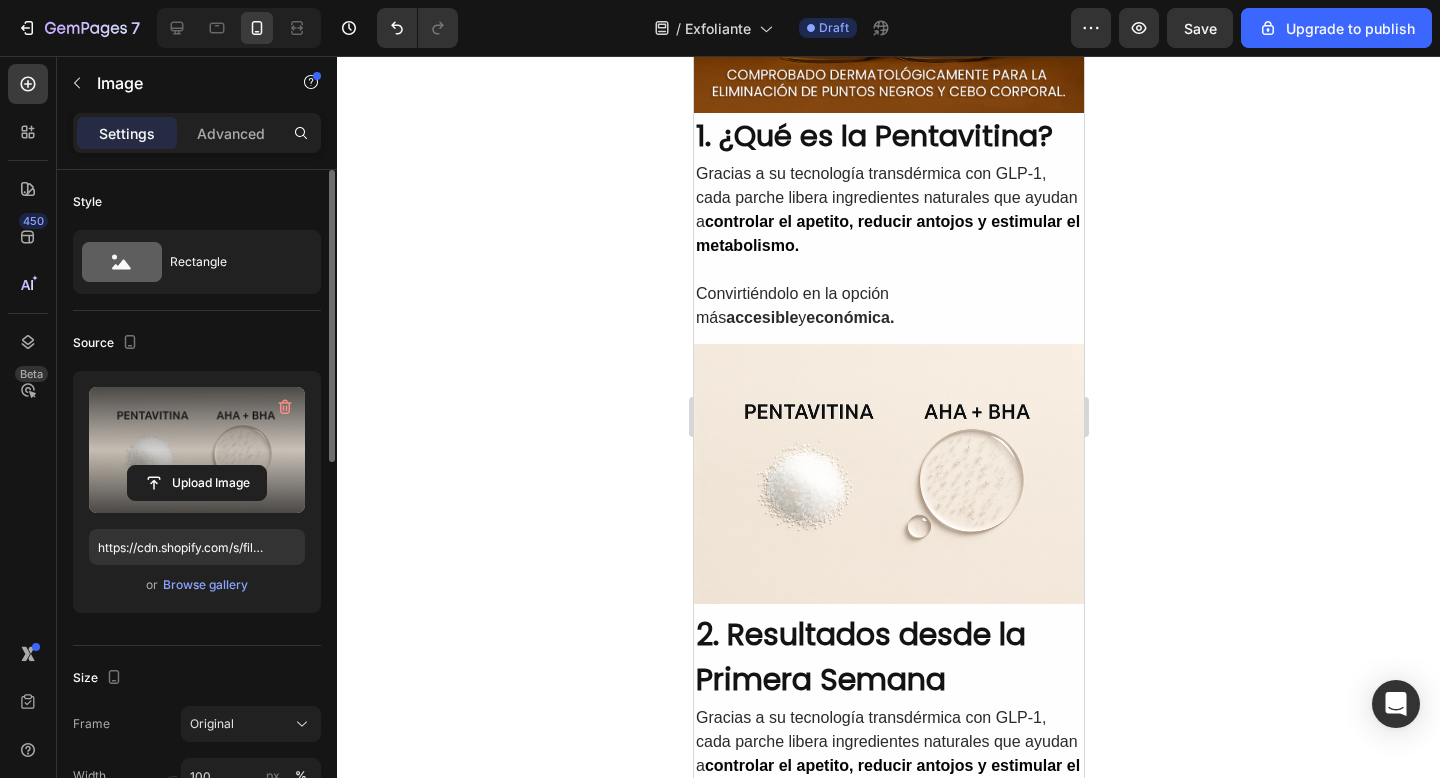 click 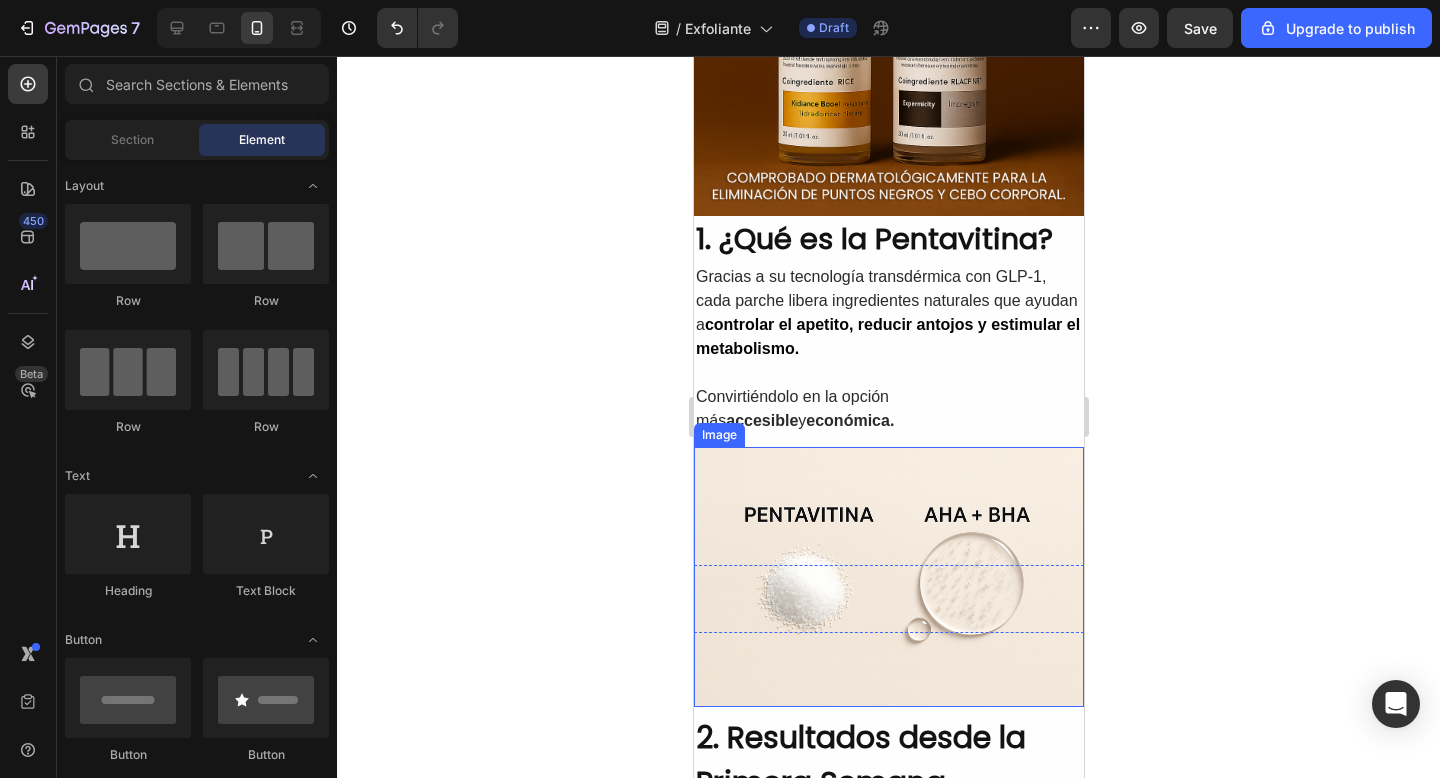 scroll, scrollTop: 568, scrollLeft: 0, axis: vertical 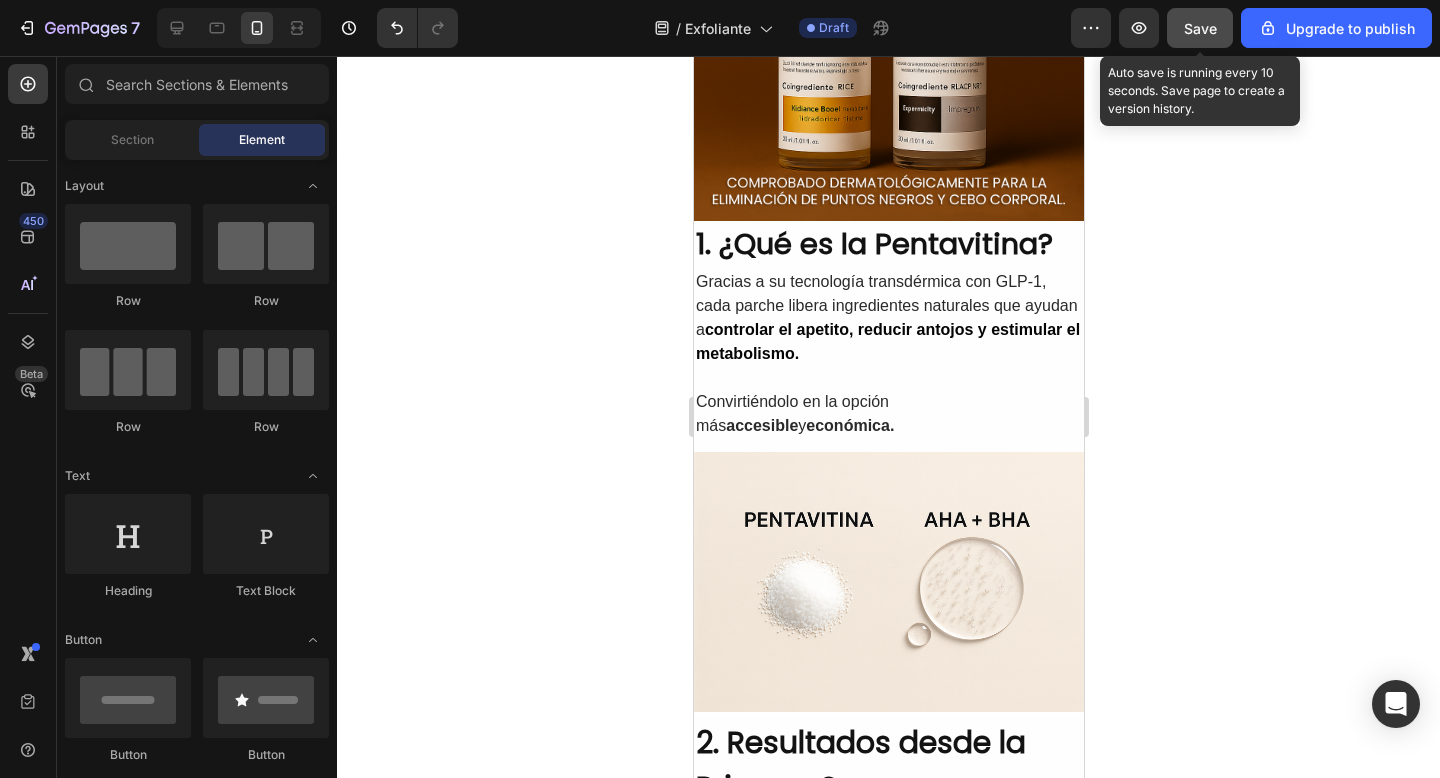 click on "Save" 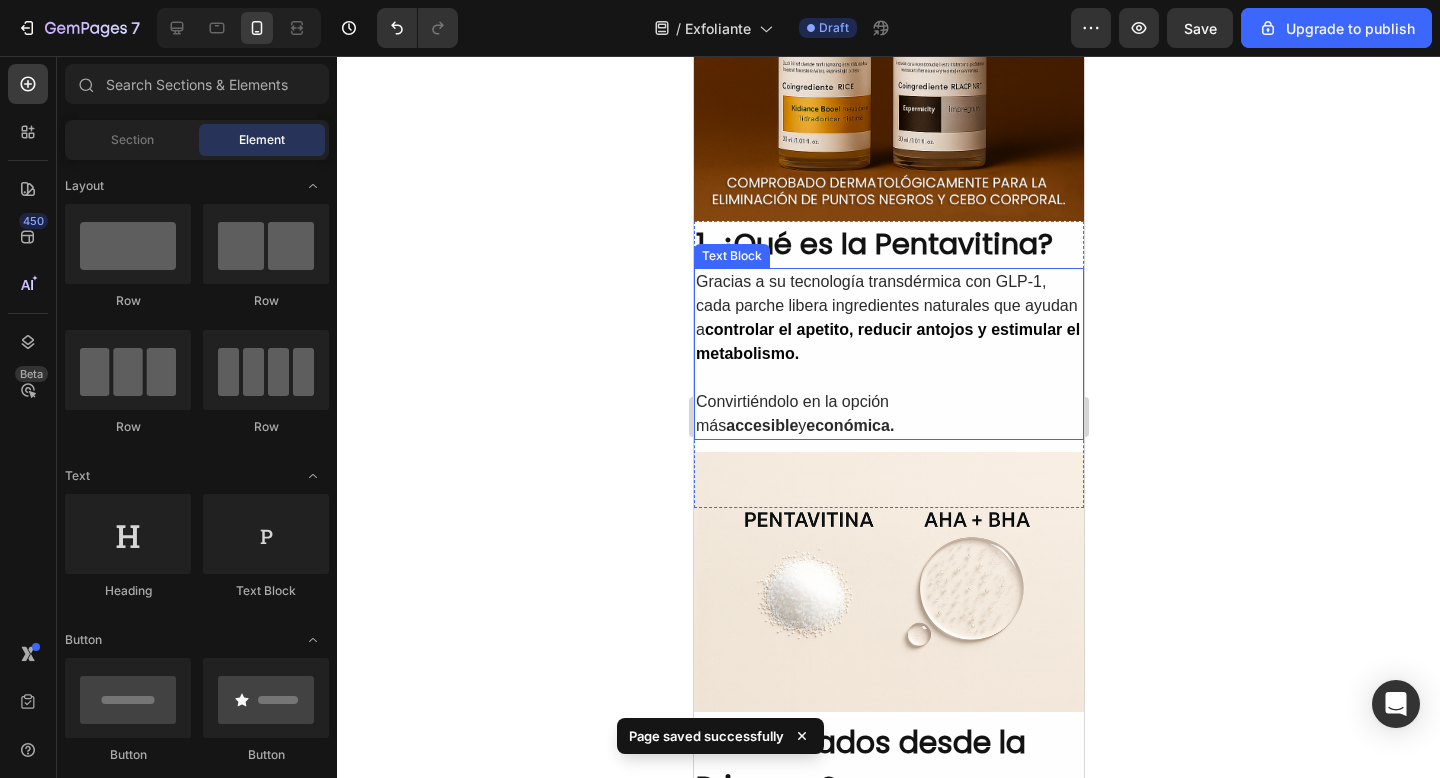 scroll, scrollTop: 548, scrollLeft: 0, axis: vertical 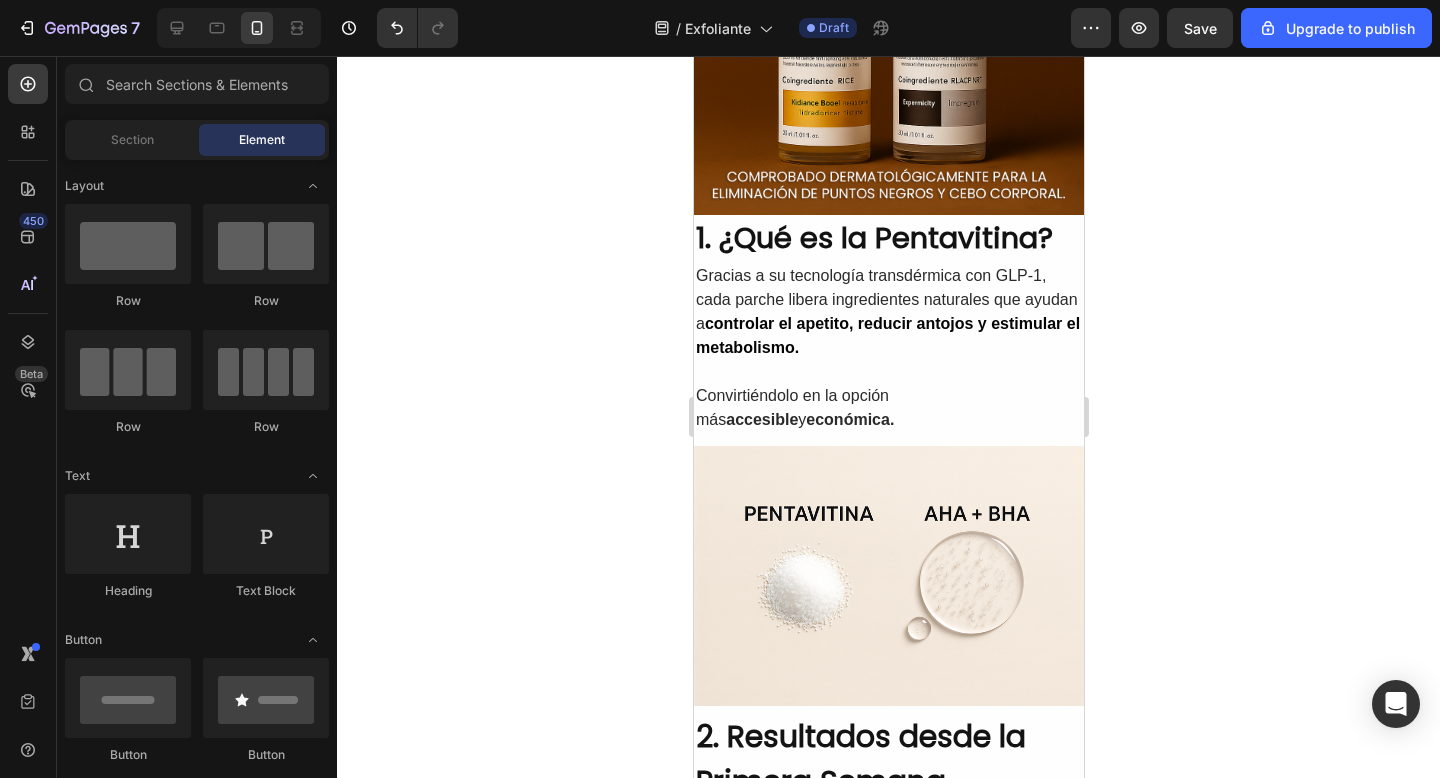 click 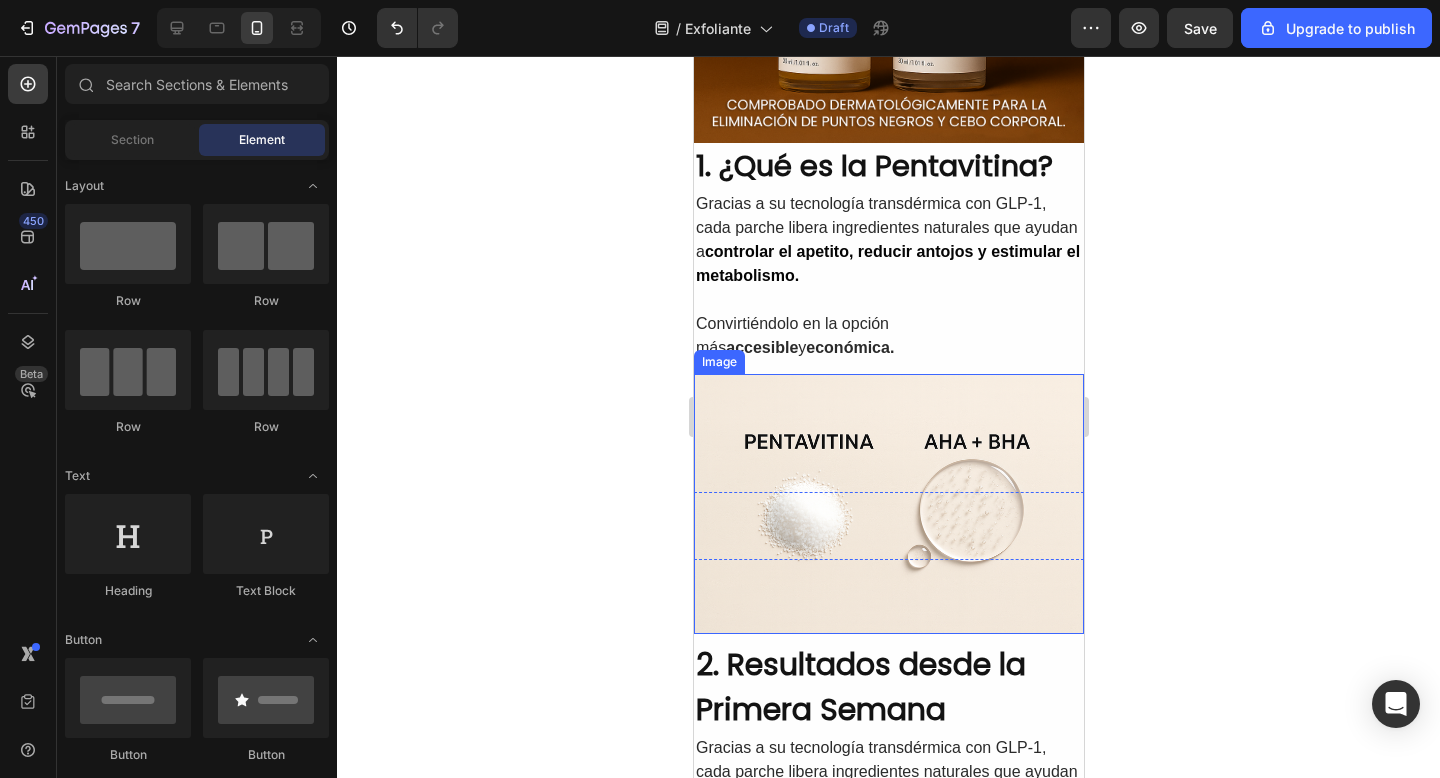 scroll, scrollTop: 556, scrollLeft: 0, axis: vertical 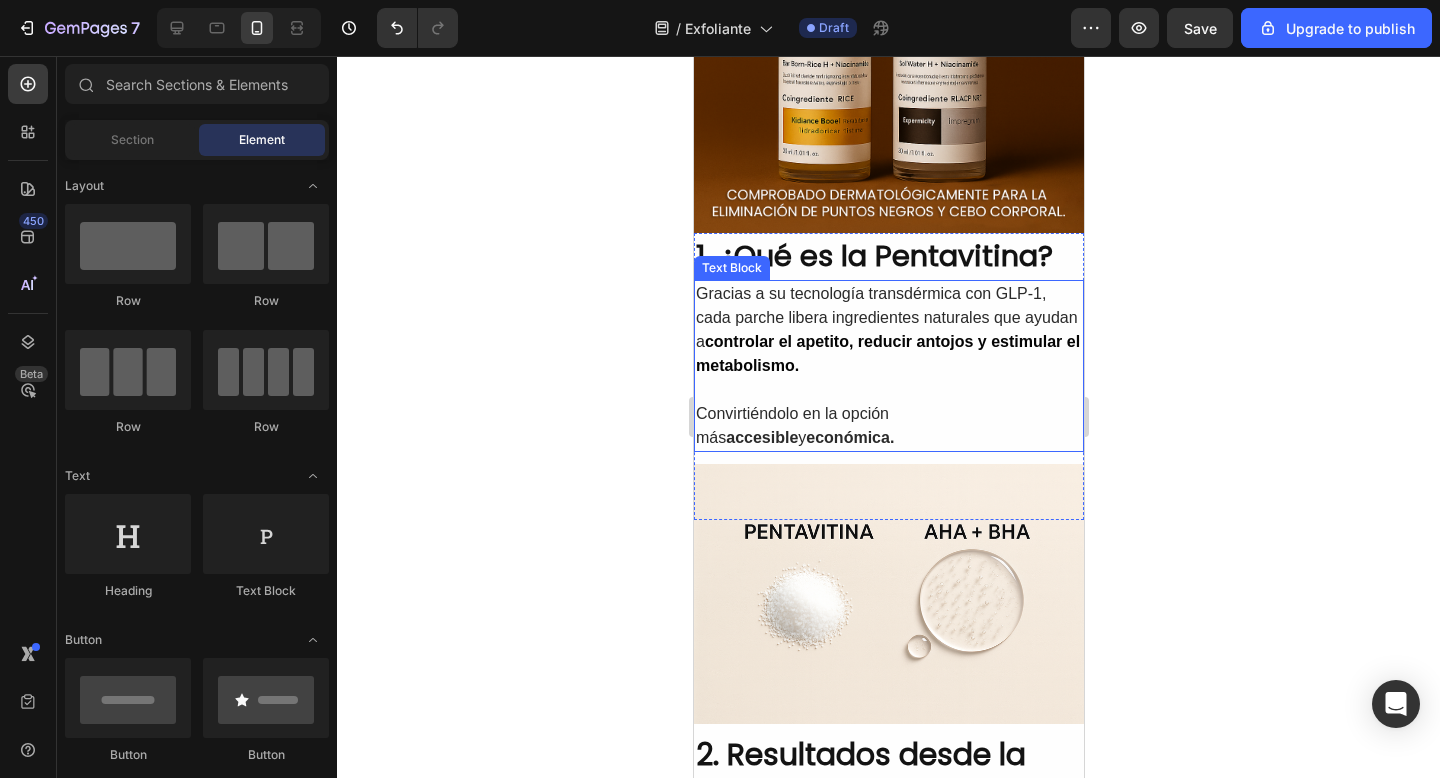 click on "Gracias a su tecnología transdérmica con GLP-1, cada parche libera ingredientes naturales que ayudan a  controlar el apetito, reducir antojos y estimular el metabolismo." at bounding box center (888, 330) 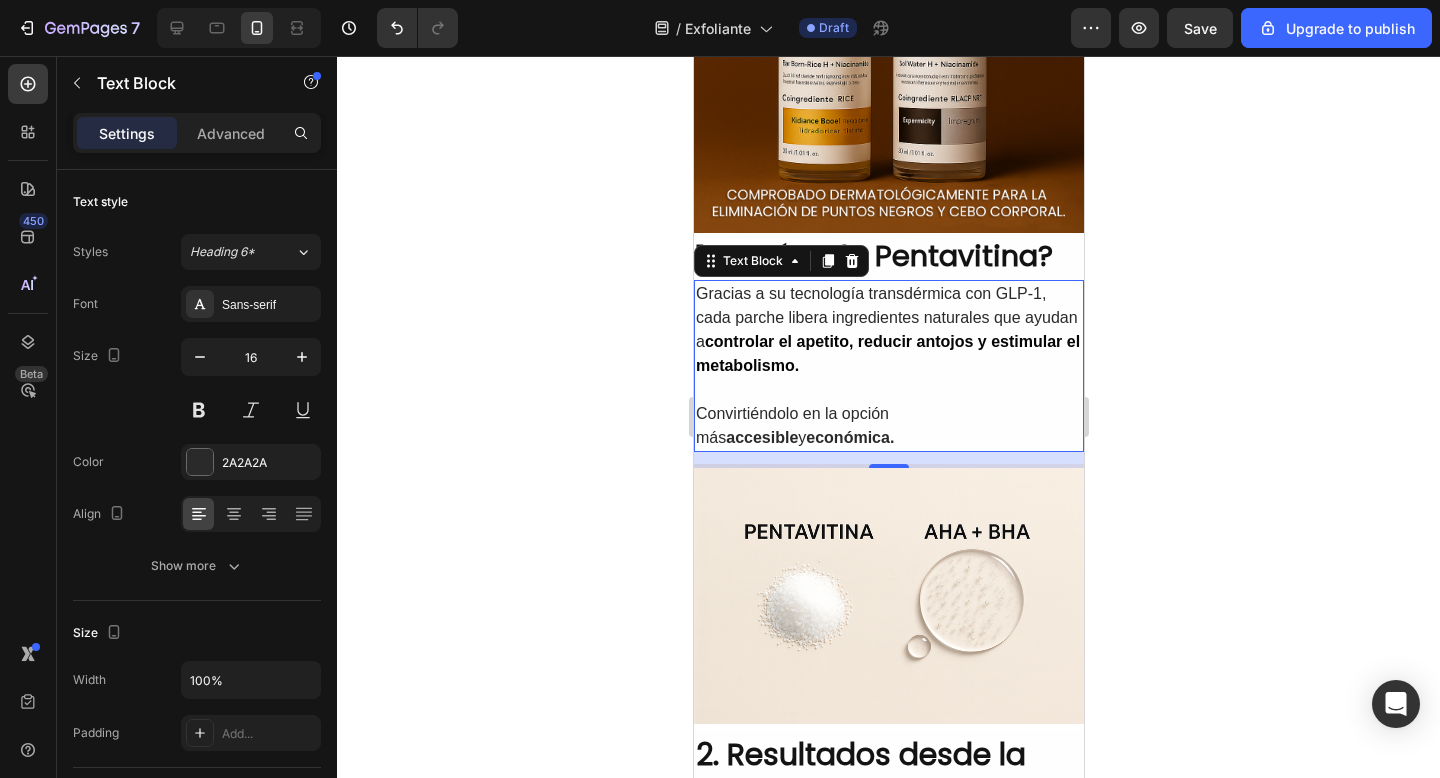 click 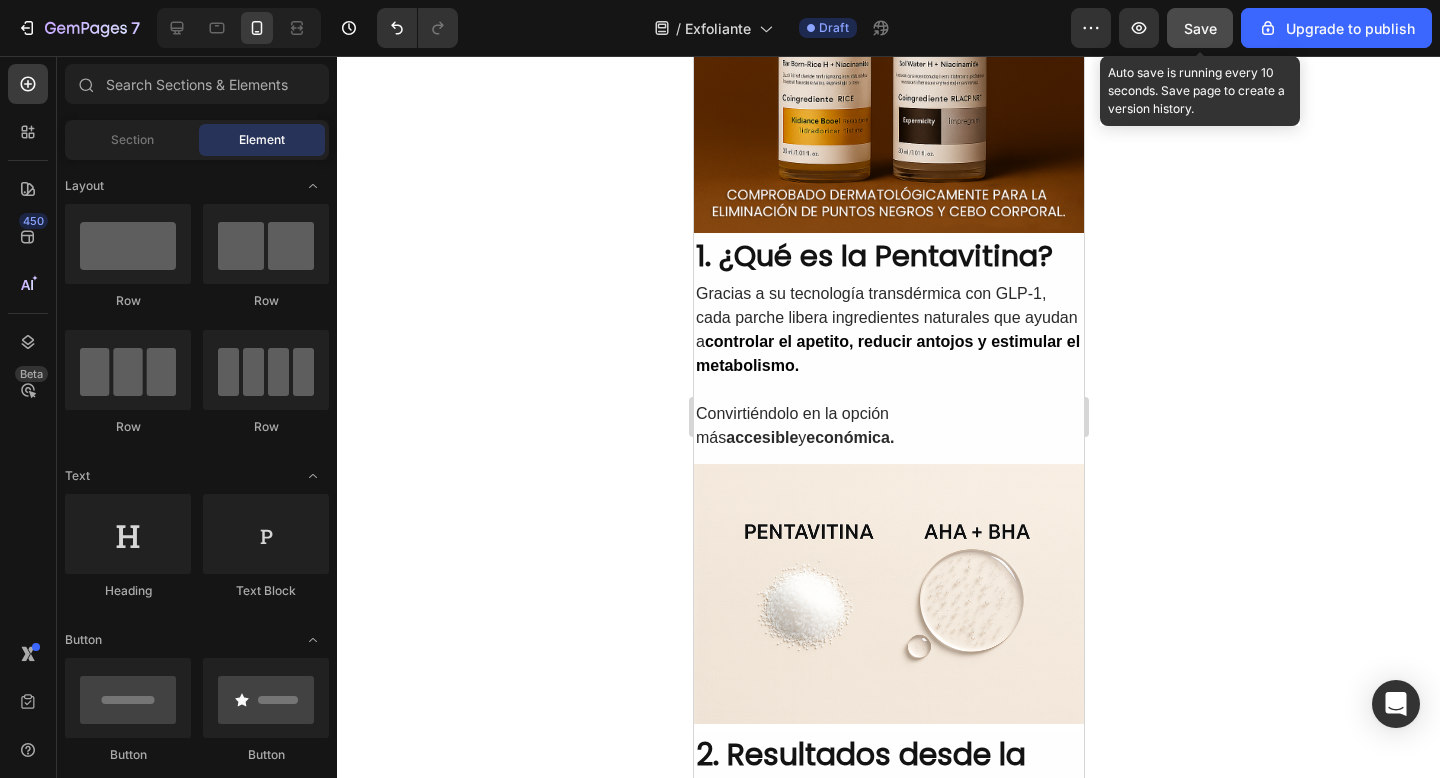 click on "Save" at bounding box center [1200, 28] 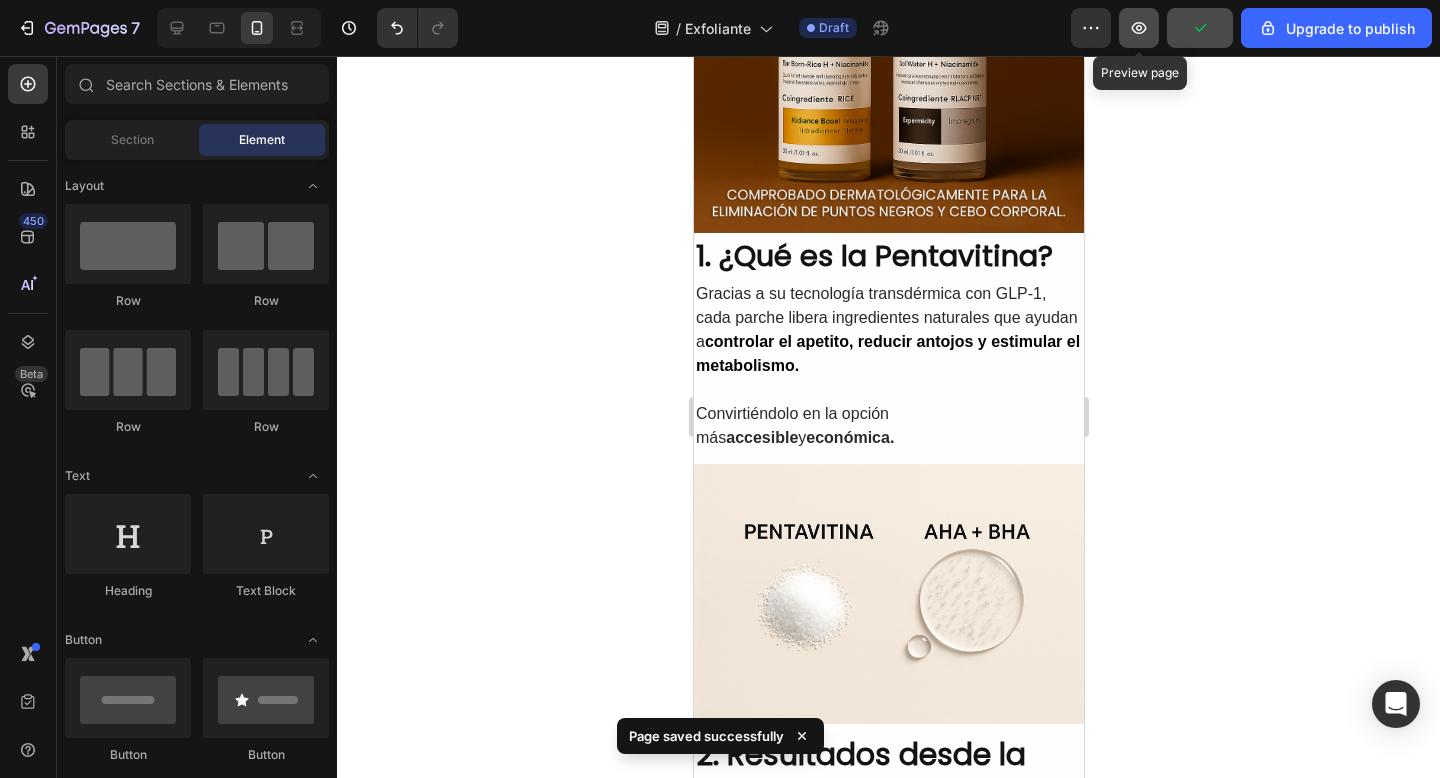 click 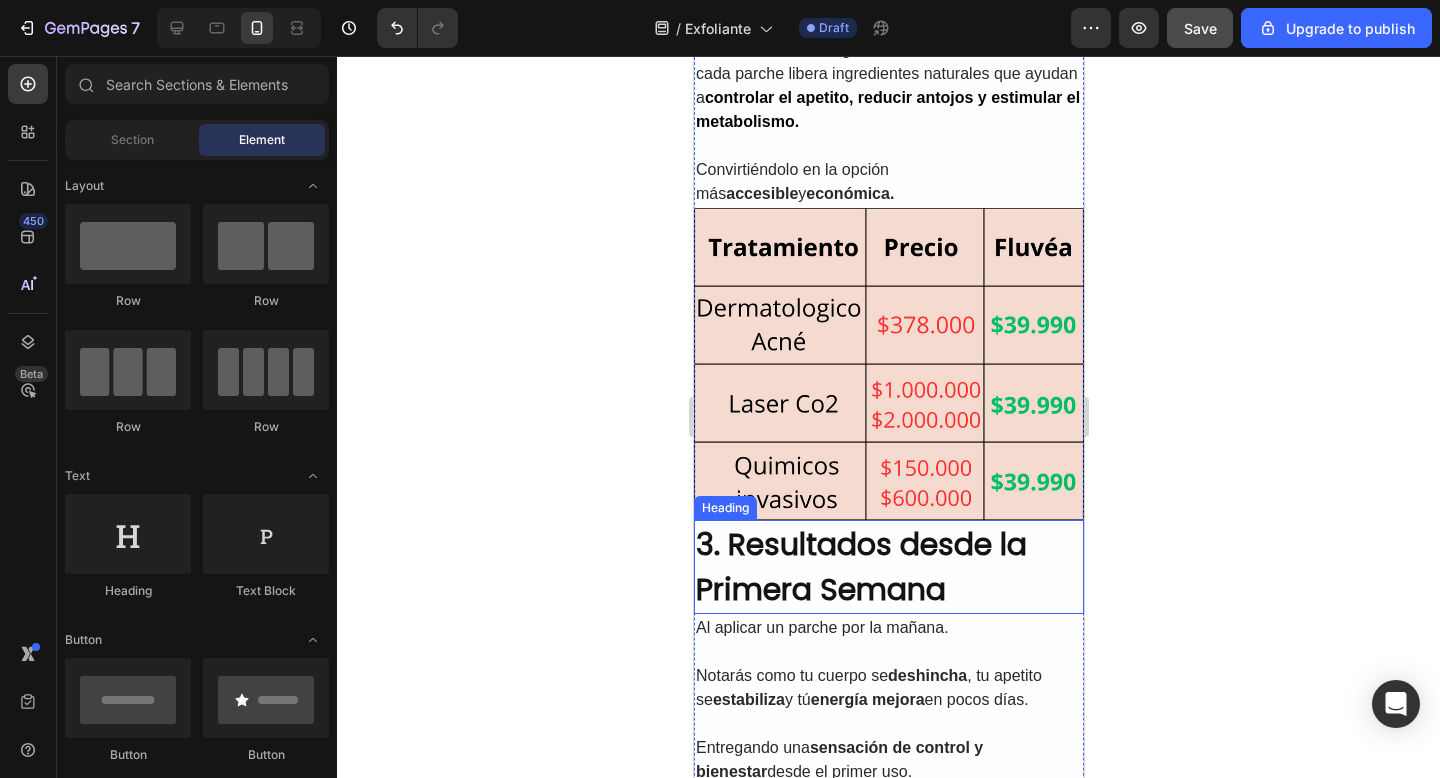 scroll, scrollTop: 1478, scrollLeft: 0, axis: vertical 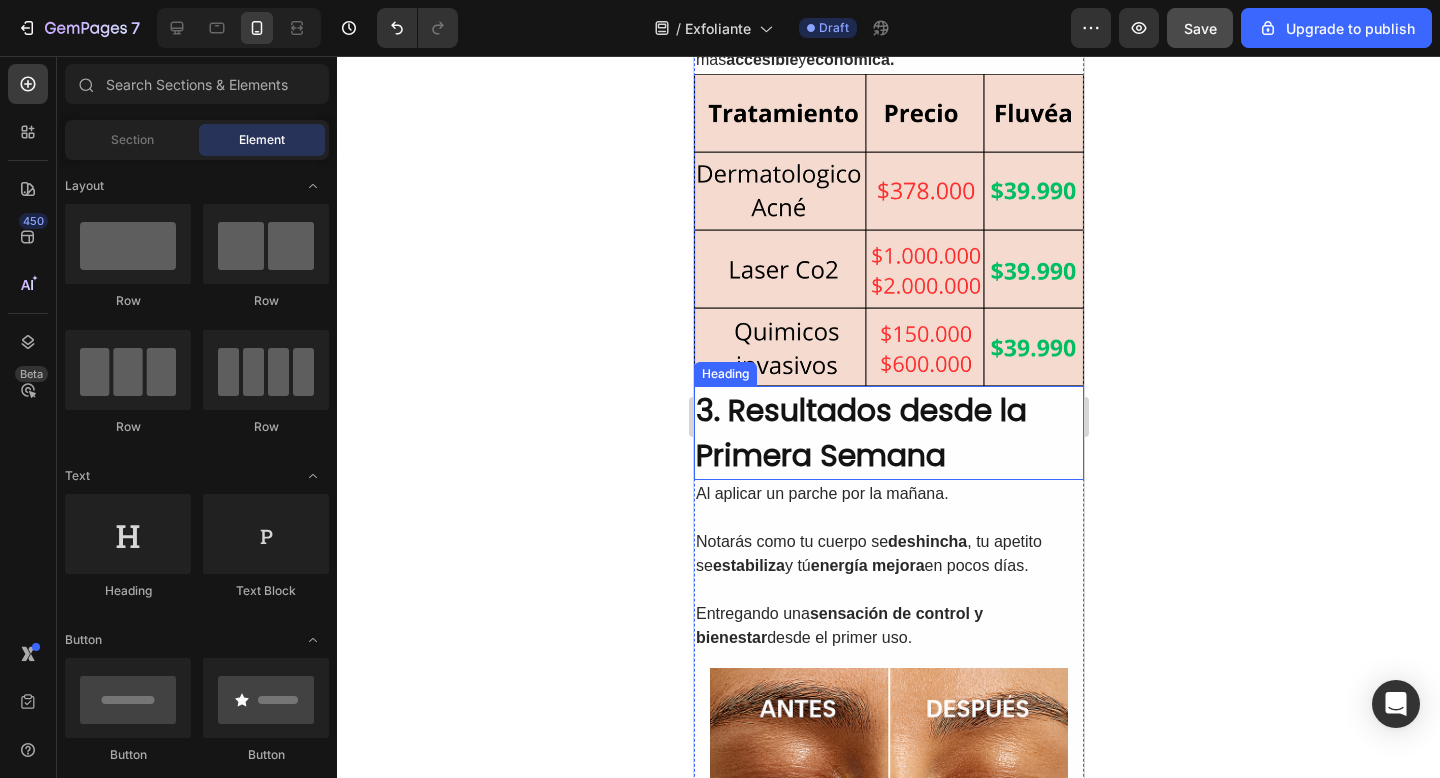 click on "3. Resultados desde la Primera Semana" at bounding box center (888, 433) 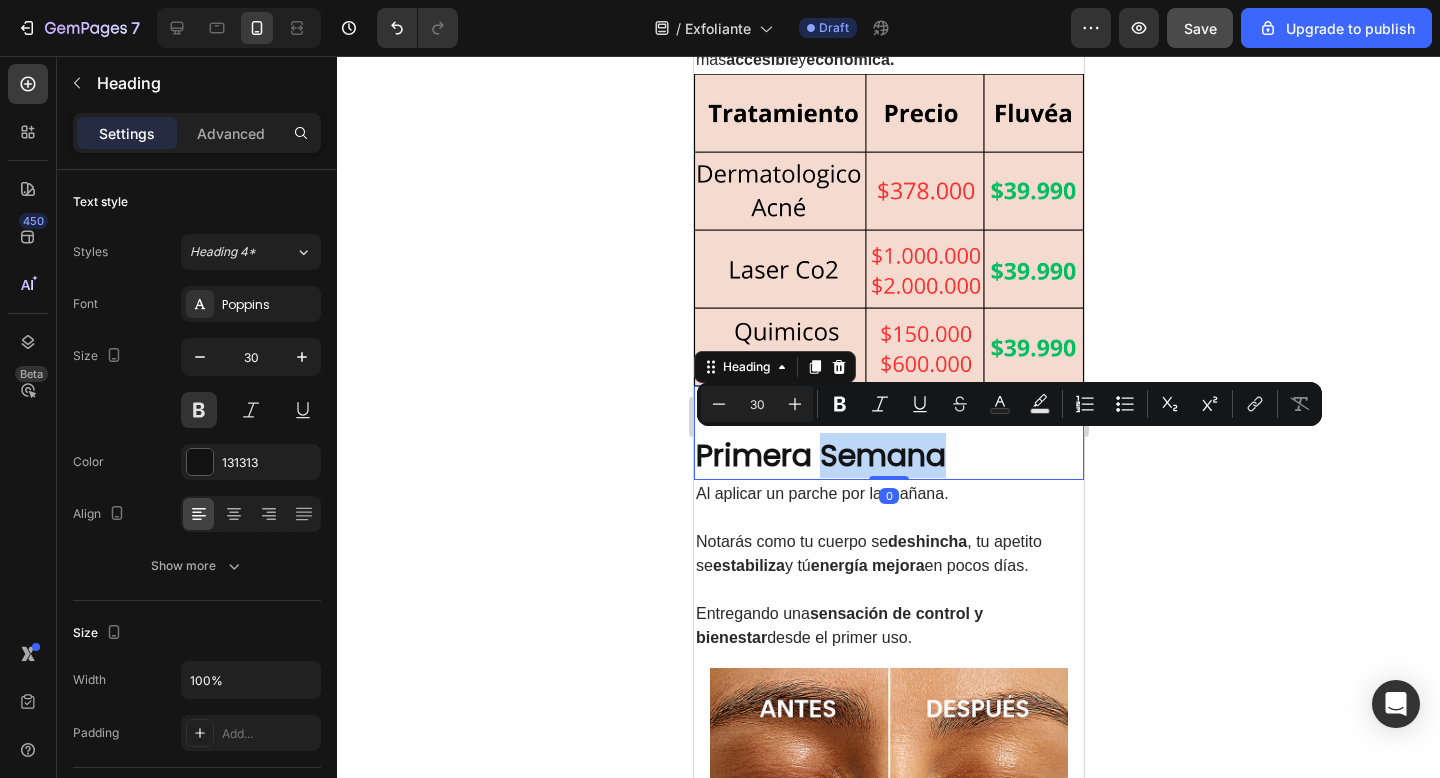 click on "3. Resultados desde la Primera Semana" at bounding box center (888, 433) 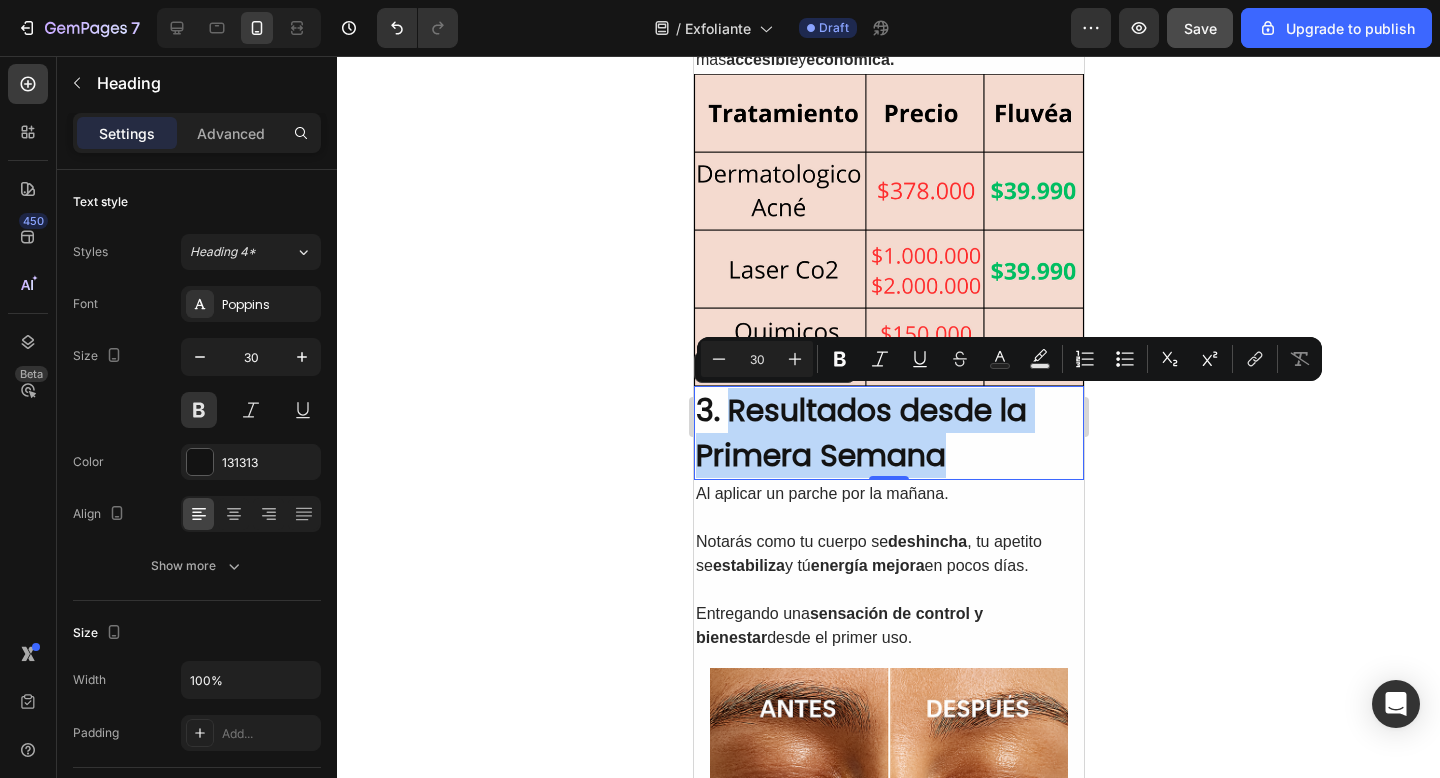 drag, startPoint x: 994, startPoint y: 462, endPoint x: 728, endPoint y: 414, distance: 270.29614 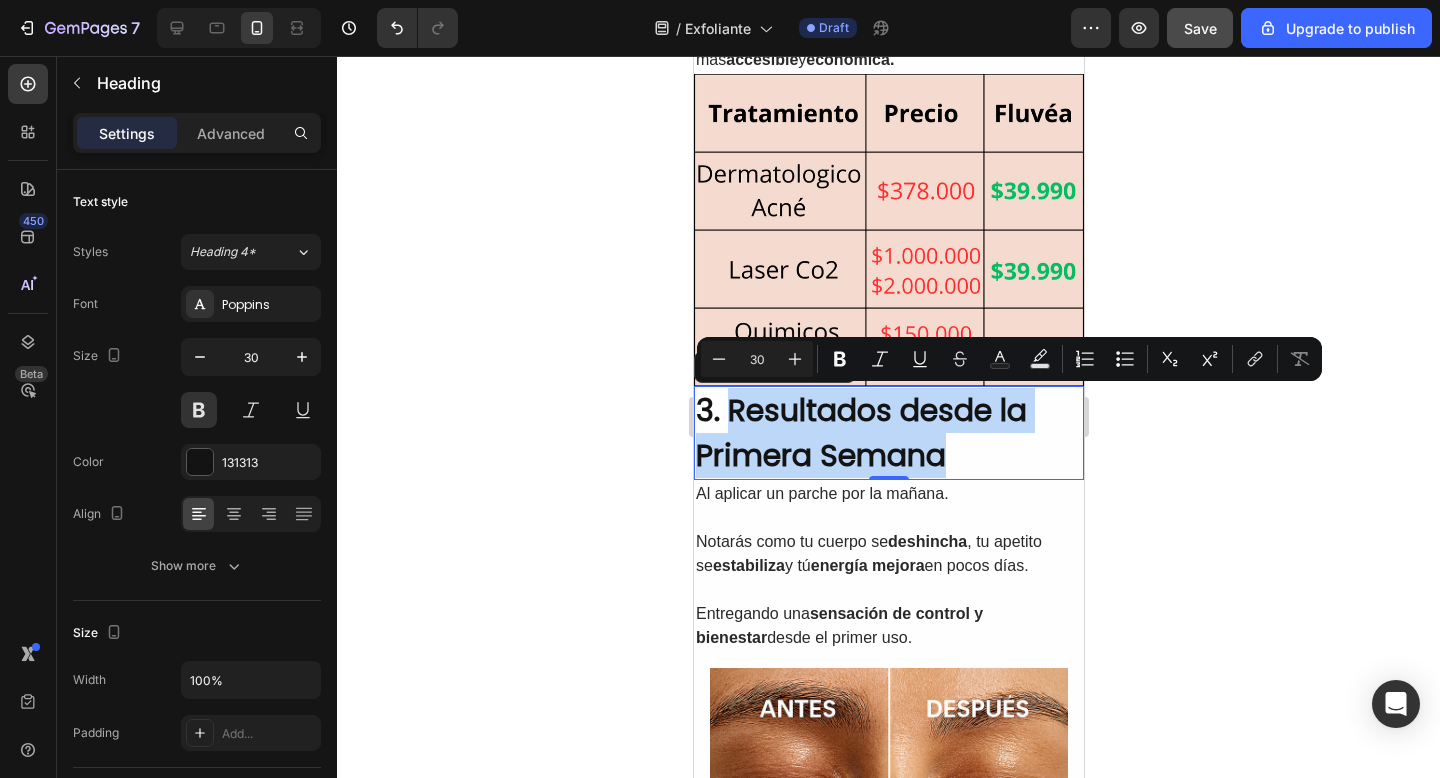 click on "3. Resultados desde la Primera Semana" at bounding box center (888, 433) 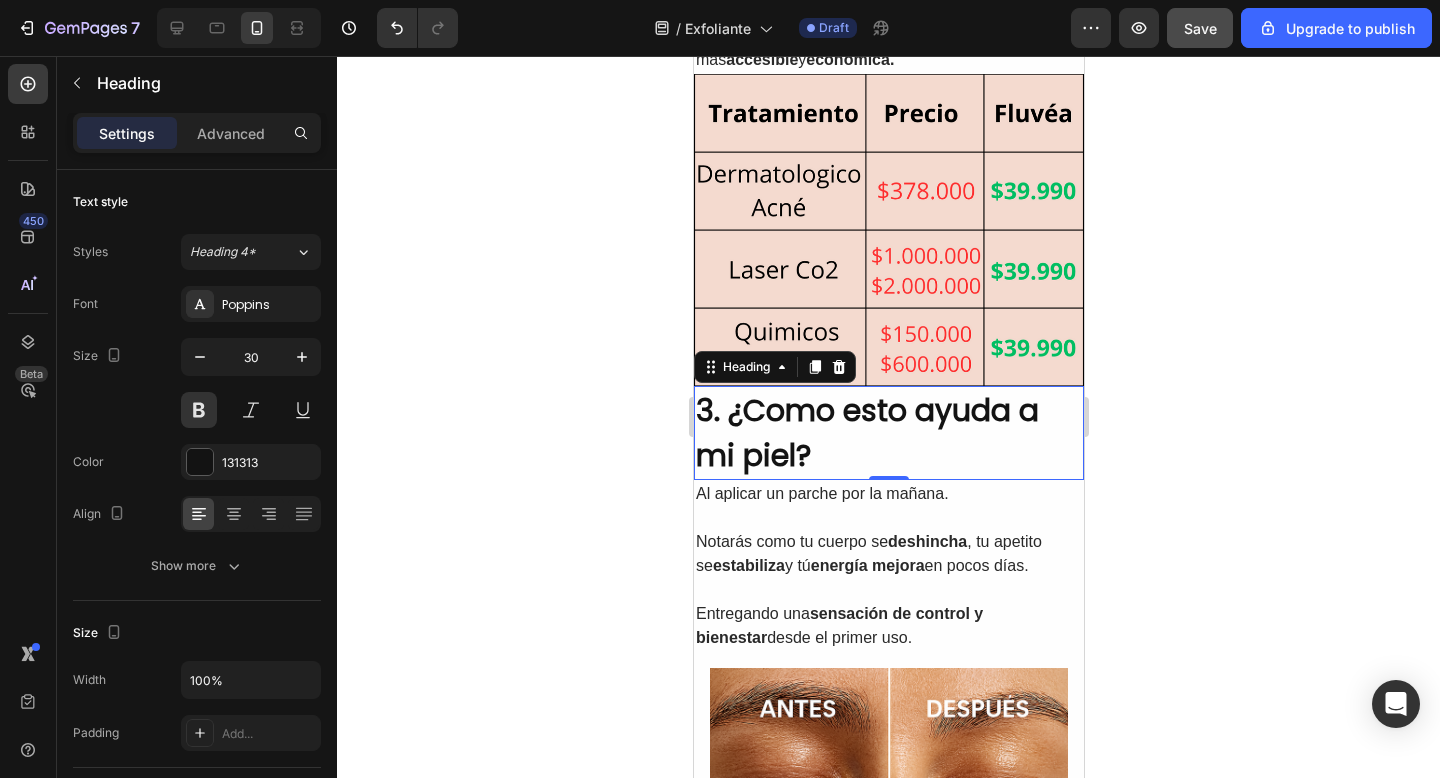 click 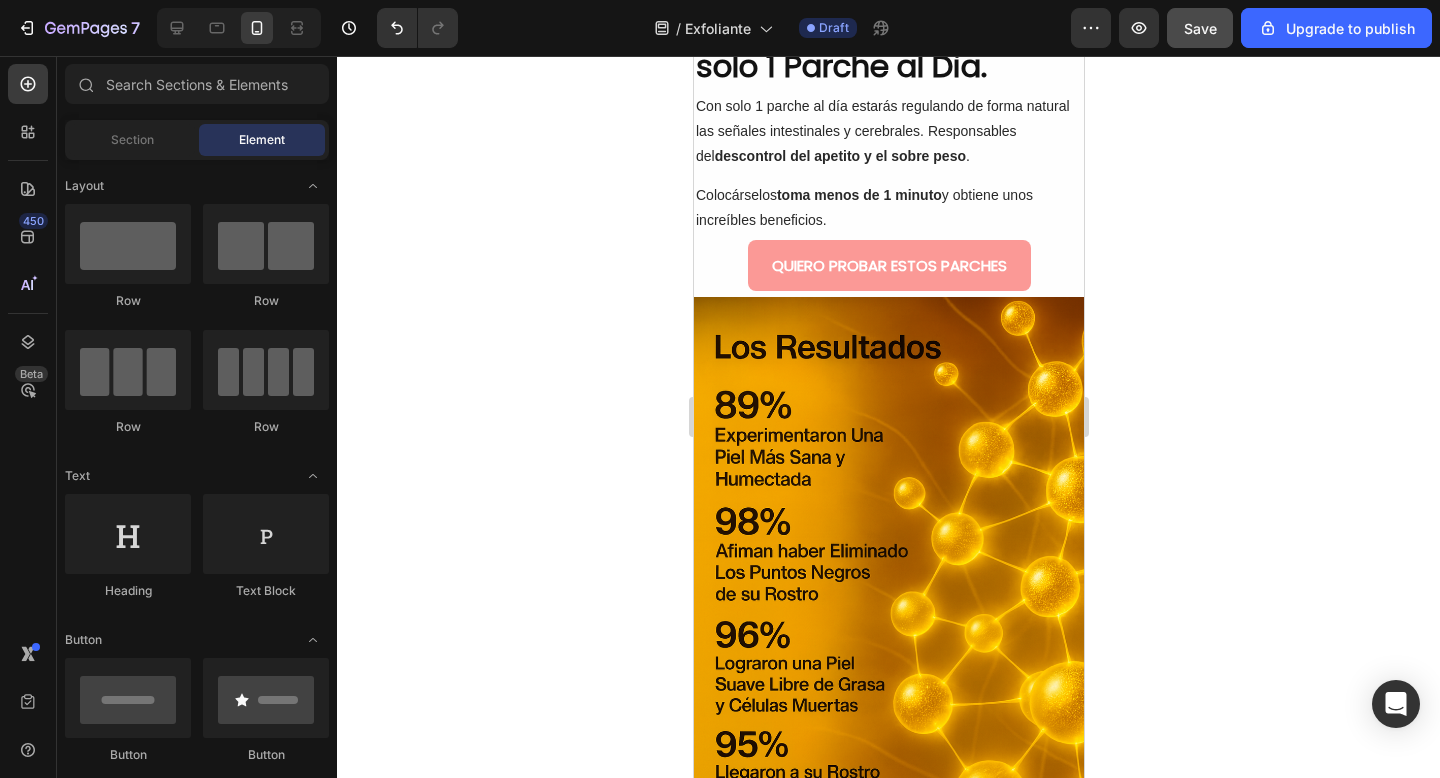 scroll, scrollTop: 2515, scrollLeft: 0, axis: vertical 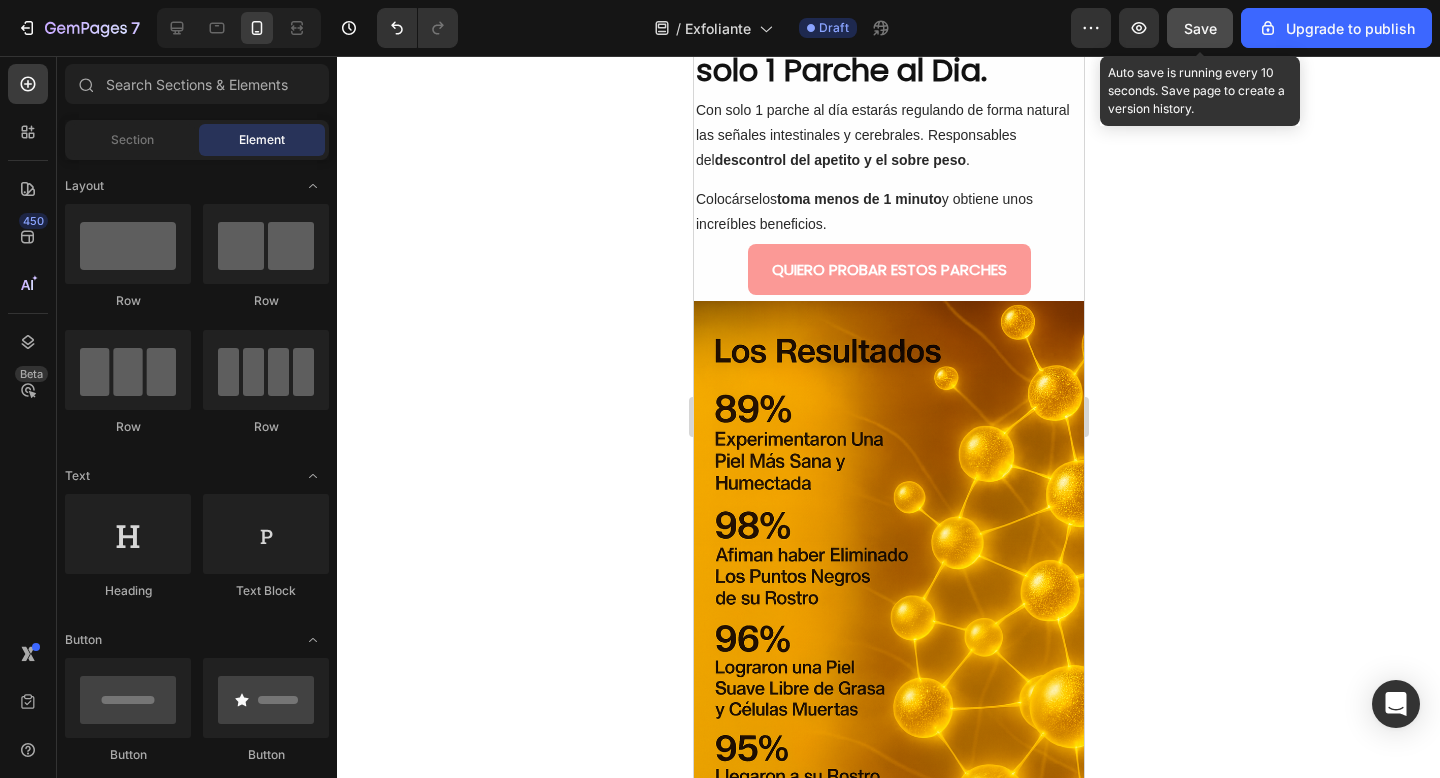 click on "Save" 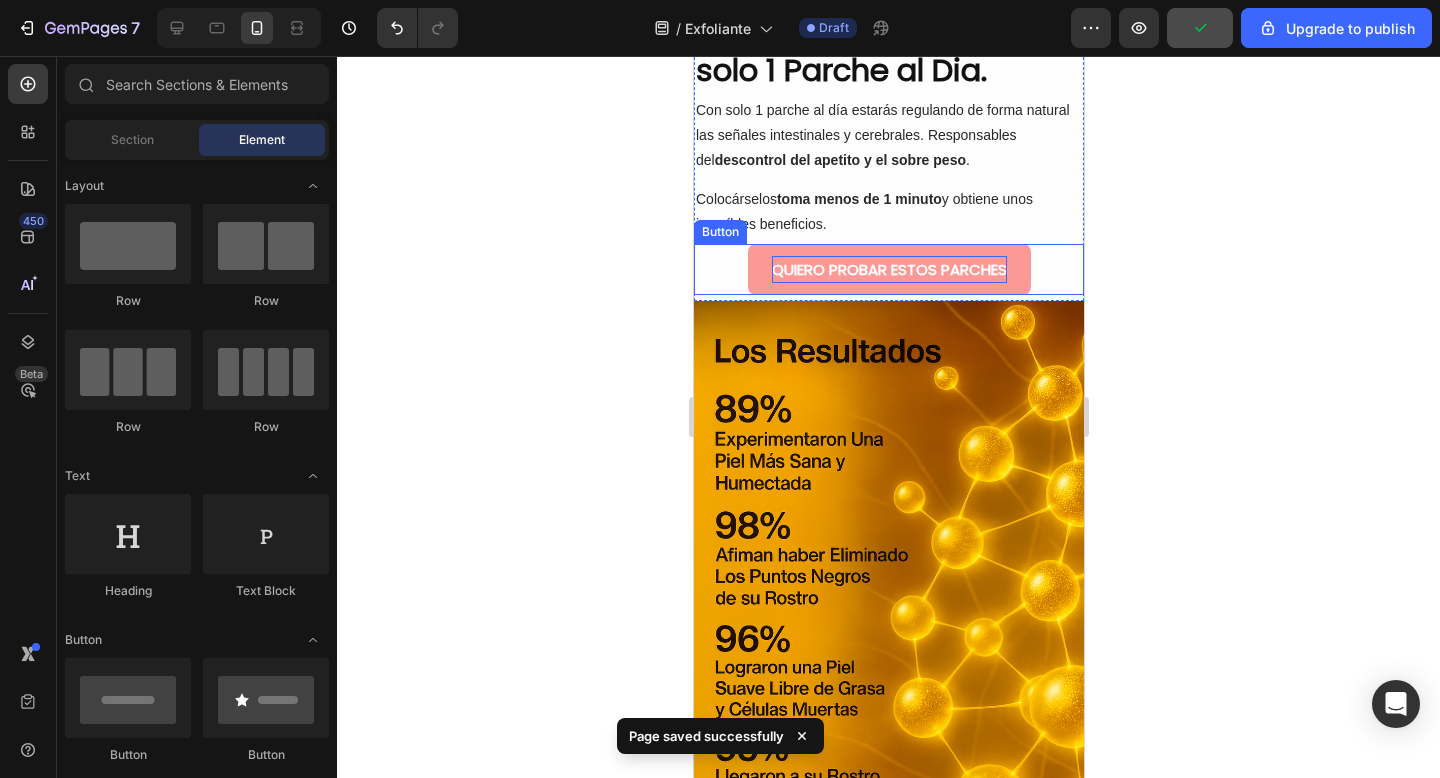 click on "QUIERO PROBAR ESTOS PARCHES" at bounding box center (888, 269) 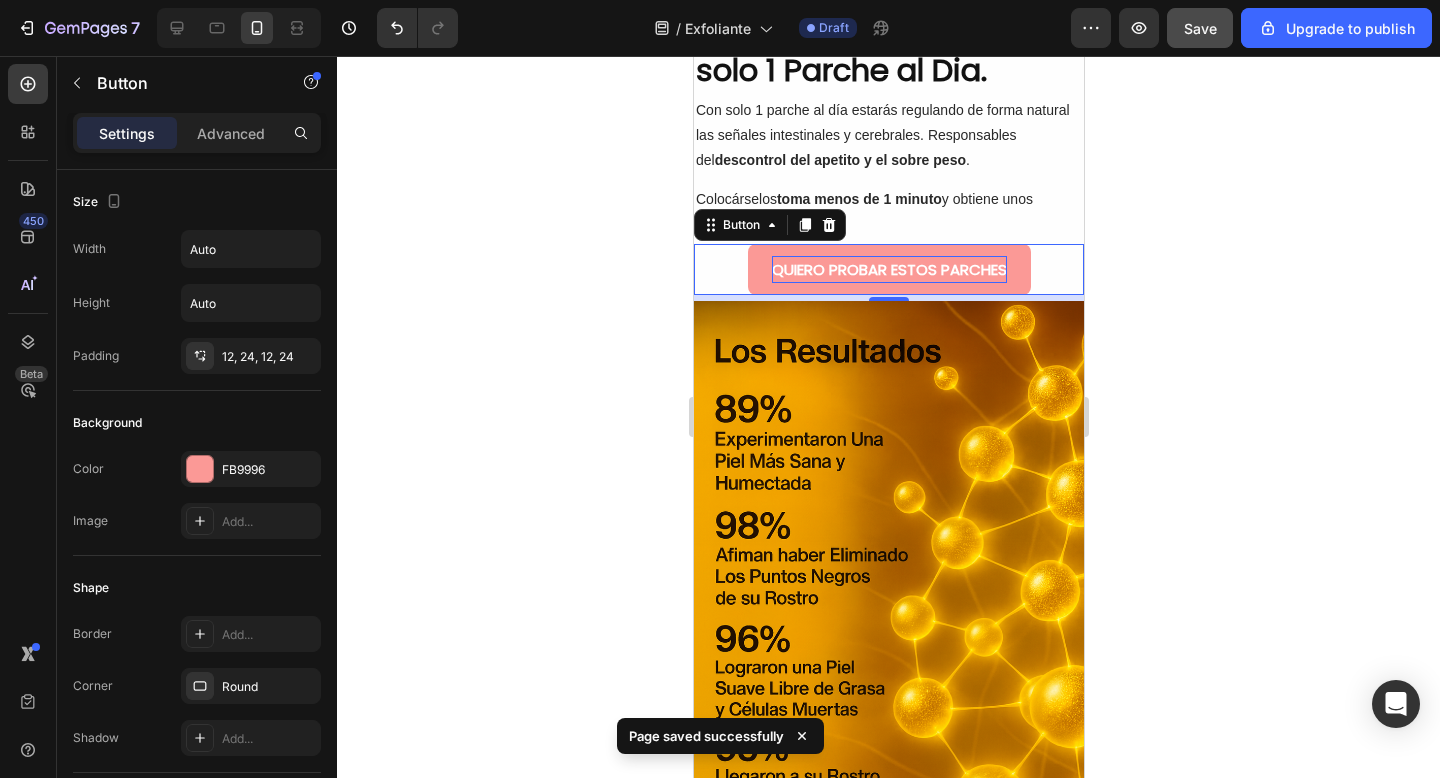 click on "QUIERO PROBAR ESTOS PARCHES" at bounding box center [888, 269] 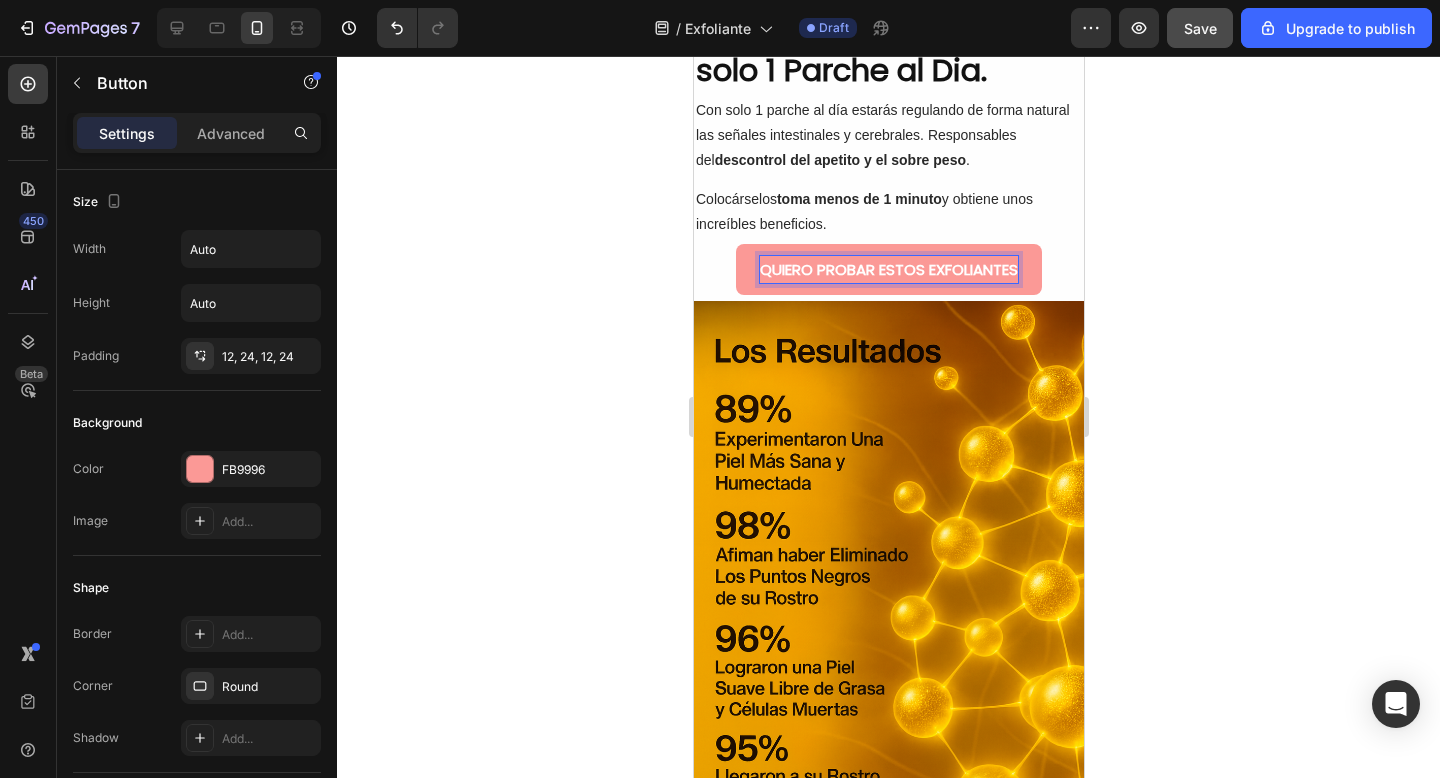 click on "QUIERO PROBAR ESTOS EXFOLIANTES" at bounding box center (888, 269) 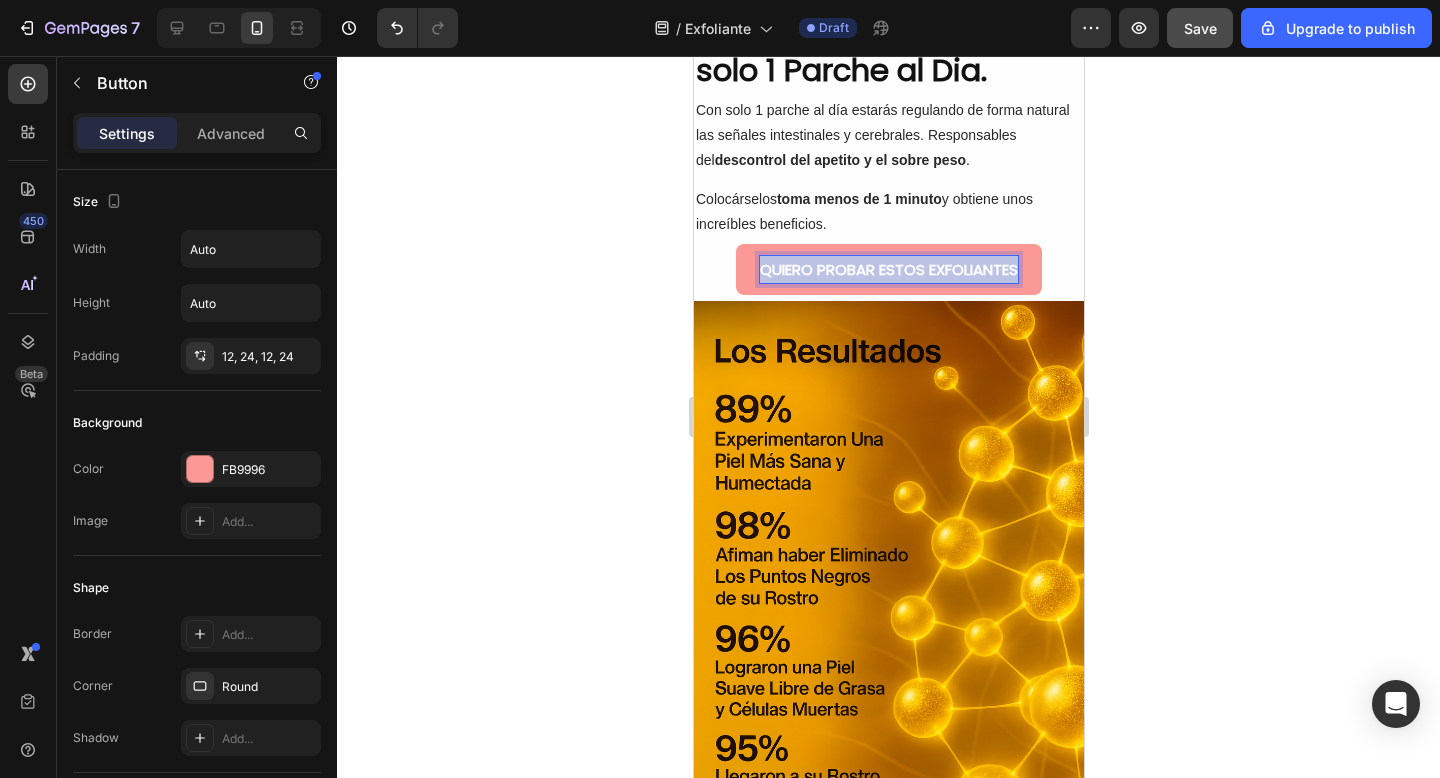 copy on "Header 4. Resultados Reales con solo 1 Parche al Dia. Heading Con solo 1 parche al día estarás regulando de forma natural las señales intestinales y cerebrales. Responsables del descontrol del apetito y el sobre peso . Text Block Colocárselos toma menos de 1 minuto y obtiene unos increíbles beneficios. Text Block QUIERO PROBAR ESTOS EXFOLIANTES Button 6 Row Image * Estudio realizado en más de 10.000 pacientes, después de 3 meses de uso constante. Análisis realizado por la Universidad de Estambul Text Block Row Row Section 5 Root Start with Sections from sidebar Add sections Add elements Start with Generating from URL or image Add section Choose templates inspired by CRO experts Generate layout from URL or image Add blank section then drag & drop elements Footer" 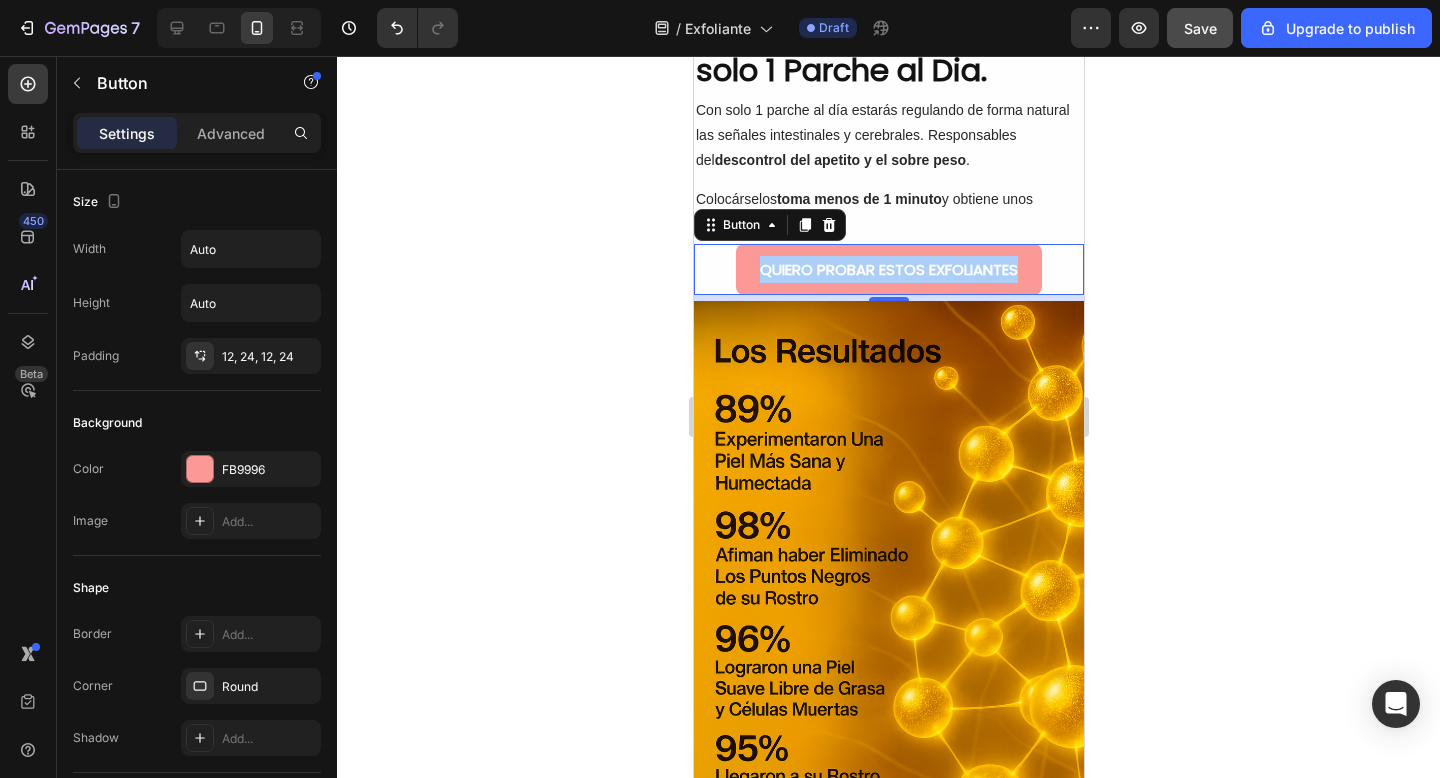 drag, startPoint x: 1129, startPoint y: 362, endPoint x: 352, endPoint y: 294, distance: 779.96985 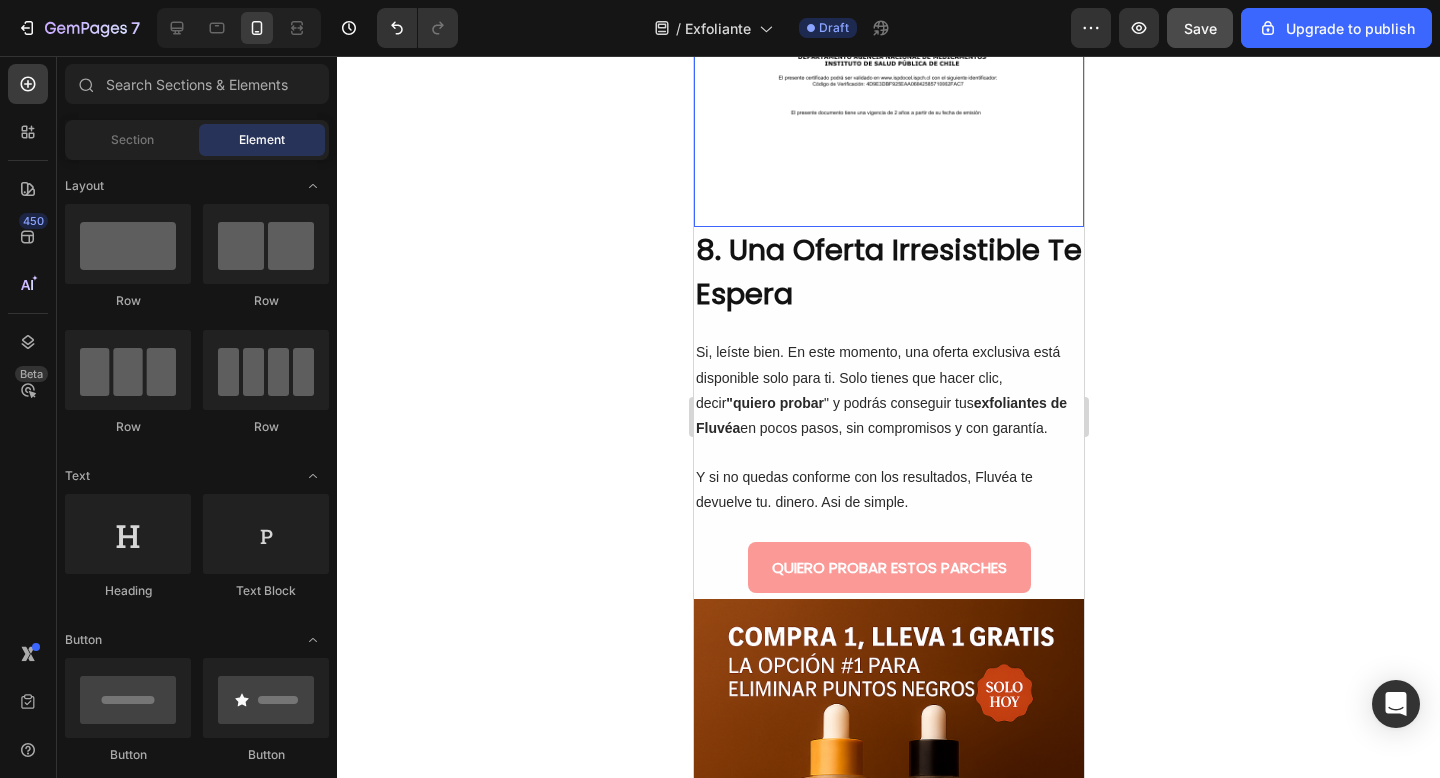 scroll, scrollTop: 5325, scrollLeft: 0, axis: vertical 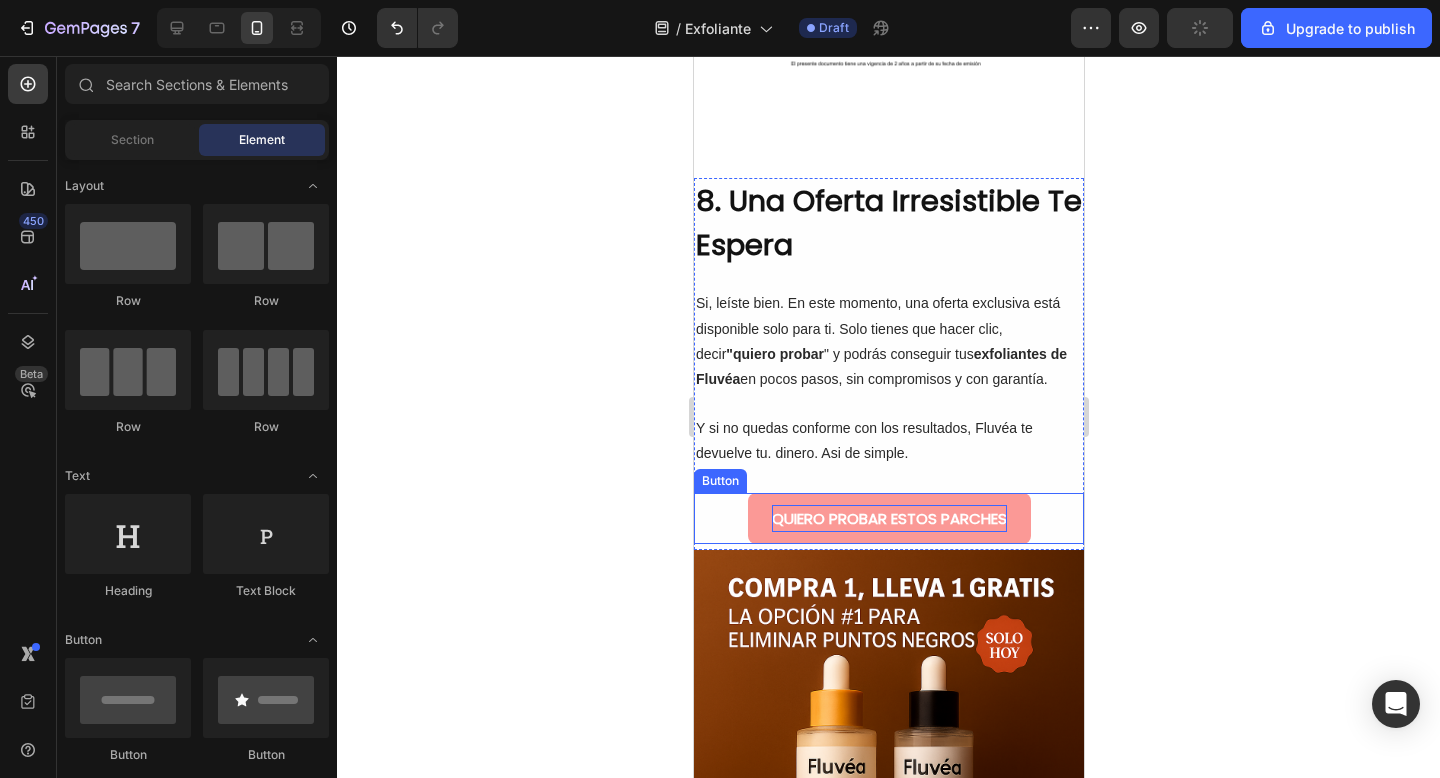 click on "QUIERO PROBAR ESTOS PARCHES" at bounding box center (888, 518) 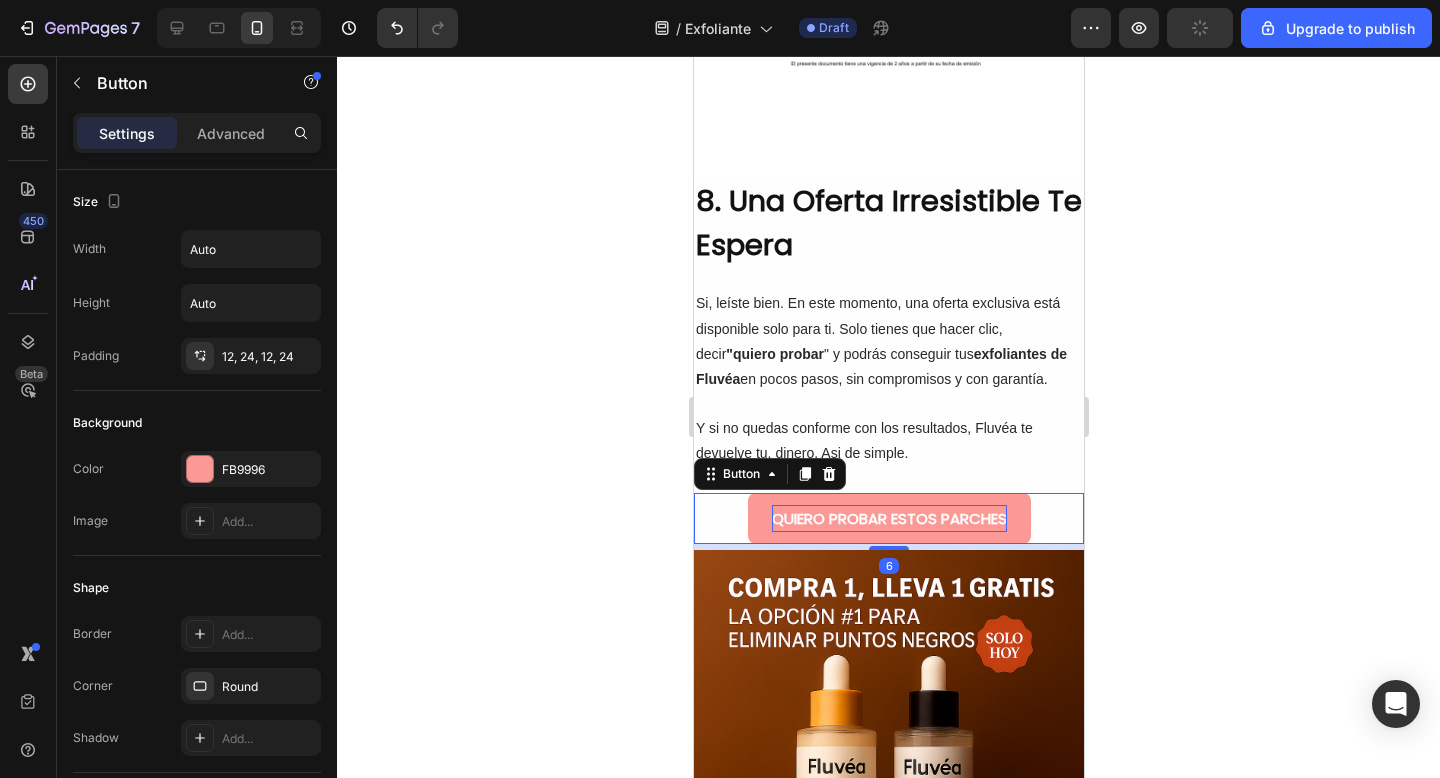 click on "QUIERO PROBAR ESTOS PARCHES" at bounding box center [888, 518] 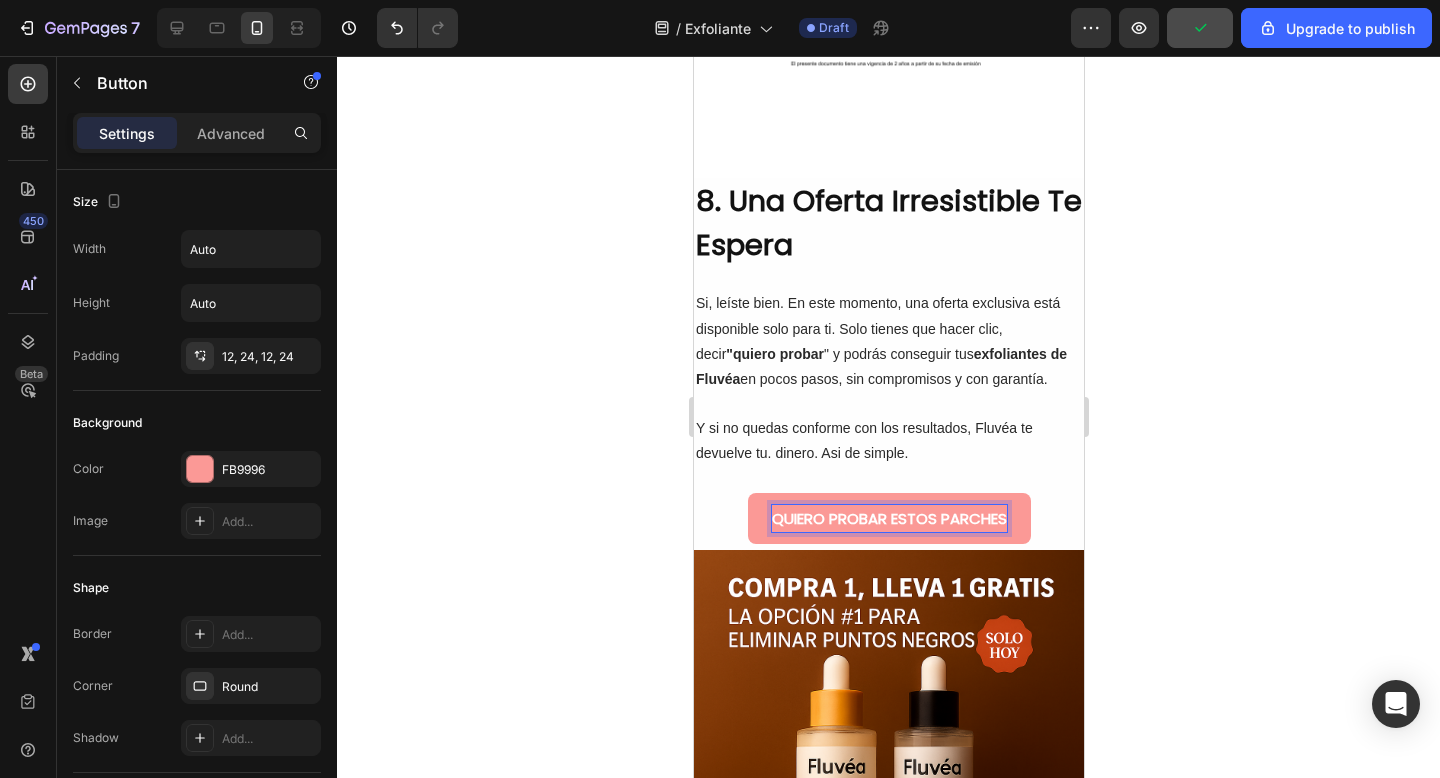 click on "QUIERO PROBAR ESTOS PARCHES" at bounding box center [888, 518] 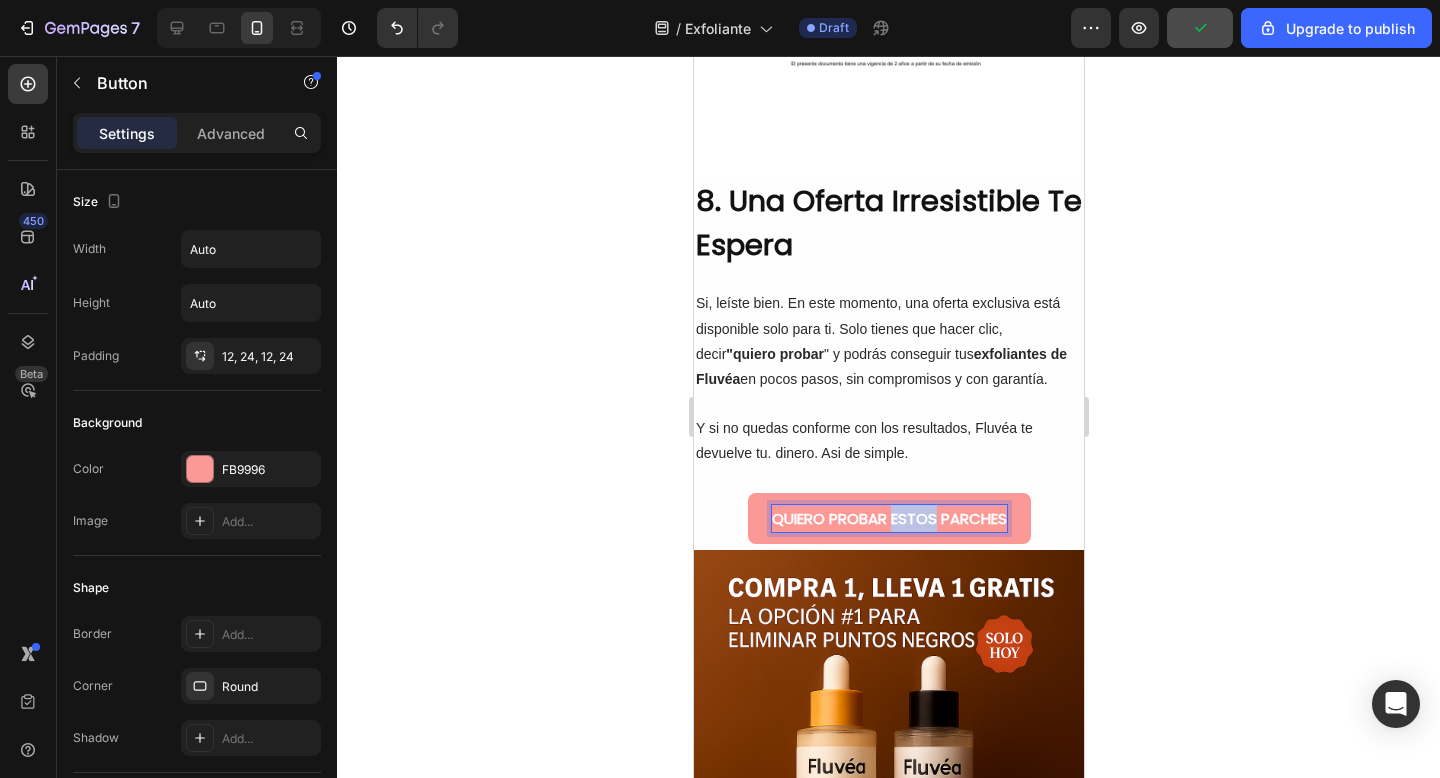 click on "QUIERO PROBAR ESTOS PARCHES" at bounding box center (888, 518) 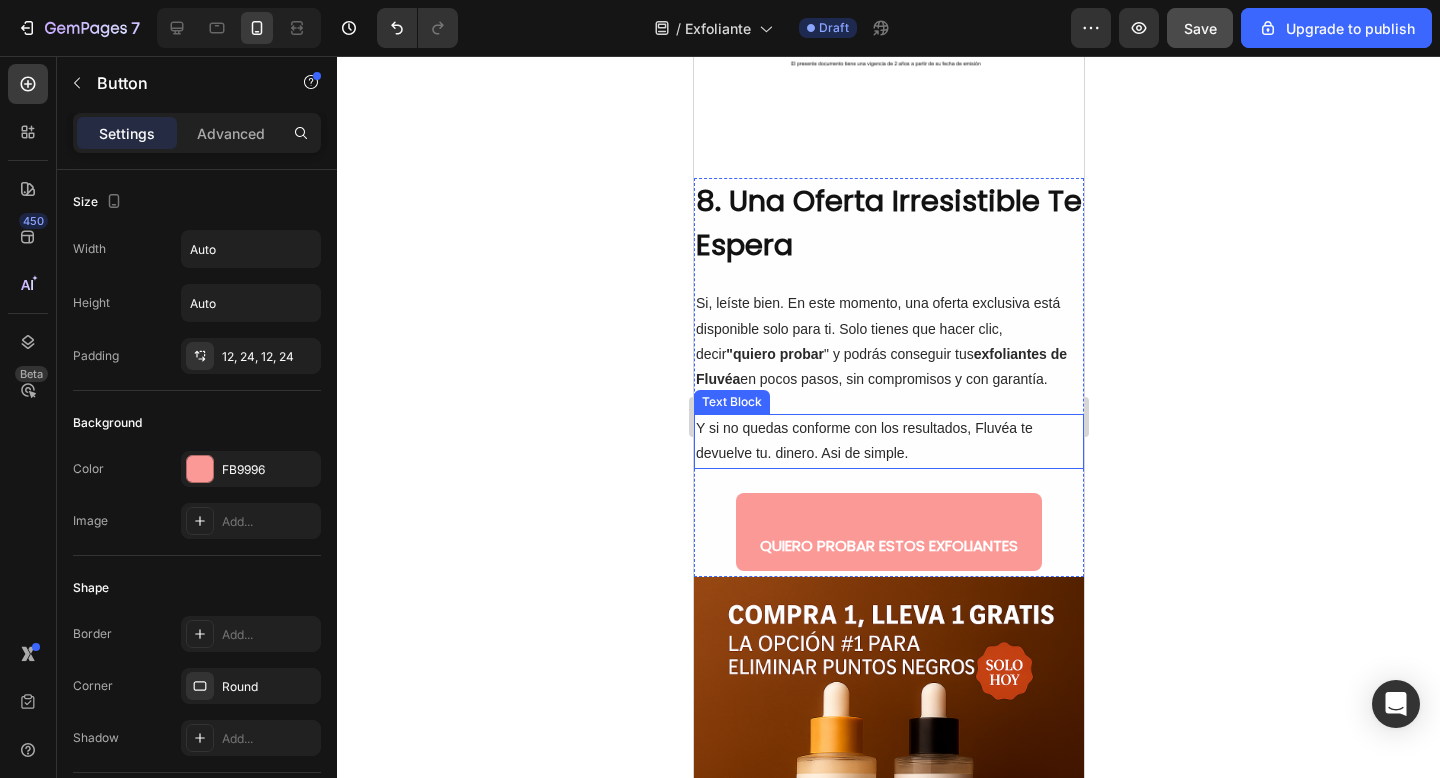 click 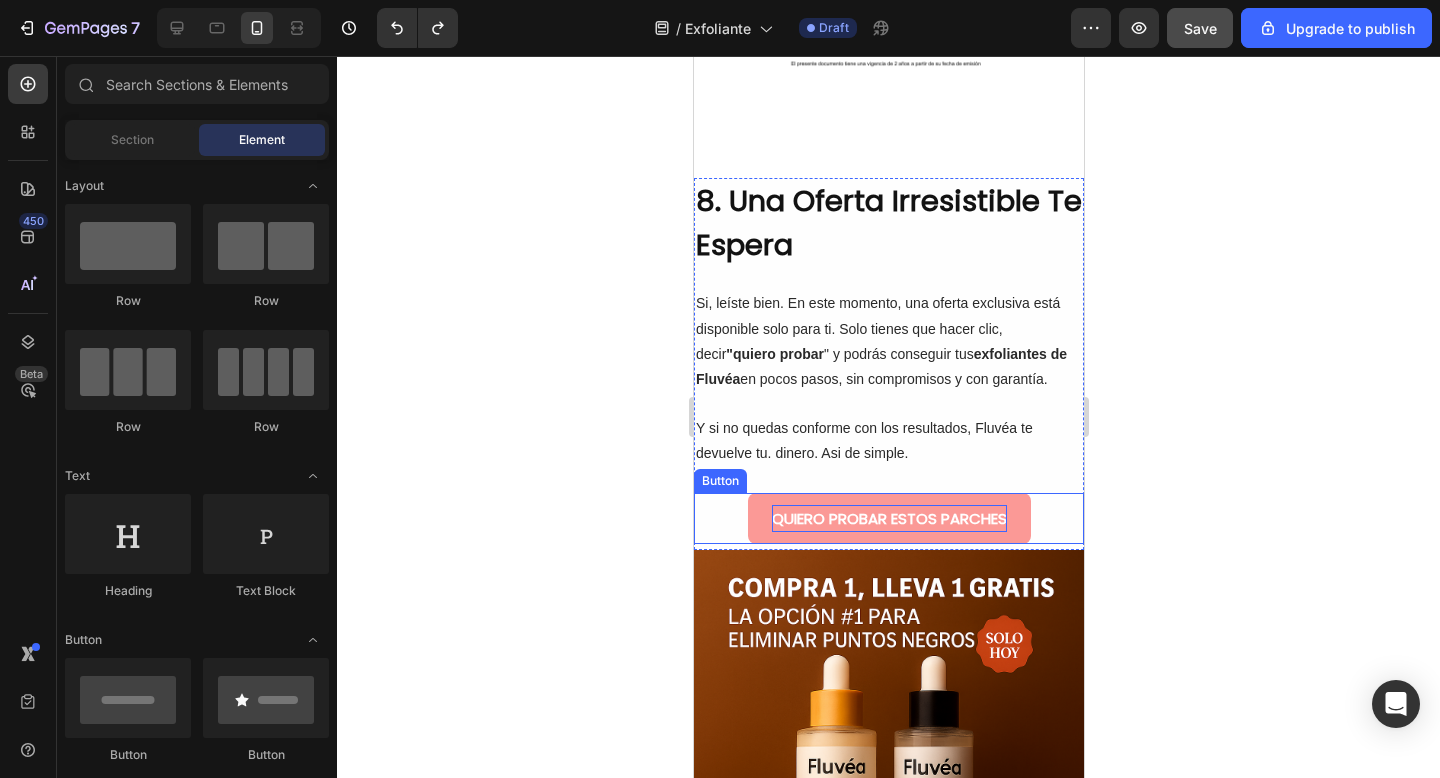 click on "QUIERO PROBAR ESTOS PARCHES" at bounding box center [888, 518] 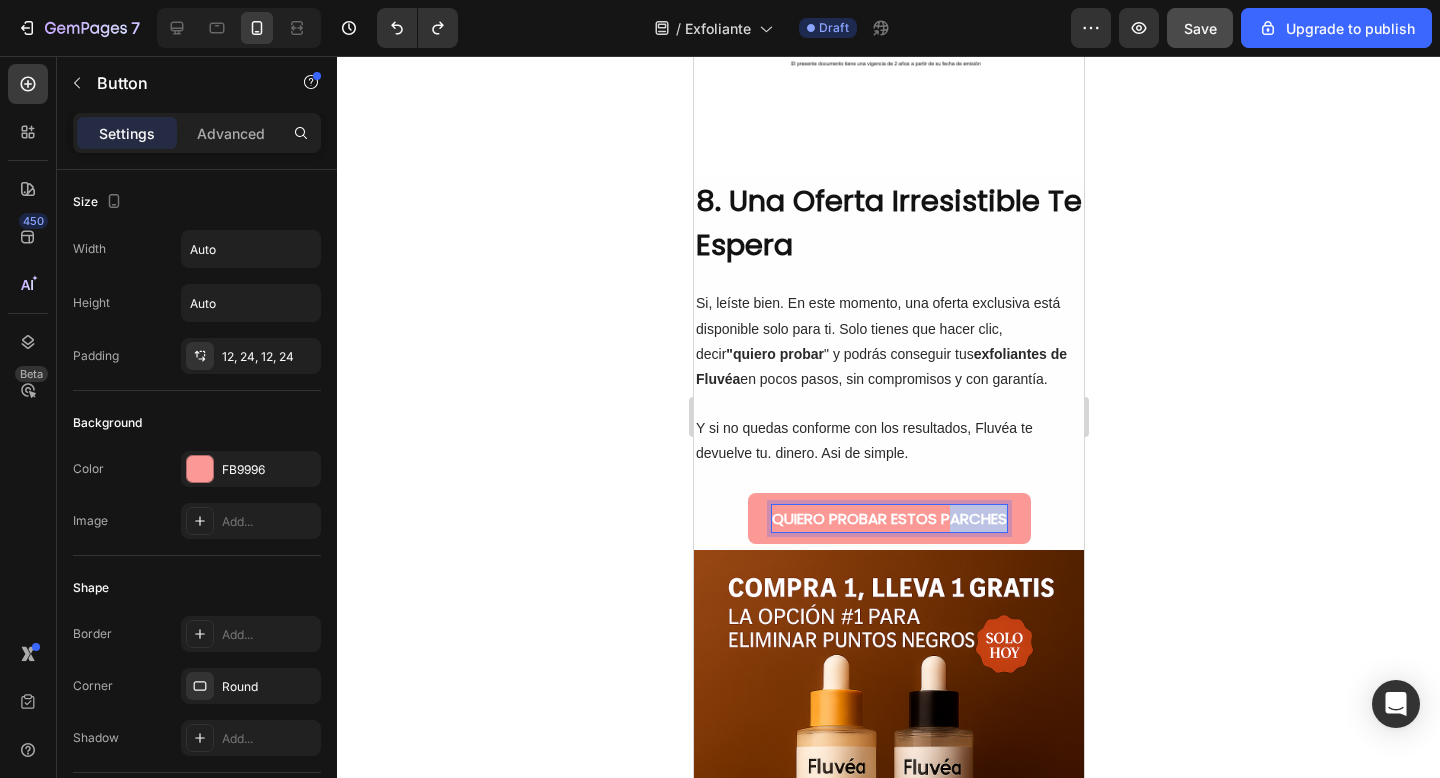 drag, startPoint x: 945, startPoint y: 541, endPoint x: 1004, endPoint y: 541, distance: 59 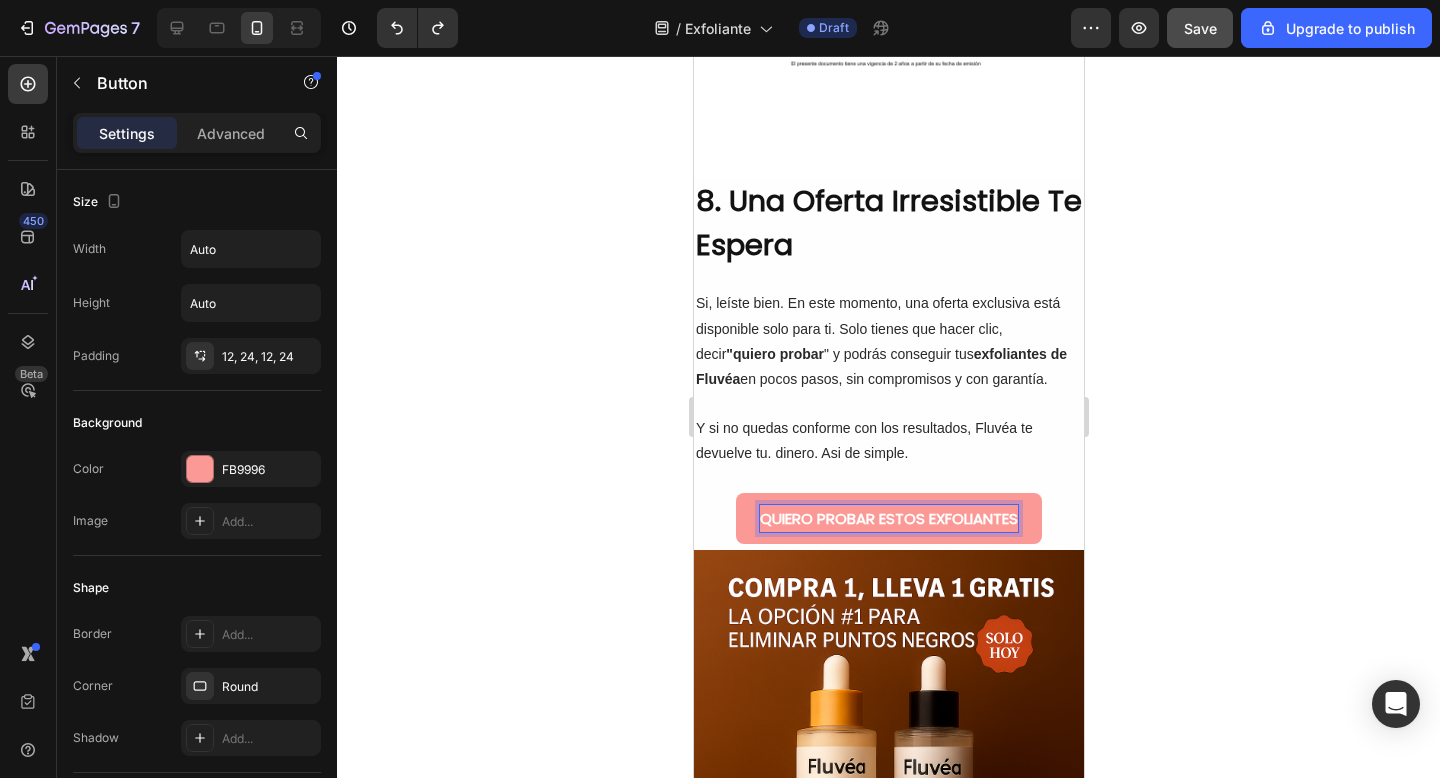 click on "QUIERO PROBAR ESTOS EXFOLIANTES" at bounding box center [888, 518] 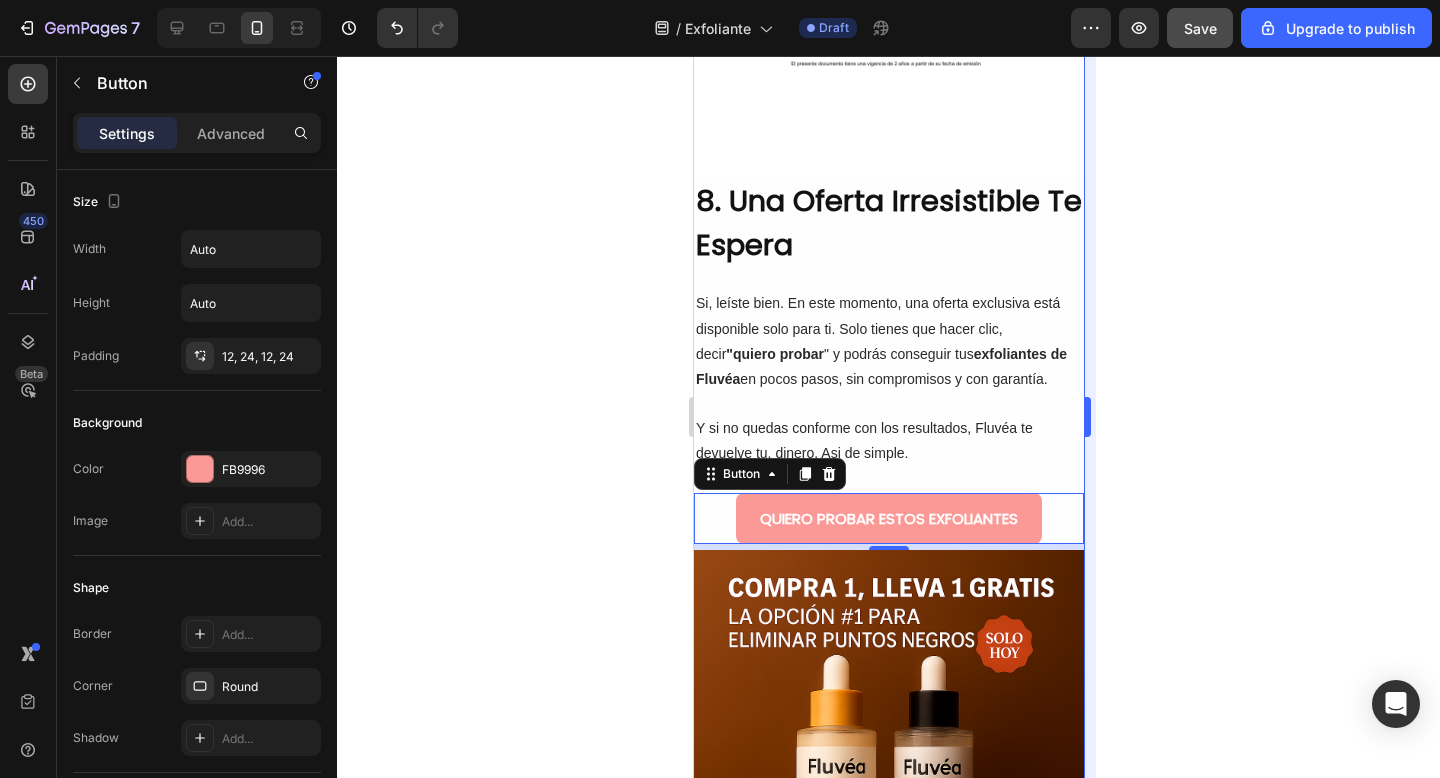 click 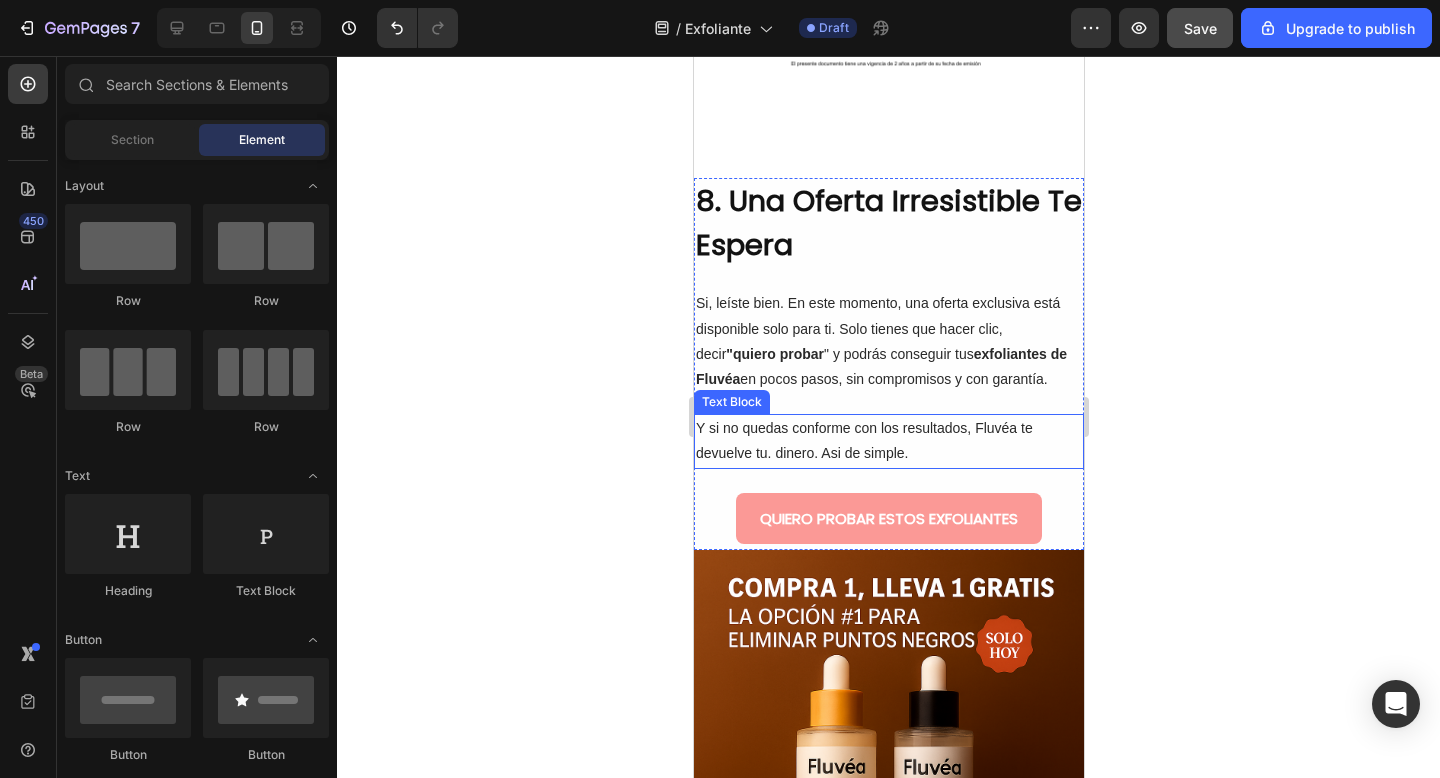 click on "Y si no quedas conforme con los resultados, Fluvéa te devuelve tu. dinero. Asi de simple." at bounding box center [888, 441] 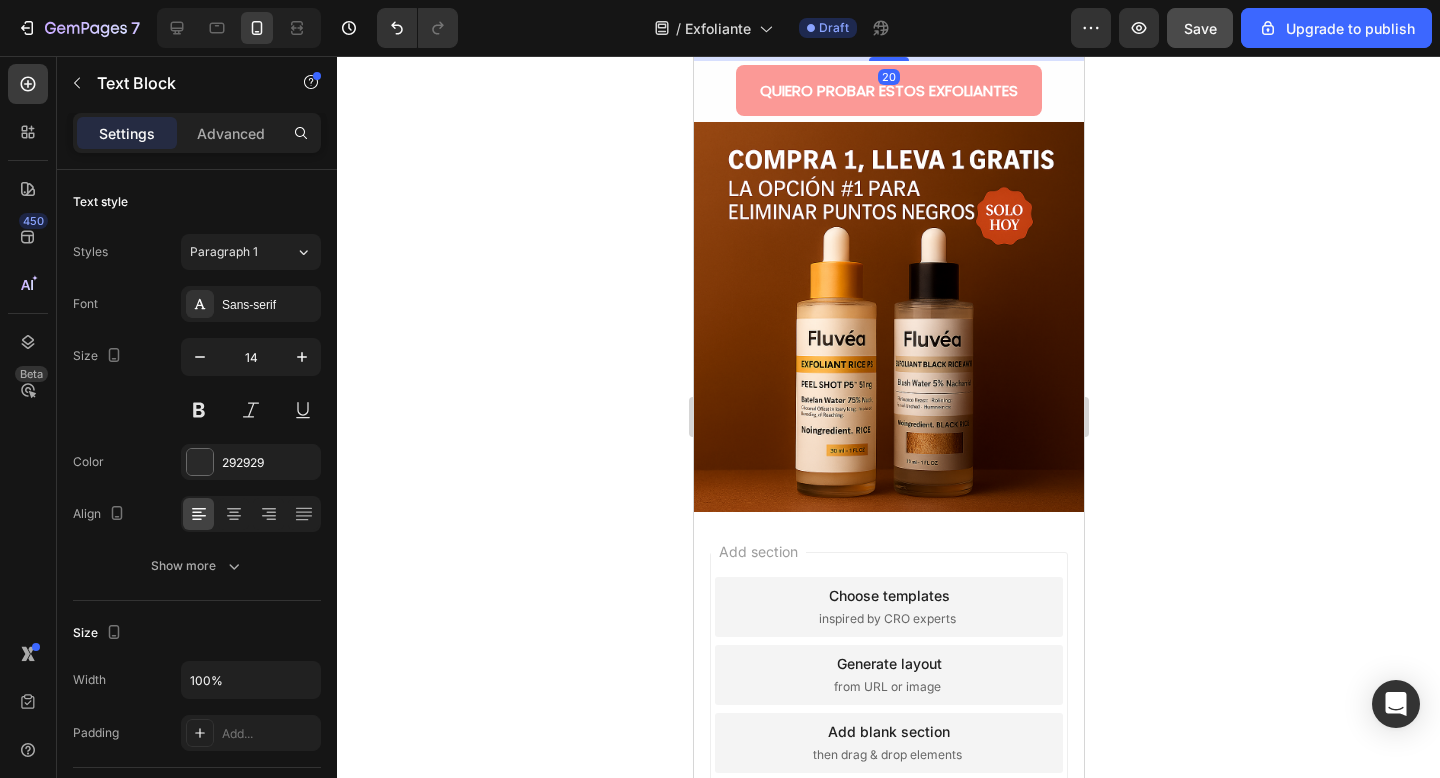 scroll, scrollTop: 5604, scrollLeft: 0, axis: vertical 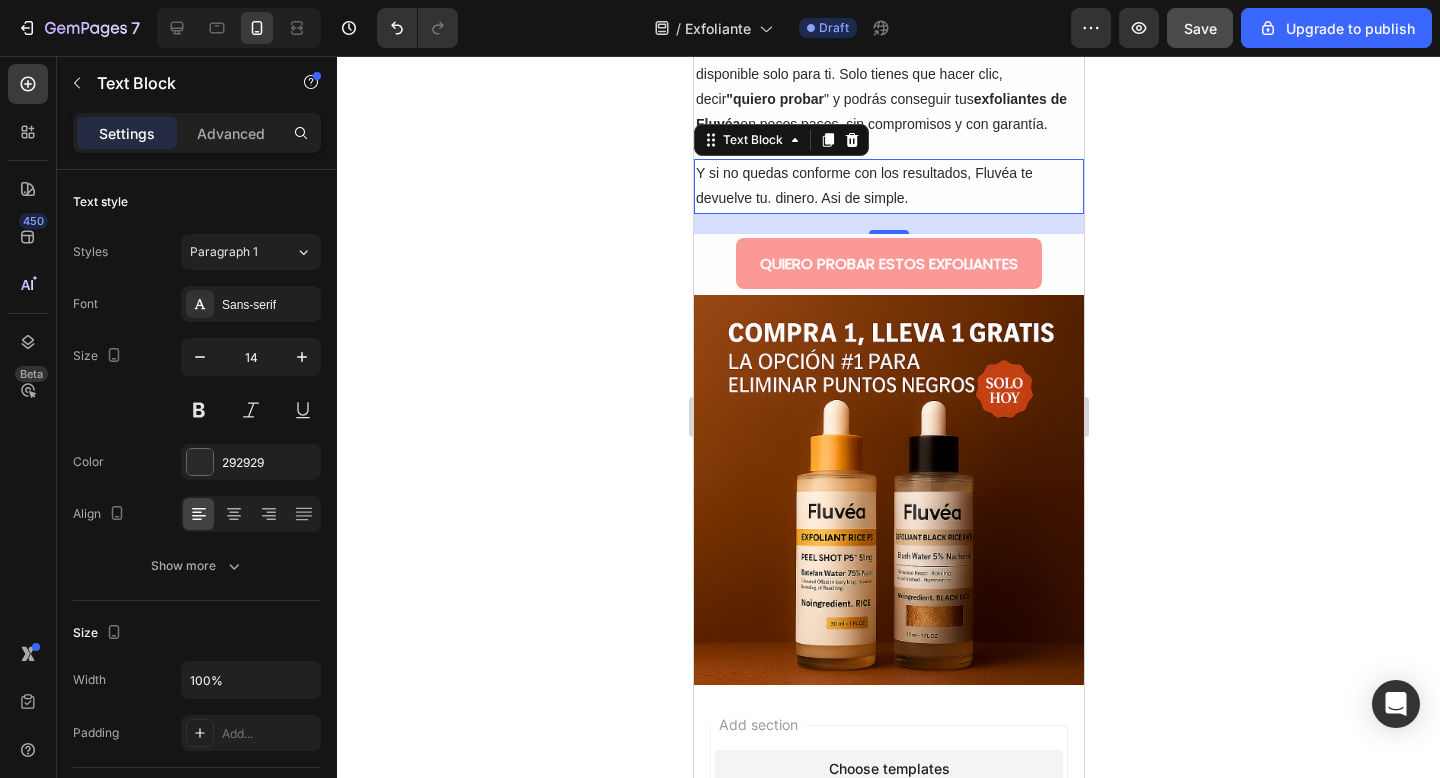 click on "20" at bounding box center (888, 224) 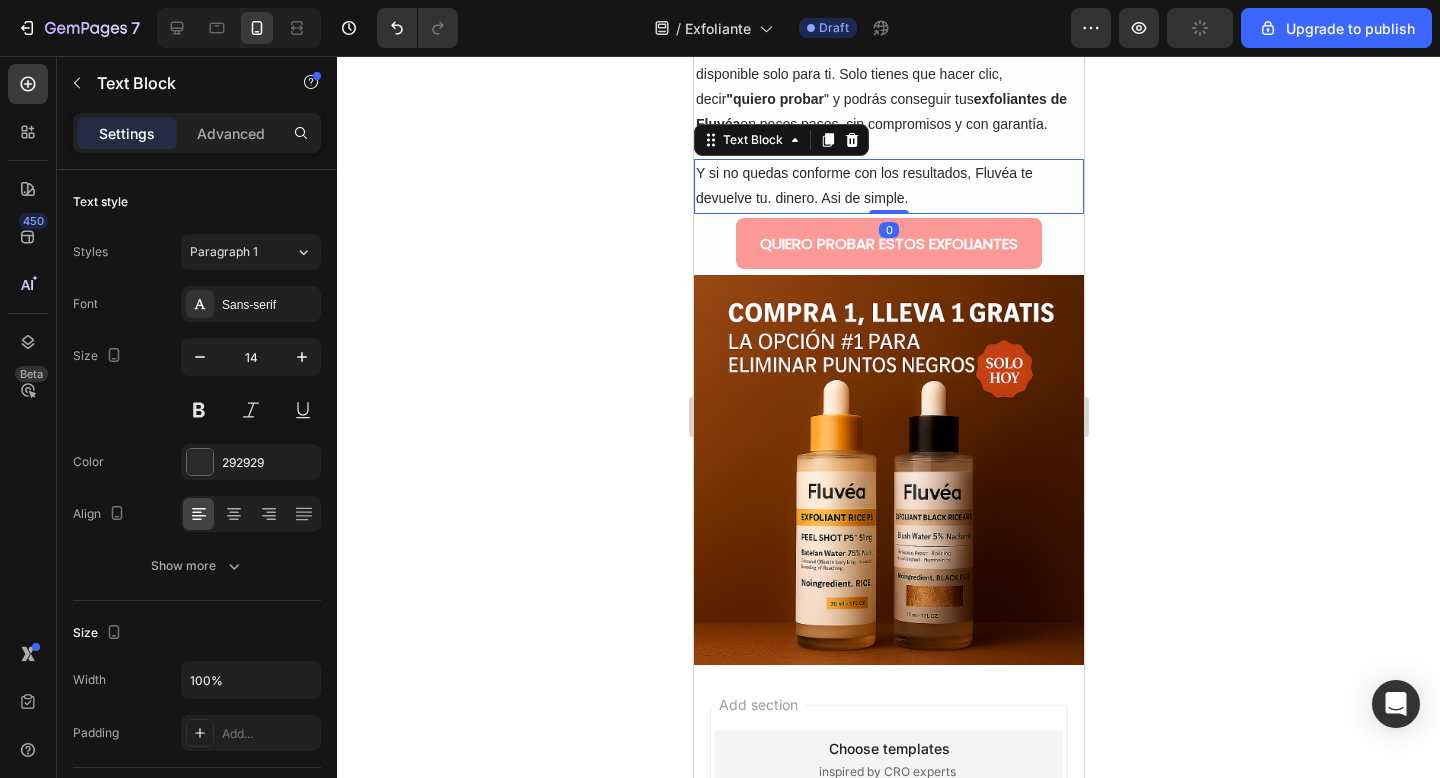 drag, startPoint x: 889, startPoint y: 229, endPoint x: 887, endPoint y: 203, distance: 26.076809 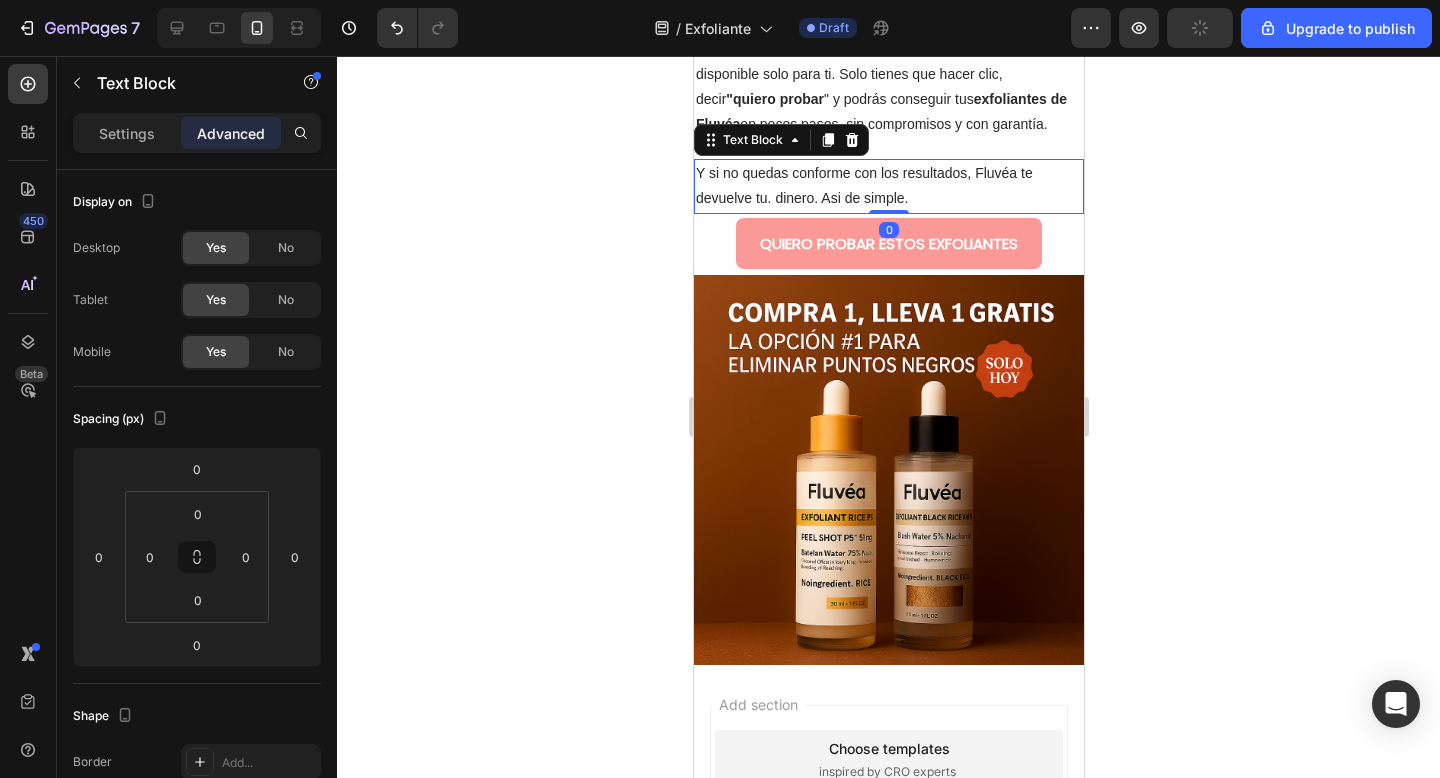 click 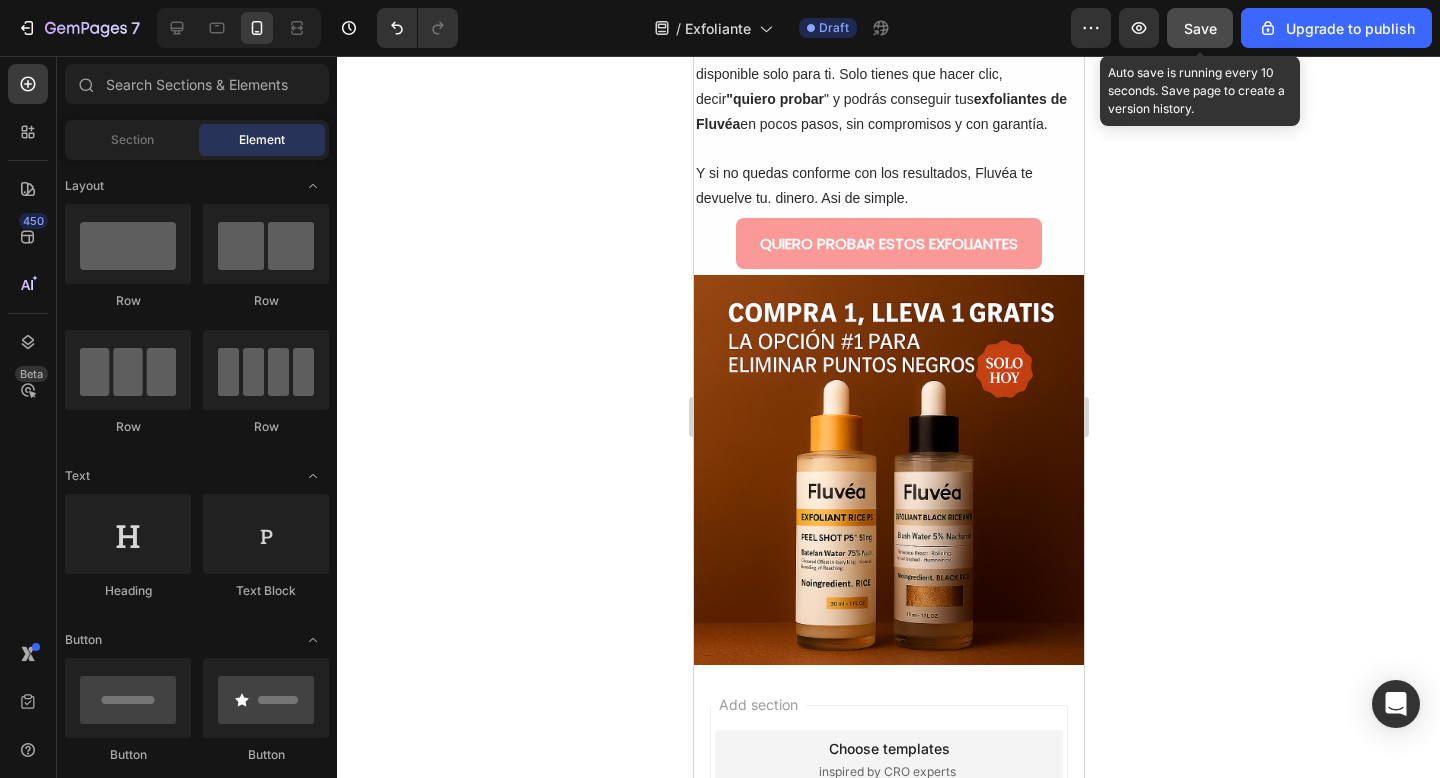 click on "Save" 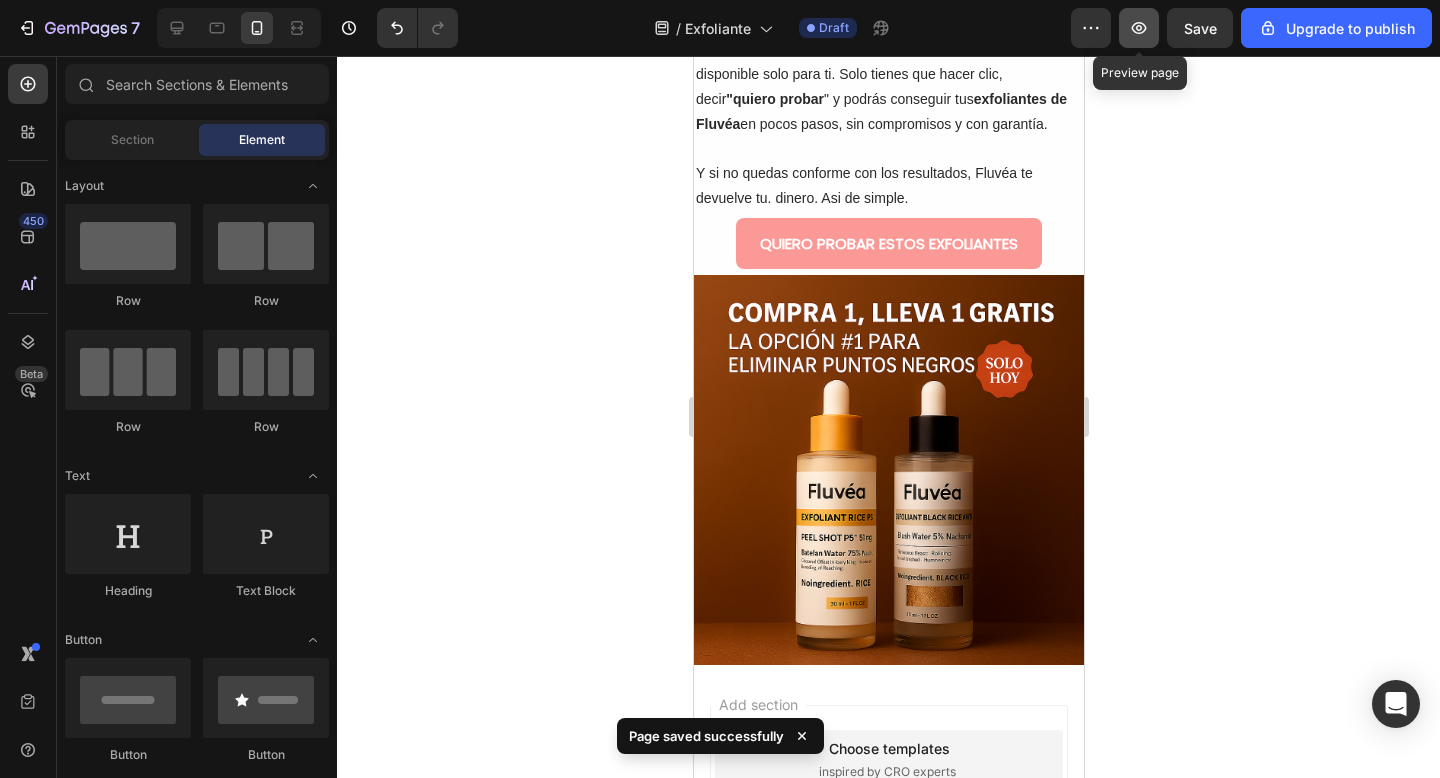 click 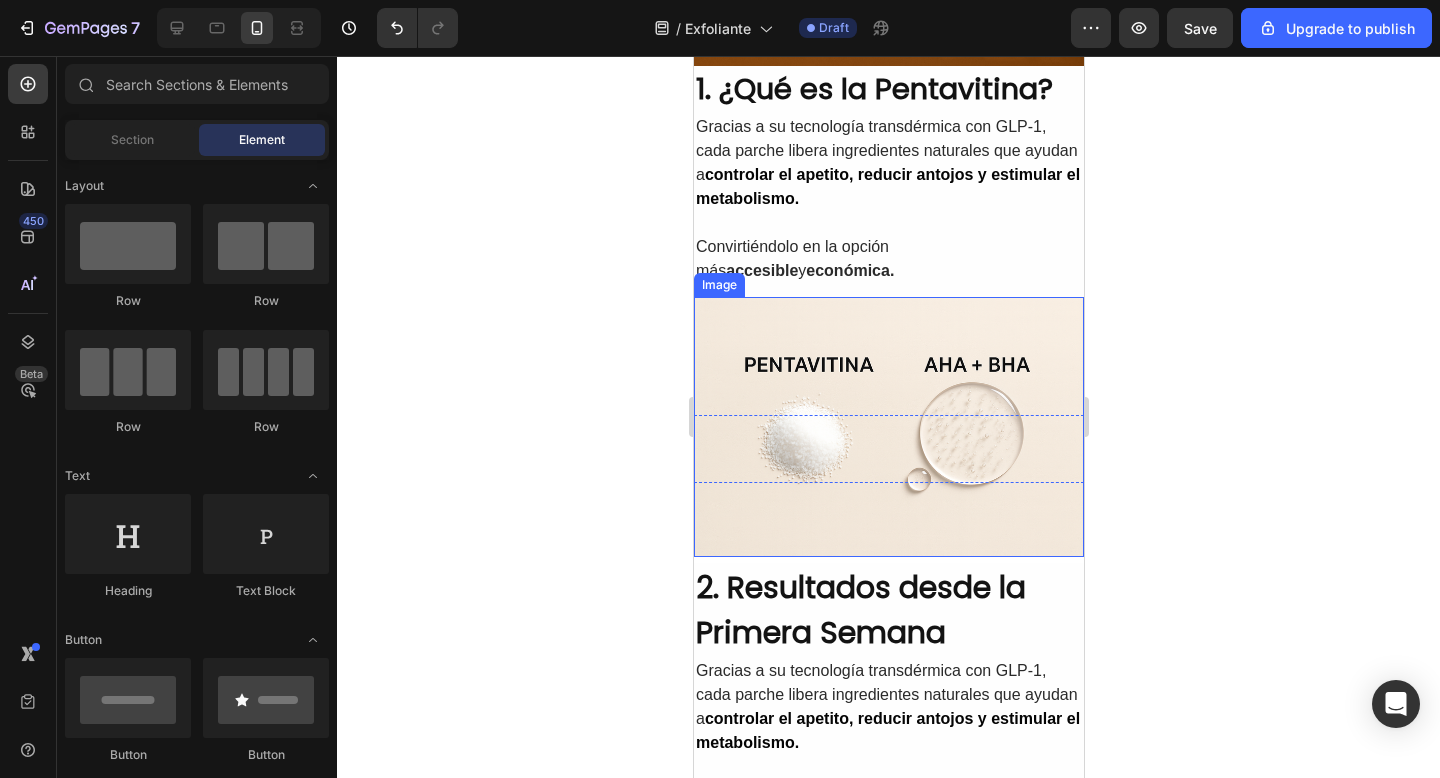 scroll, scrollTop: 1035, scrollLeft: 0, axis: vertical 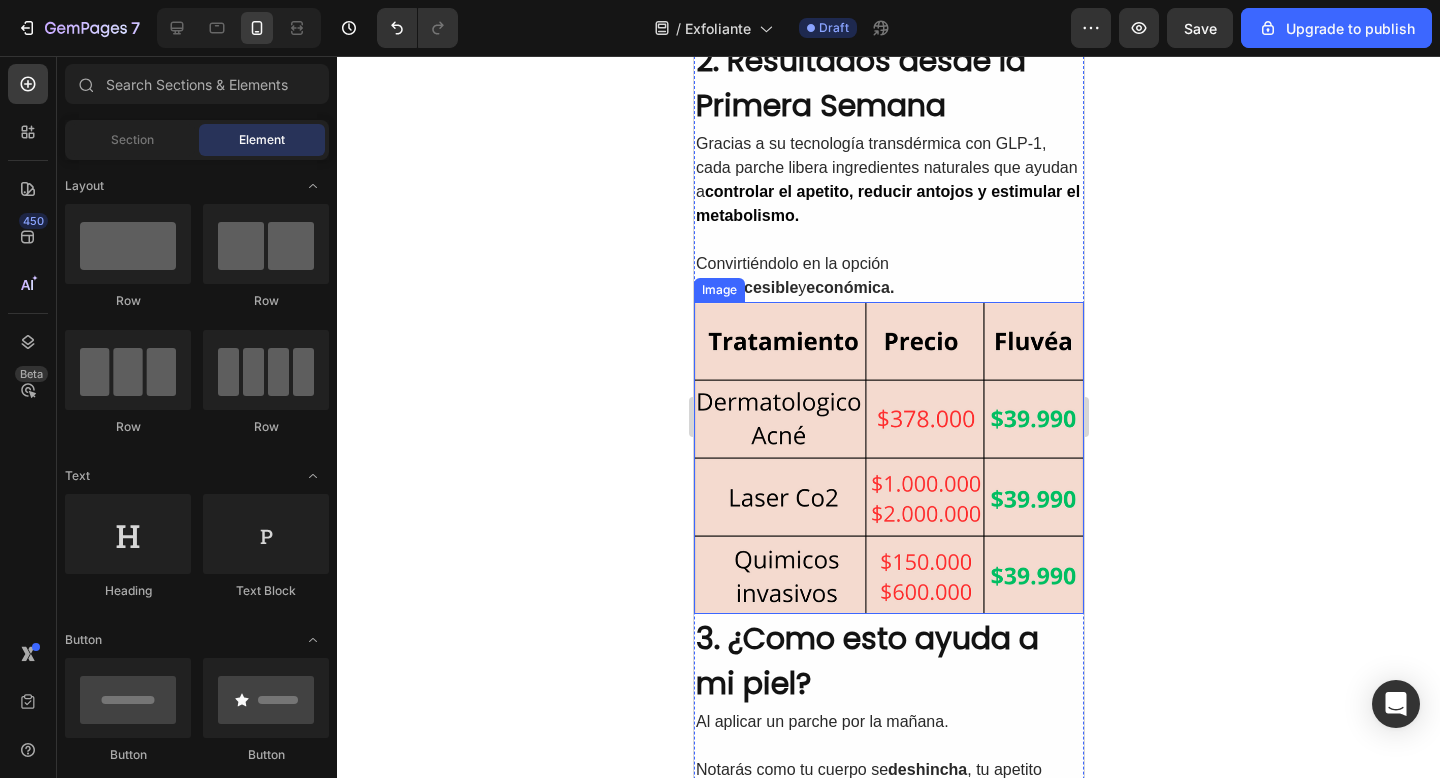 click at bounding box center (888, 457) 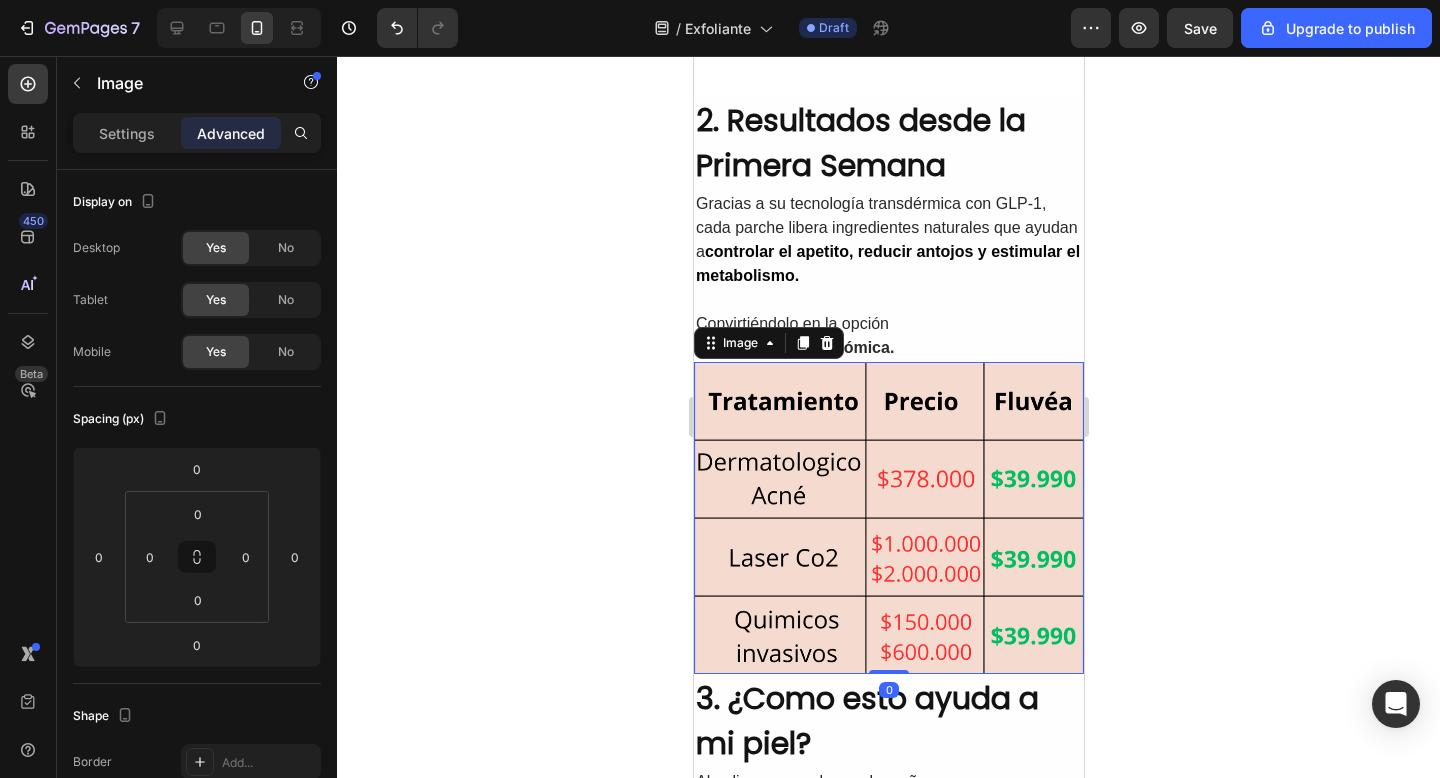 scroll, scrollTop: 1131, scrollLeft: 0, axis: vertical 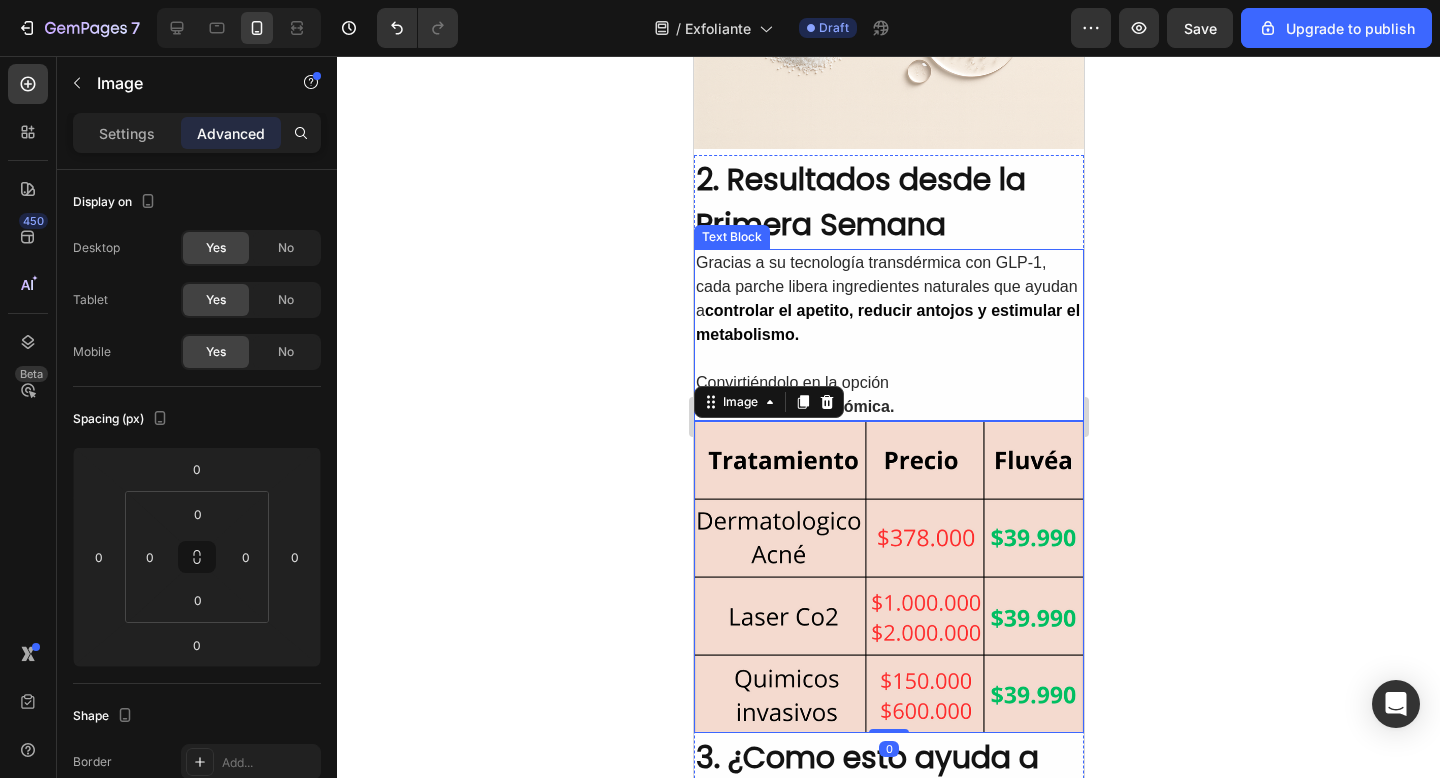 click on "Gracias a su tecnología transdérmica con GLP-1, cada parche libera ingredientes naturales que ayudan a  controlar el apetito, reducir antojos y estimular el metabolismo." at bounding box center (888, 299) 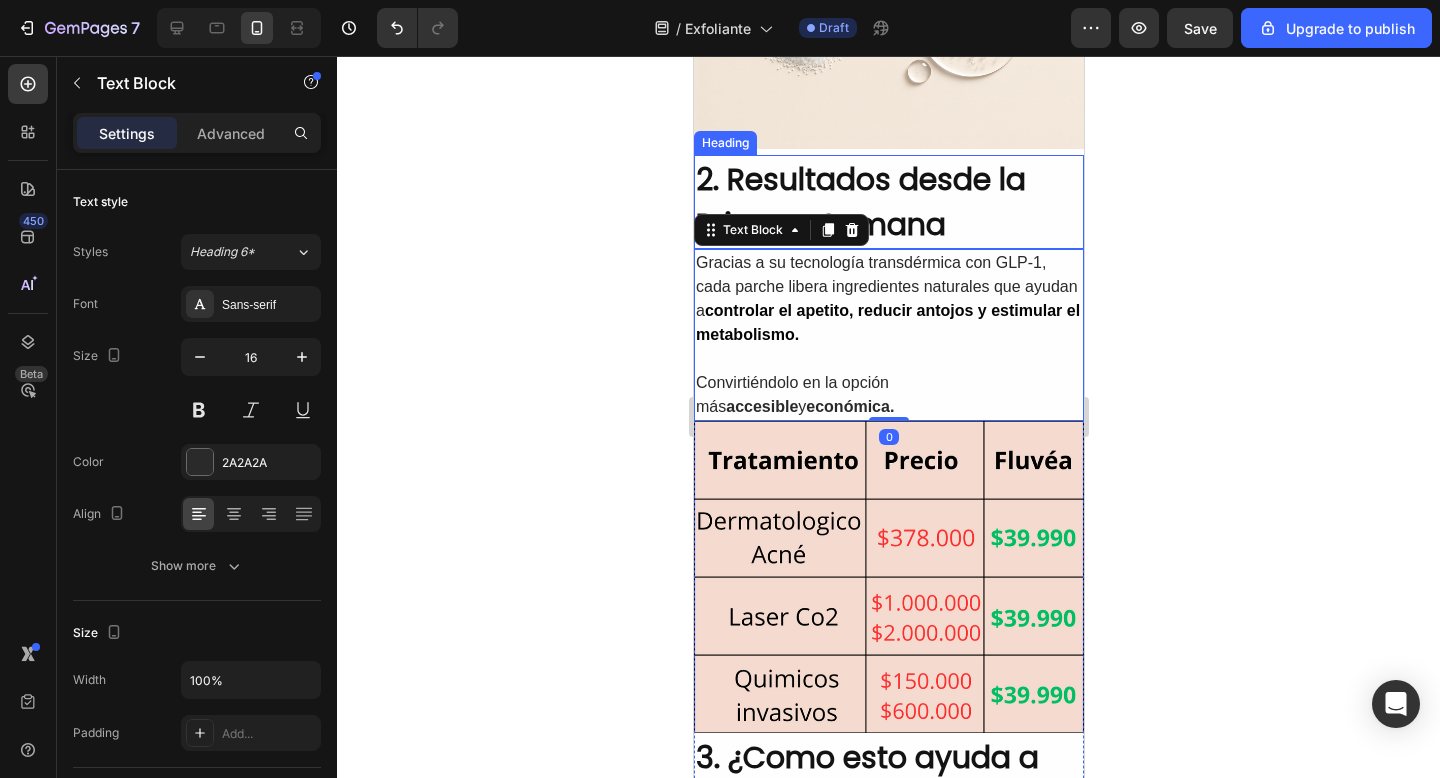 click on "2. Resultados desde la Primera Semana" at bounding box center (888, 202) 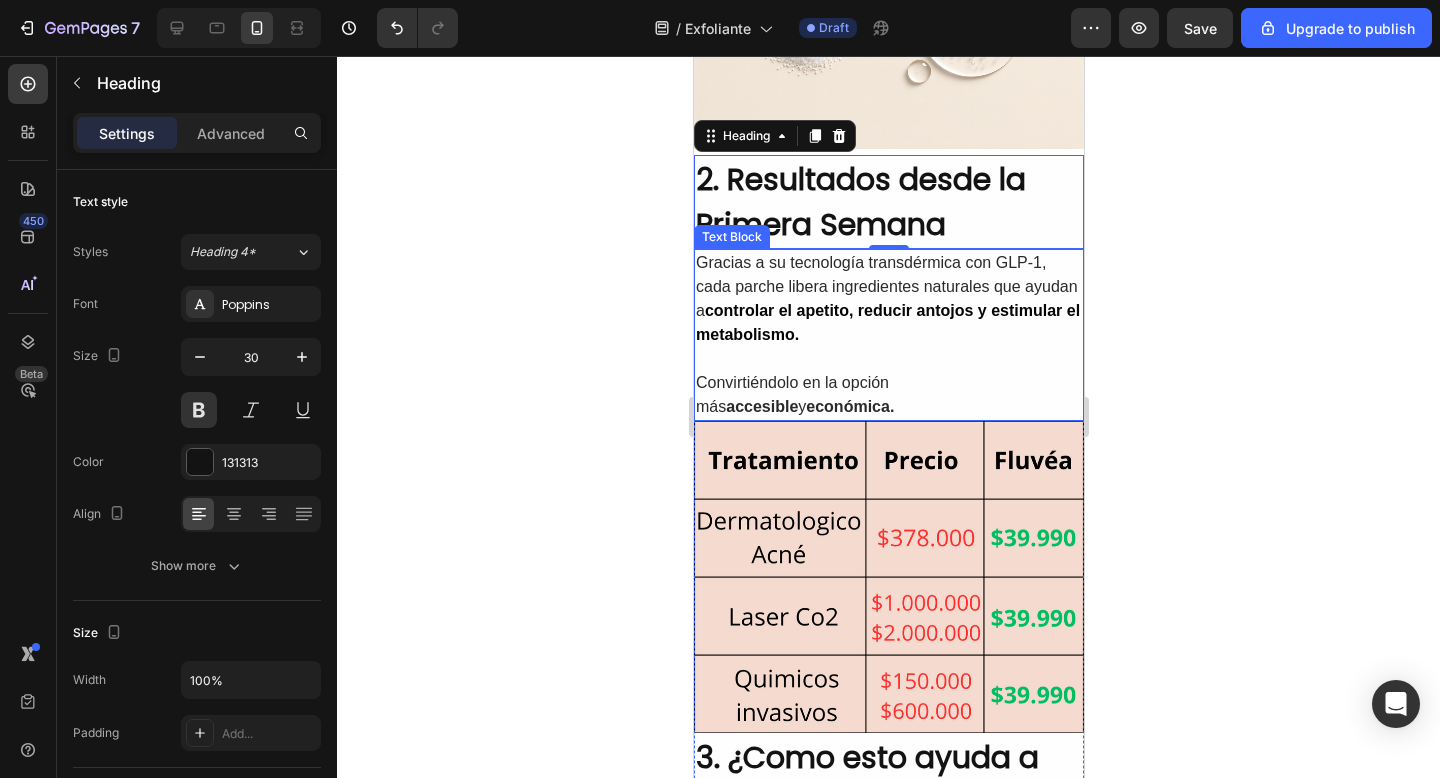 click on "controlar el apetito, reducir antojos y estimular el metabolismo." at bounding box center (887, 322) 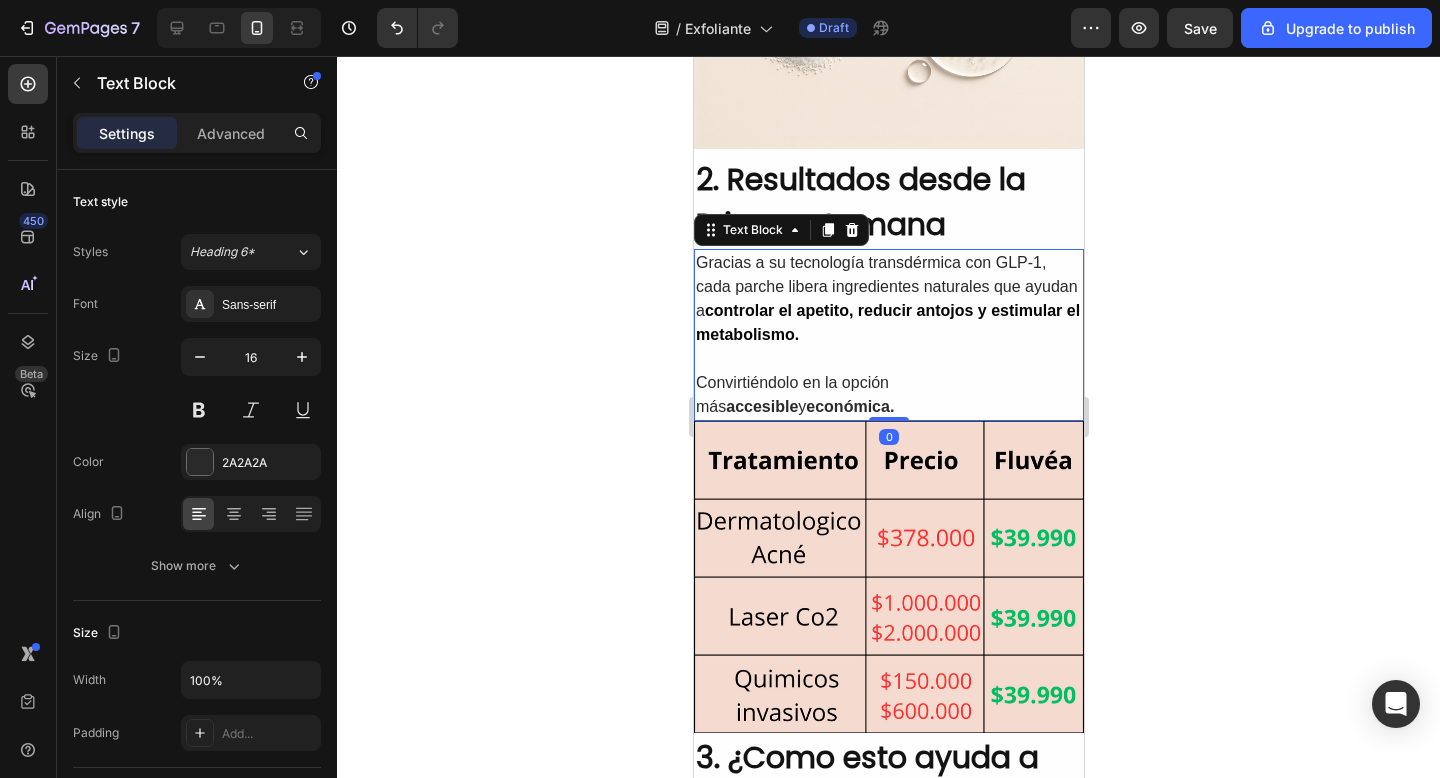 click 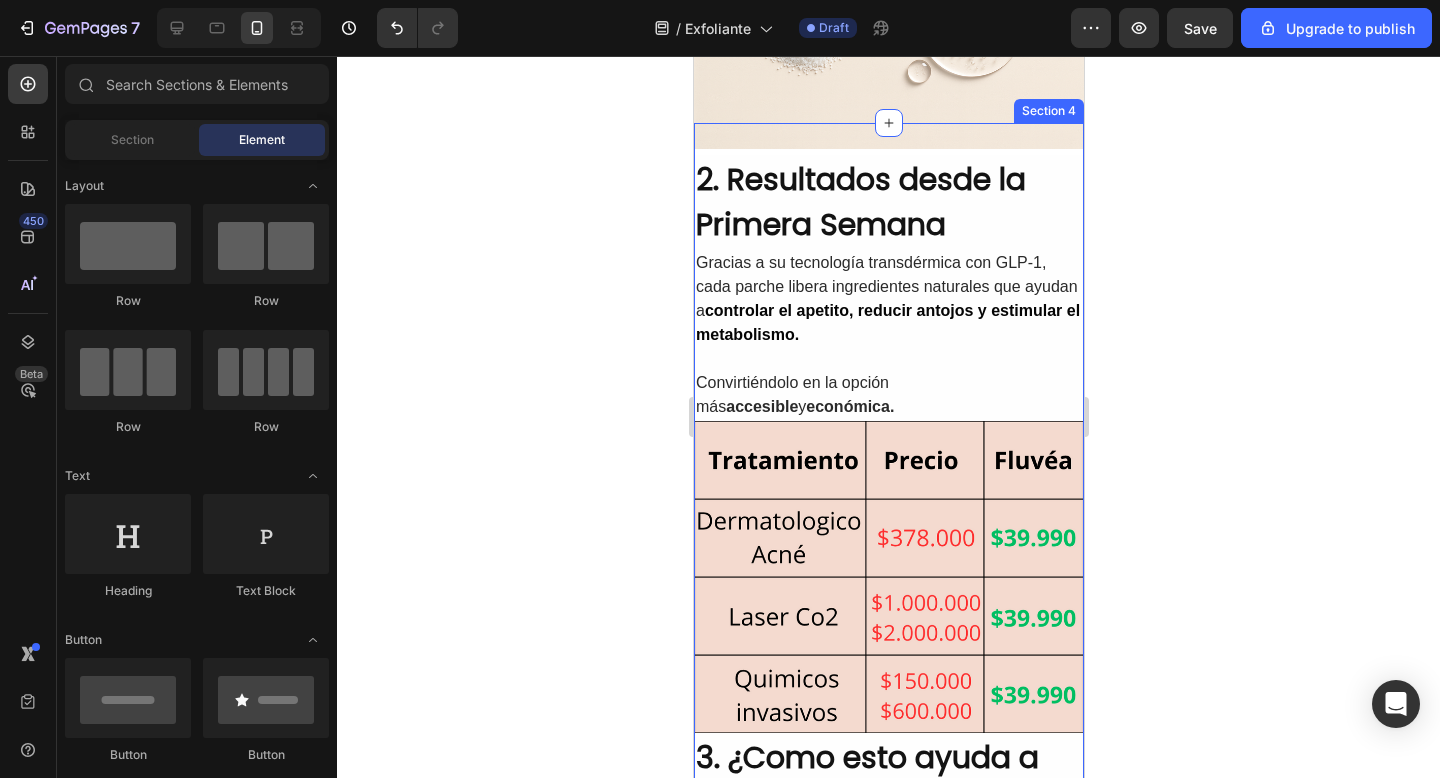 drag, startPoint x: 1883, startPoint y: 684, endPoint x: 759, endPoint y: 151, distance: 1243.9714 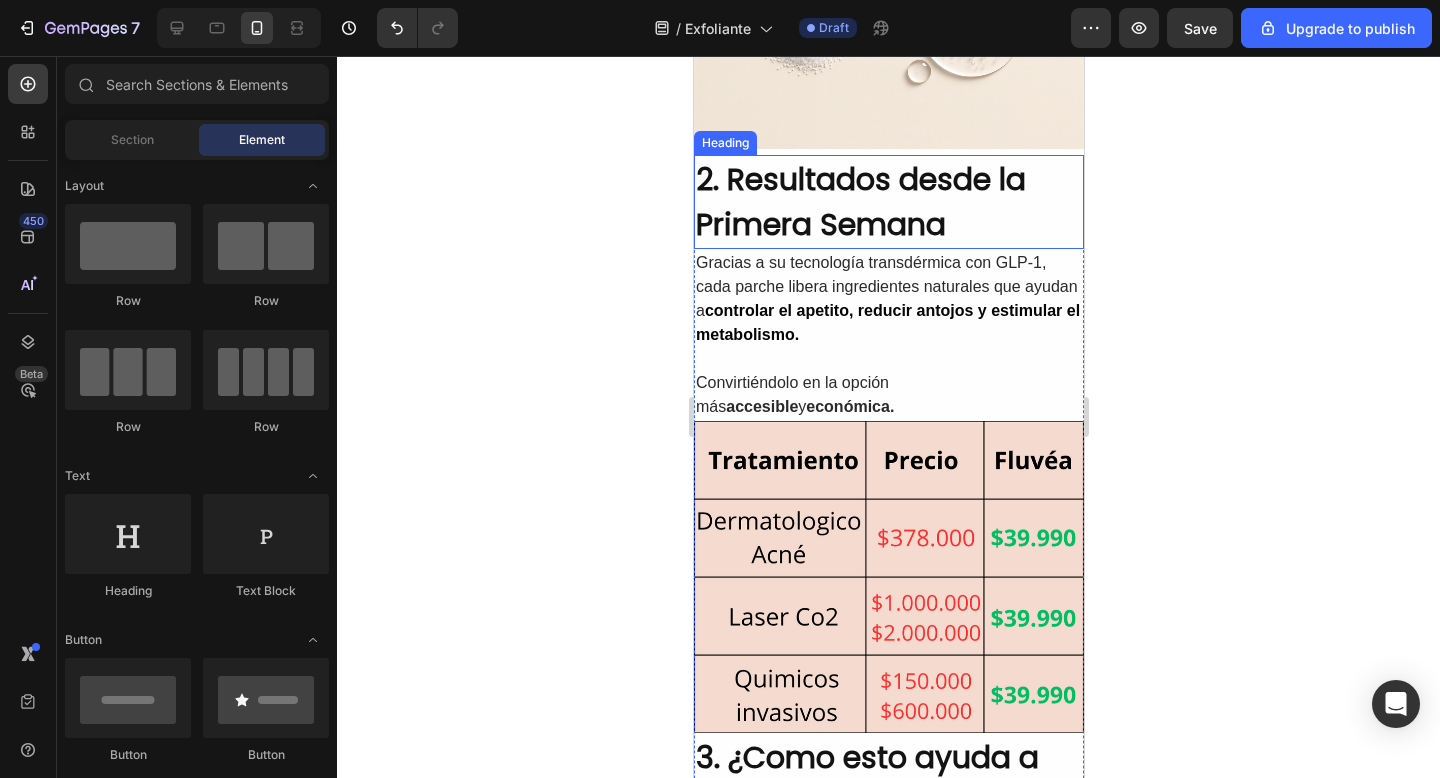 click on "2. Resultados desde la Primera Semana" at bounding box center [888, 202] 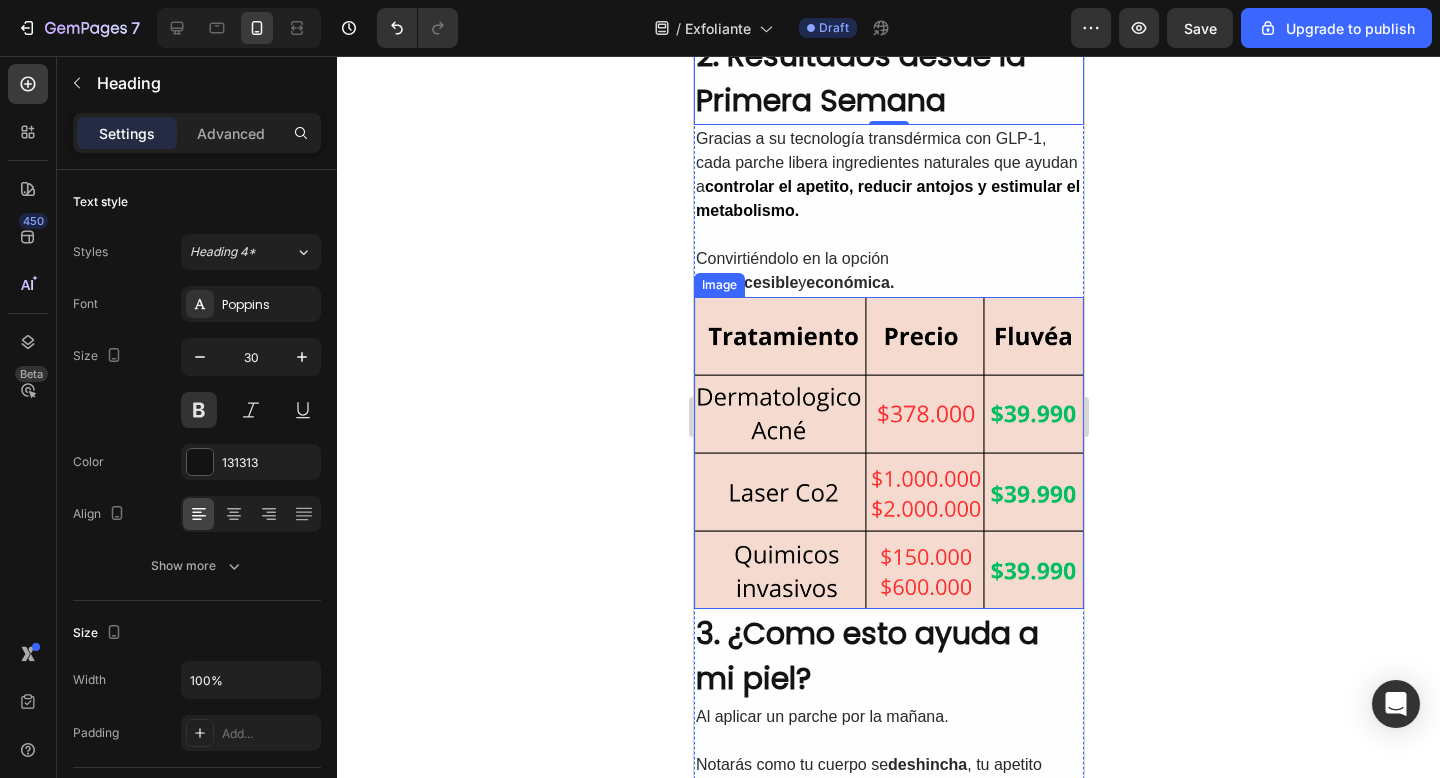scroll, scrollTop: 1080, scrollLeft: 0, axis: vertical 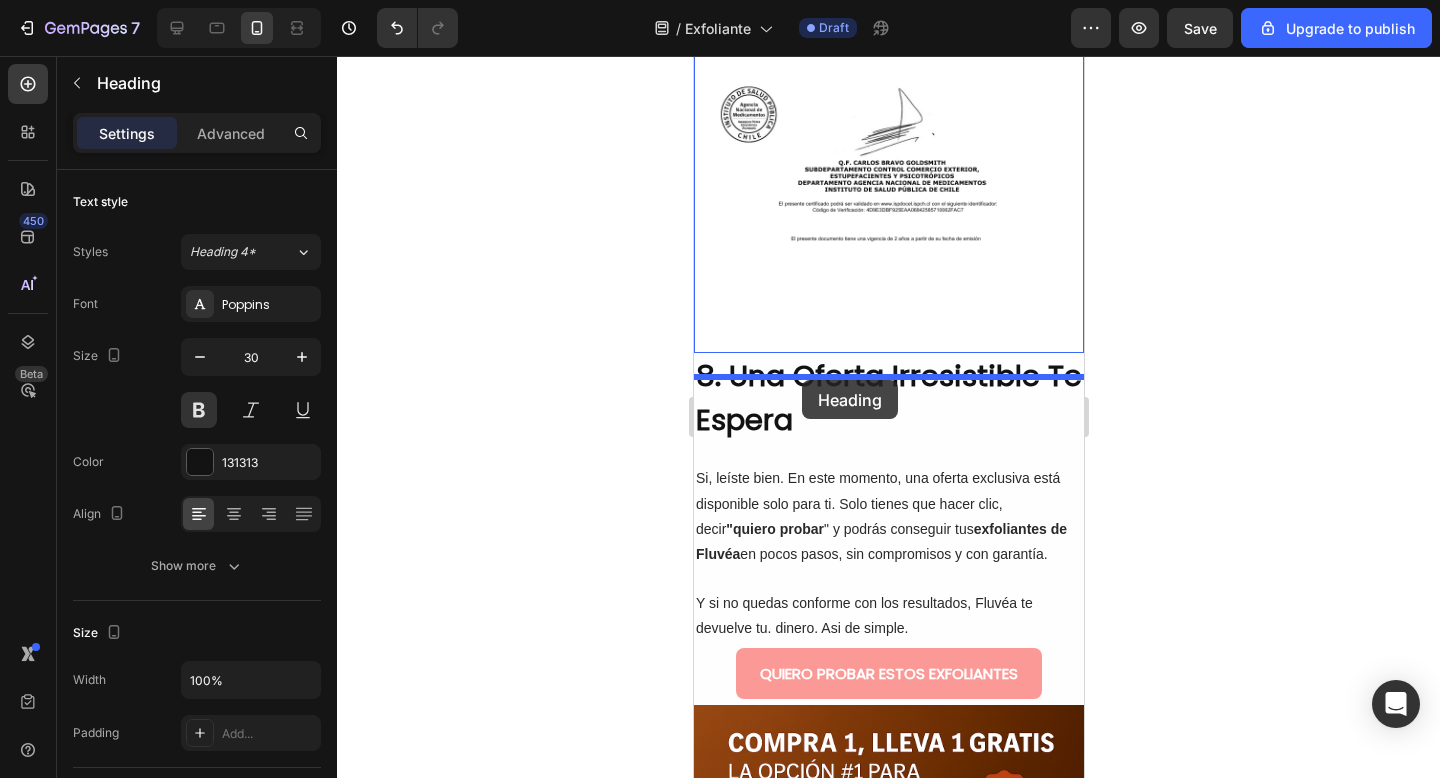 drag, startPoint x: 760, startPoint y: 185, endPoint x: 801, endPoint y: 380, distance: 199.26364 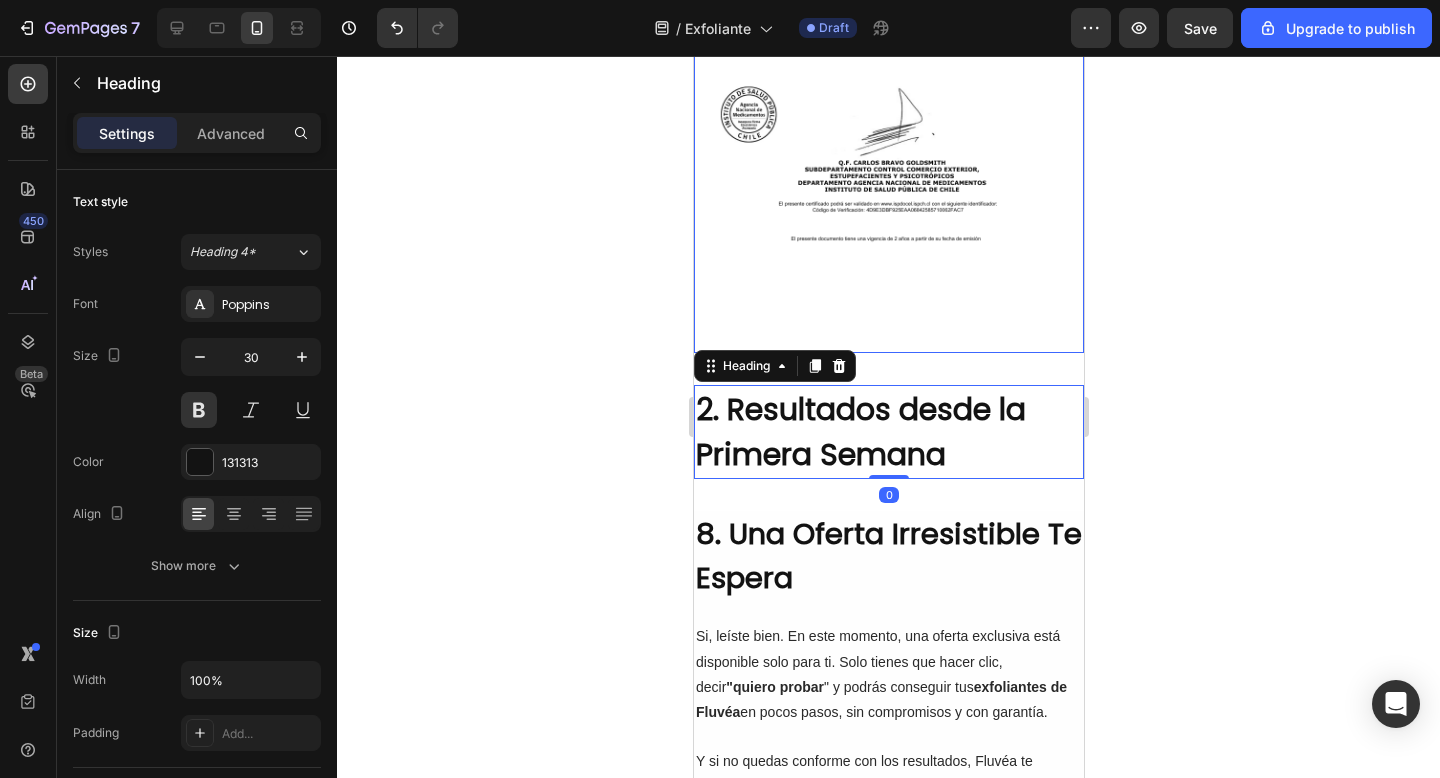 click 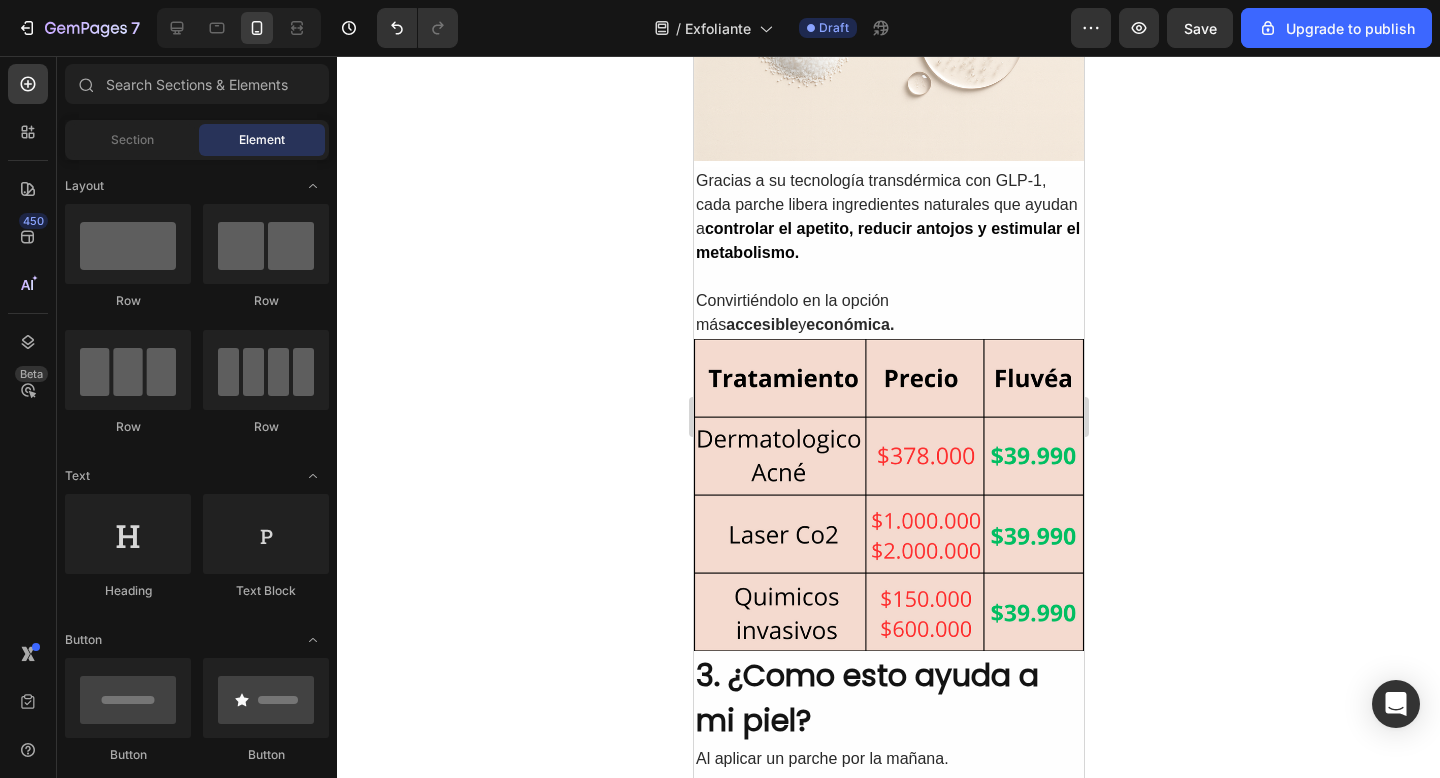 scroll, scrollTop: 1100, scrollLeft: 0, axis: vertical 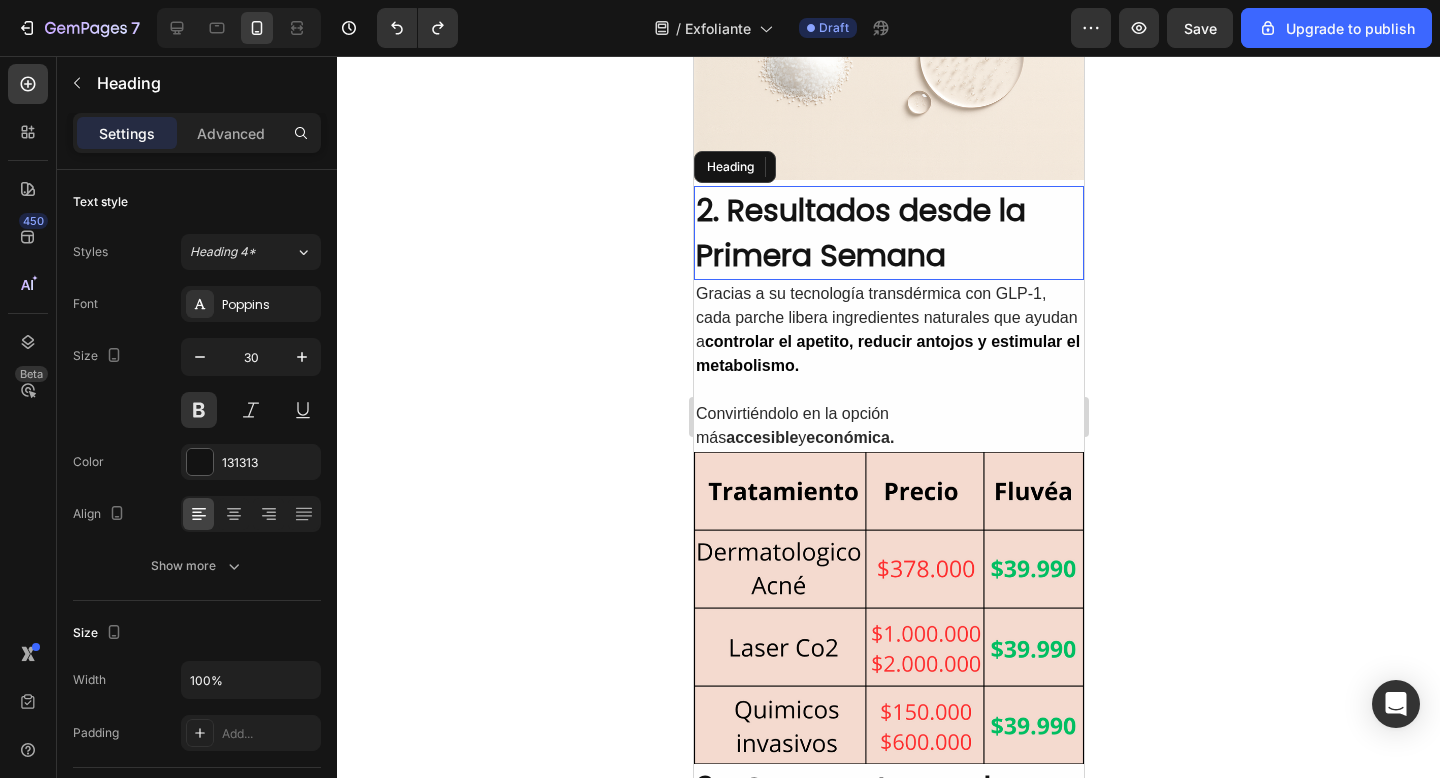 click 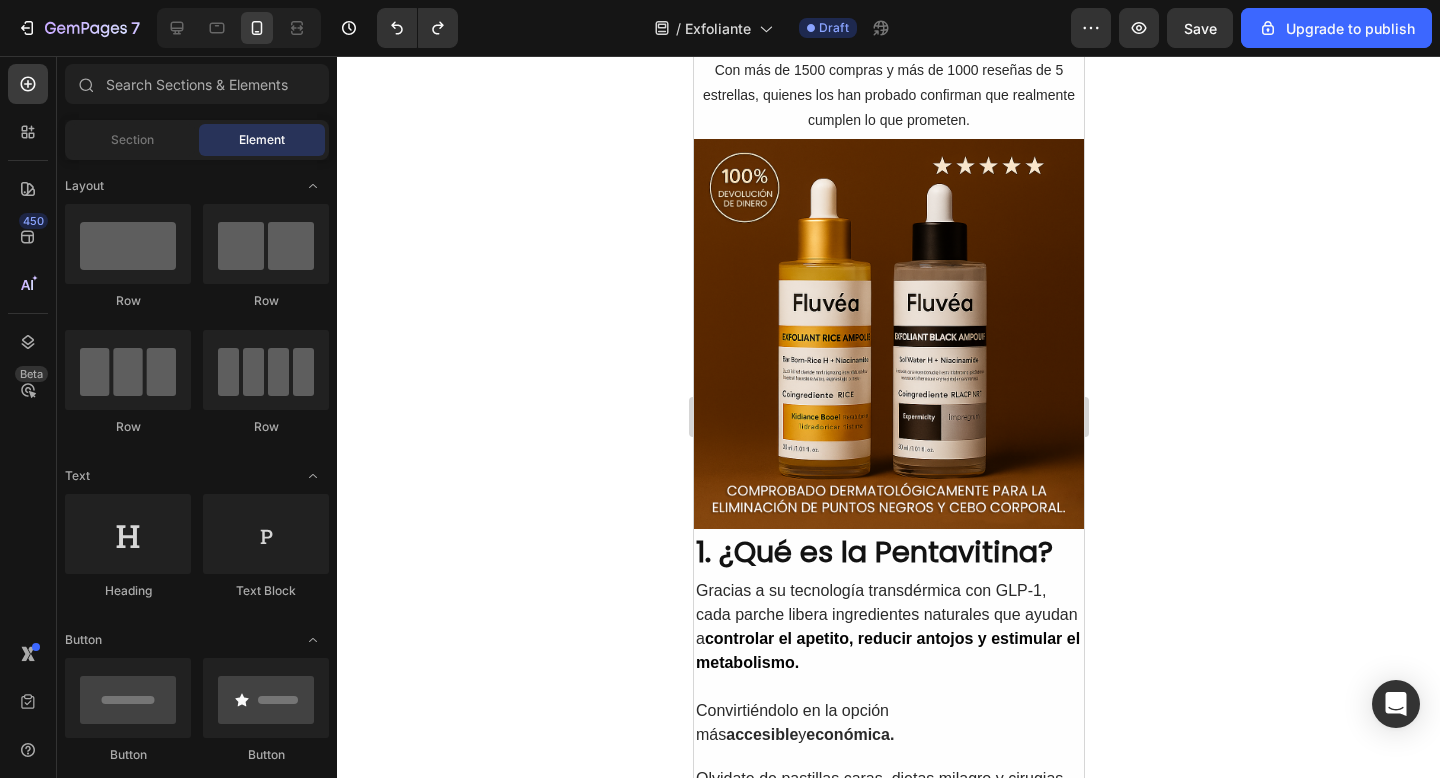 scroll, scrollTop: 0, scrollLeft: 0, axis: both 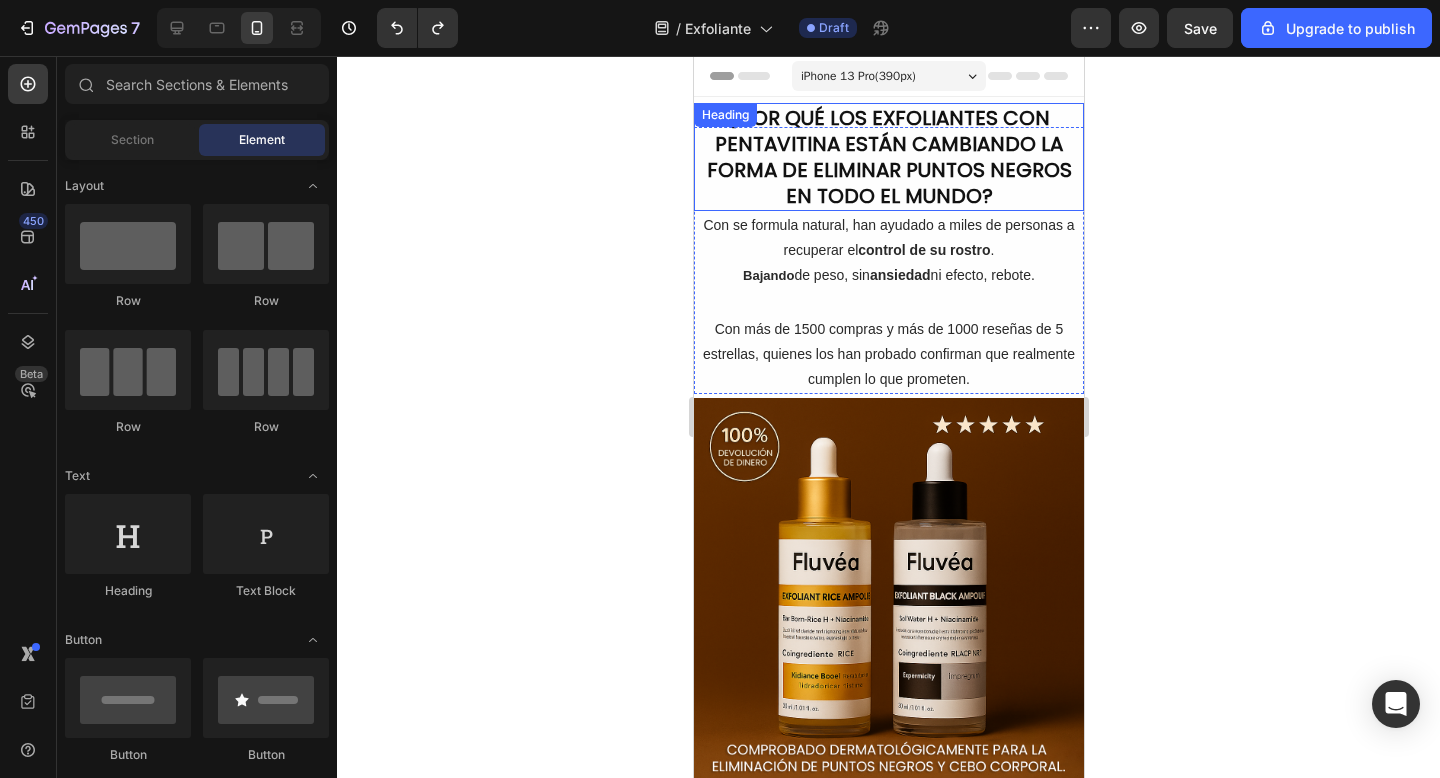 click on "¿POR QUÉ LOS EXFOLIANTES CON PENTAVITINA ESTÁN CAMBIANDO LA FORMA DE ELIMINAR PUNTOS NEGROS EN TODO EL MUNDO?" at bounding box center (888, 157) 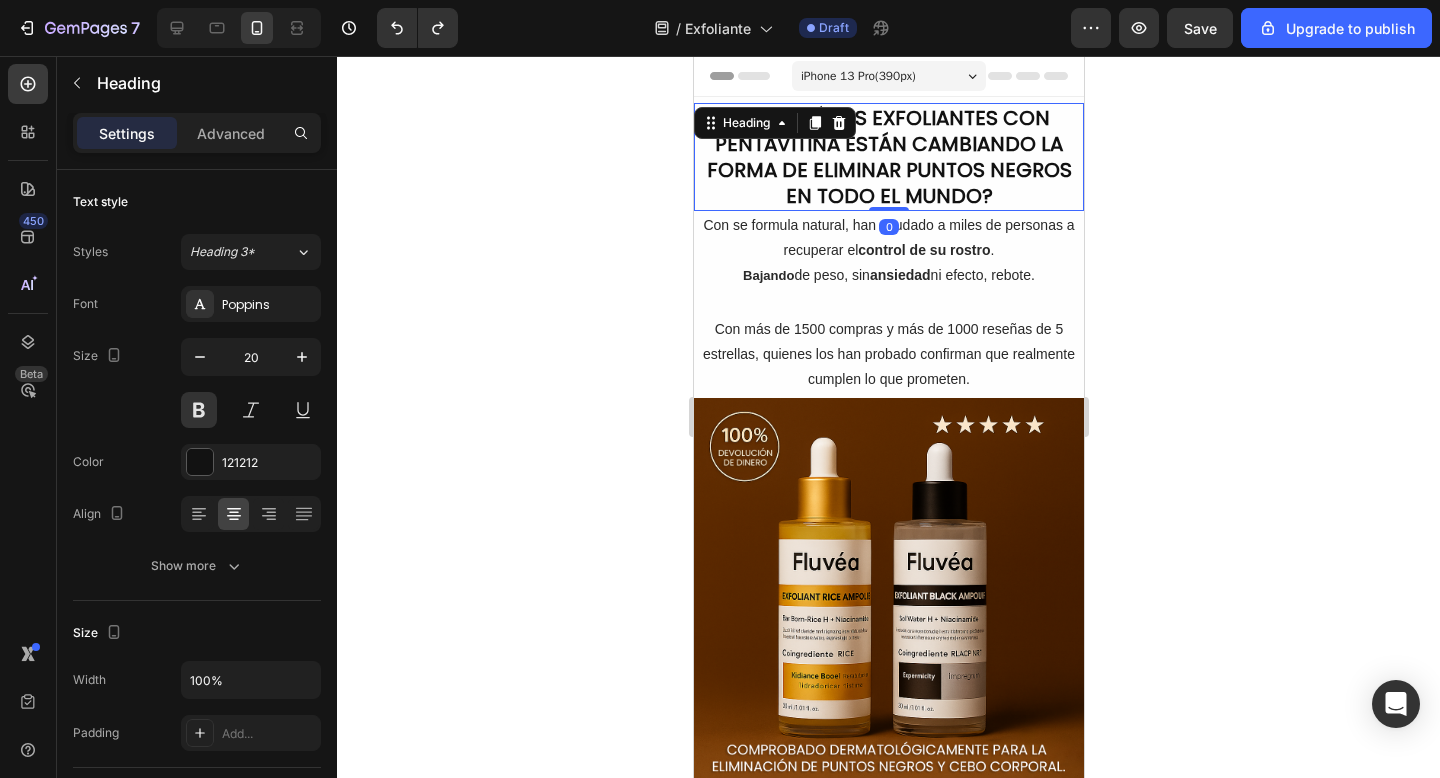 click 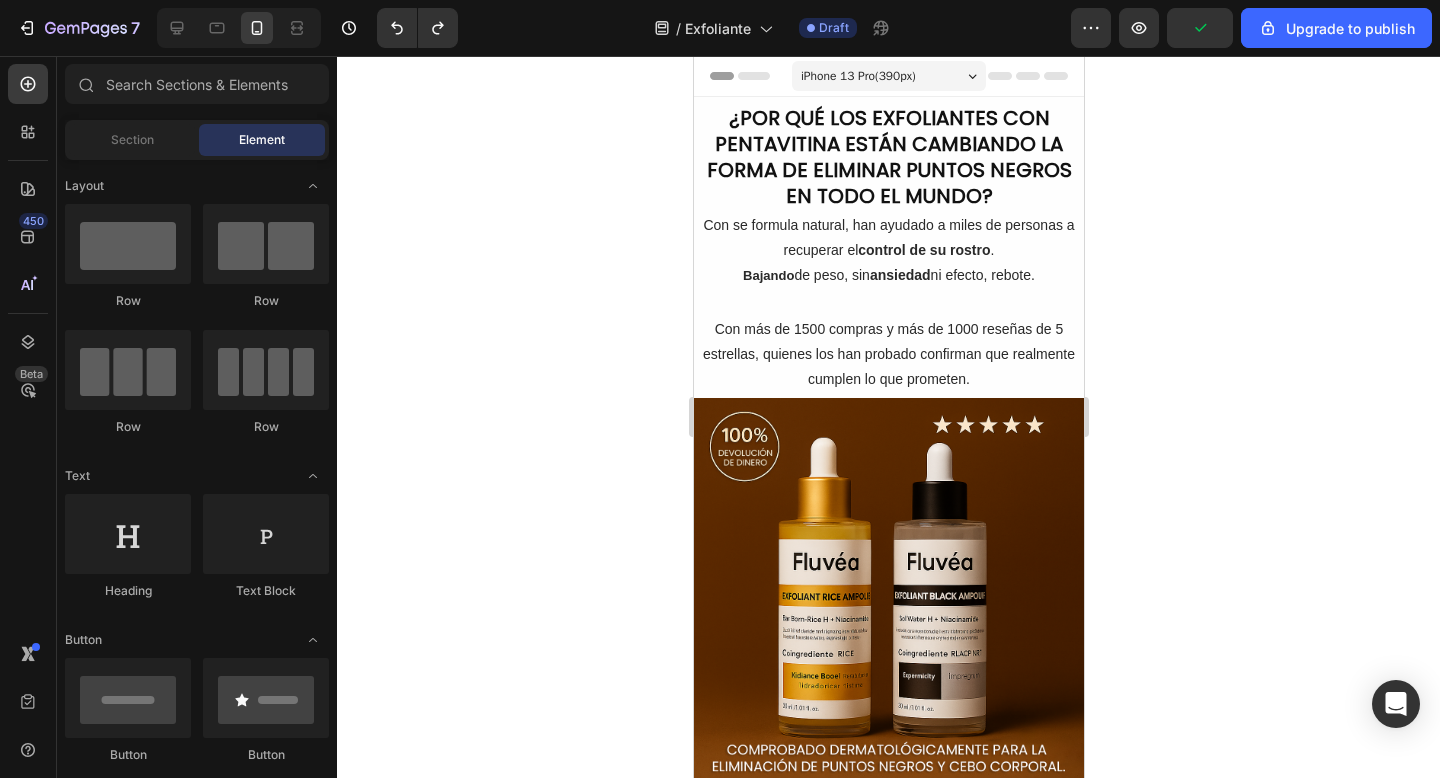 click 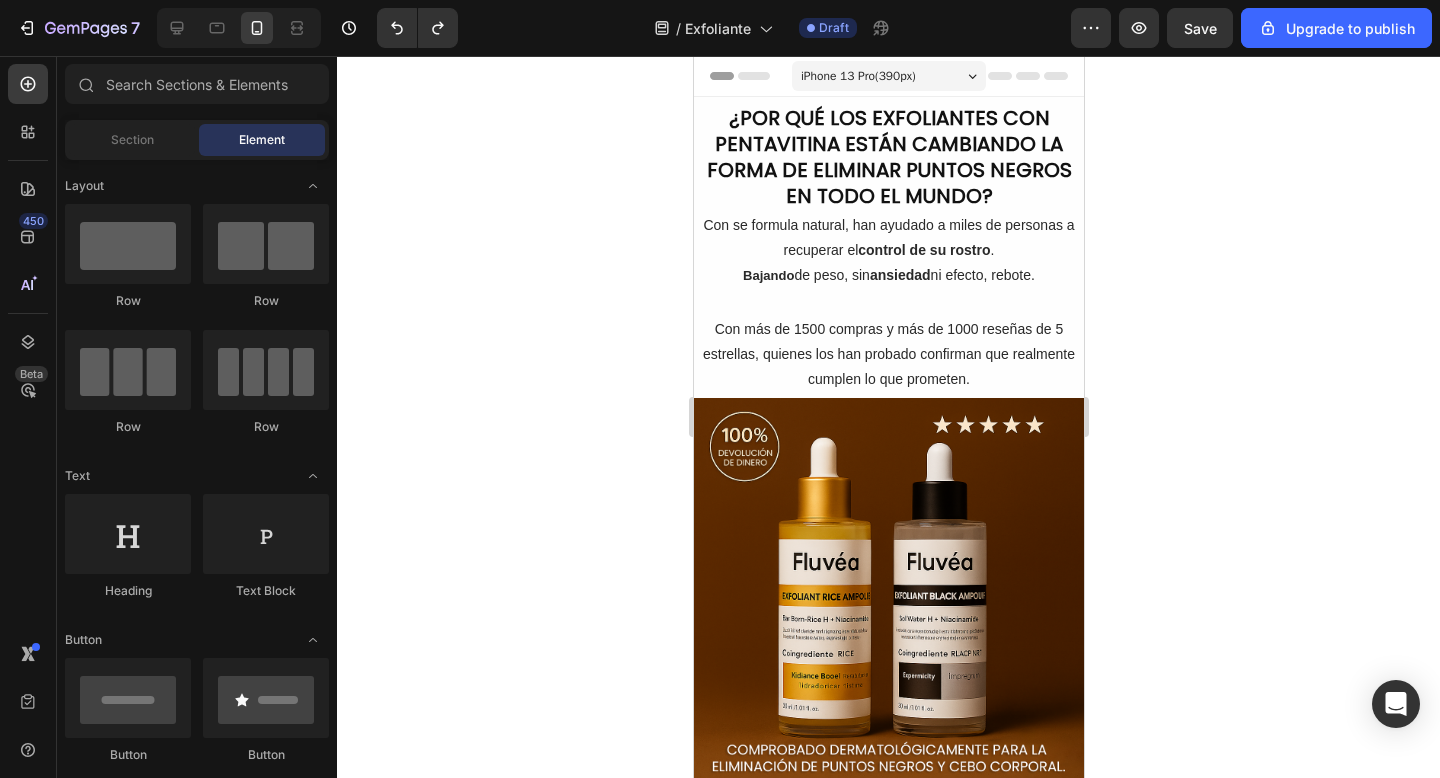 click 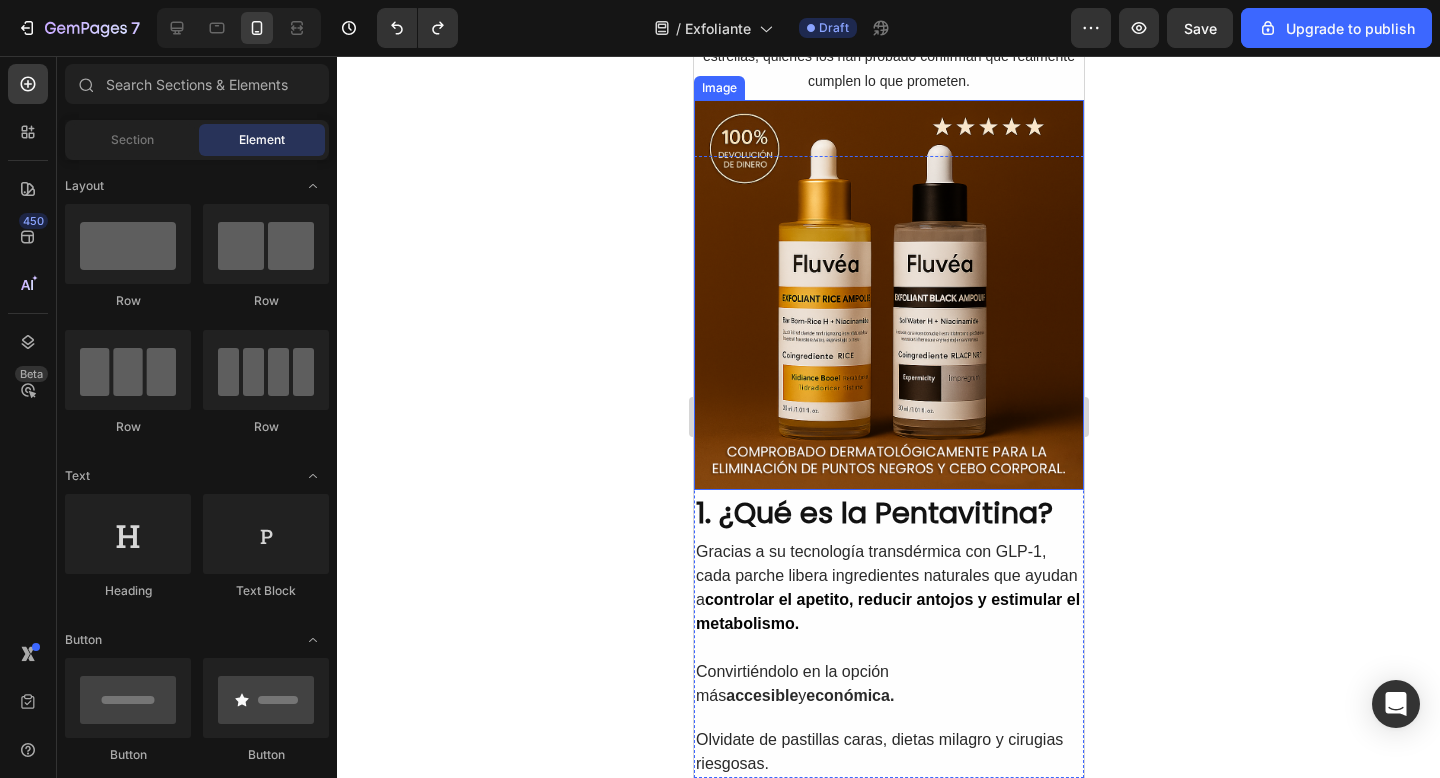 scroll, scrollTop: 0, scrollLeft: 0, axis: both 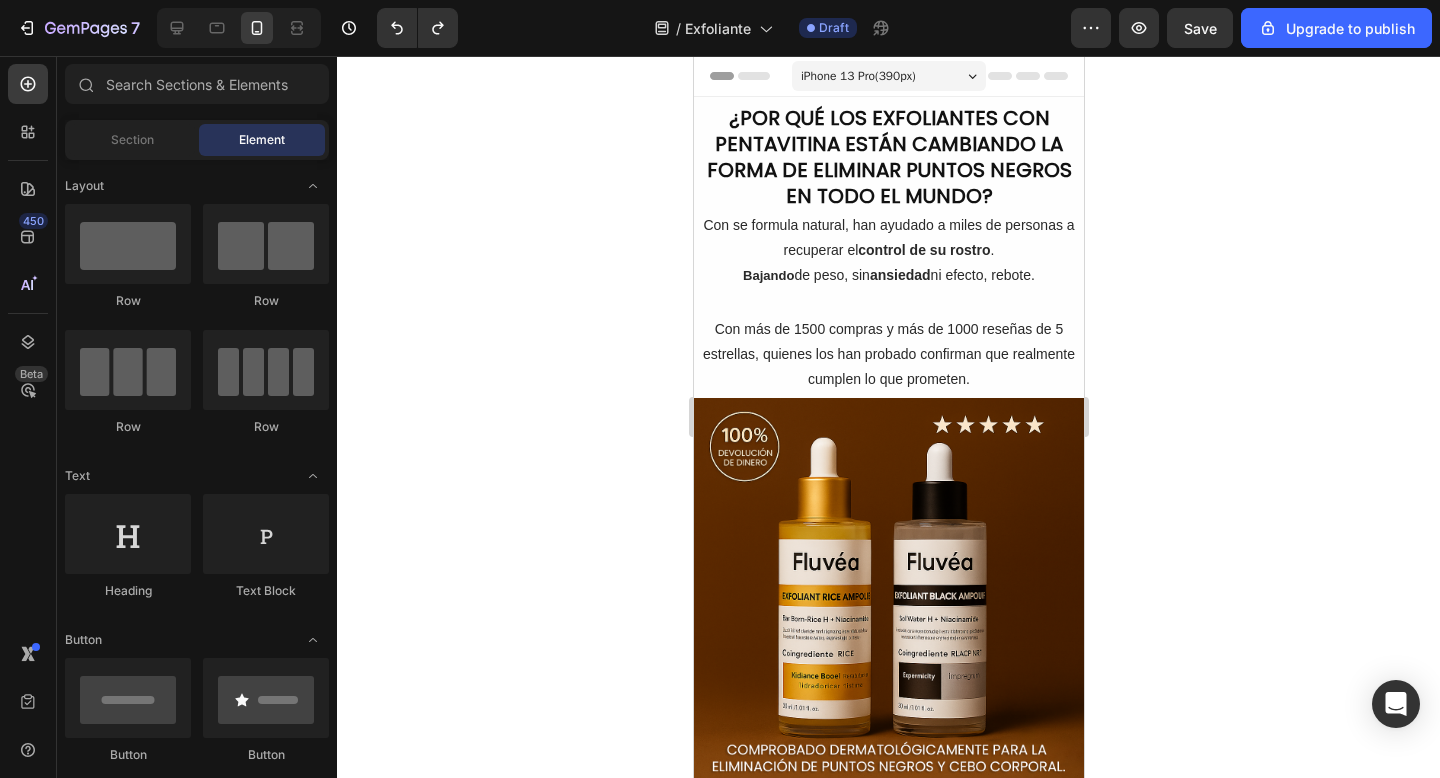 click 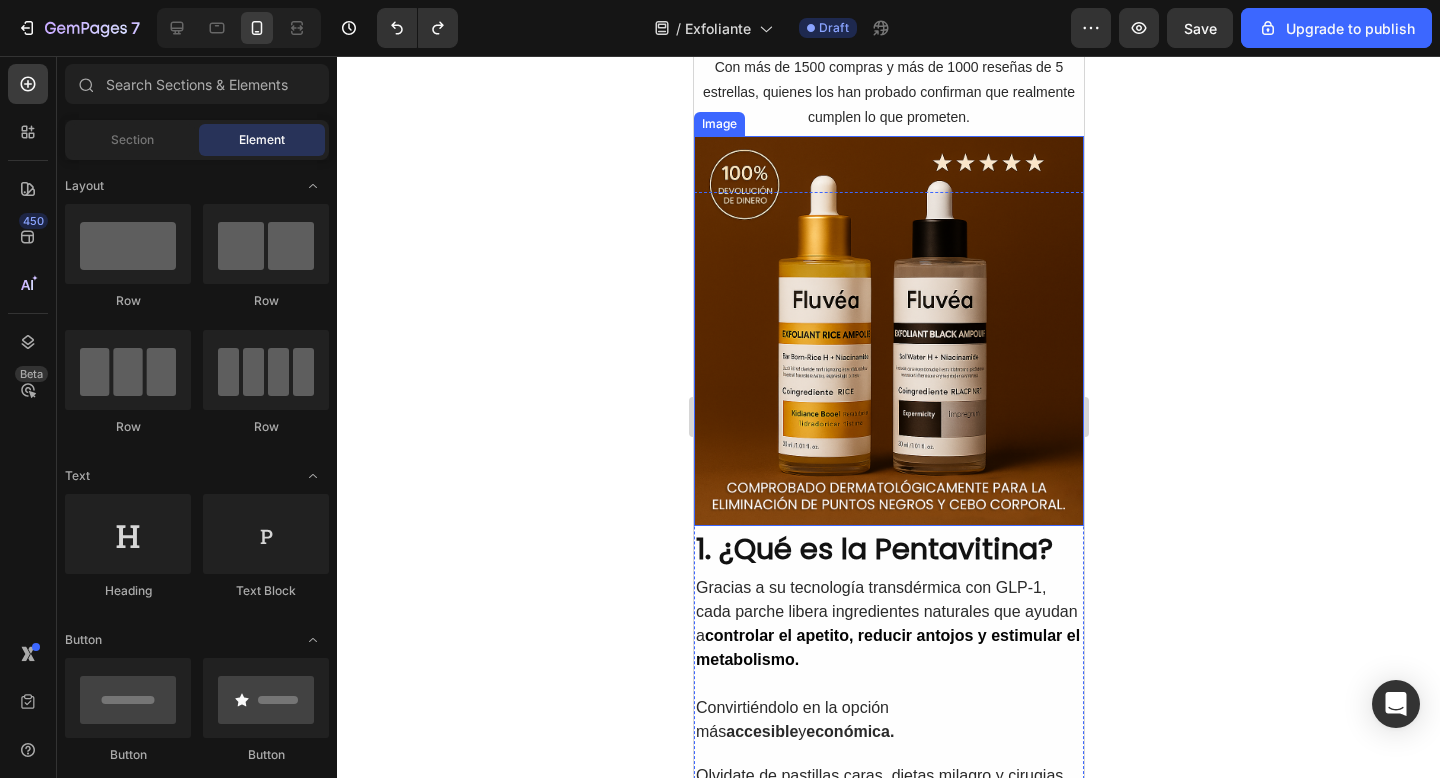 scroll, scrollTop: 283, scrollLeft: 0, axis: vertical 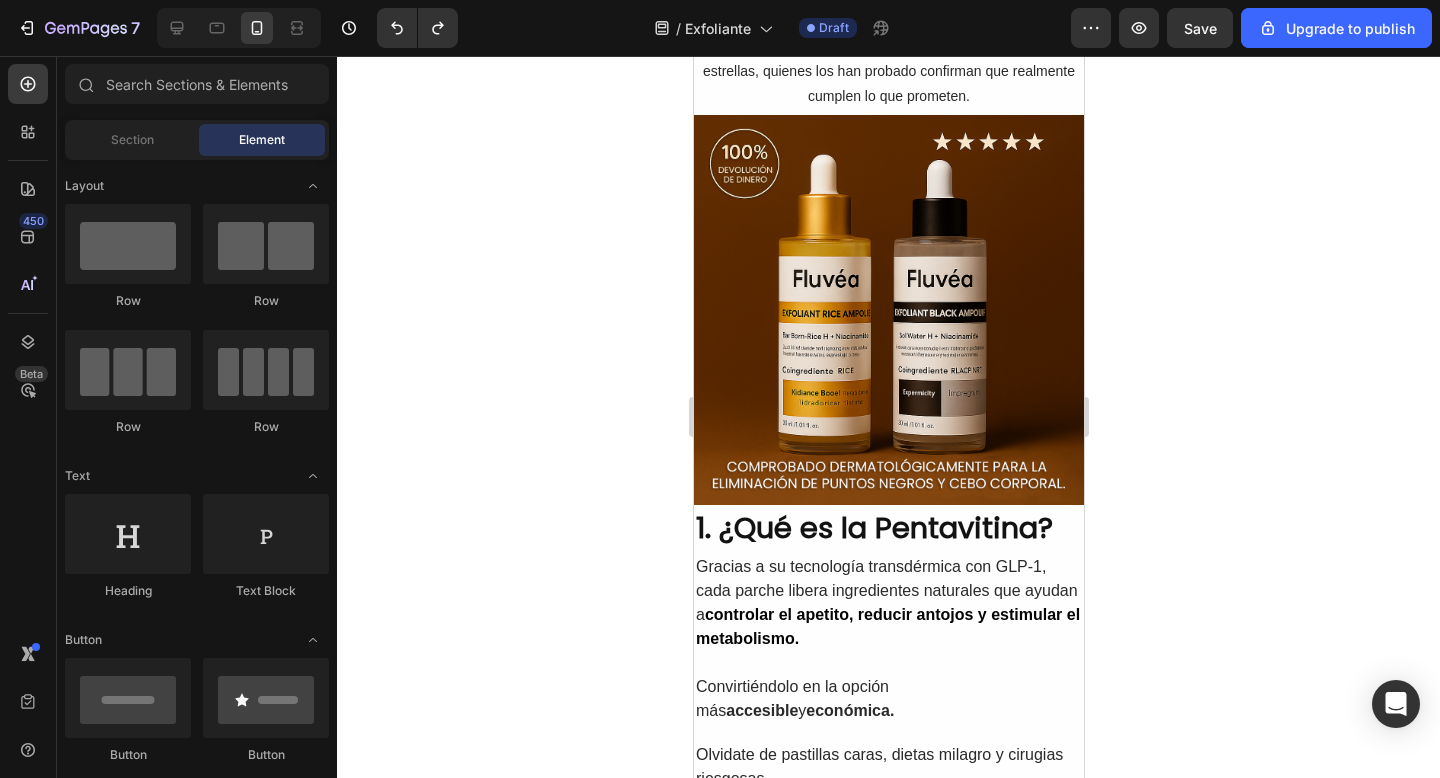 click 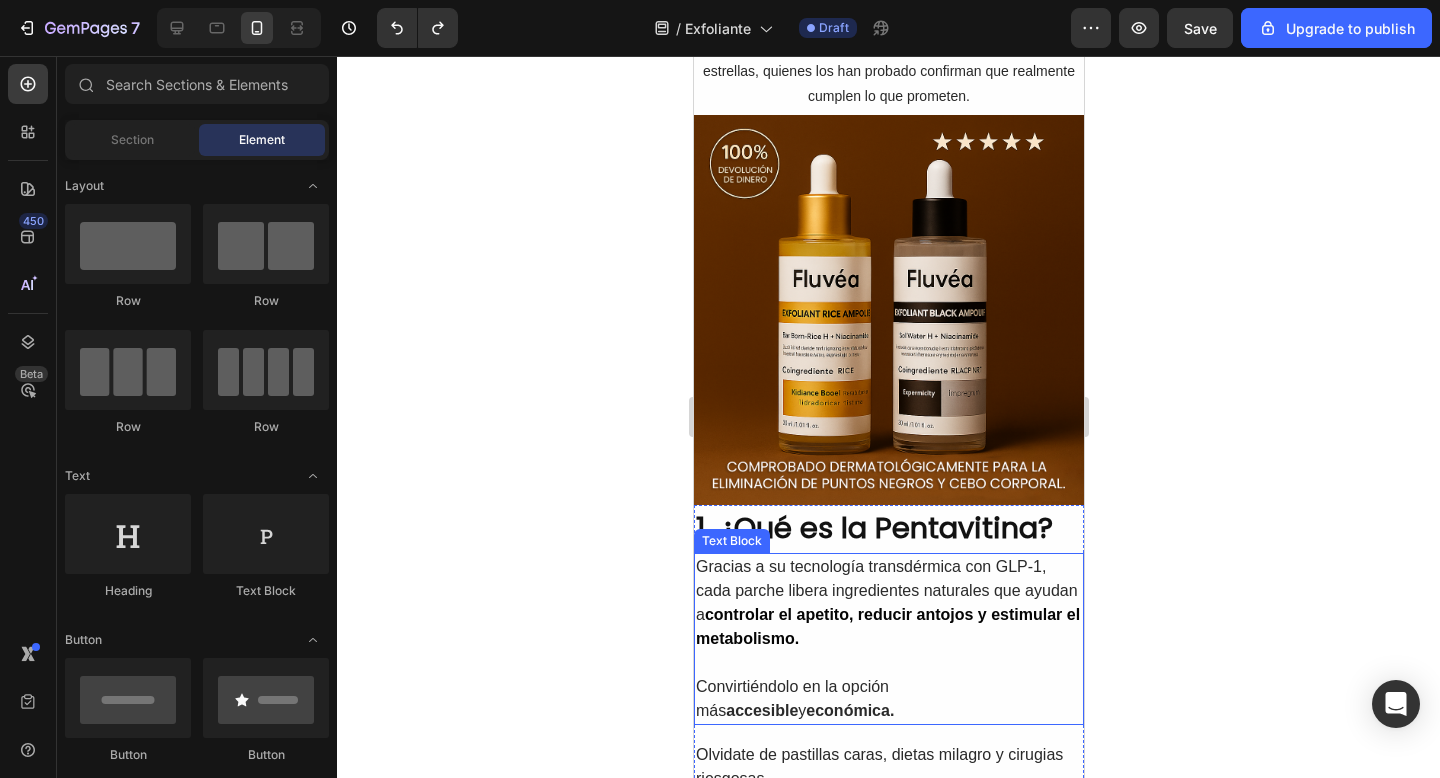 scroll, scrollTop: 296, scrollLeft: 0, axis: vertical 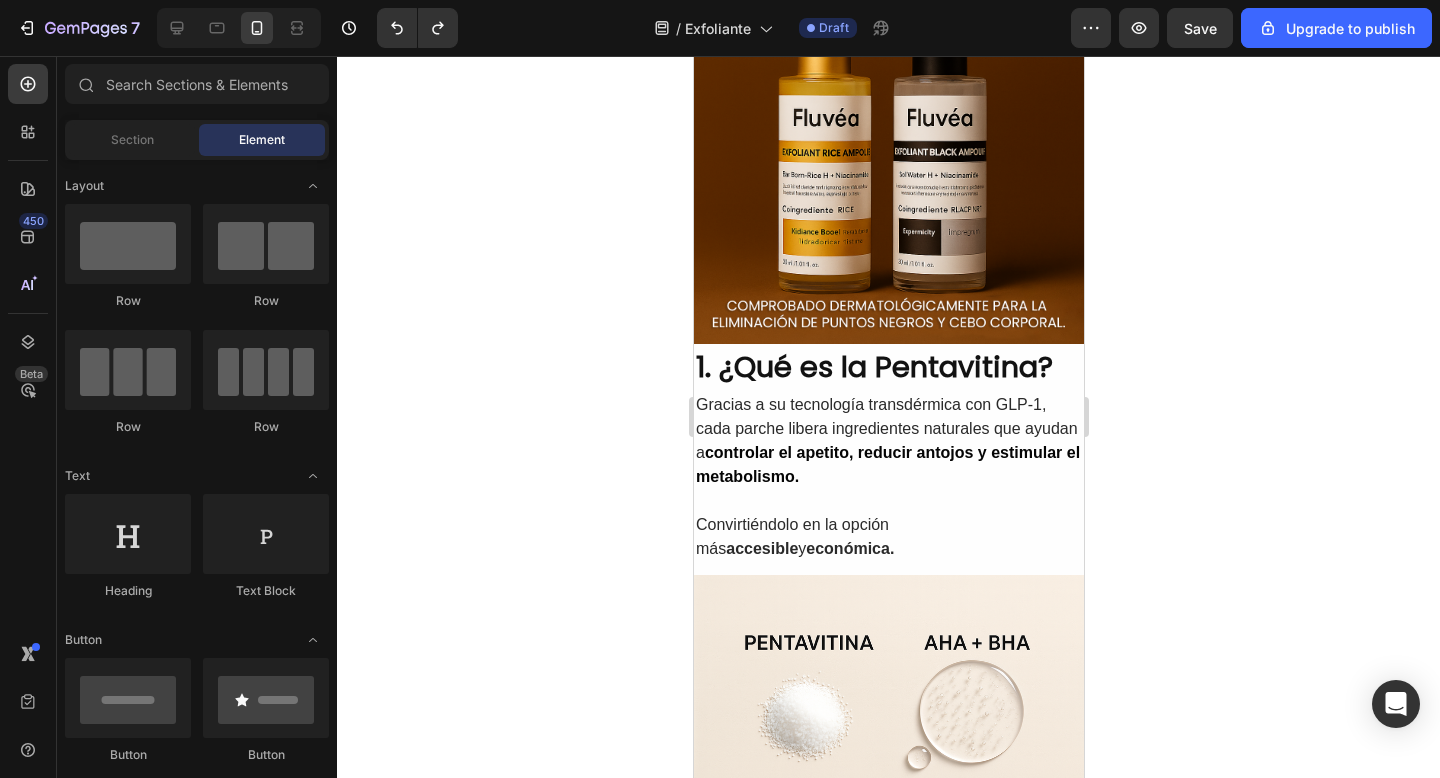 click 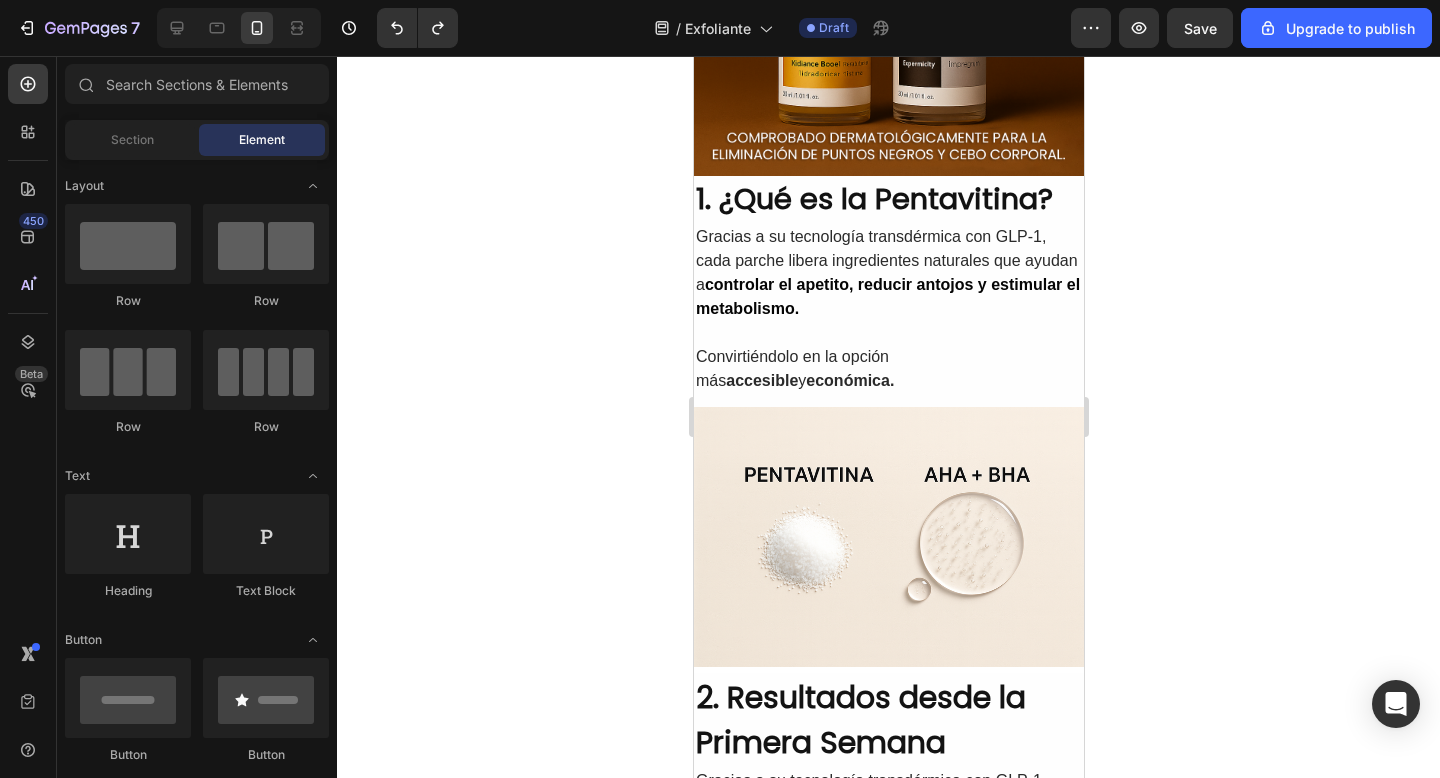 scroll, scrollTop: 603, scrollLeft: 0, axis: vertical 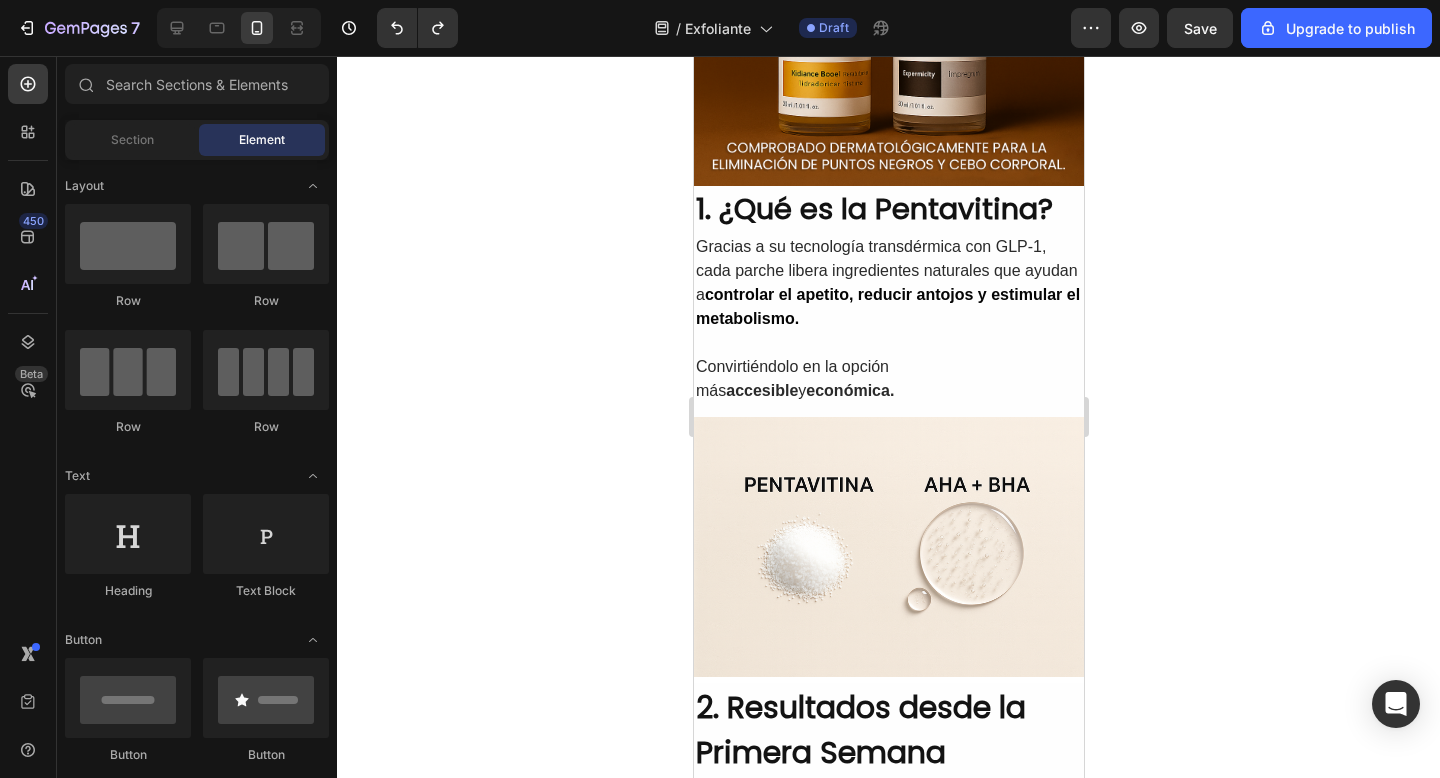 click 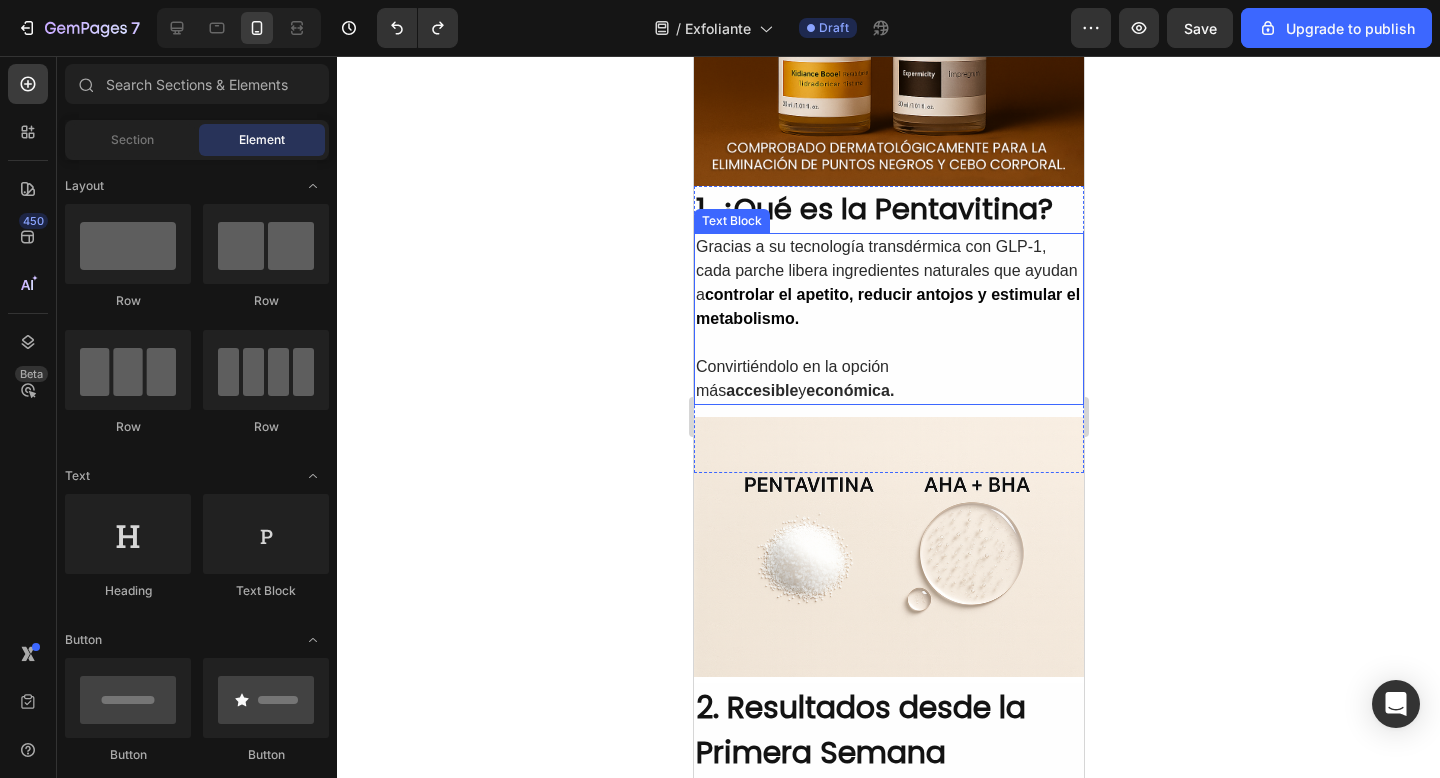 click on "Gracias a su tecnología transdérmica con GLP-1, cada parche libera ingredientes naturales que ayudan a  controlar el apetito, reducir antojos y estimular el metabolismo." at bounding box center (888, 283) 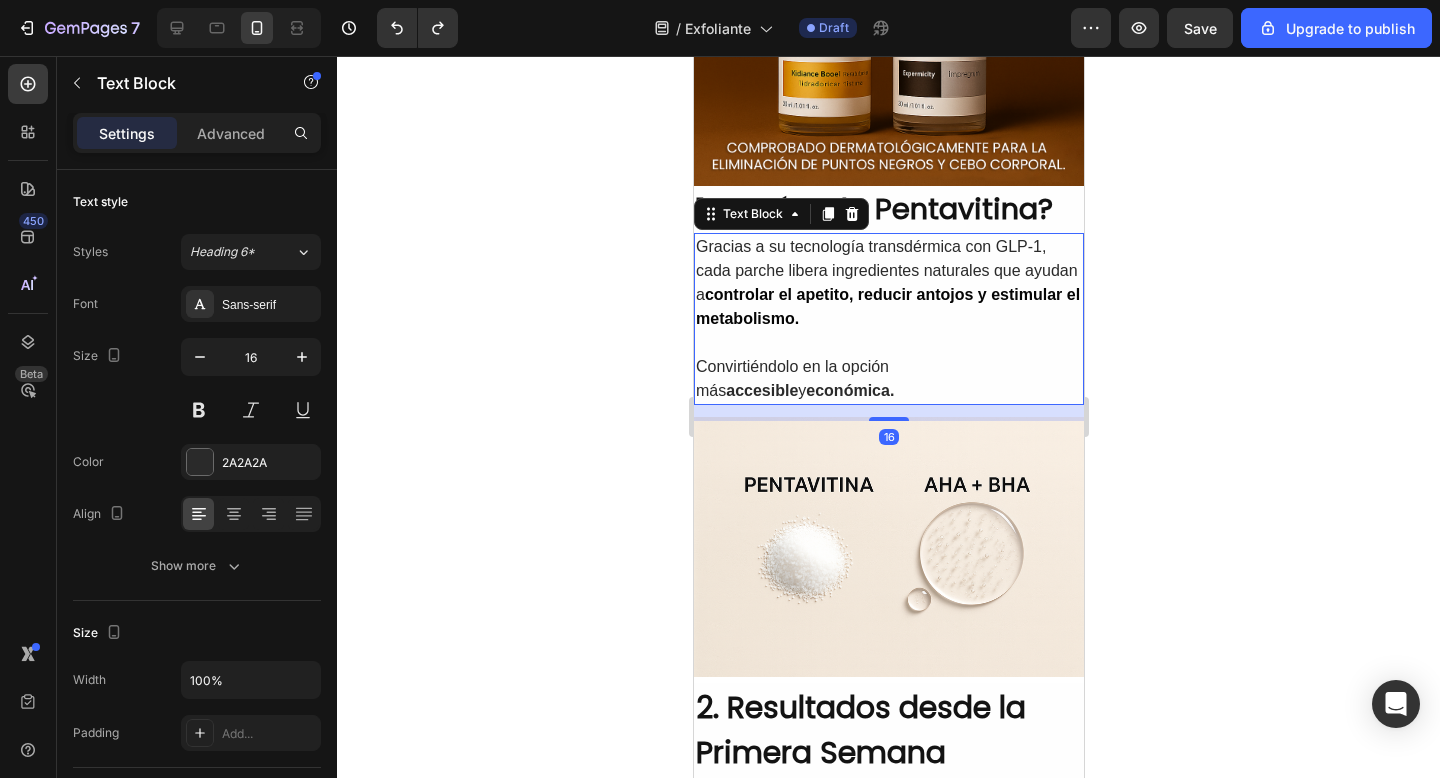 click on "Gracias a su tecnología transdérmica con GLP-1, cada parche libera ingredientes naturales que ayudan a  controlar el apetito, reducir antojos y estimular el metabolismo." at bounding box center [888, 283] 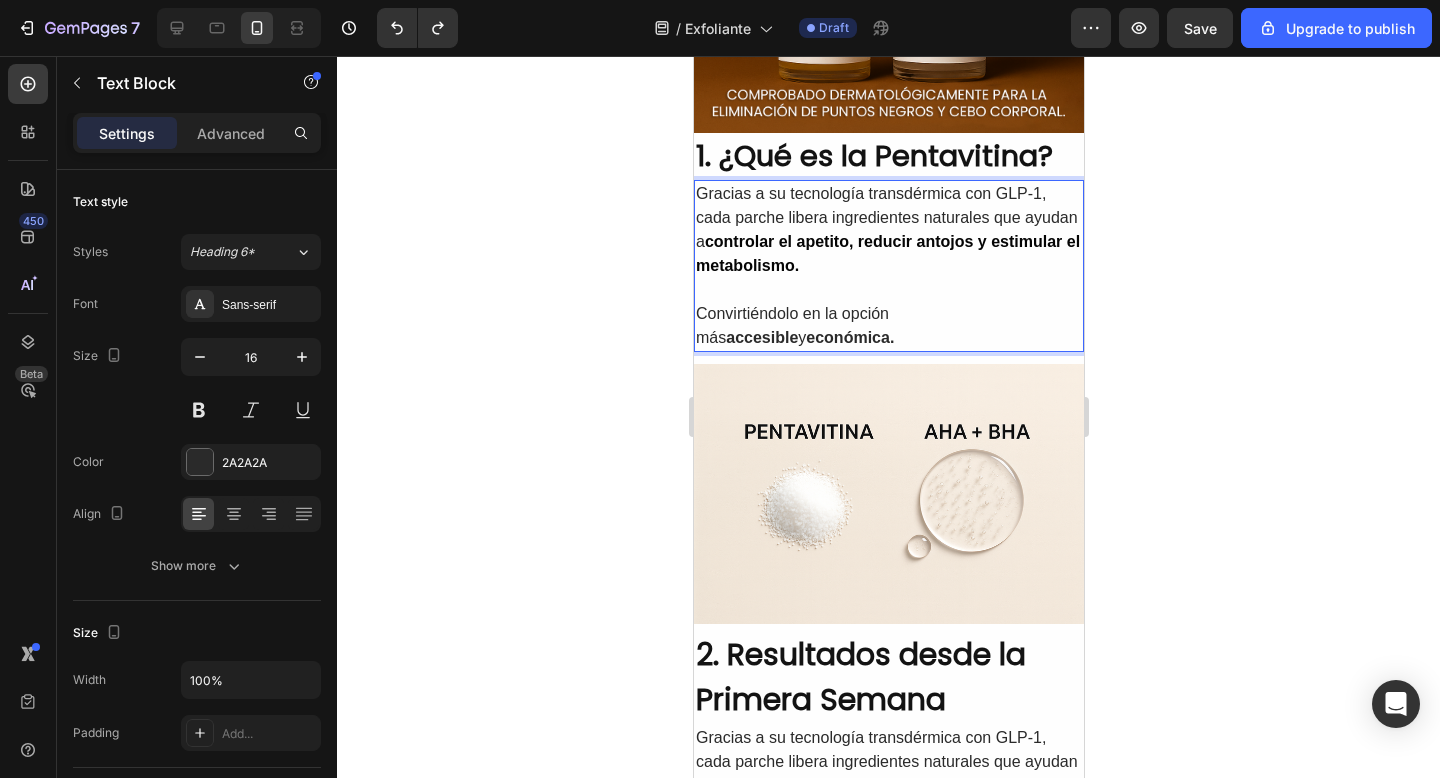 scroll, scrollTop: 585, scrollLeft: 0, axis: vertical 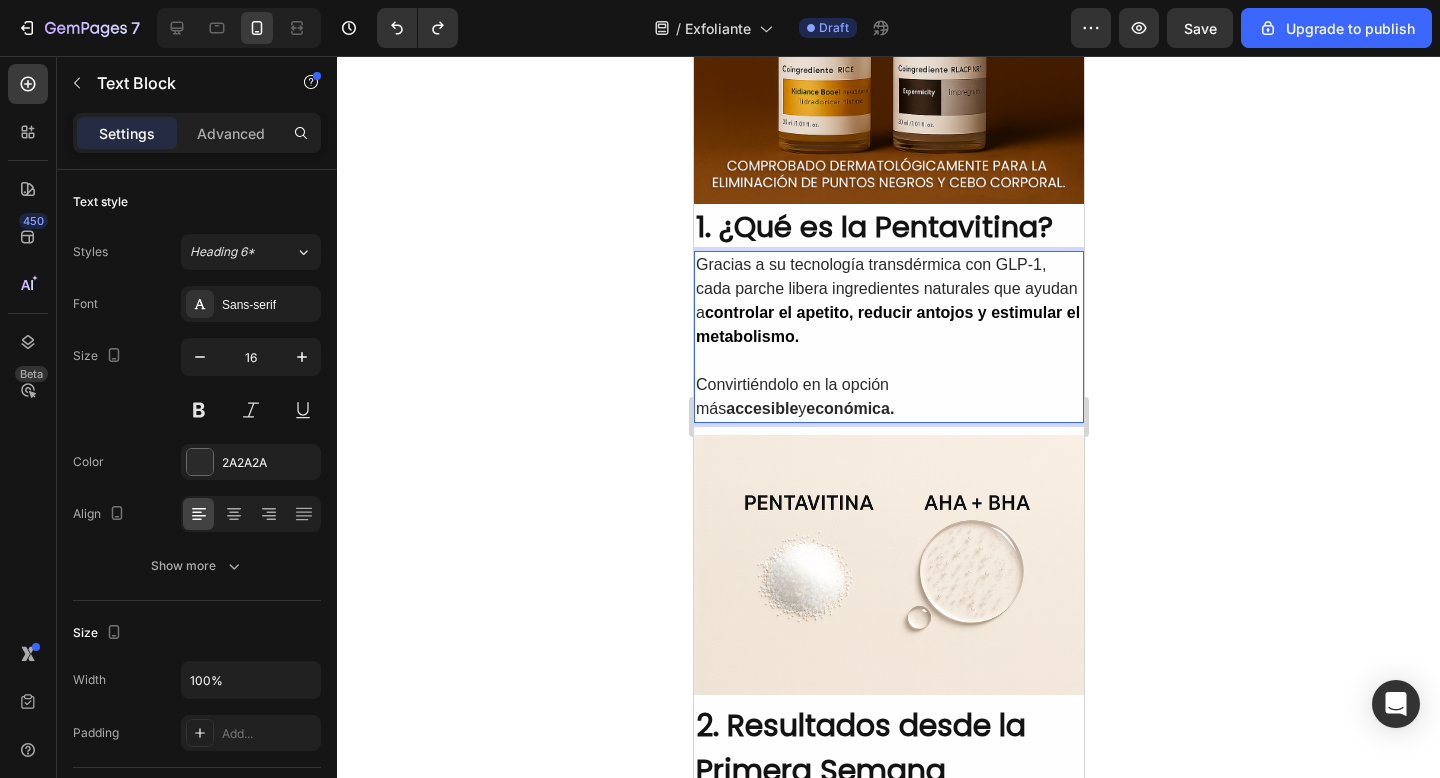 click at bounding box center (888, 361) 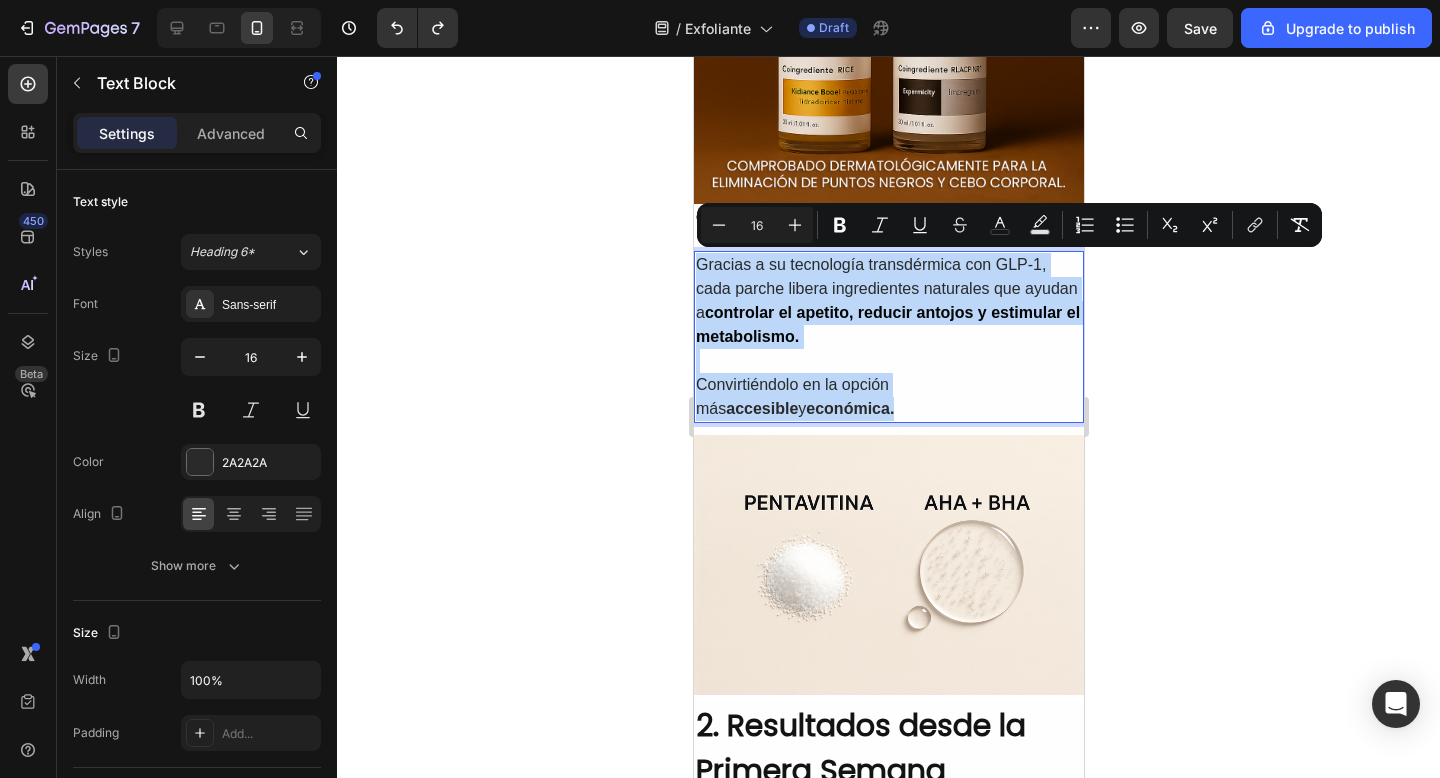 drag, startPoint x: 870, startPoint y: 410, endPoint x: 679, endPoint y: 256, distance: 245.35077 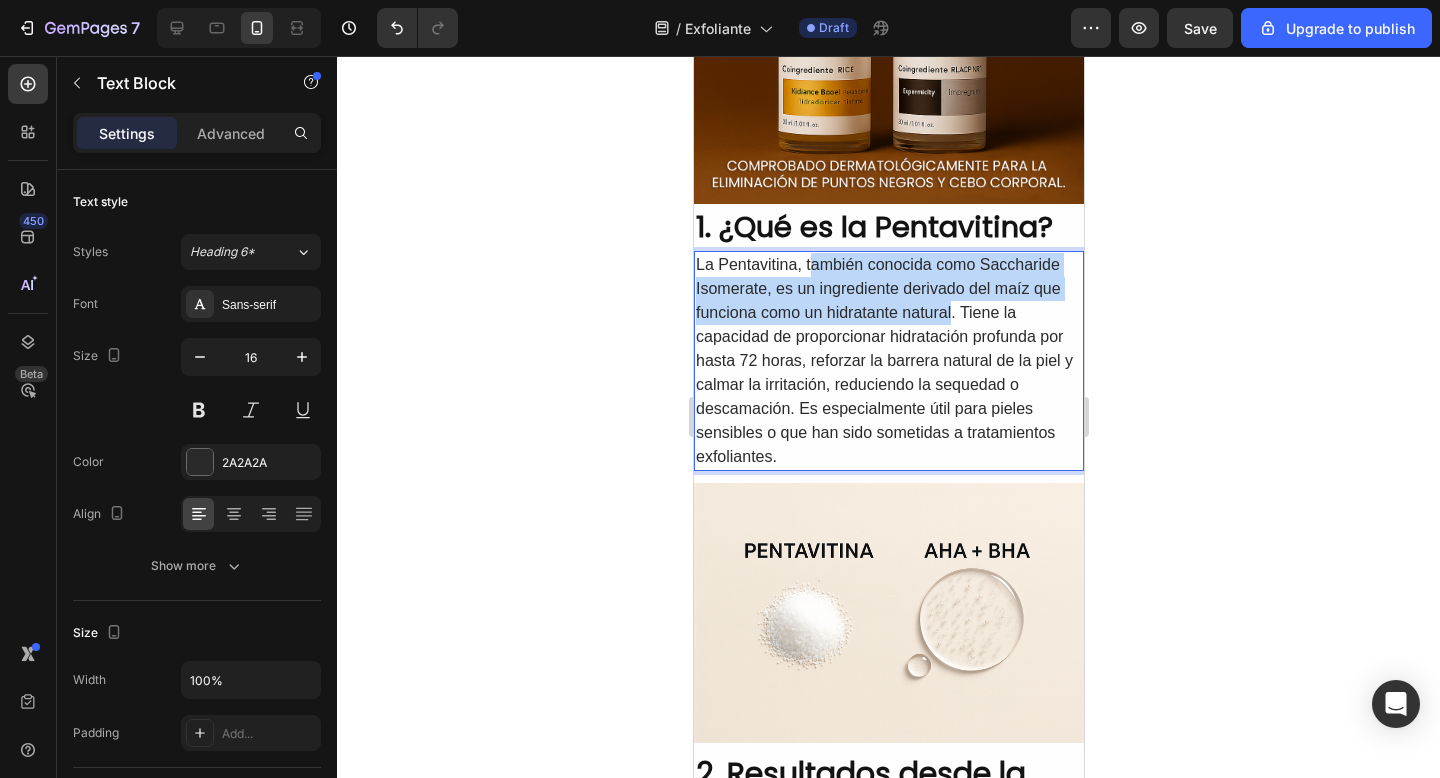 drag, startPoint x: 808, startPoint y: 261, endPoint x: 951, endPoint y: 322, distance: 155.46704 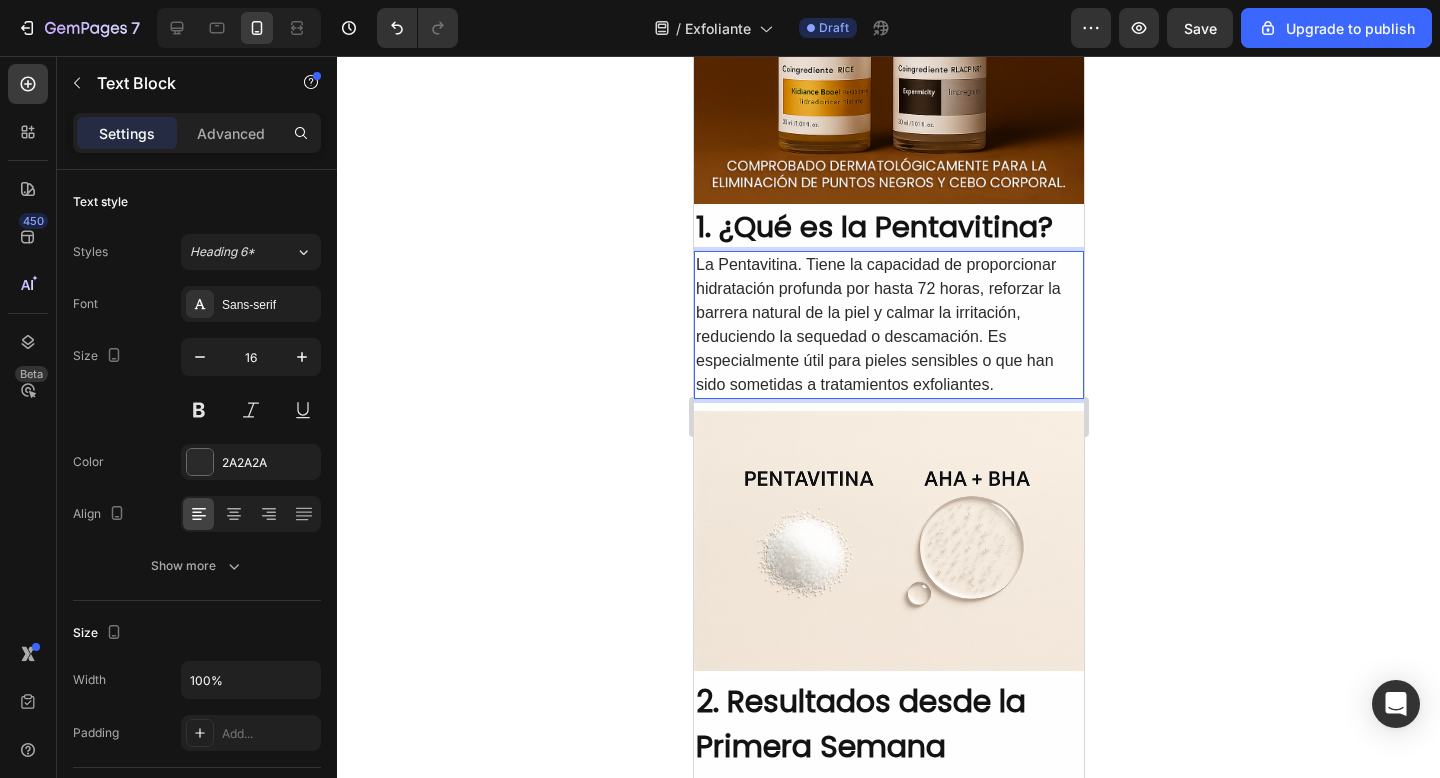 click on "La Pentavitina. Tiene la capacidad de proporcionar hidratación profunda por hasta 72 horas, reforzar la barrera natural de la piel y calmar la irritación, reduciendo la sequedad o descamación. Es especialmente útil para pieles sensibles o que han sido sometidas a tratamientos exfoliantes." at bounding box center (888, 325) 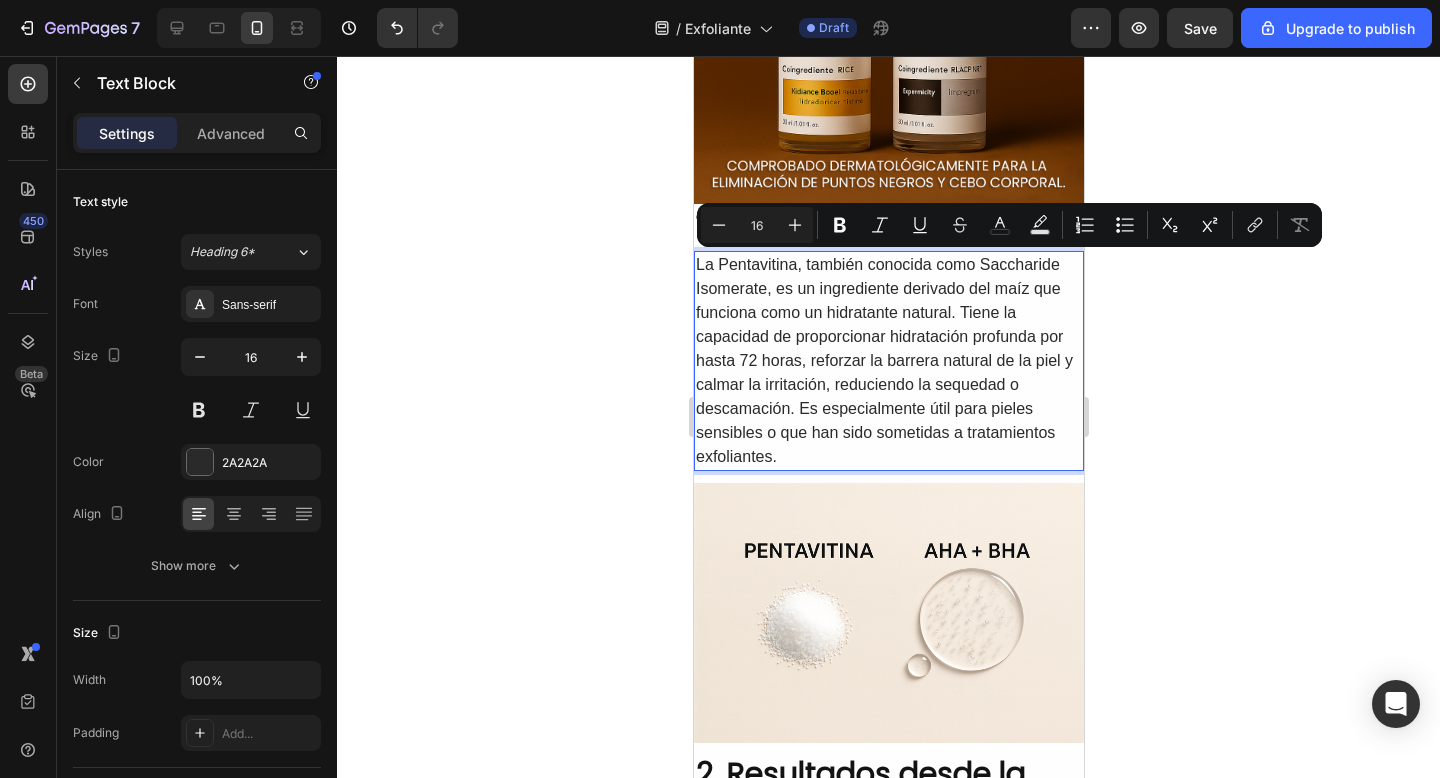 click on "La Pentavitina, también conocida como Saccharide Isomerate, es un ingrediente derivado del maíz que funciona como un hidratante natural. Tiene la capacidad de proporcionar hidratación profunda por hasta 72 horas, reforzar la barrera natural de la piel y calmar la irritación, reduciendo la sequedad o descamación. Es especialmente útil para pieles sensibles o que han sido sometidas a tratamientos exfoliantes." at bounding box center (888, 361) 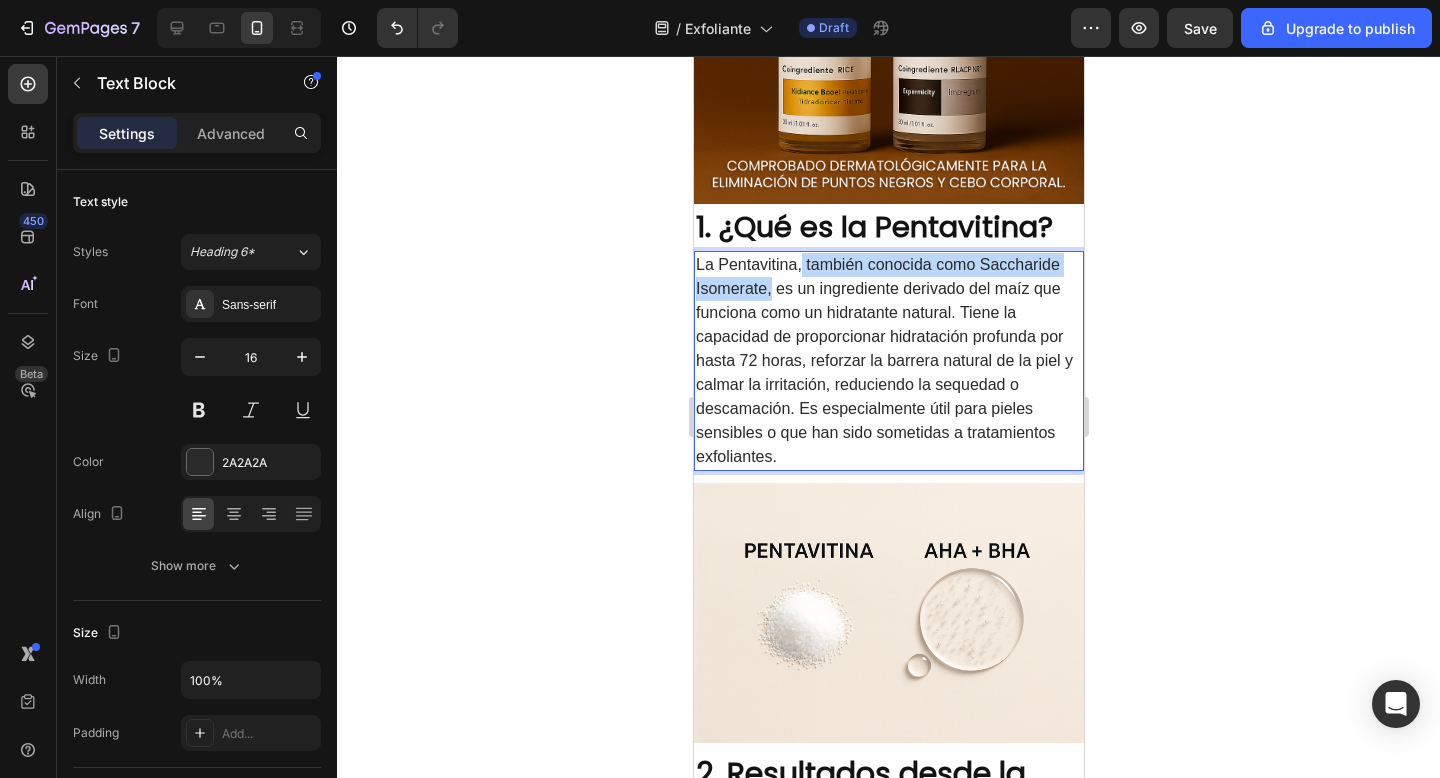 drag, startPoint x: 771, startPoint y: 291, endPoint x: 801, endPoint y: 271, distance: 36.05551 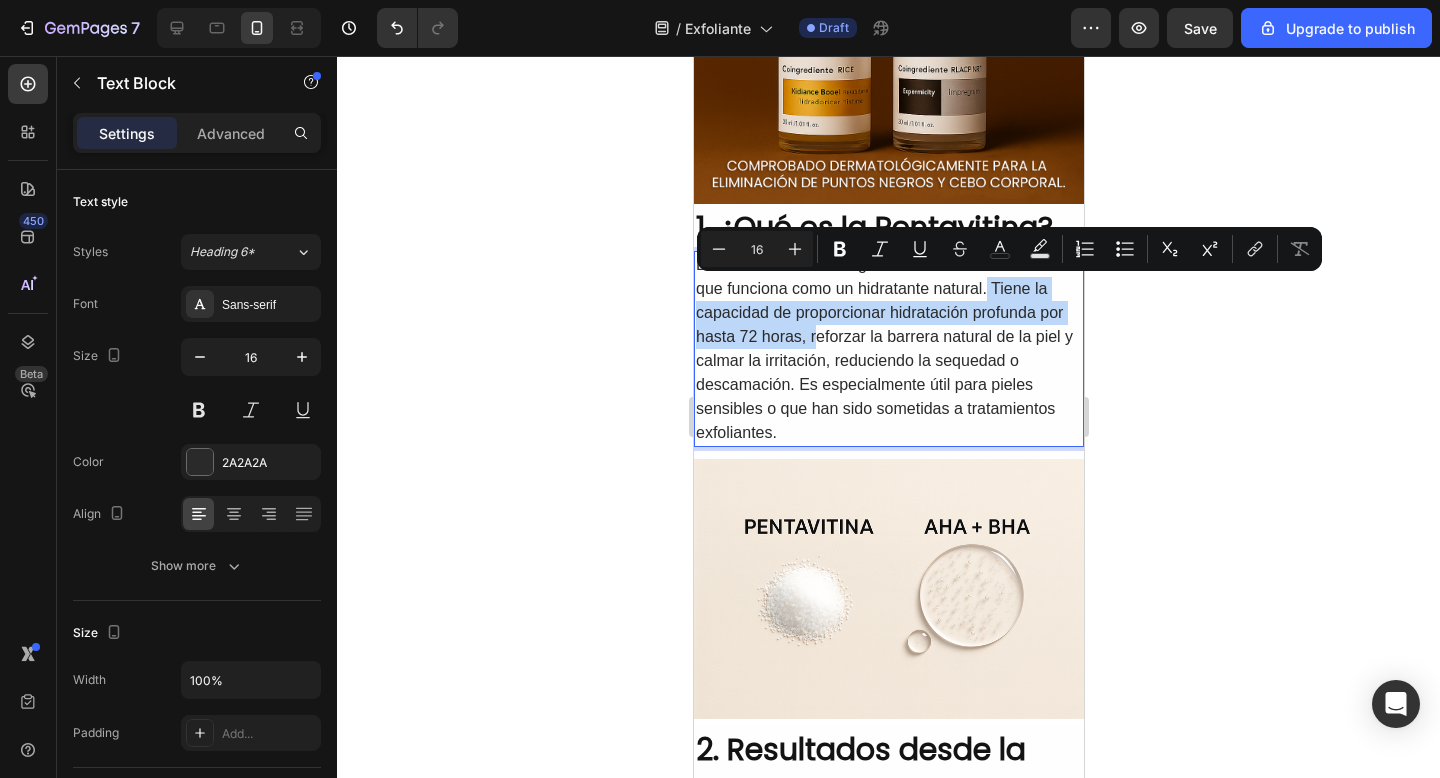 drag, startPoint x: 987, startPoint y: 288, endPoint x: 815, endPoint y: 330, distance: 177.05367 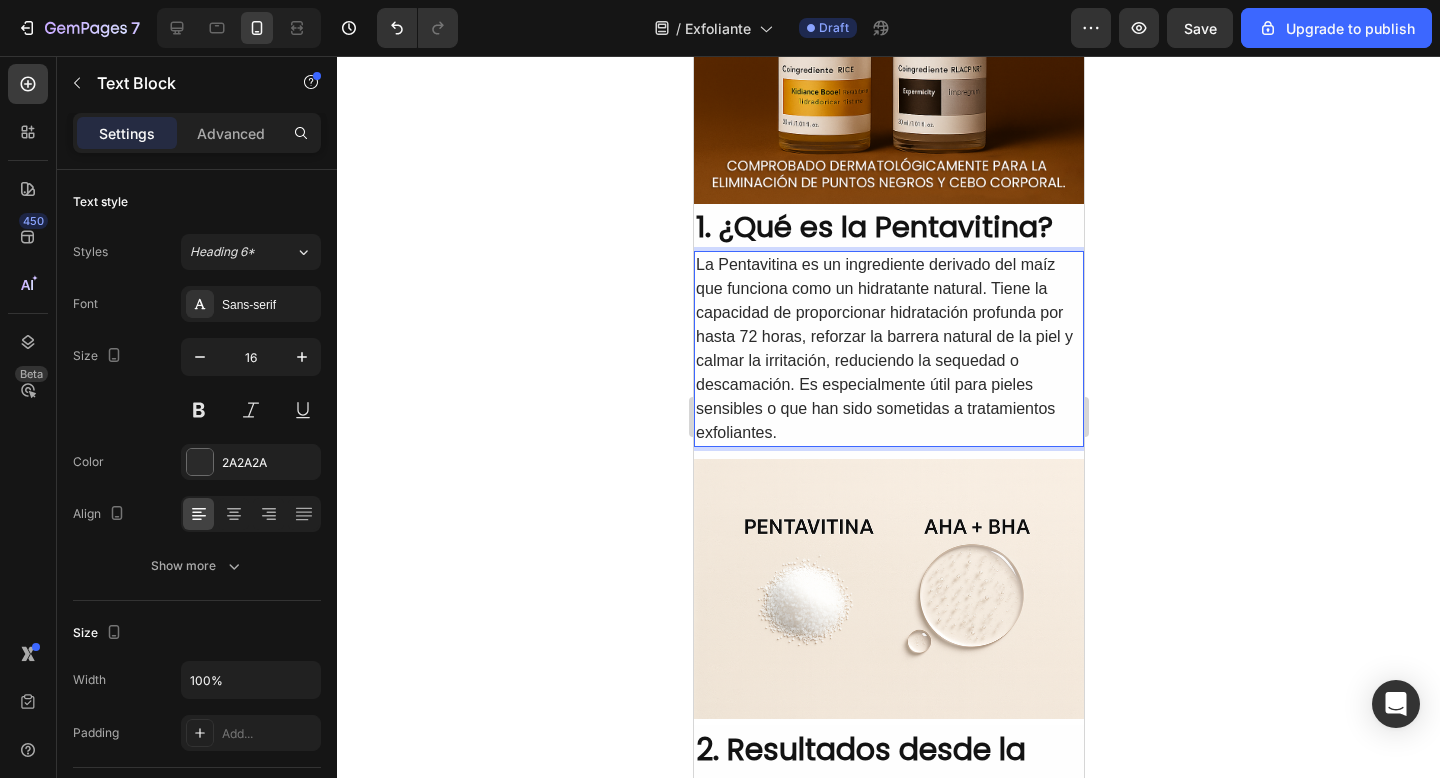click on "La Pentavitina es un ingrediente derivado del maíz que funciona como un hidratante natural. Tiene la capacidad de proporcionar hidratación profunda por hasta 72 horas, reforzar la barrera natural de la piel y calmar la irritación, reduciendo la sequedad o descamación. Es especialmente útil para pieles sensibles o que han sido sometidas a tratamientos exfoliantes." at bounding box center [888, 349] 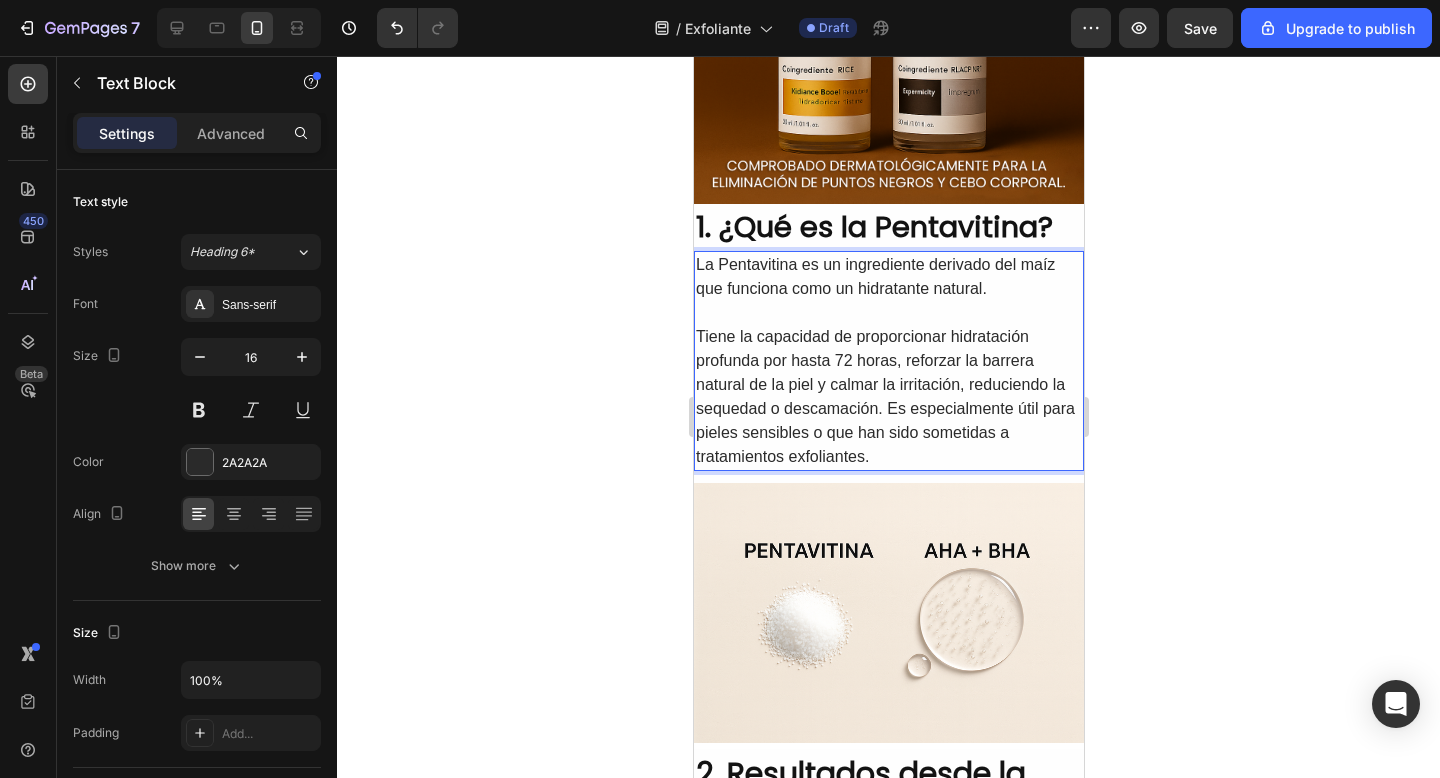 drag, startPoint x: 879, startPoint y: 407, endPoint x: 947, endPoint y: 461, distance: 86.833176 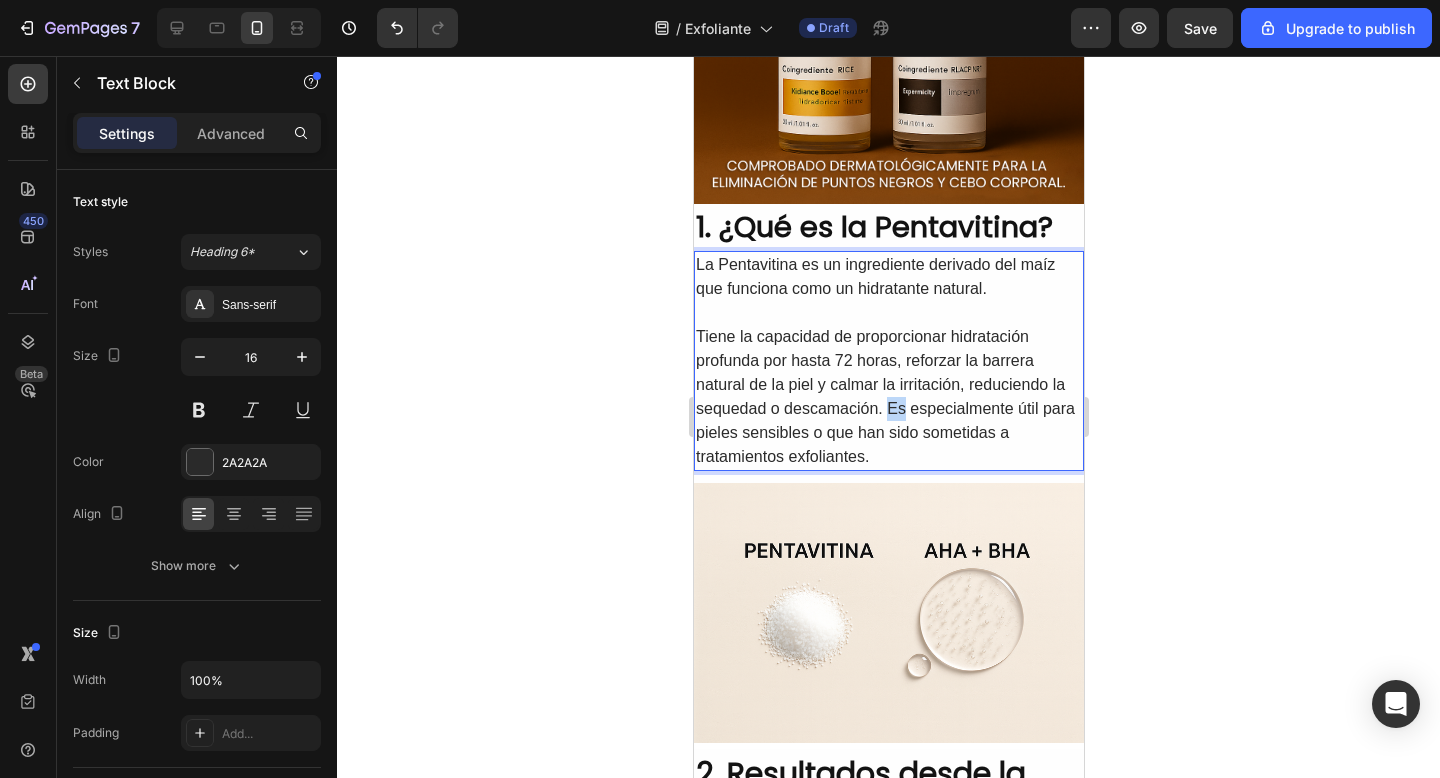 click on "Tiene la capacidad de proporcionar hidratación profunda por hasta 72 horas, reforzar la barrera natural de la piel y calmar la irritación, reduciendo la sequedad o descamación. Es especialmente útil para pieles sensibles o que han sido sometidas a tratamientos exfoliantes." at bounding box center (888, 397) 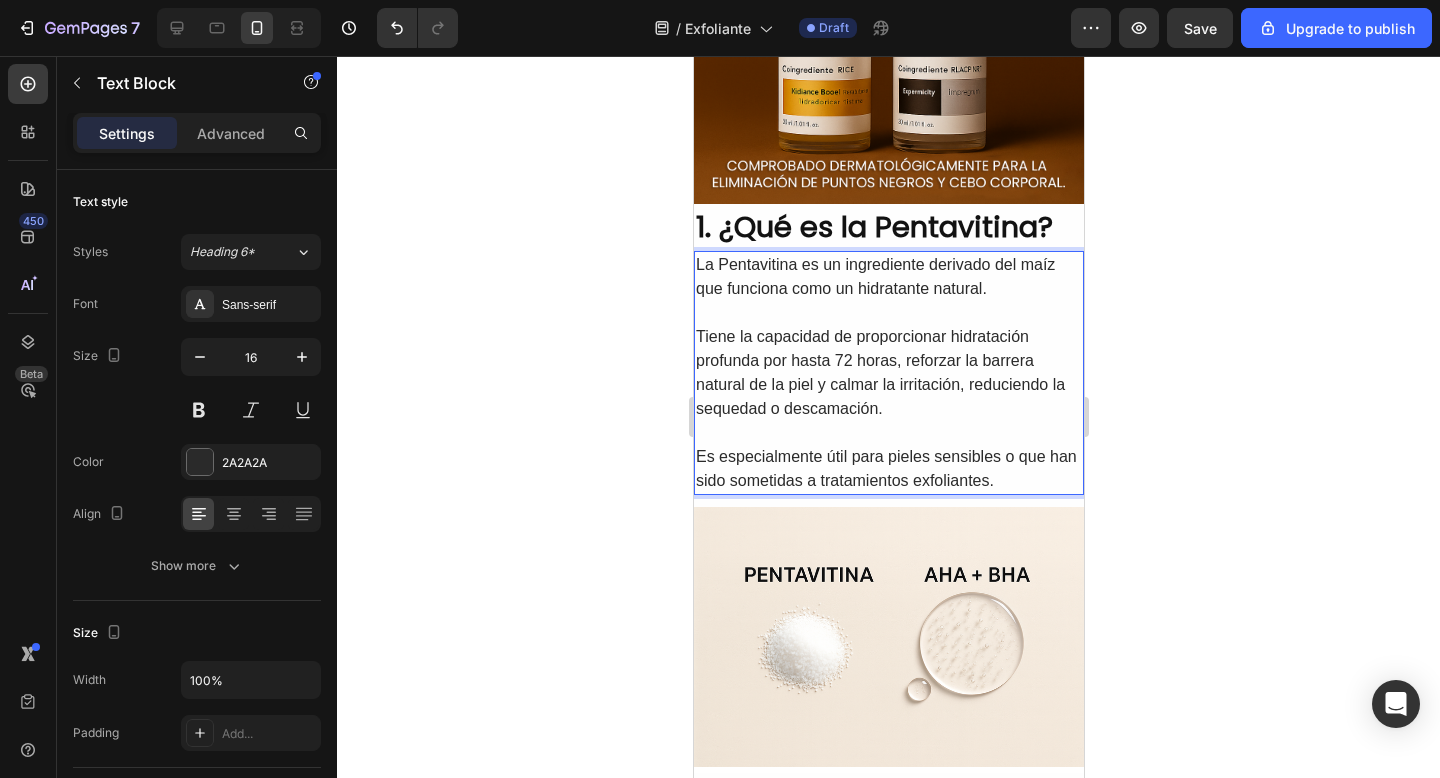 click 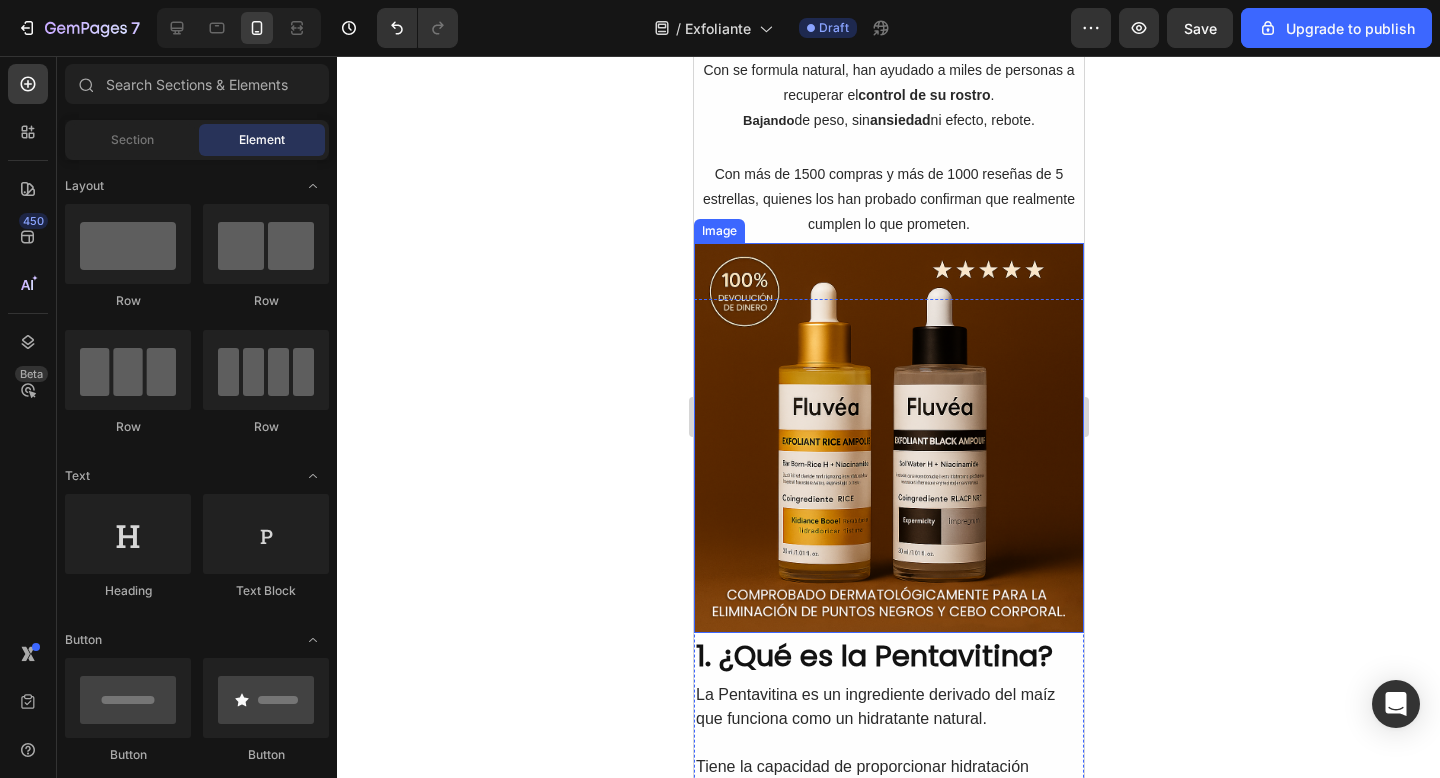 scroll, scrollTop: 0, scrollLeft: 0, axis: both 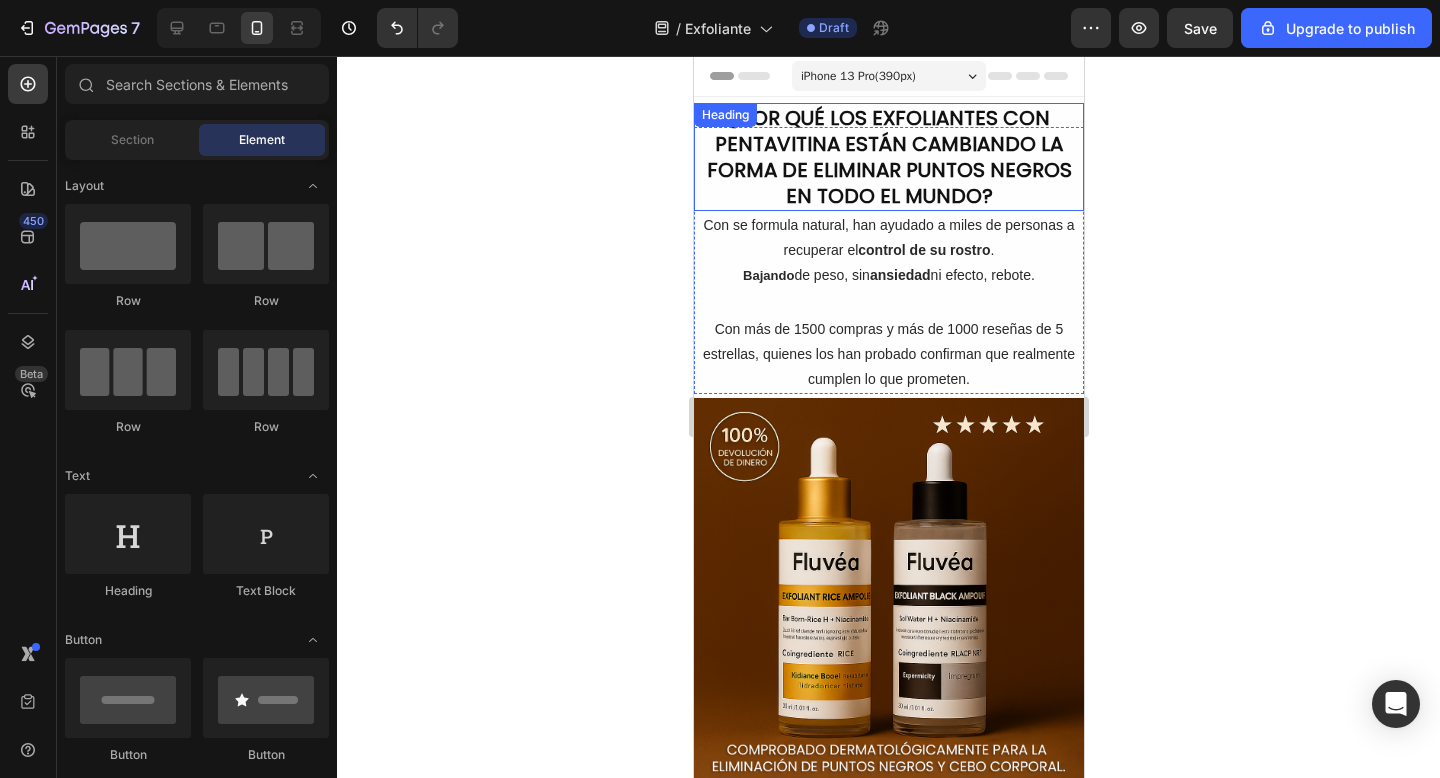click on "¿POR QUÉ LOS EXFOLIANTES CON PENTAVITINA ESTÁN CAMBIANDO LA FORMA DE ELIMINAR PUNTOS NEGROS EN TODO EL MUNDO?" at bounding box center (888, 157) 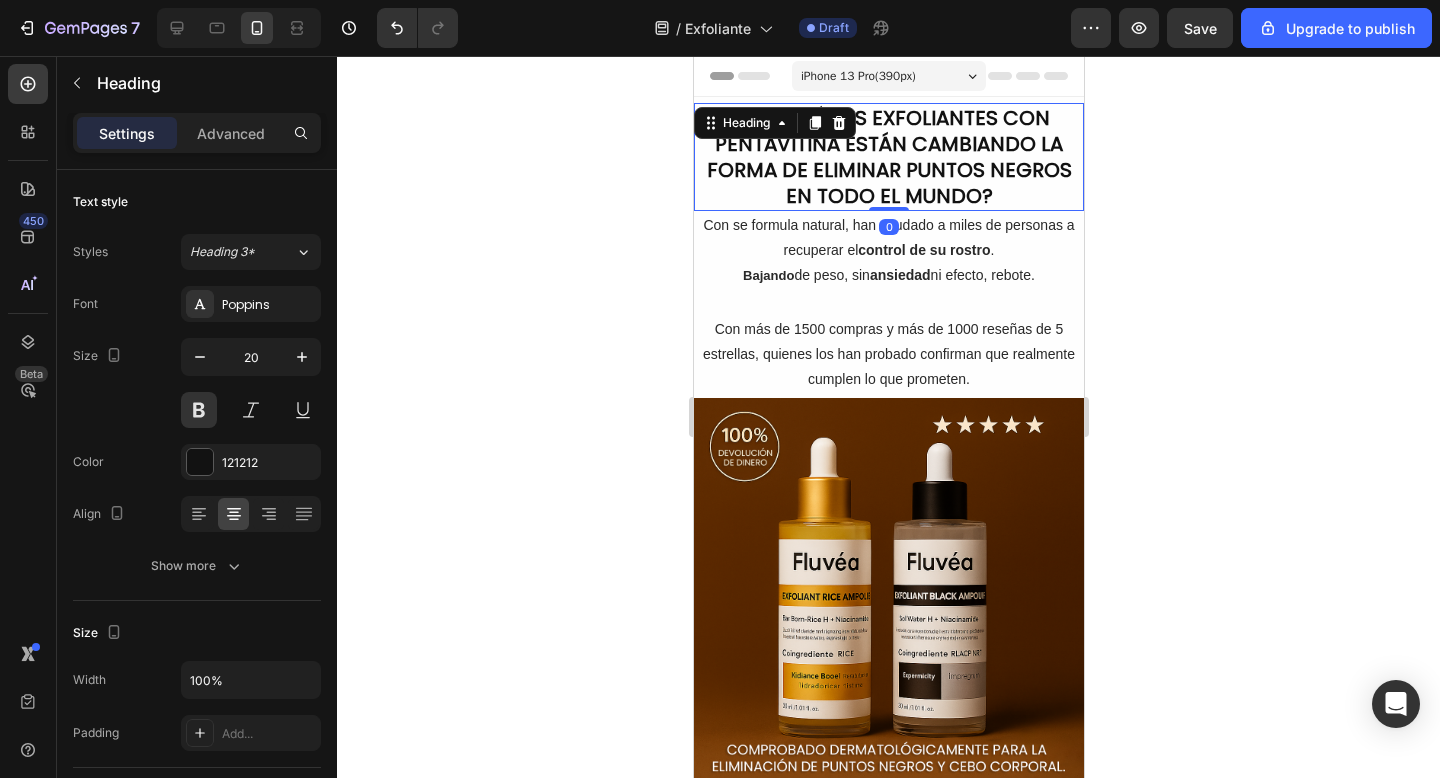 click on "¿POR QUÉ LOS EXFOLIANTES CON PENTAVITINA ESTÁN CAMBIANDO LA FORMA DE ELIMINAR PUNTOS NEGROS EN TODO EL MUNDO?" at bounding box center (888, 157) 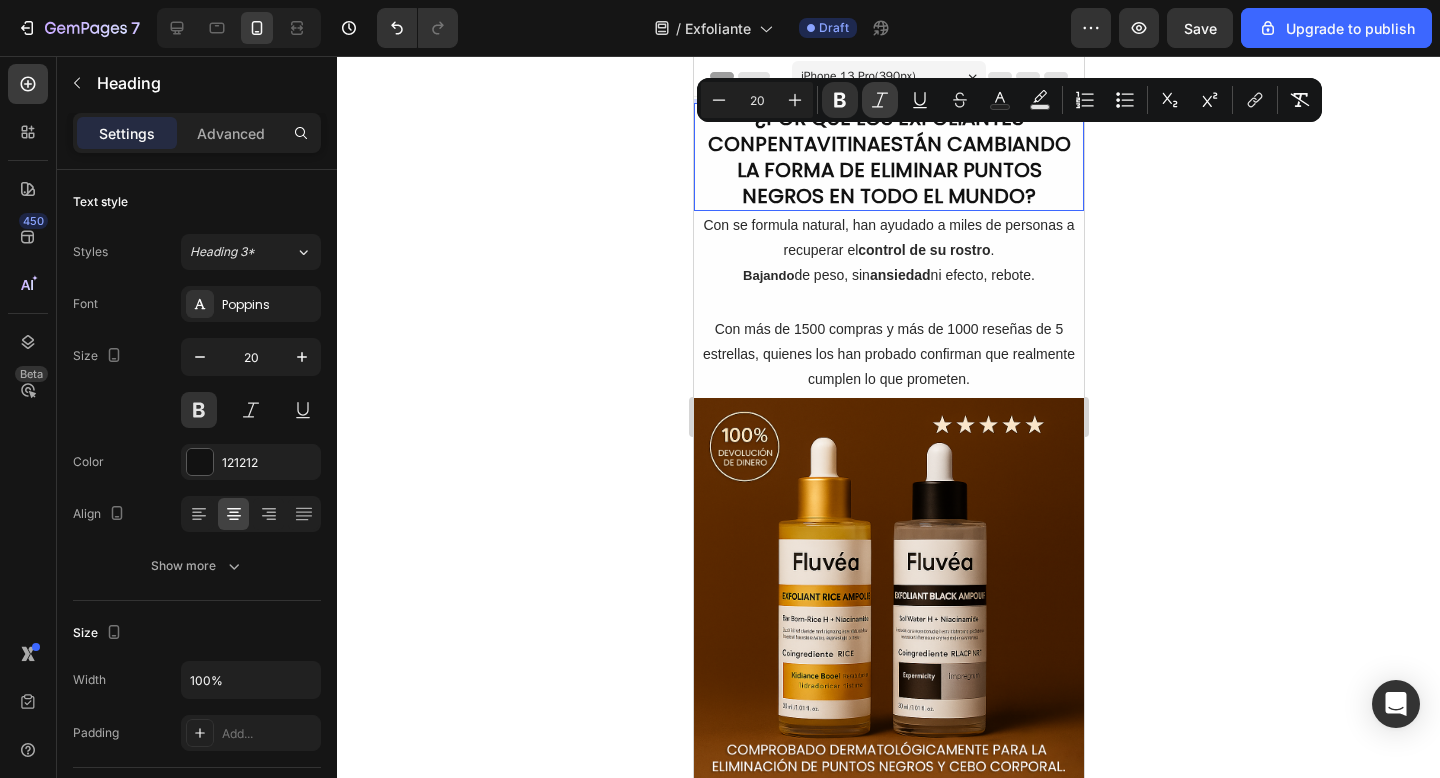 click 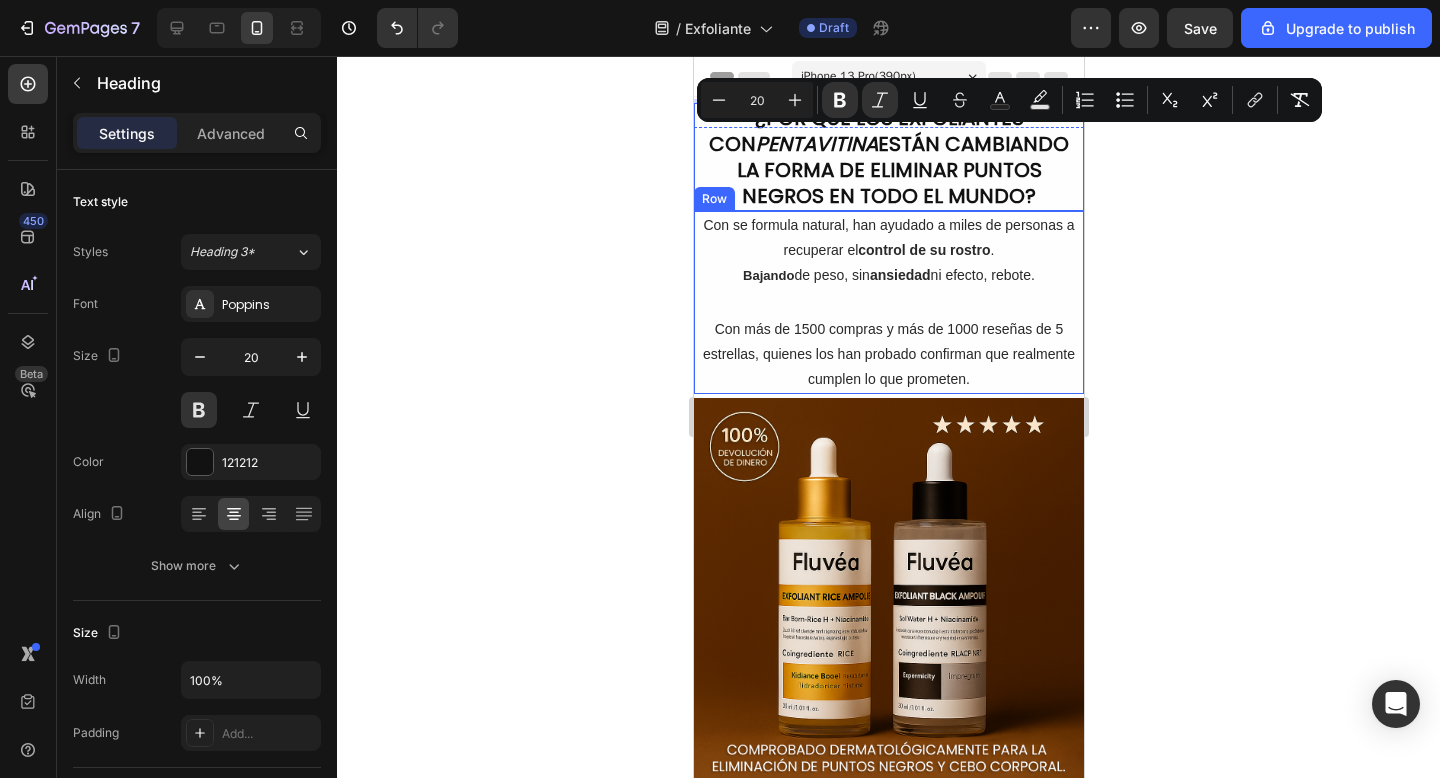click 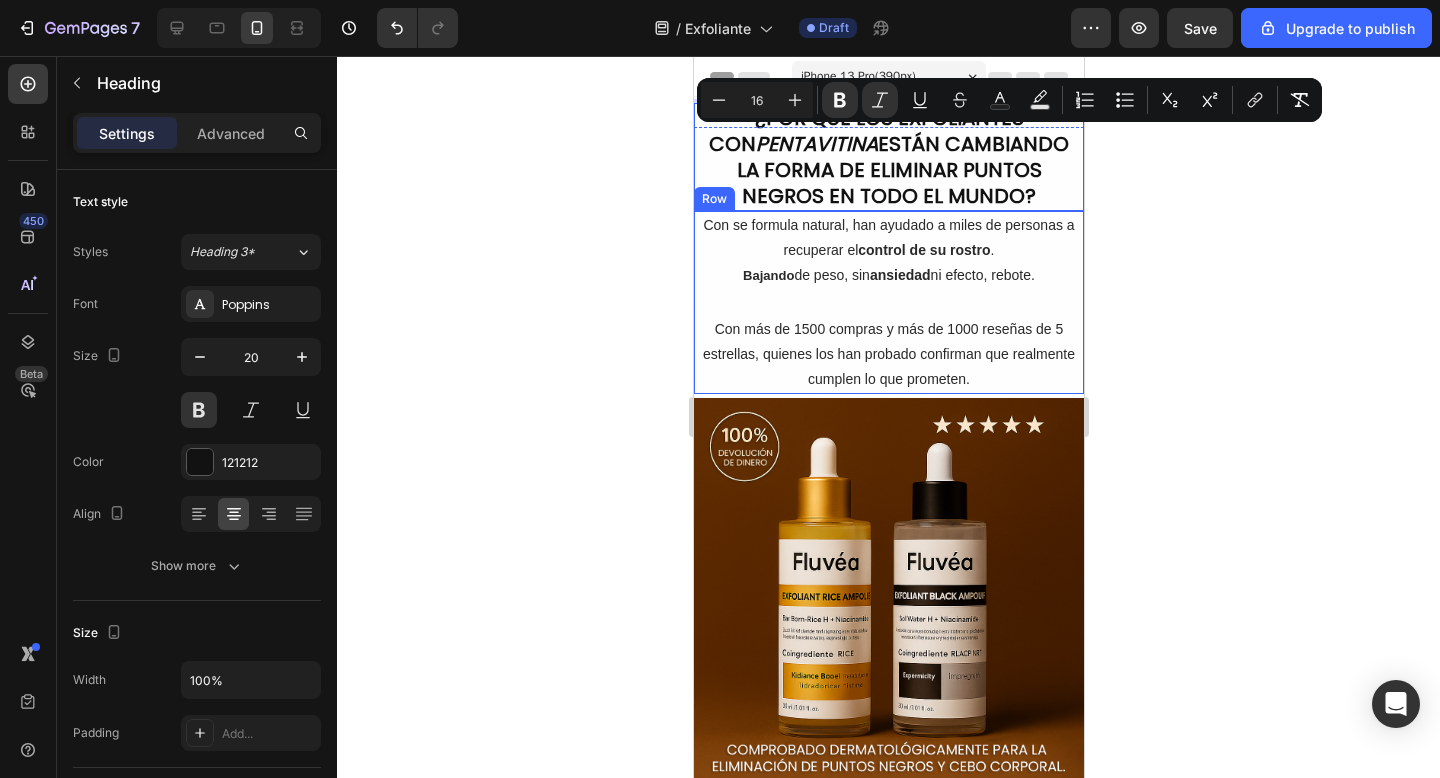 click 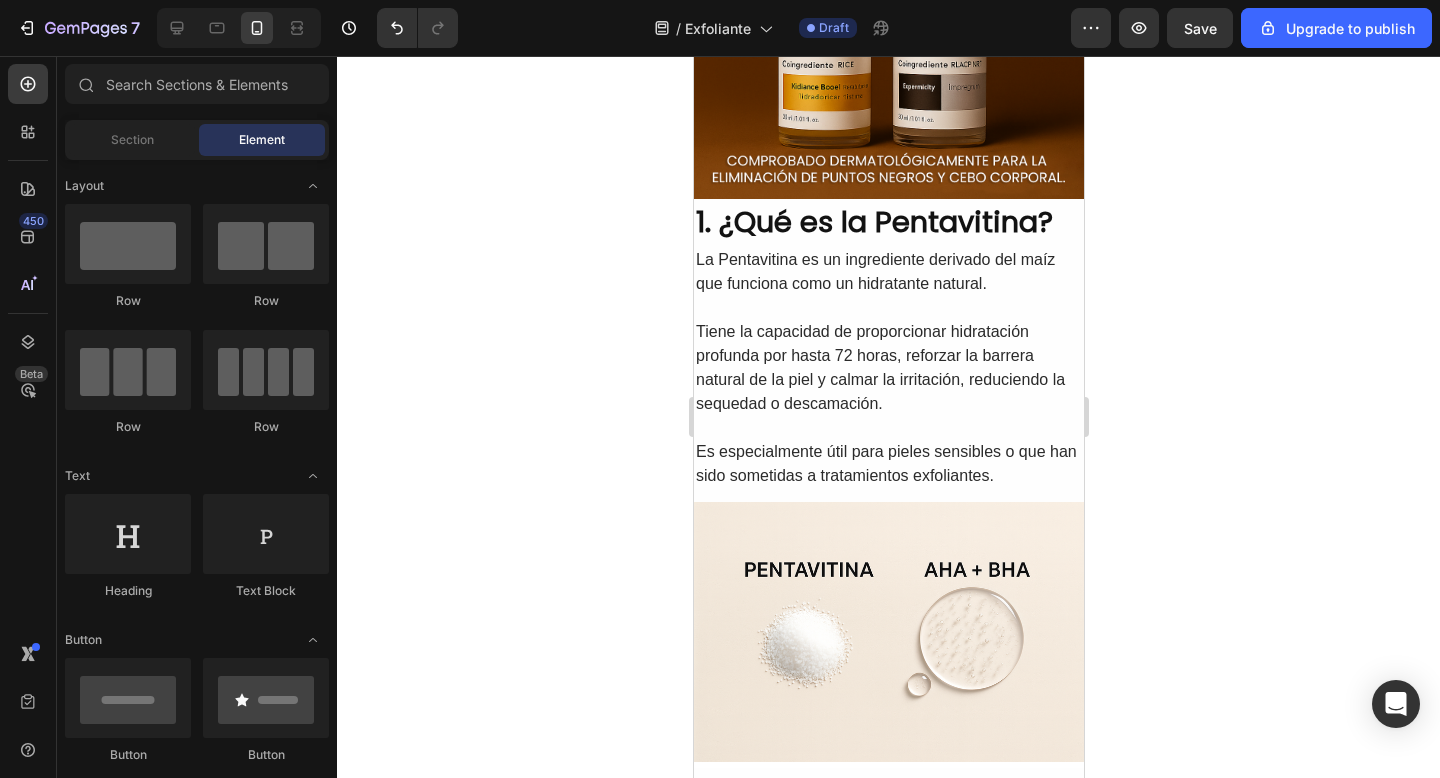 scroll, scrollTop: 611, scrollLeft: 0, axis: vertical 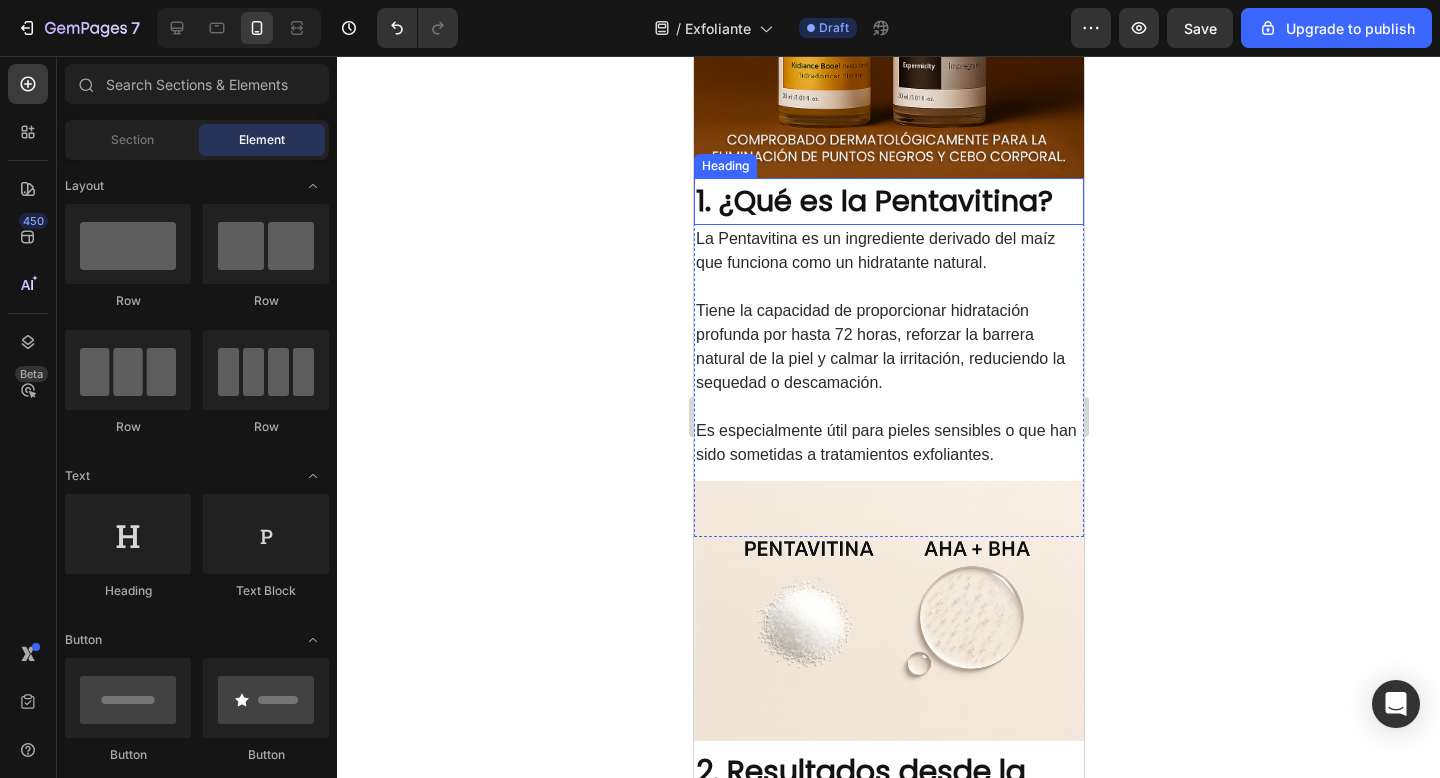 click on "1. ¿Qué es la Pentavitina?" at bounding box center [888, 202] 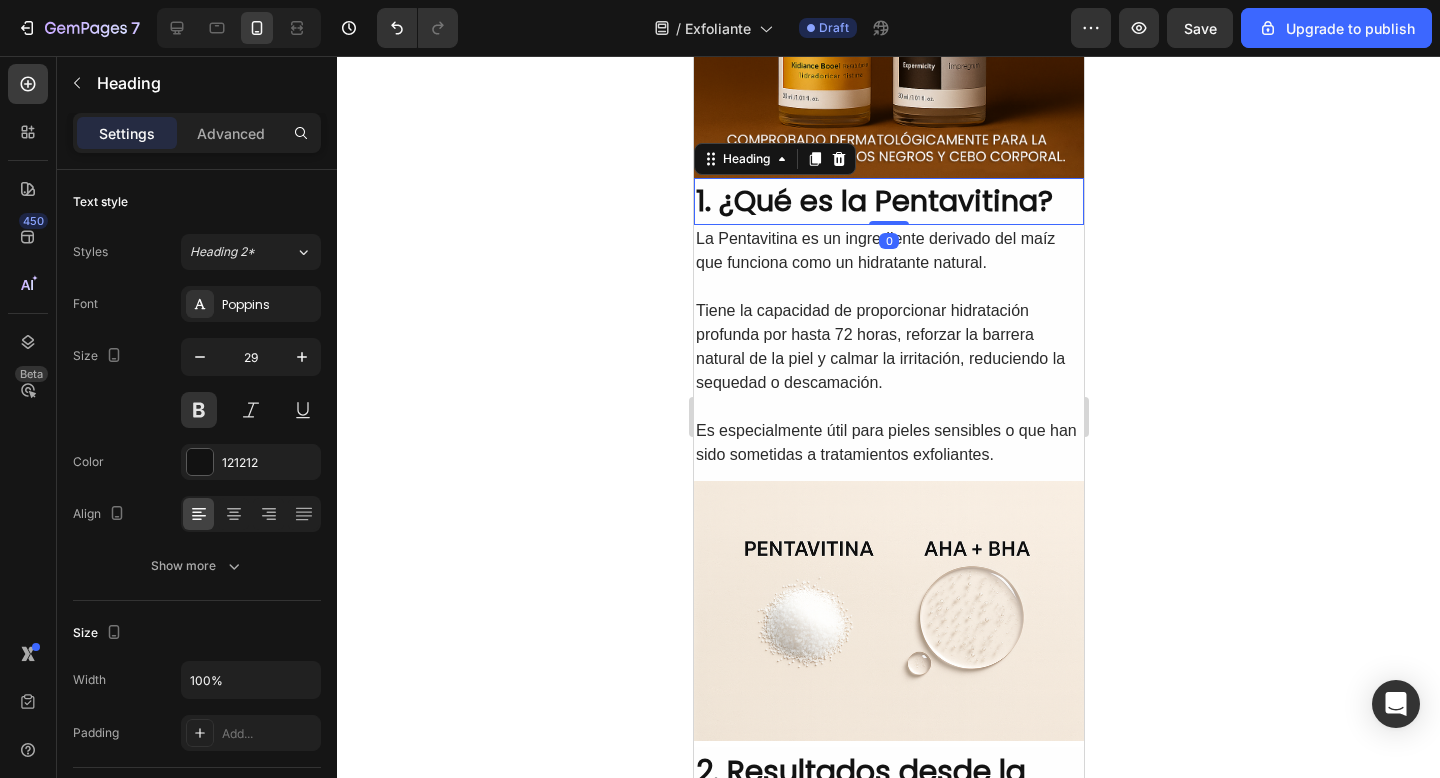 click on "1. ¿Qué es la Pentavitina?" at bounding box center (888, 202) 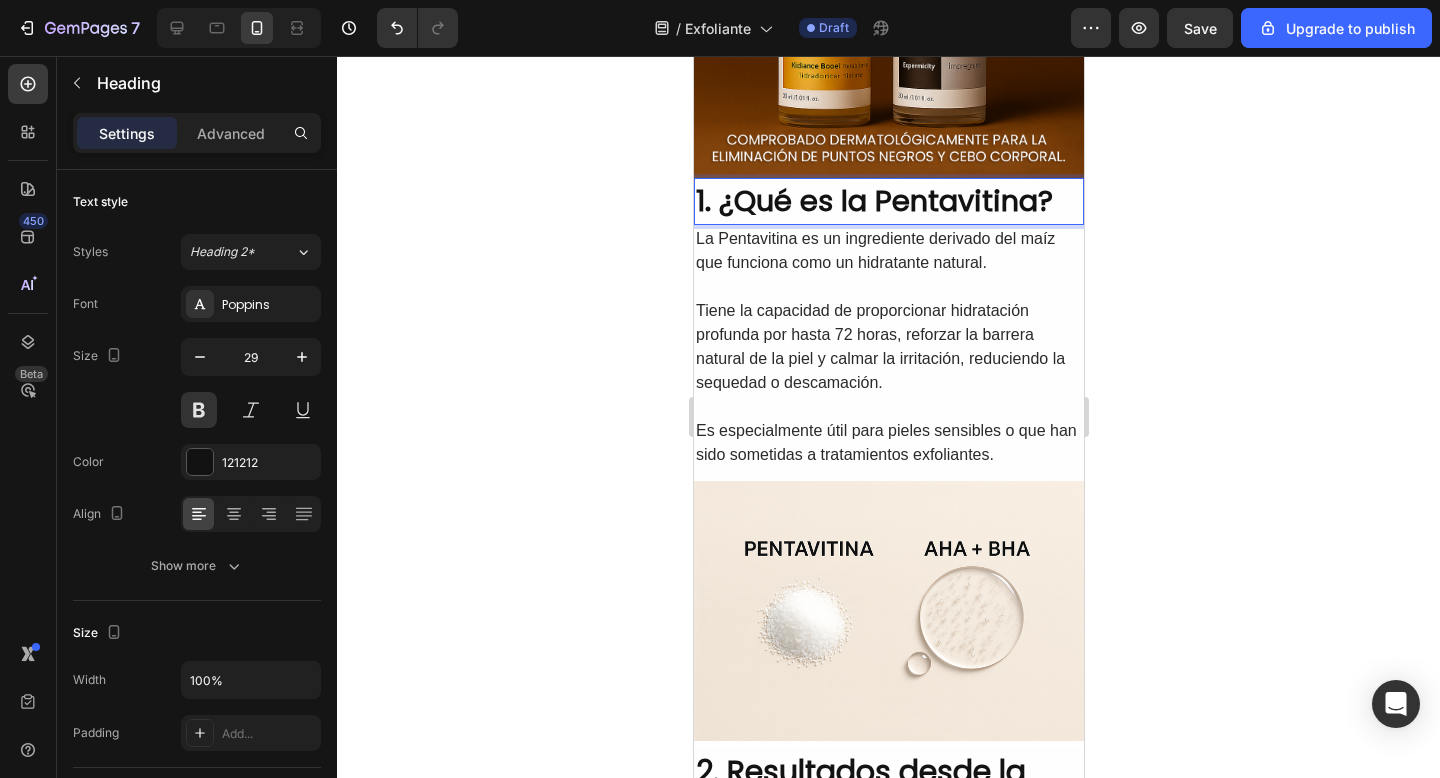 click 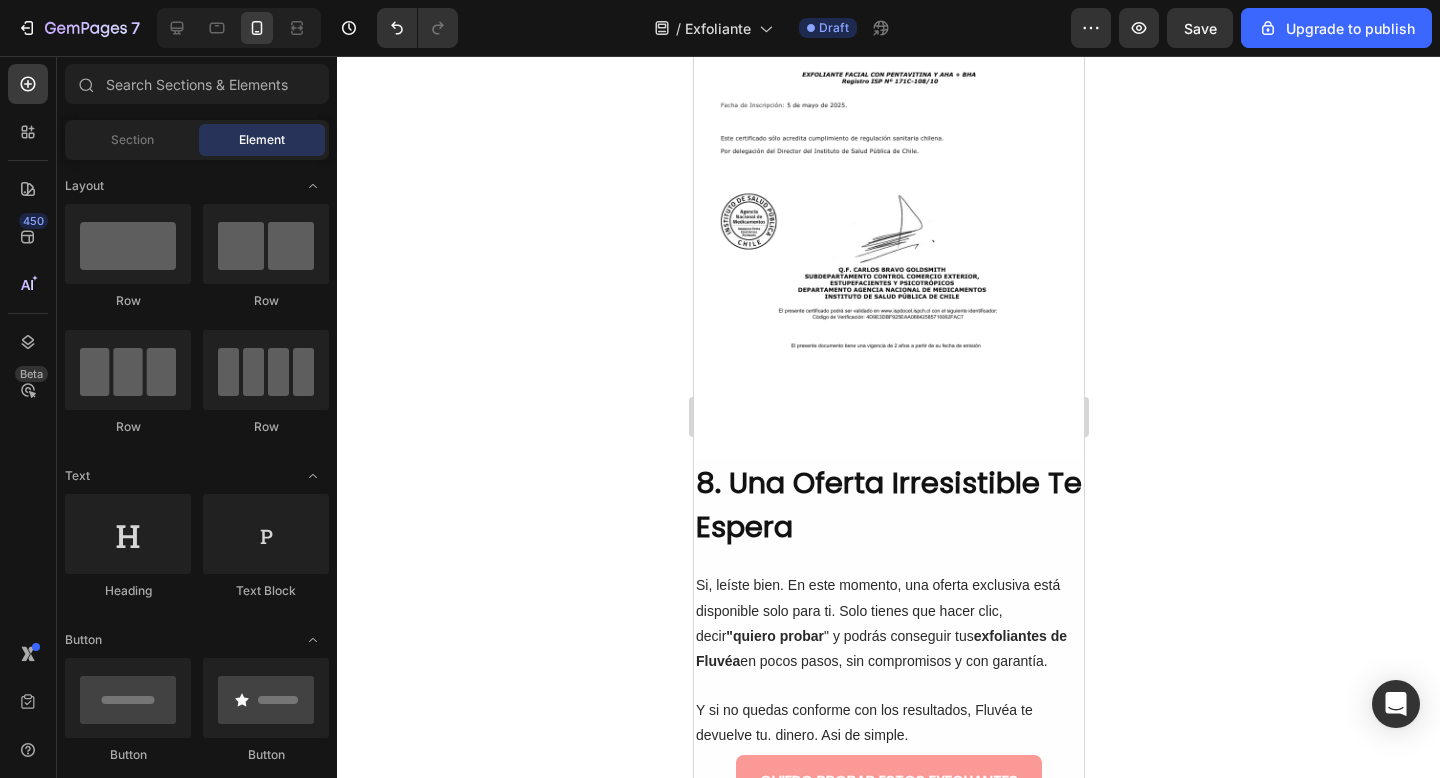 scroll, scrollTop: 5127, scrollLeft: 0, axis: vertical 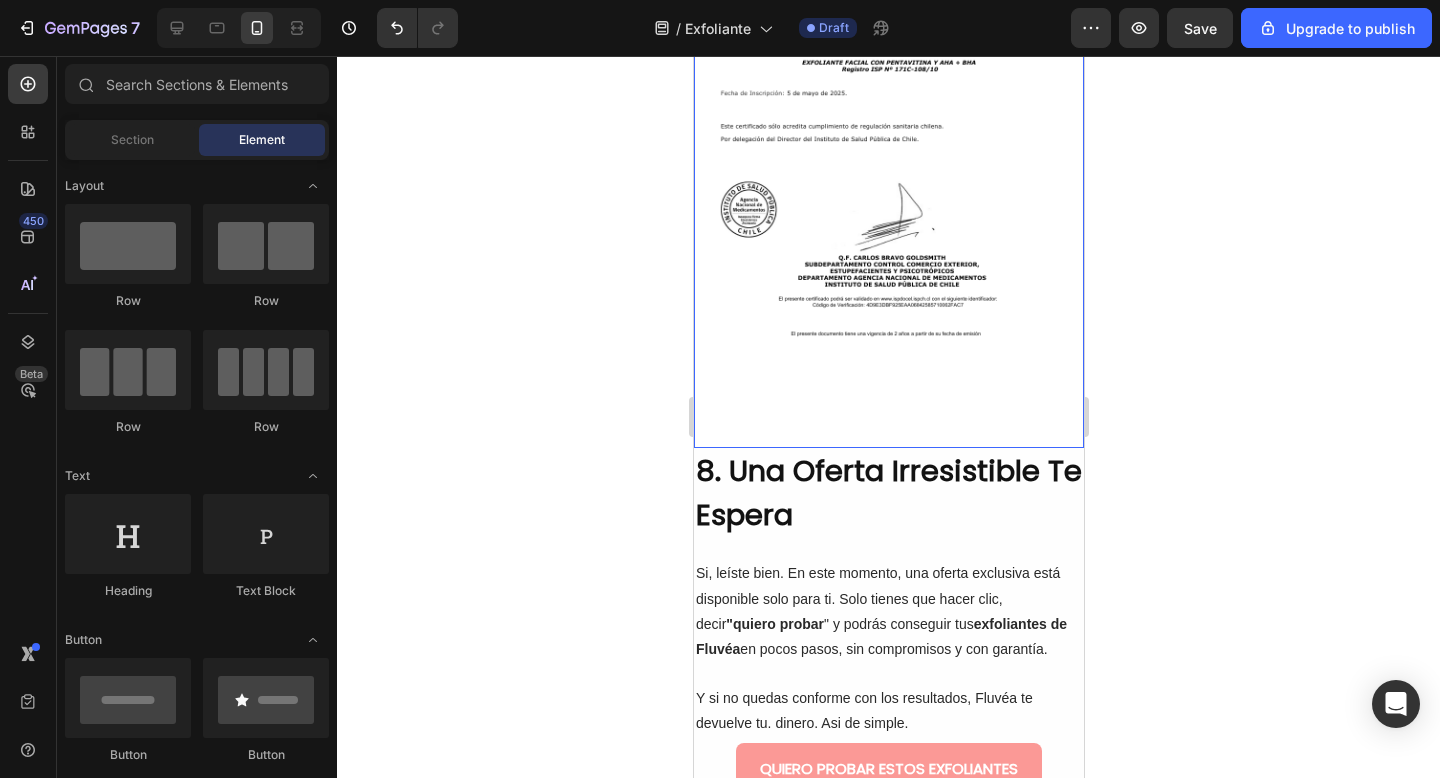 click at bounding box center (888, 188) 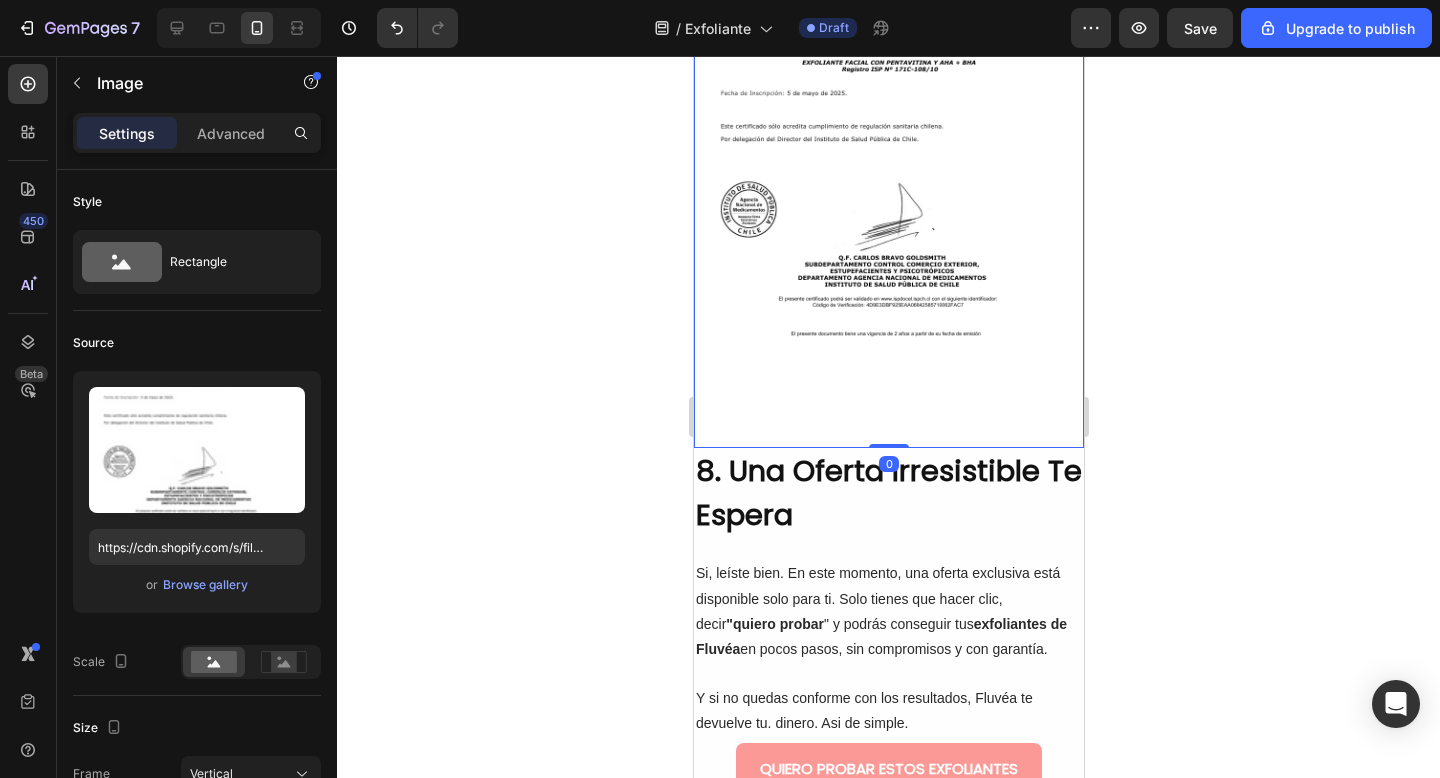 drag, startPoint x: 889, startPoint y: 468, endPoint x: 888, endPoint y: 404, distance: 64.00781 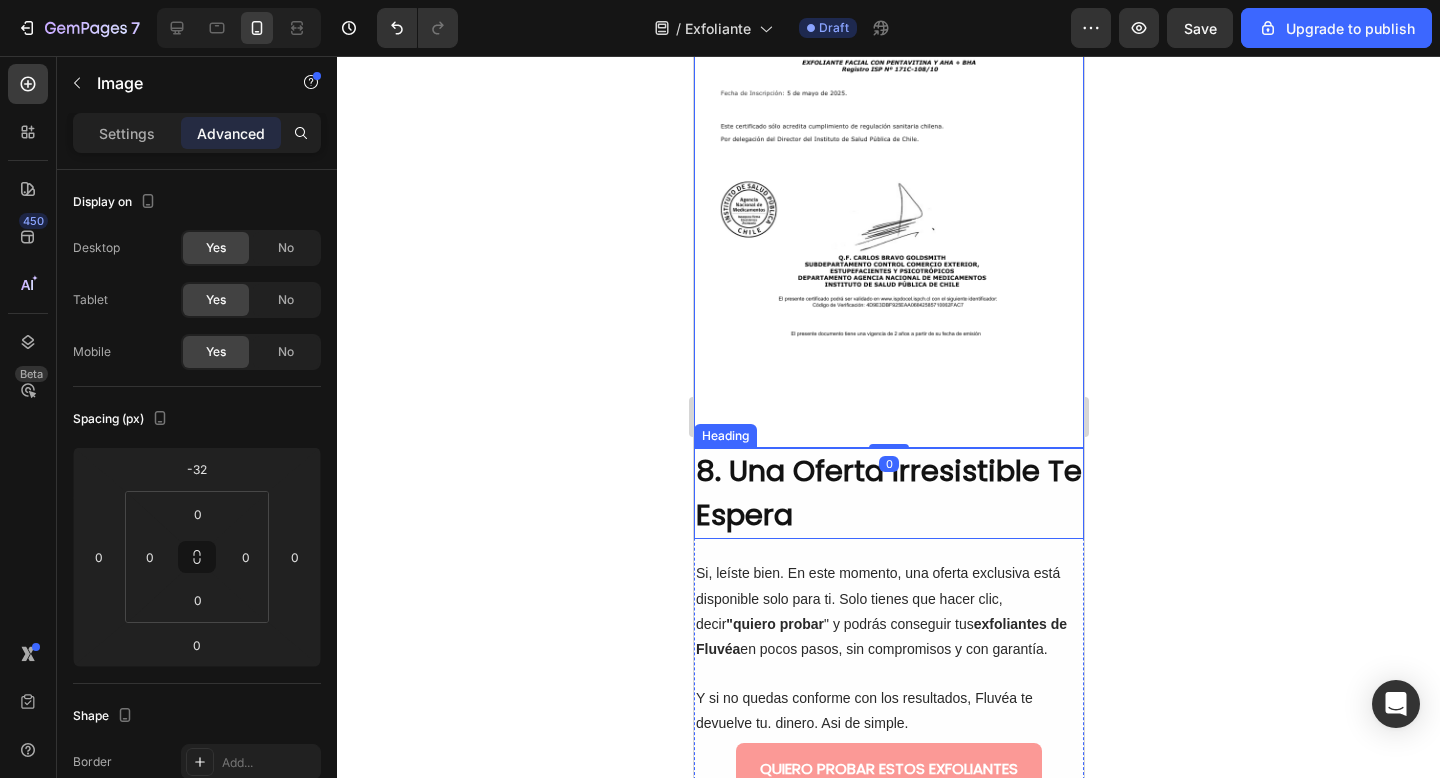 click on "8. Una Oferta Irresistible Te Espera" at bounding box center (888, 493) 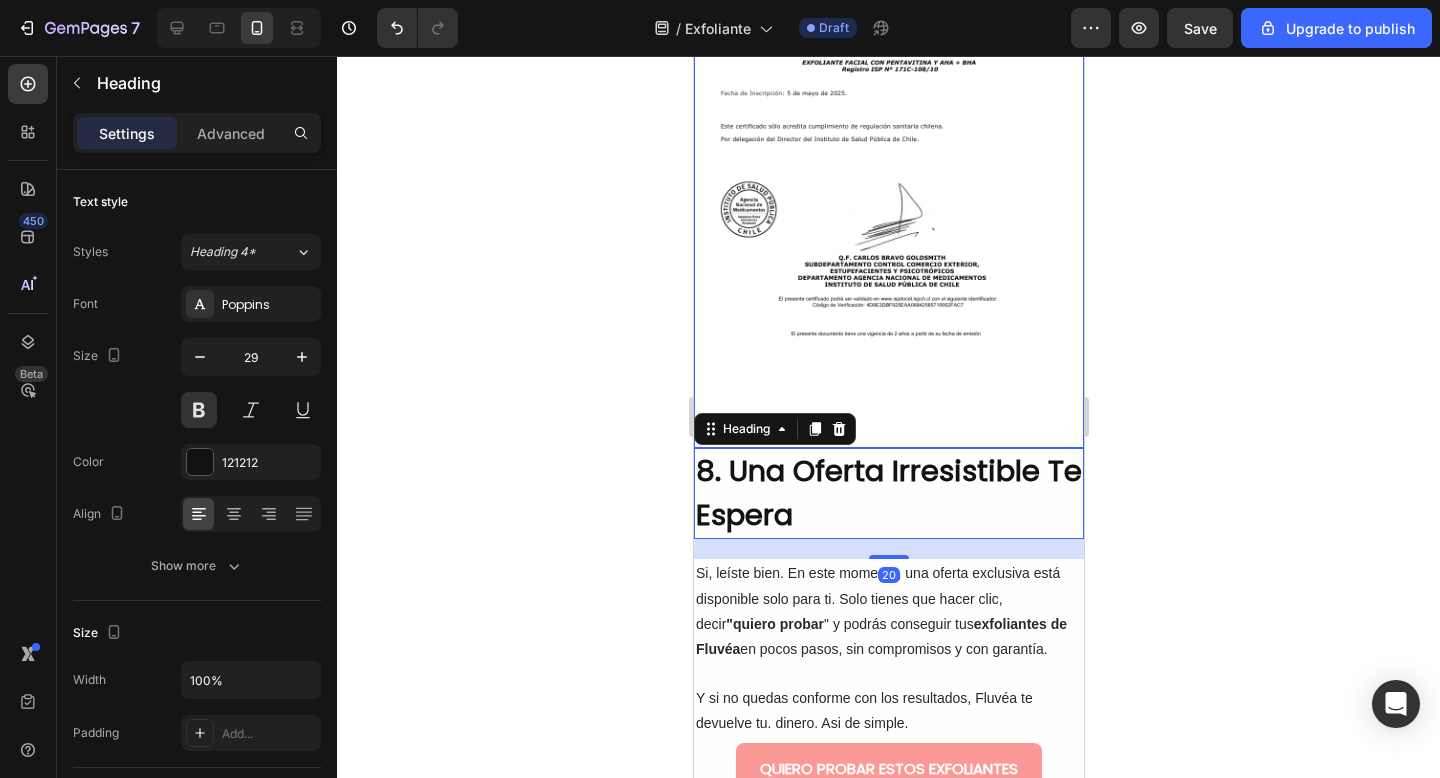click at bounding box center (888, 188) 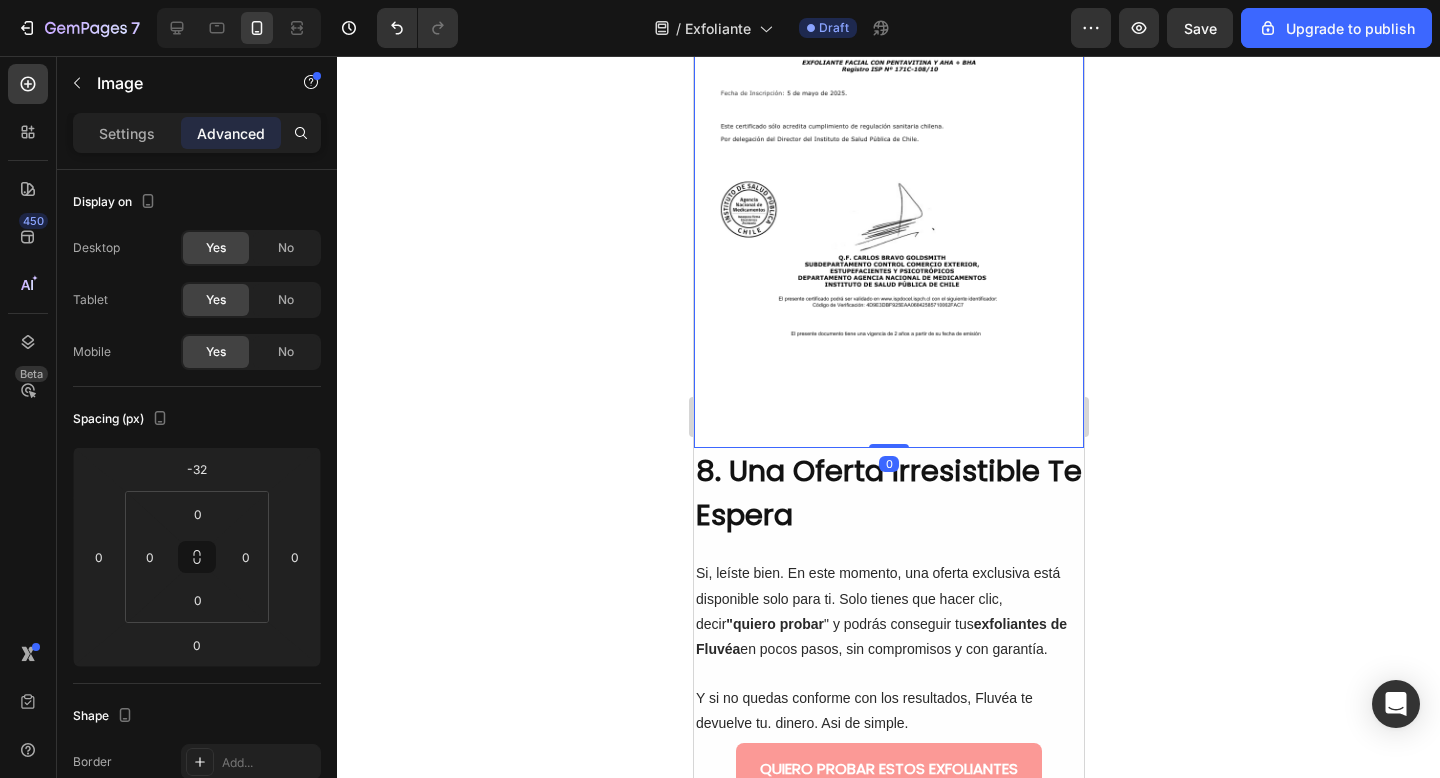 scroll, scrollTop: 5166, scrollLeft: 0, axis: vertical 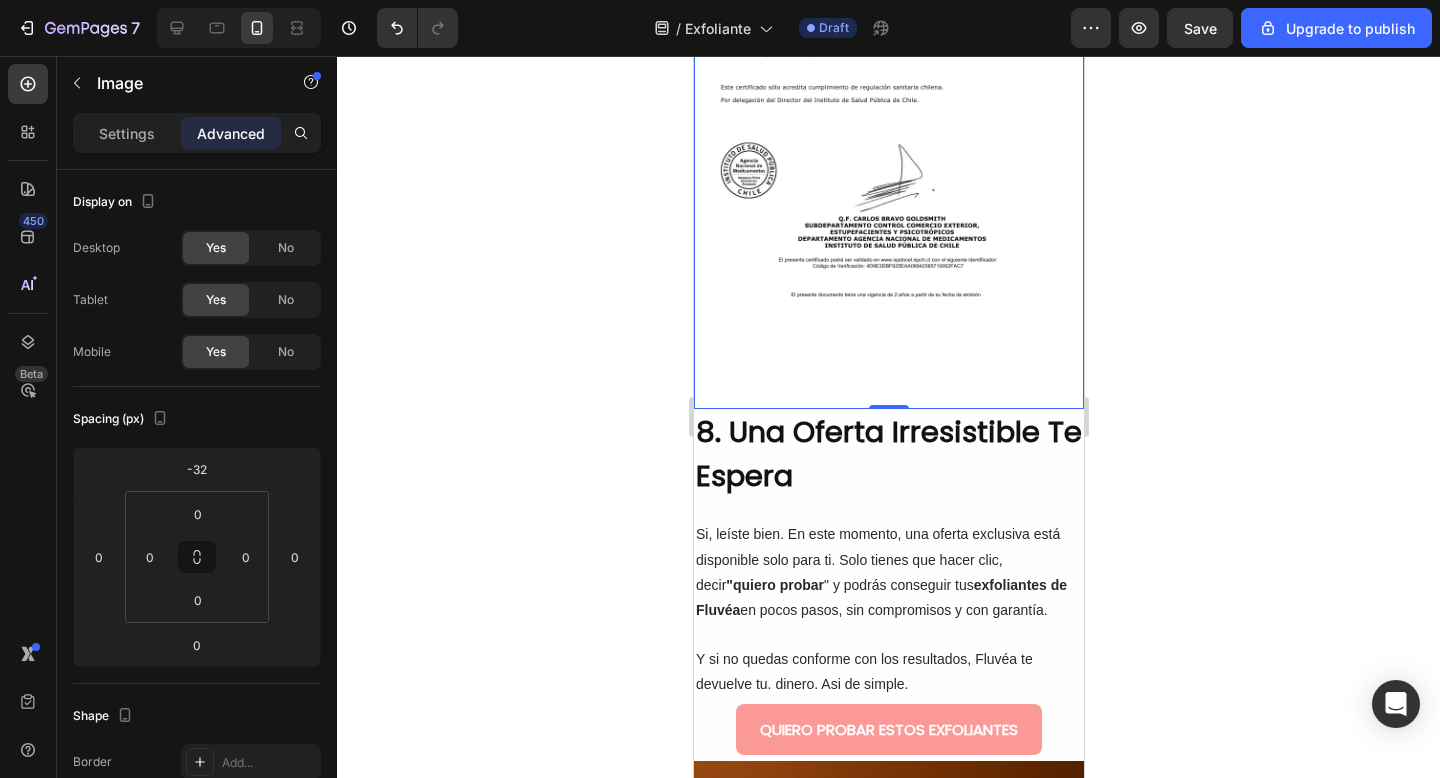 click at bounding box center (888, 149) 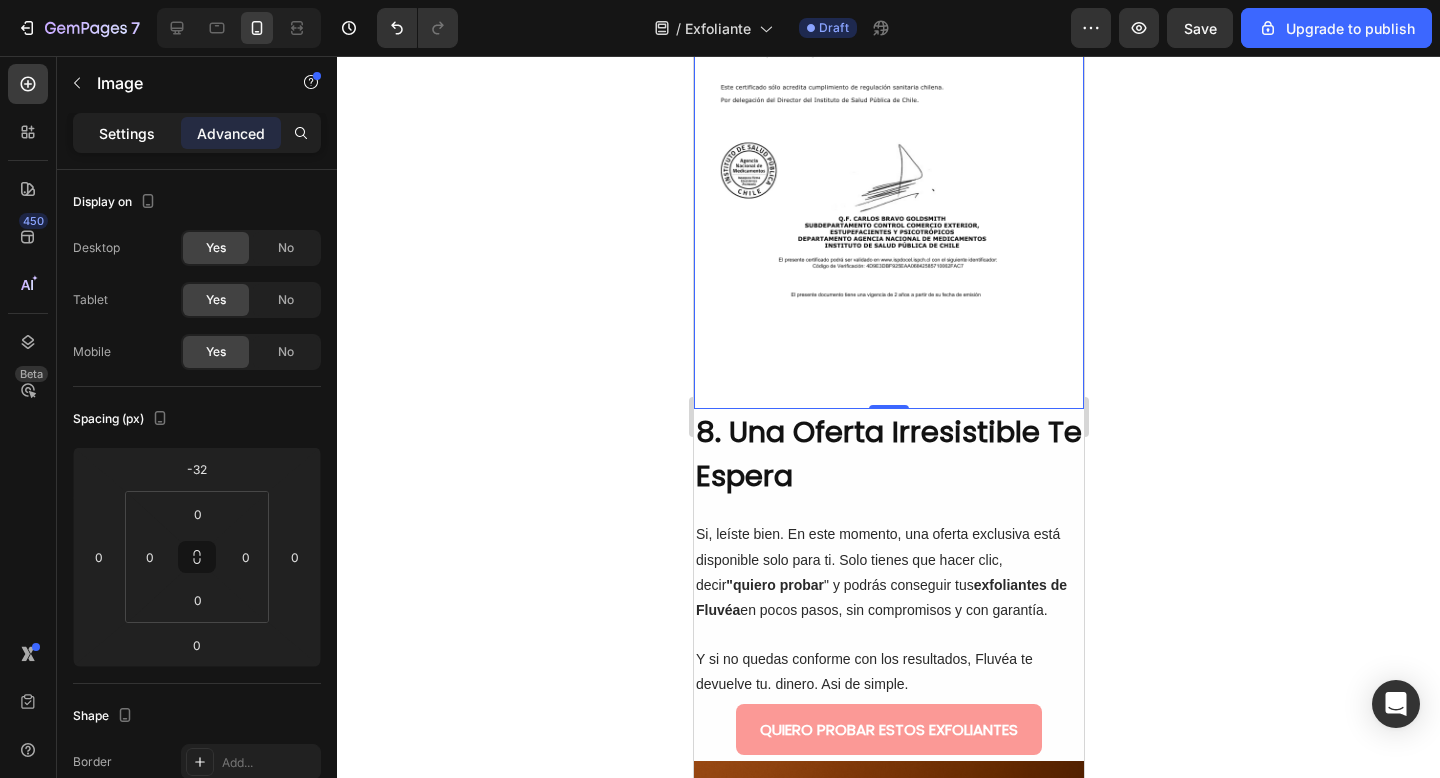 click on "Settings" at bounding box center (127, 133) 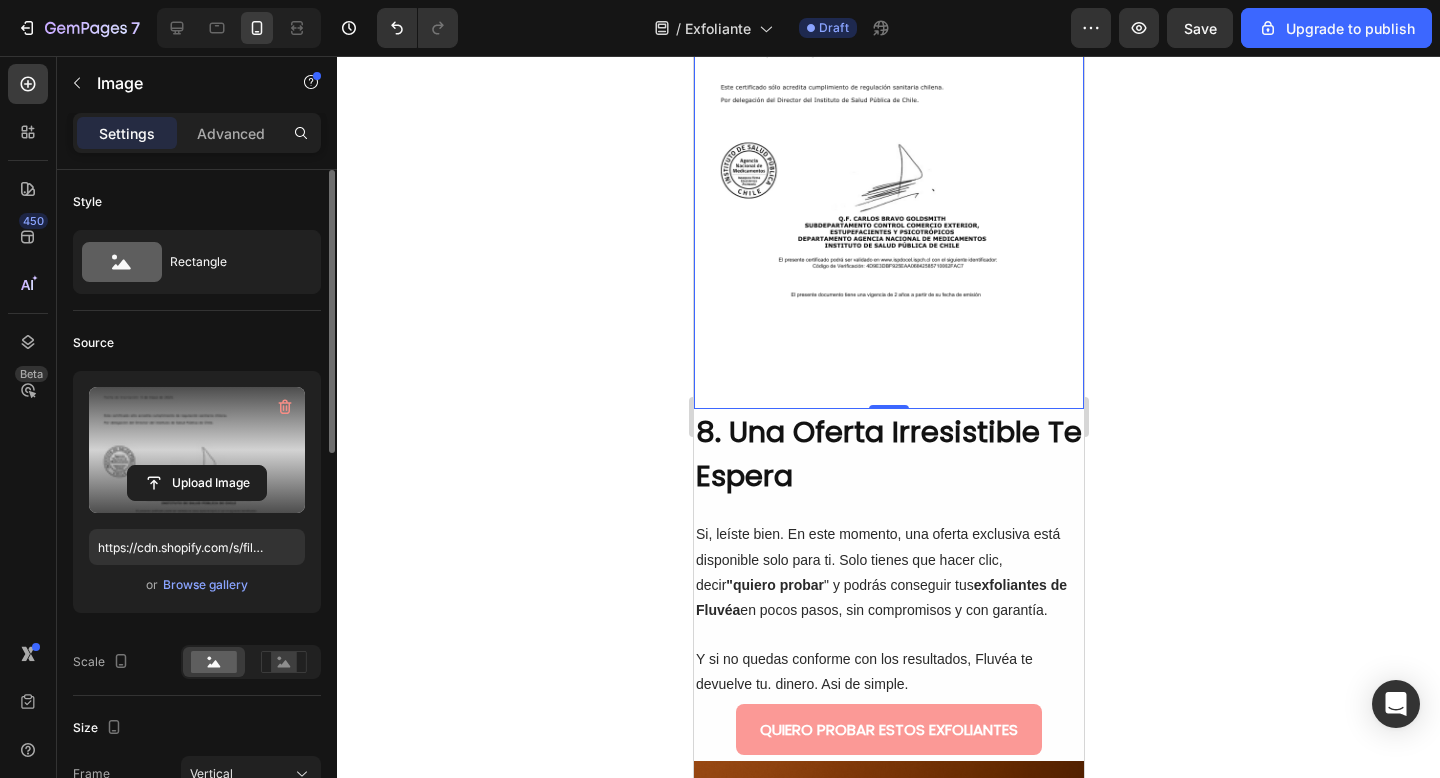 click at bounding box center (197, 450) 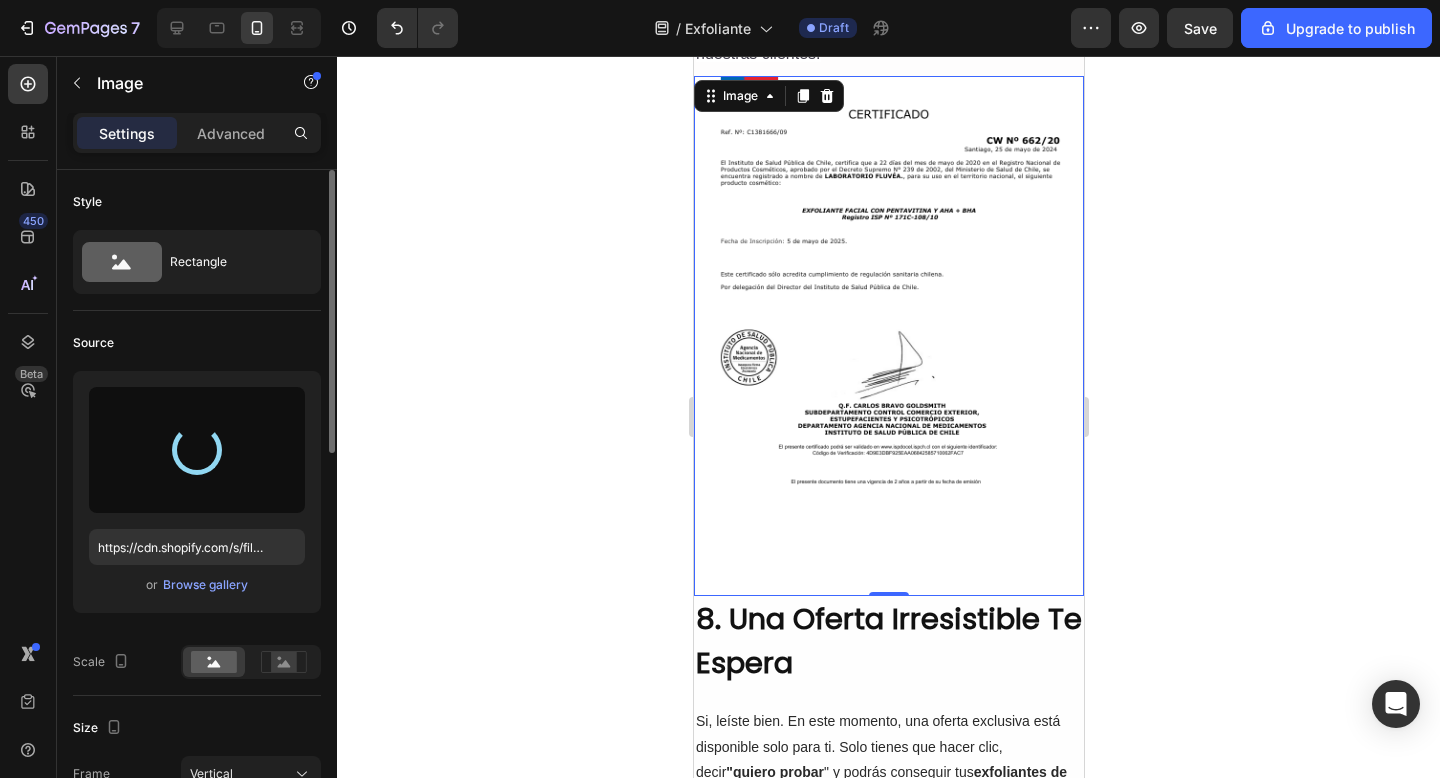 scroll, scrollTop: 4960, scrollLeft: 0, axis: vertical 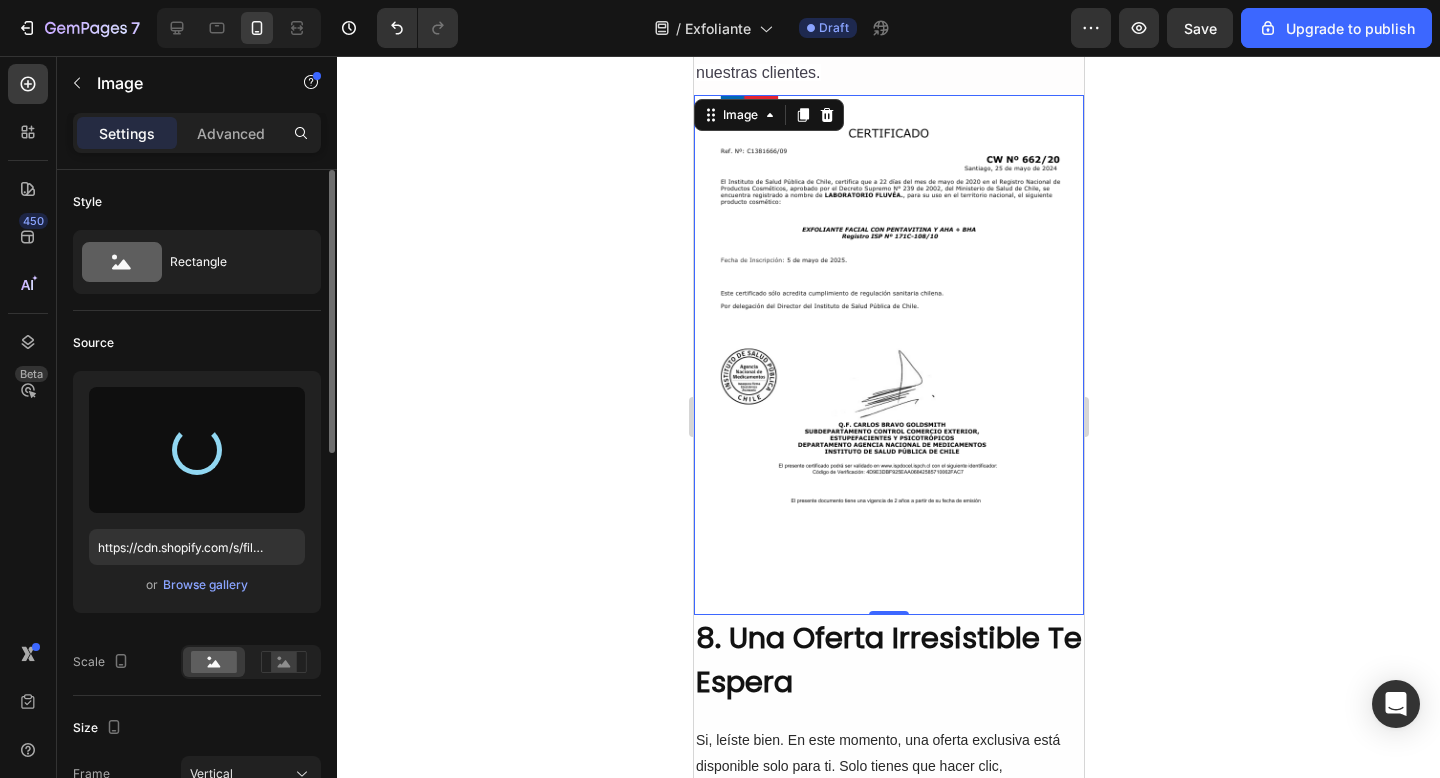 type on "https://cdn.shopify.com/s/files/1/0905/2212/4588/files/gempages_577672644518740668-b1b0749c-c8c4-44ba-8330-8d011564dbf9.png" 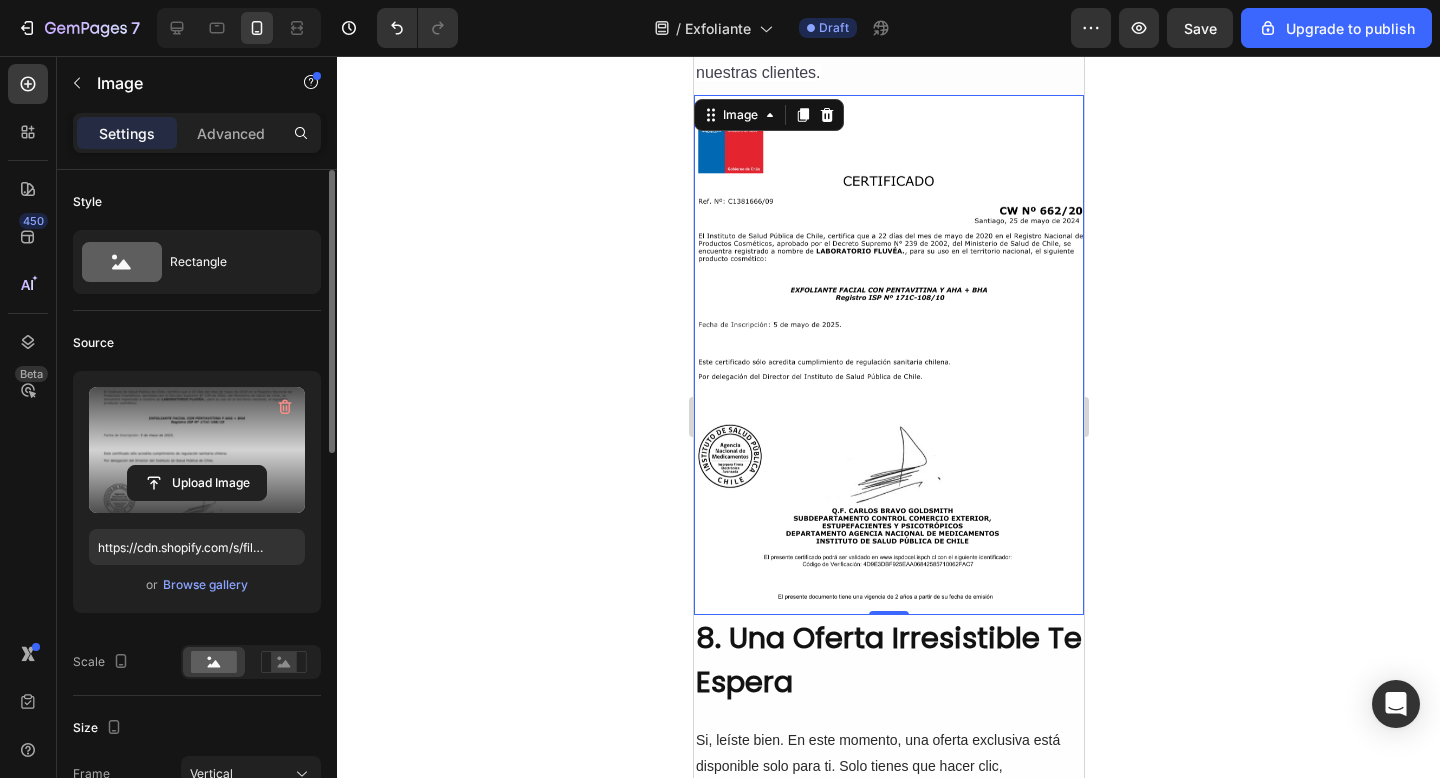 click 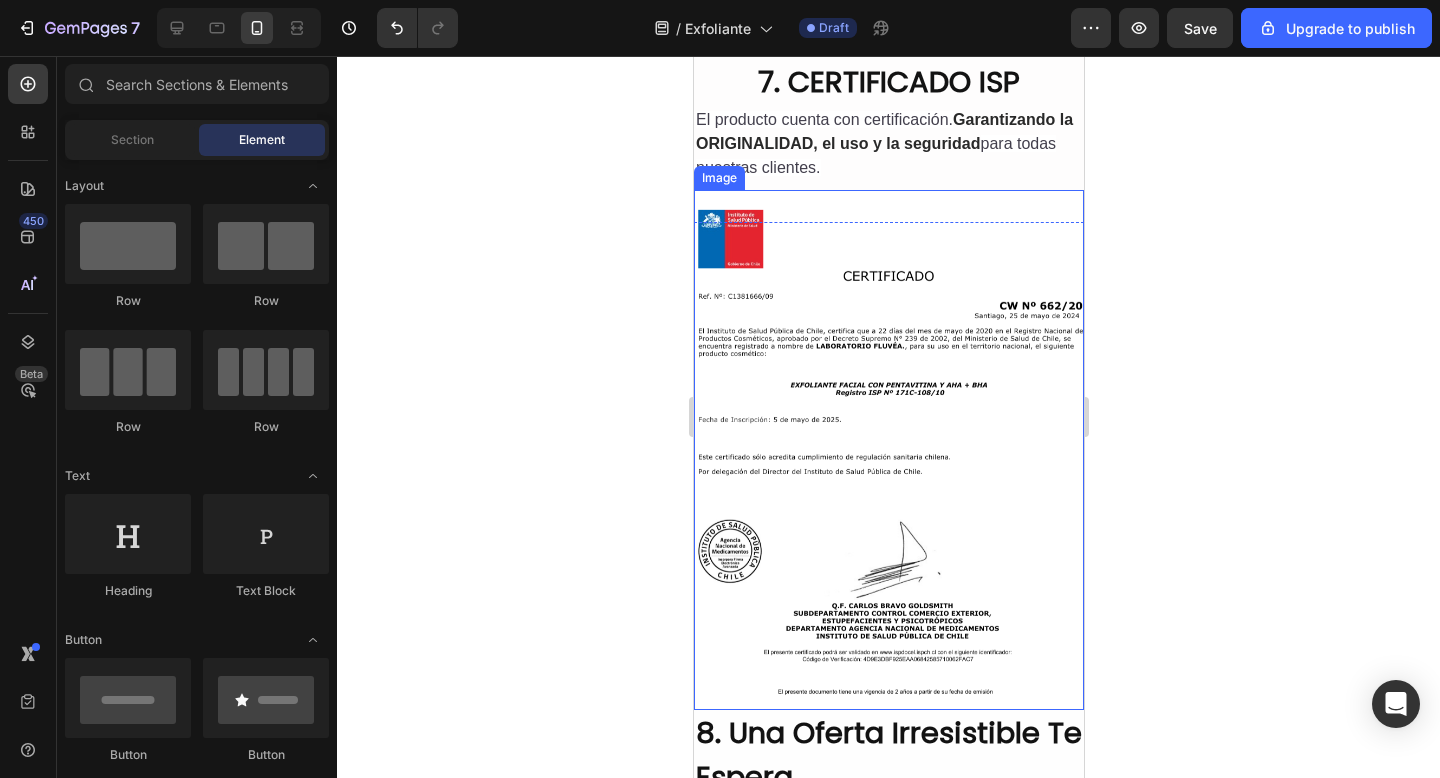 scroll, scrollTop: 4784, scrollLeft: 0, axis: vertical 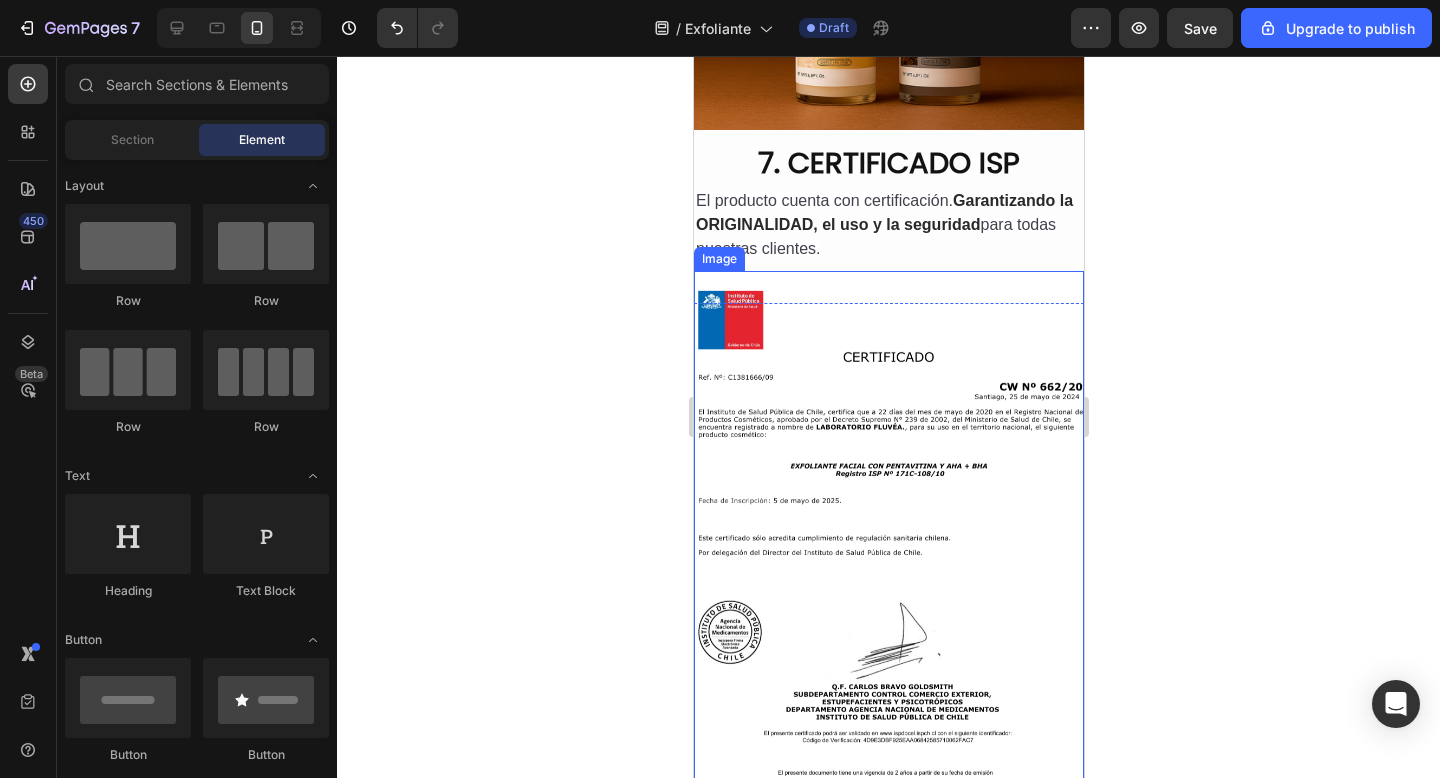 click at bounding box center [888, 531] 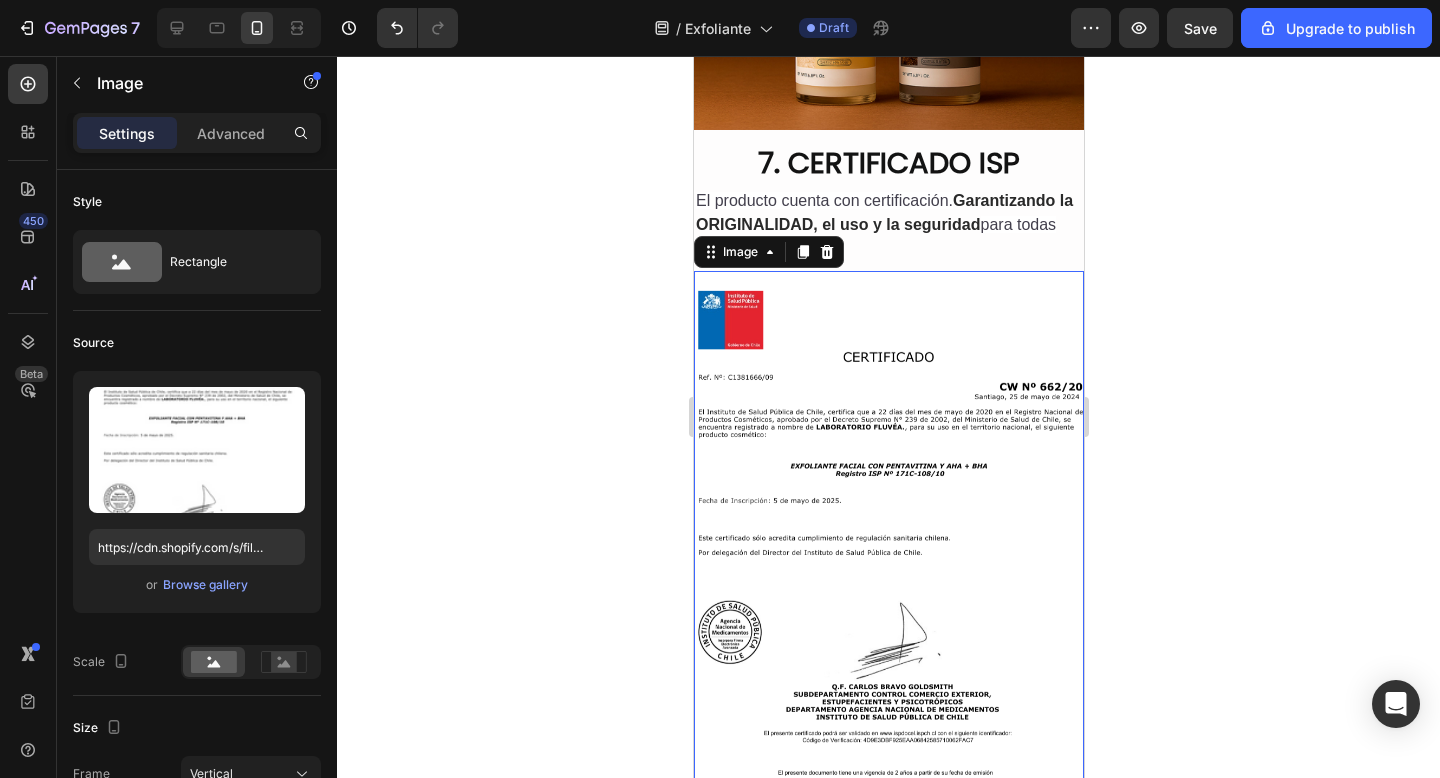 click on "Garantizando la ORIGINALIDAD, el uso y la seguridad" at bounding box center [883, 212] 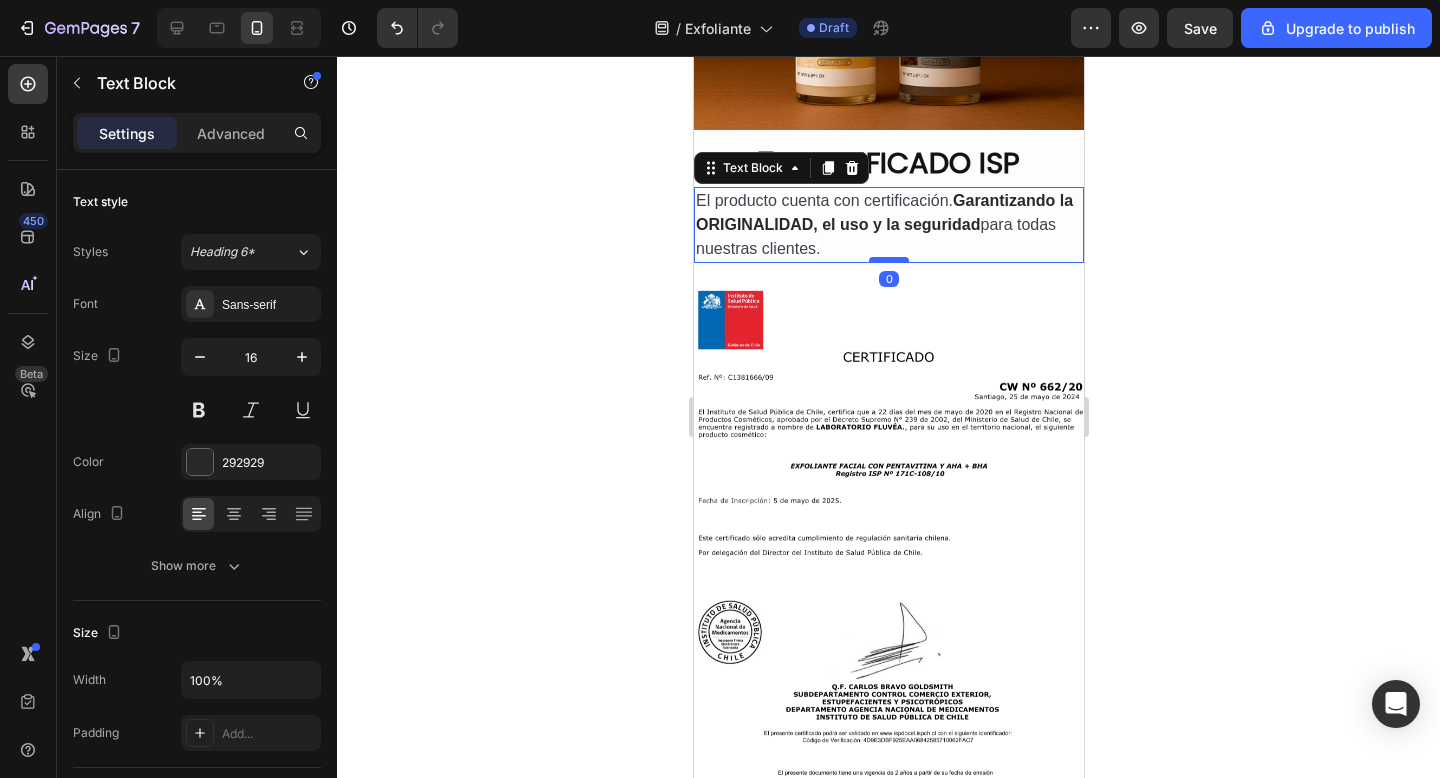 click at bounding box center [888, 260] 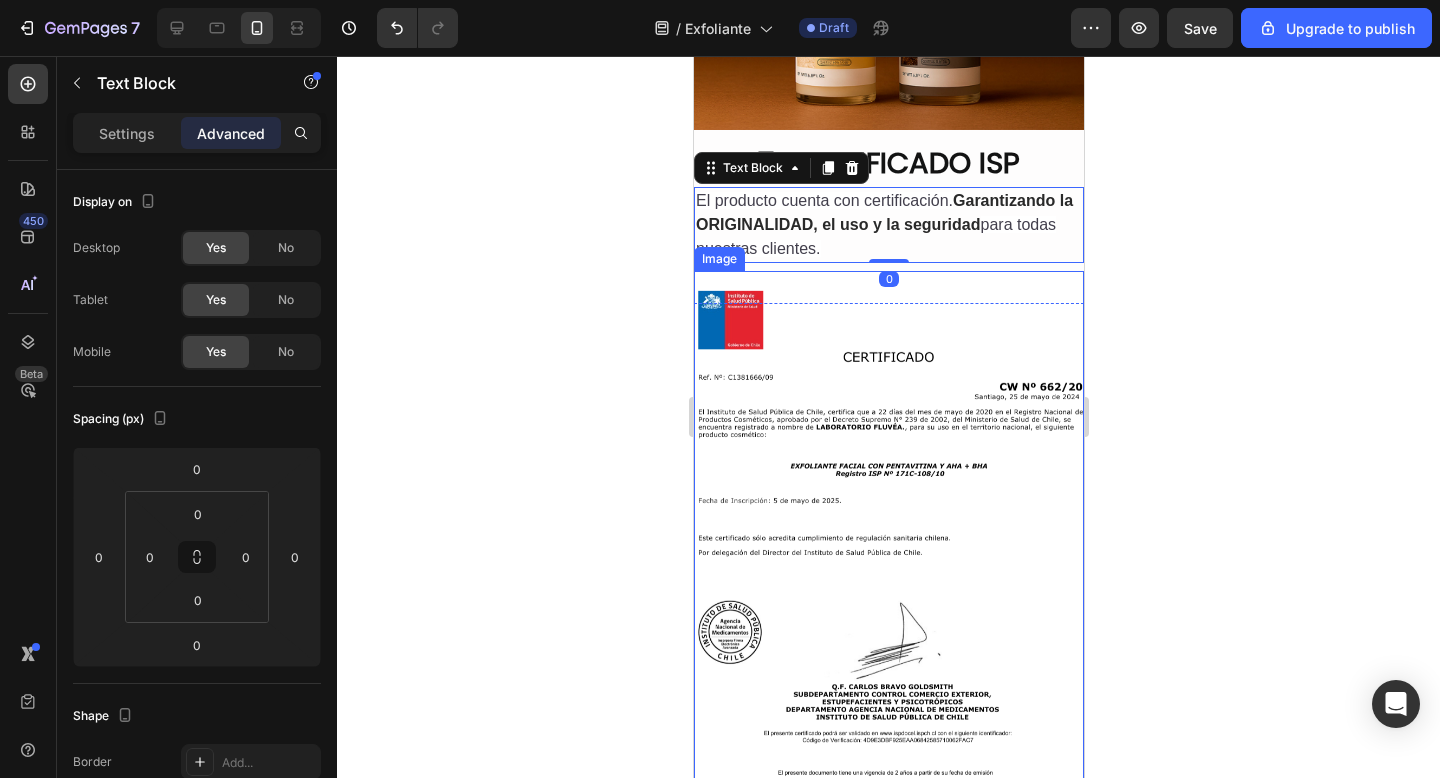 click at bounding box center (888, 531) 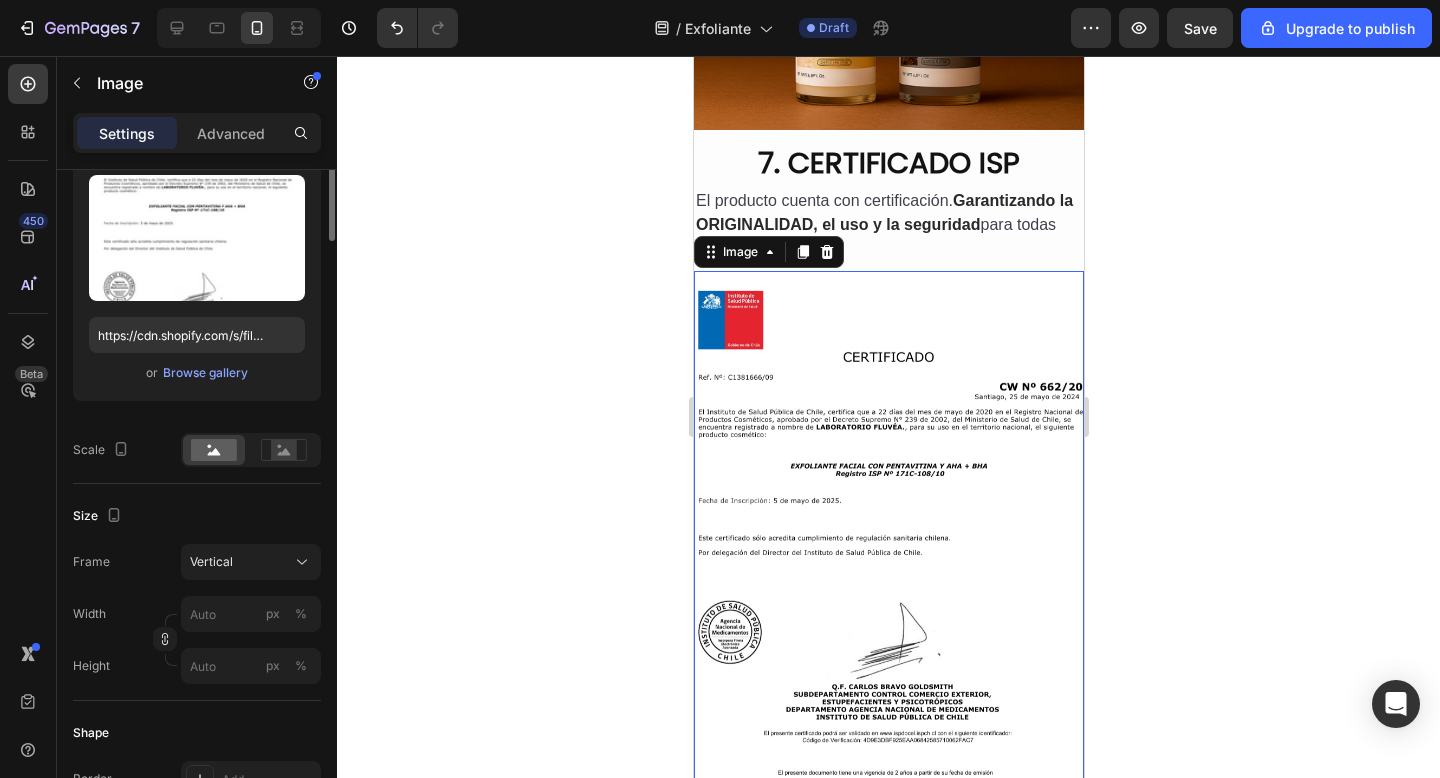 scroll, scrollTop: 0, scrollLeft: 0, axis: both 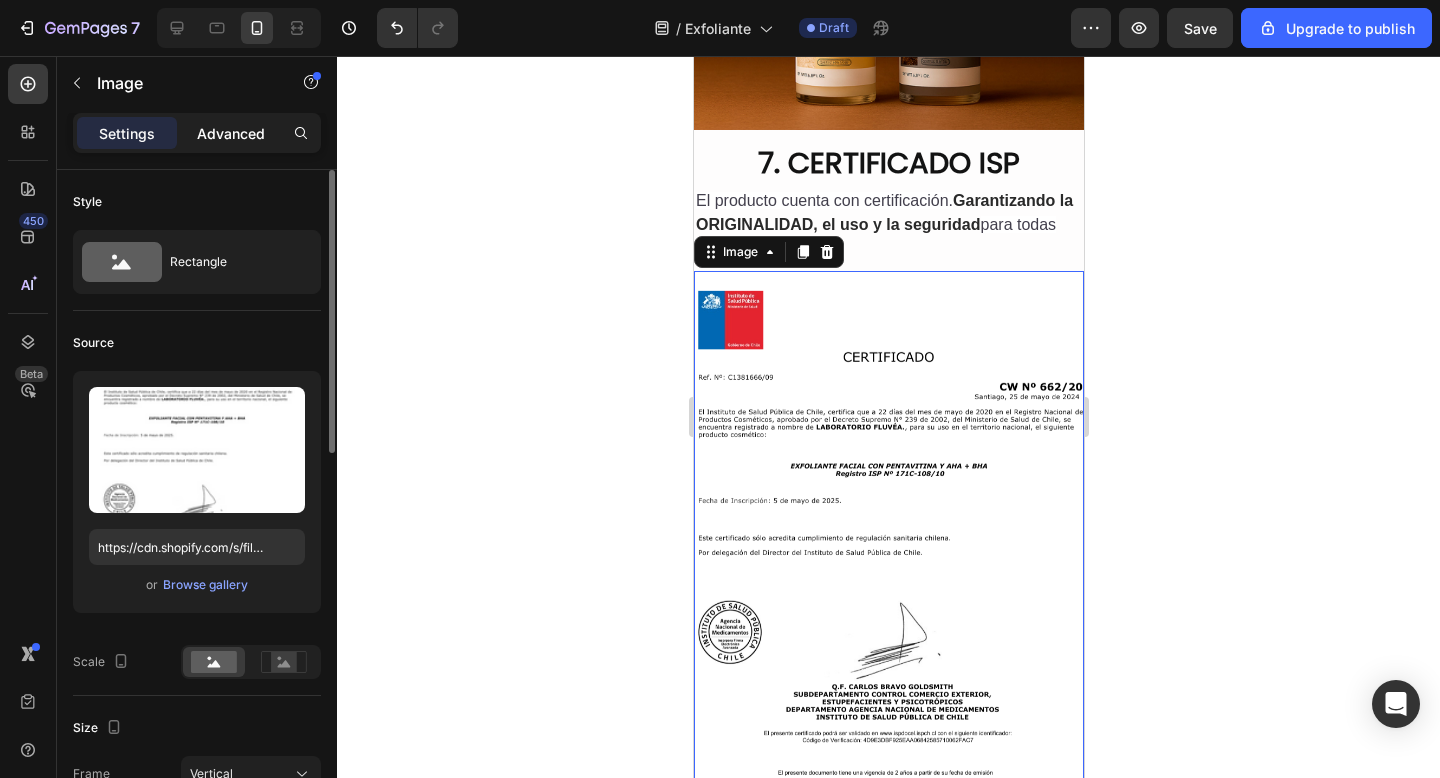 click on "Advanced" at bounding box center (231, 133) 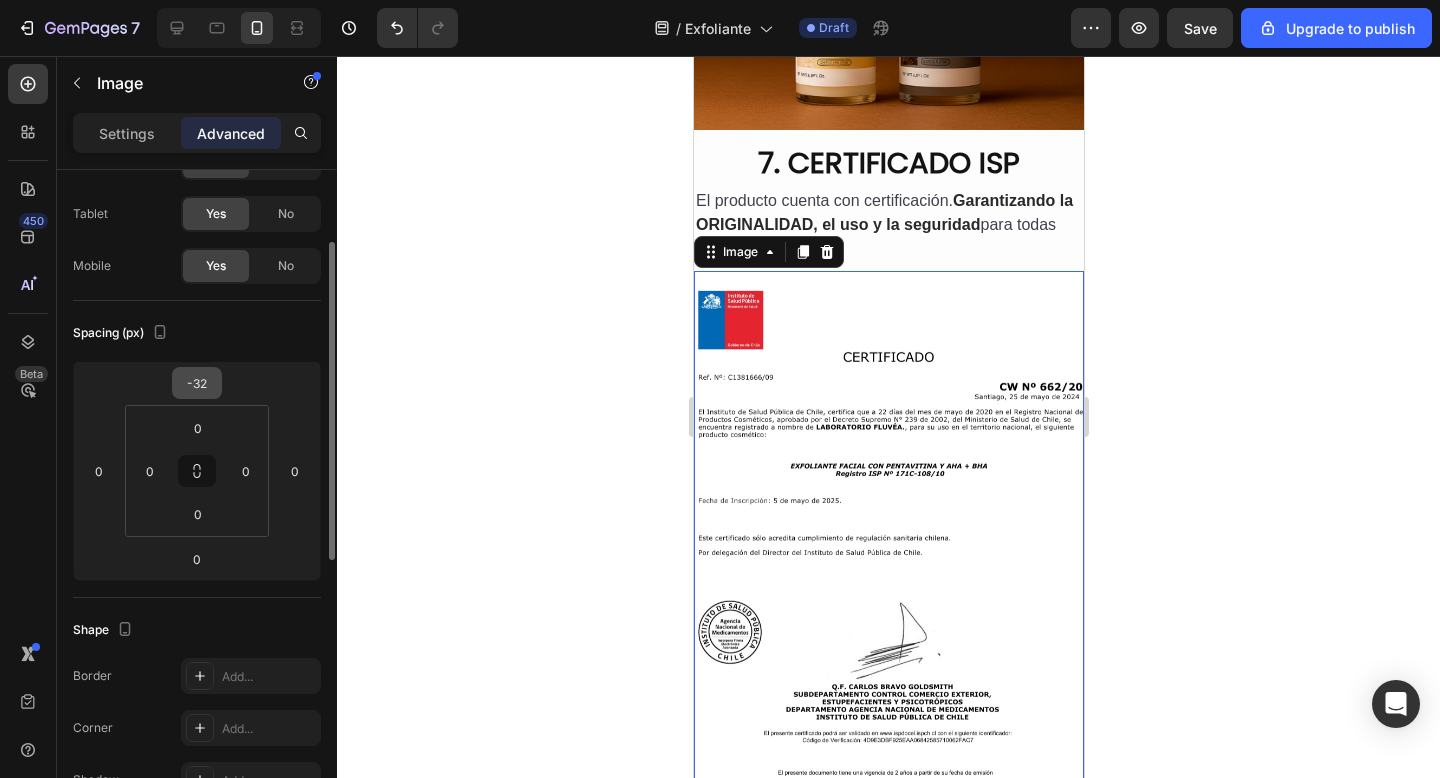 scroll, scrollTop: 149, scrollLeft: 0, axis: vertical 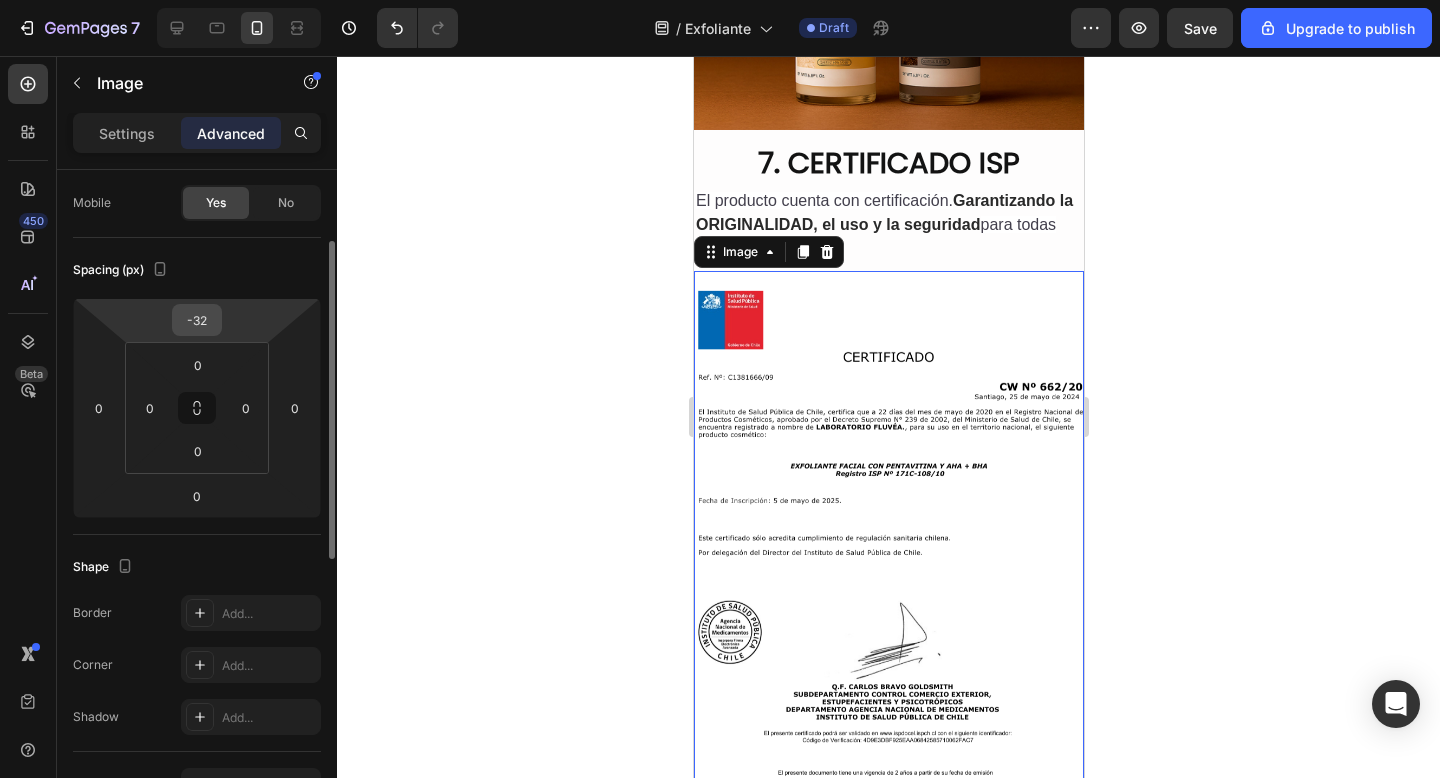 click on "-32" at bounding box center [197, 320] 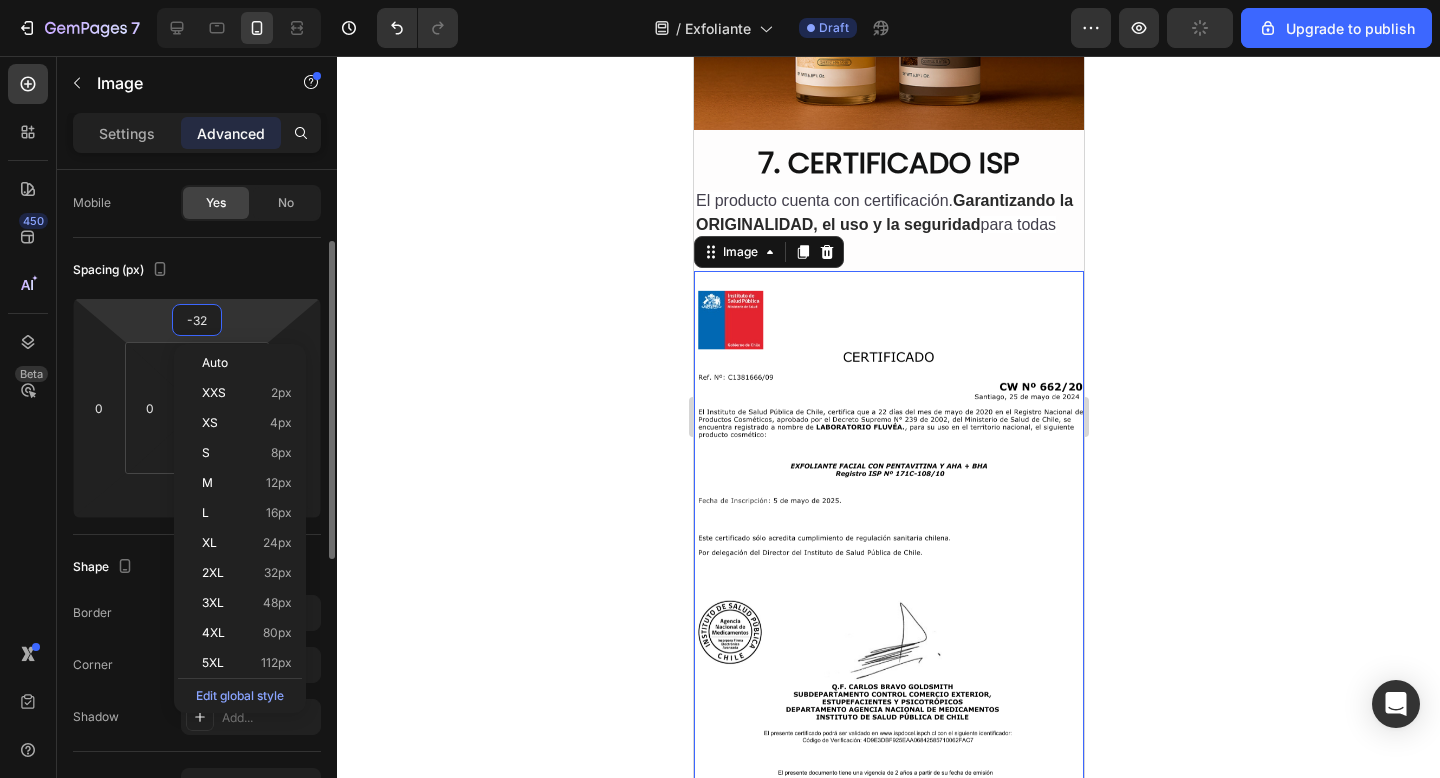 type on "0" 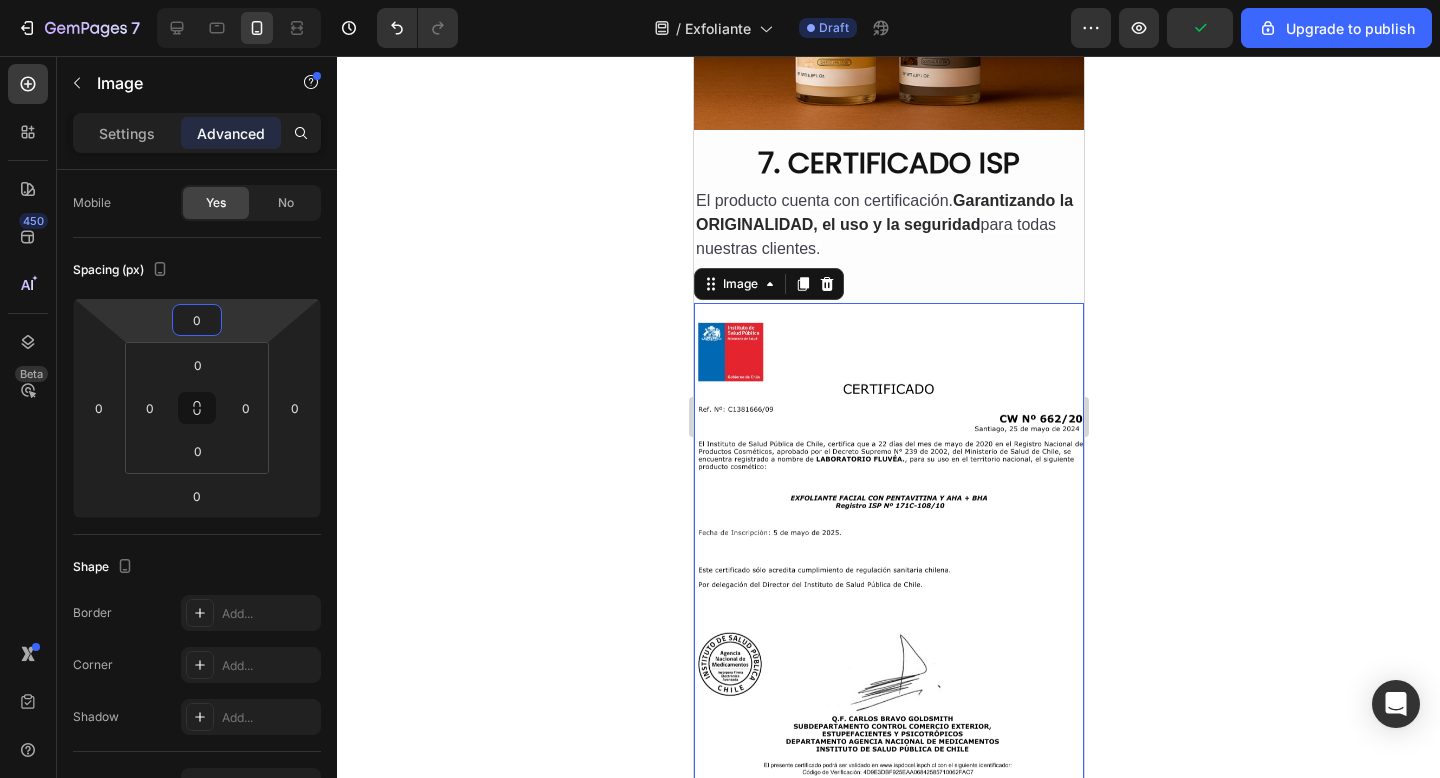 click 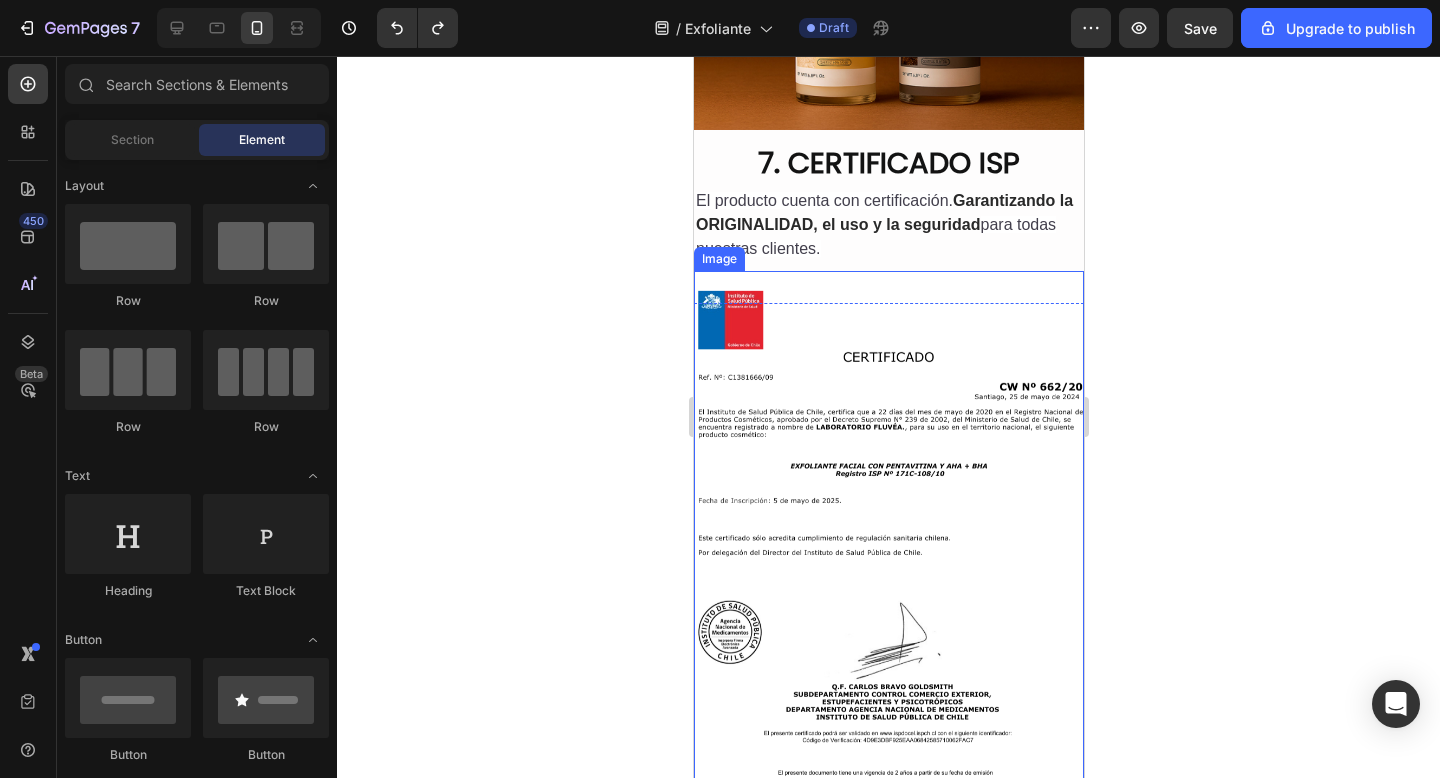 click at bounding box center [888, 531] 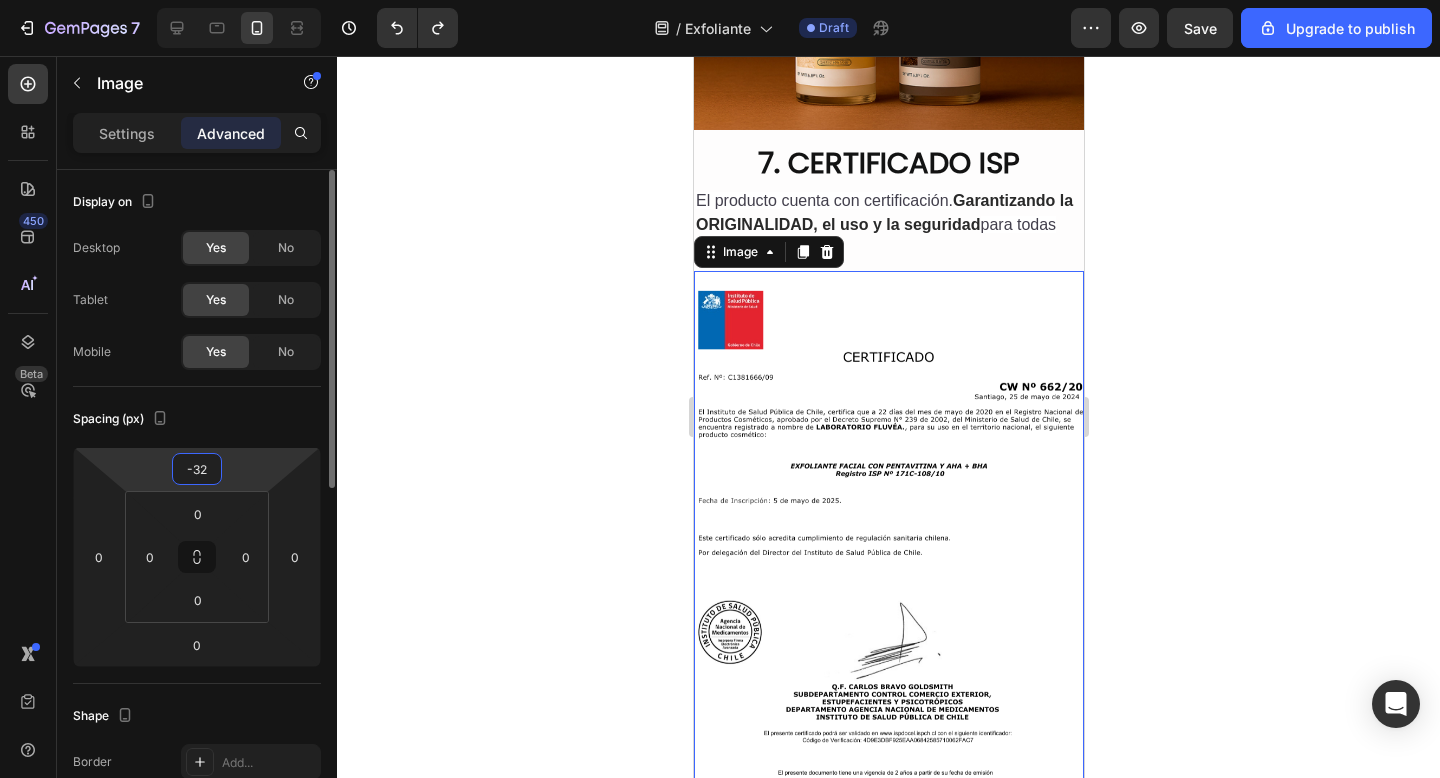 drag, startPoint x: 200, startPoint y: 475, endPoint x: 213, endPoint y: 473, distance: 13.152946 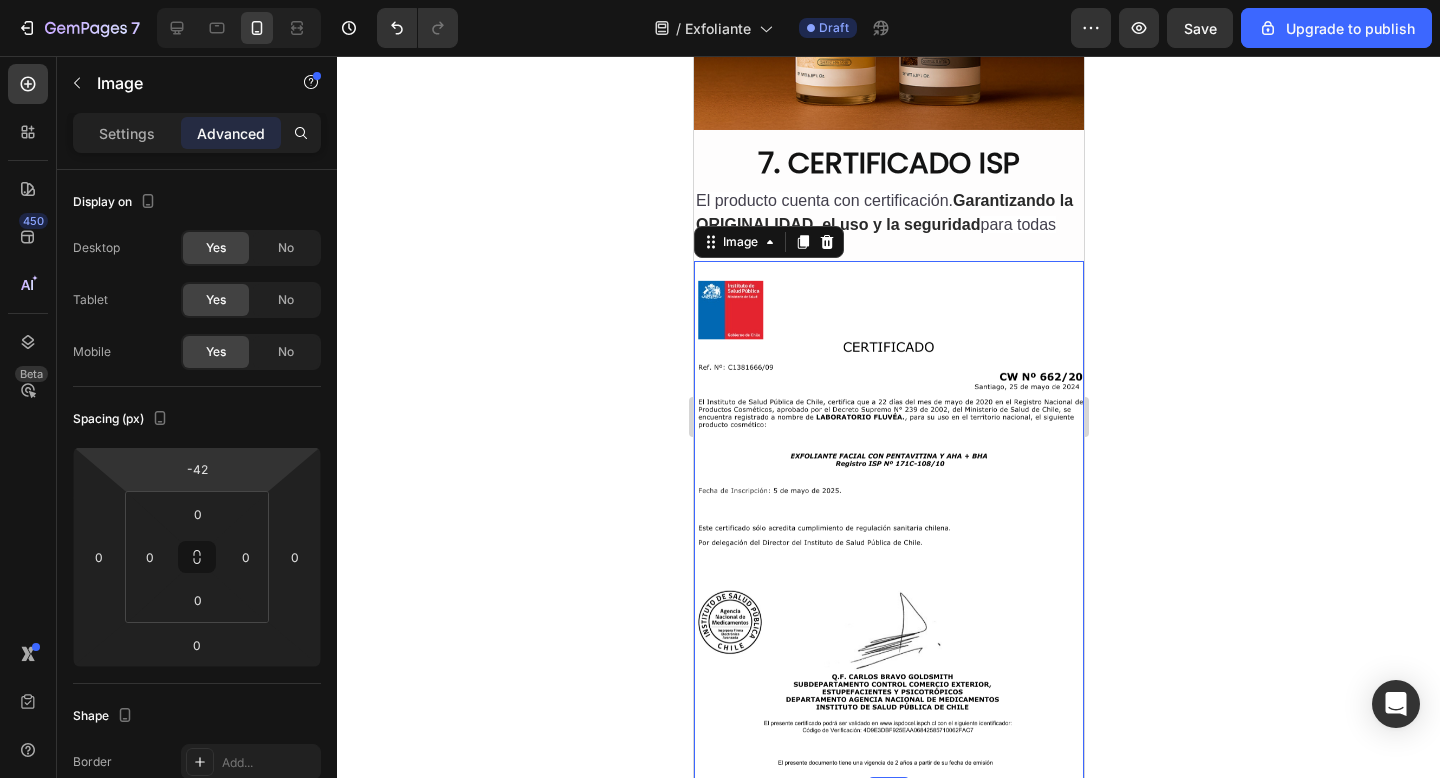 type on "-40" 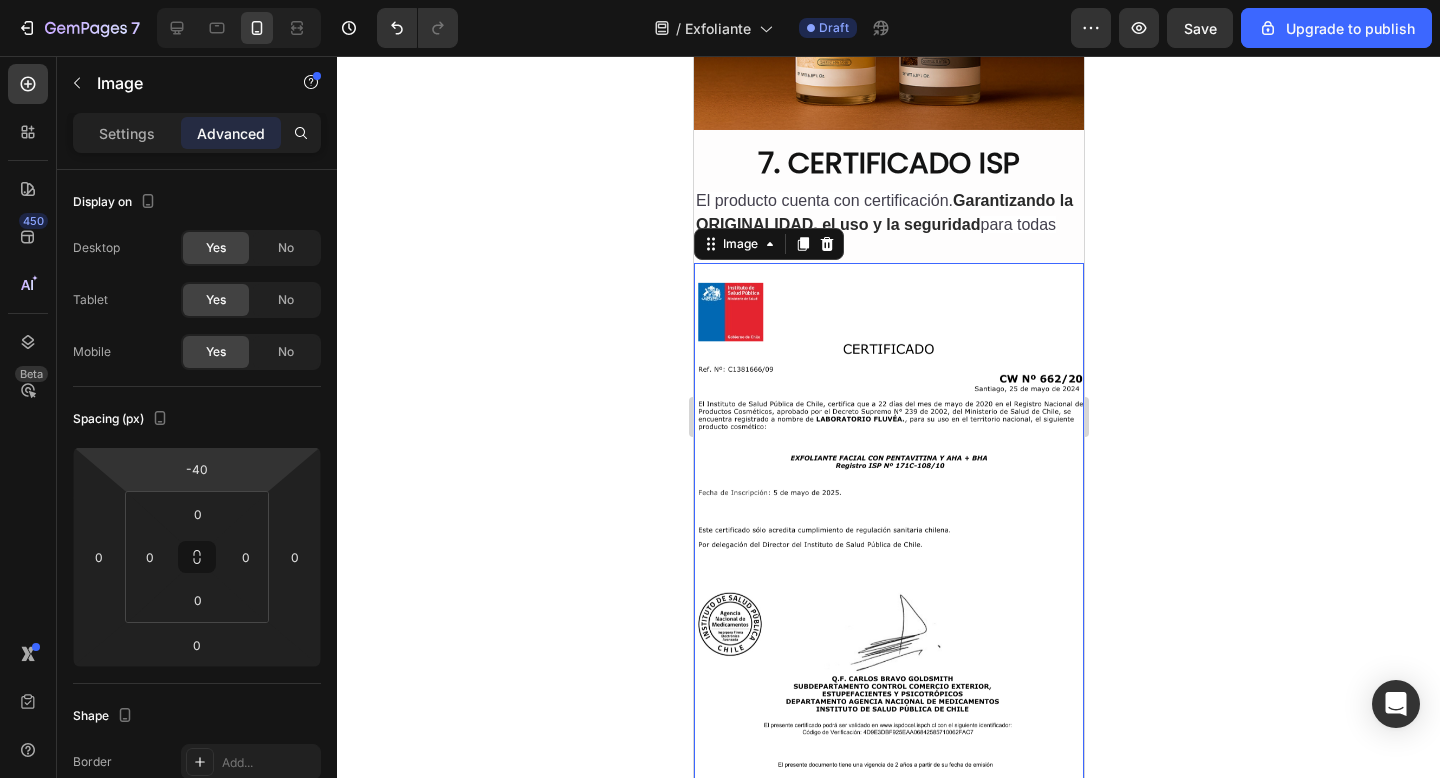 click on "7   /  Exfoliante Draft Preview  Save  Upgrade to publish 450 Beta Sections(18) Elements(83) Section Element Hero Section Product Detail Brands Trusted Badges Guarantee Product Breakdown How to use Testimonials Compare Bundle FAQs Social Proof Brand Story Product List Collection Blog List Contact Sticky Add to Cart Custom Footer Browse Library 450 Layout
Row
Row
Row
Row Text
Heading
Text Block Button
Button
Button Media
Image
Image" at bounding box center (720, 0) 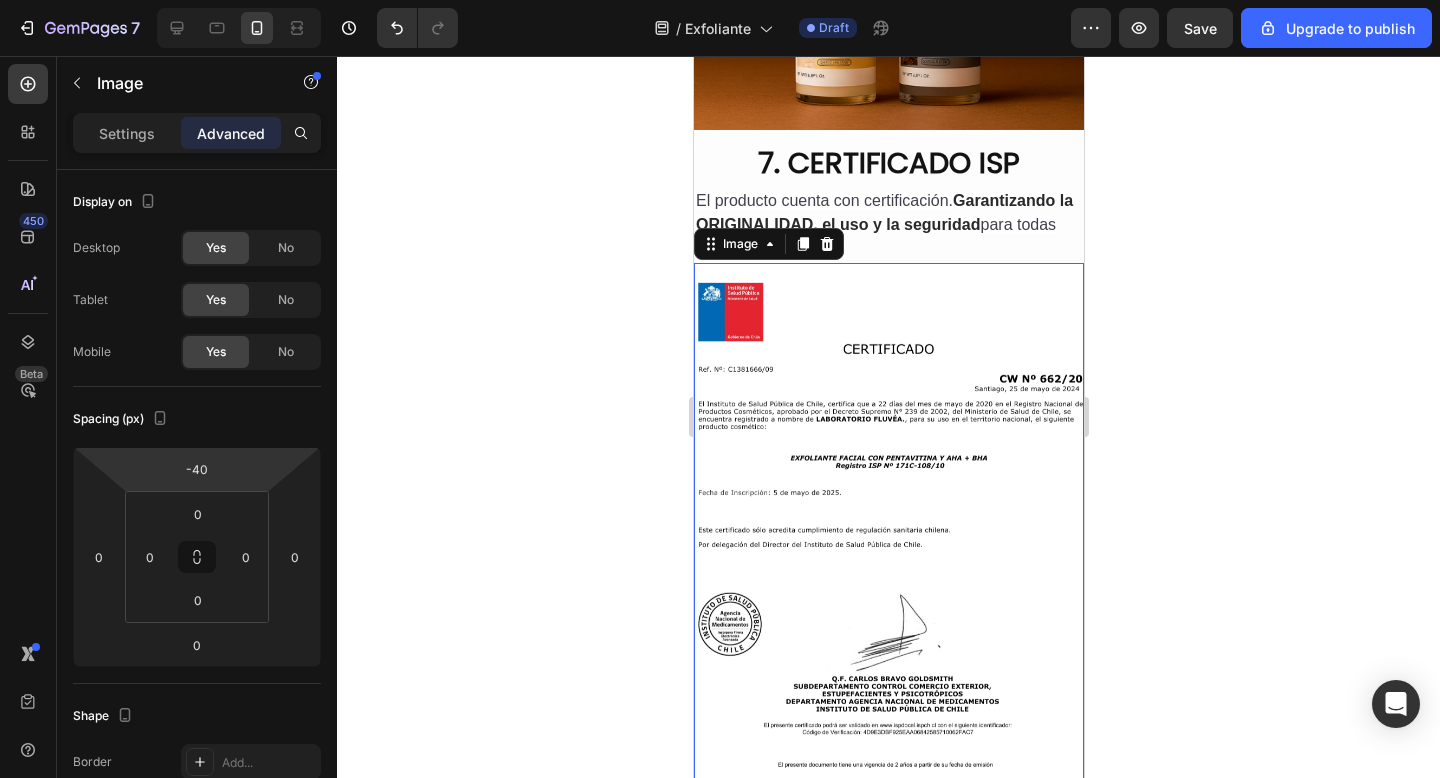 click at bounding box center [888, 523] 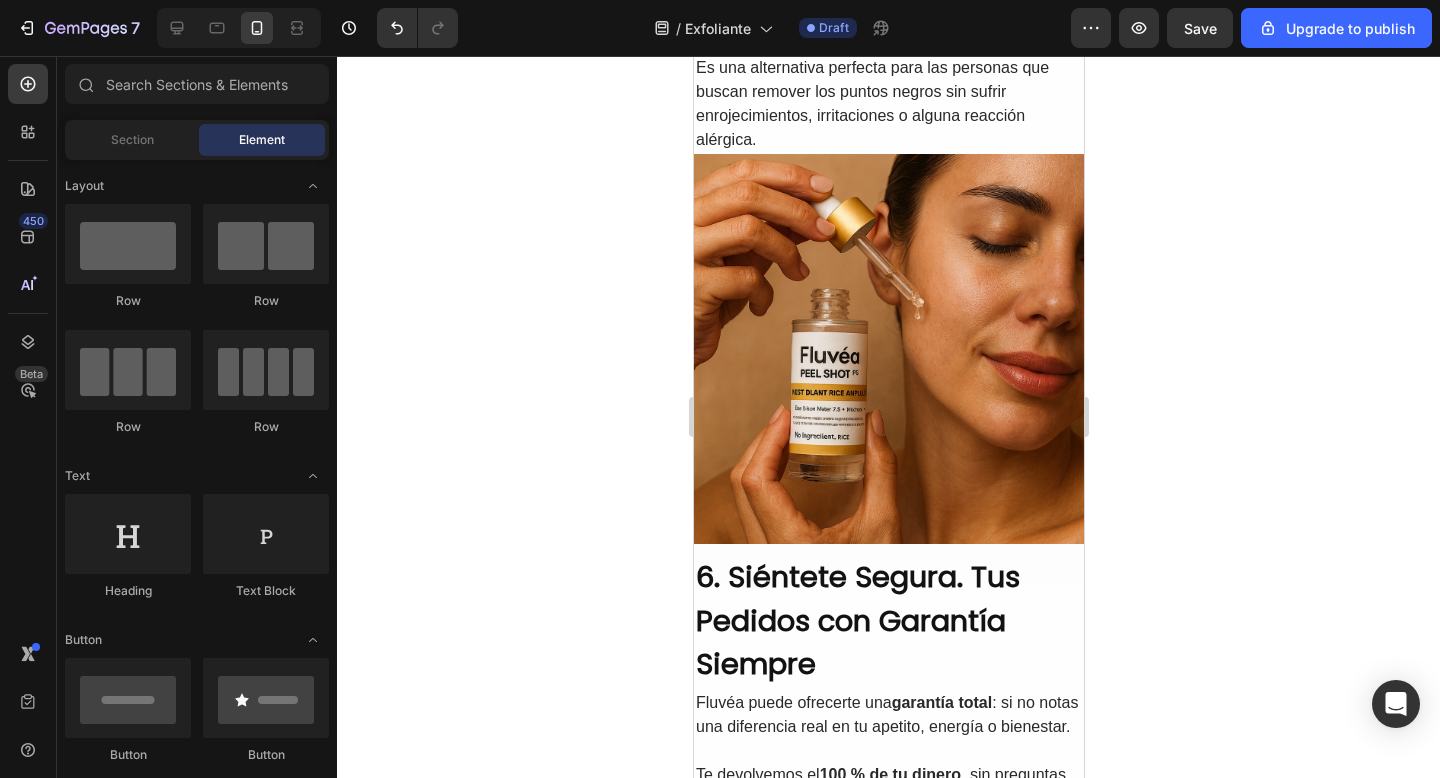 scroll, scrollTop: 3140, scrollLeft: 0, axis: vertical 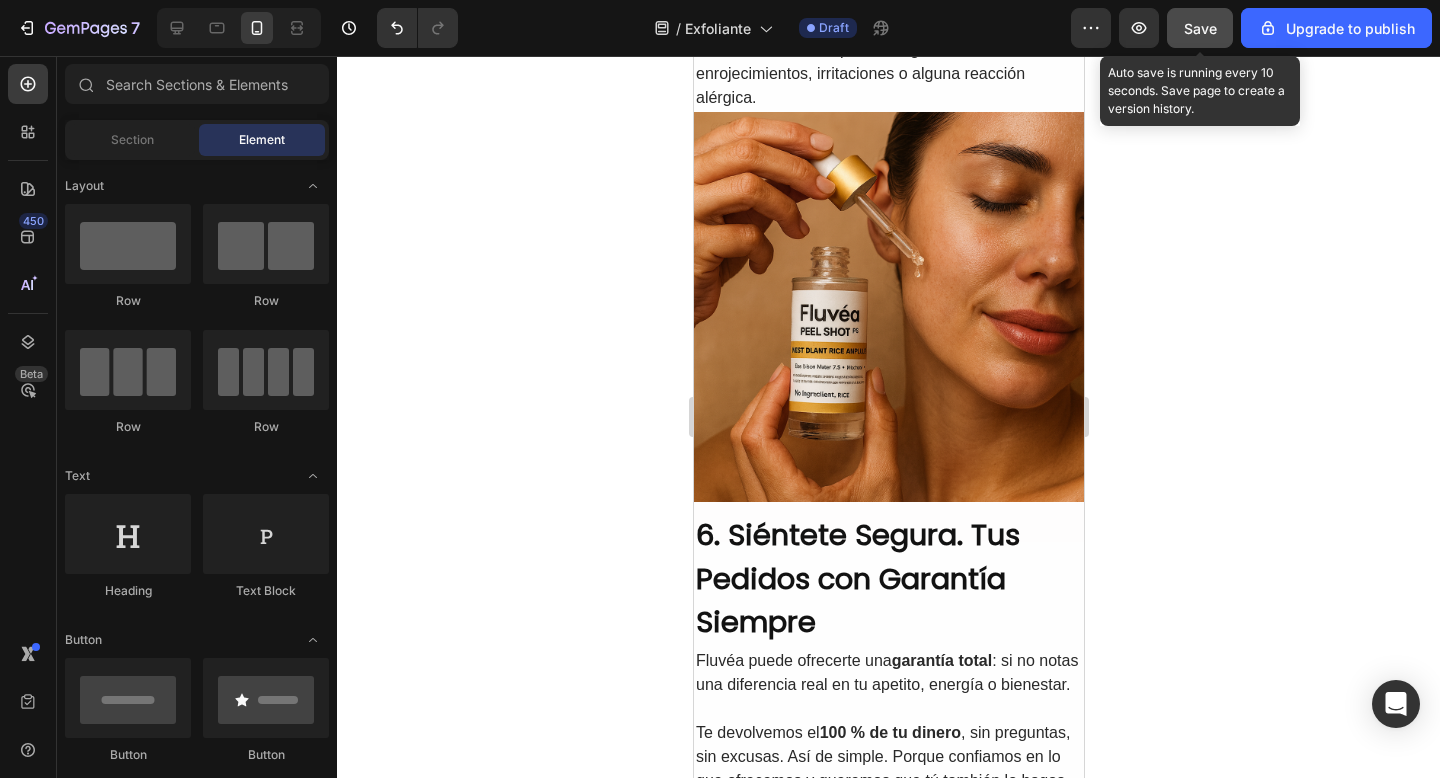 click on "Save" 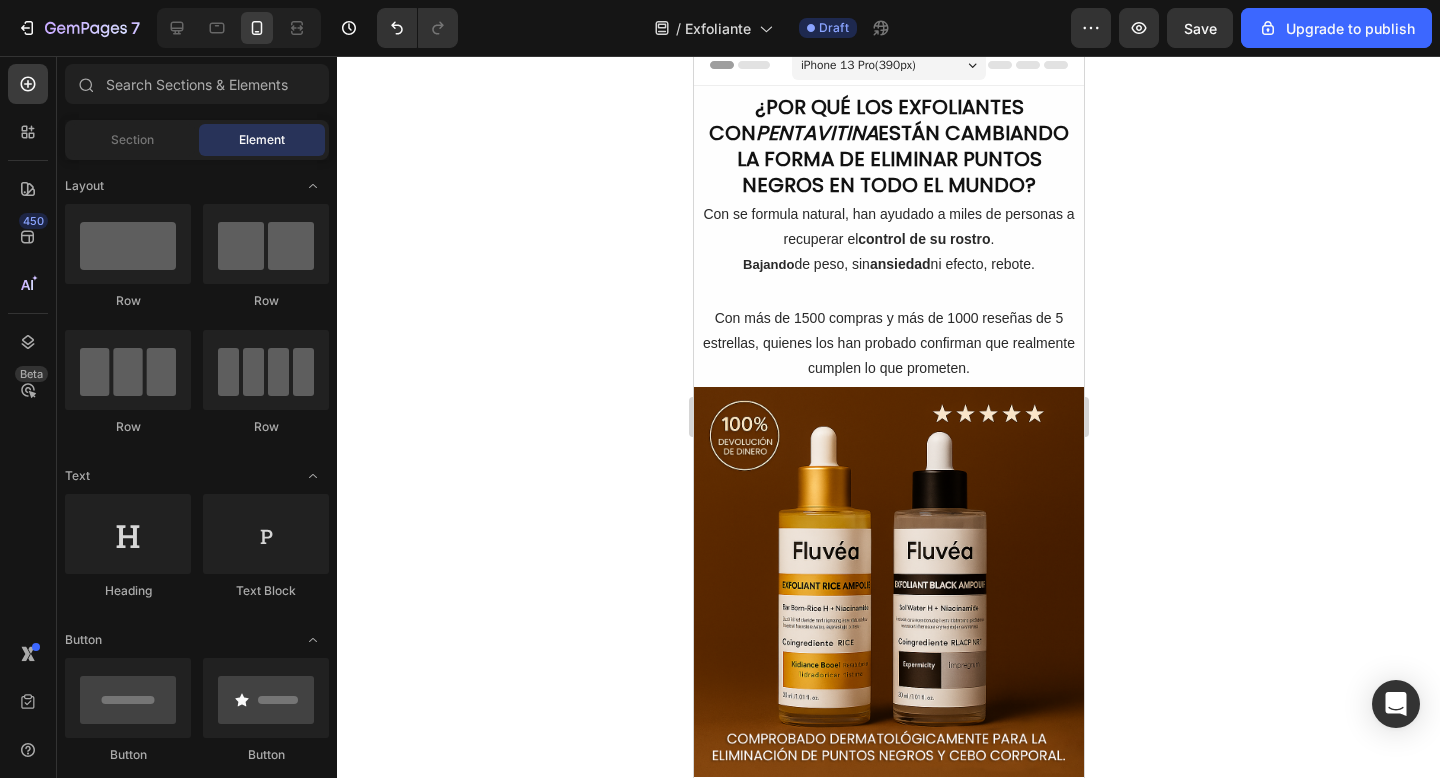 scroll, scrollTop: 0, scrollLeft: 0, axis: both 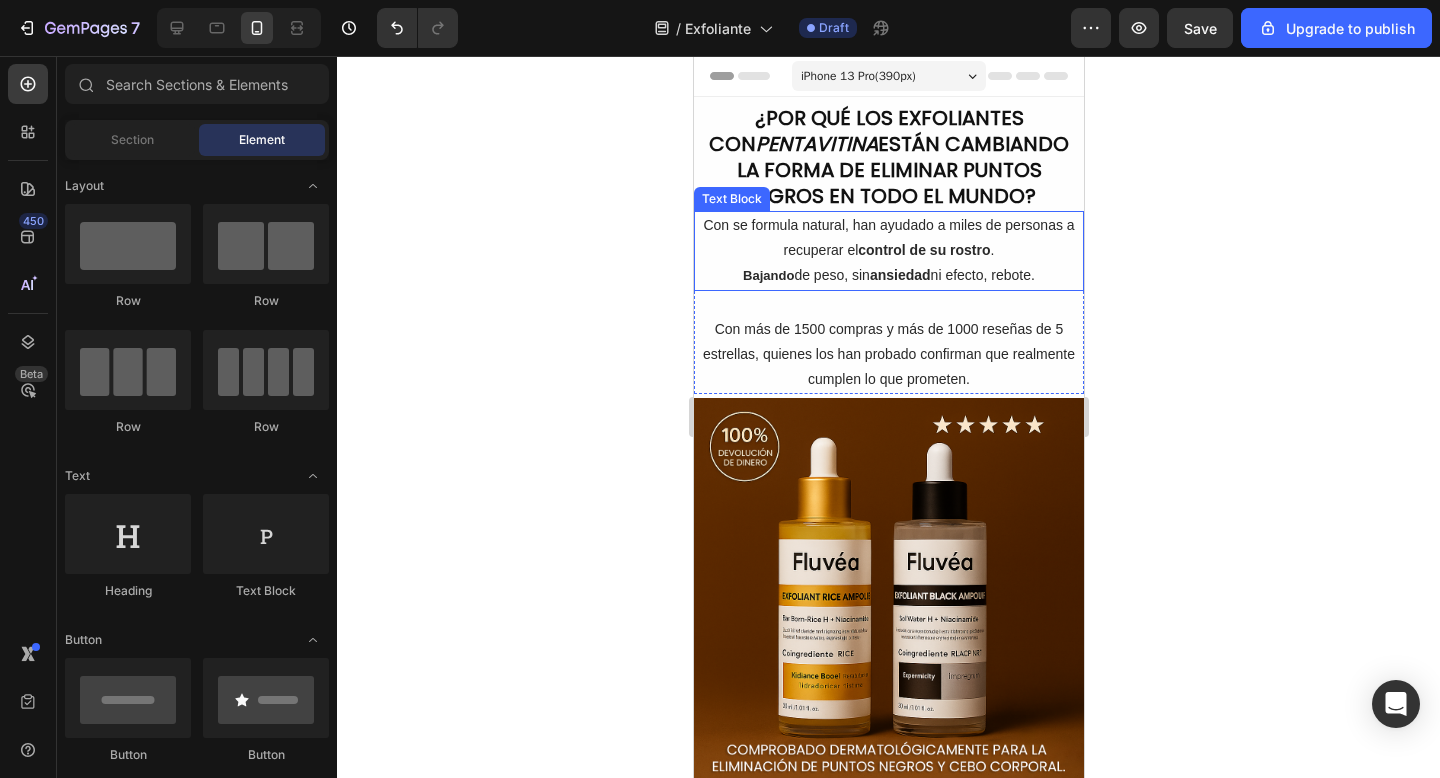 click on "control de su rostro" at bounding box center [923, 250] 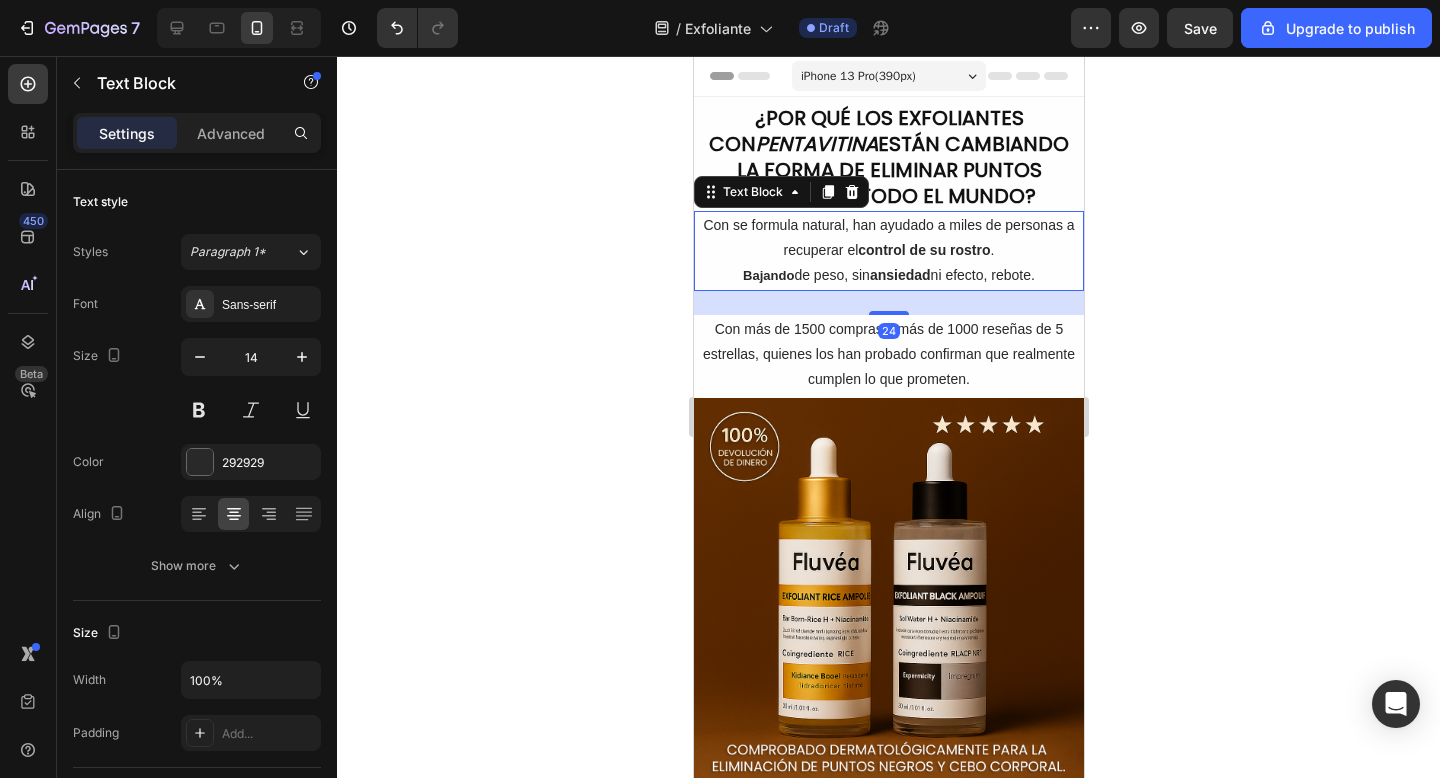 click on "Con se formula natural, han ayudado a miles de personas a recuperar el control de su rostro ." at bounding box center [888, 238] 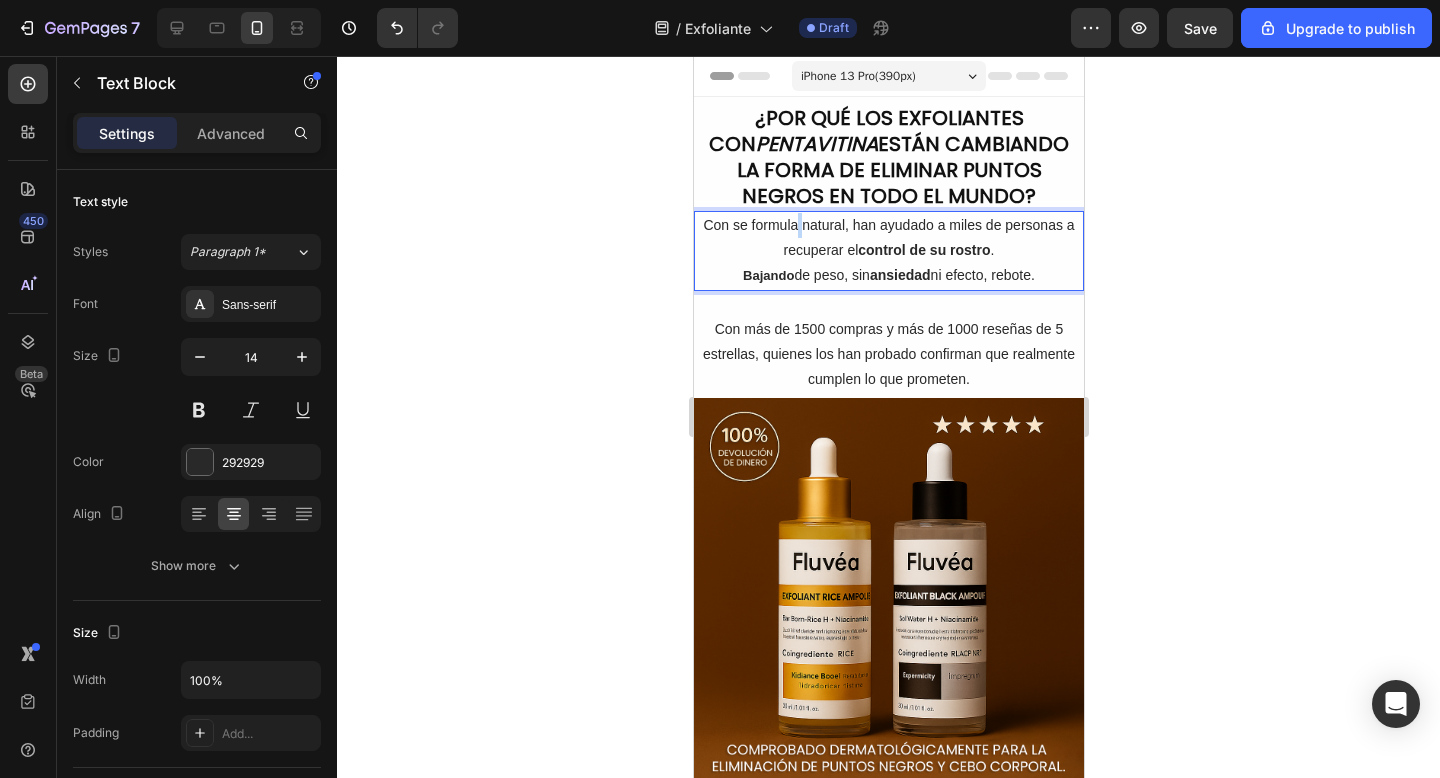 click on "Con se formula natural, han ayudado a miles de personas a recuperar el control de su rostro ." at bounding box center (888, 238) 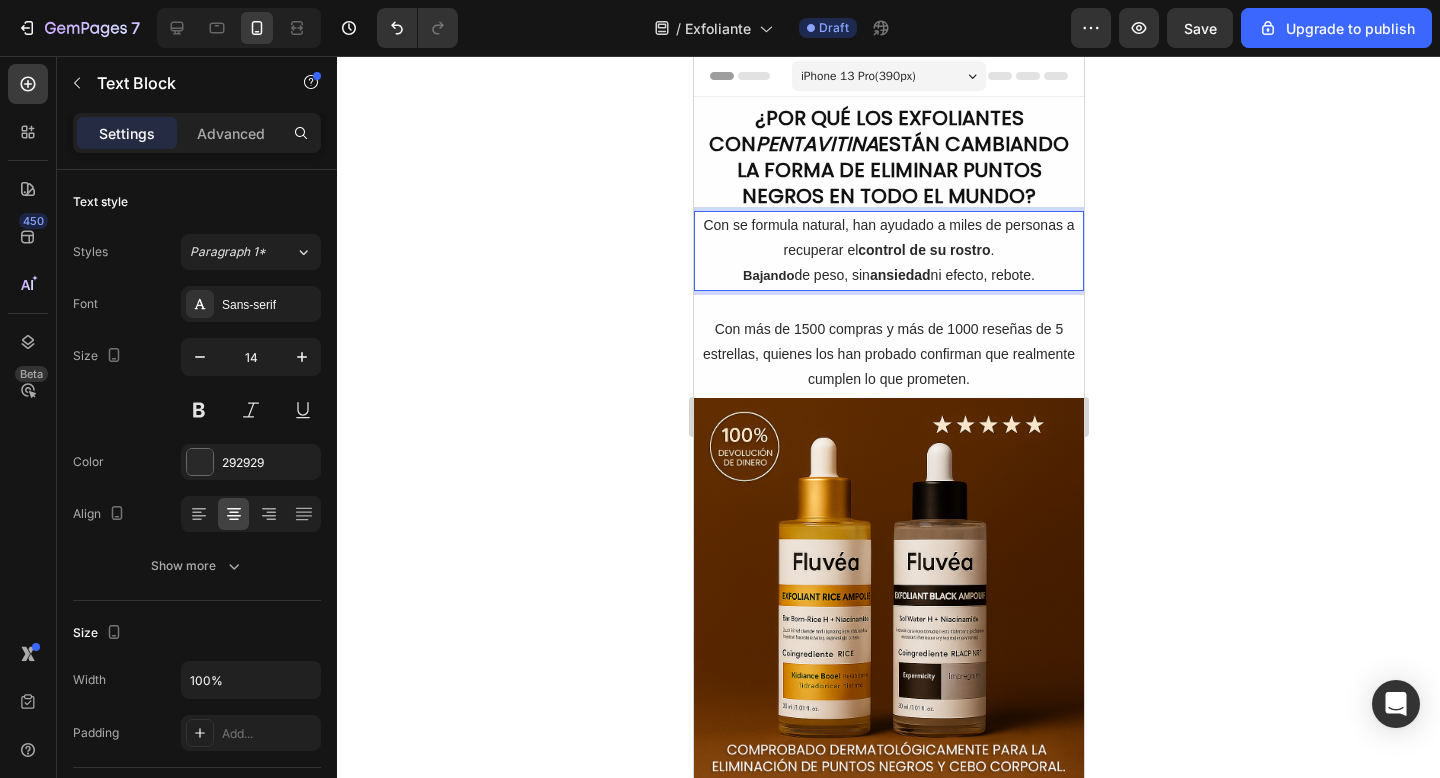 click on "control de su rostro" at bounding box center (923, 250) 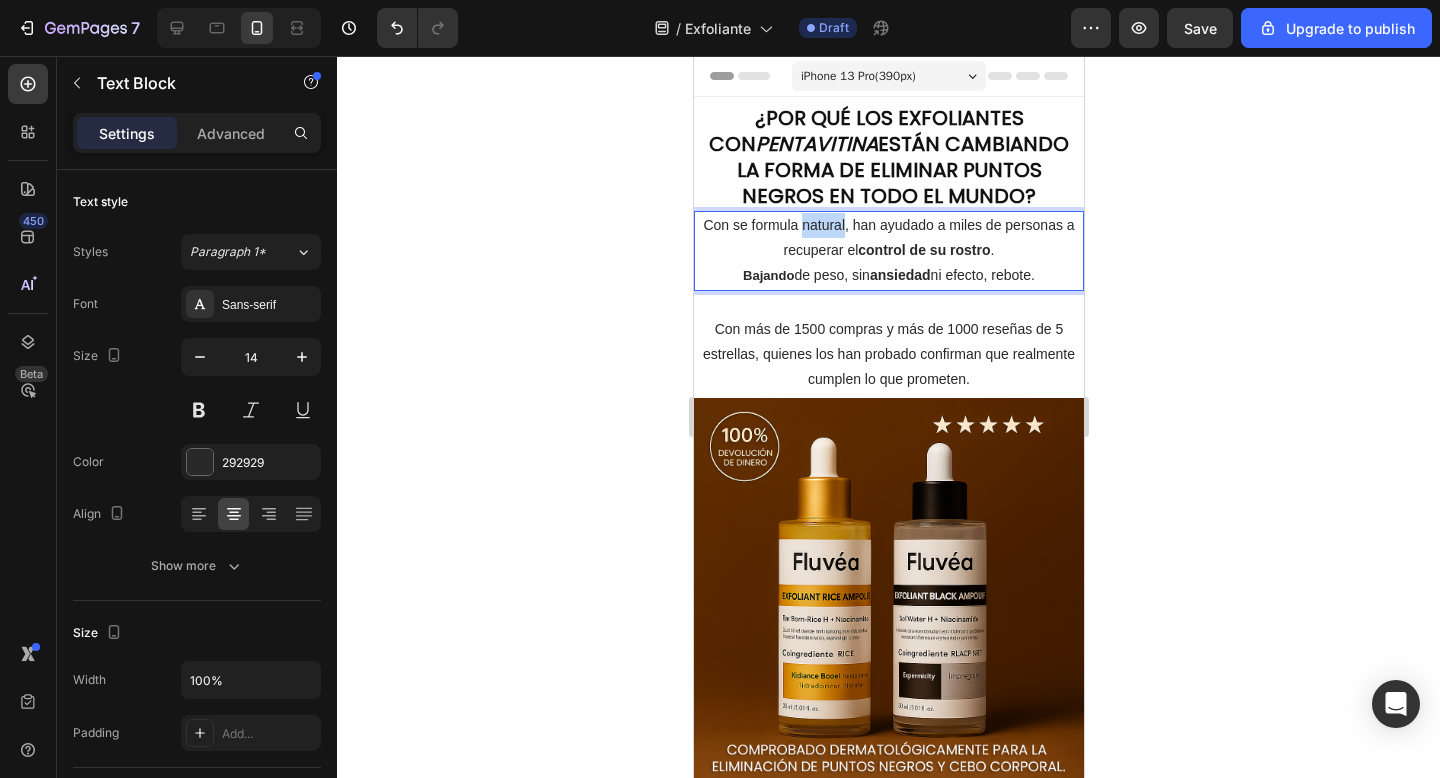 drag, startPoint x: 842, startPoint y: 228, endPoint x: 800, endPoint y: 224, distance: 42.190044 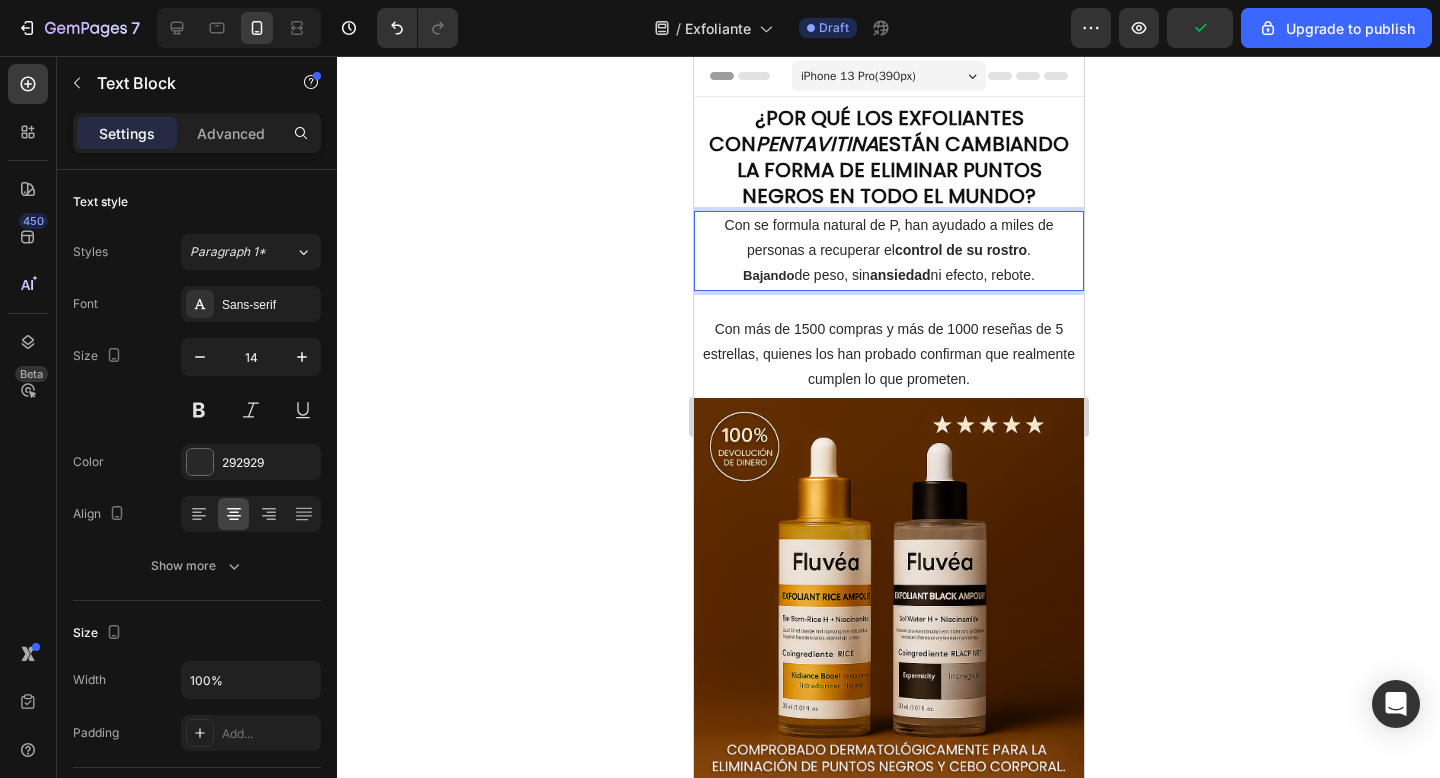 click on "Con se formula natural de P, han ayudado a miles de personas a recuperar el control de su rostro ." at bounding box center [888, 238] 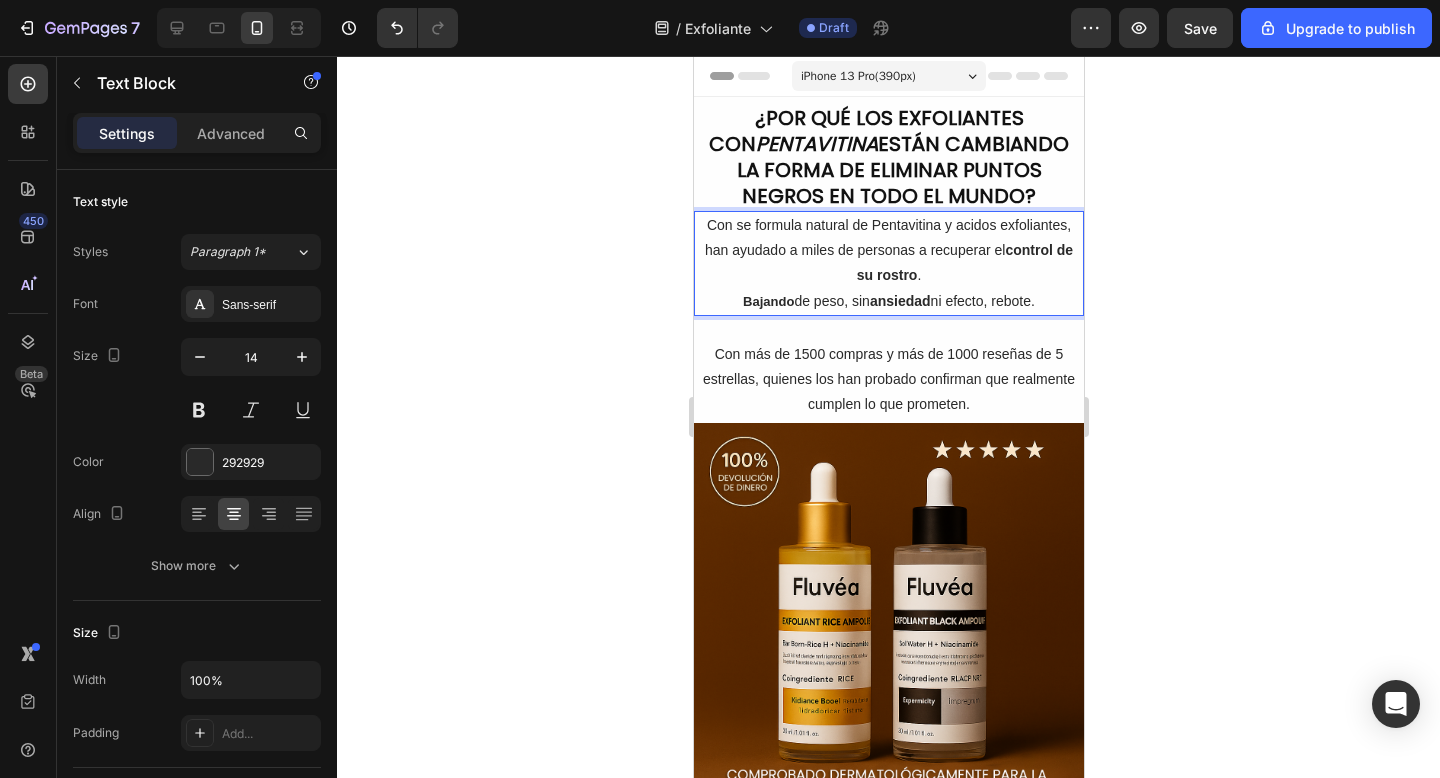 click on "Con se formula natural de Pentavitina y acidos exfoliantes, han ayudado a miles de personas a recuperar el control de su rostro ." at bounding box center [888, 251] 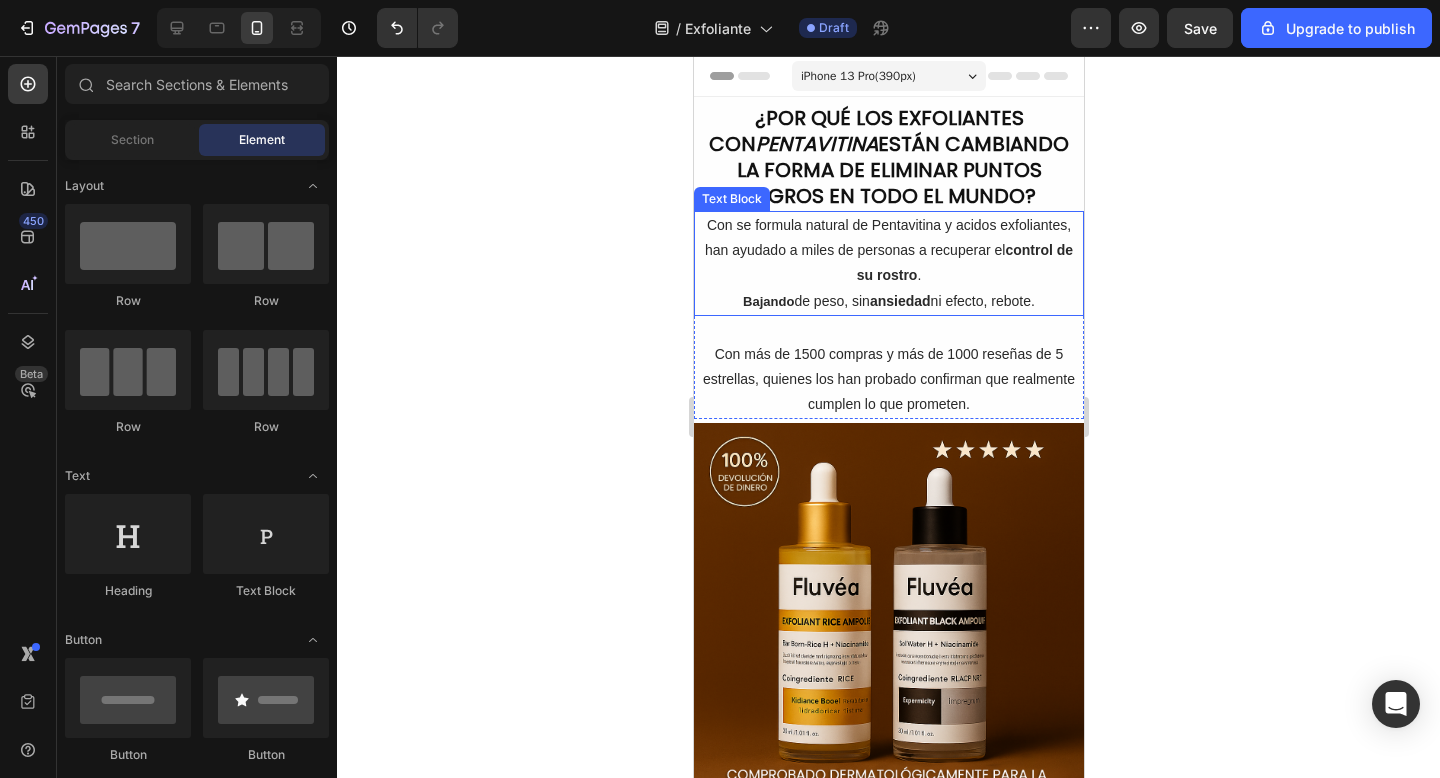 click on "¿POR QUÉ LOS EXFOLIANTES CON  PENTAVITINA  ESTÁN CAMBIANDO LA FORMA DE ELIMINAR PUNTOS NEGROS EN TODO EL MUNDO?" at bounding box center (888, 157) 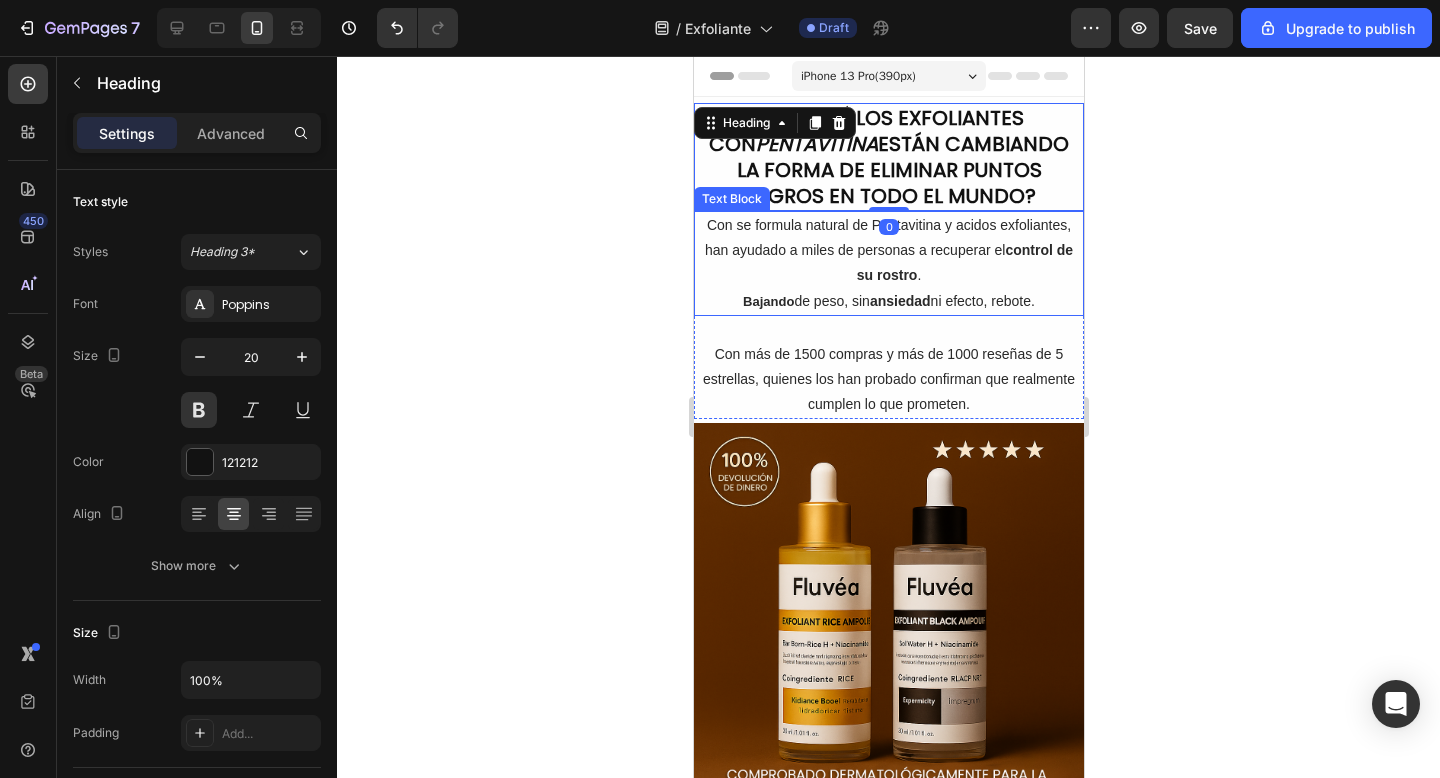 click on "Con se formula natural de Pentavitina y acidos exfoliantes, han ayudado a miles de personas a recuperar el control de su rostro ." at bounding box center [888, 251] 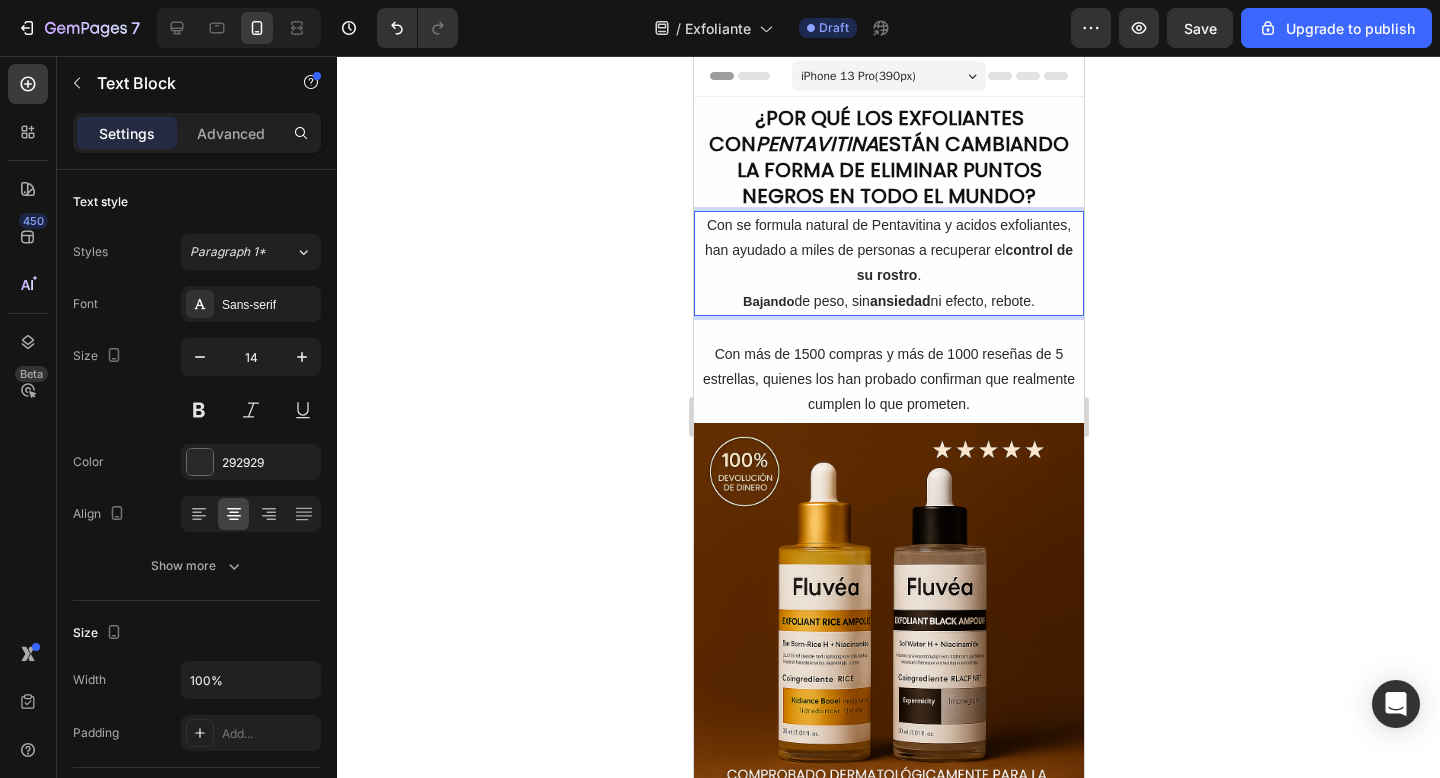 click on "Con se formula natural de Pentavitina y acidos exfoliantes, han ayudado a miles de personas a recuperar el control de su rostro ." at bounding box center [888, 251] 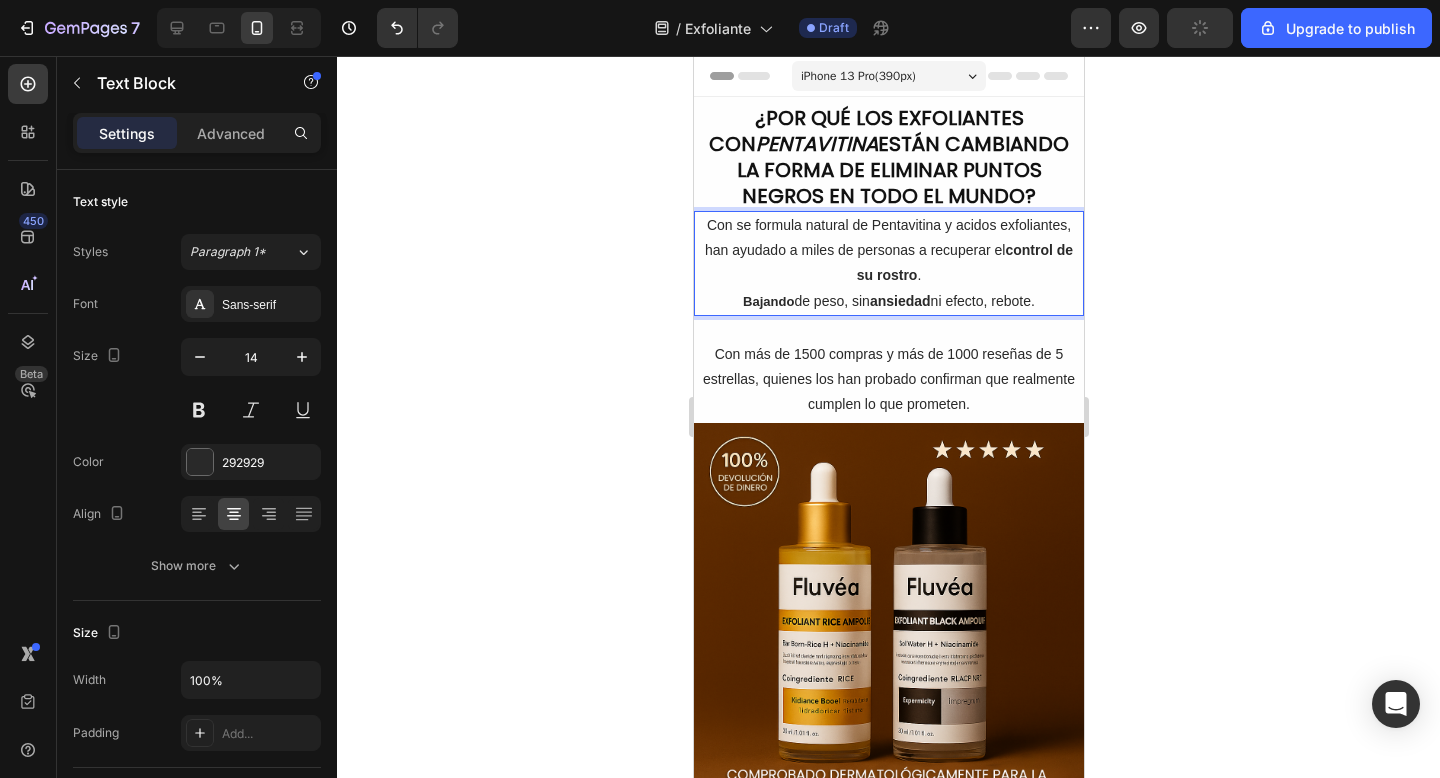click on "ácidos" 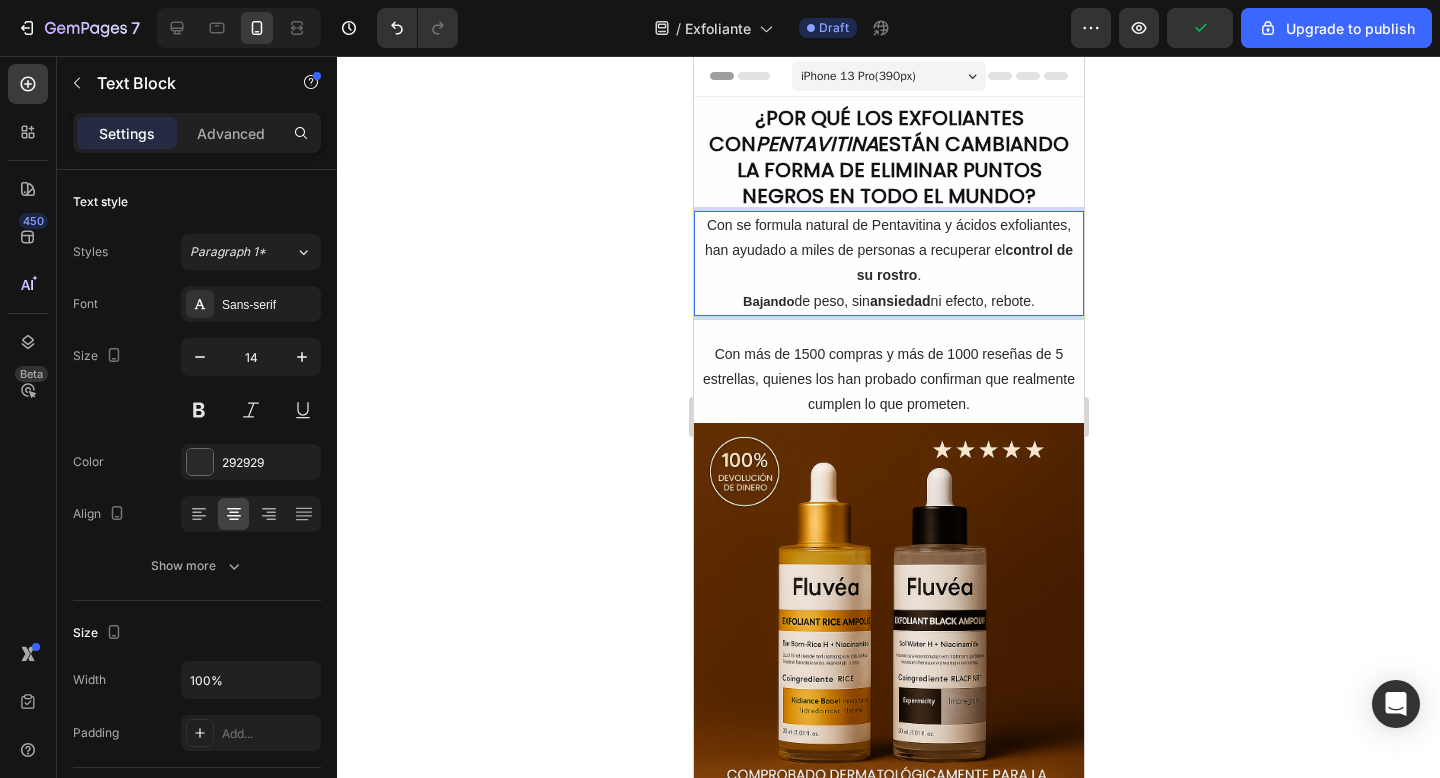 click on "Con se formula natural de Pentavitina y ácidos exfoliantes, han ayudado a miles de personas a recuperar el  control de su rostro ." at bounding box center [888, 251] 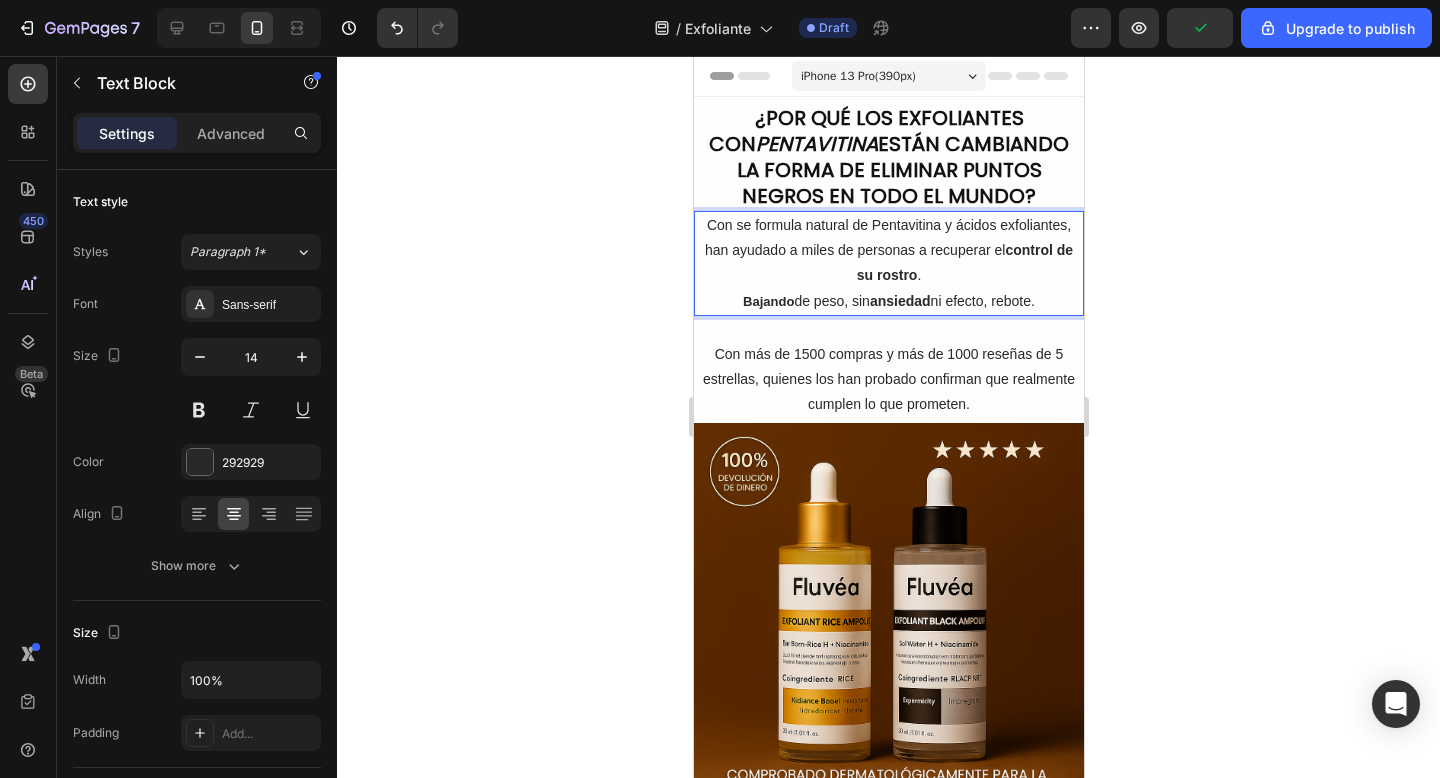 click 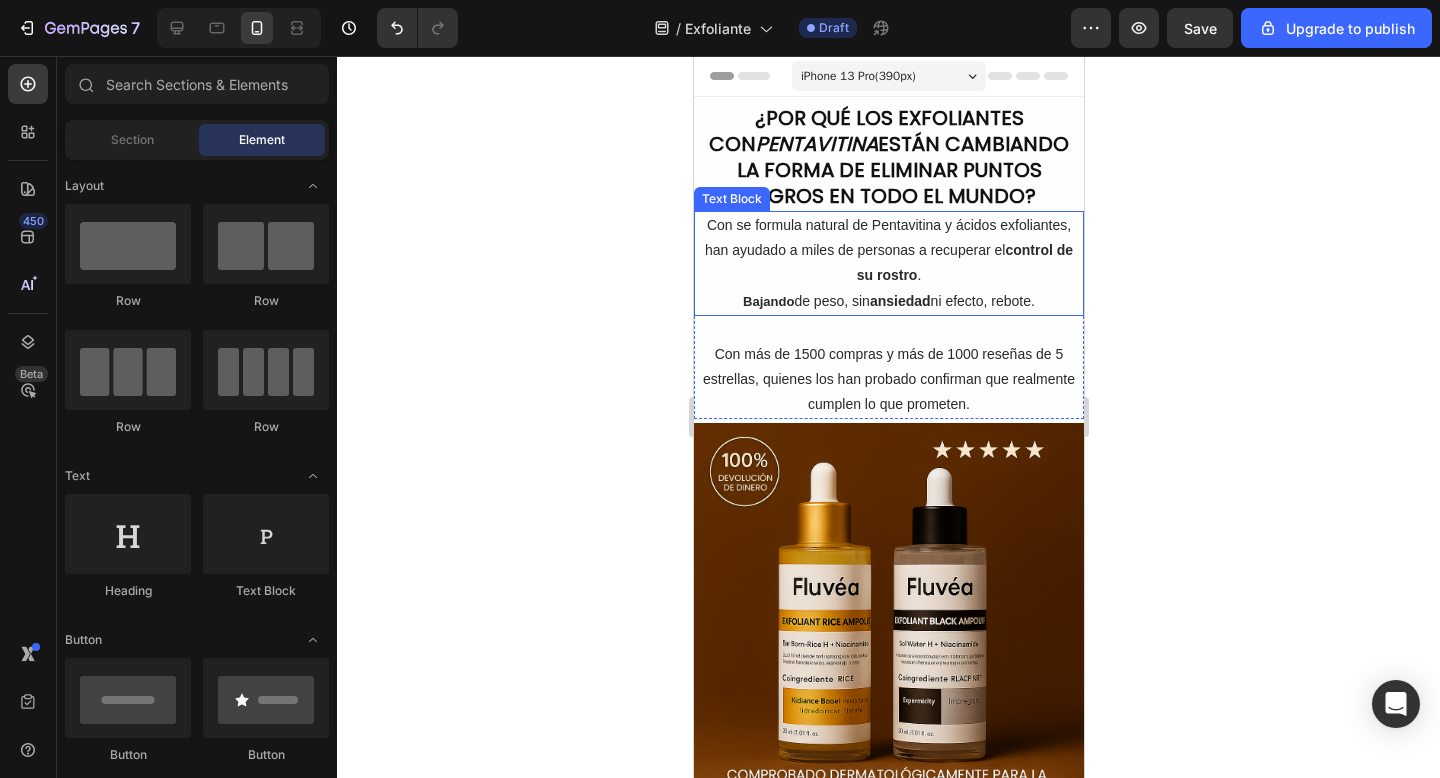 click on "Con se formula natural de Pentavitina y ácidos exfoliantes, han ayudado a miles de personas a recuperar el  control de su rostro ." at bounding box center (888, 251) 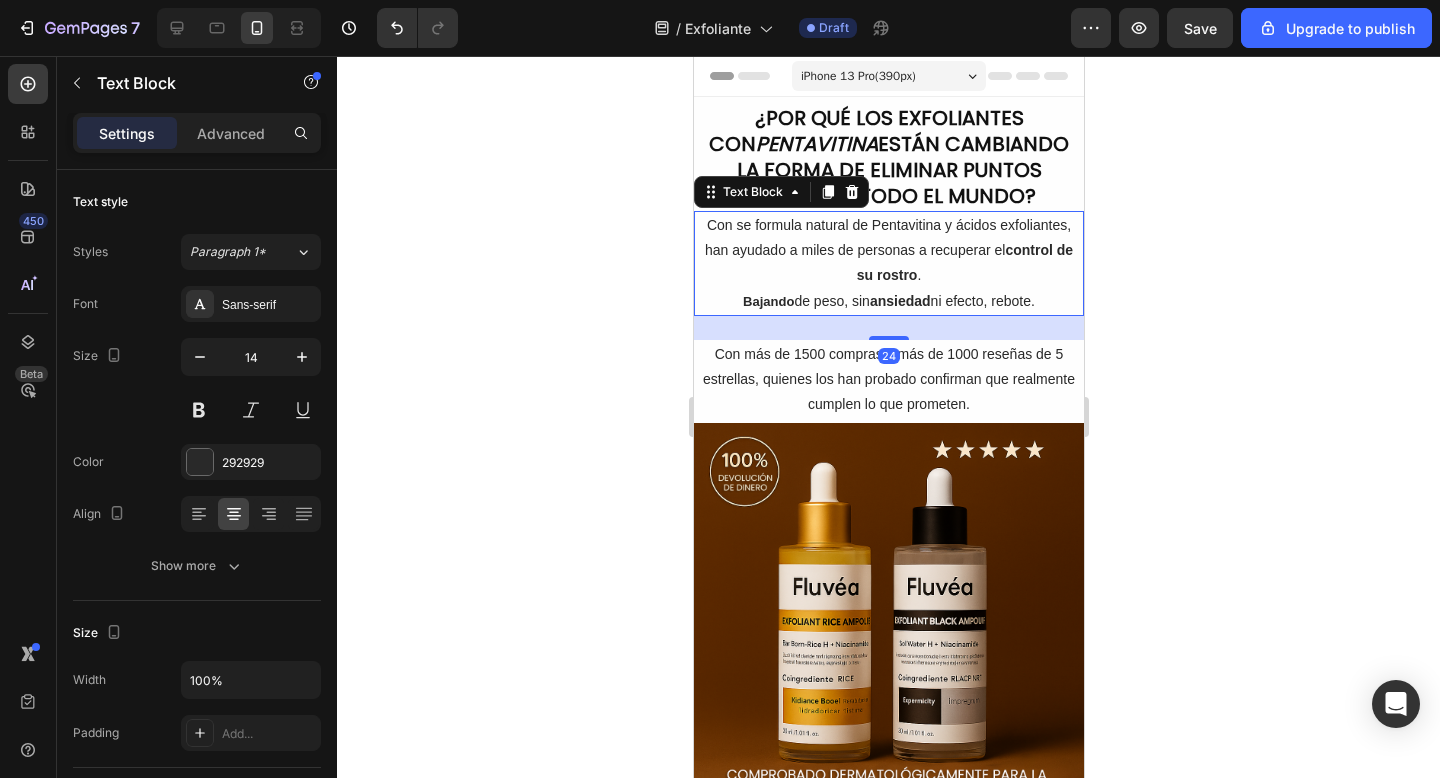 click on "ansiedad" at bounding box center [899, 301] 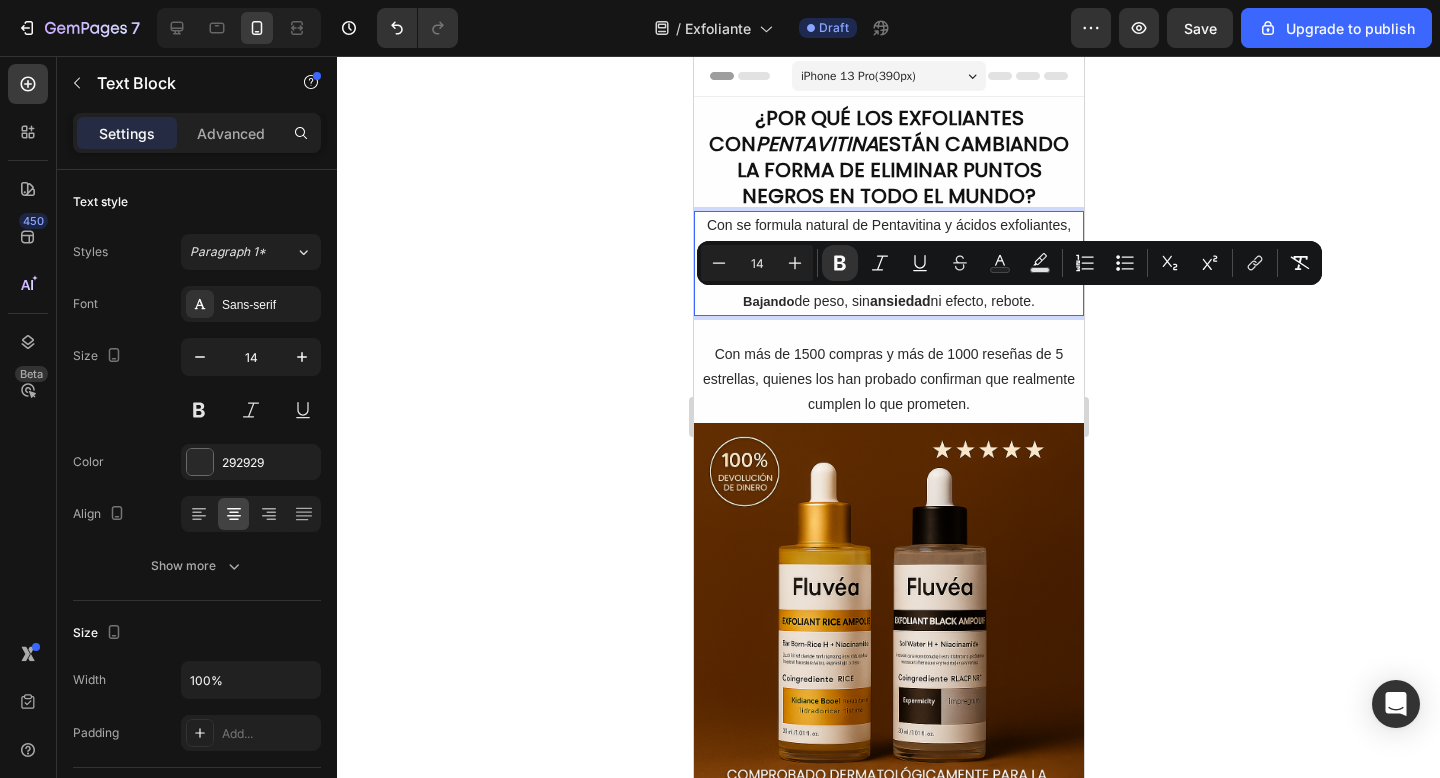 click on "Bajando  de peso, sin  ansiedad  ni efecto, rebote." at bounding box center (888, 301) 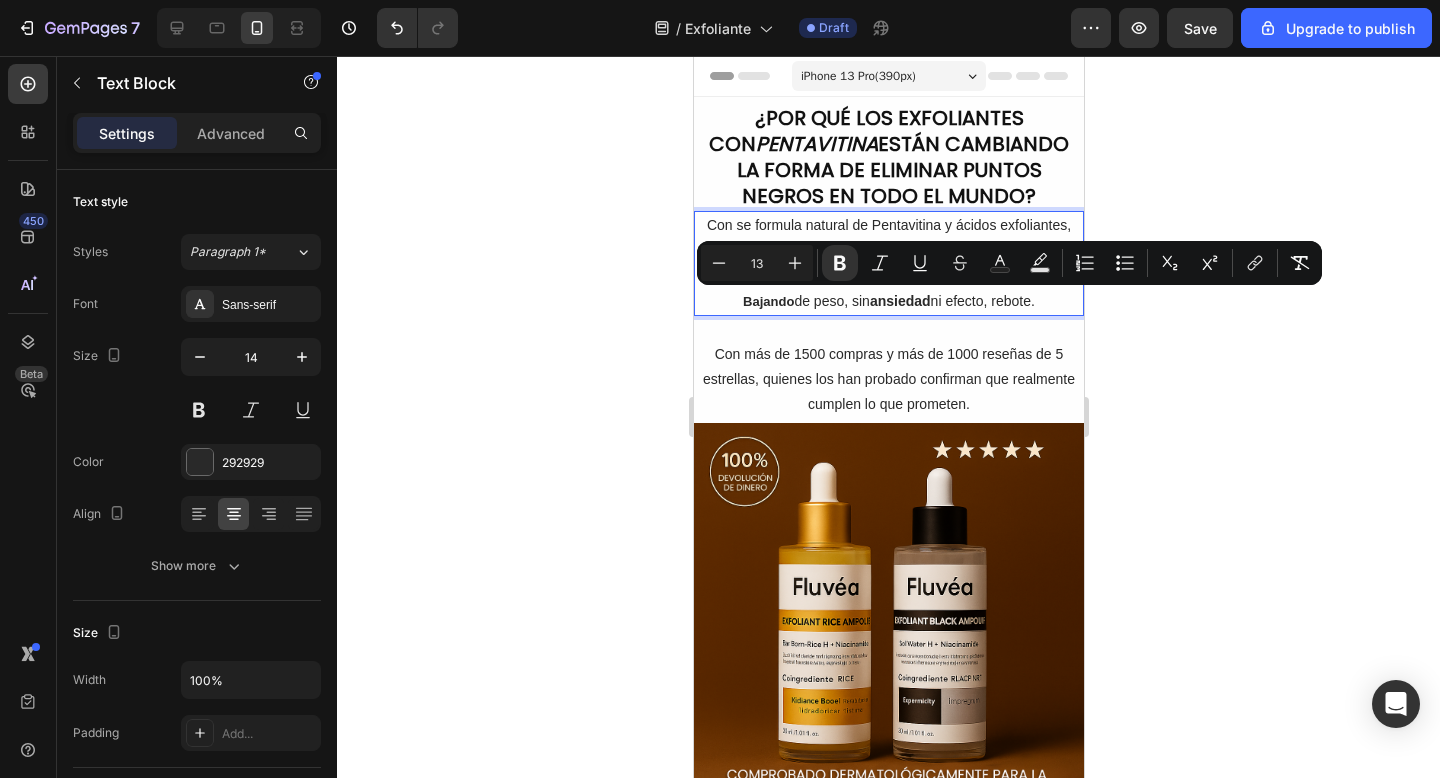 drag, startPoint x: 1041, startPoint y: 305, endPoint x: 737, endPoint y: 311, distance: 304.0592 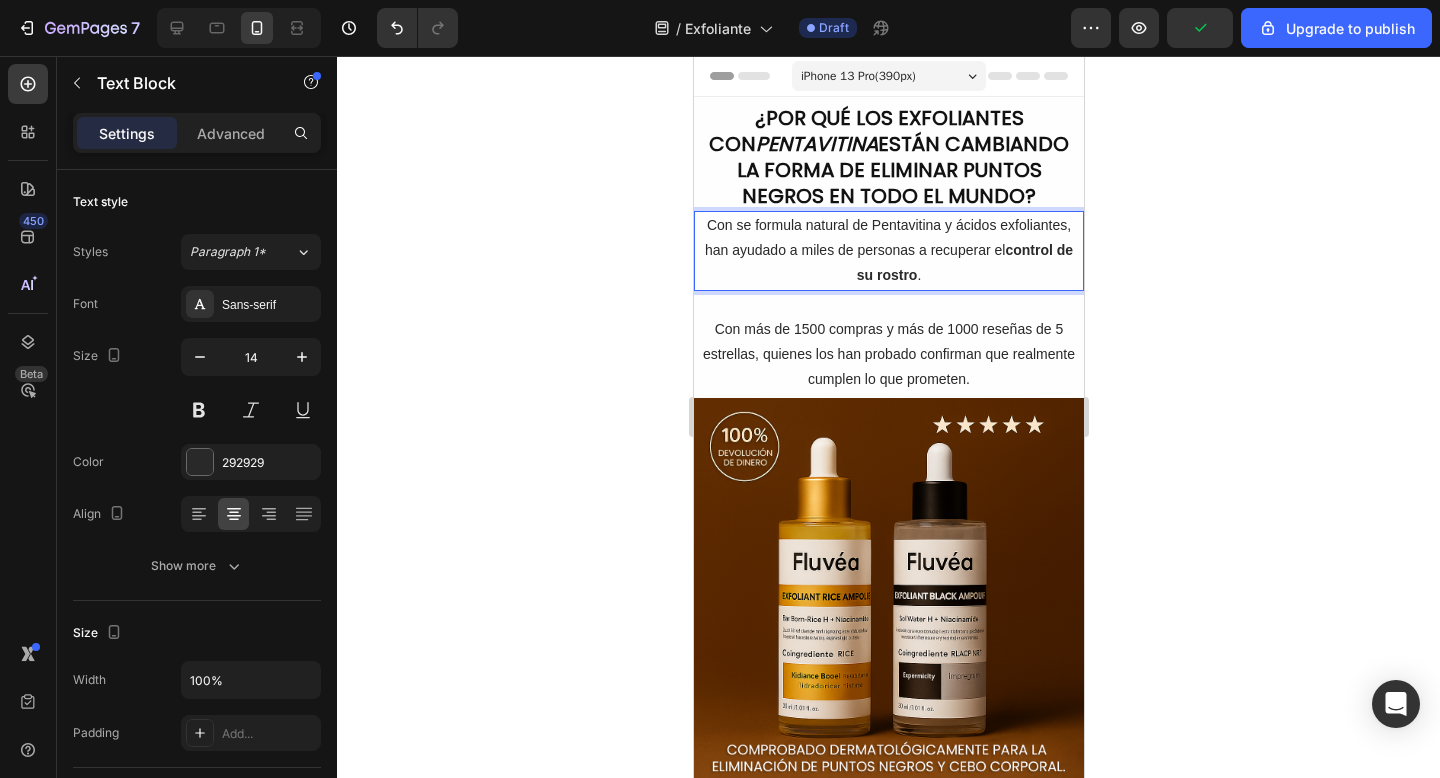 click 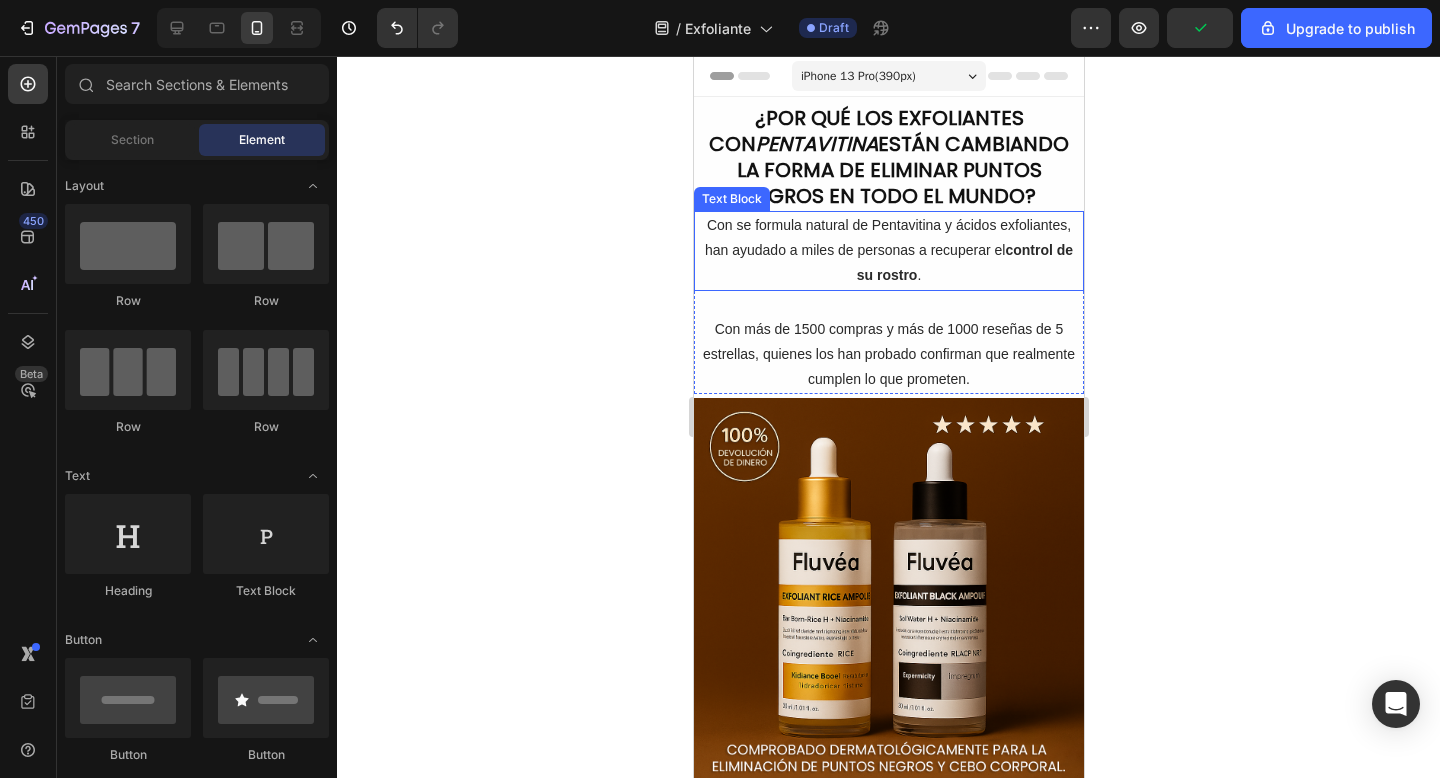 click on "Con se formula natural de Pentavitina y ácidos exfoliantes, han ayudado a miles de personas a recuperar el  control de su rostro ." at bounding box center (888, 251) 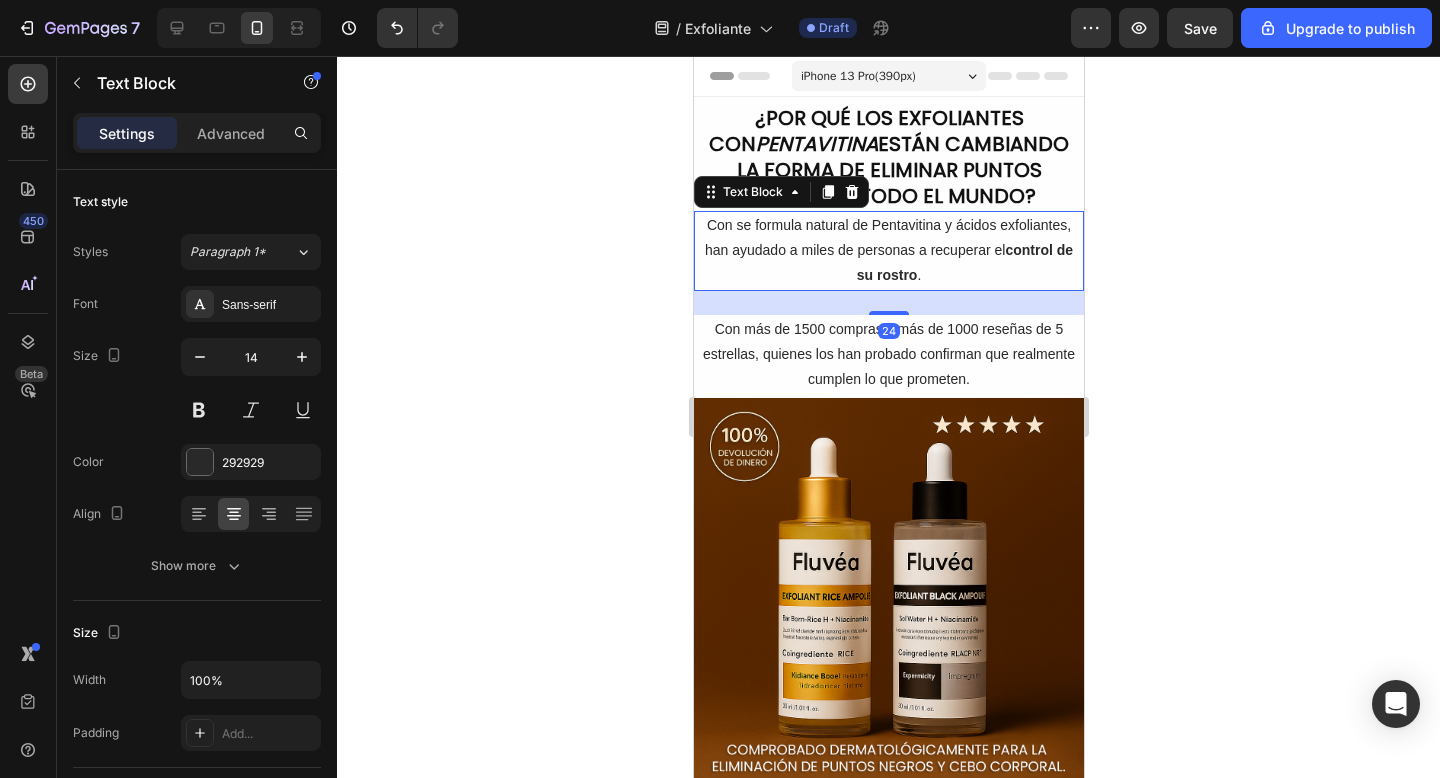 click on "24" at bounding box center (888, 303) 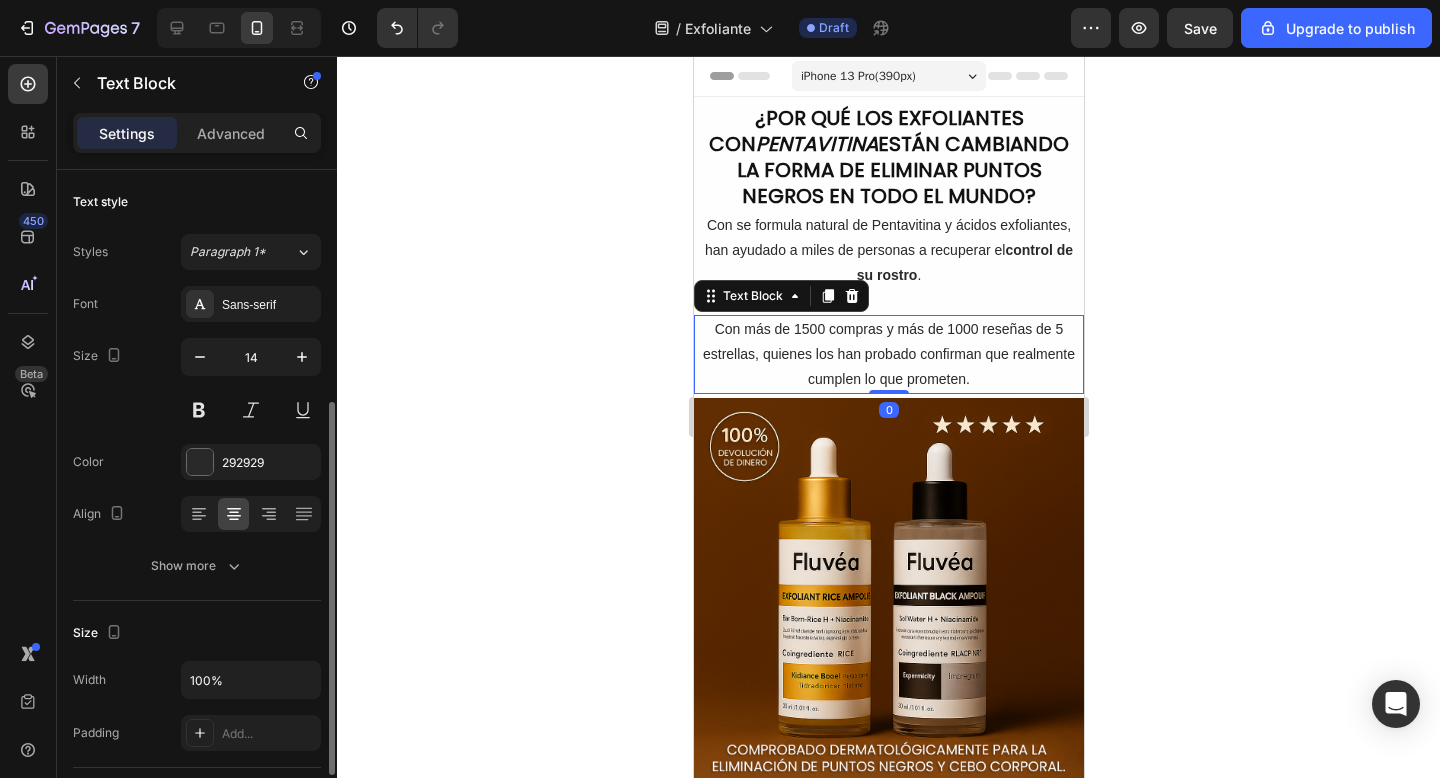click on "Con más de 1500 compras y más de 1000 reseñas de 5 estrellas, quienes los han probado confirman que realmente cumplen lo que prometen." at bounding box center [888, 355] 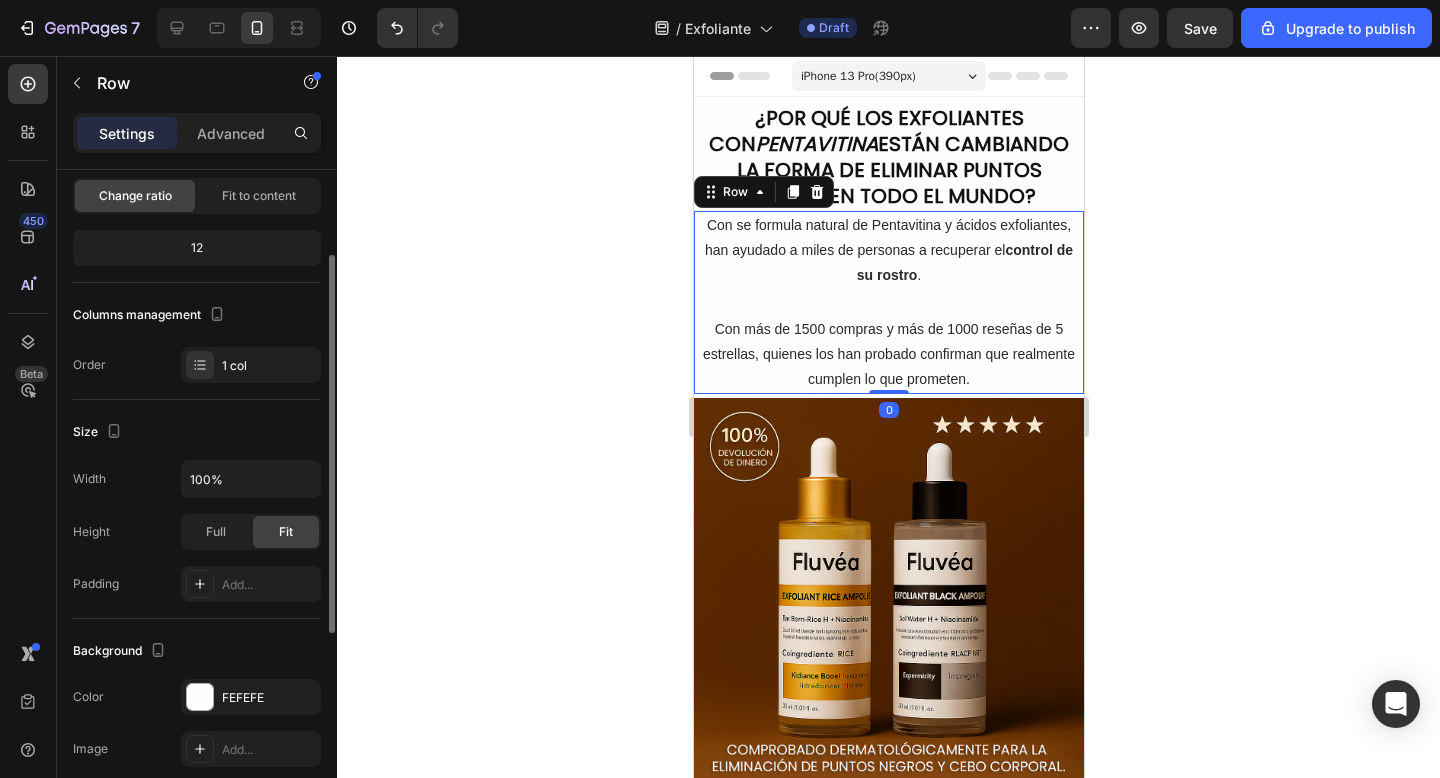click on "Con se formula natural de Pentavitina y ácidos exfoliantes, han ayudado a miles de personas a recuperar el control de su rostro . Text Block Con más de 1500 compras y más de 1000 reseñas de 5 estrellas, quienes los han probado confirman que realmente cumplen lo que prometen. Text Block" at bounding box center (888, 302) 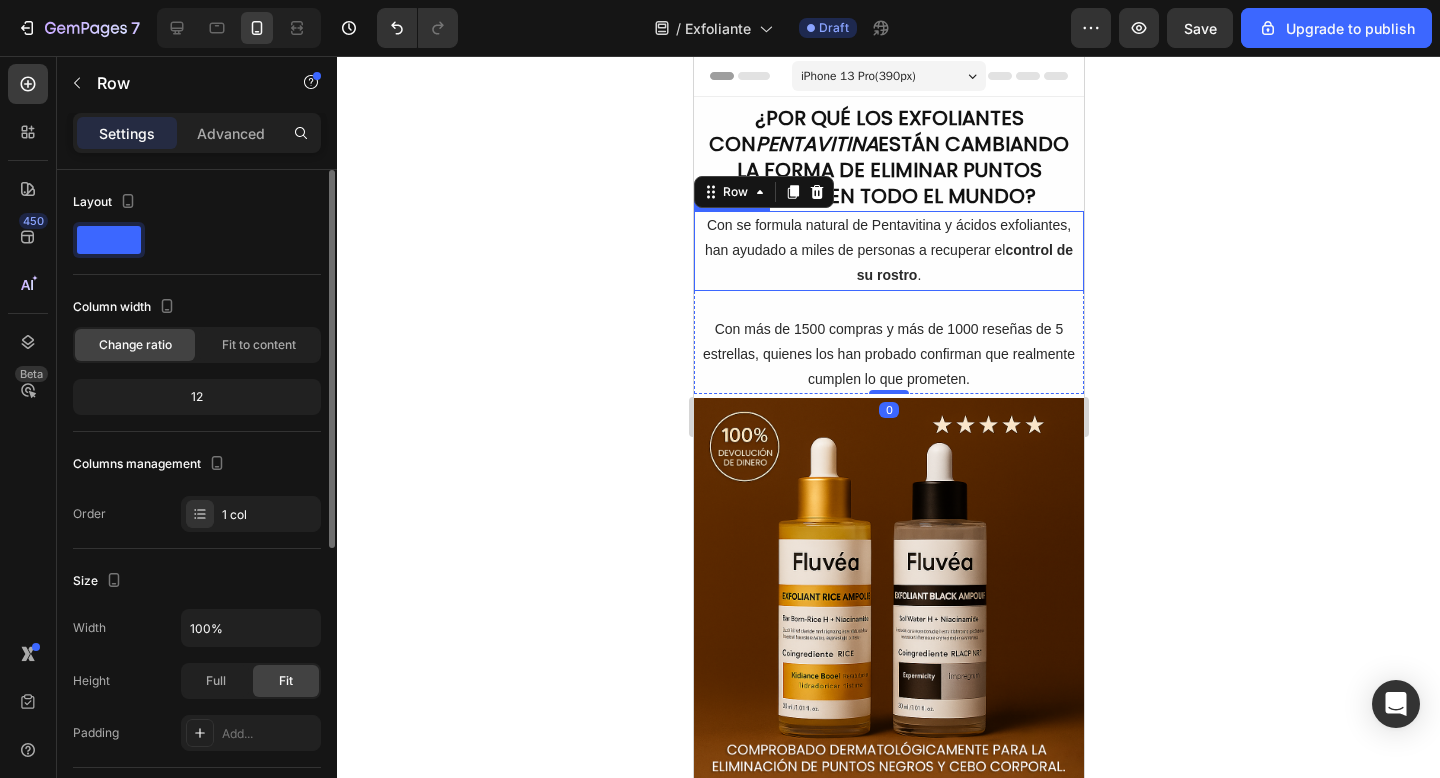 click on "Con se formula natural de Pentavitina y ácidos exfoliantes, han ayudado a miles de personas a recuperar el  control de su rostro ." at bounding box center (888, 251) 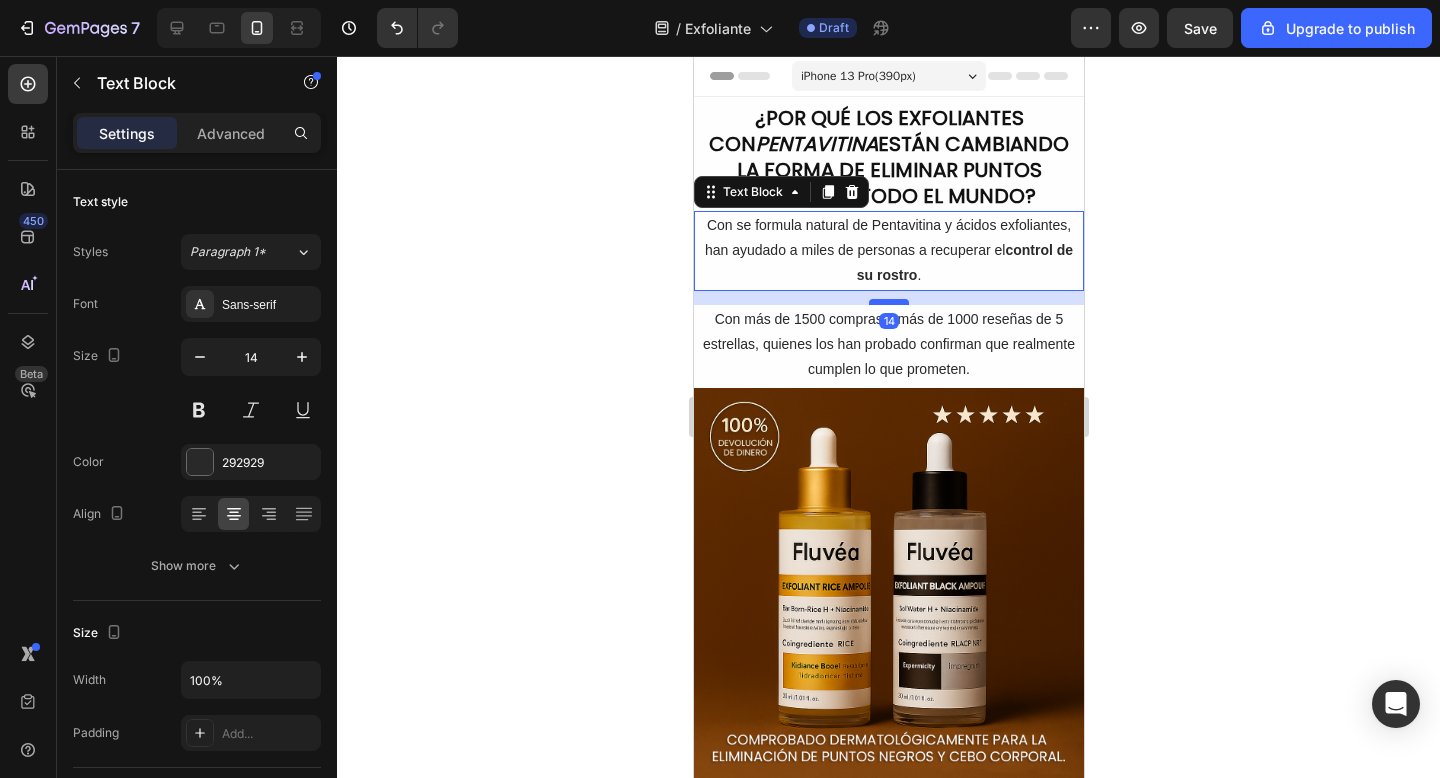 drag, startPoint x: 898, startPoint y: 314, endPoint x: 899, endPoint y: 300, distance: 14.035668 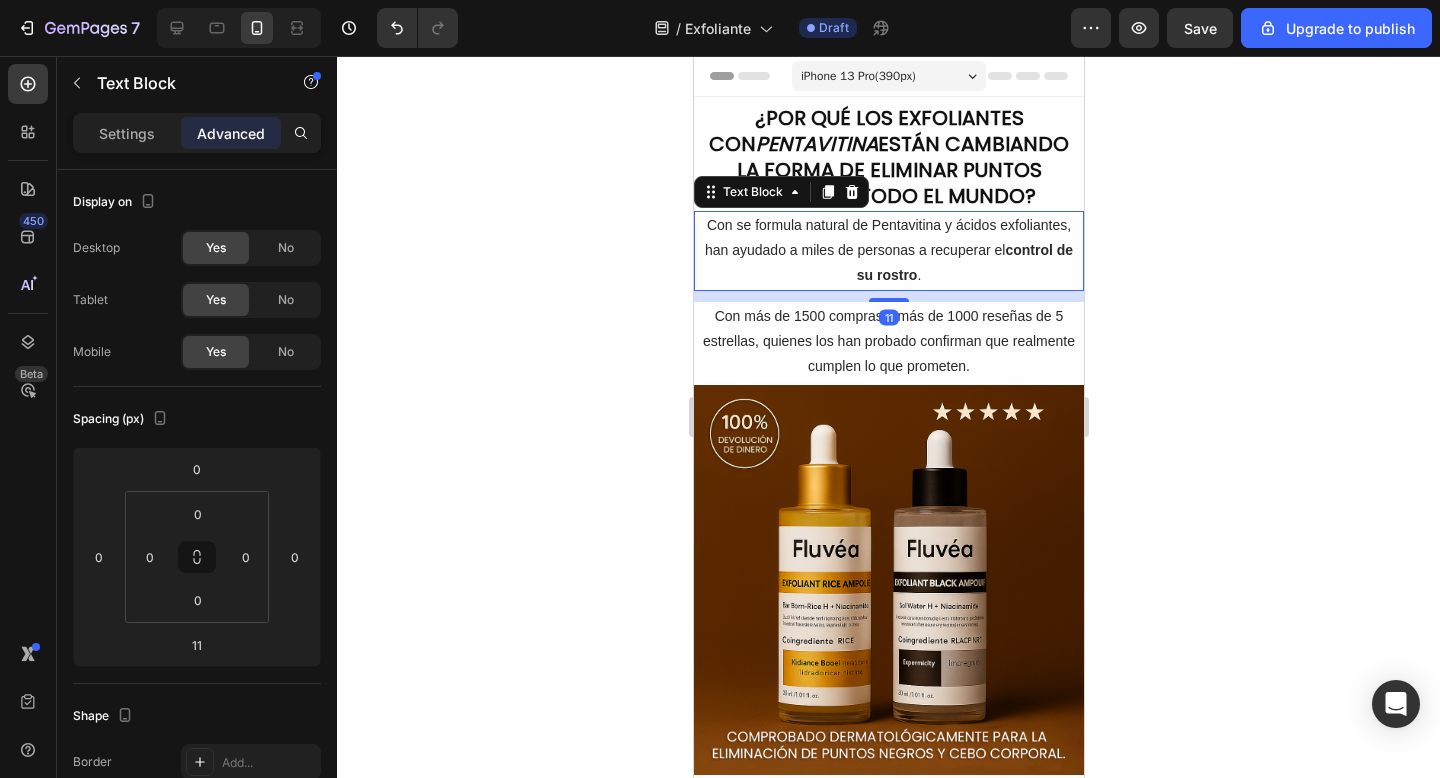 click 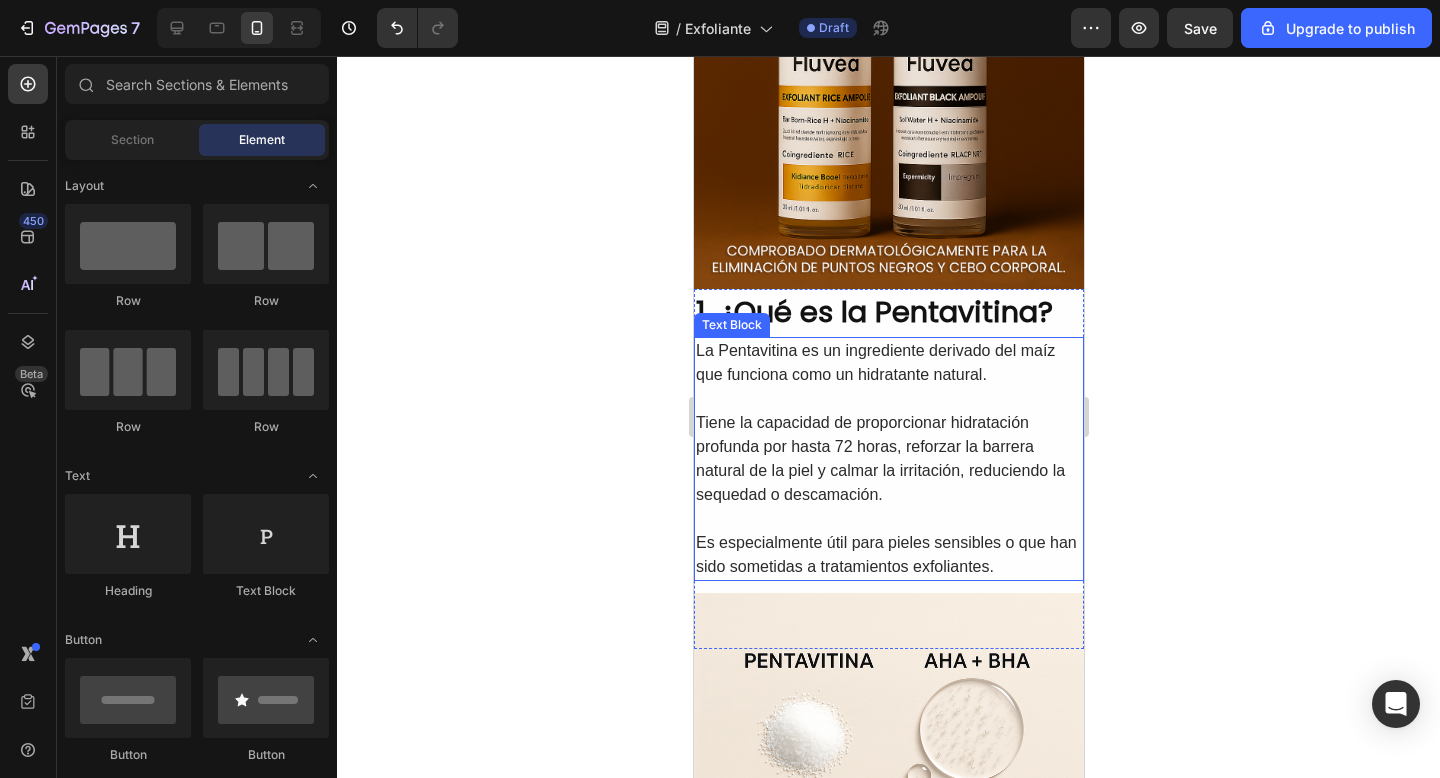 scroll, scrollTop: 544, scrollLeft: 0, axis: vertical 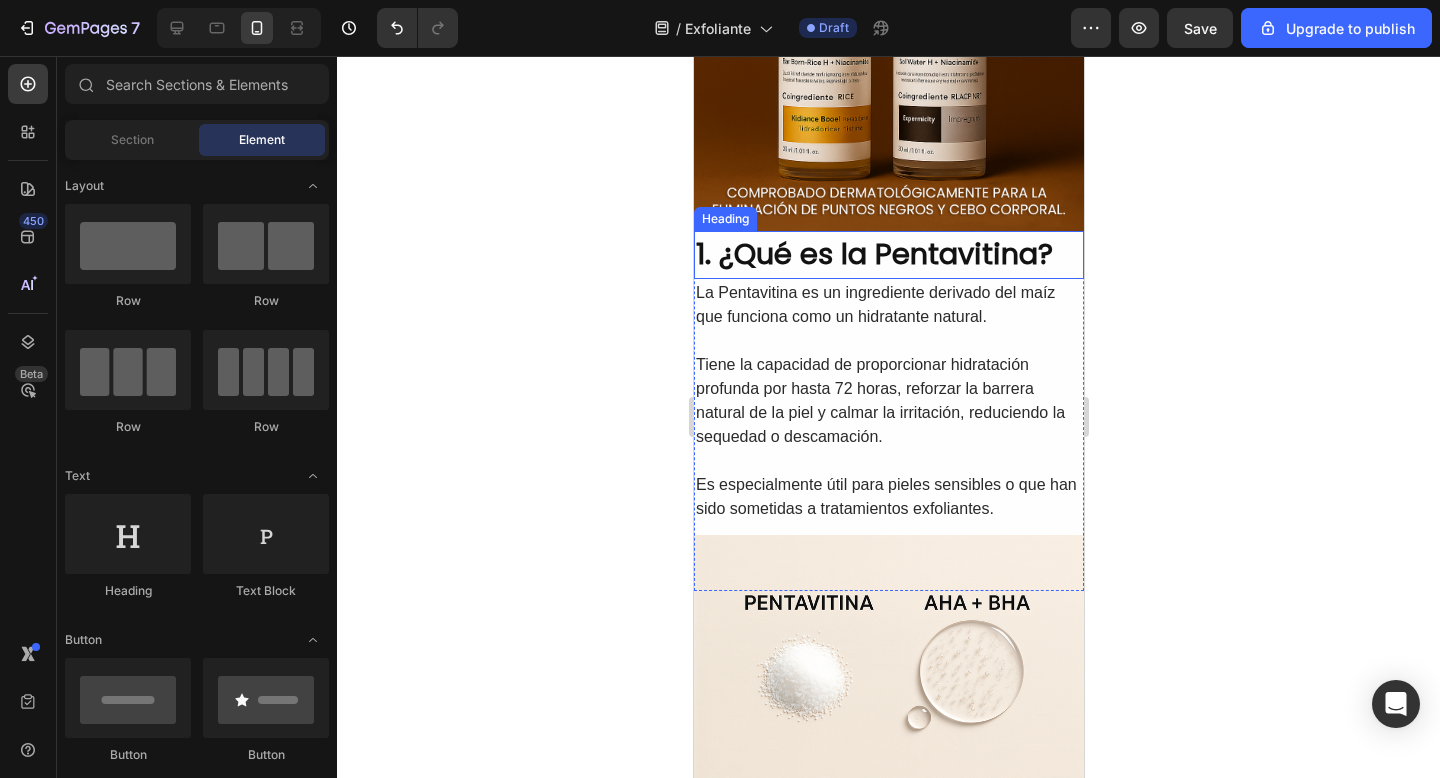 click on "1. ¿Qué es la Pentavitina?" at bounding box center (888, 255) 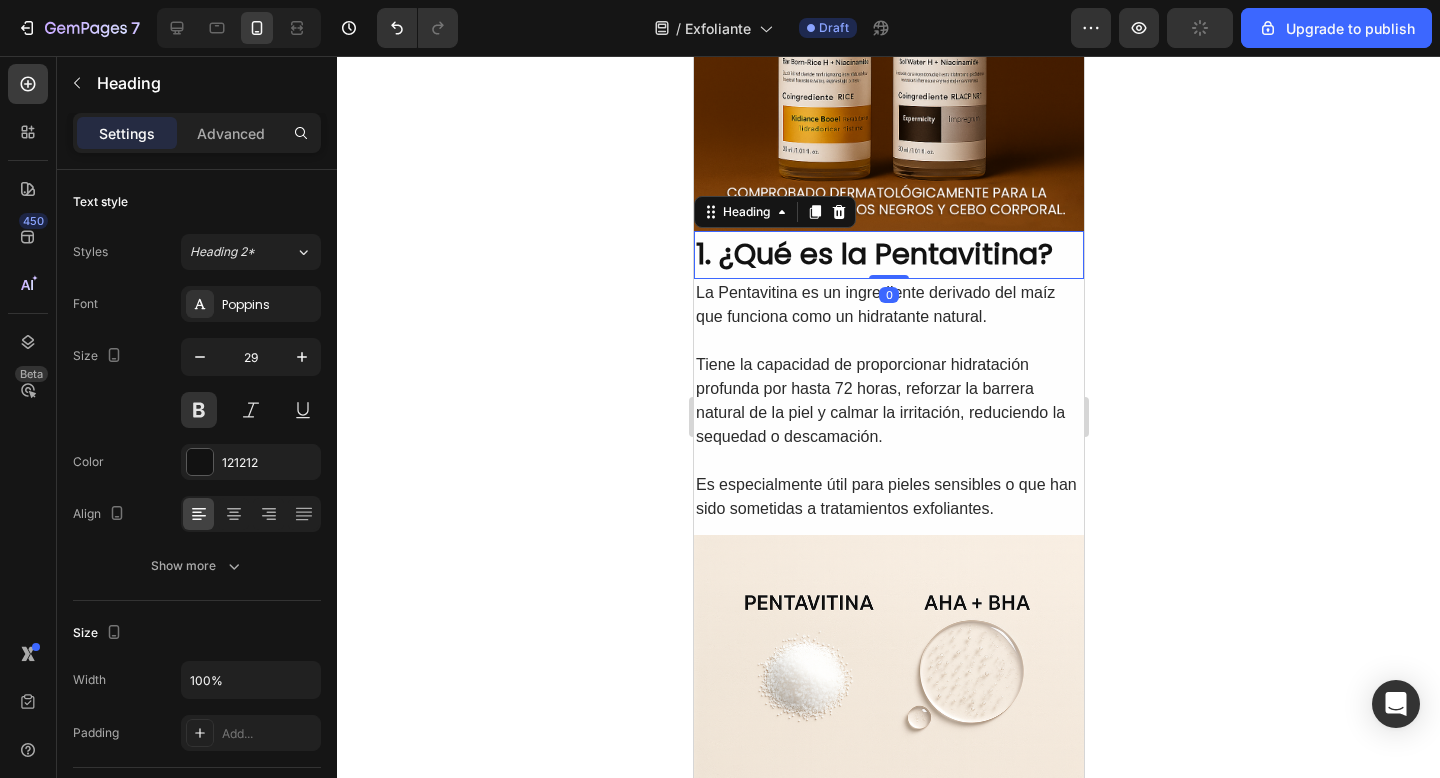 click on "1. ¿Qué es la Pentavitina?" at bounding box center (888, 255) 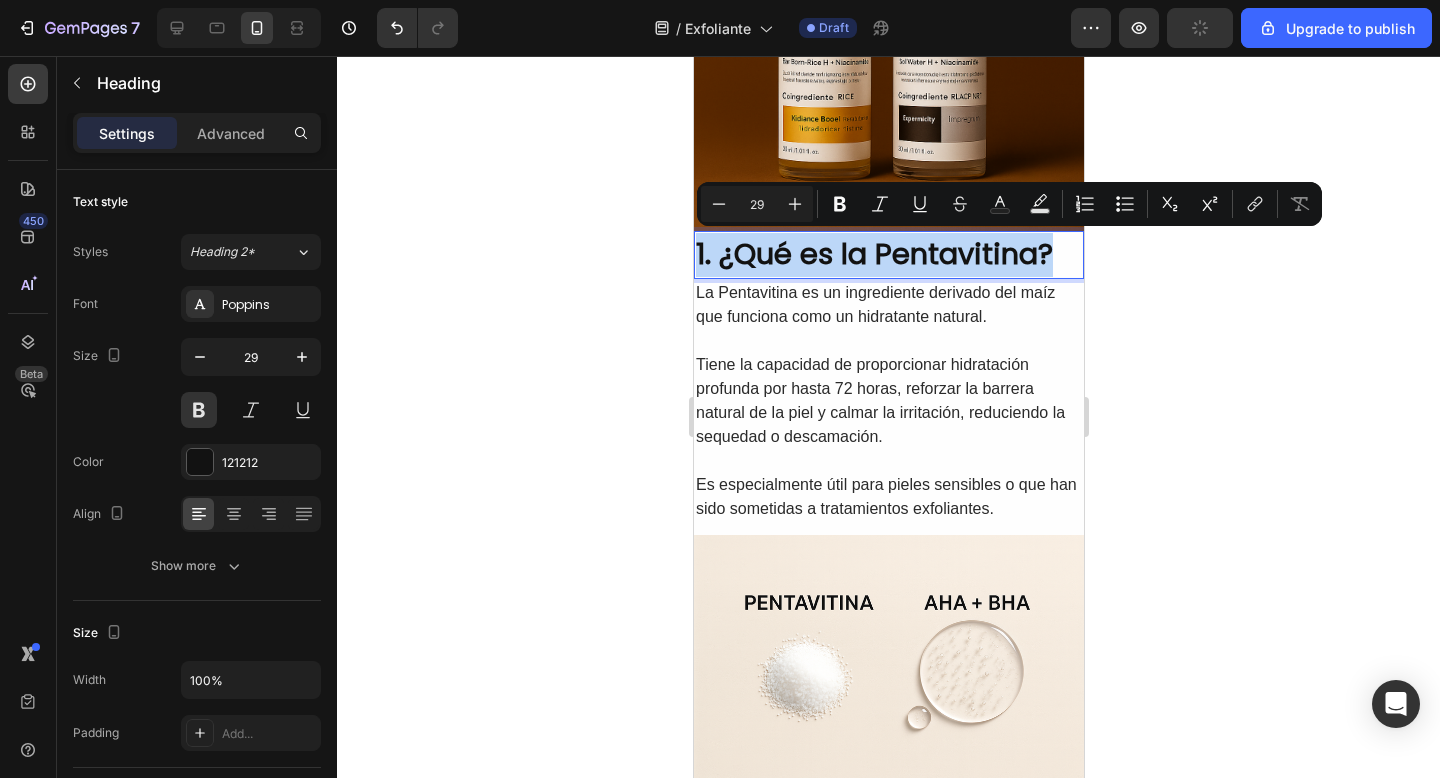 click on "1. ¿Qué es la Pentavitina?" at bounding box center [888, 255] 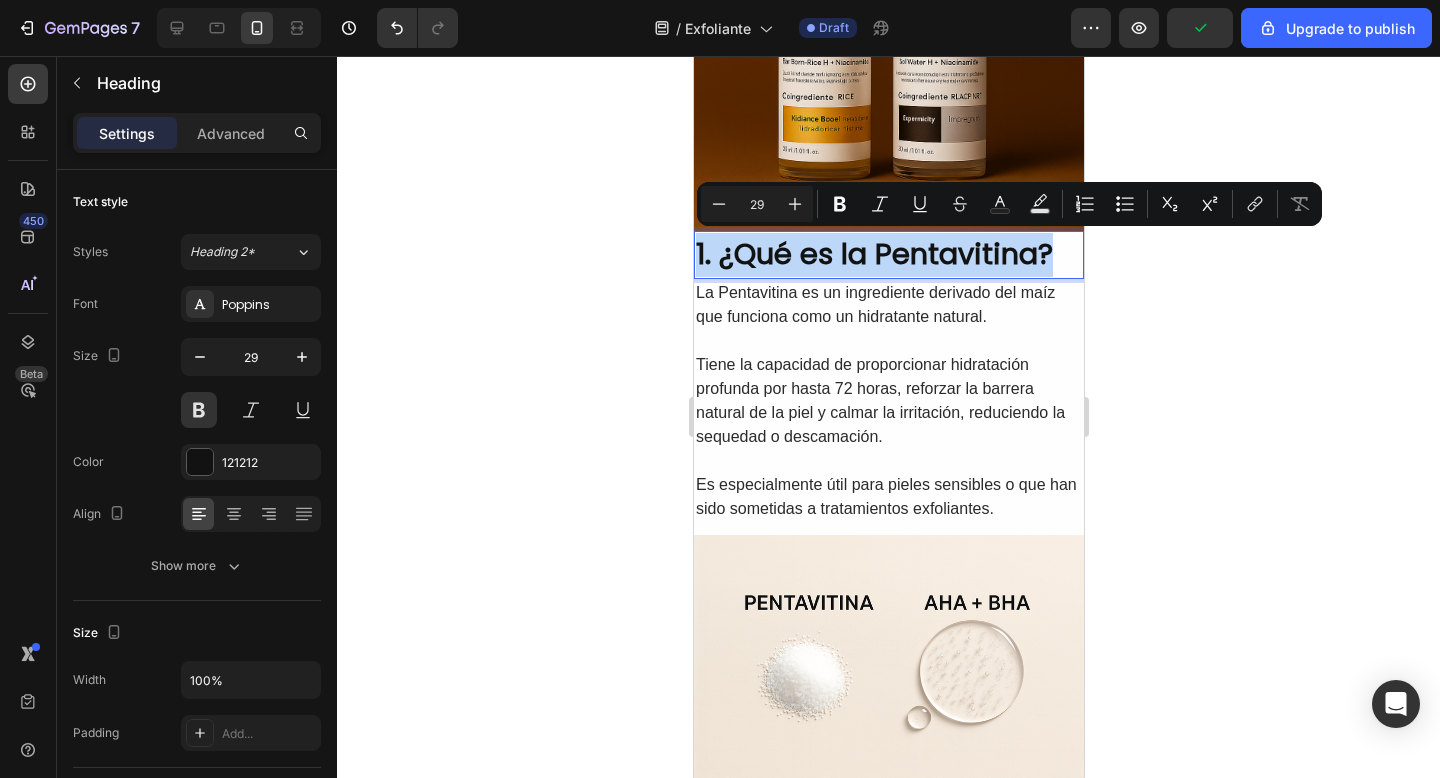 click 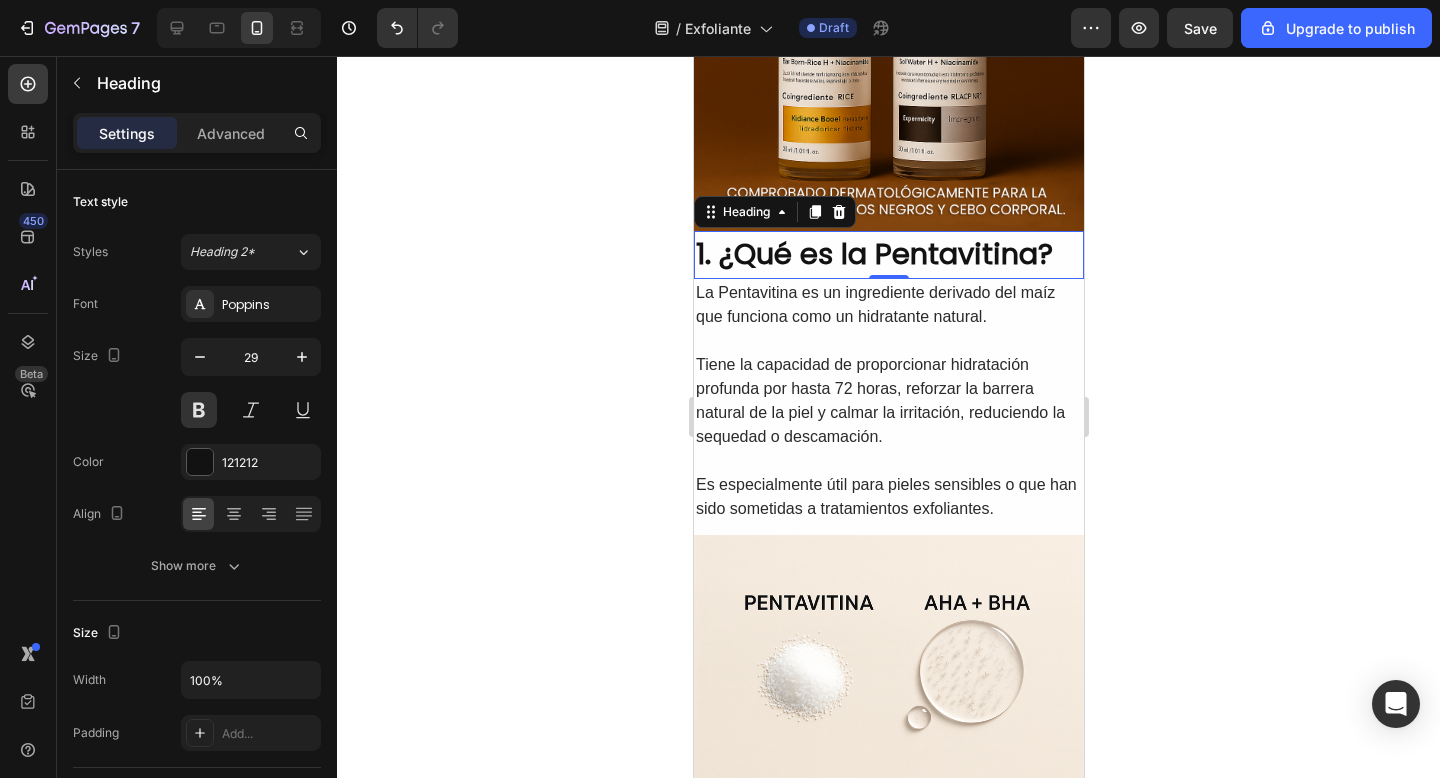 drag, startPoint x: 1150, startPoint y: 308, endPoint x: 356, endPoint y: 271, distance: 794.86163 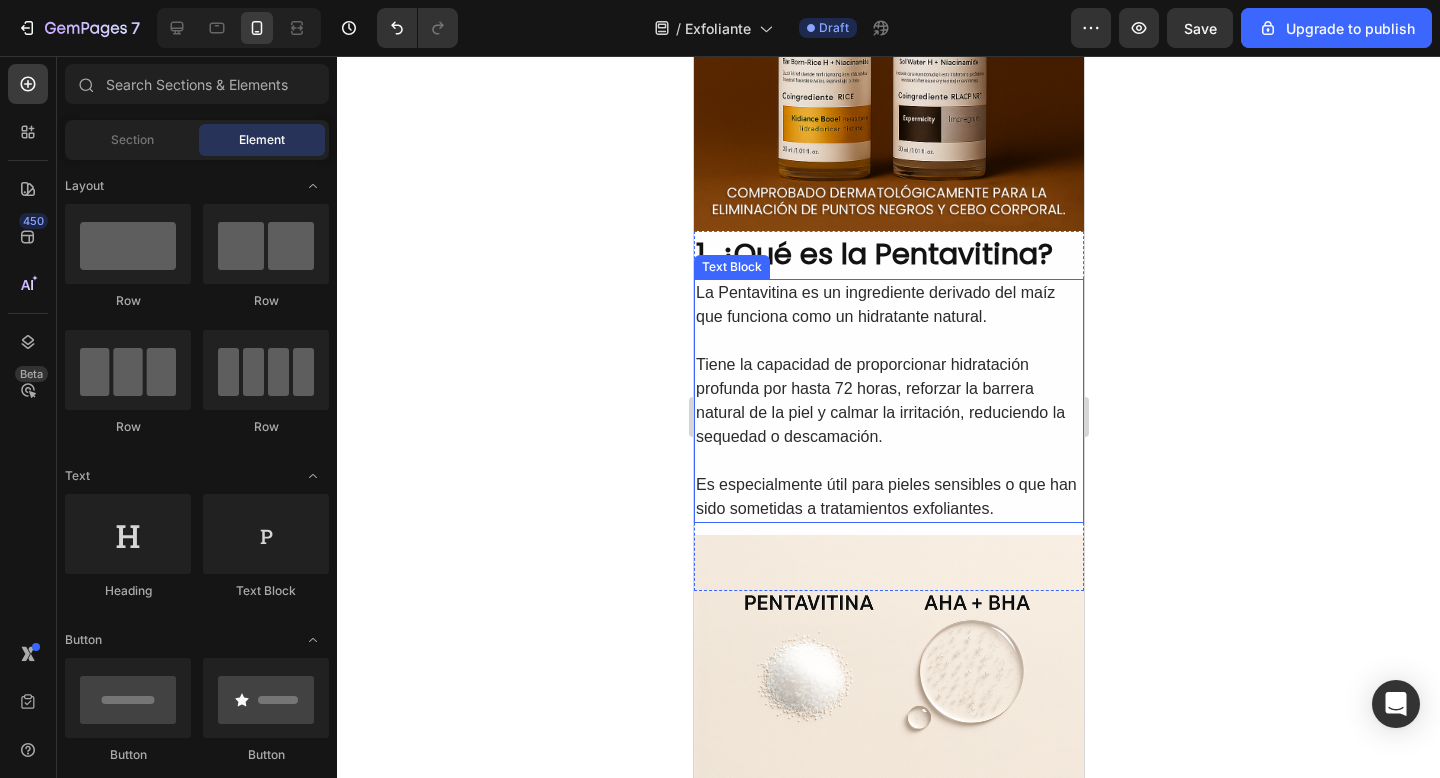 scroll, scrollTop: 438, scrollLeft: 0, axis: vertical 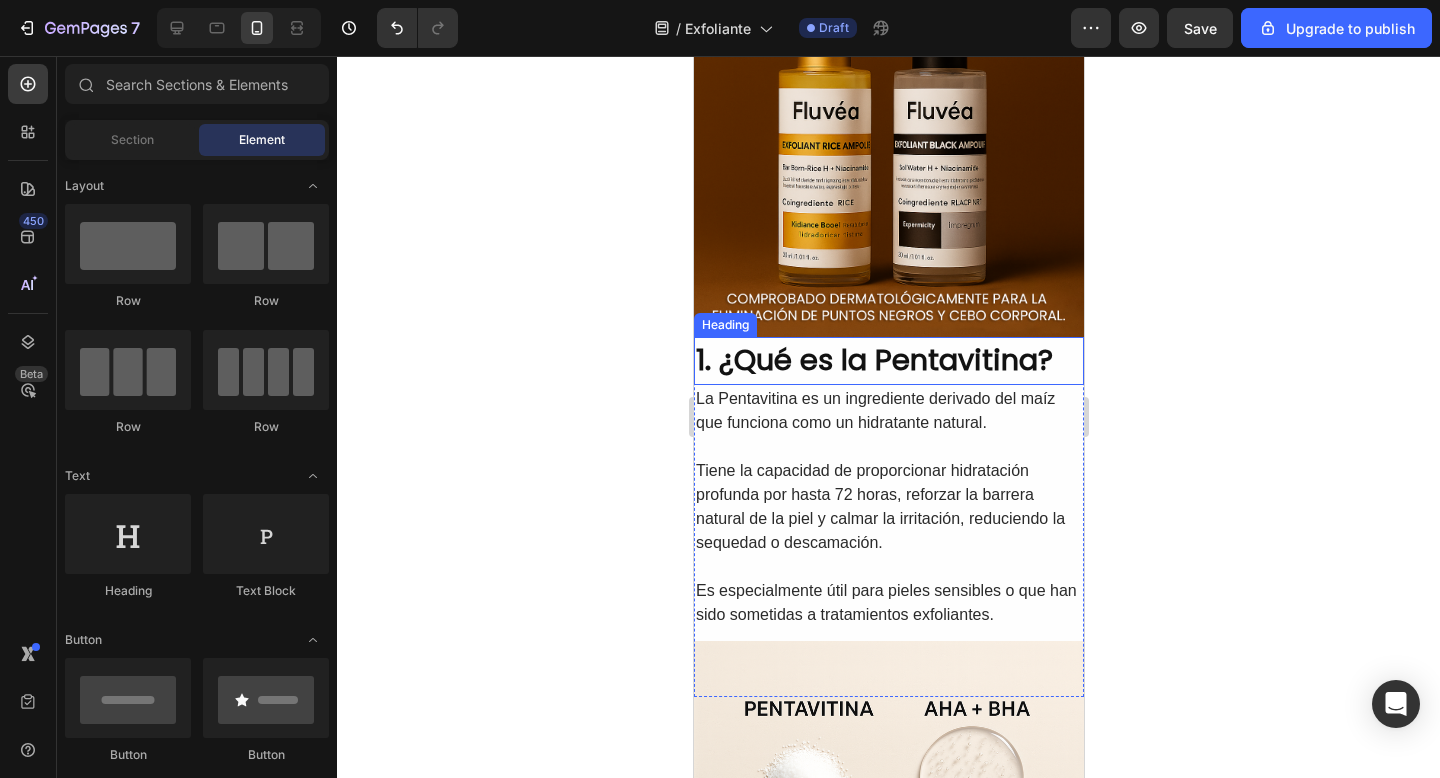 click on "1. ¿Qué es la Pentavitina?" at bounding box center [888, 361] 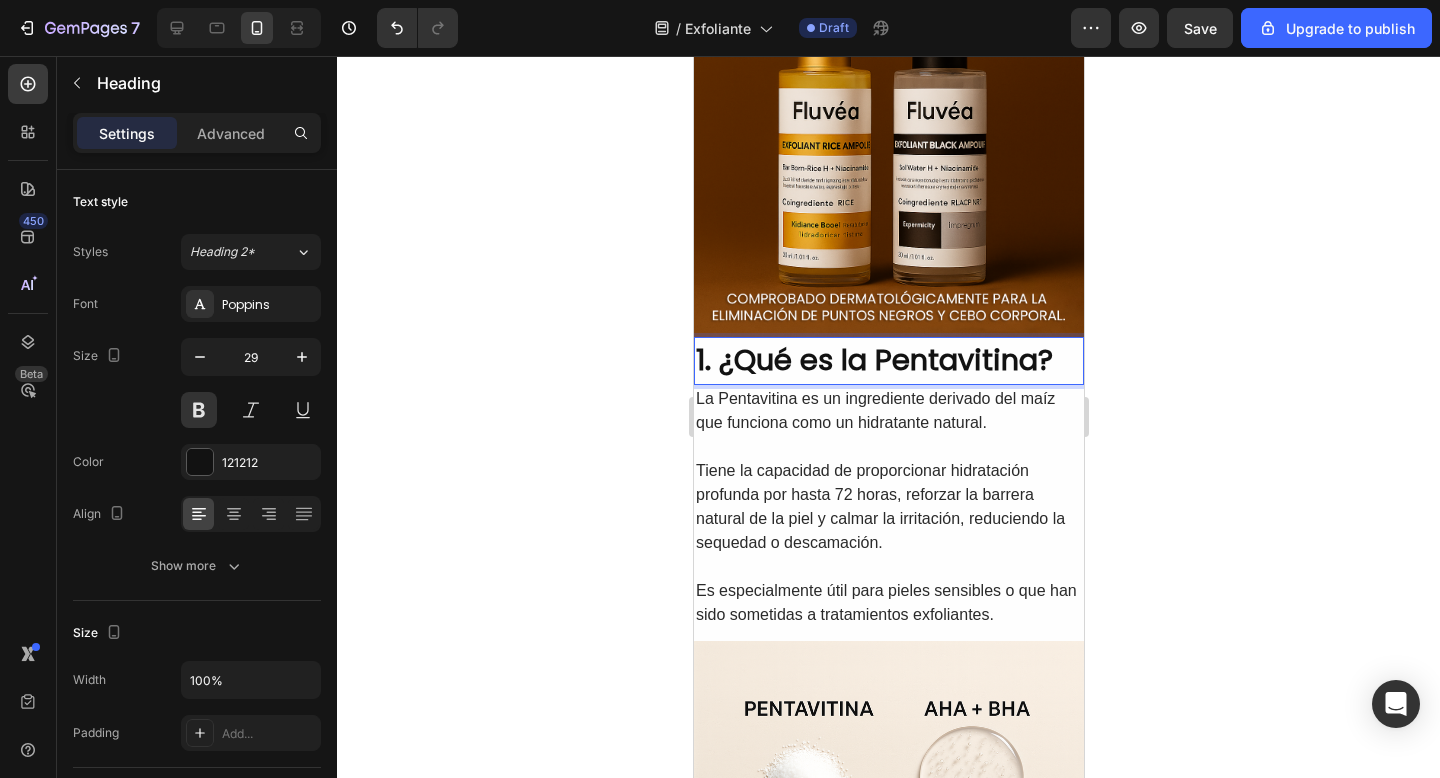 click on "1. ¿Qué es la Pentavitina?" at bounding box center [888, 361] 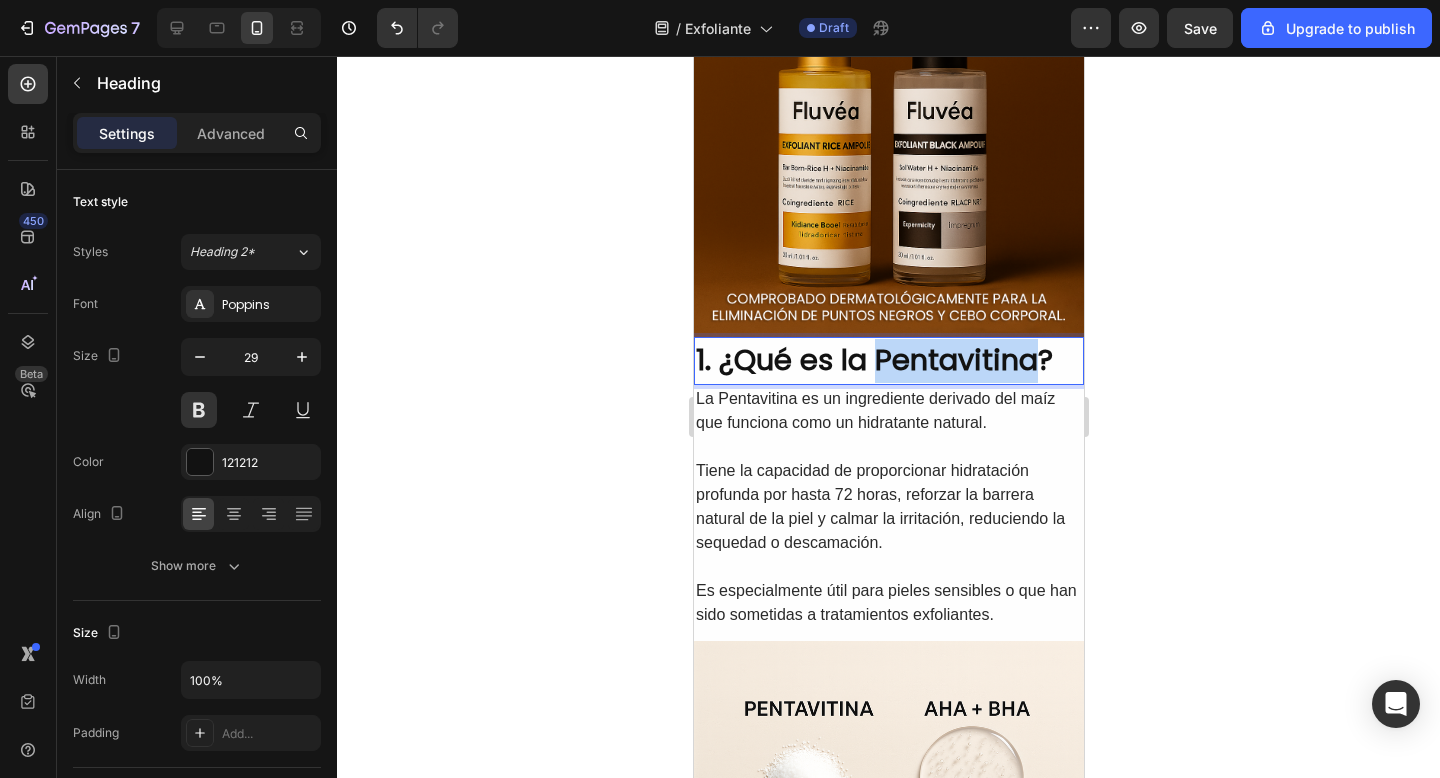 click on "1. ¿Qué es la Pentavitina?" at bounding box center (888, 361) 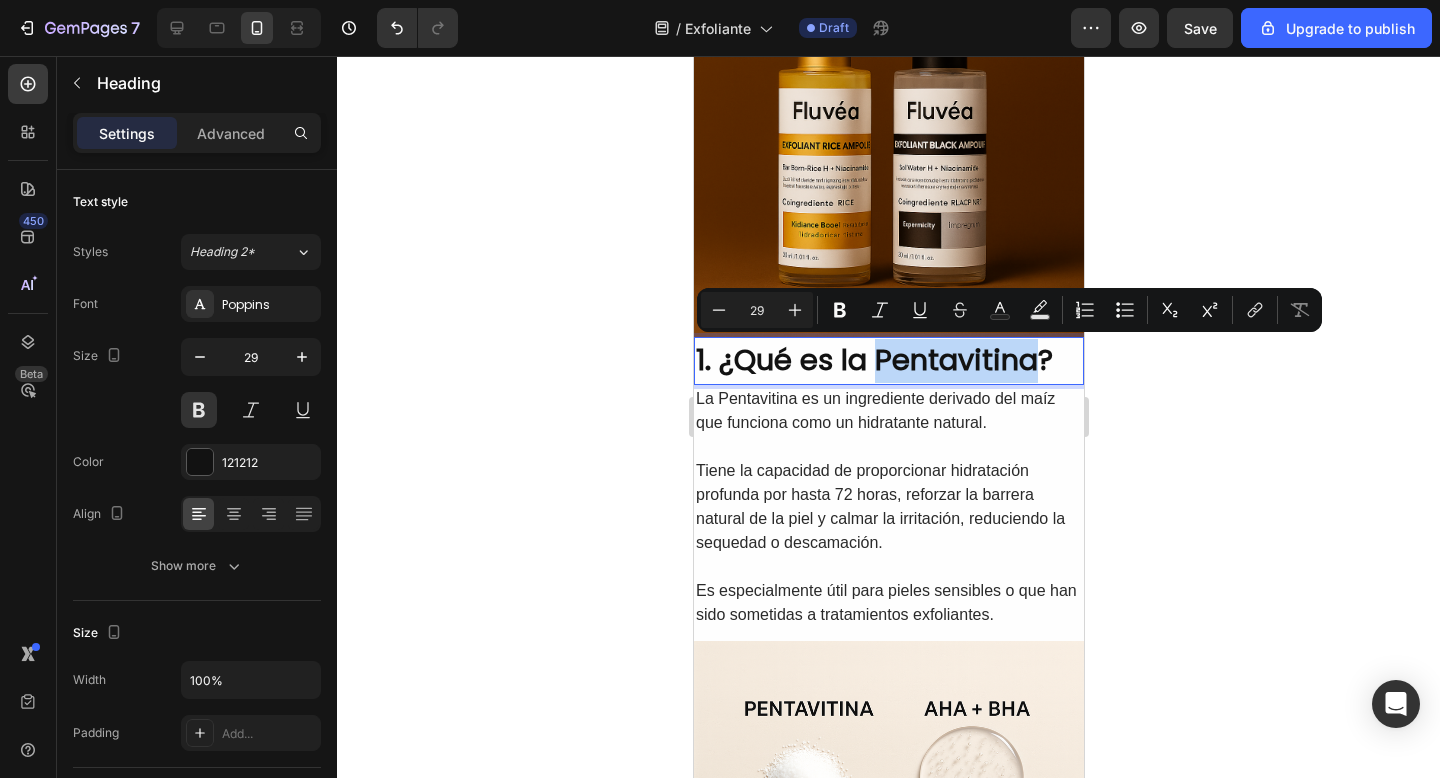 click on "1. ¿Qué es la Pentavitina?" at bounding box center (888, 361) 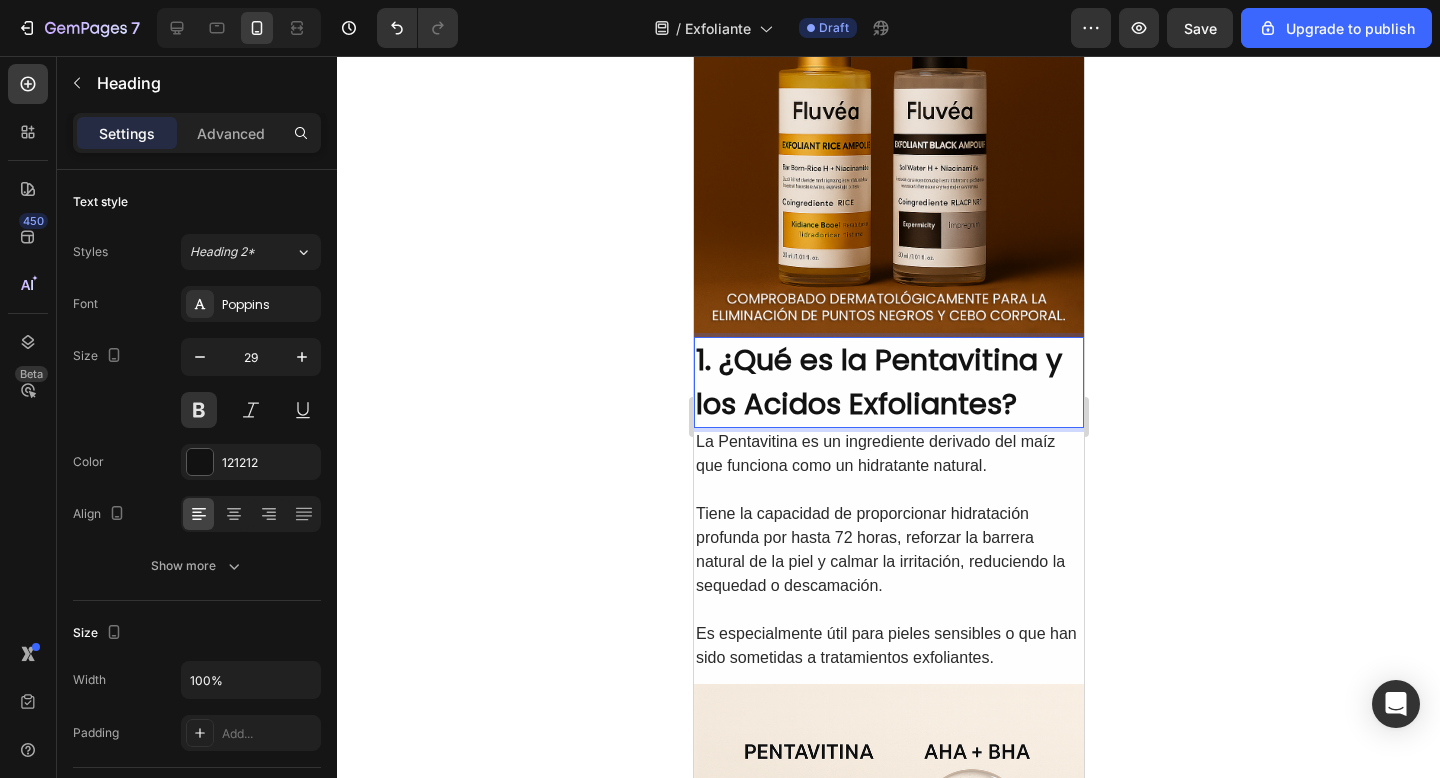 click on "1. ¿Qué es la Pentavitina y los Acidos Exfoliantes?" at bounding box center [888, 382] 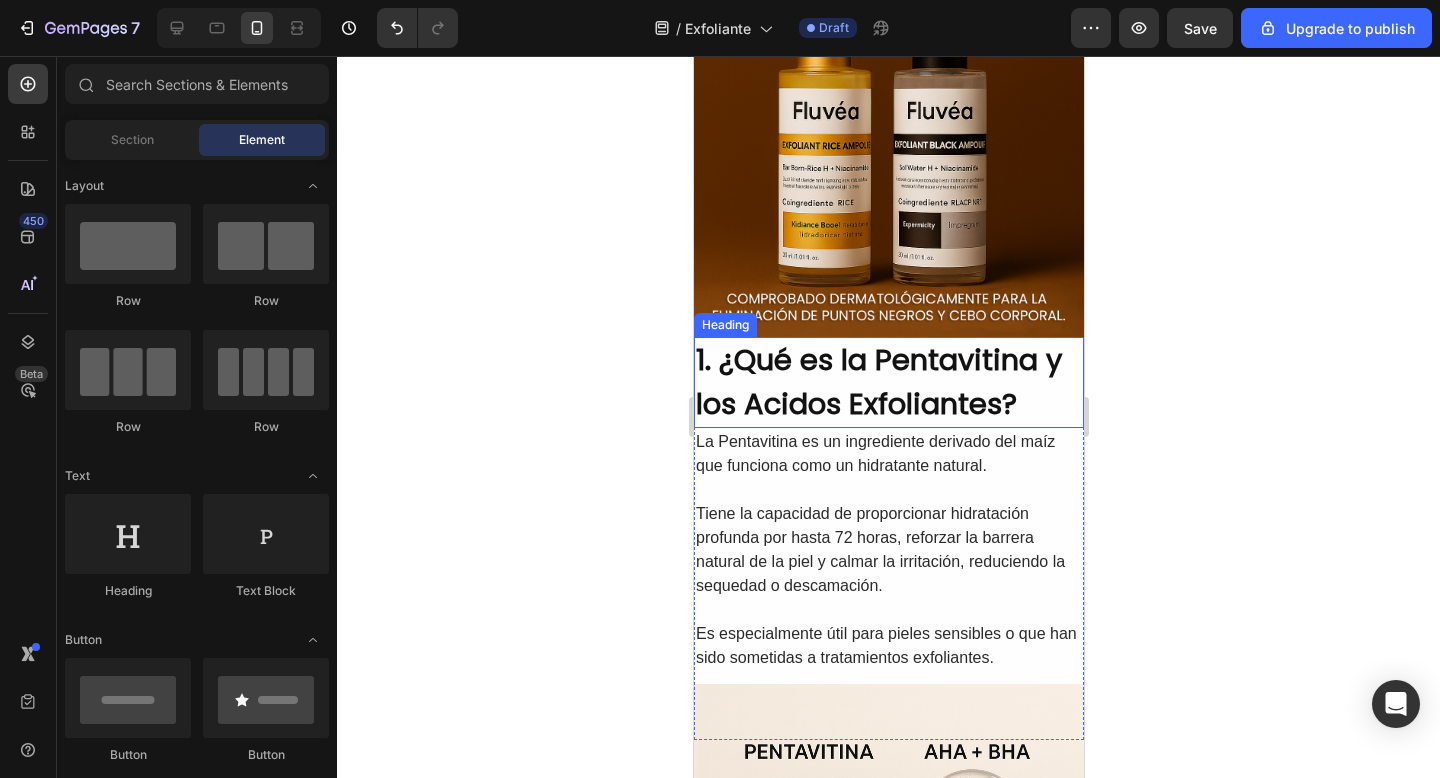 click on "1. ¿Qué es la Pentavitina y los Acidos Exfoliantes?" at bounding box center (888, 382) 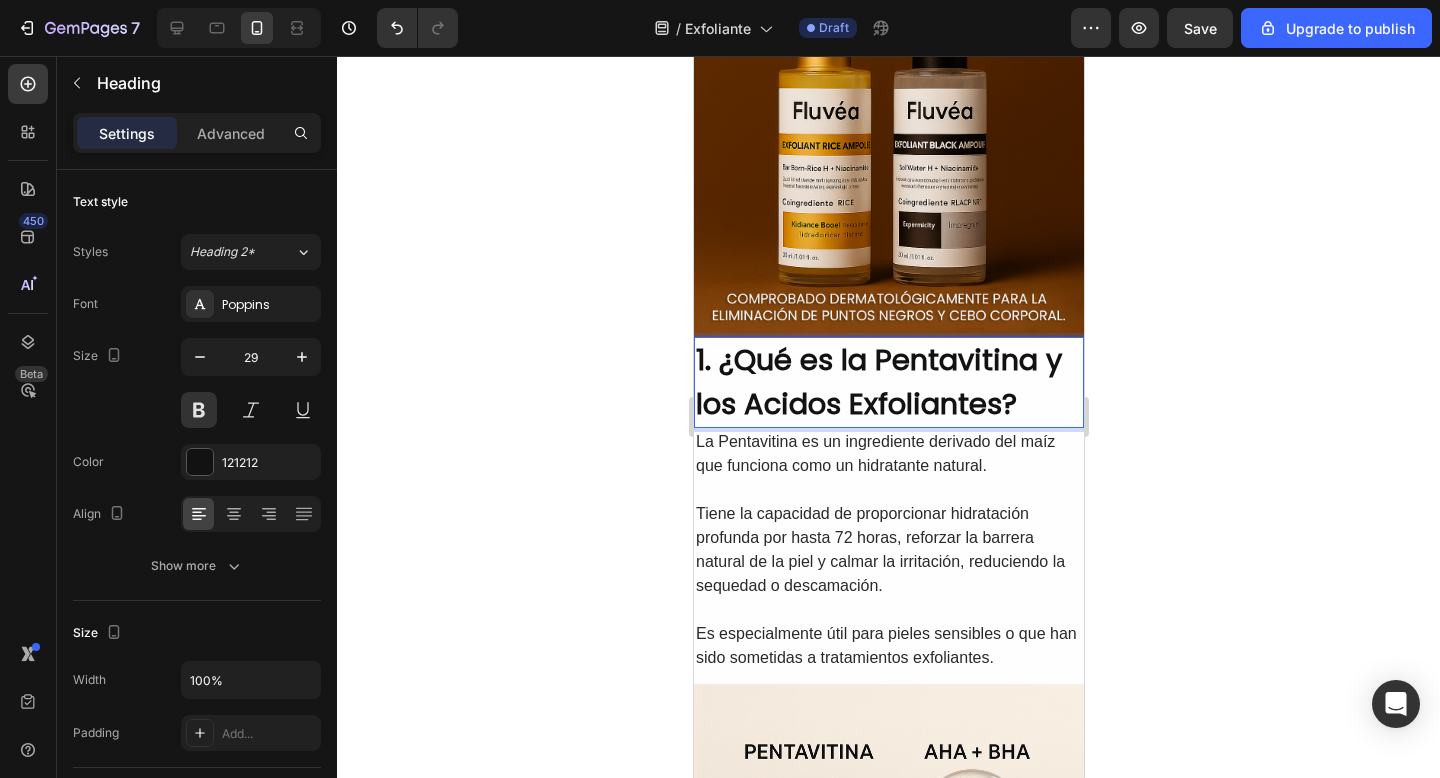 click on "1. ¿Qué es la Pentavitina y los Acidos Exfoliantes?" at bounding box center [888, 382] 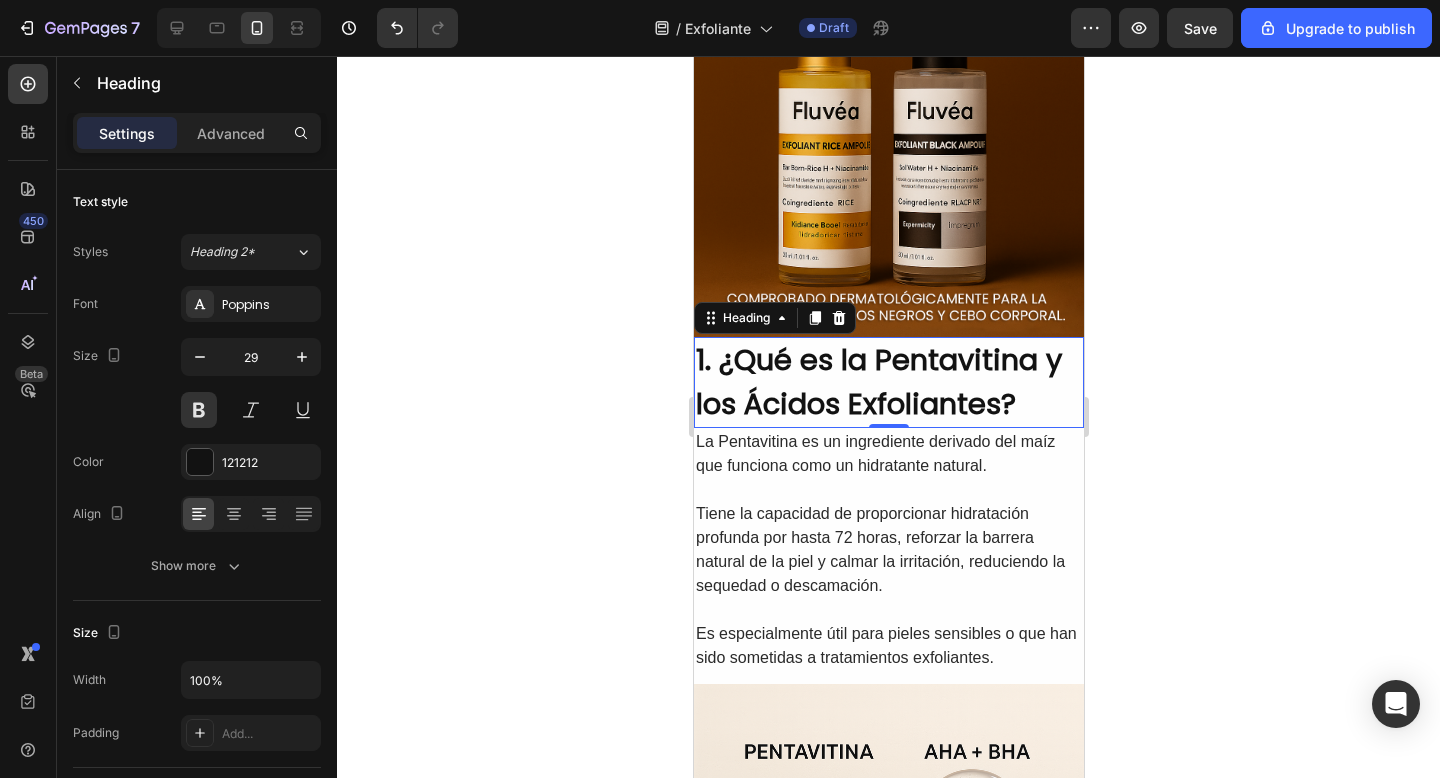 click 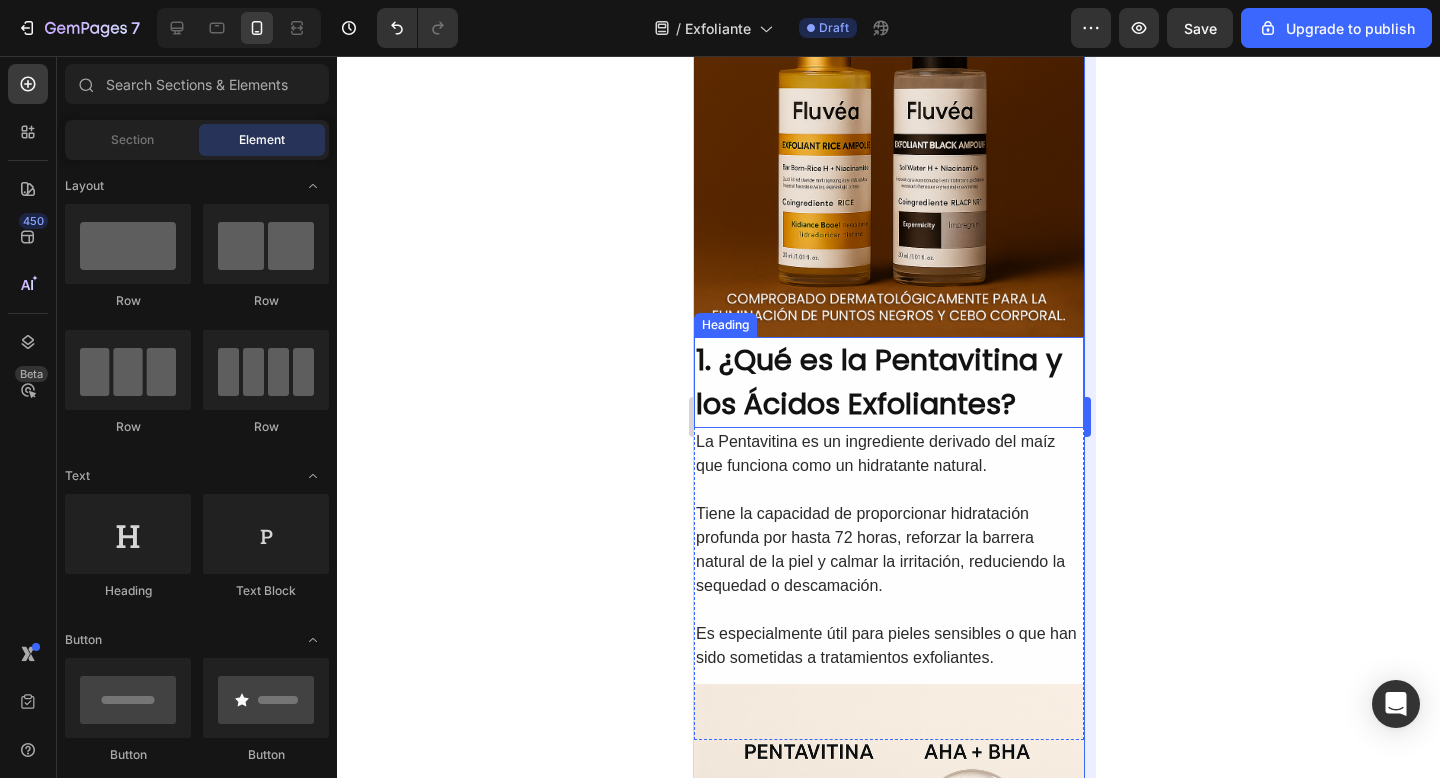 click on "1. ¿Qué es la Pentavitina y los Ácidos Exfoliantes?" at bounding box center [888, 382] 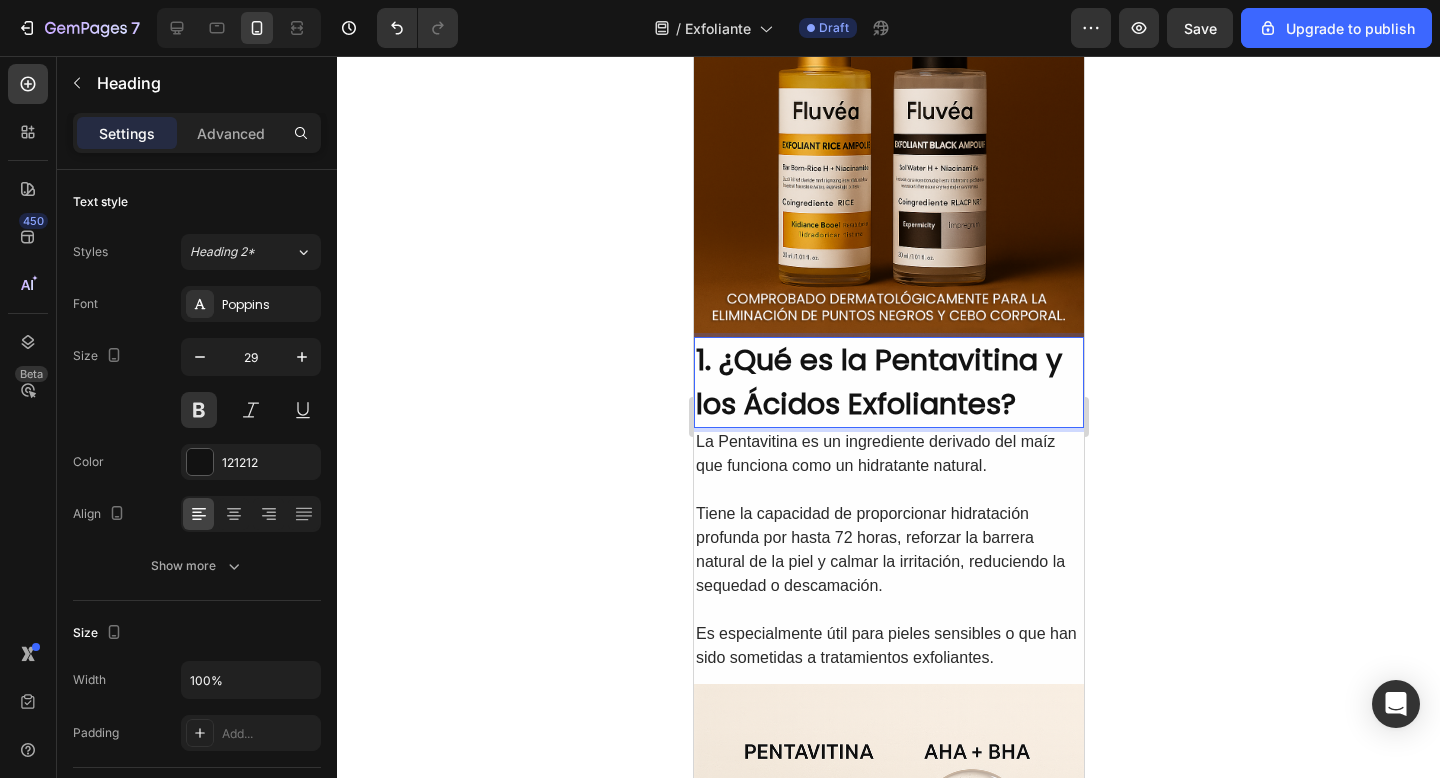 click 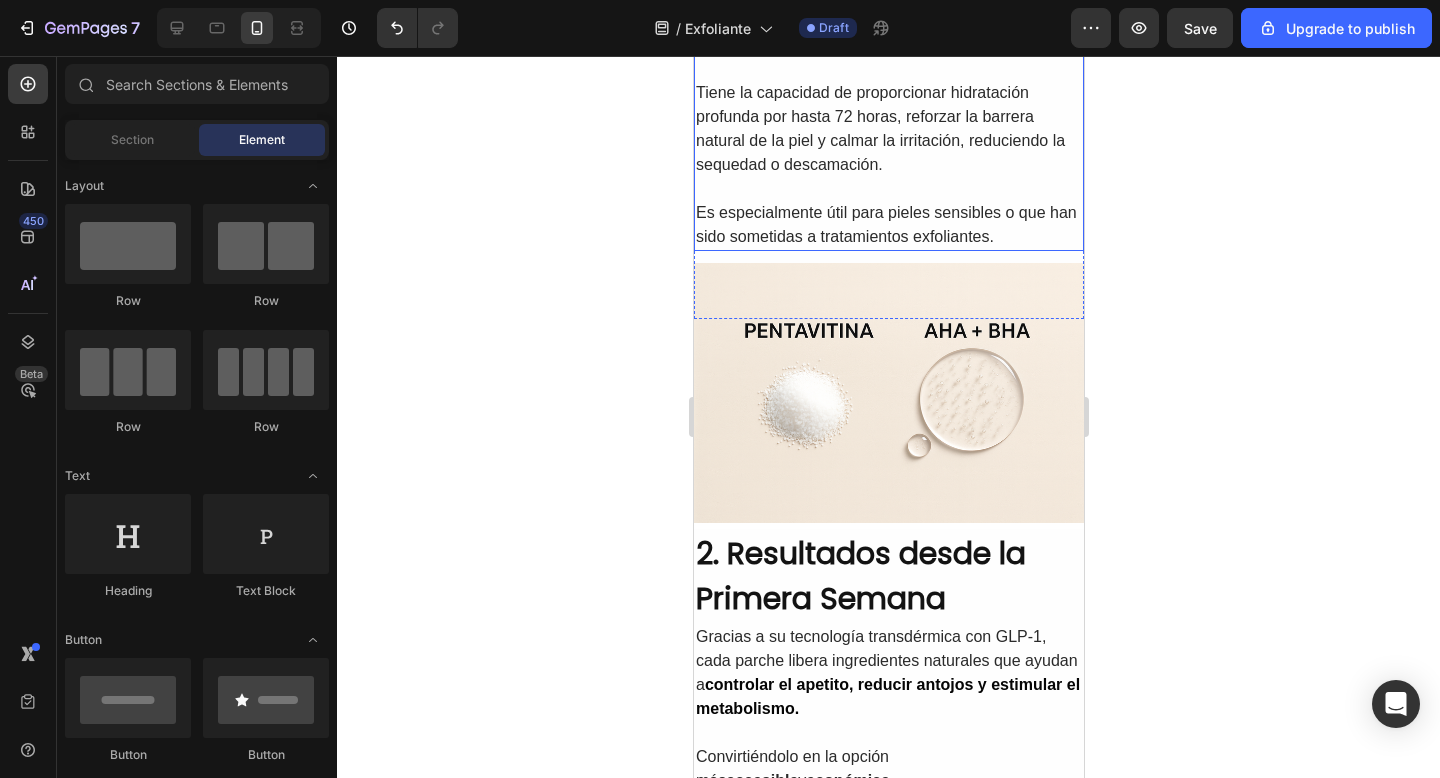 scroll, scrollTop: 777, scrollLeft: 0, axis: vertical 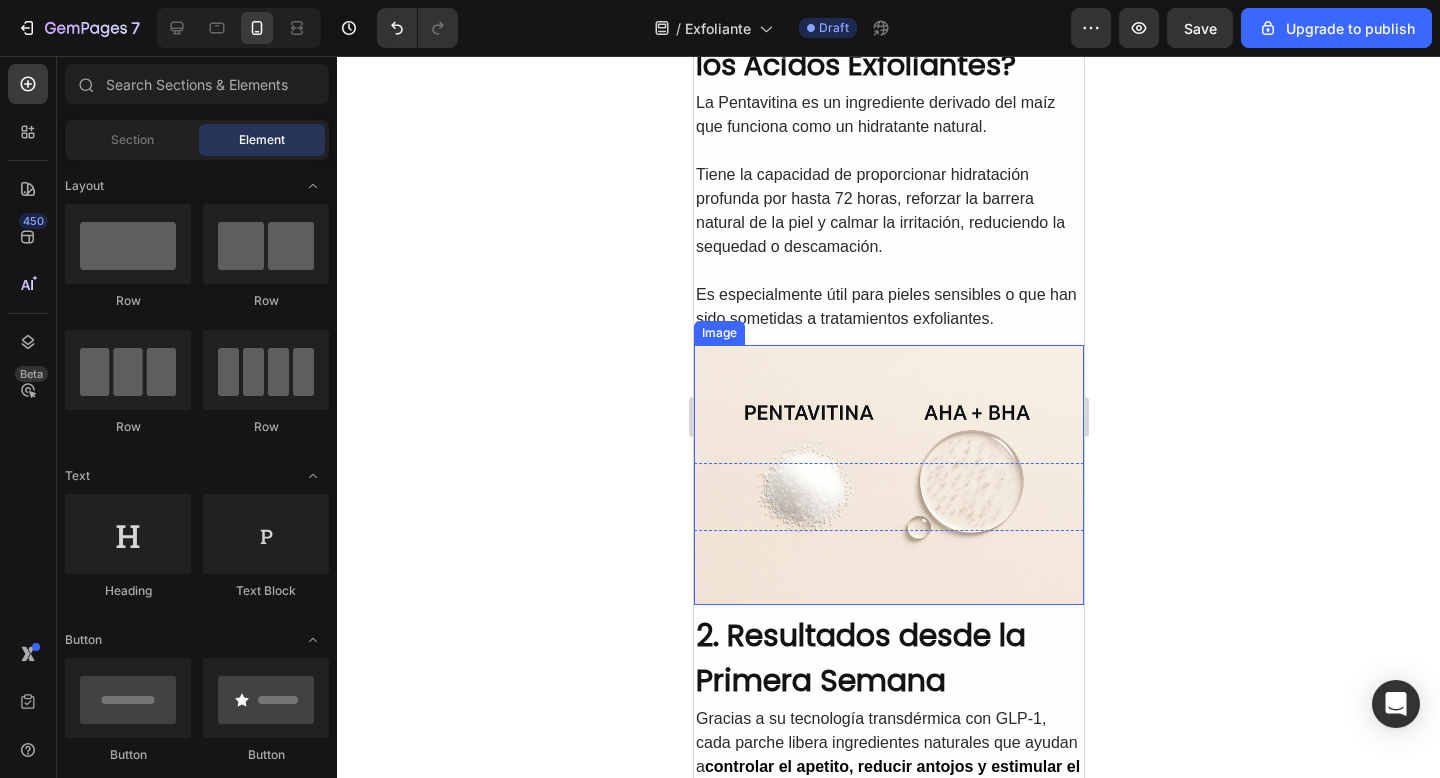 click at bounding box center (888, 475) 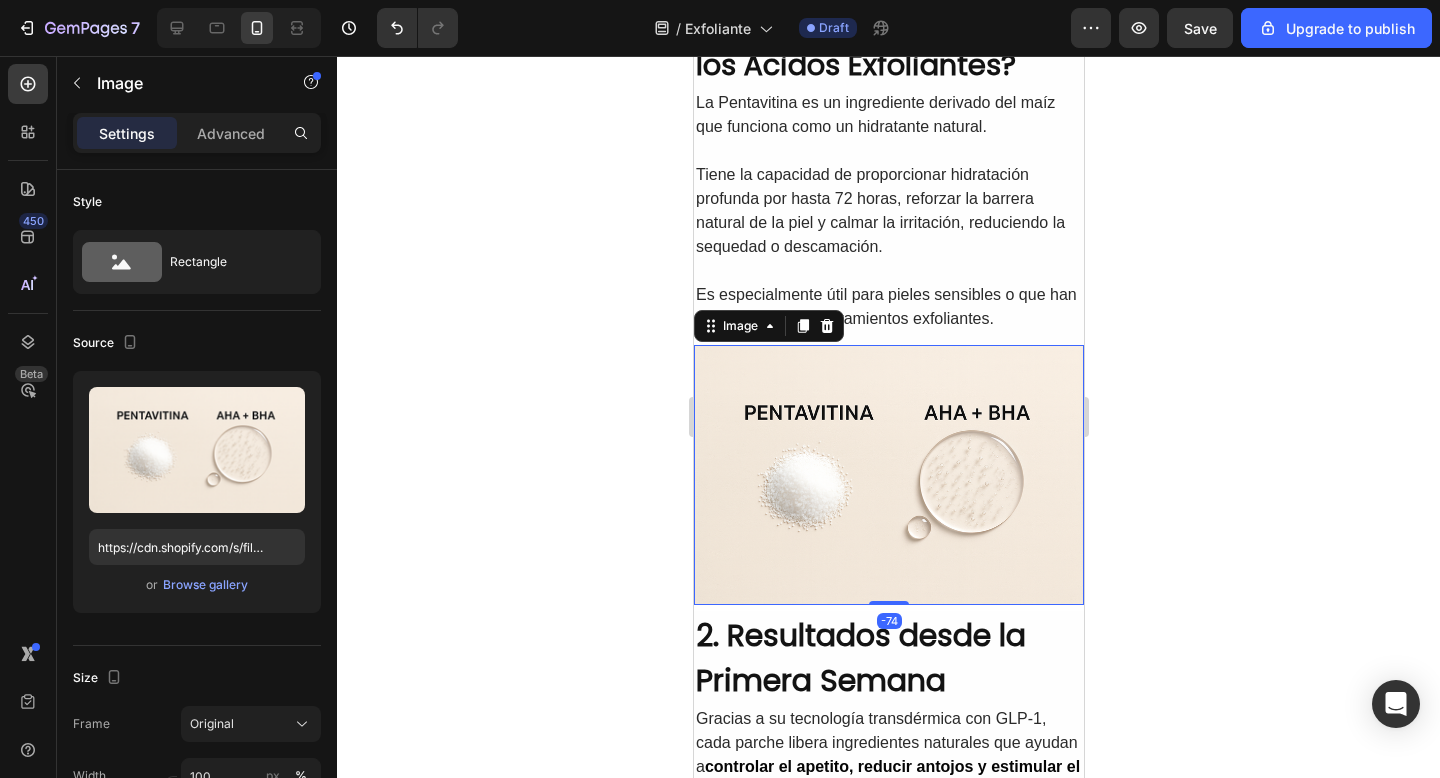 click 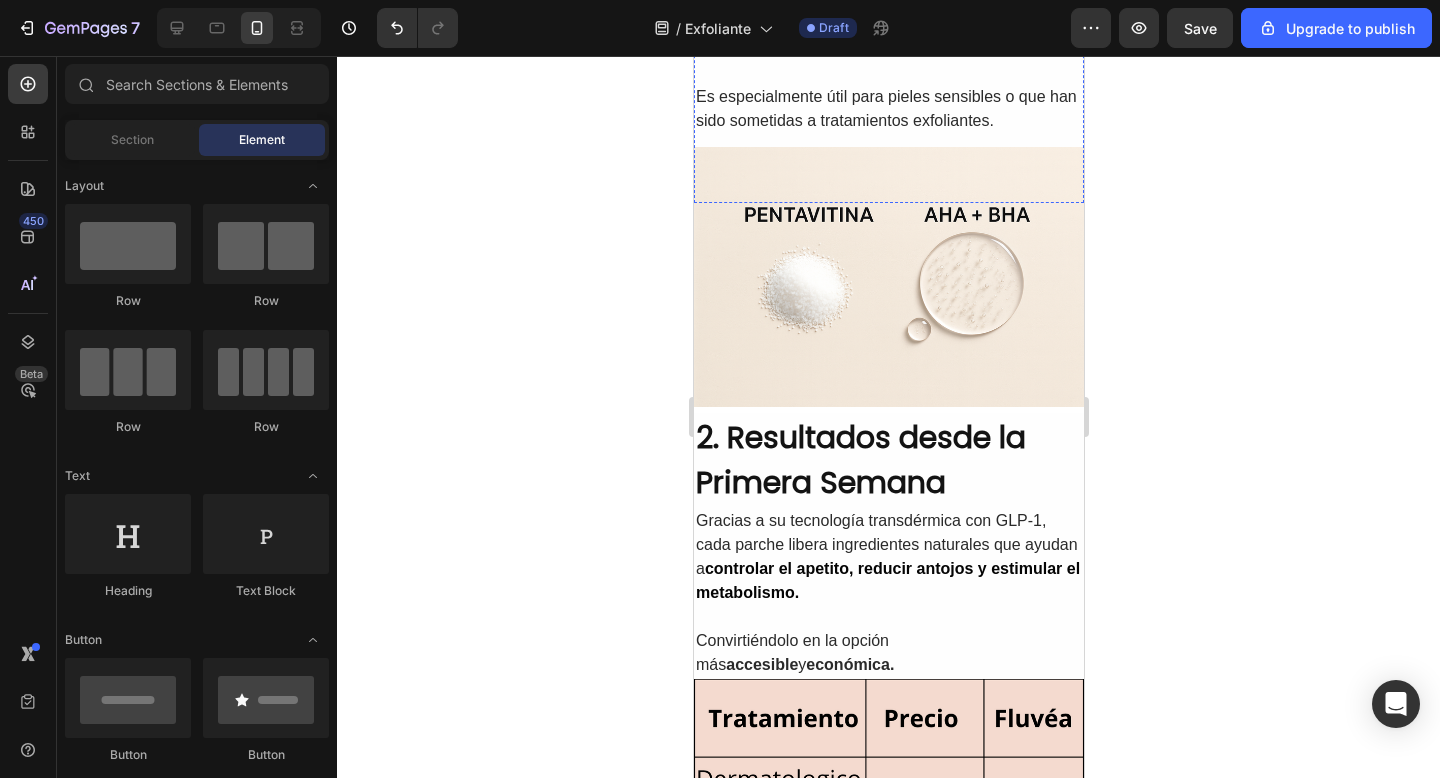 scroll, scrollTop: 989, scrollLeft: 0, axis: vertical 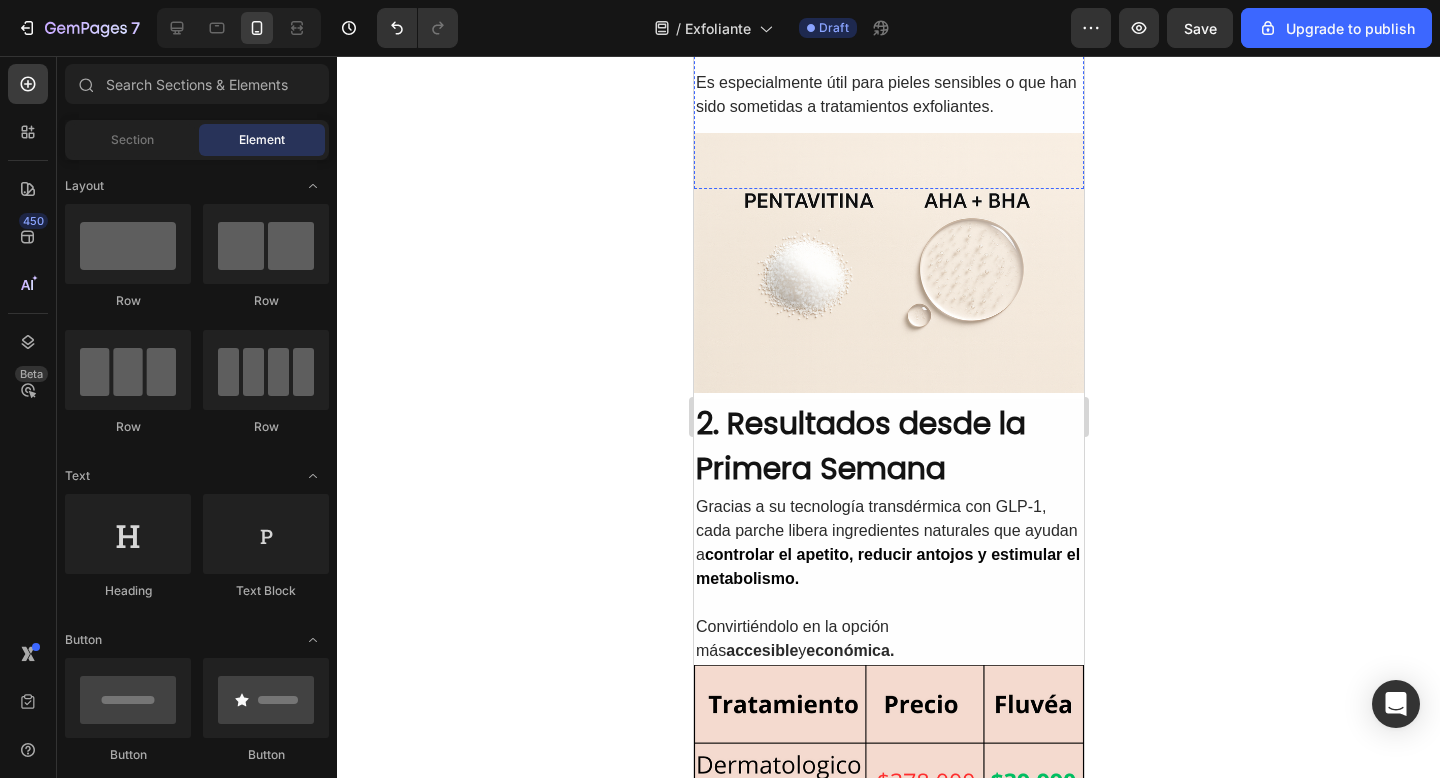 click at bounding box center (888, 263) 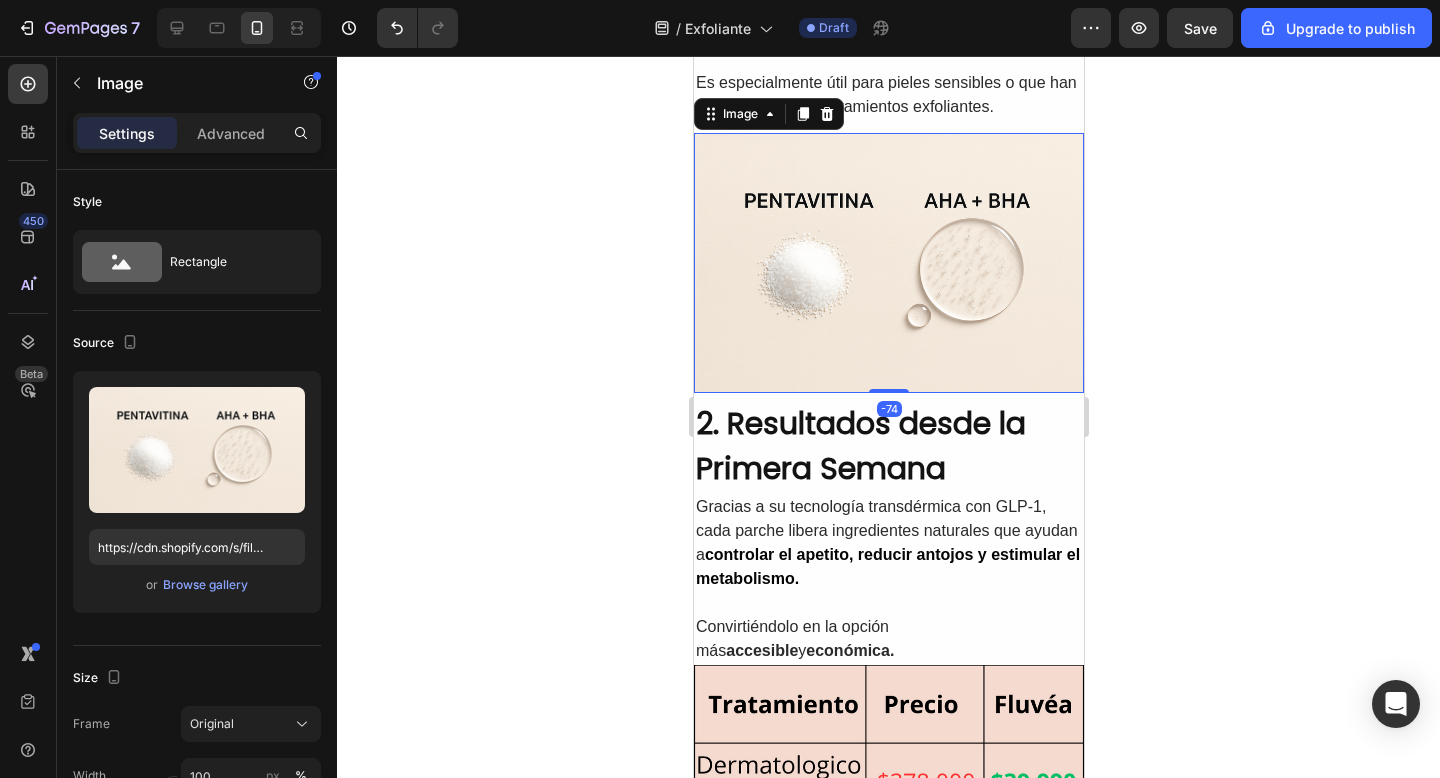 click 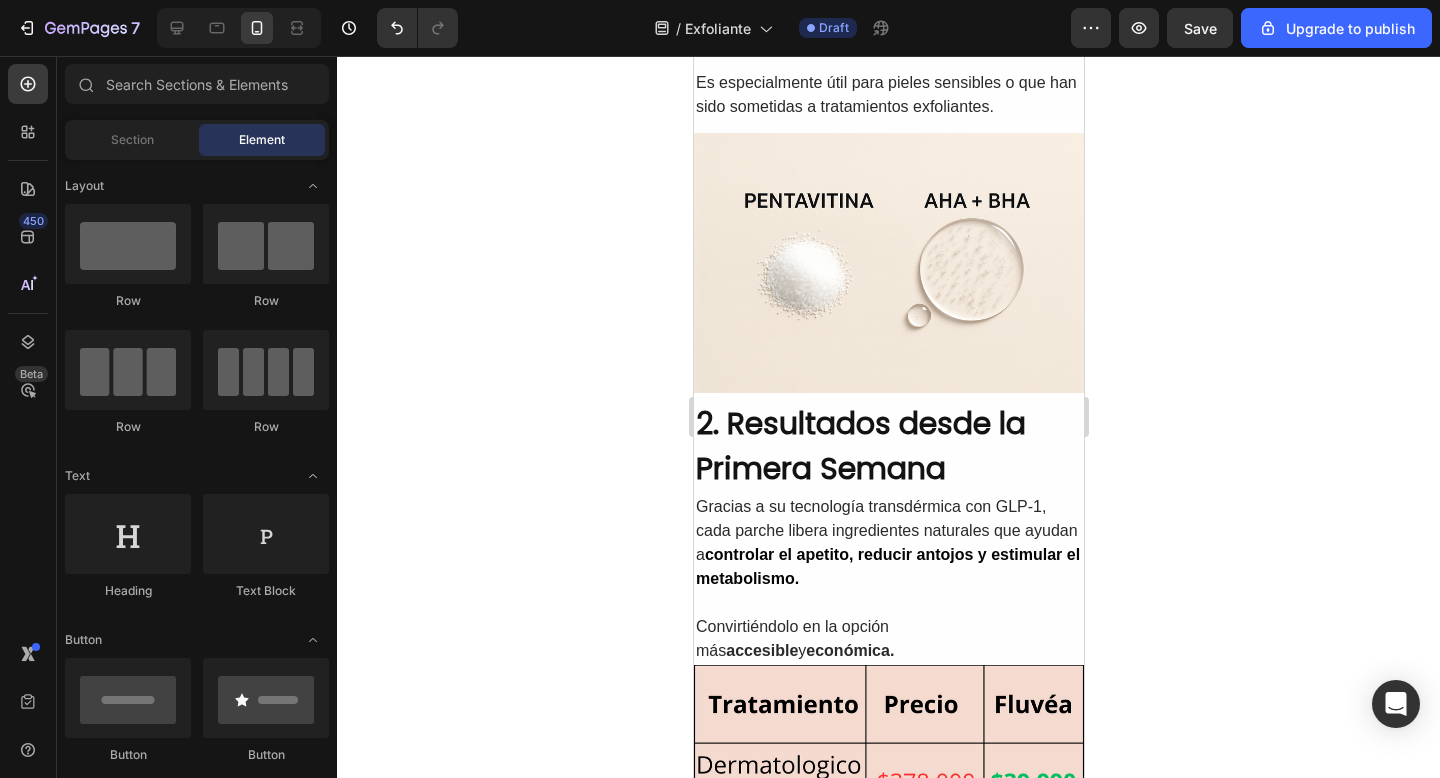 click 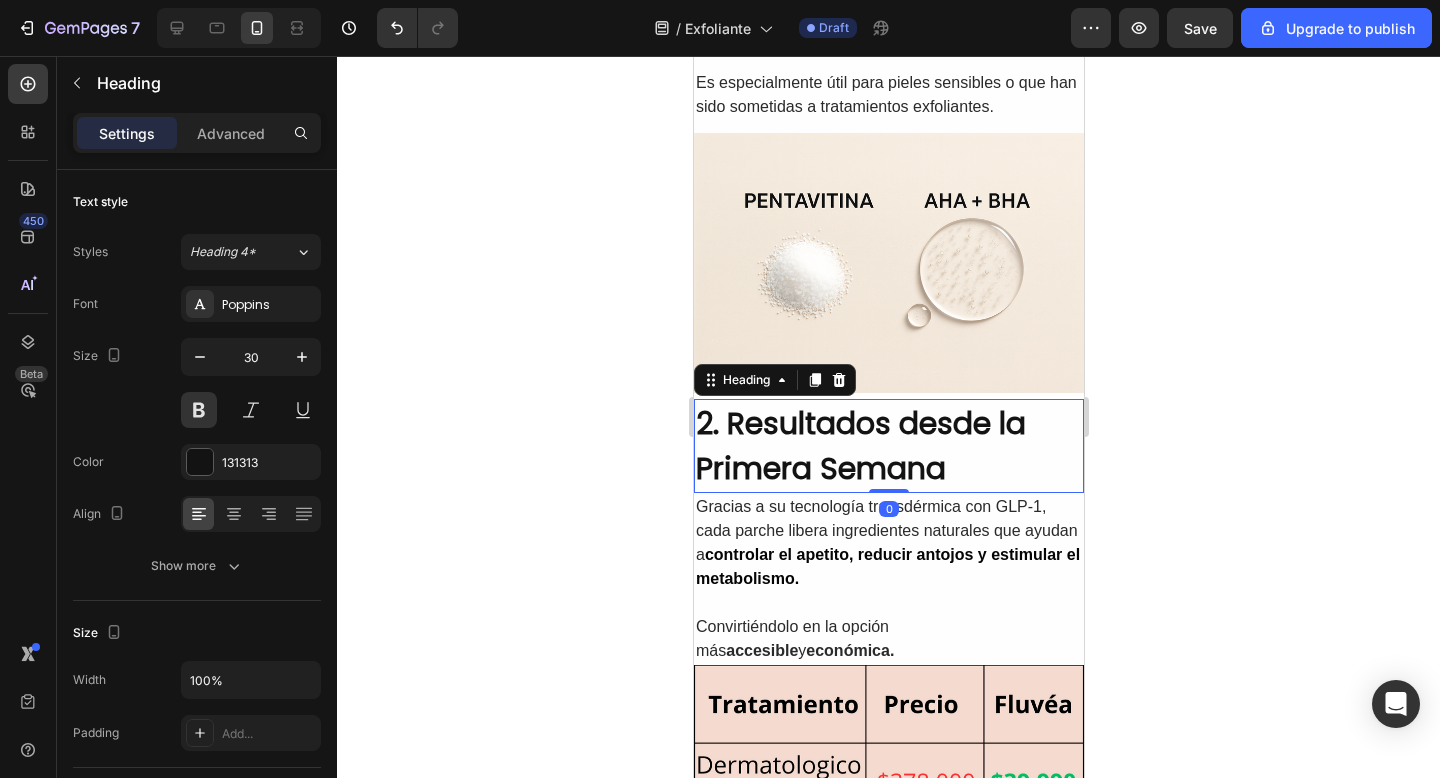 click 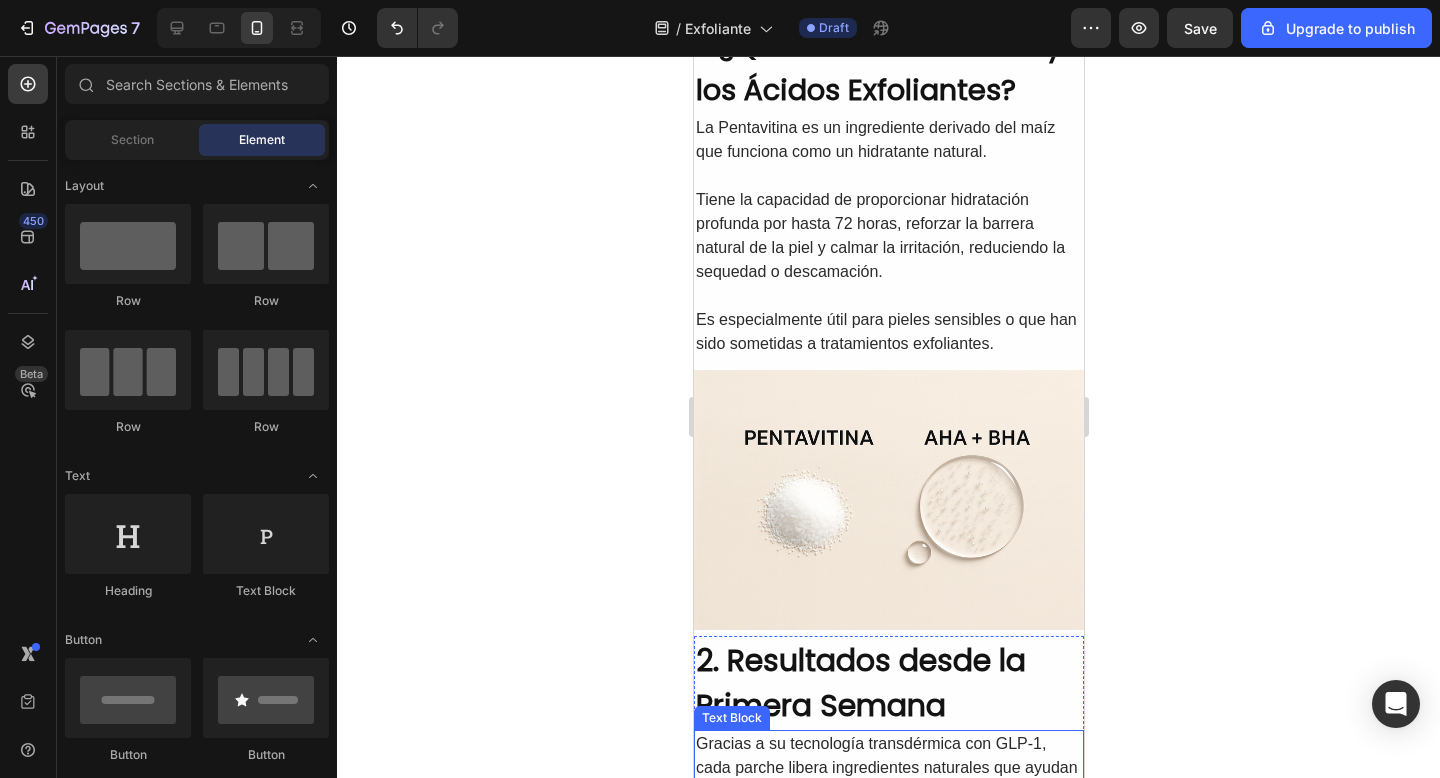 scroll, scrollTop: 723, scrollLeft: 0, axis: vertical 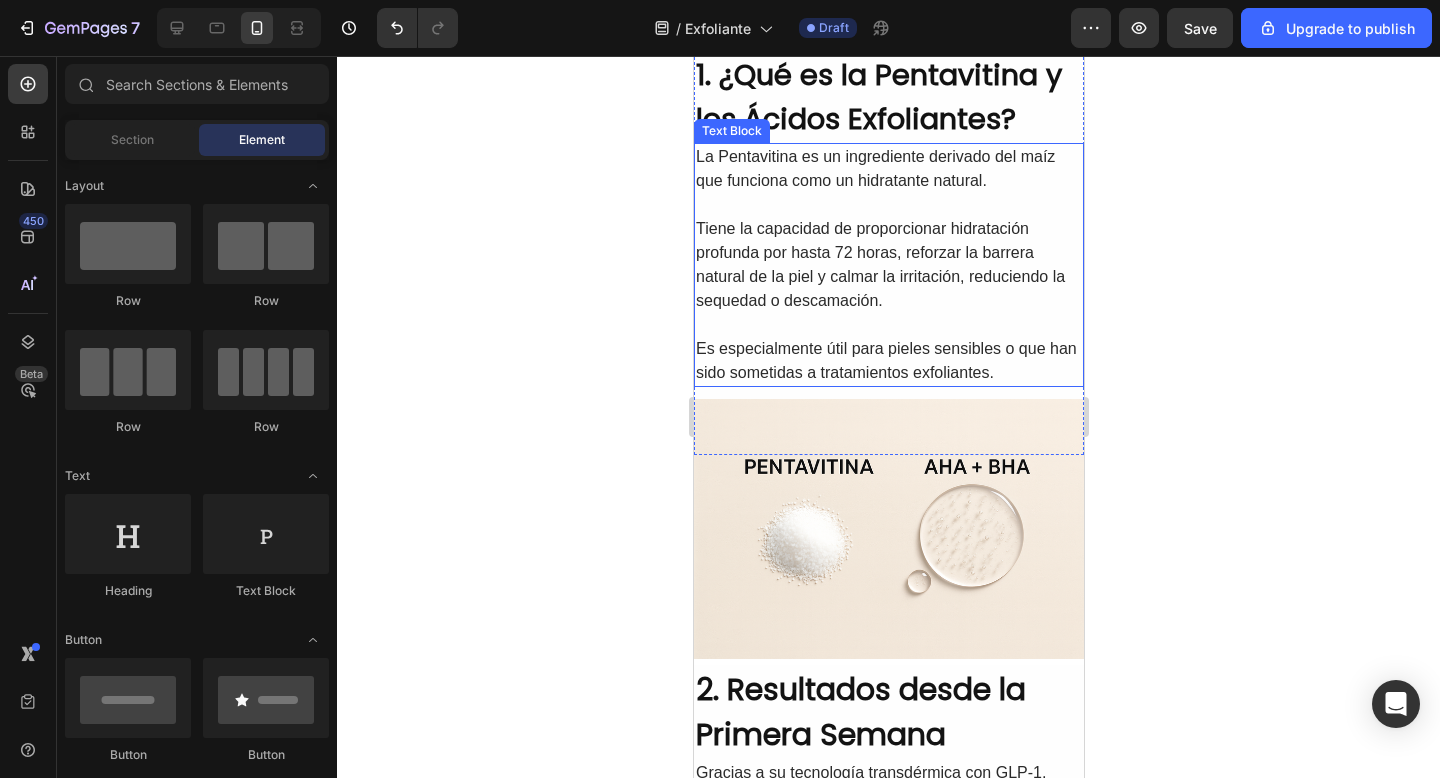 click 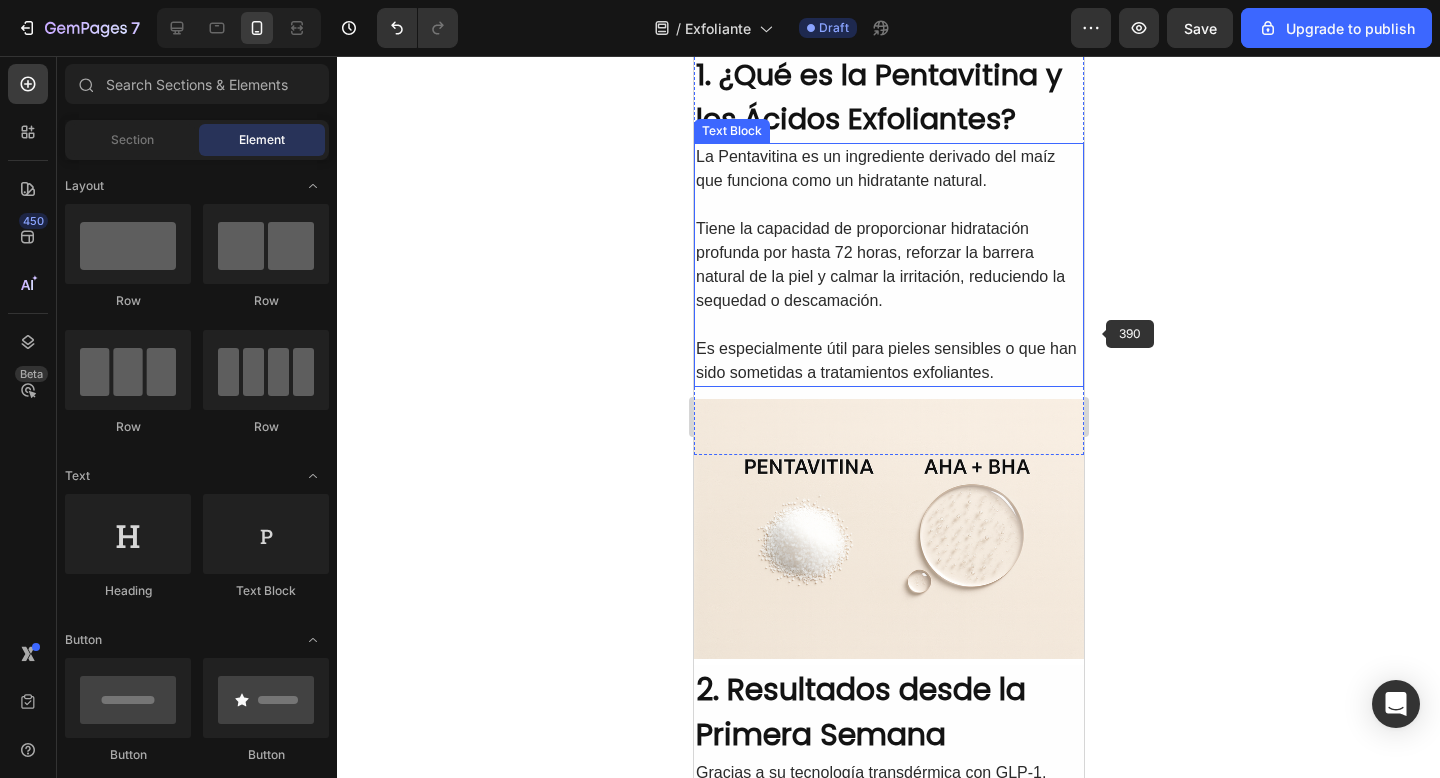 click 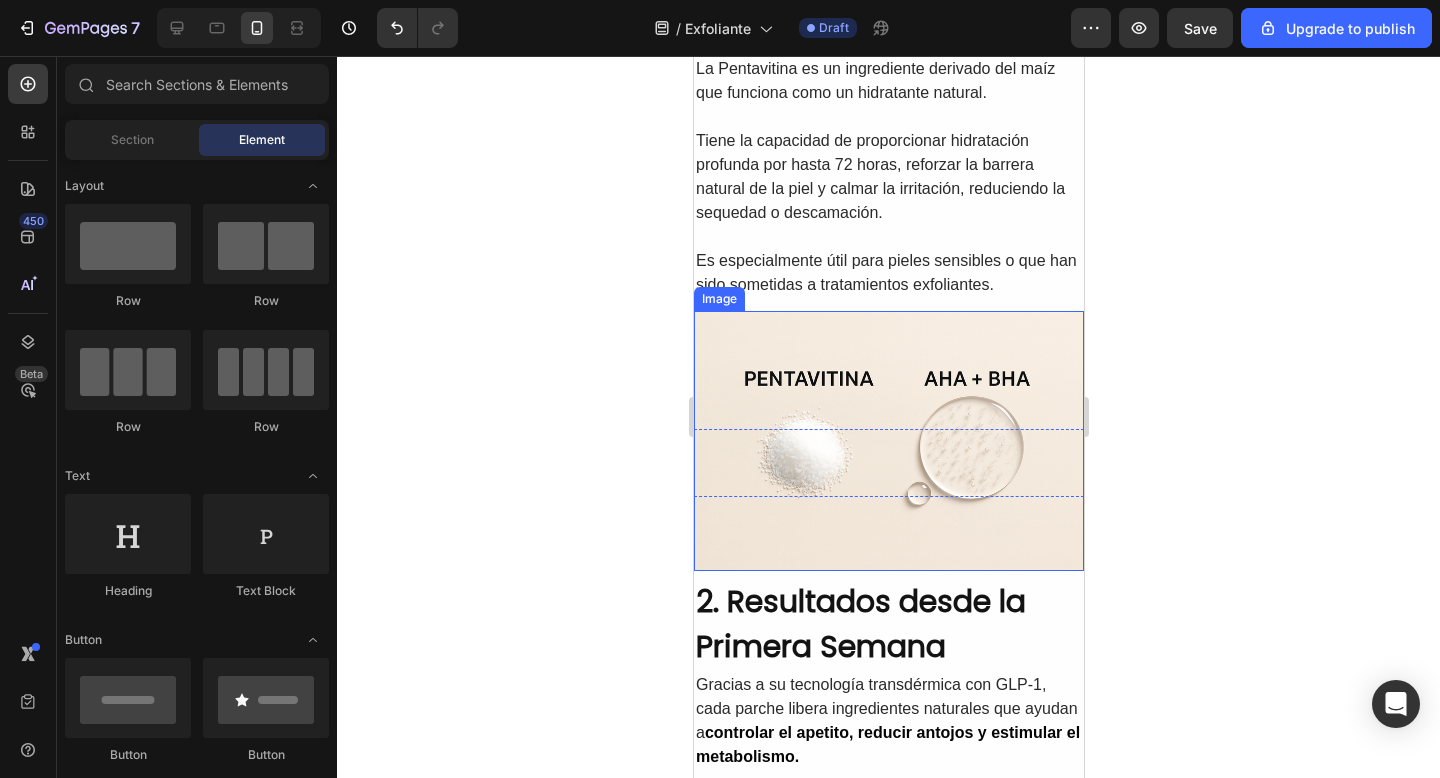scroll, scrollTop: 834, scrollLeft: 0, axis: vertical 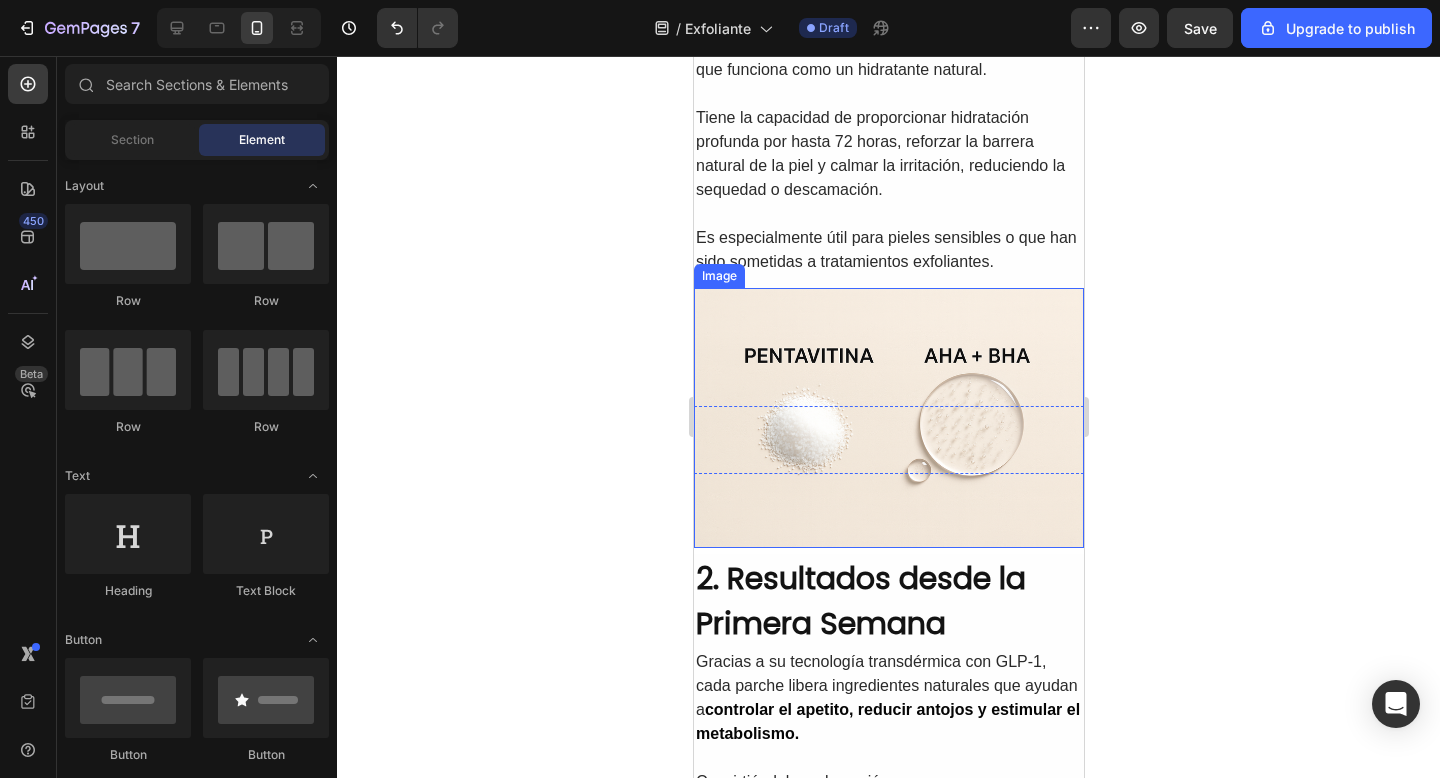 click at bounding box center (888, 418) 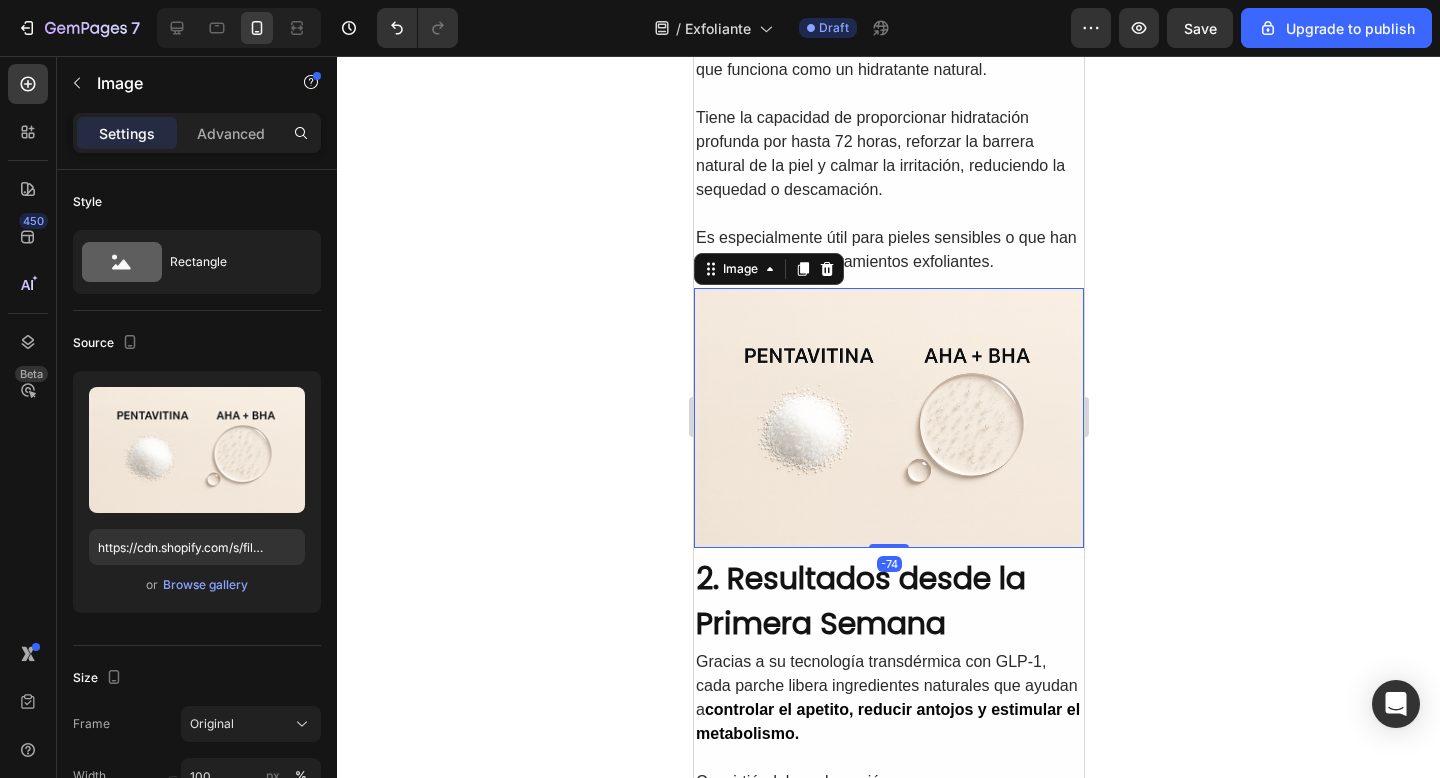 click 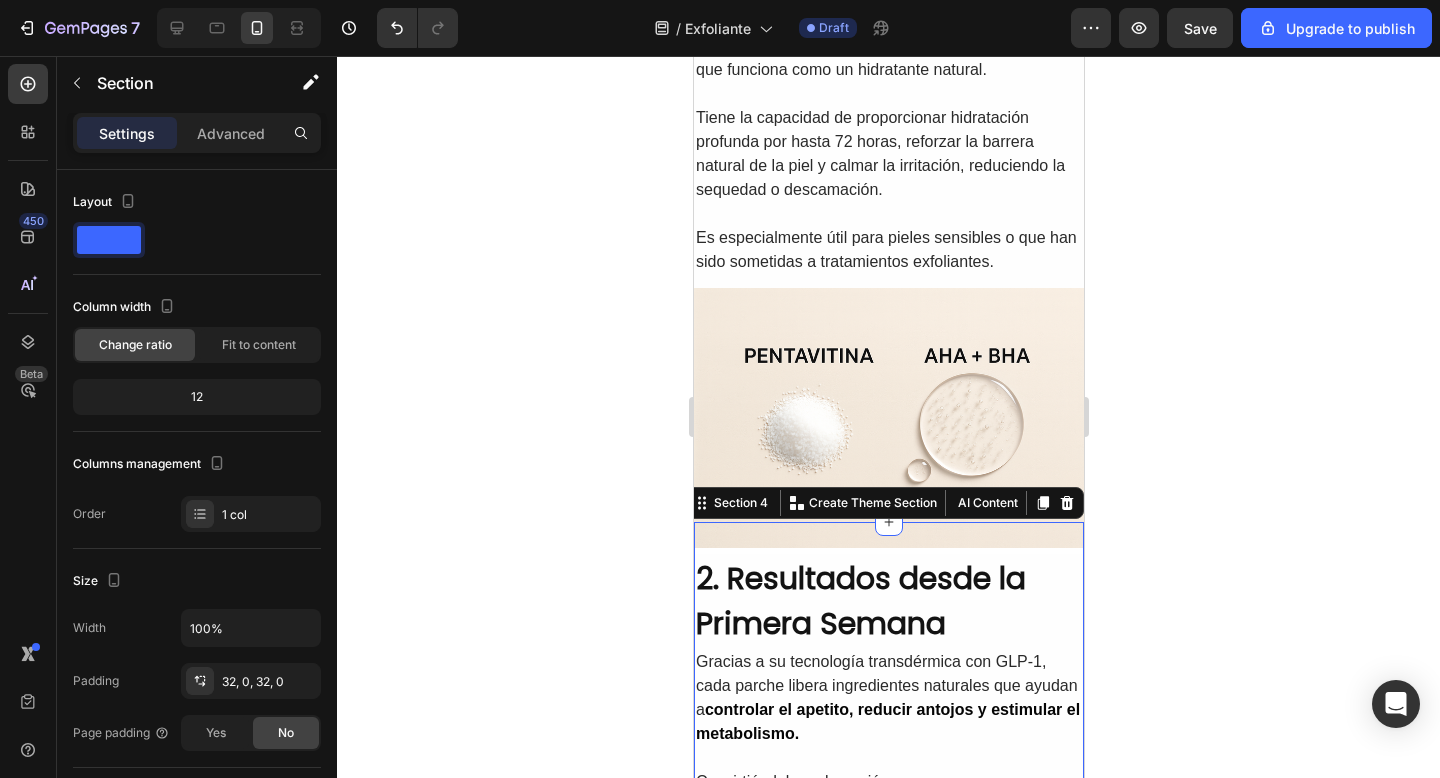click on "2. Resultados desde la Primera Semana Heading Gracias a su tecnología transdérmica con GLP-1, cada parche libera ingredientes naturales que ayudan a controlar el apetito, reducir antojos y estimular el metabolismo. Convirtiéndolo en la opción más accesible y económica. Text Block Image 3. ¿Como esto ayuda a mi piel? Heading Al aplicar un parche por la mañana. Notarás como tu cuerpo se deshincha , tu apetito se estabiliza y tú energía mejora en pocos días. Entregando una sensación de control y bienestar desde el primer uso. Text Block Image Row Row Section 4 You can create reusable sections Create Theme Section AI Content Write with GemAI What would you like to describe here? Tone and Voice Persuasive Product Getting products... Show more Generate" at bounding box center [888, 1170] 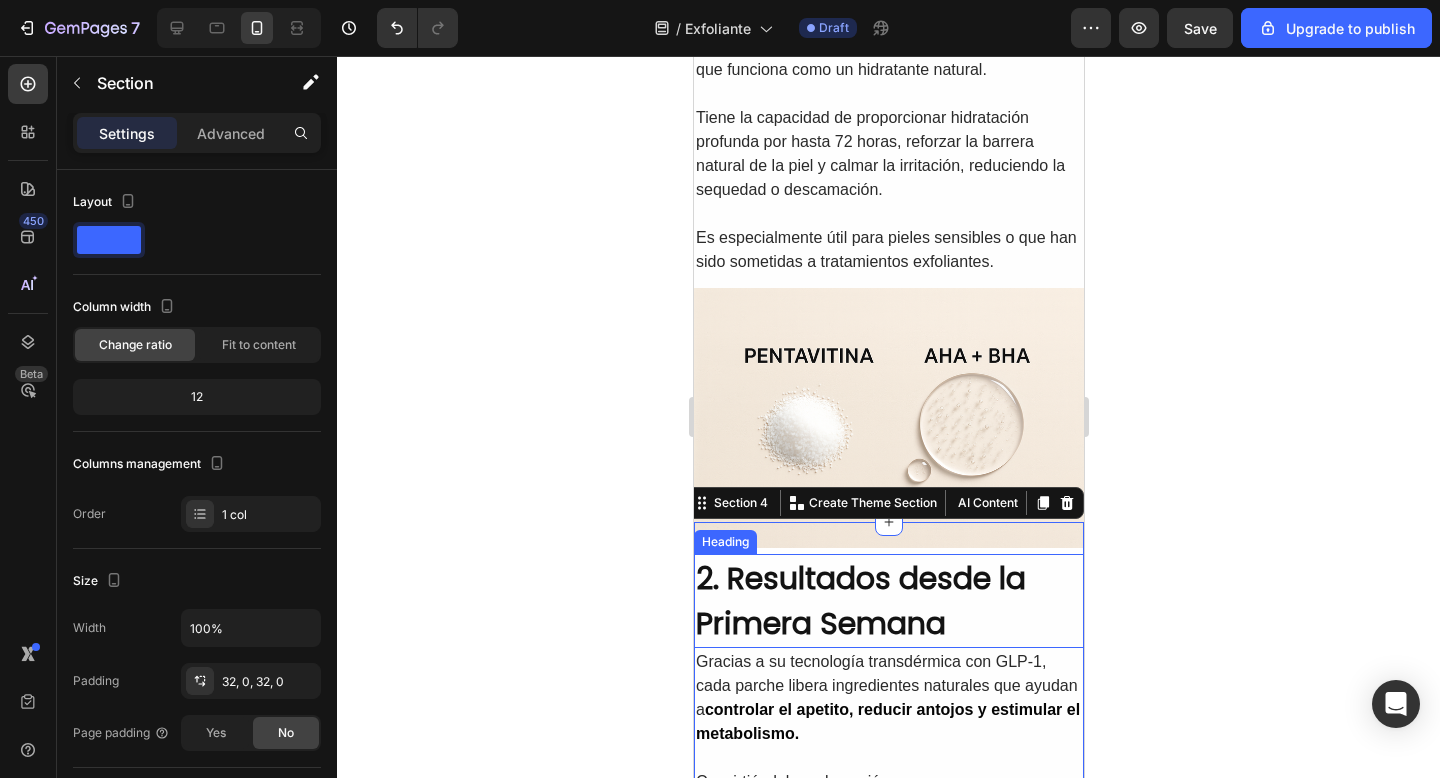 click on "2. Resultados desde la Primera Semana" at bounding box center (888, 601) 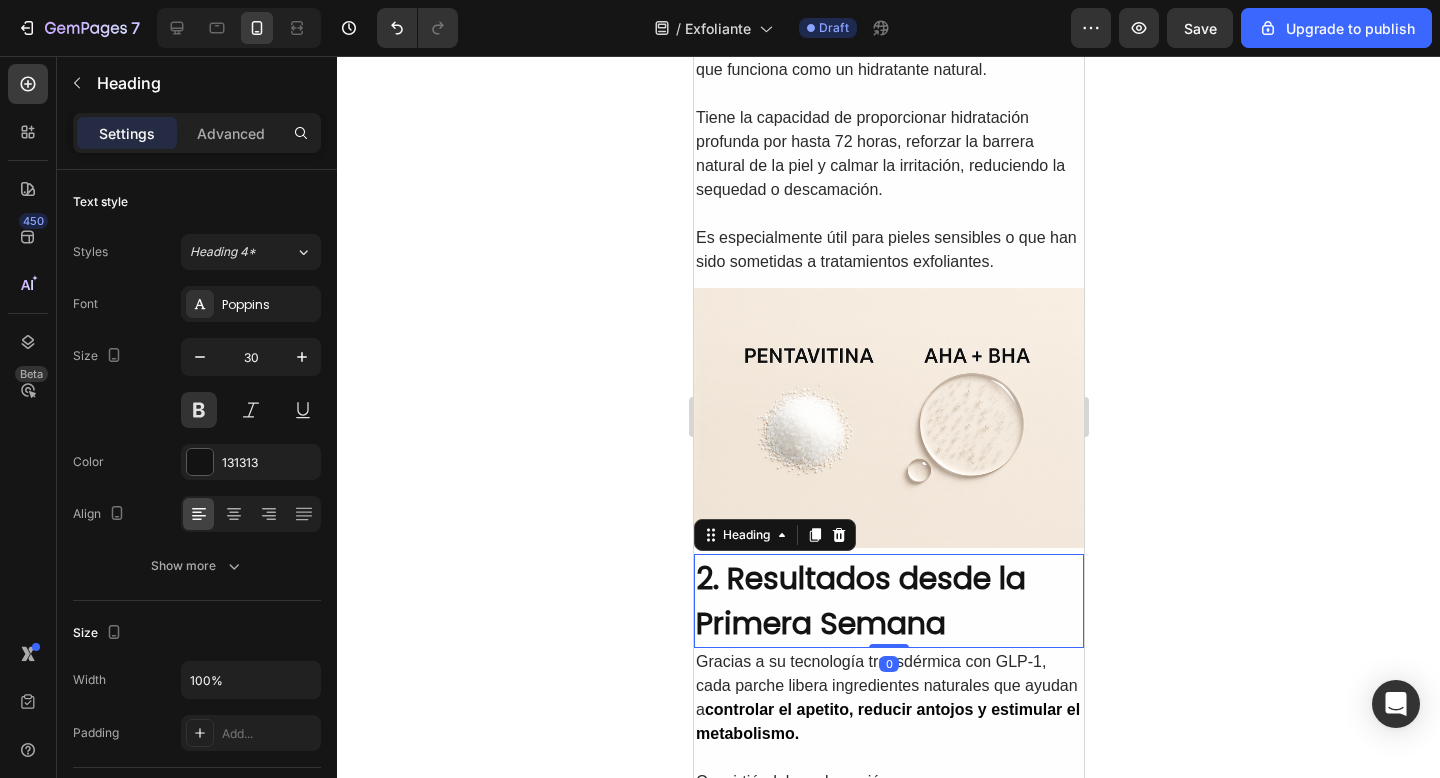 drag, startPoint x: 1201, startPoint y: 522, endPoint x: 353, endPoint y: 426, distance: 853.4167 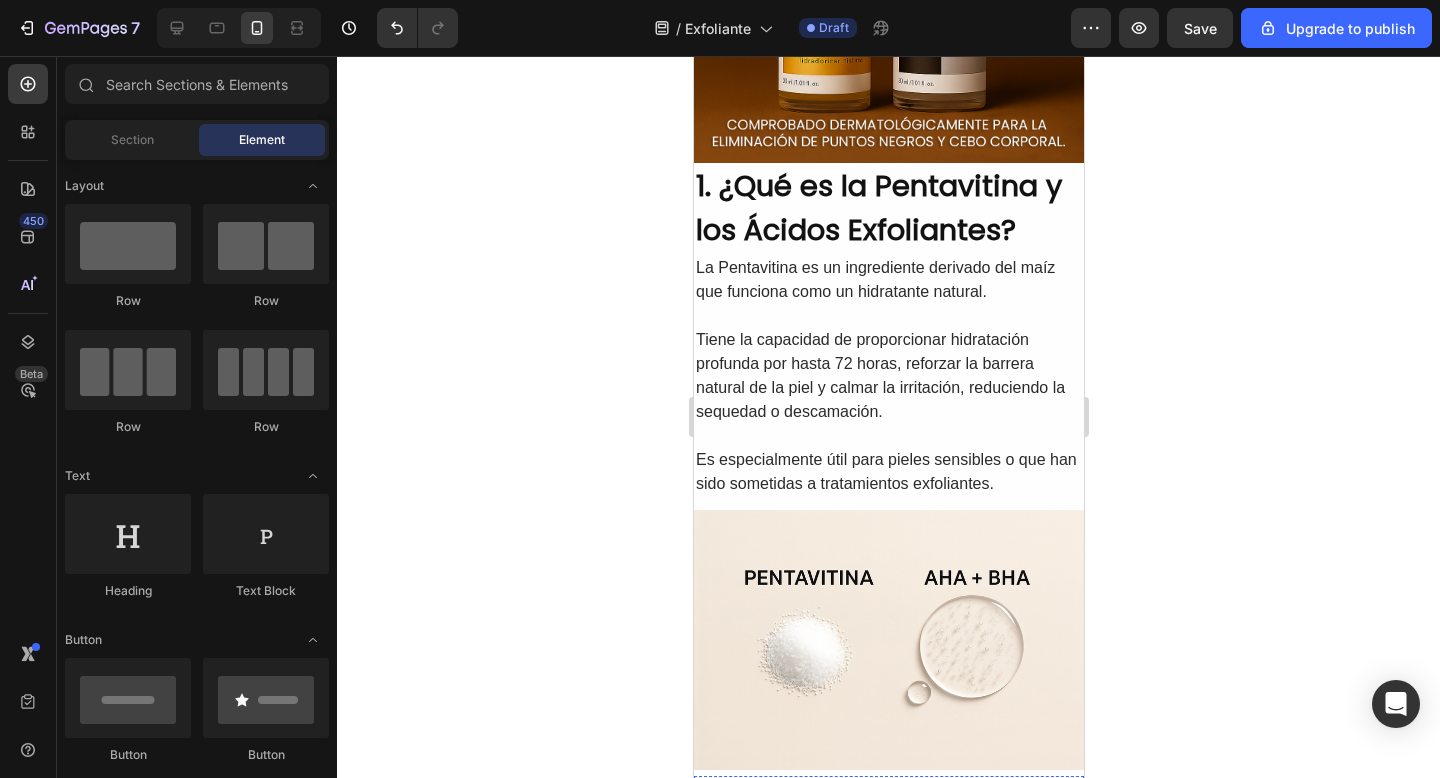 scroll, scrollTop: 611, scrollLeft: 0, axis: vertical 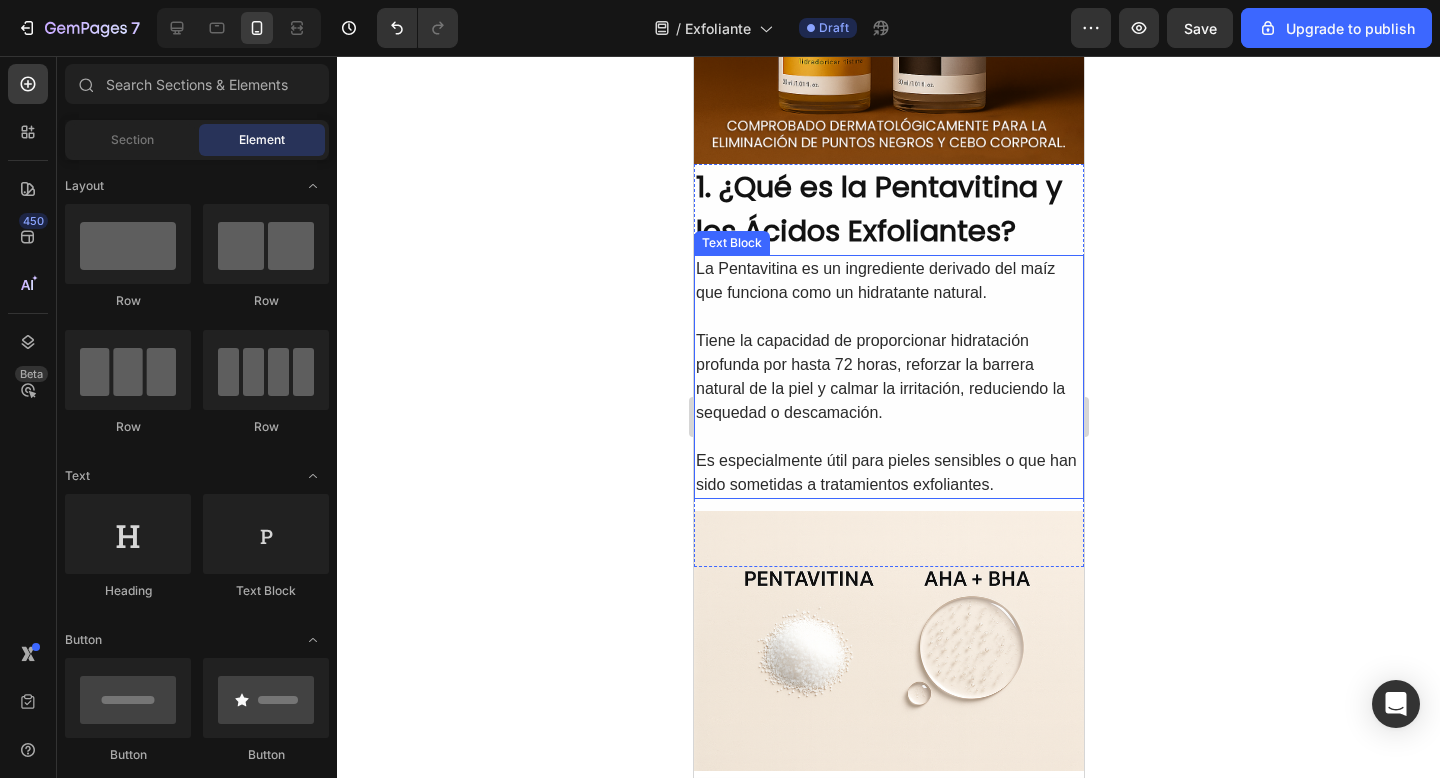 click on "Tiene la capacidad de proporcionar hidratación profunda por hasta 72 horas, reforzar la barrera natural de la piel y calmar la irritación, reduciendo la sequedad o descamación." at bounding box center [888, 377] 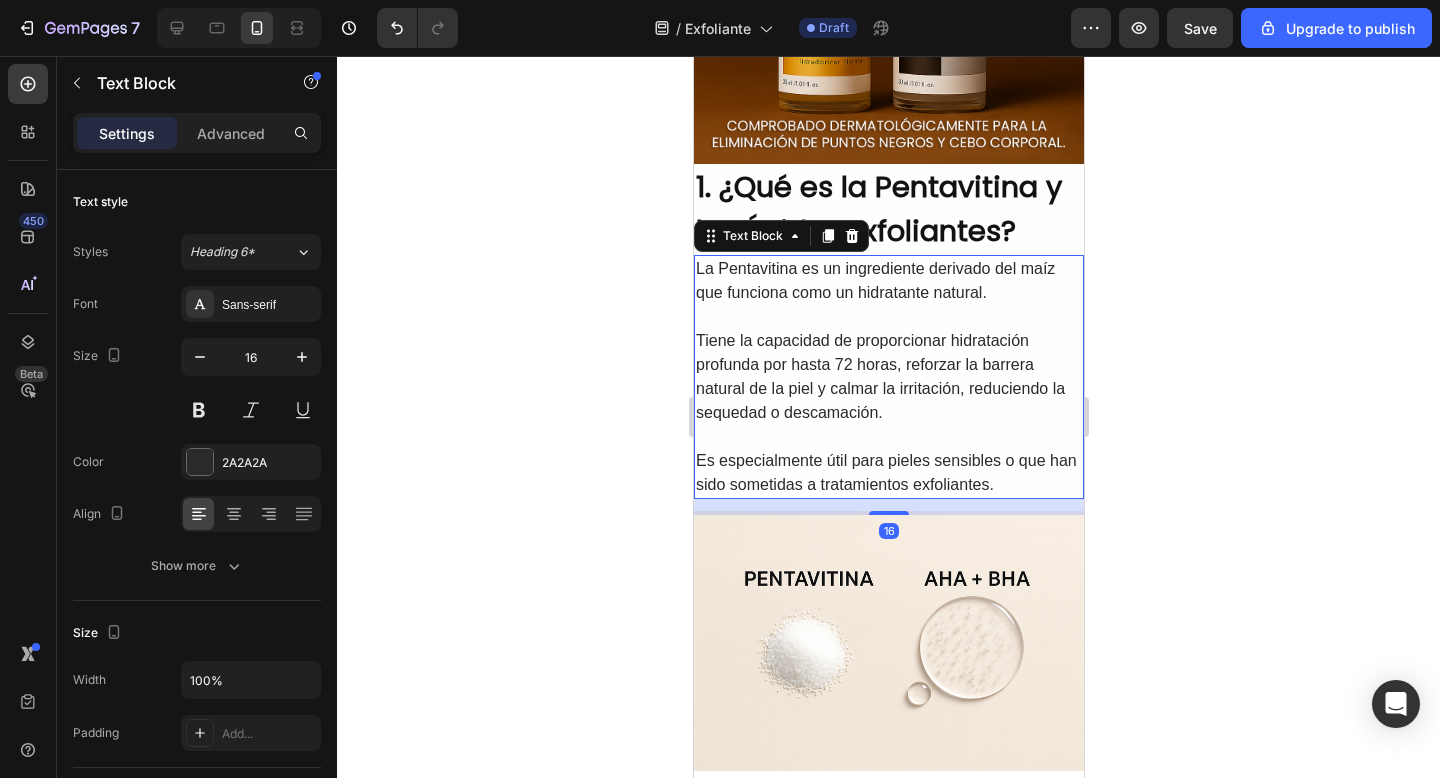 click on "Tiene la capacidad de proporcionar hidratación profunda por hasta 72 horas, reforzar la barrera natural de la piel y calmar la irritación, reduciendo la sequedad o descamación." at bounding box center (888, 377) 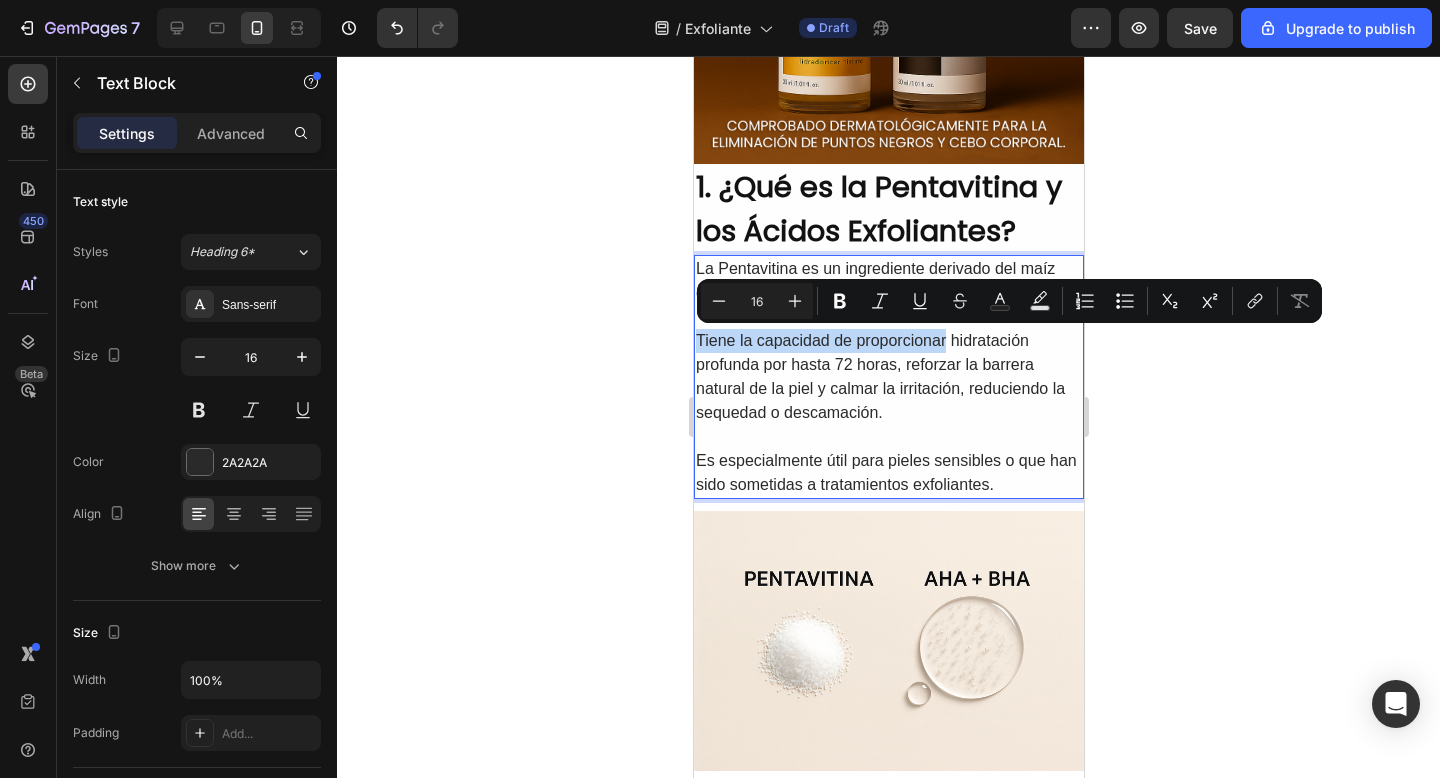 drag, startPoint x: 944, startPoint y: 338, endPoint x: 697, endPoint y: 342, distance: 247.03238 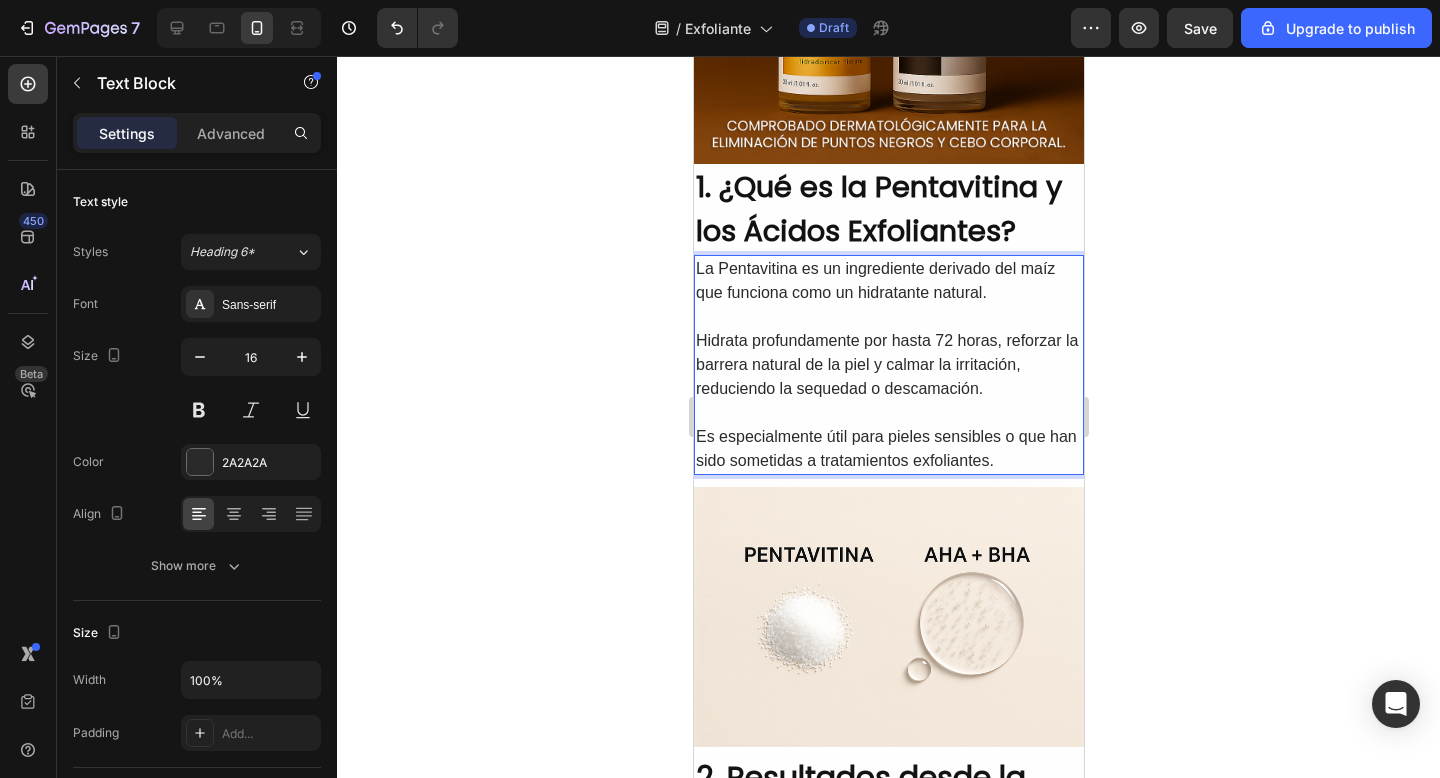 click on "Hidrata profundamente por hasta 72 horas, reforzar la barrera natural de la piel y calmar la irritación, reduciendo la sequedad o descamación." at bounding box center (888, 365) 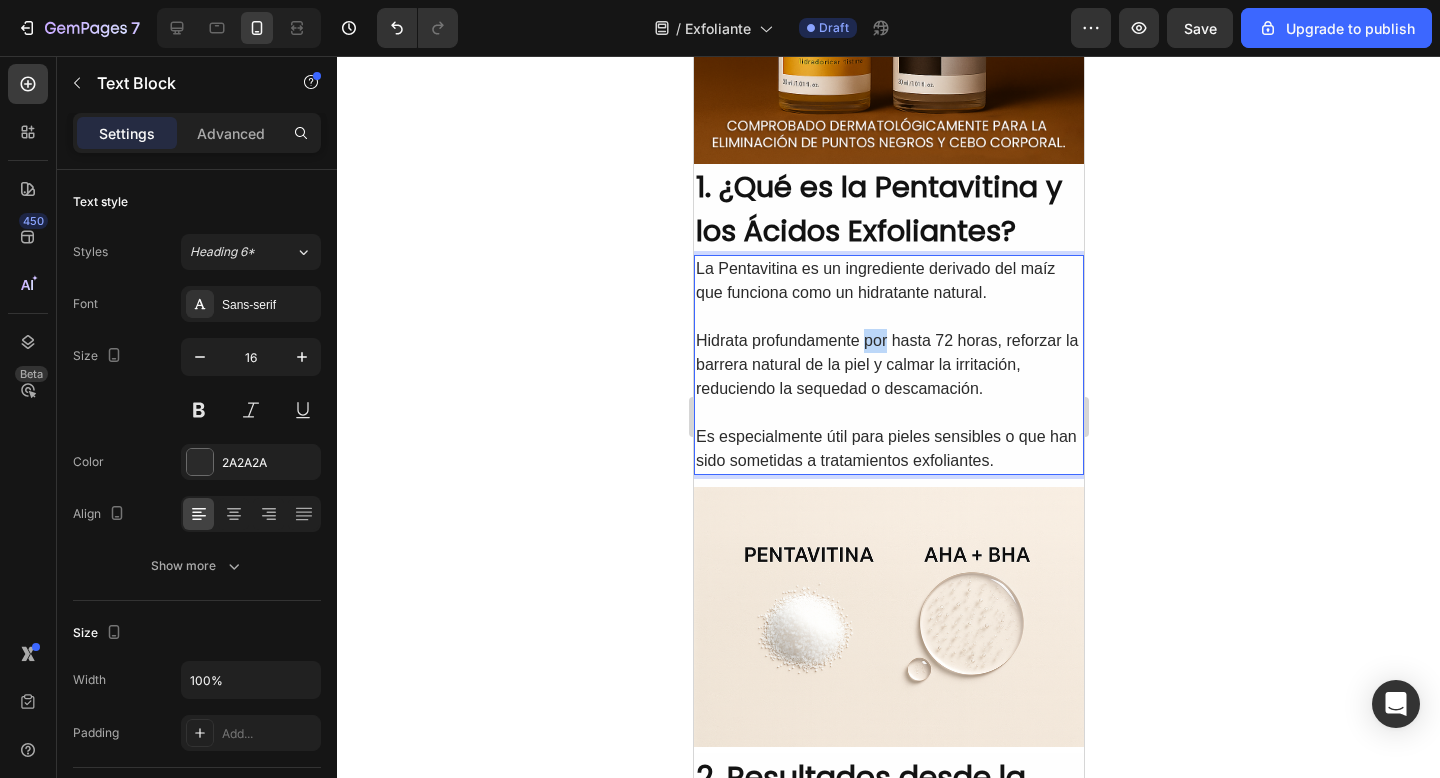 click on "Hidrata profundamente por hasta 72 horas, reforzar la barrera natural de la piel y calmar la irritación, reduciendo la sequedad o descamación." at bounding box center (888, 365) 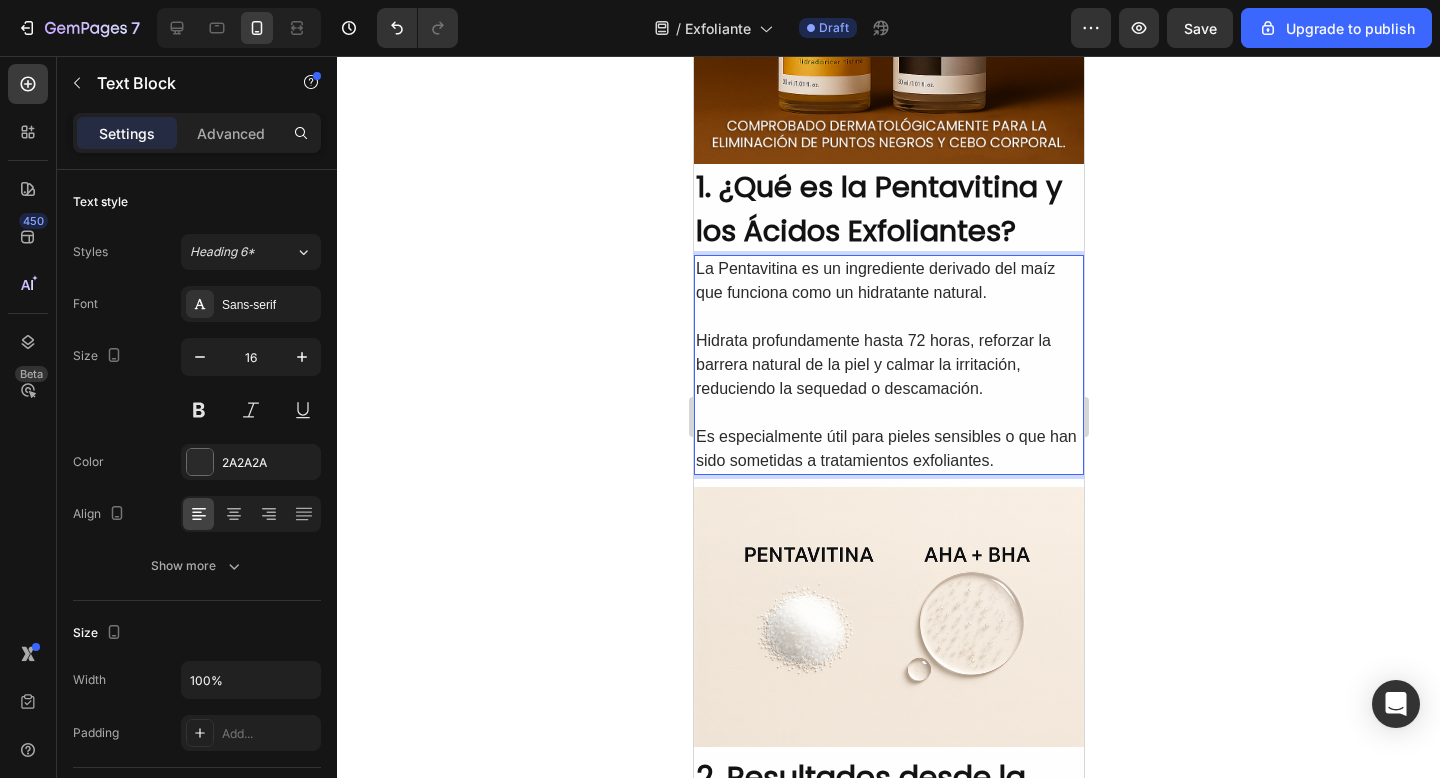 click on "Hidrata profundamente hasta 72 horas, reforzar la barrera natural de la piel y calmar la irritación, reduciendo la sequedad o descamación." at bounding box center [888, 365] 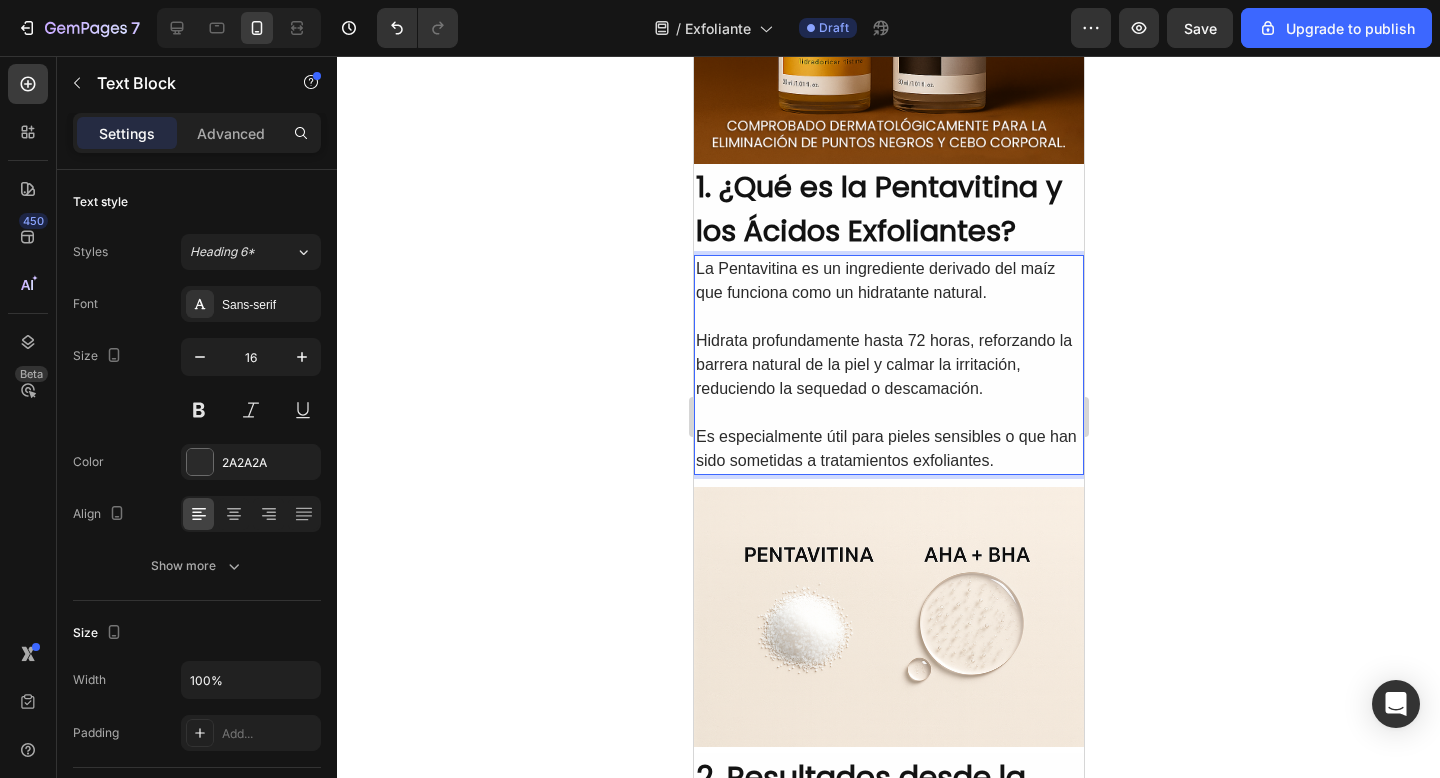 click 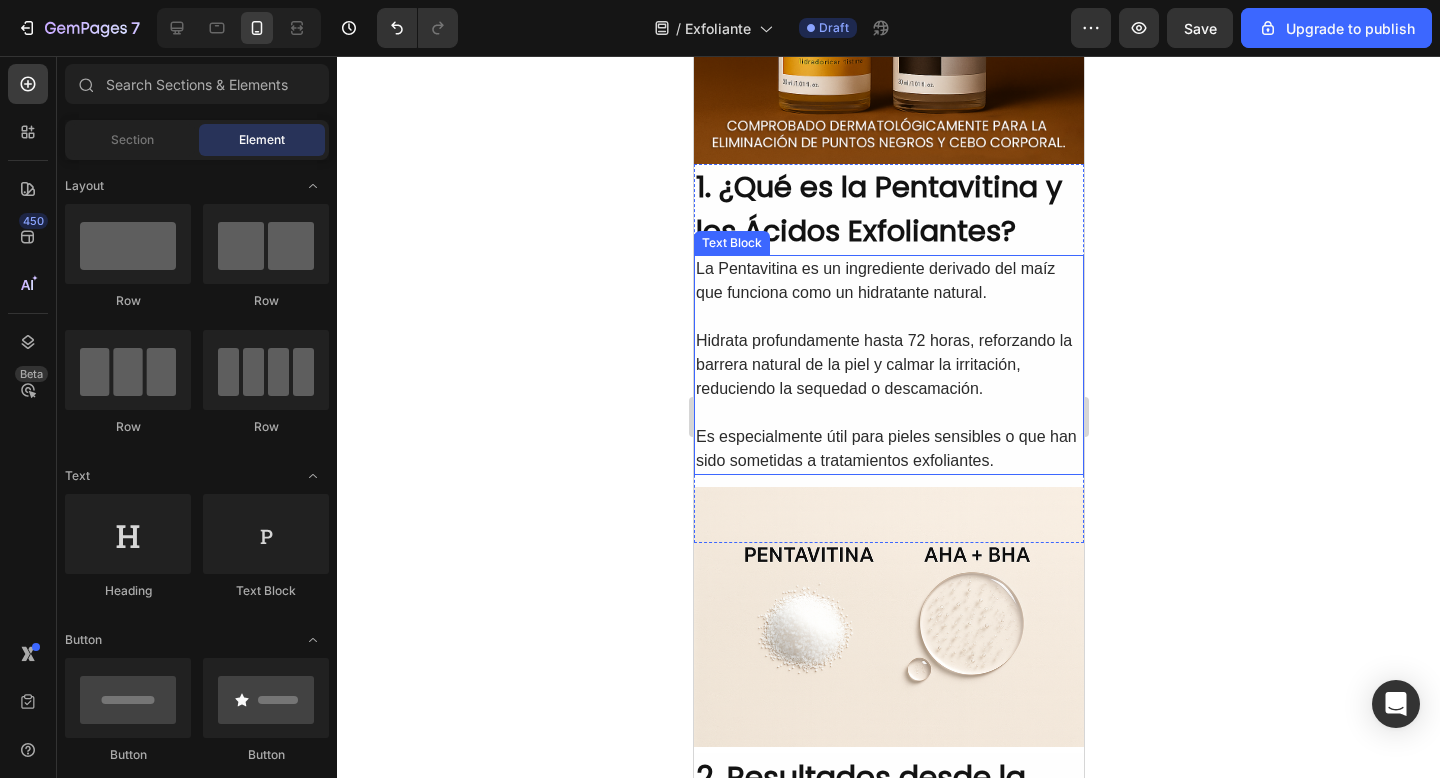 click on "Hidrata profundamente hasta 72 horas, reforzando la barrera natural de la piel y calmar la irritación, reduciendo la sequedad o descamación." at bounding box center (888, 365) 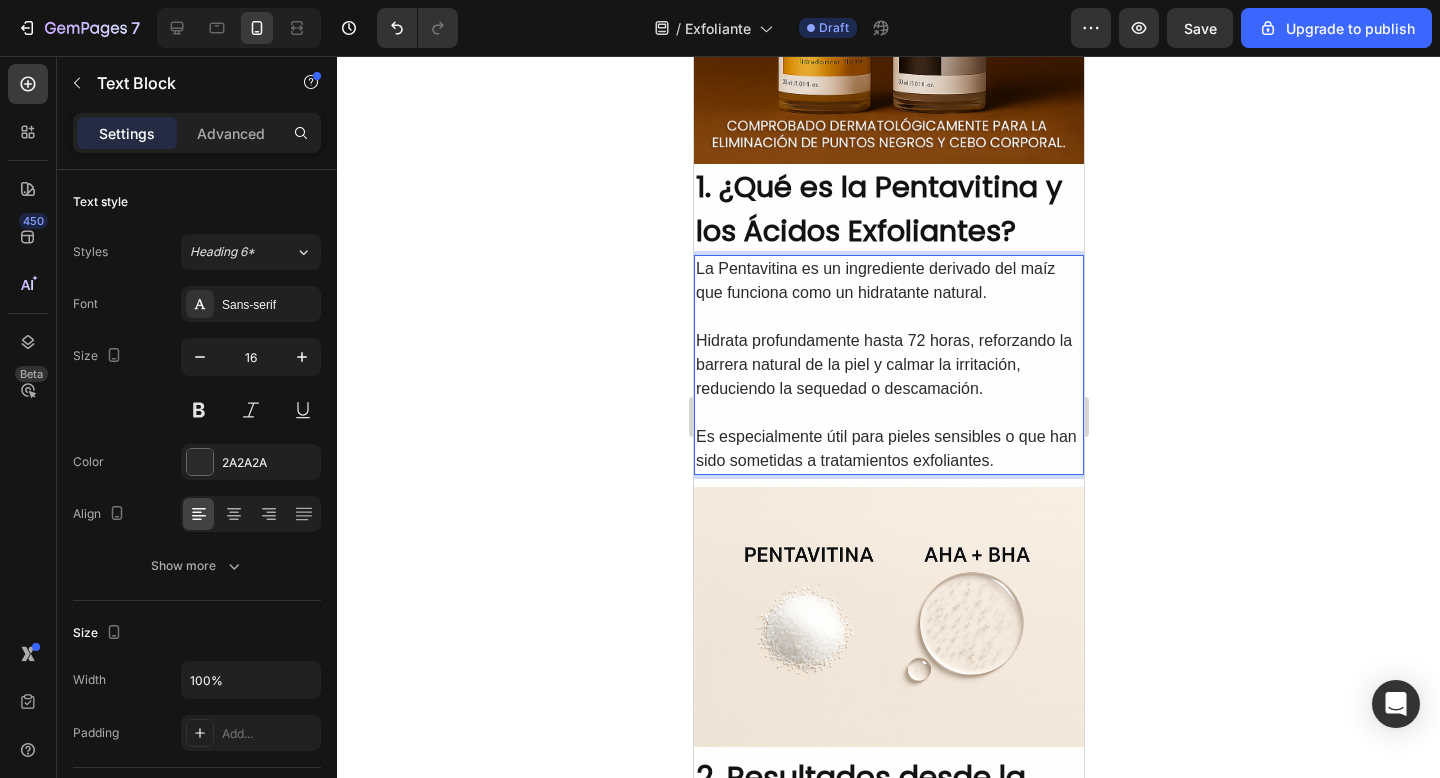 click on "Es especialmente útil para pieles sensibles o que han sido sometidas a tratamientos exfoliantes." at bounding box center (888, 449) 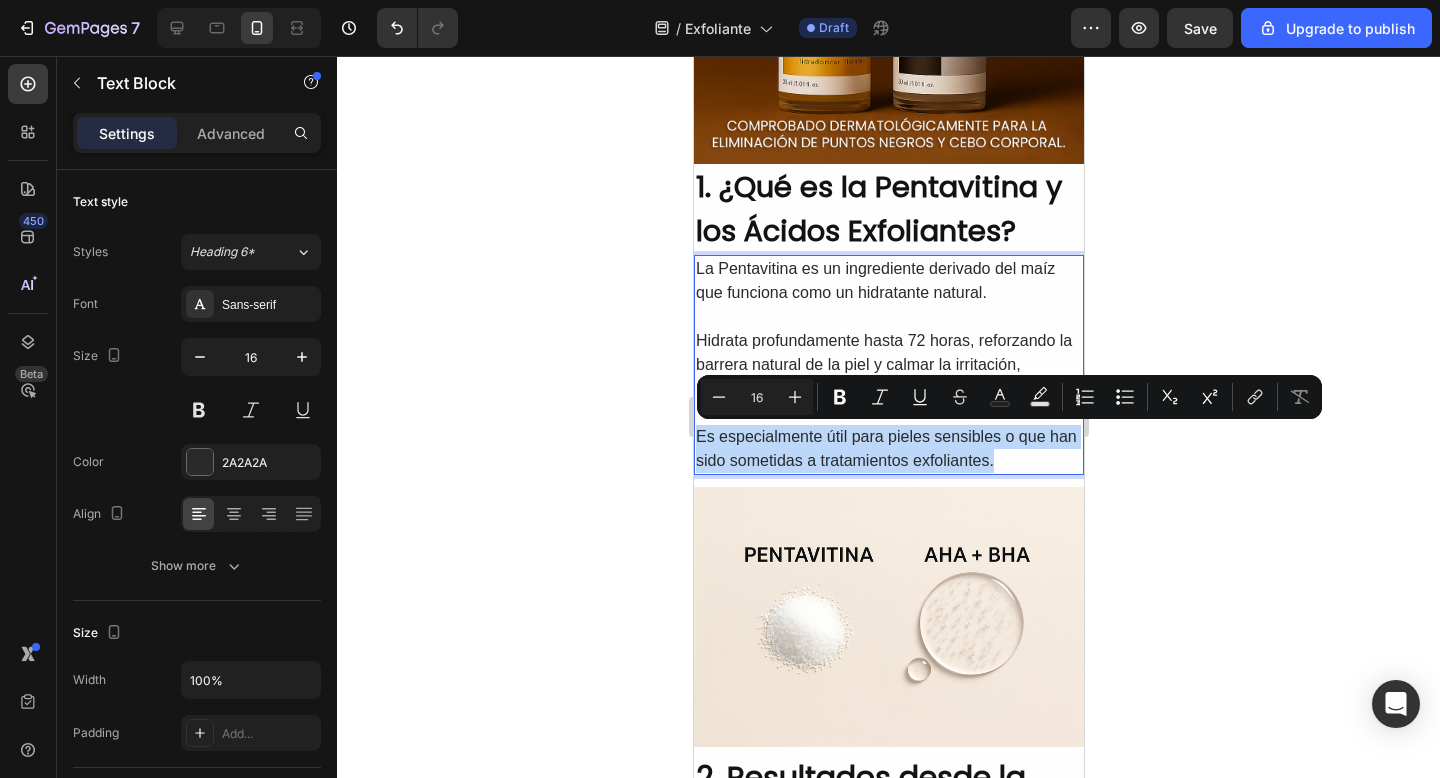 drag, startPoint x: 1009, startPoint y: 461, endPoint x: 676, endPoint y: 435, distance: 334.01346 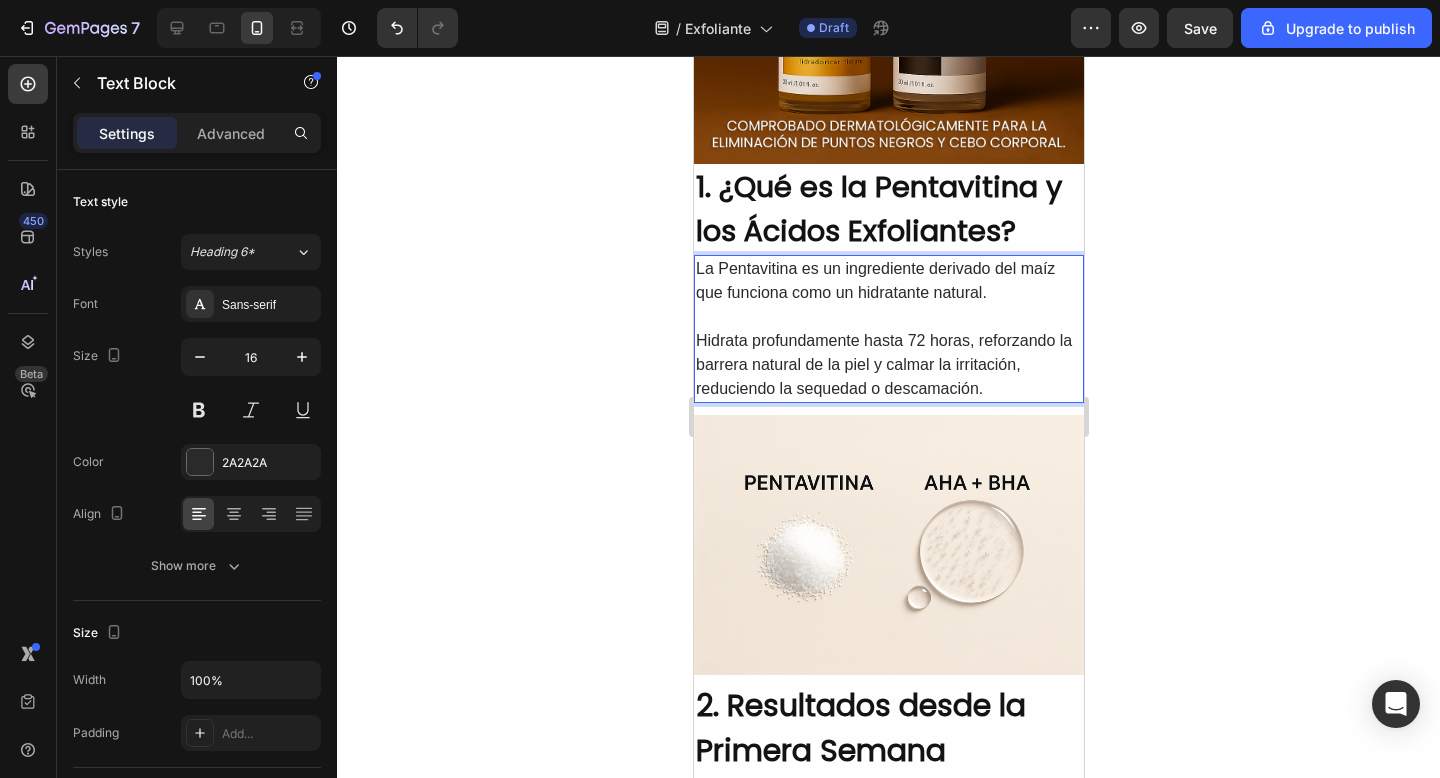 click 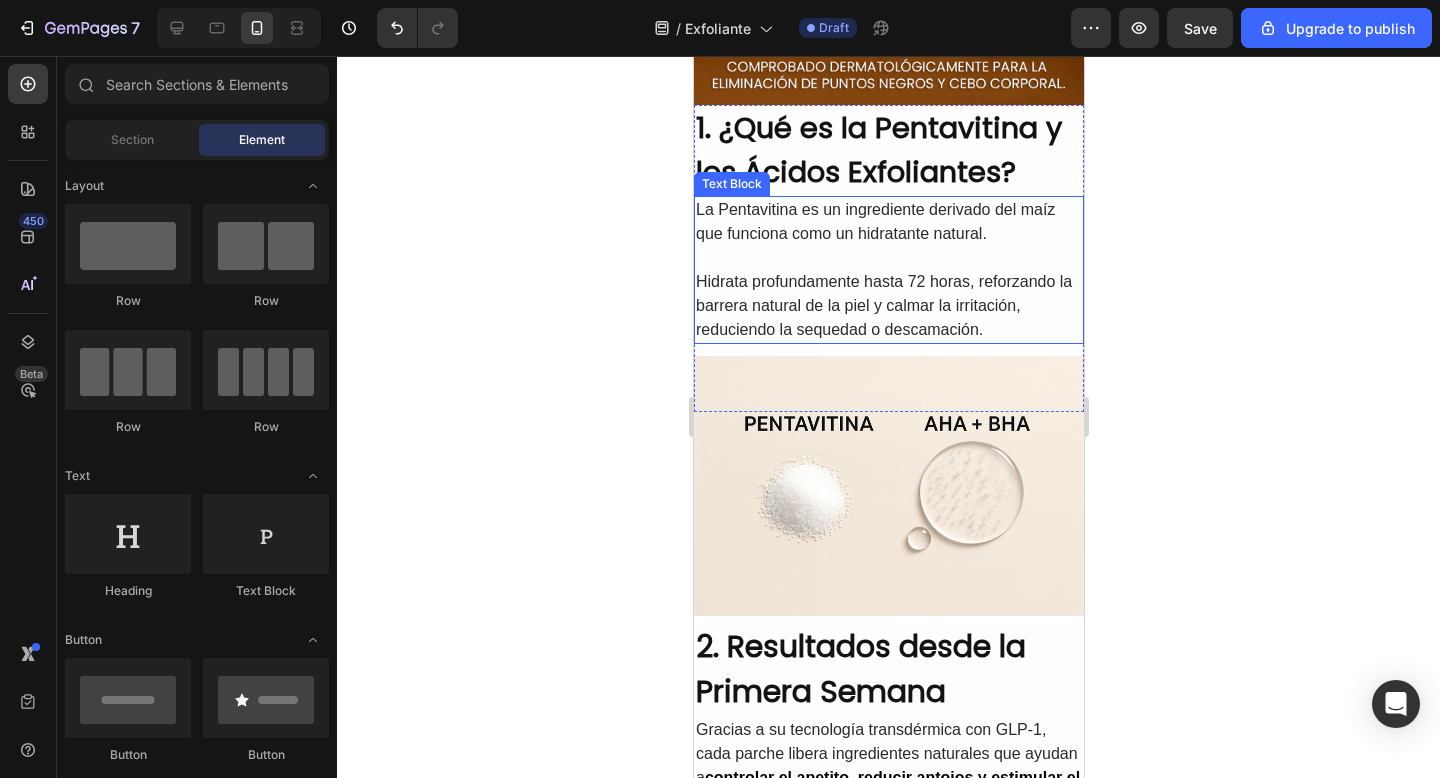 scroll, scrollTop: 668, scrollLeft: 0, axis: vertical 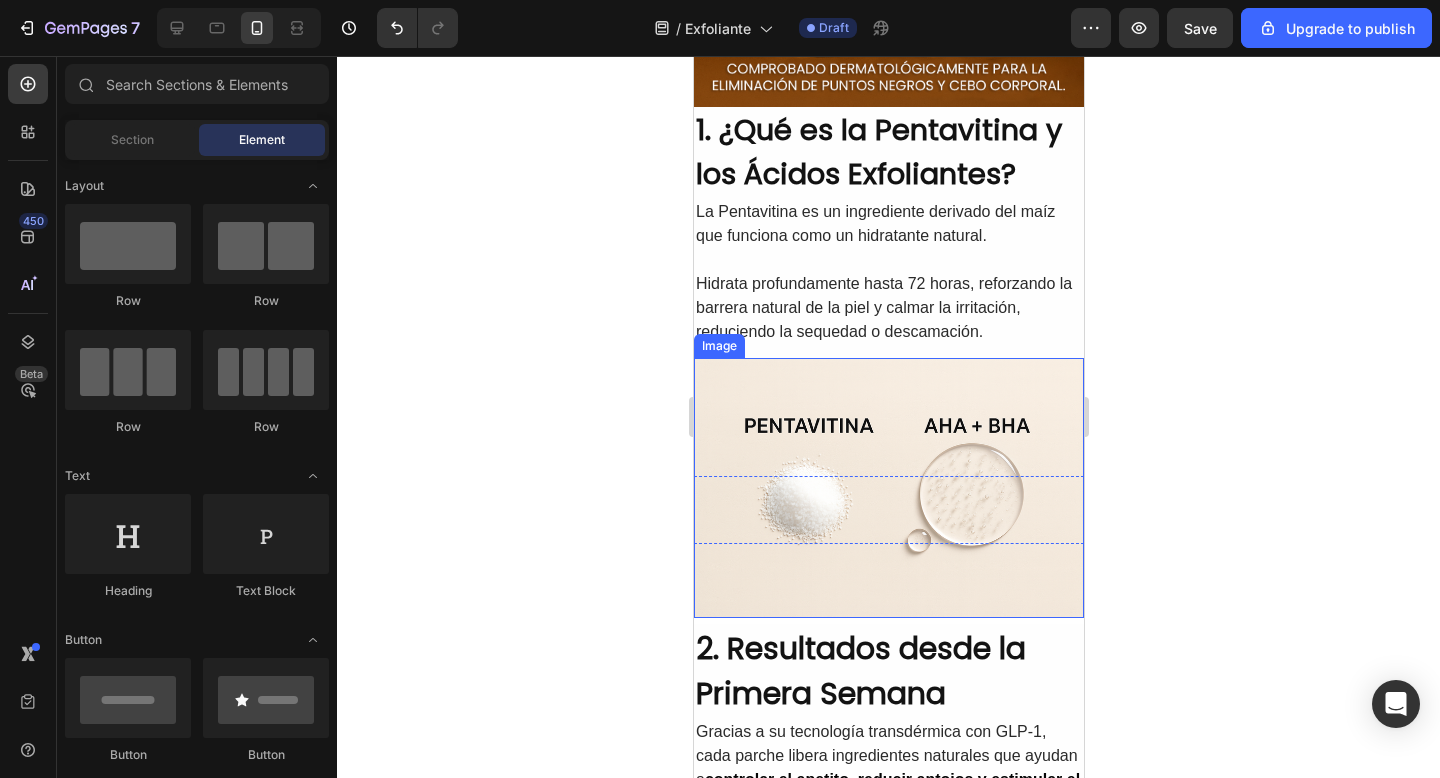 click on "Hidrata profundamente hasta 72 horas, reforzando la barrera natural de la piel y calmar la irritación, reduciendo la sequedad o descamación." at bounding box center (888, 308) 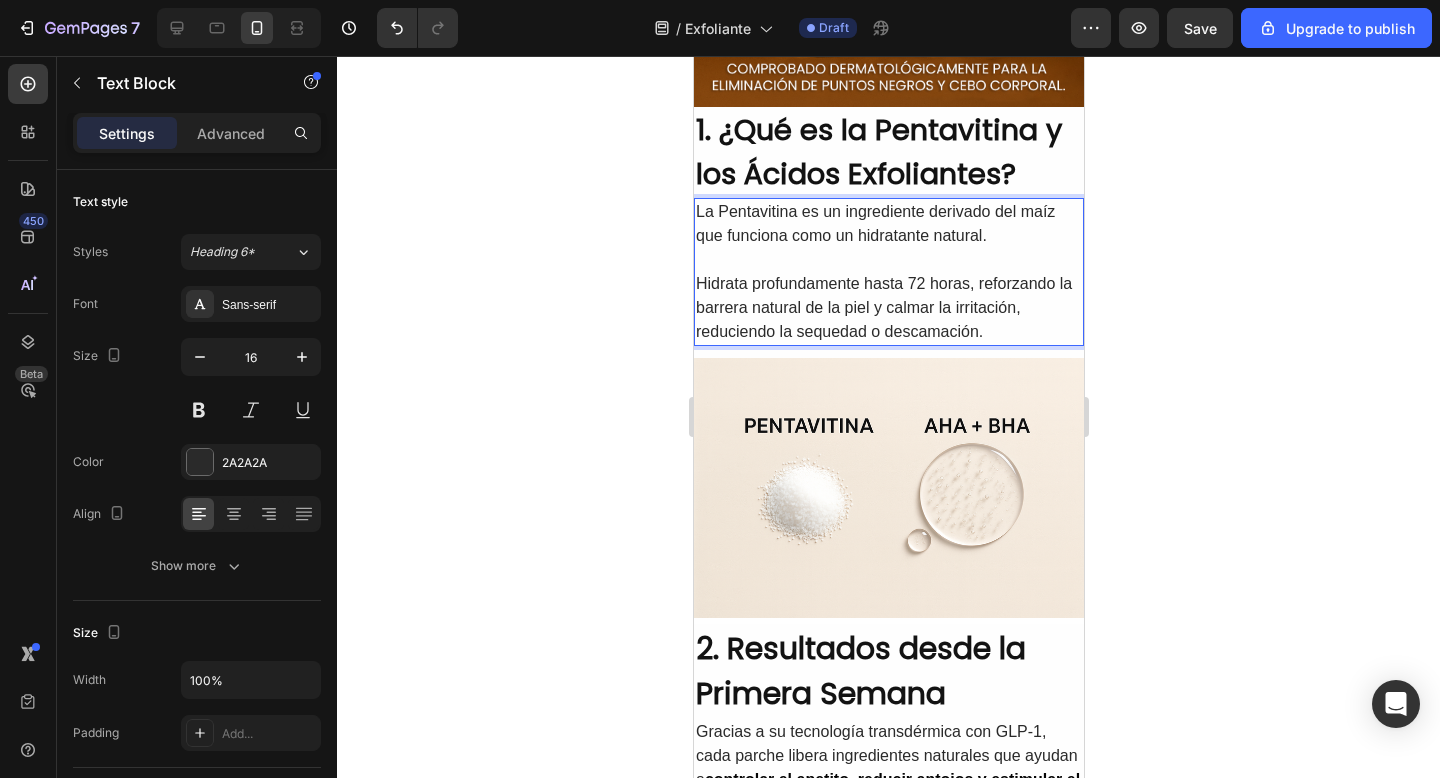 drag, startPoint x: 762, startPoint y: 283, endPoint x: 693, endPoint y: 284, distance: 69.00725 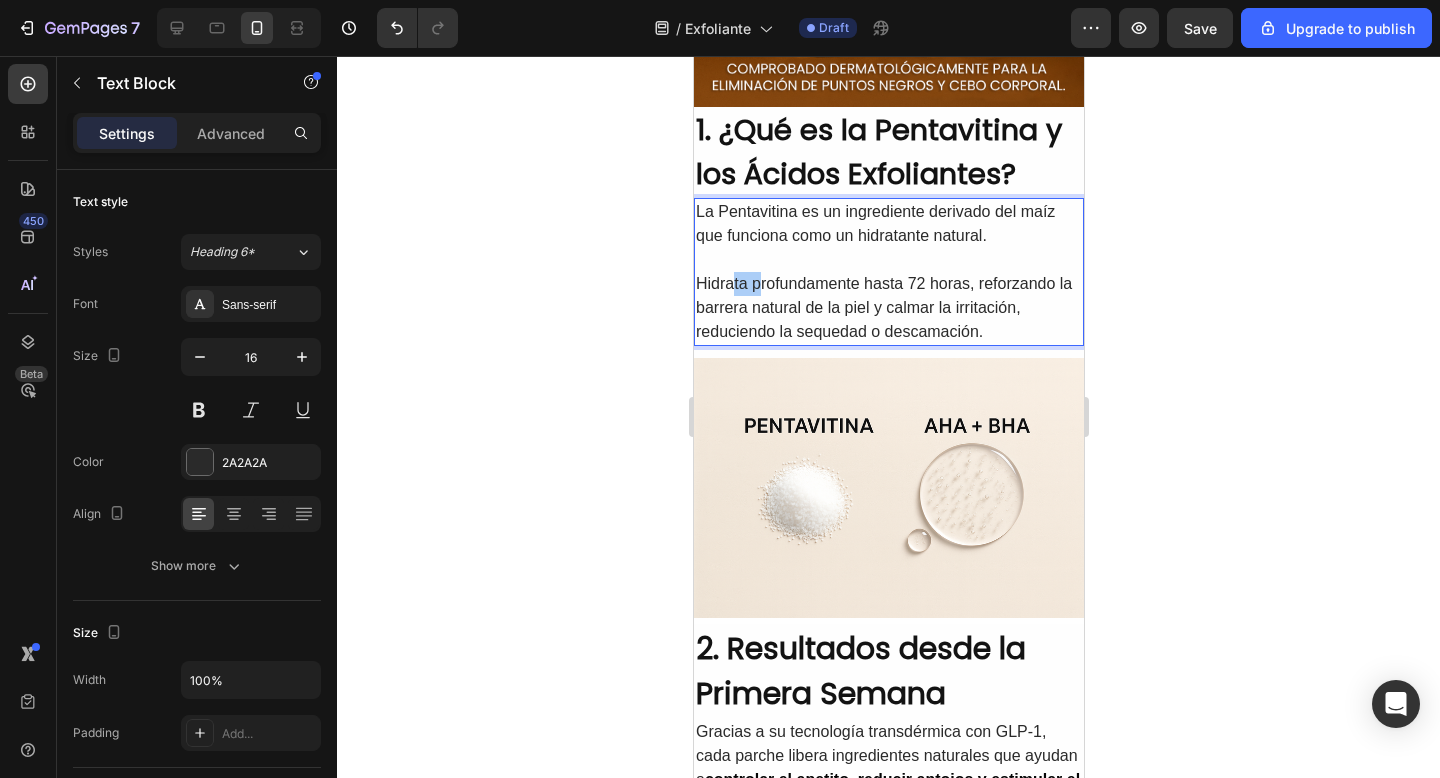click 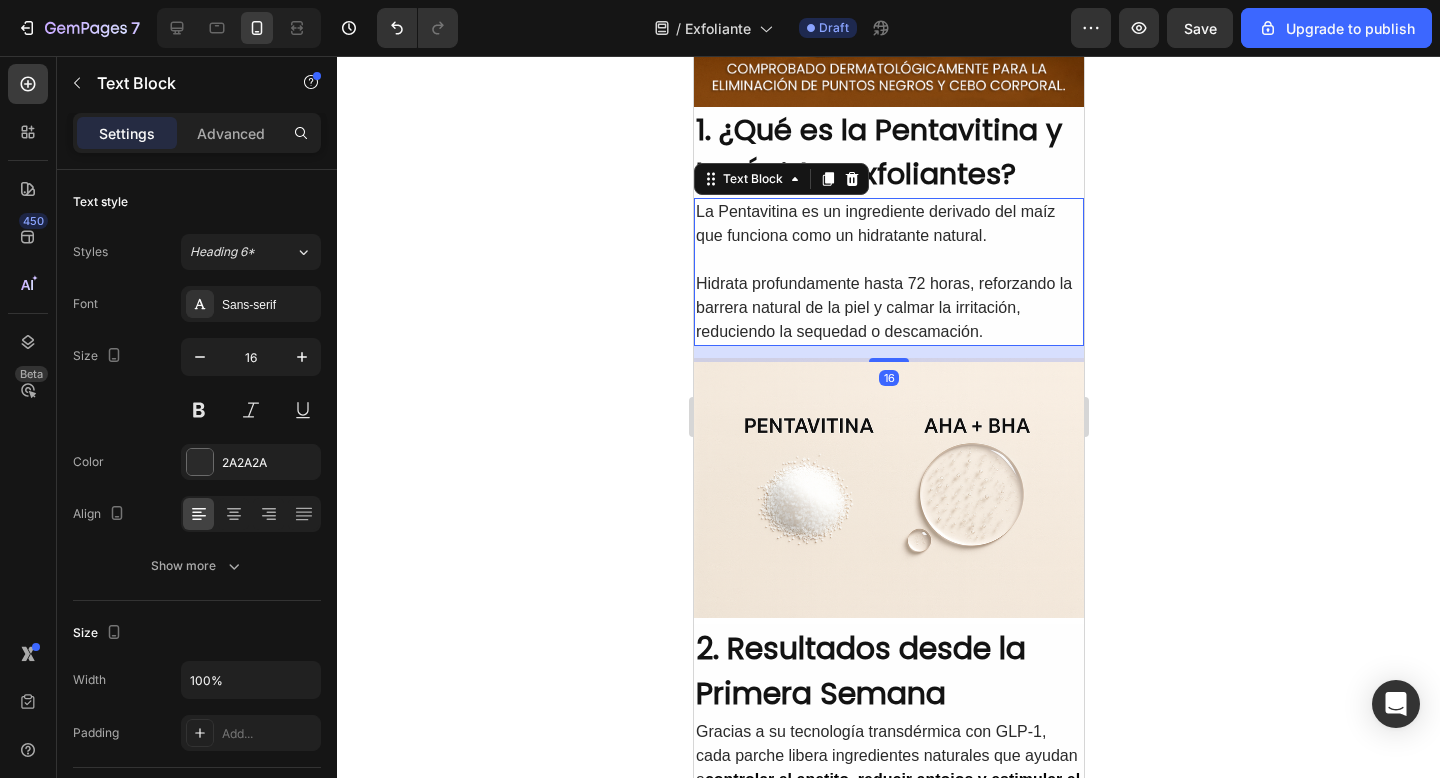 click at bounding box center (888, 260) 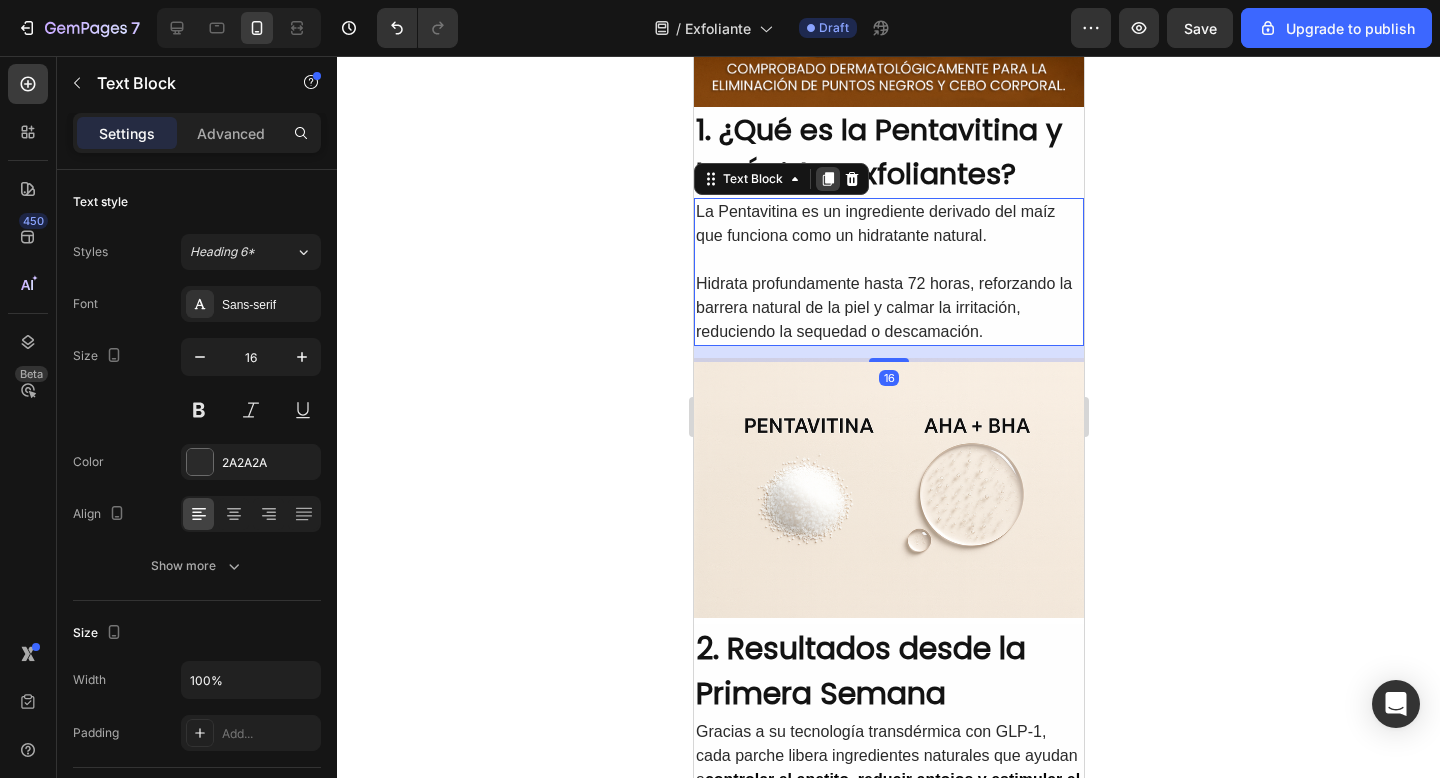 click 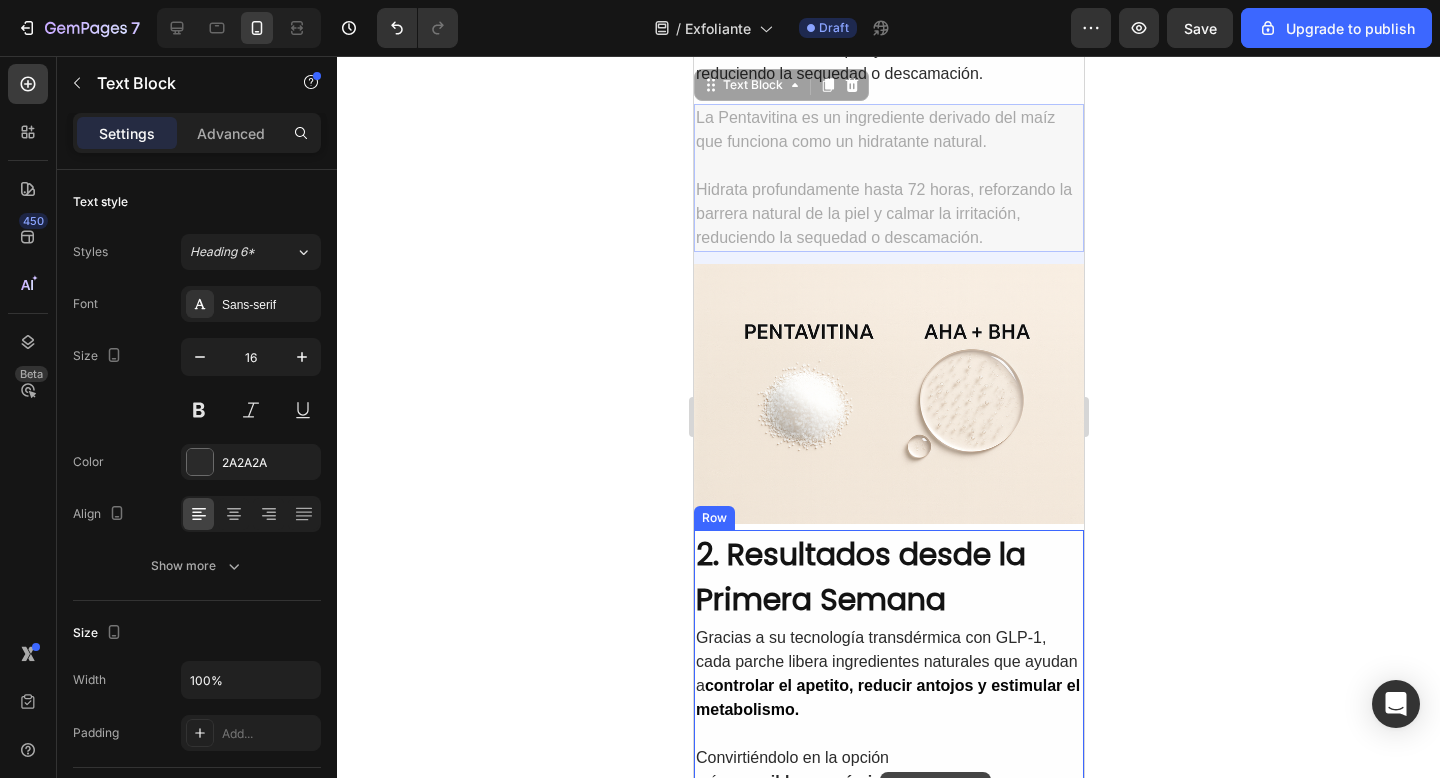 scroll, scrollTop: 1063, scrollLeft: 0, axis: vertical 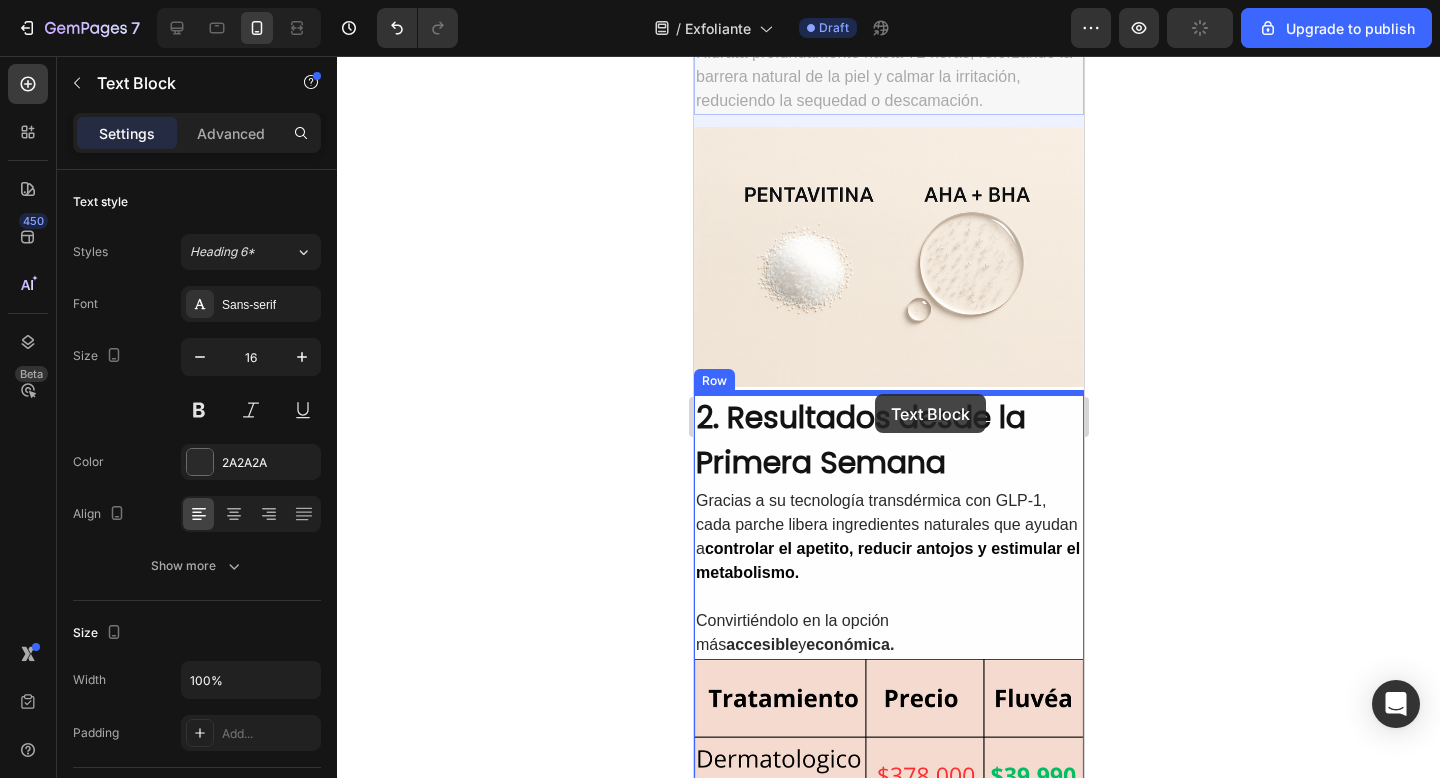 drag, startPoint x: 785, startPoint y: 337, endPoint x: 874, endPoint y: 394, distance: 105.68822 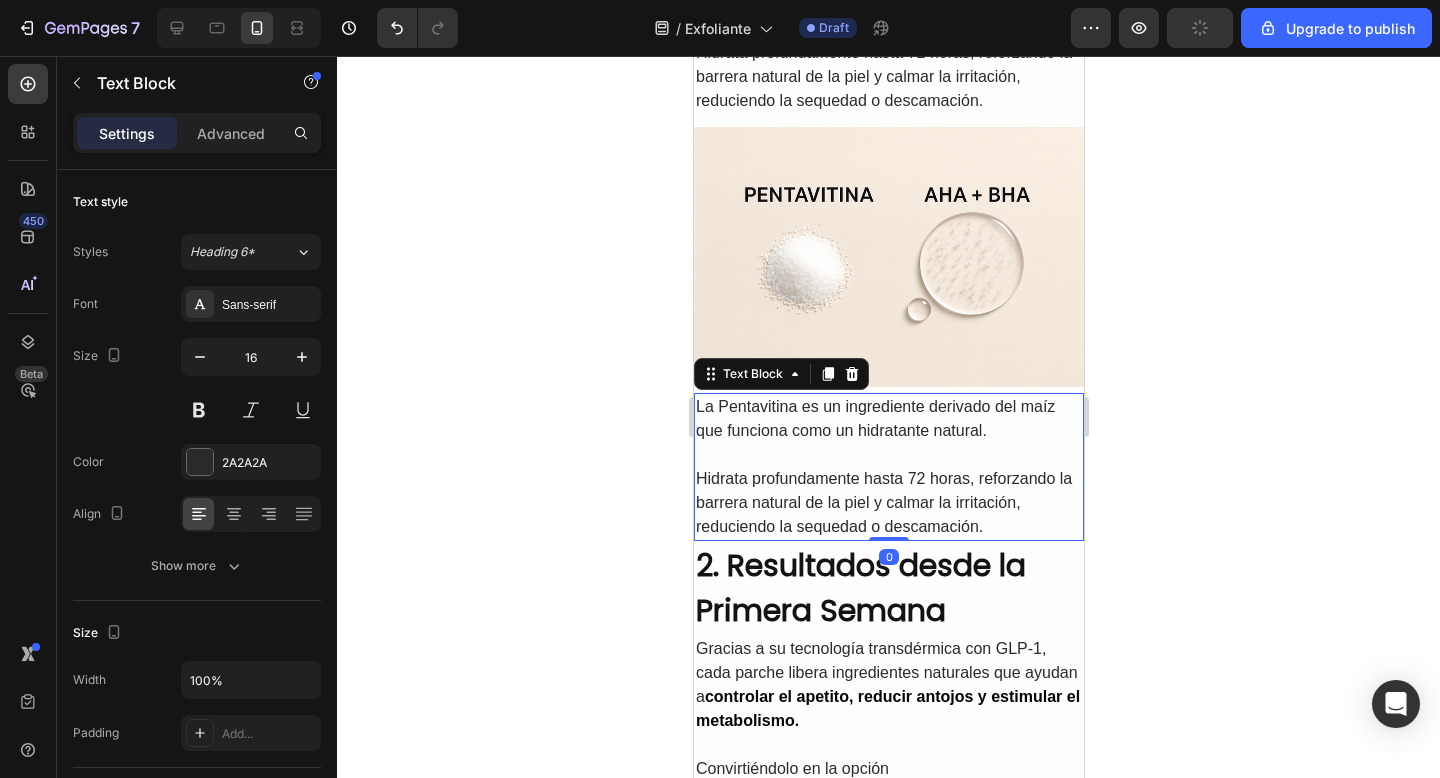 click 